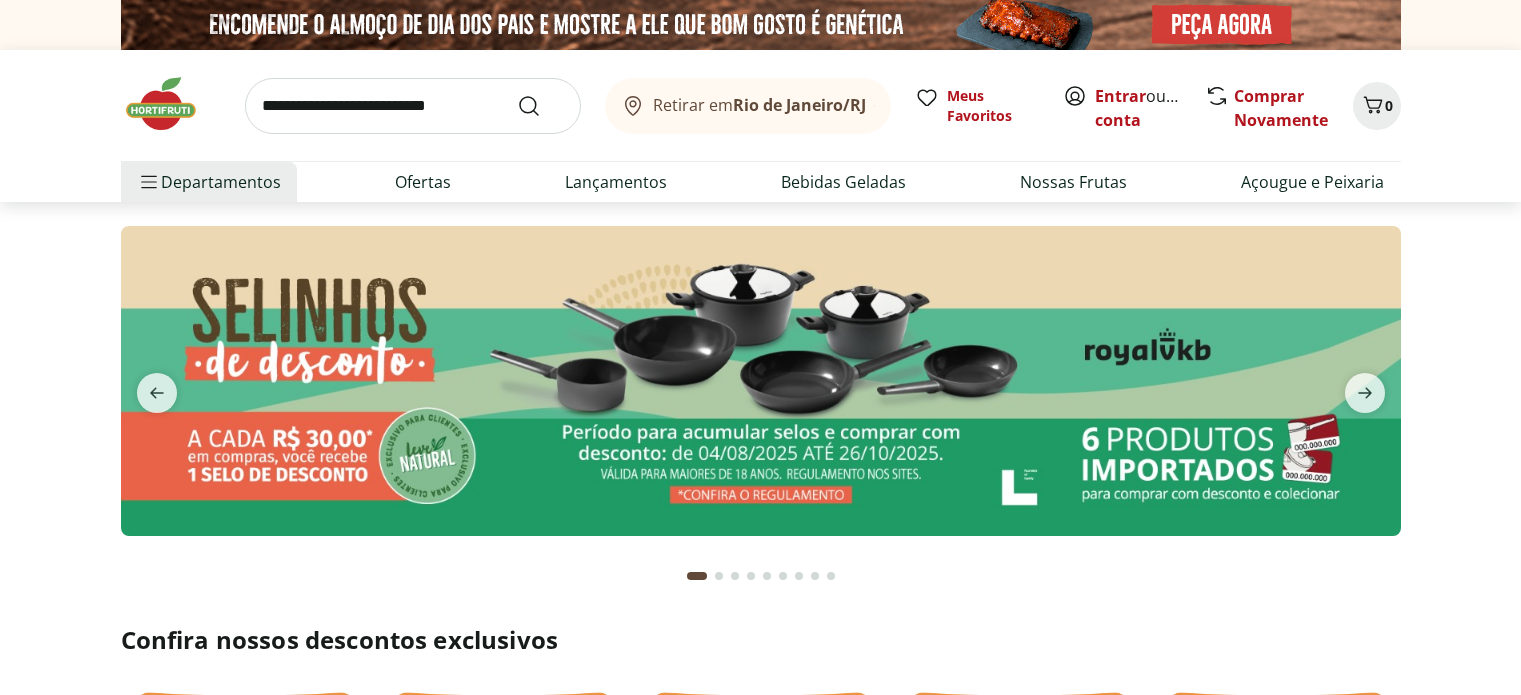 scroll, scrollTop: 0, scrollLeft: 0, axis: both 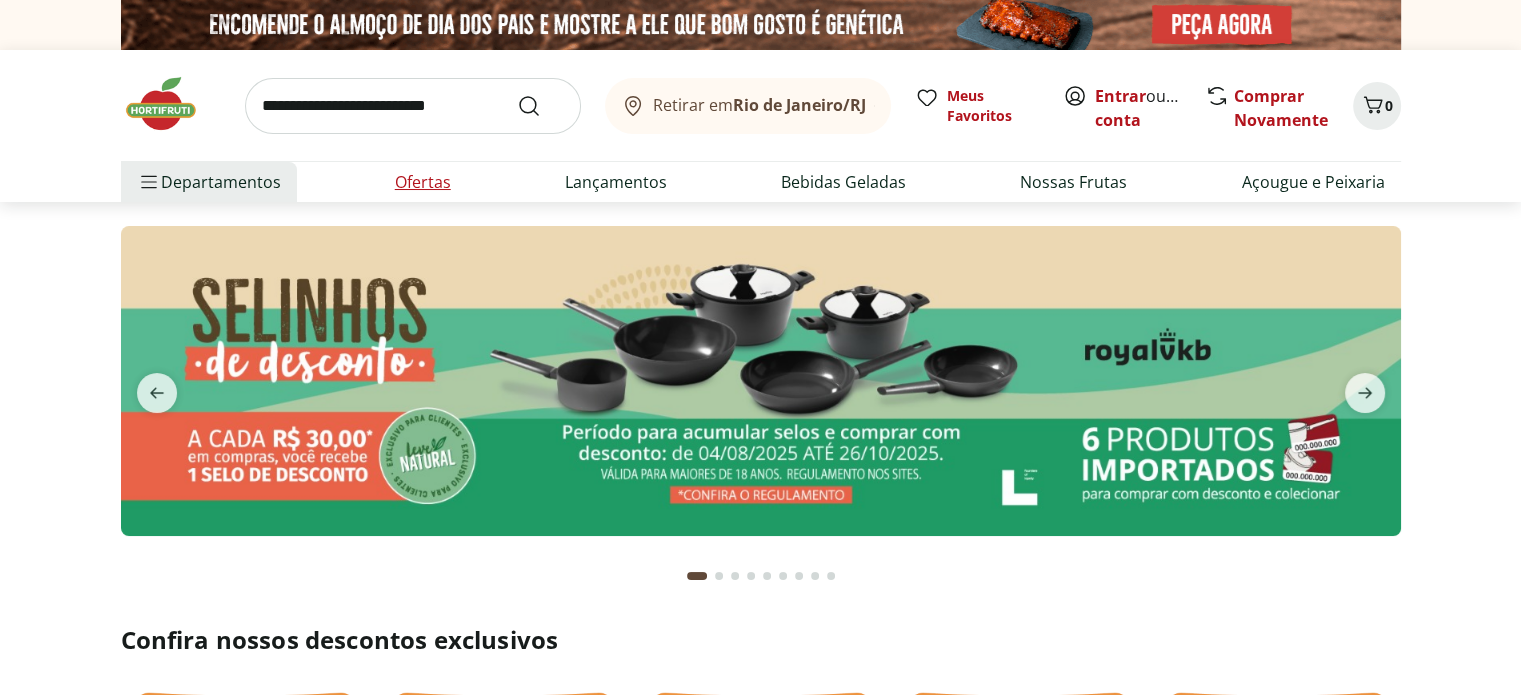 click on "Ofertas" at bounding box center (423, 182) 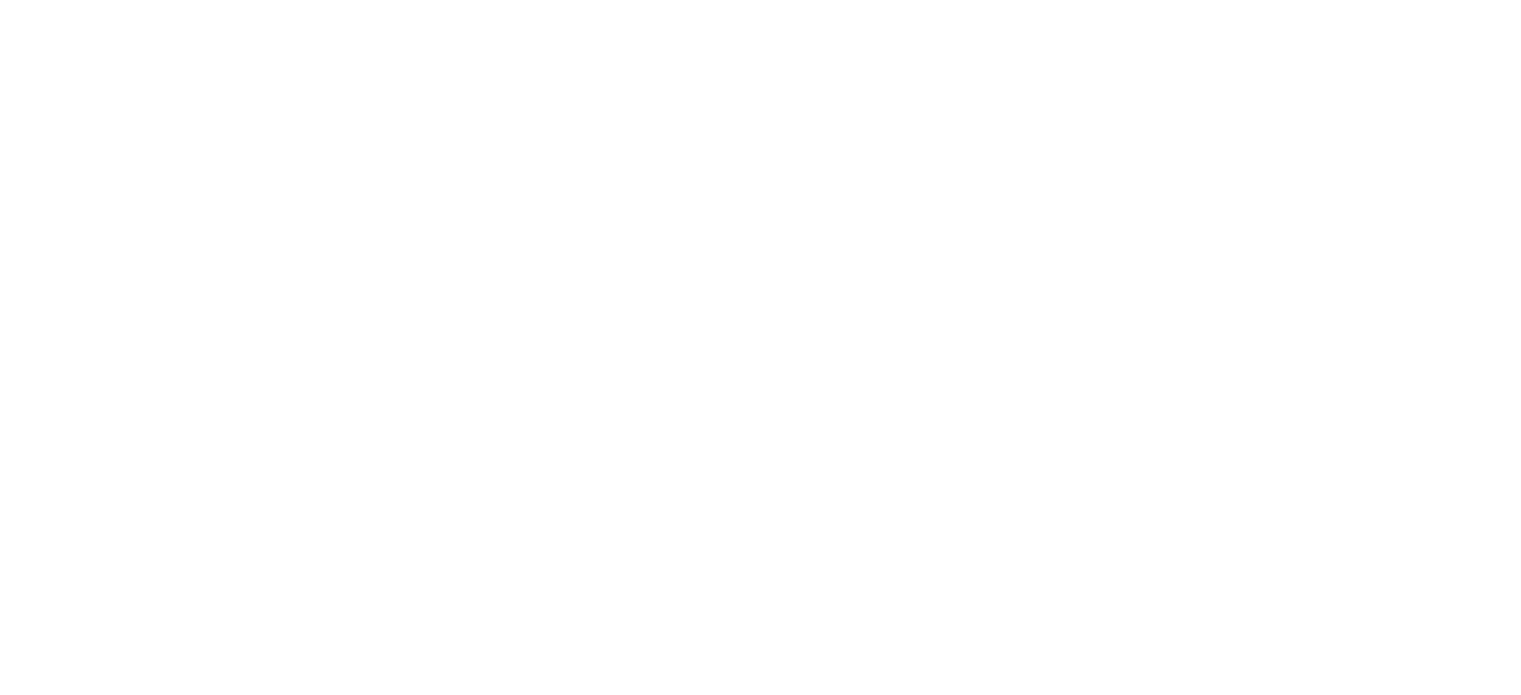select on "**********" 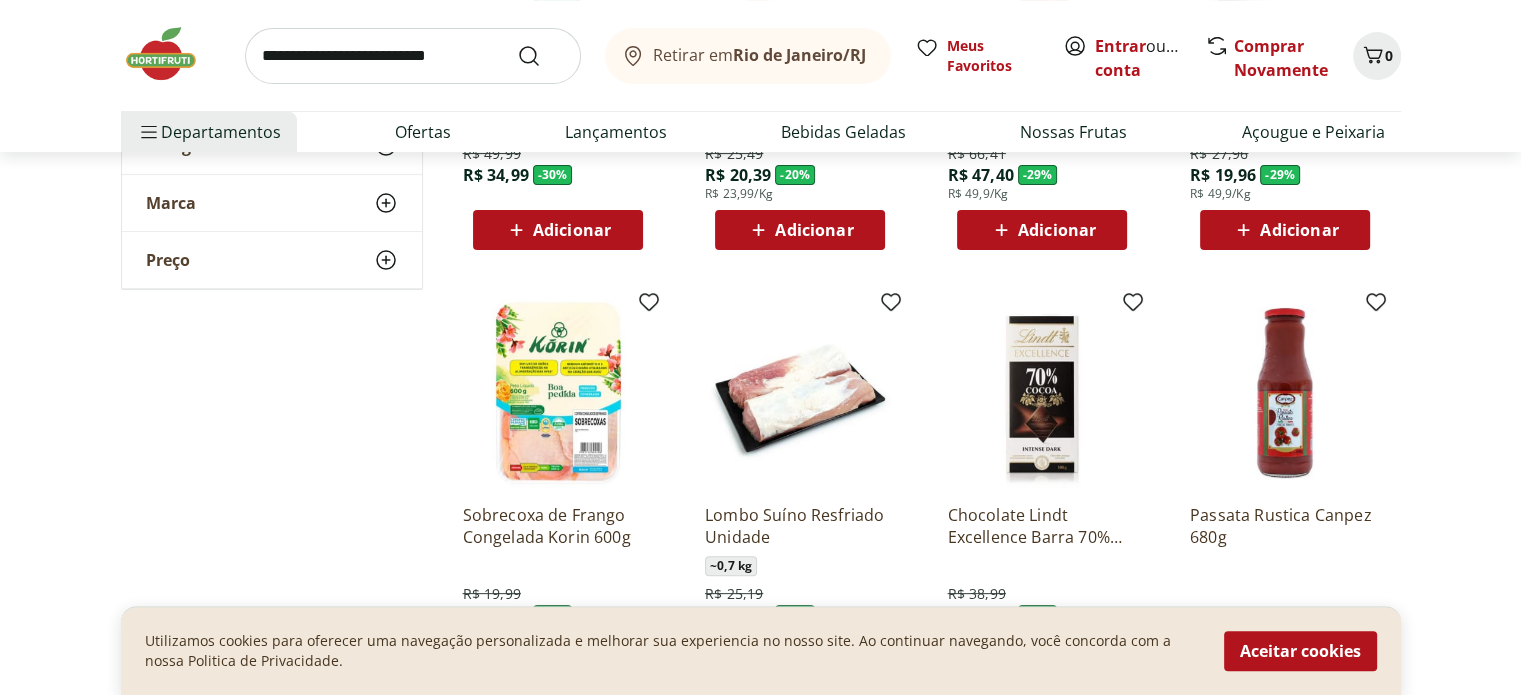 scroll, scrollTop: 600, scrollLeft: 0, axis: vertical 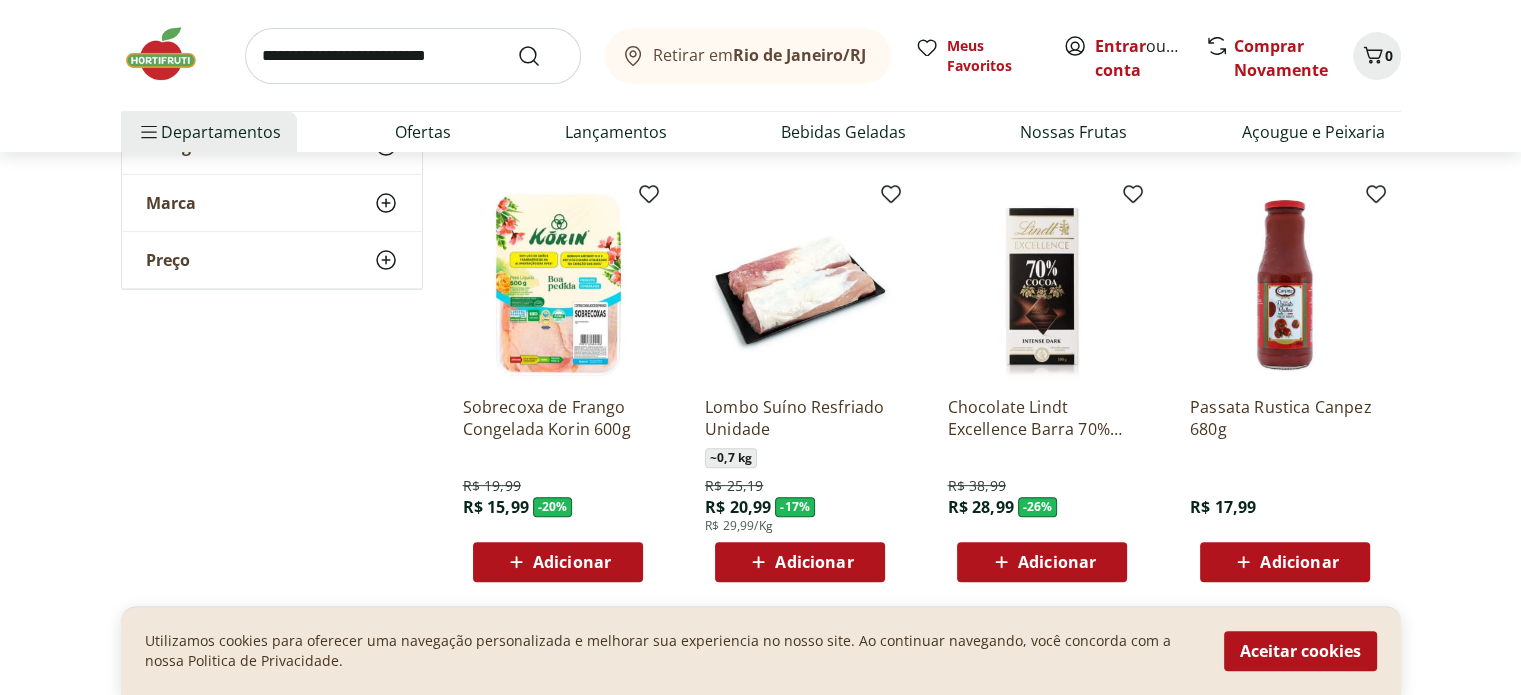 click at bounding box center (558, 285) 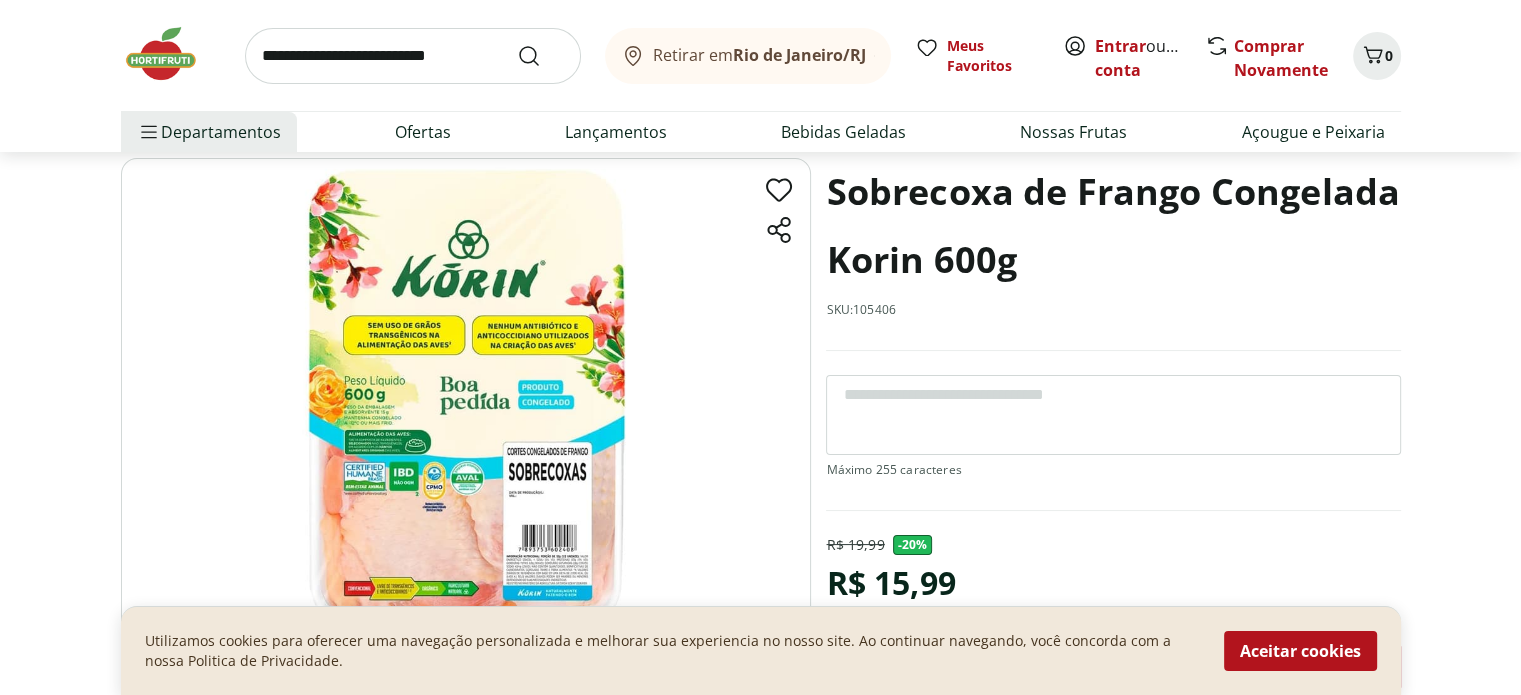 scroll, scrollTop: 200, scrollLeft: 0, axis: vertical 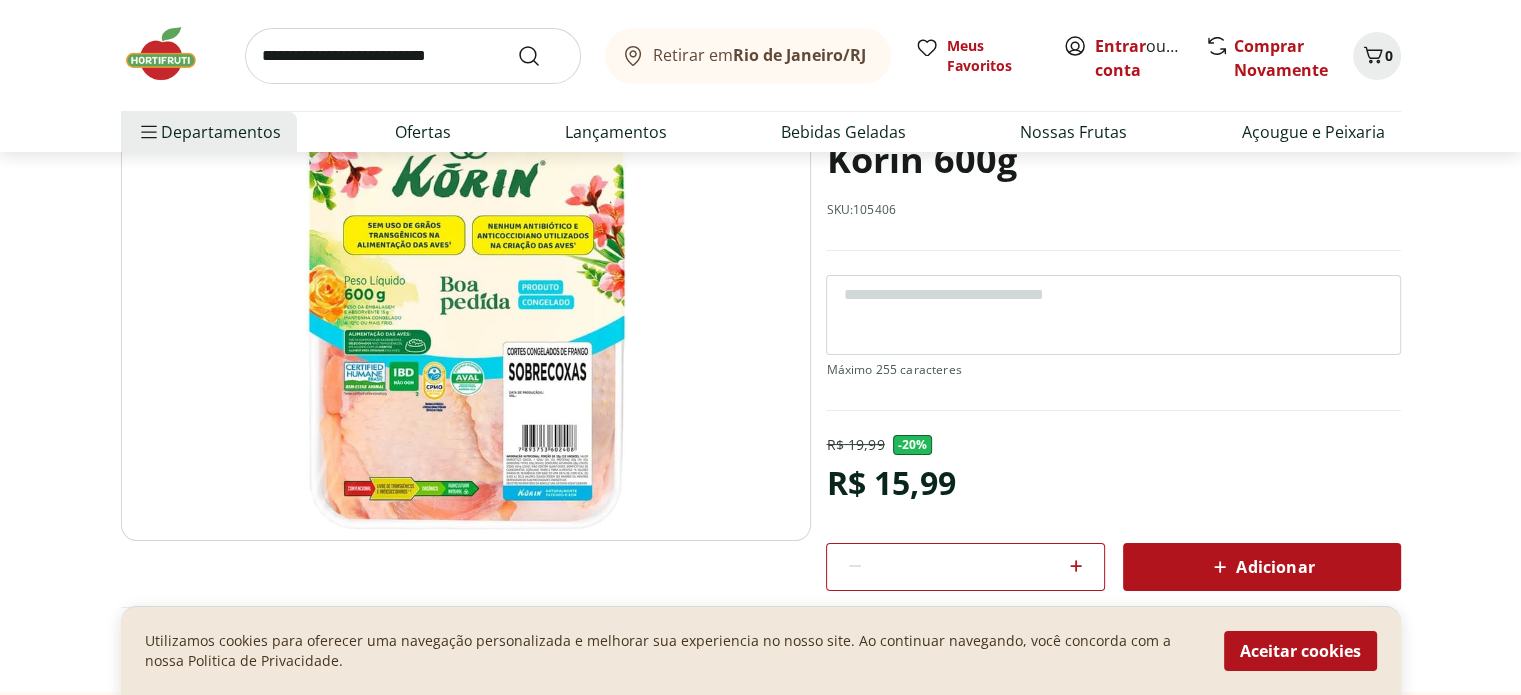 click 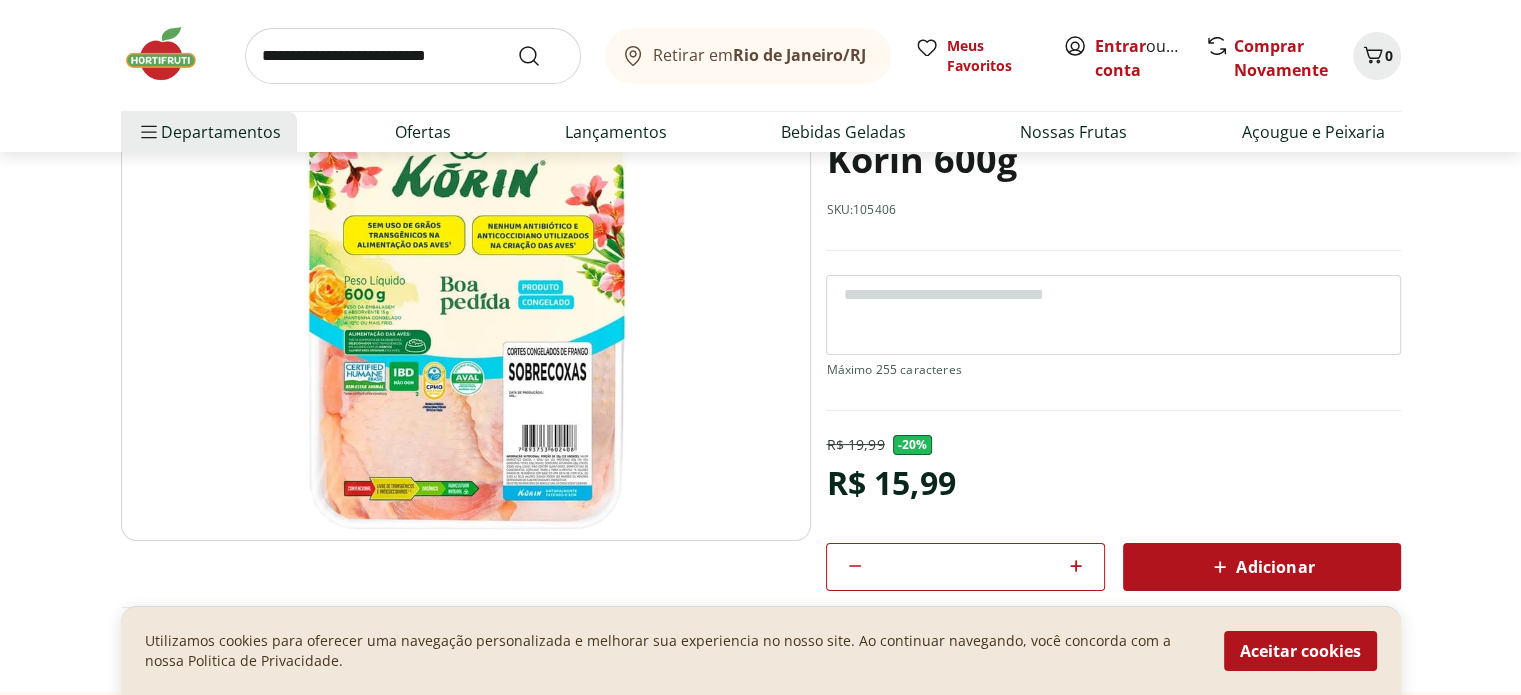 click 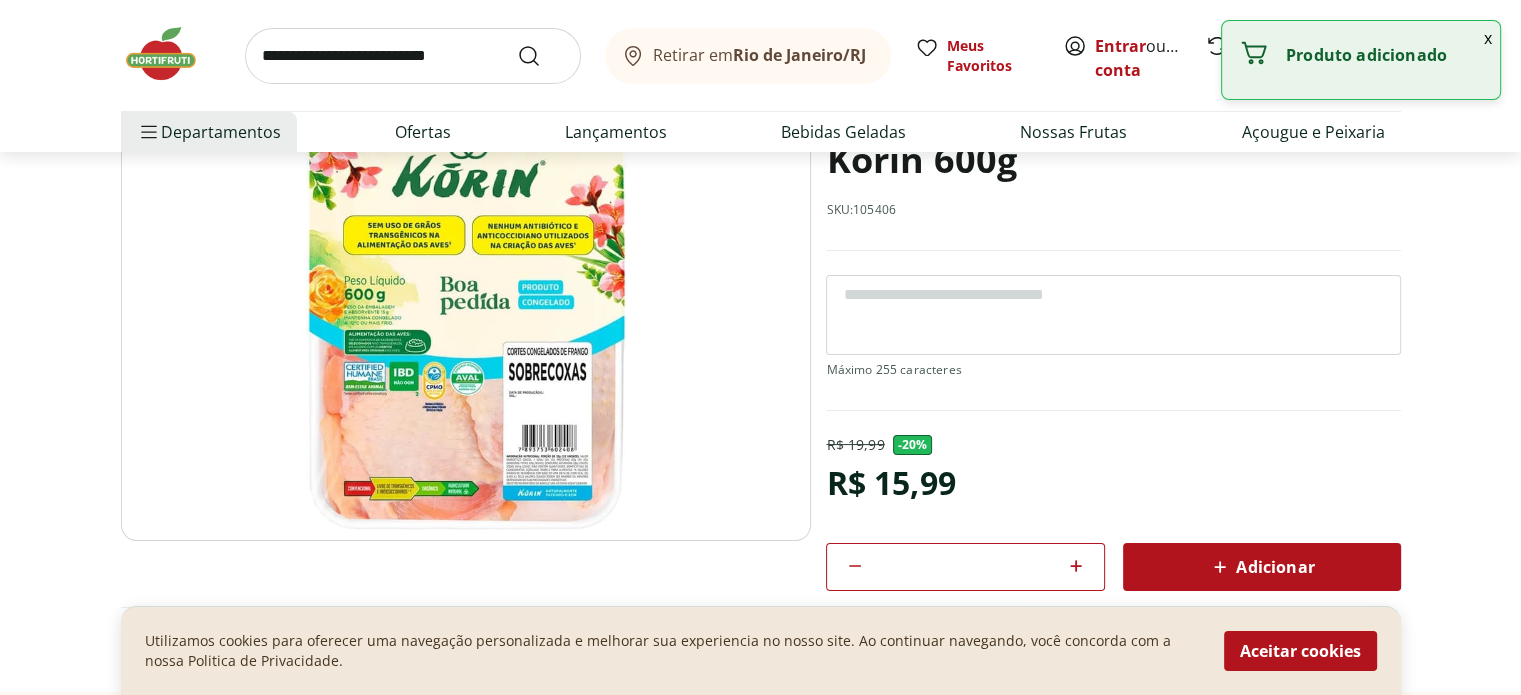 click at bounding box center (413, 56) 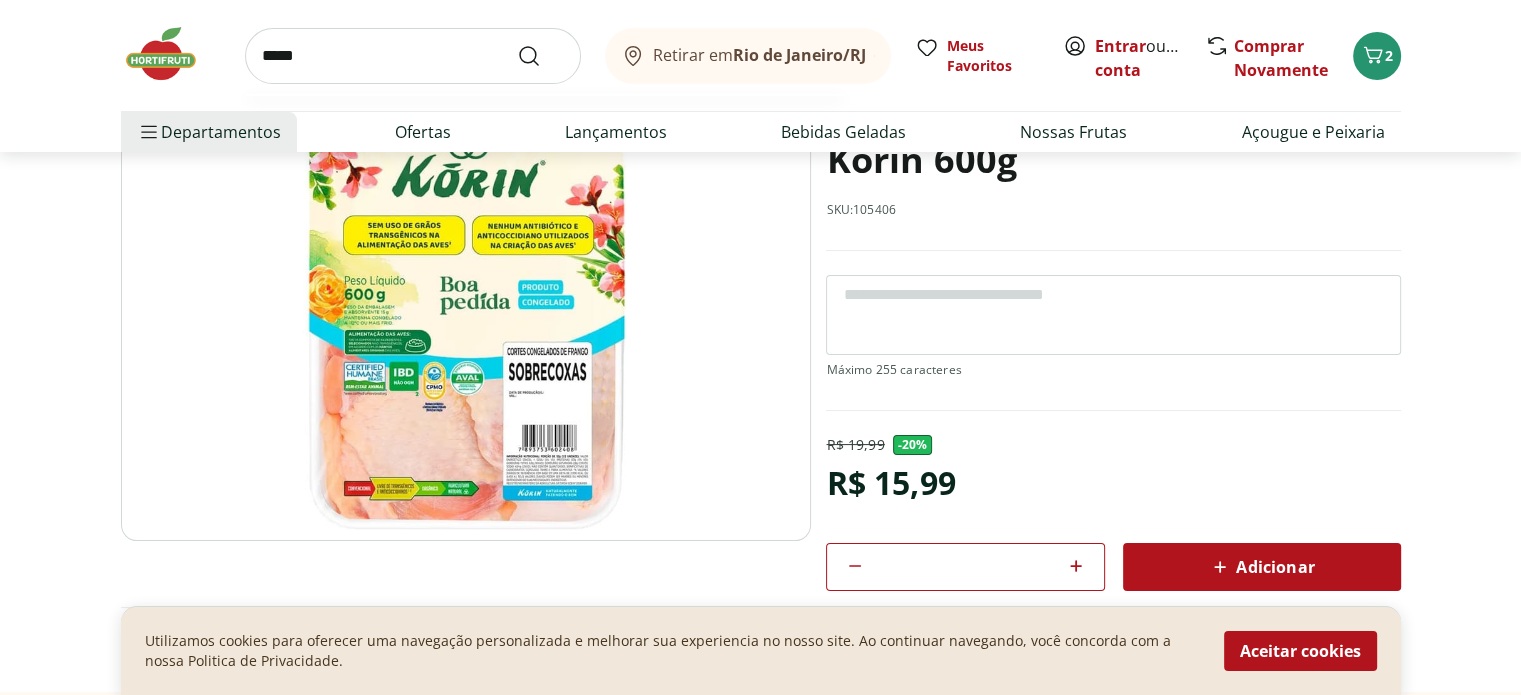 type on "*****" 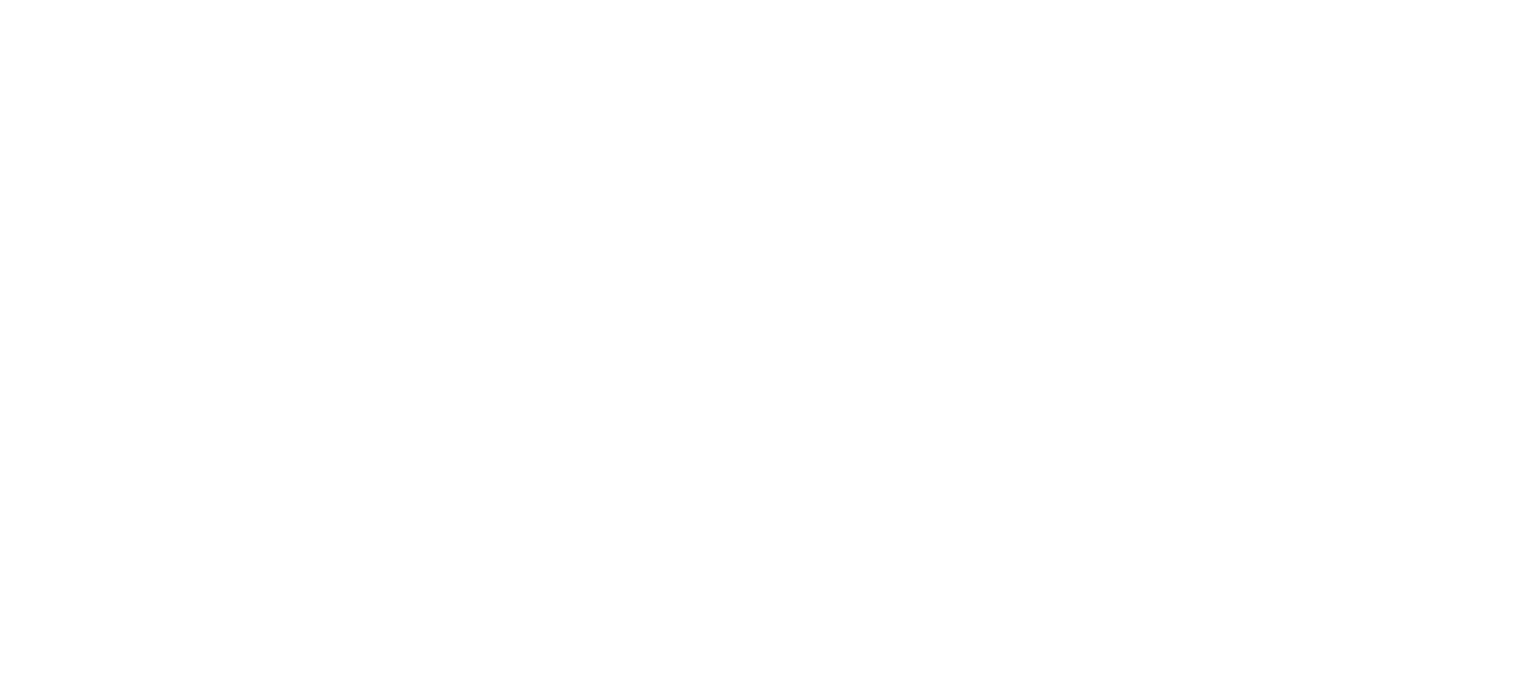scroll, scrollTop: 0, scrollLeft: 0, axis: both 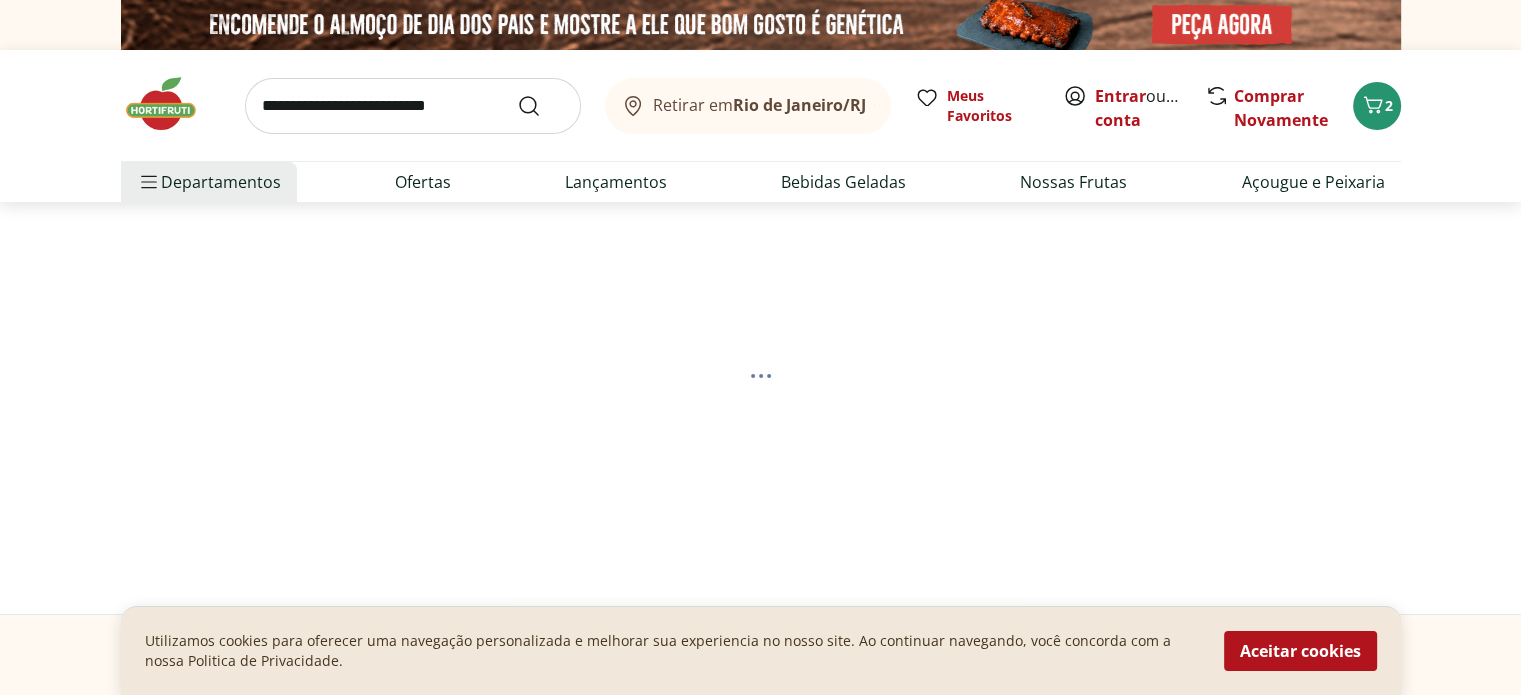 select on "**********" 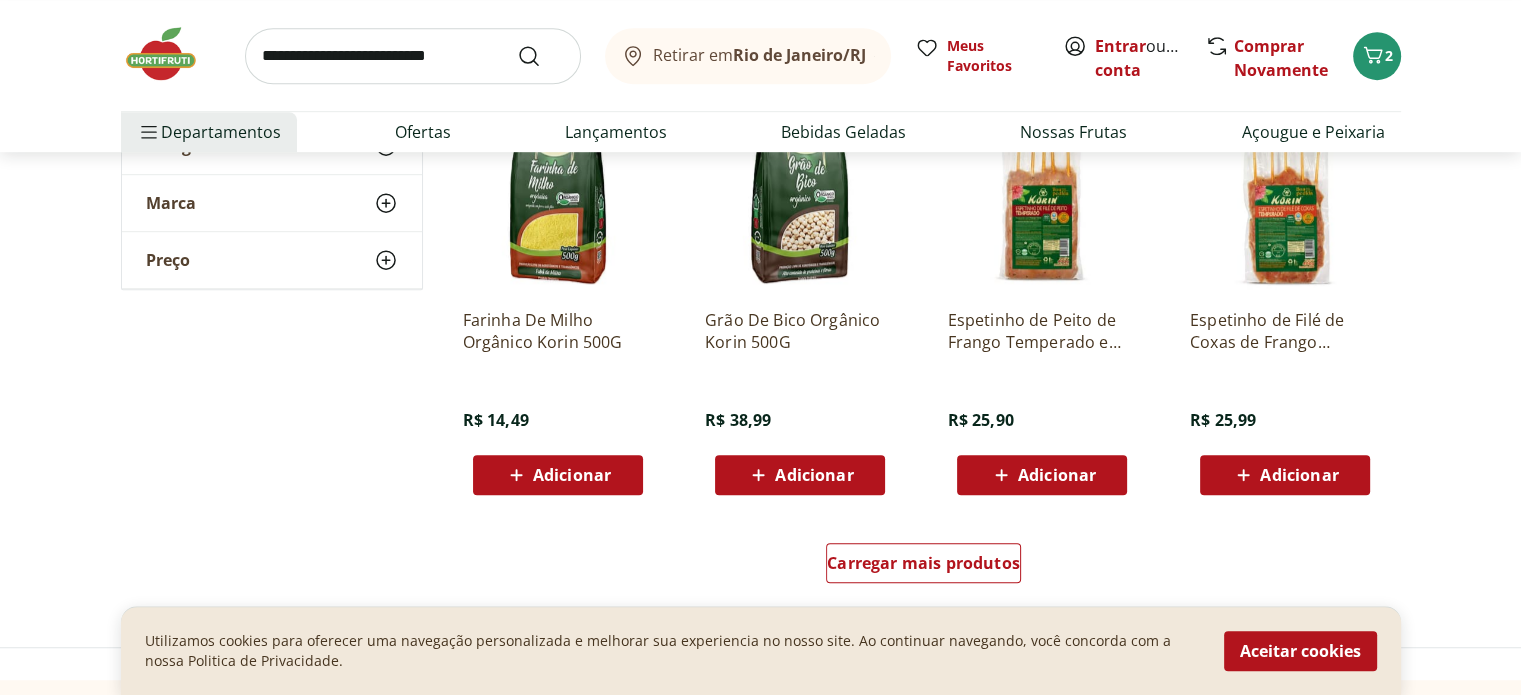 scroll, scrollTop: 1300, scrollLeft: 0, axis: vertical 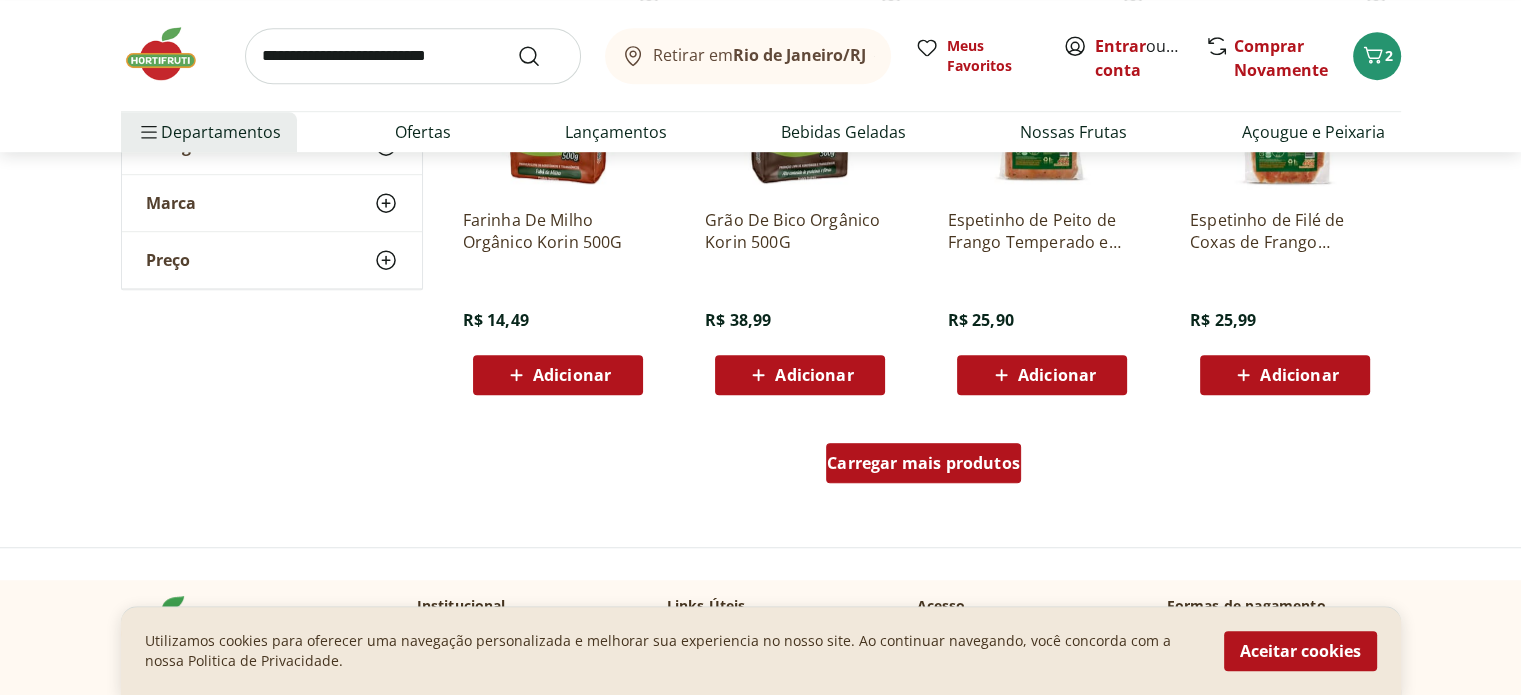 click on "Carregar mais produtos" at bounding box center (923, 463) 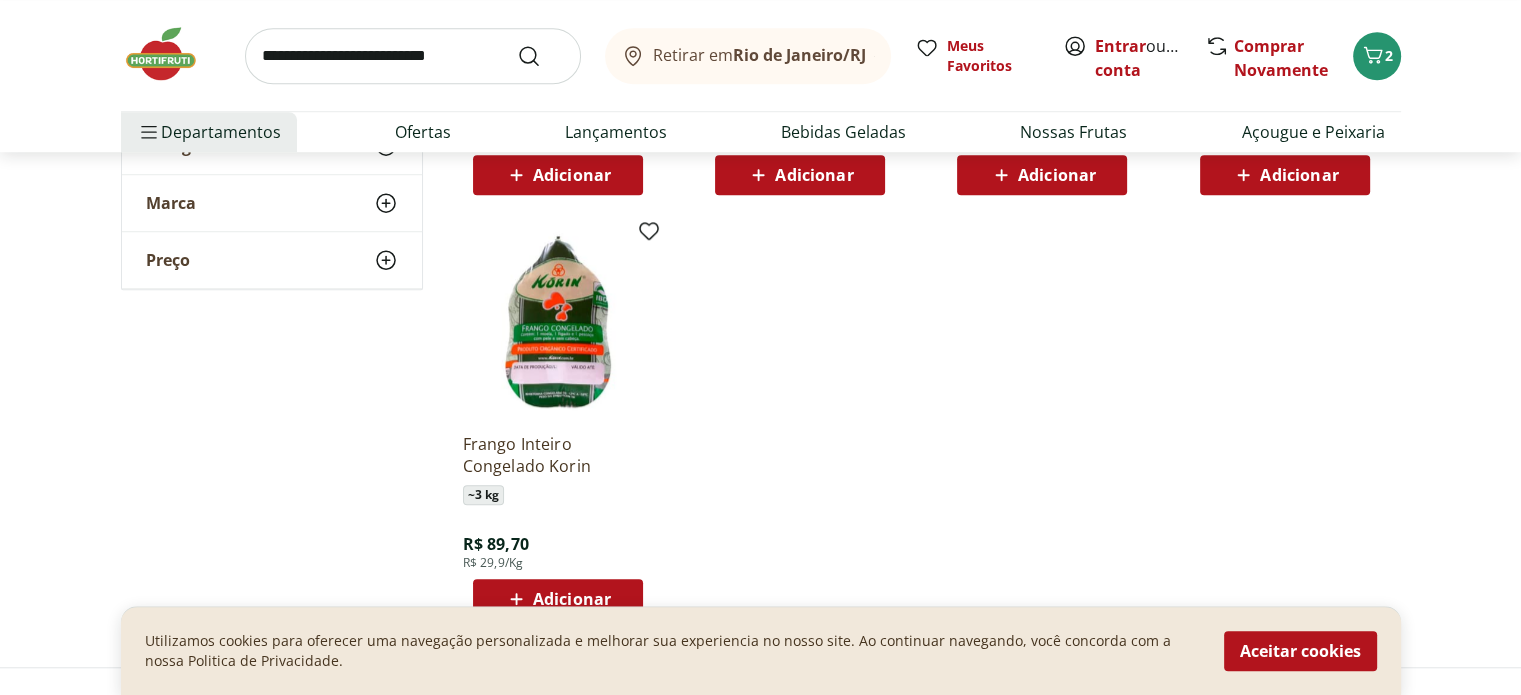 scroll, scrollTop: 1600, scrollLeft: 0, axis: vertical 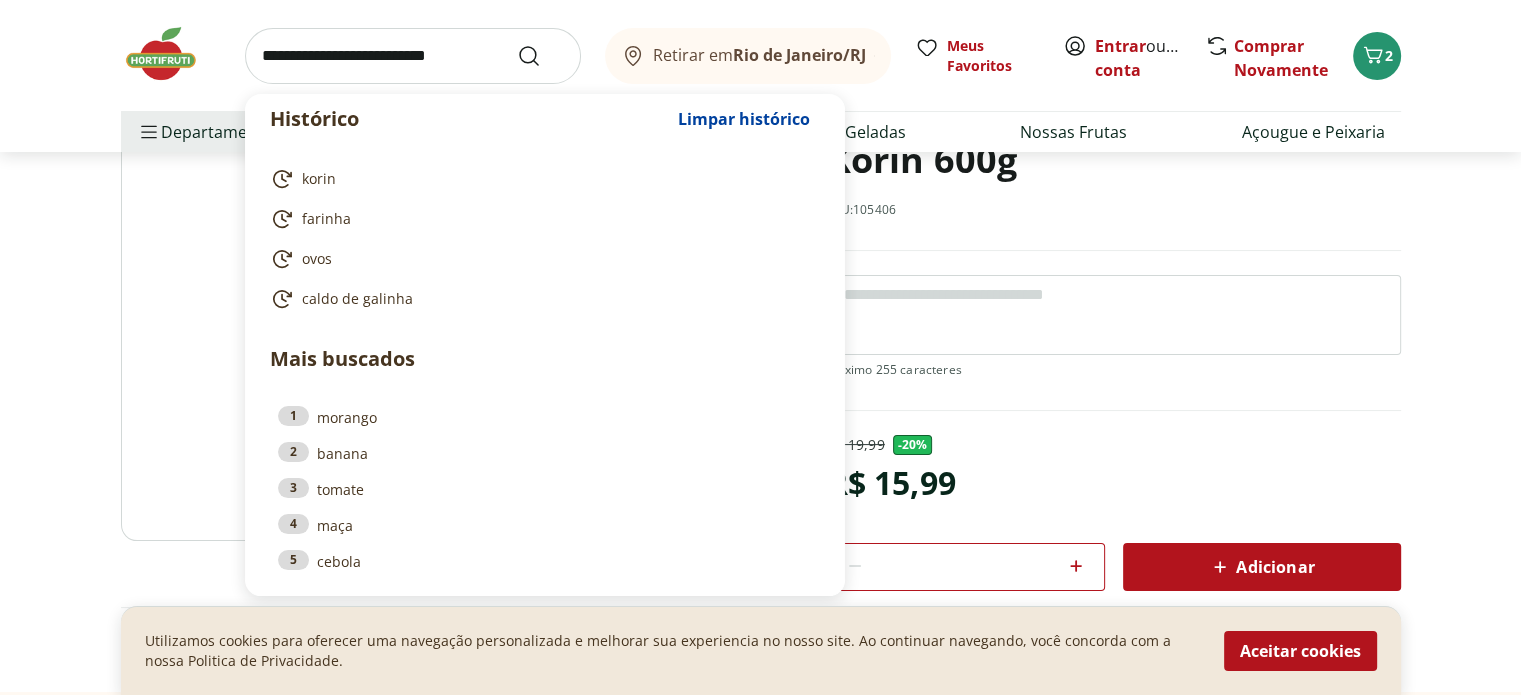 click at bounding box center (413, 56) 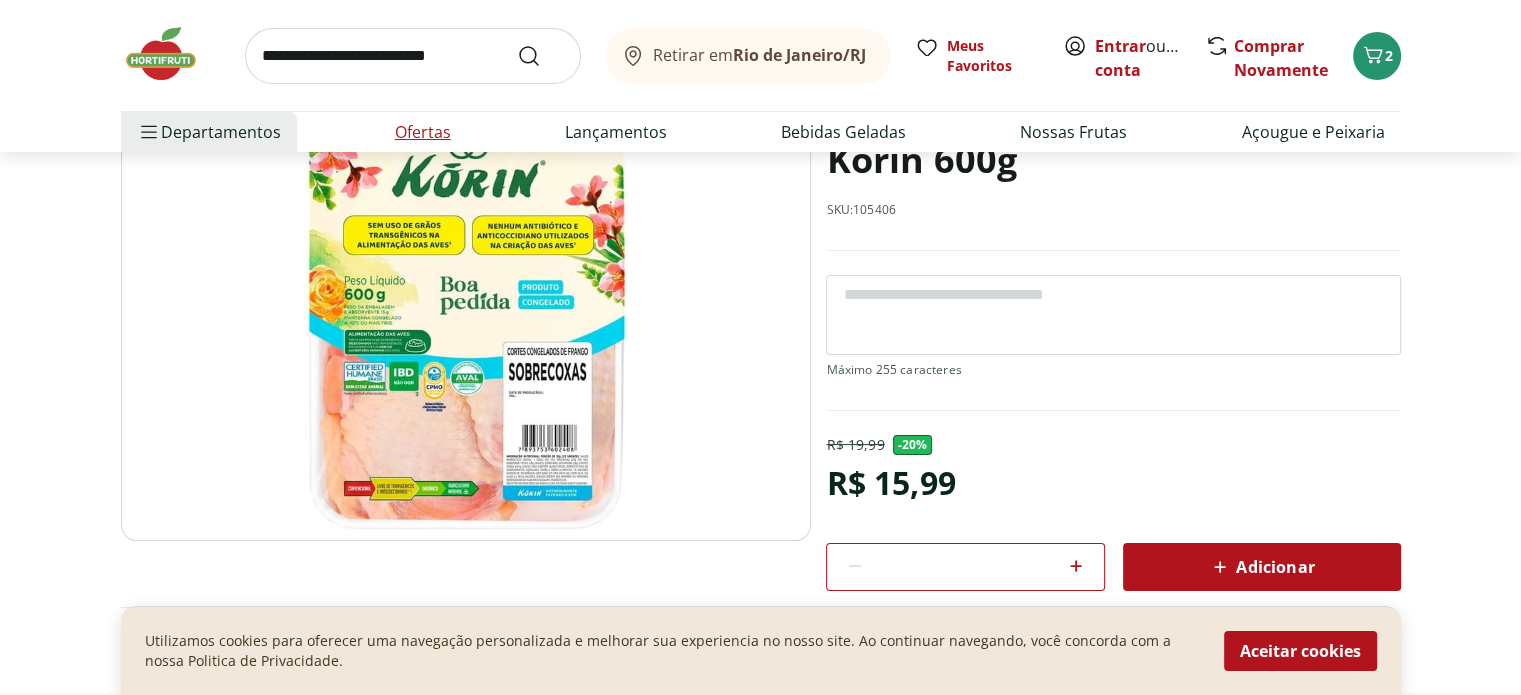 click on "Ofertas" at bounding box center [423, 132] 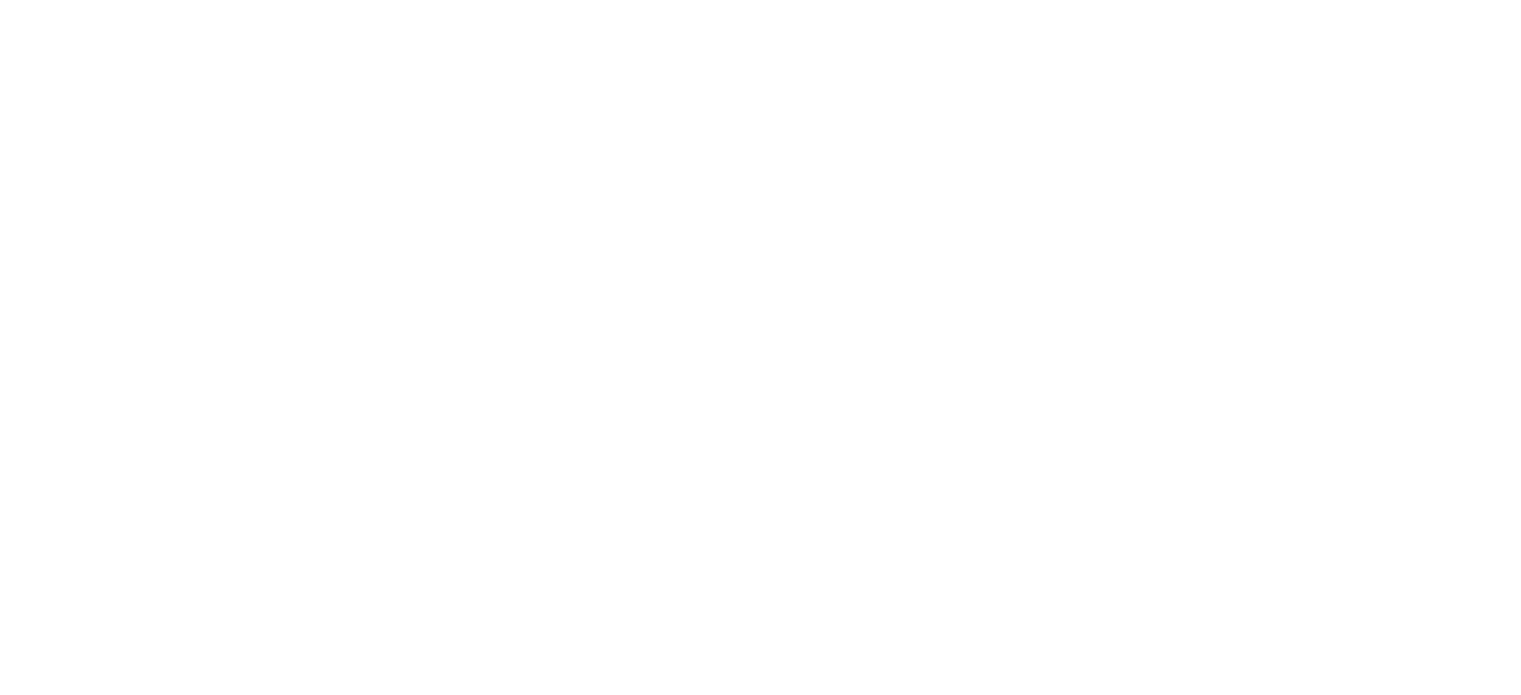 scroll, scrollTop: 0, scrollLeft: 0, axis: both 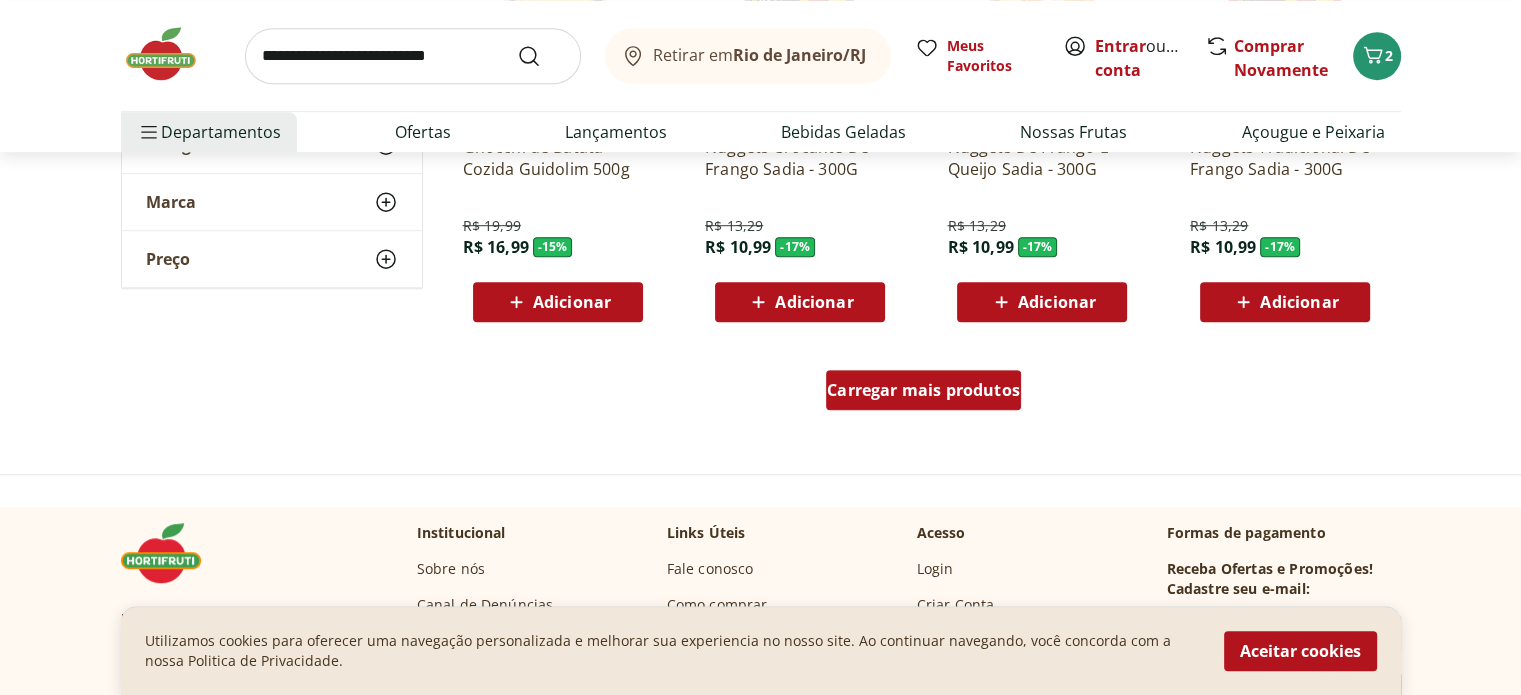 click on "Carregar mais produtos" at bounding box center [923, 390] 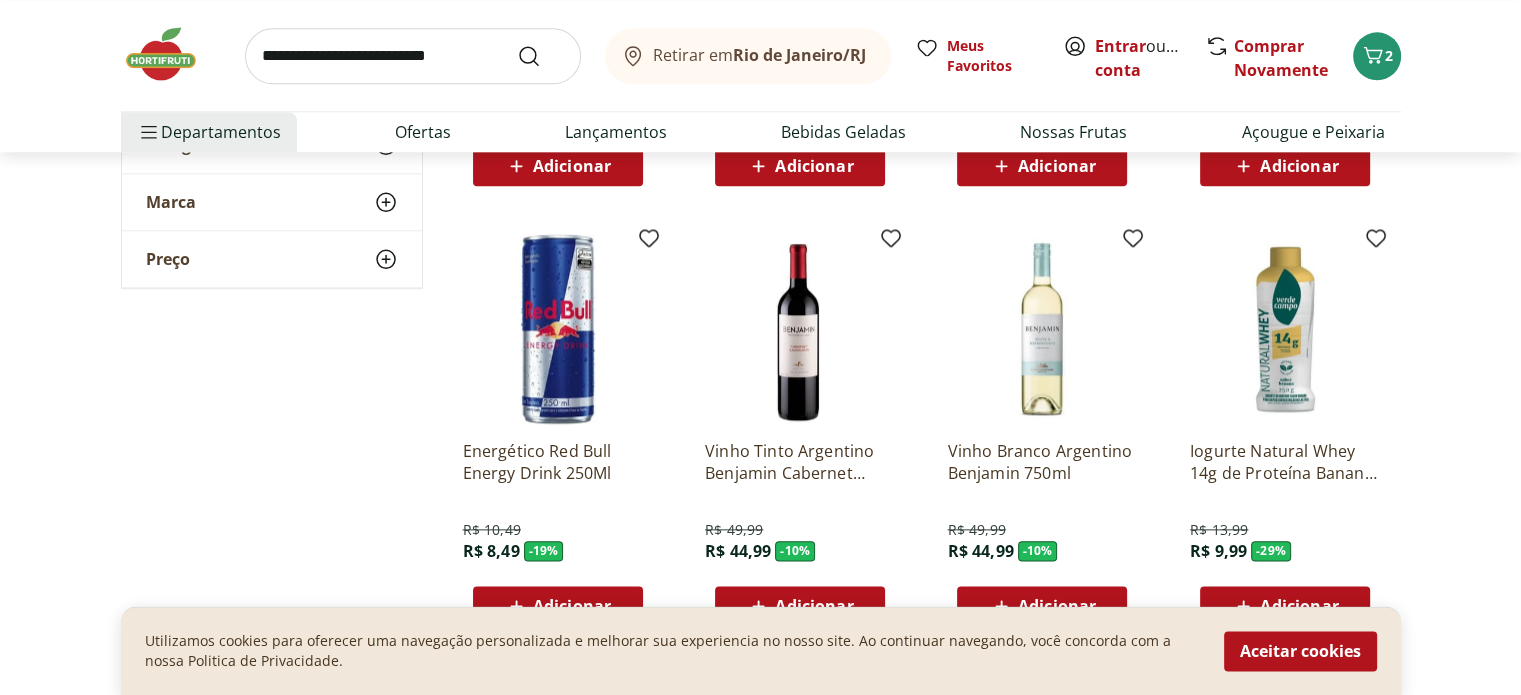 scroll, scrollTop: 2500, scrollLeft: 0, axis: vertical 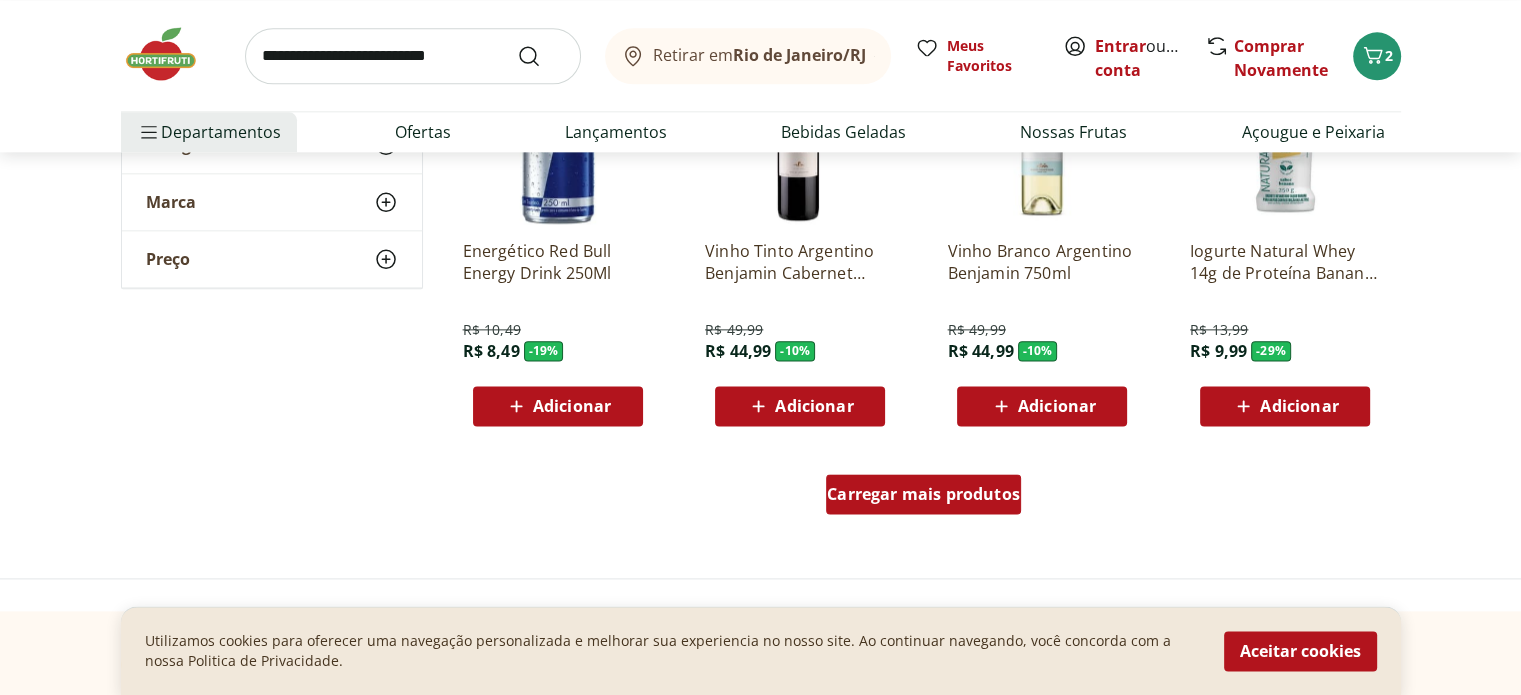 click on "Carregar mais produtos" at bounding box center [923, 494] 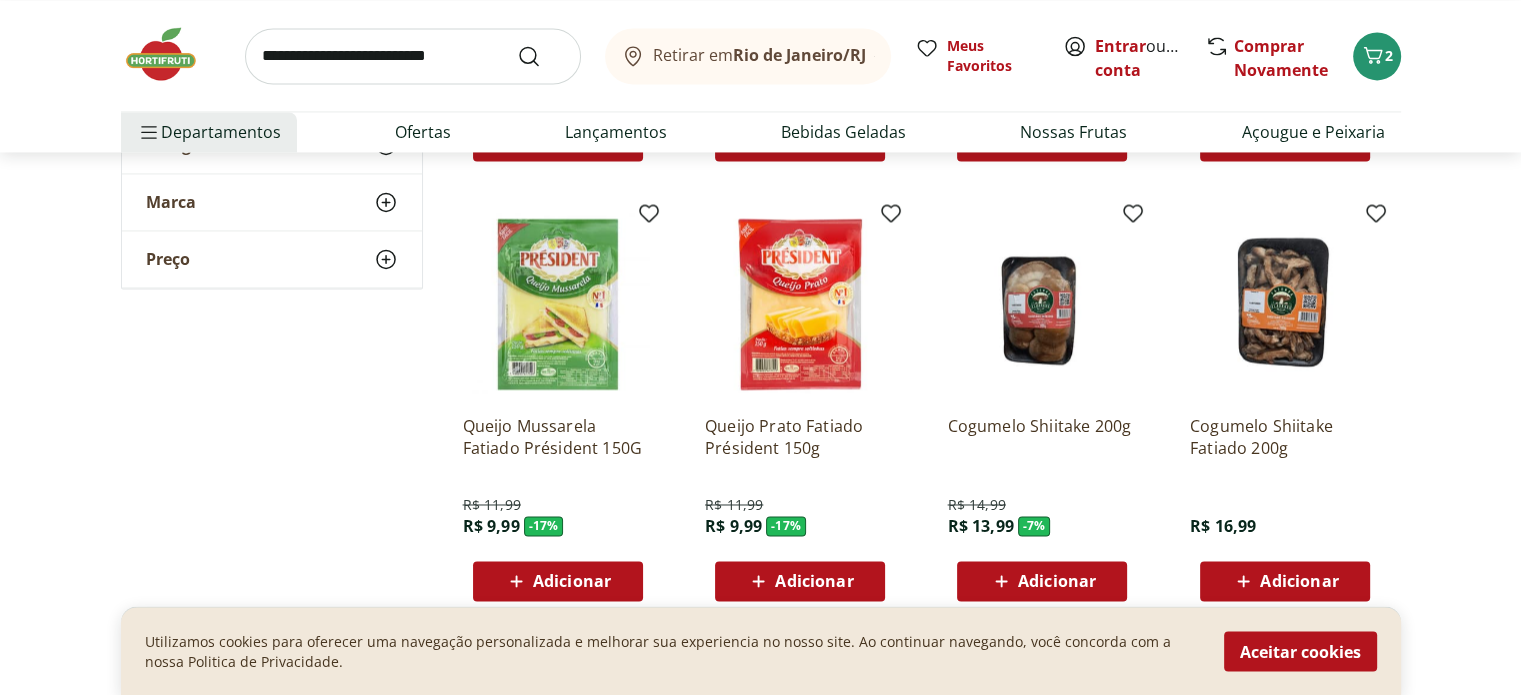 scroll, scrollTop: 3200, scrollLeft: 0, axis: vertical 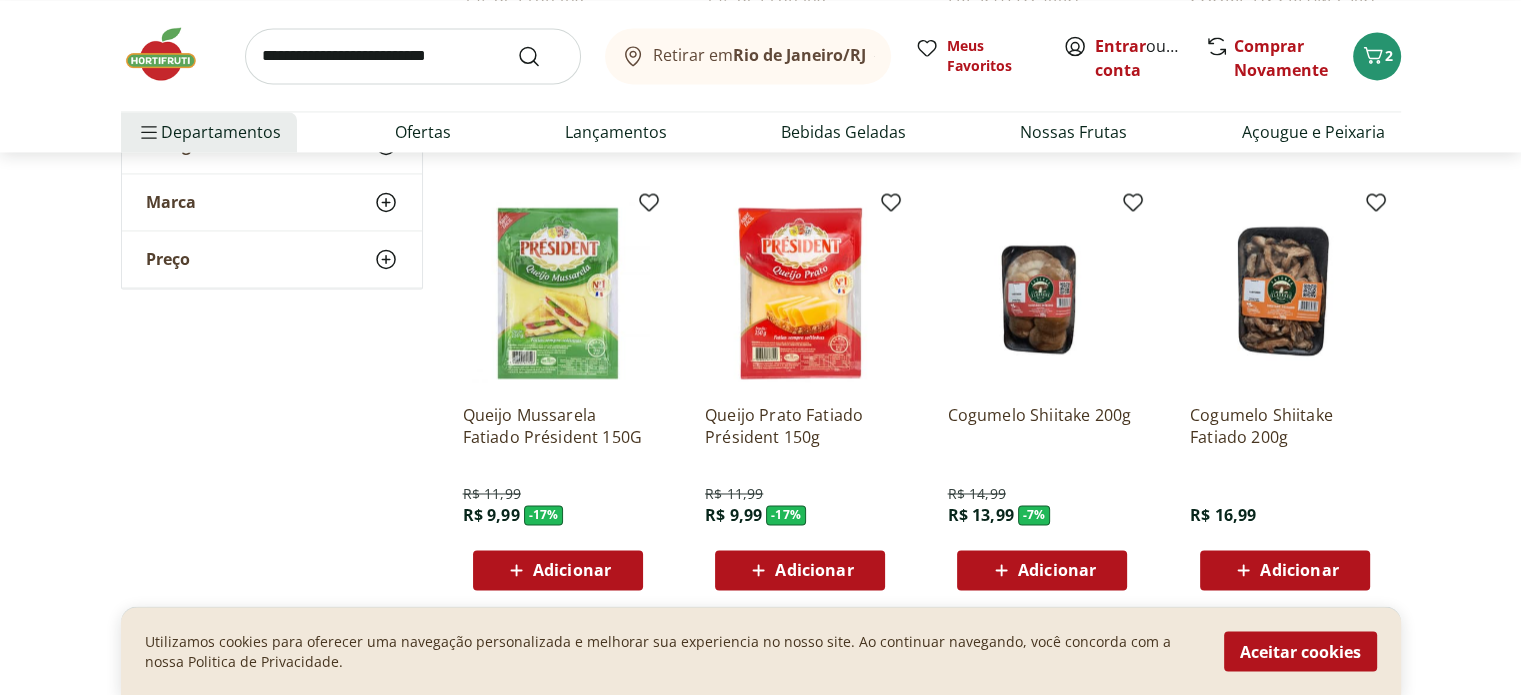 click on "Adicionar" at bounding box center (814, 570) 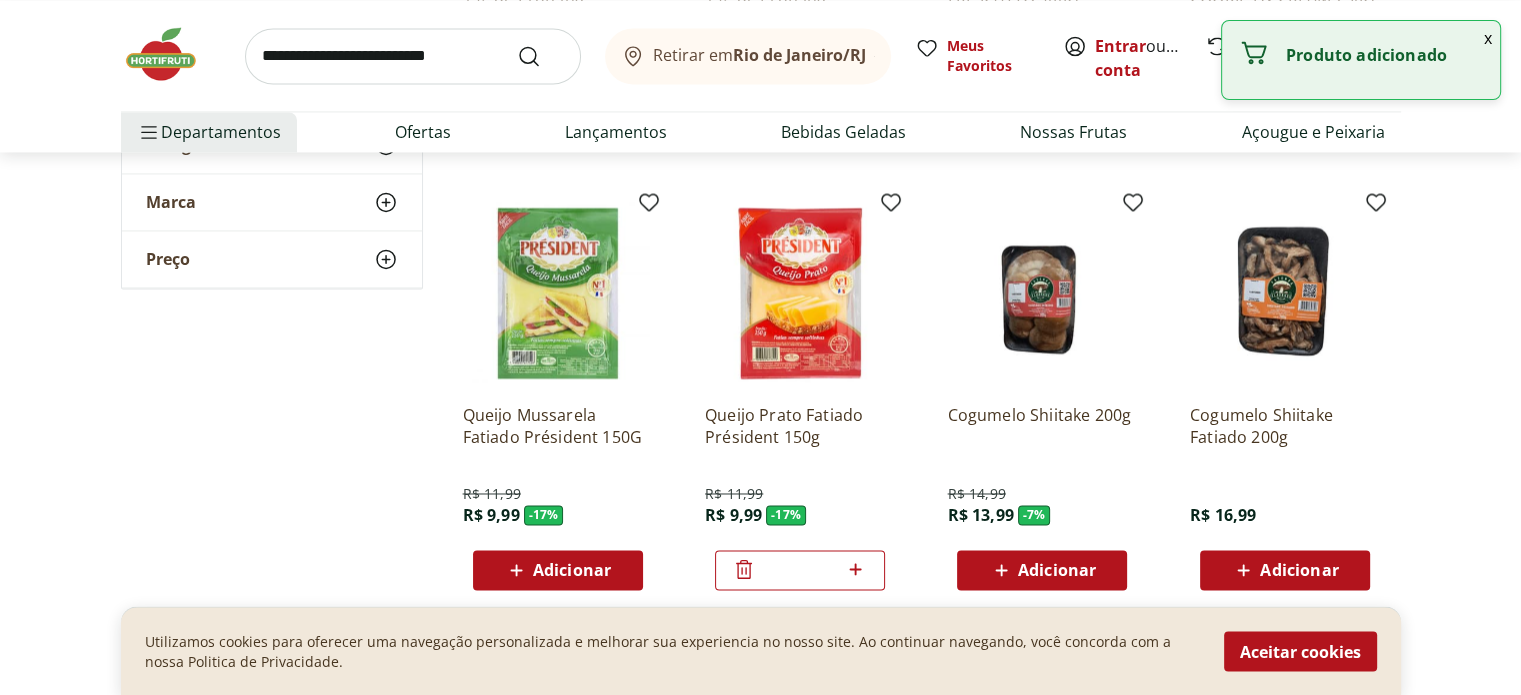 click 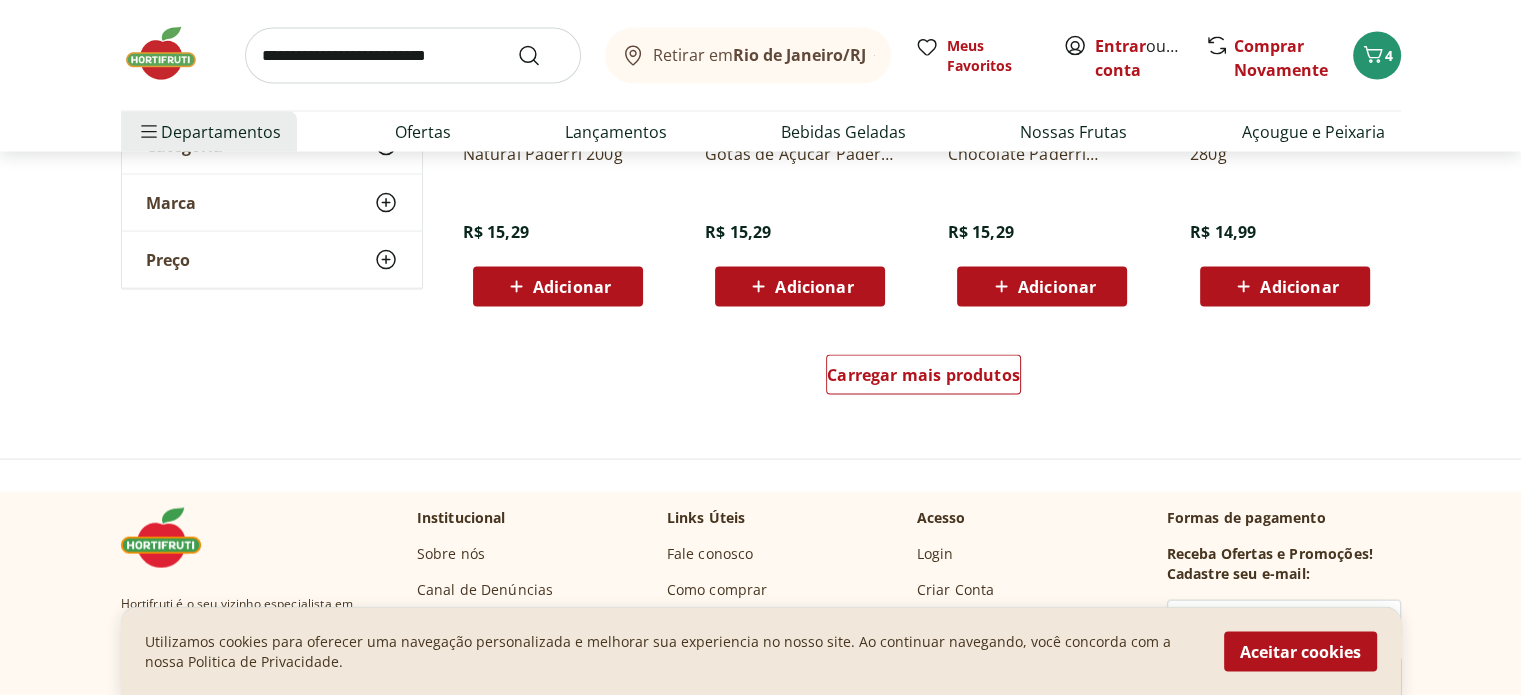 scroll, scrollTop: 4000, scrollLeft: 0, axis: vertical 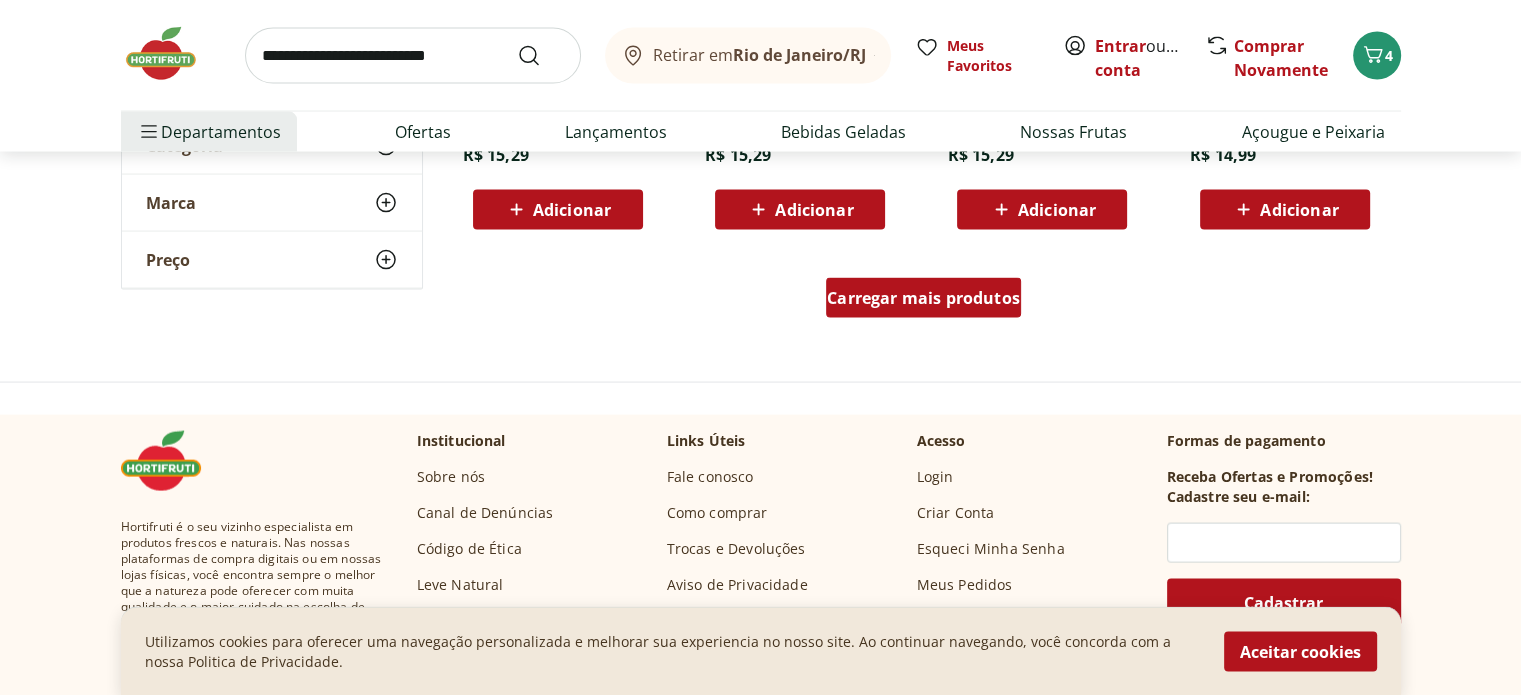 click on "Carregar mais produtos" at bounding box center (923, 298) 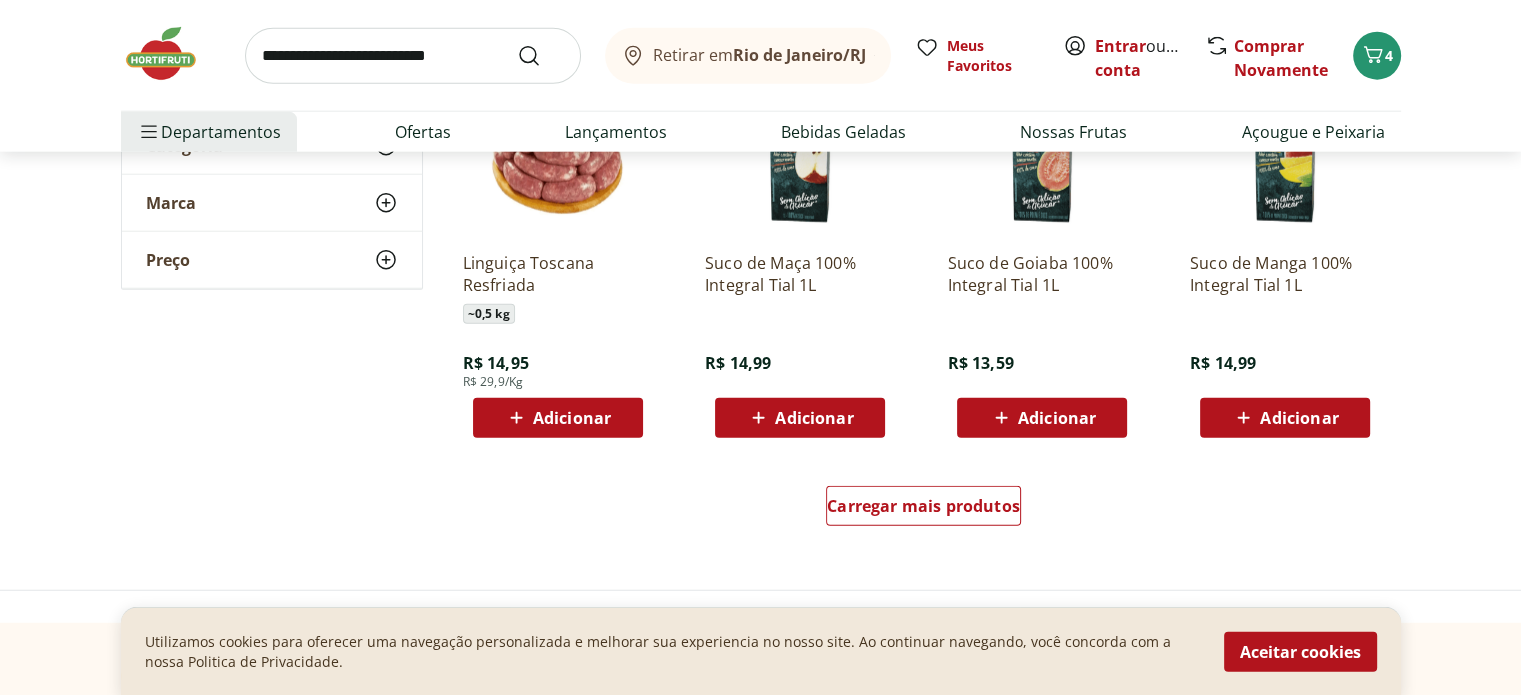 scroll, scrollTop: 5100, scrollLeft: 0, axis: vertical 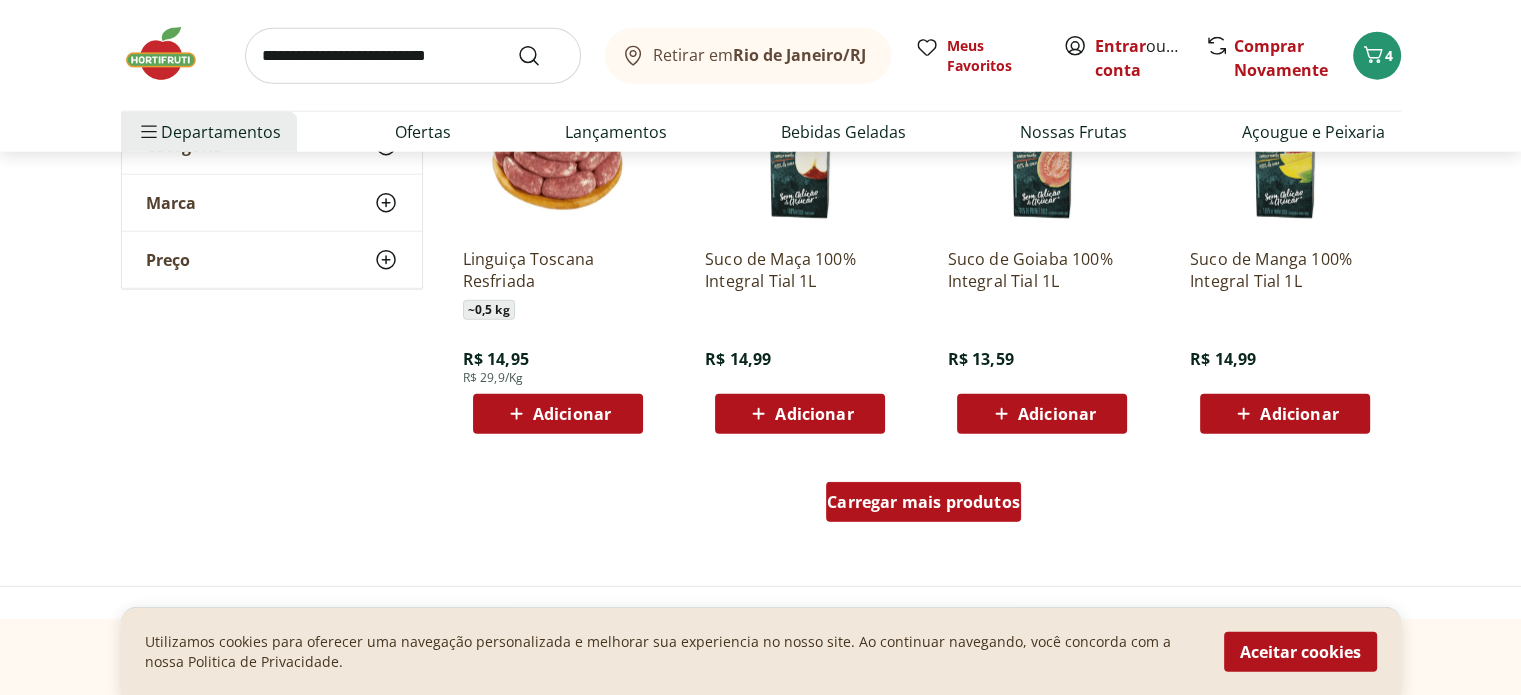 click on "Carregar mais produtos" at bounding box center (923, 502) 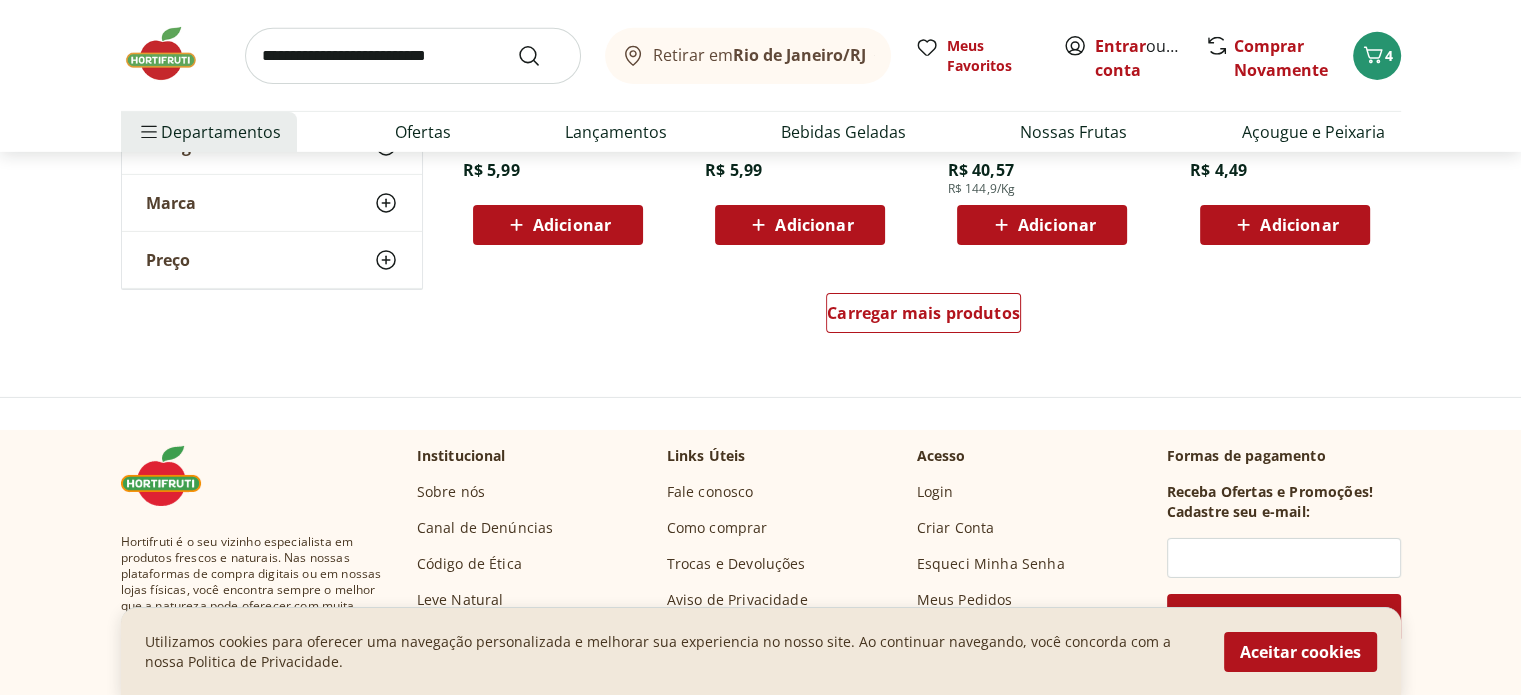 scroll, scrollTop: 6700, scrollLeft: 0, axis: vertical 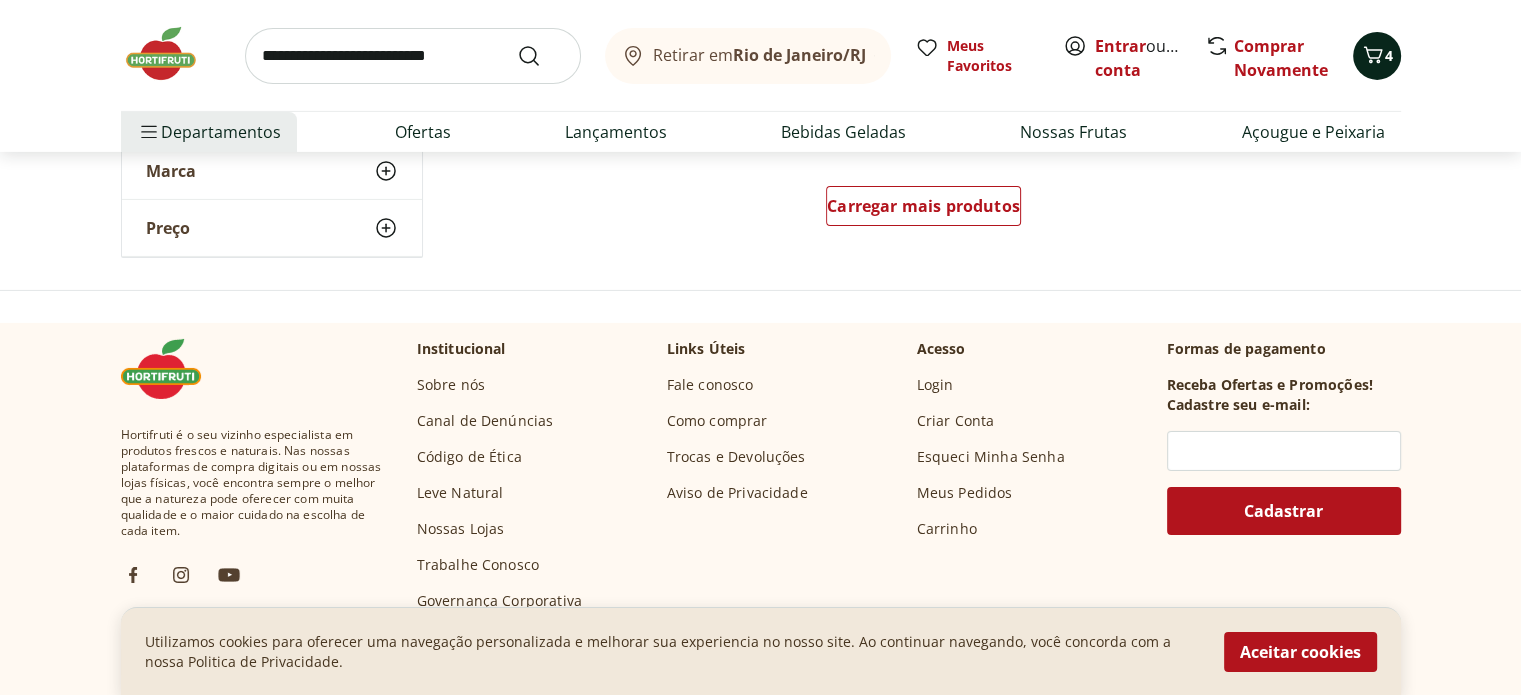 click on "4" at bounding box center [1377, 56] 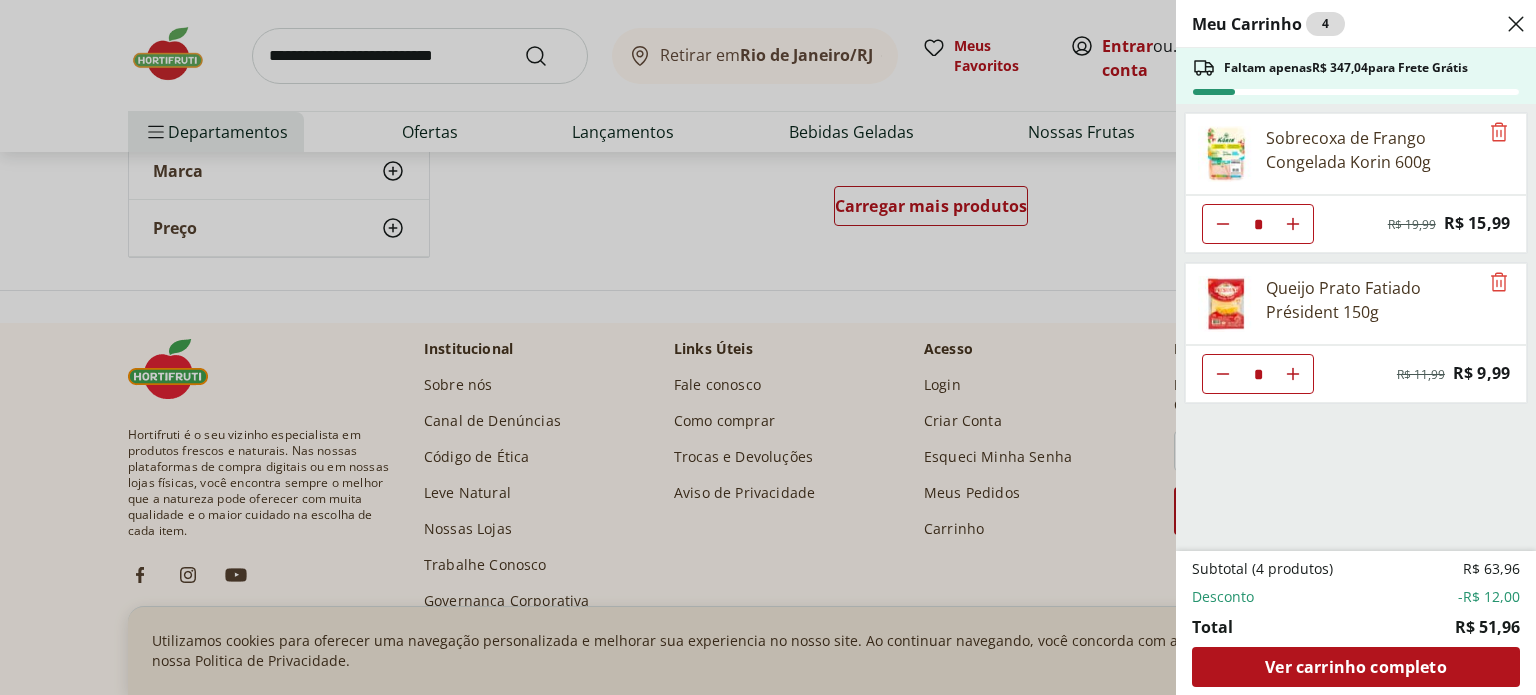 click on "Meu Carrinho 4 Faltam apenas  R$ 347,04  para Frete Grátis Sobrecoxa de Frango Congelada Korin 600g * Original price: R$ 19,99 Price: R$ 15,99 Queijo Prato Fatiado Président 150g * Original price: R$ 11,99 Price: R$ 9,99 Subtotal (4 produtos) R$ 63,96 Desconto -R$ 12,00 Total R$ 51,96 Ver carrinho completo" at bounding box center [768, 347] 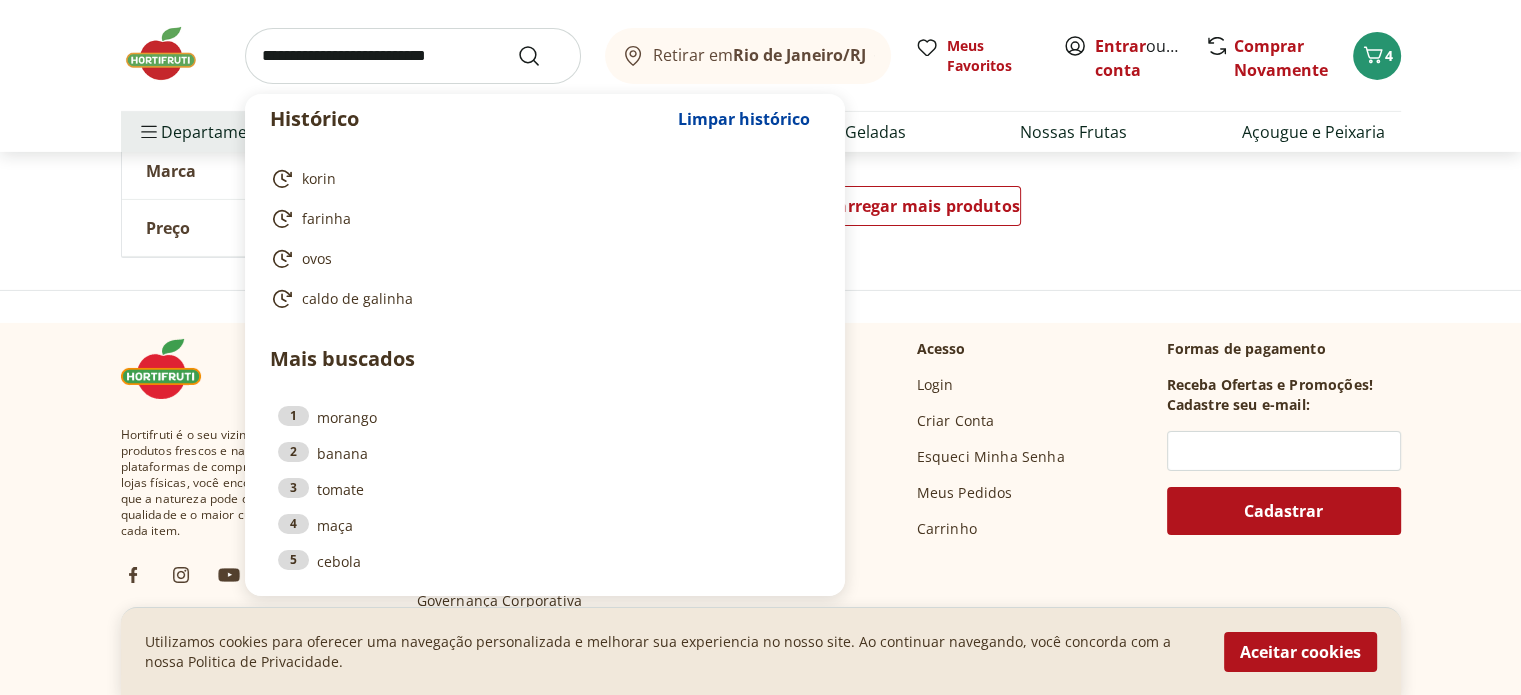 click at bounding box center (413, 56) 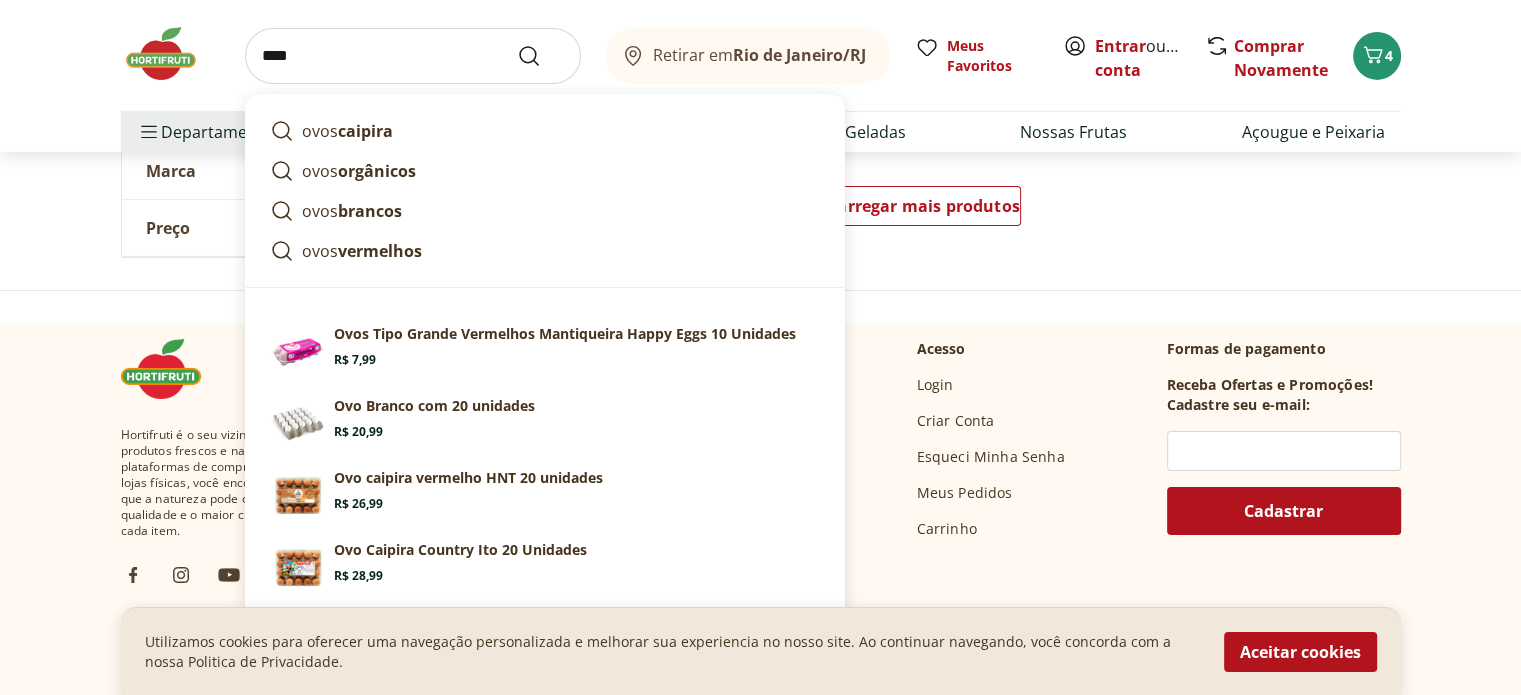 type on "****" 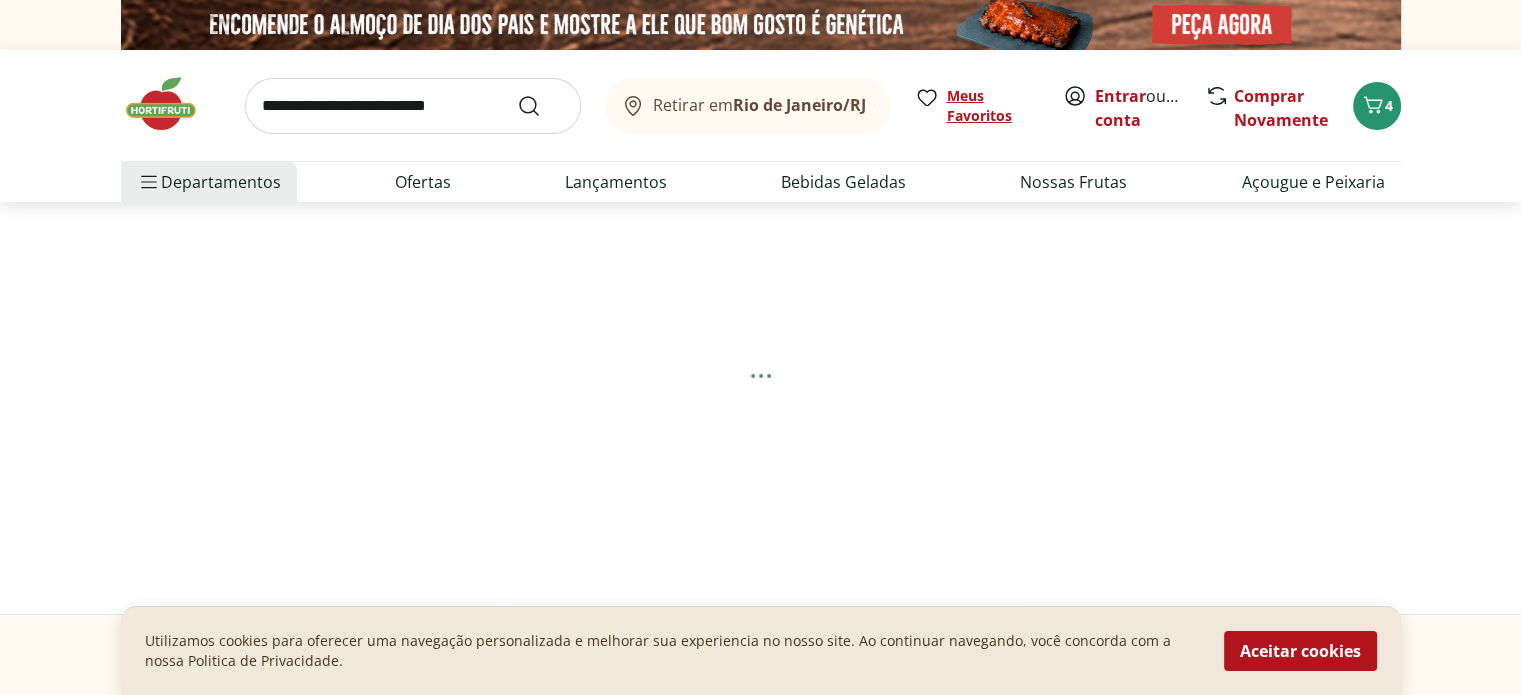 select on "**********" 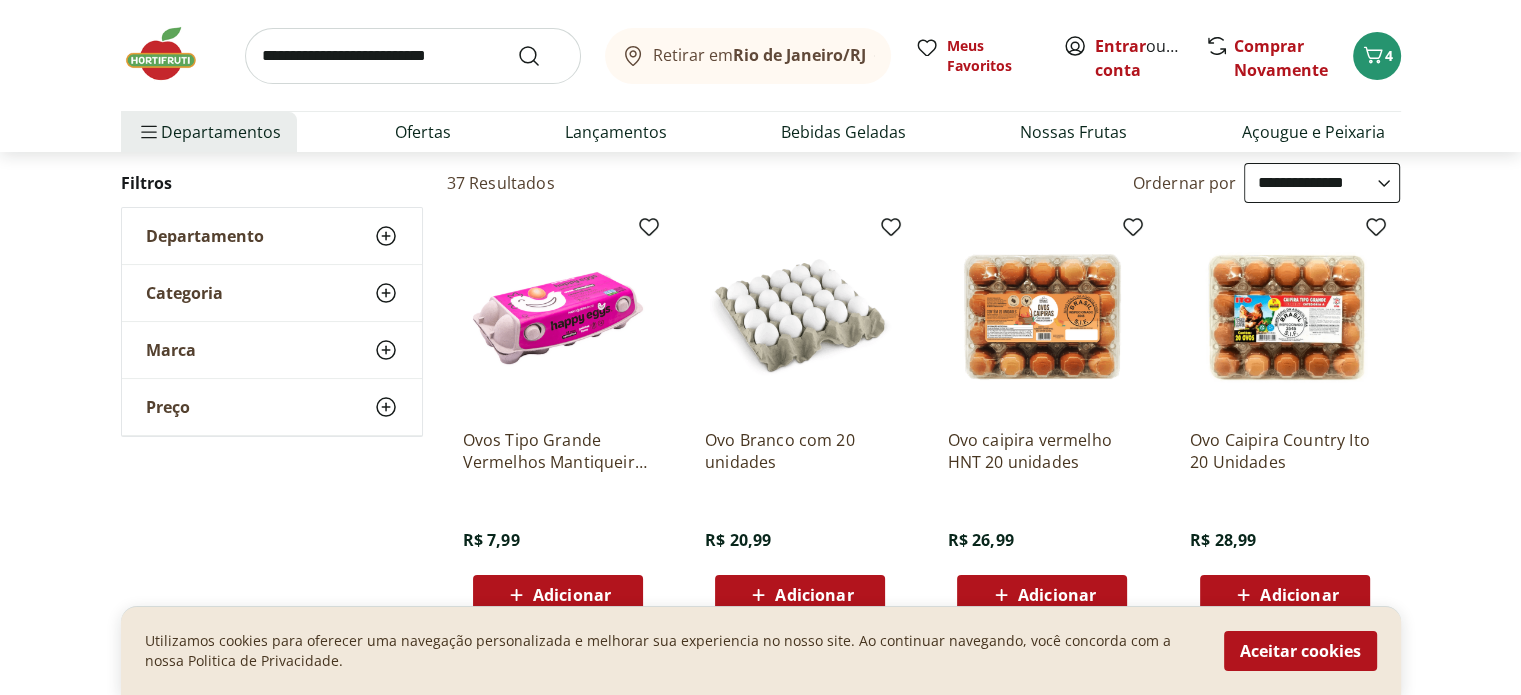 scroll, scrollTop: 300, scrollLeft: 0, axis: vertical 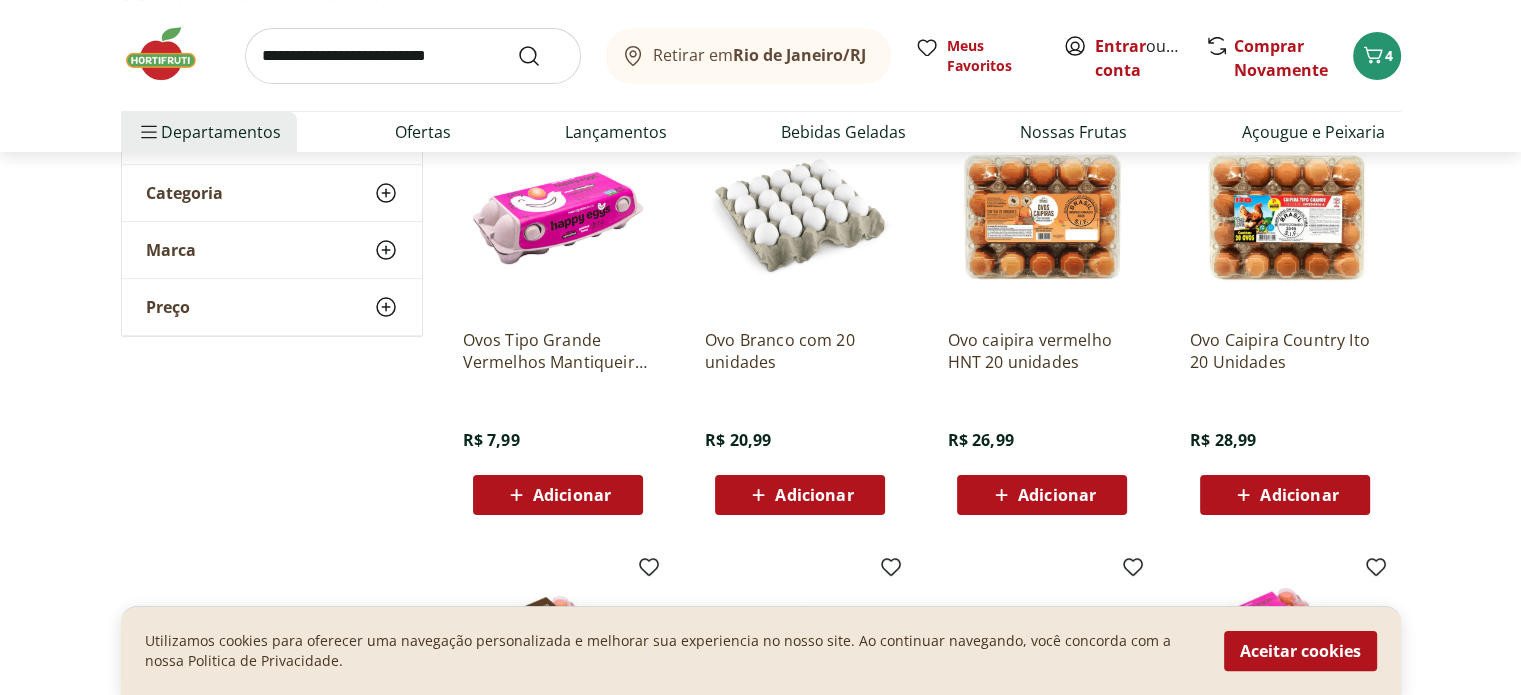 click at bounding box center (558, 218) 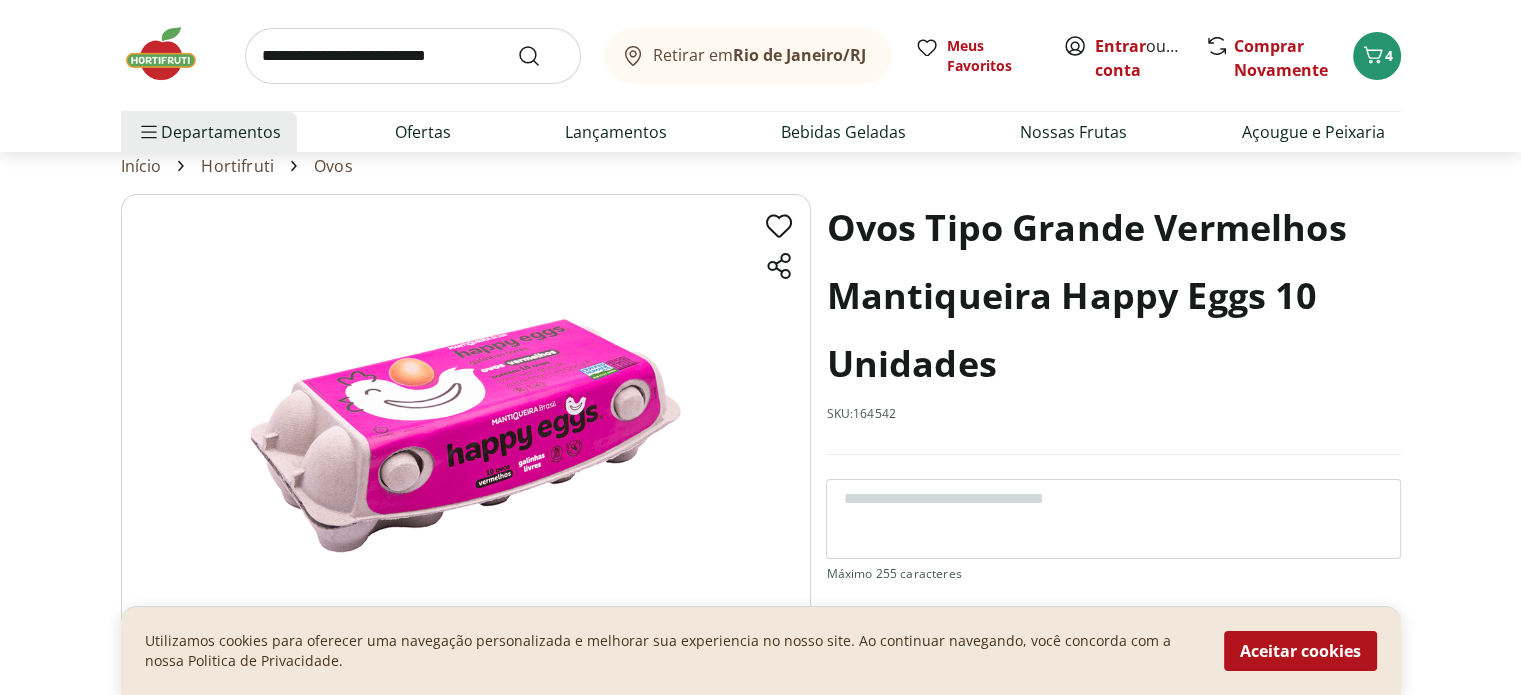 scroll, scrollTop: 100, scrollLeft: 0, axis: vertical 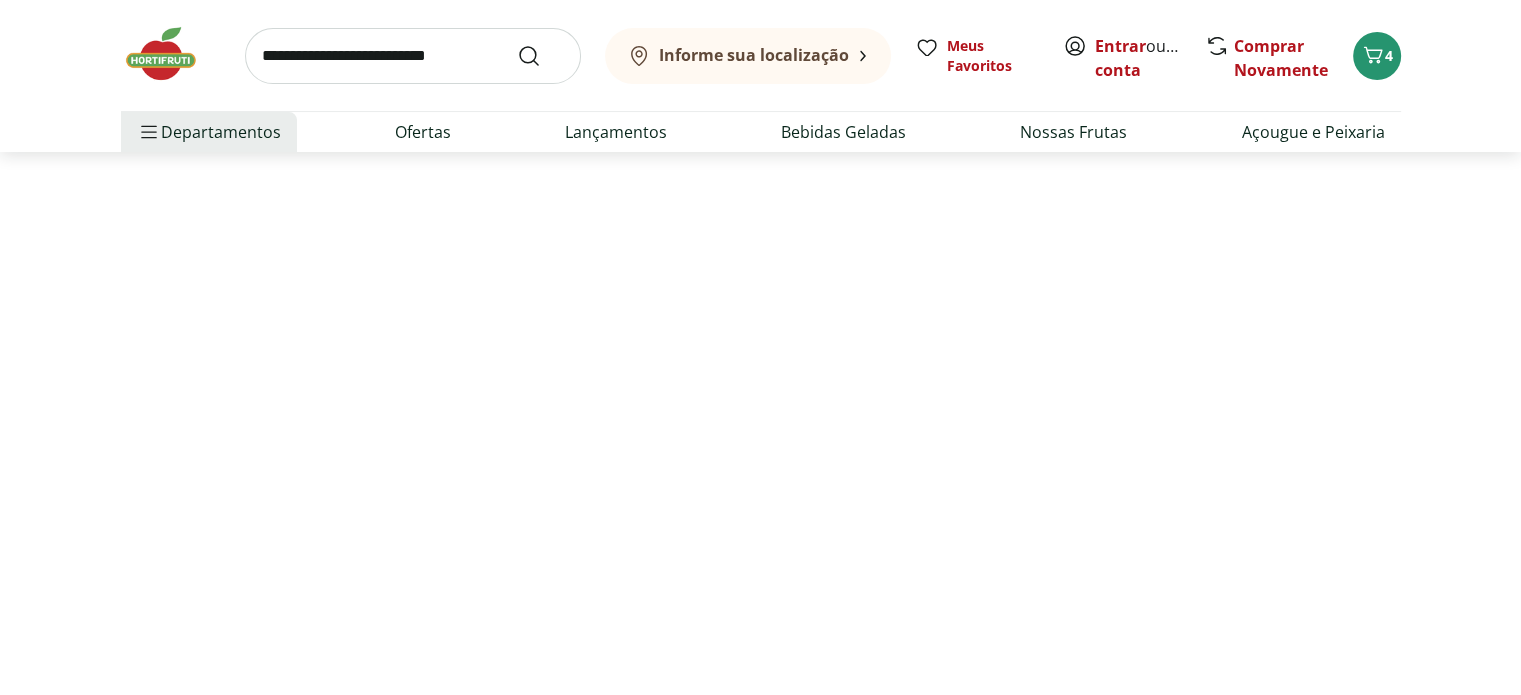 select on "**********" 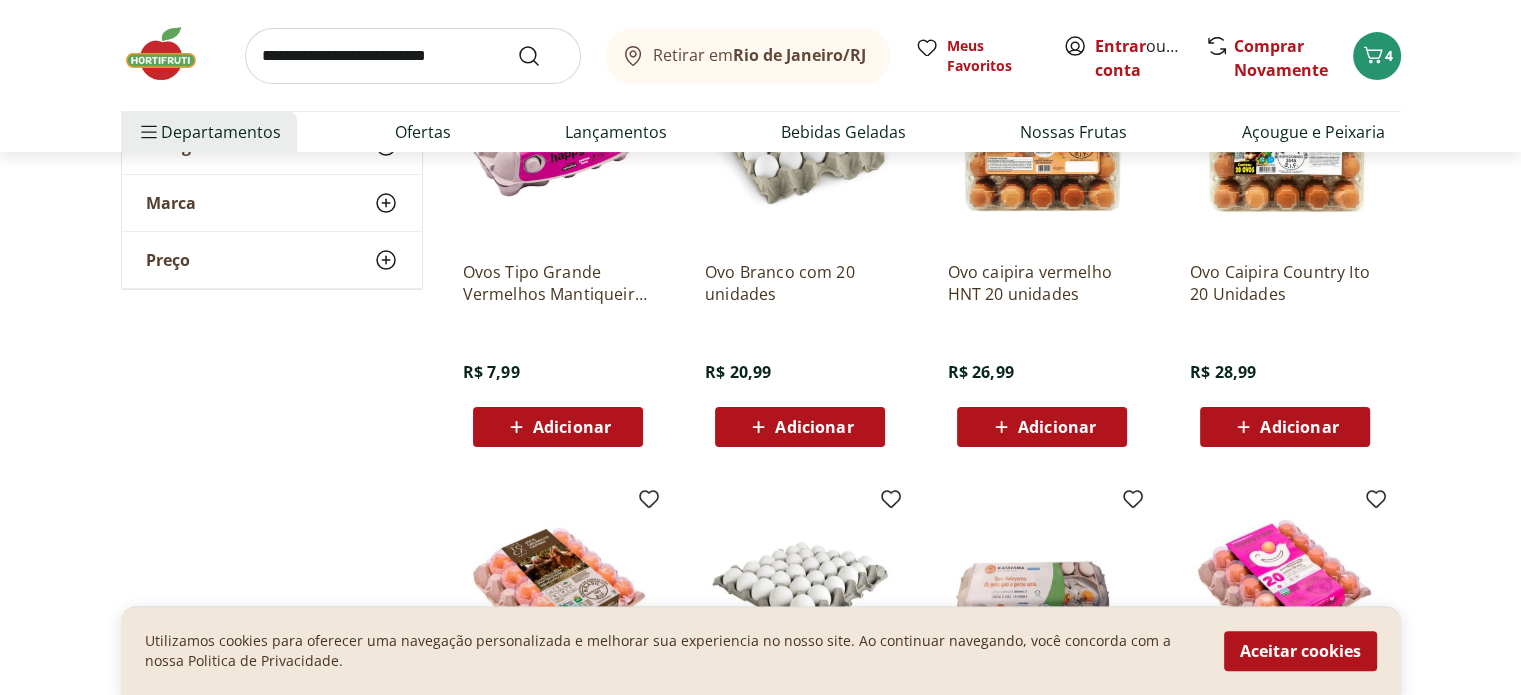 scroll, scrollTop: 300, scrollLeft: 0, axis: vertical 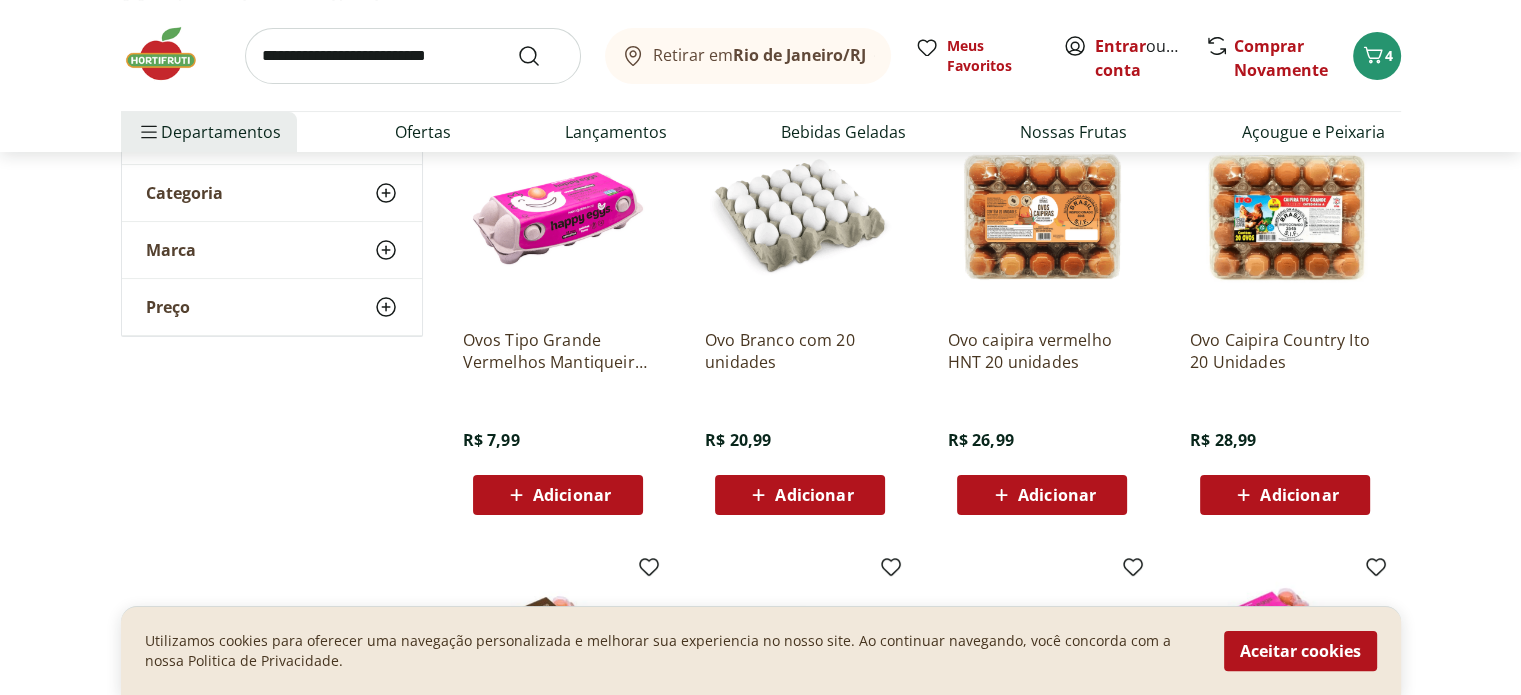click on "Adicionar" at bounding box center [572, 495] 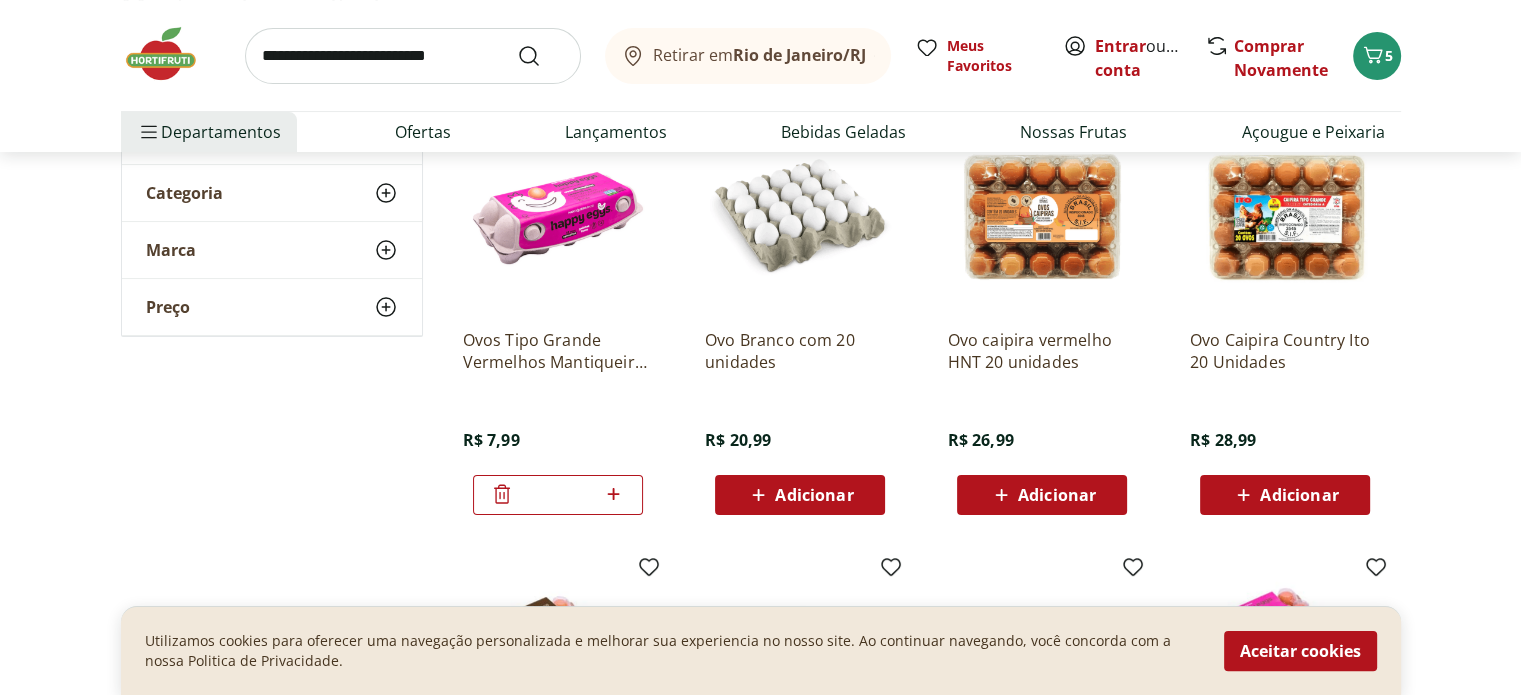 click 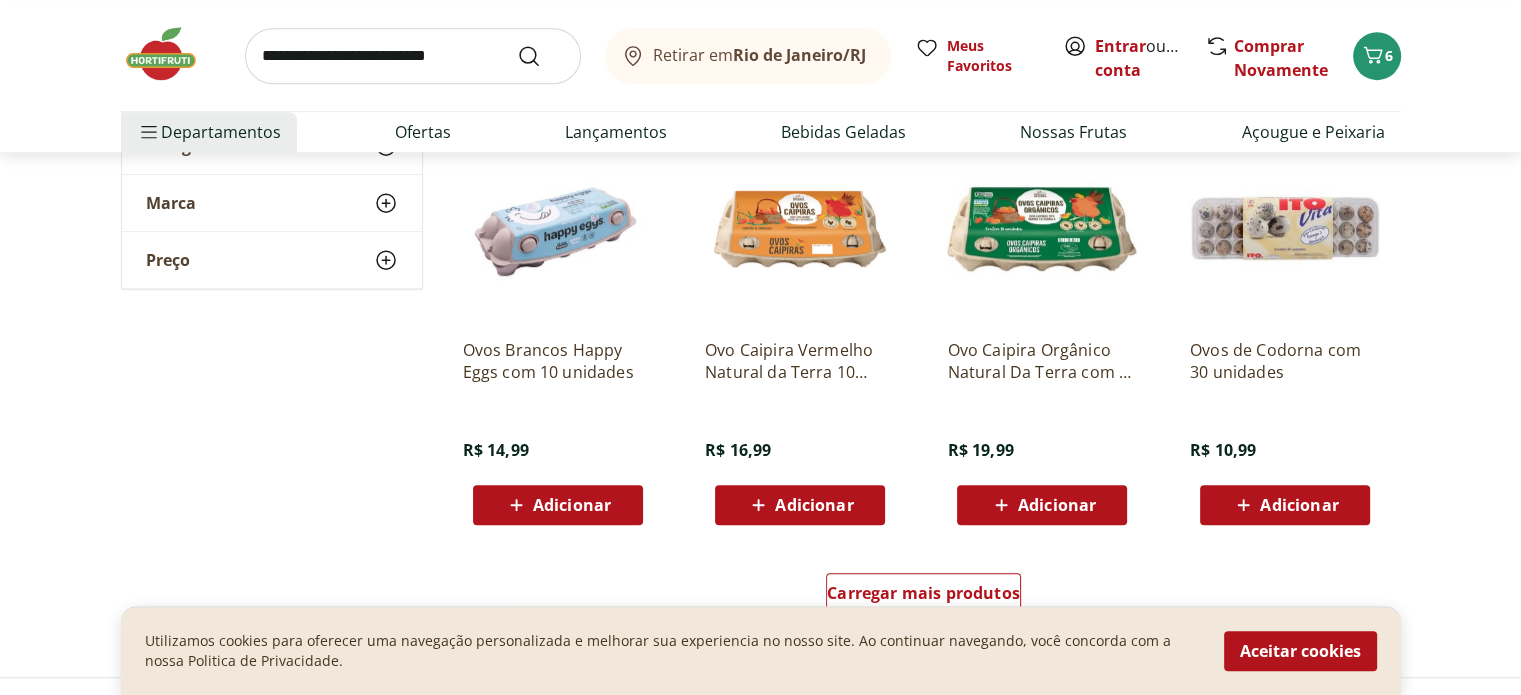 scroll, scrollTop: 1200, scrollLeft: 0, axis: vertical 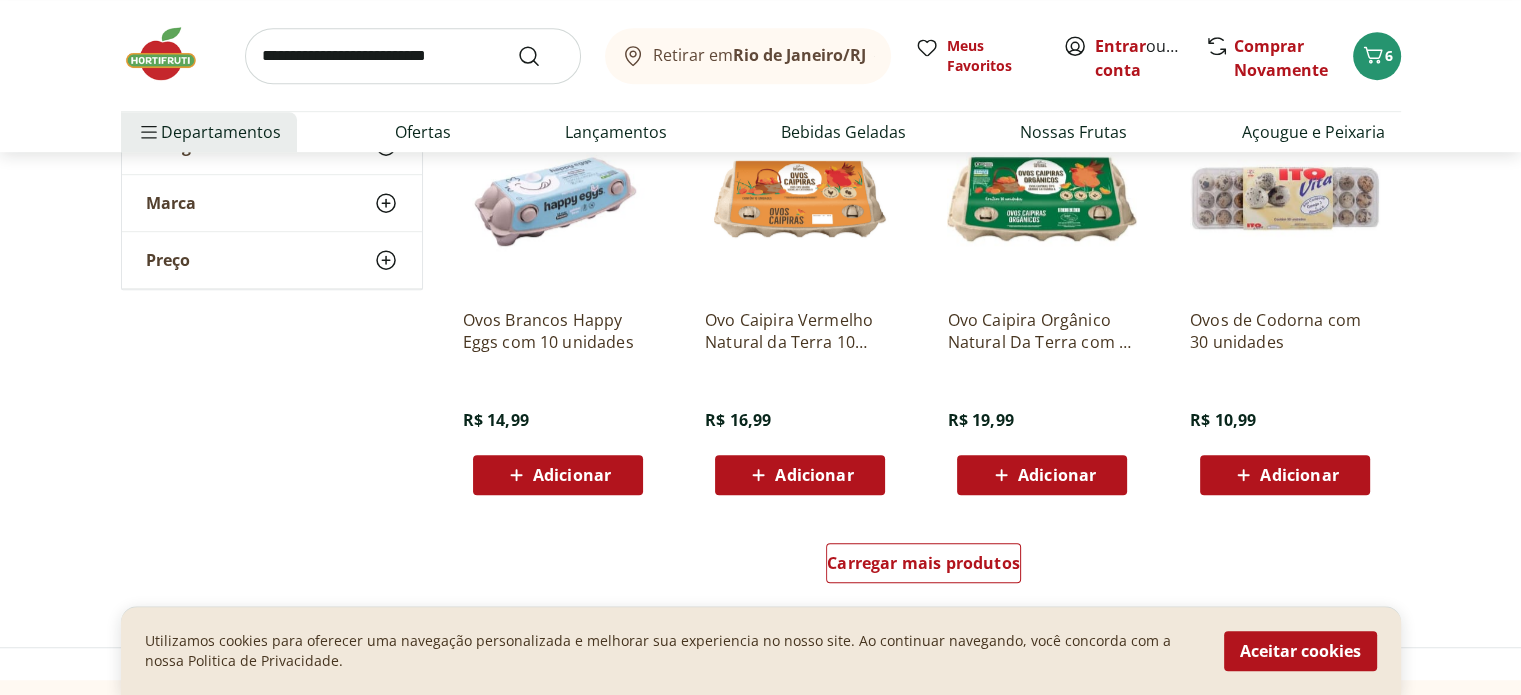 click on "Adicionar" at bounding box center (1299, 475) 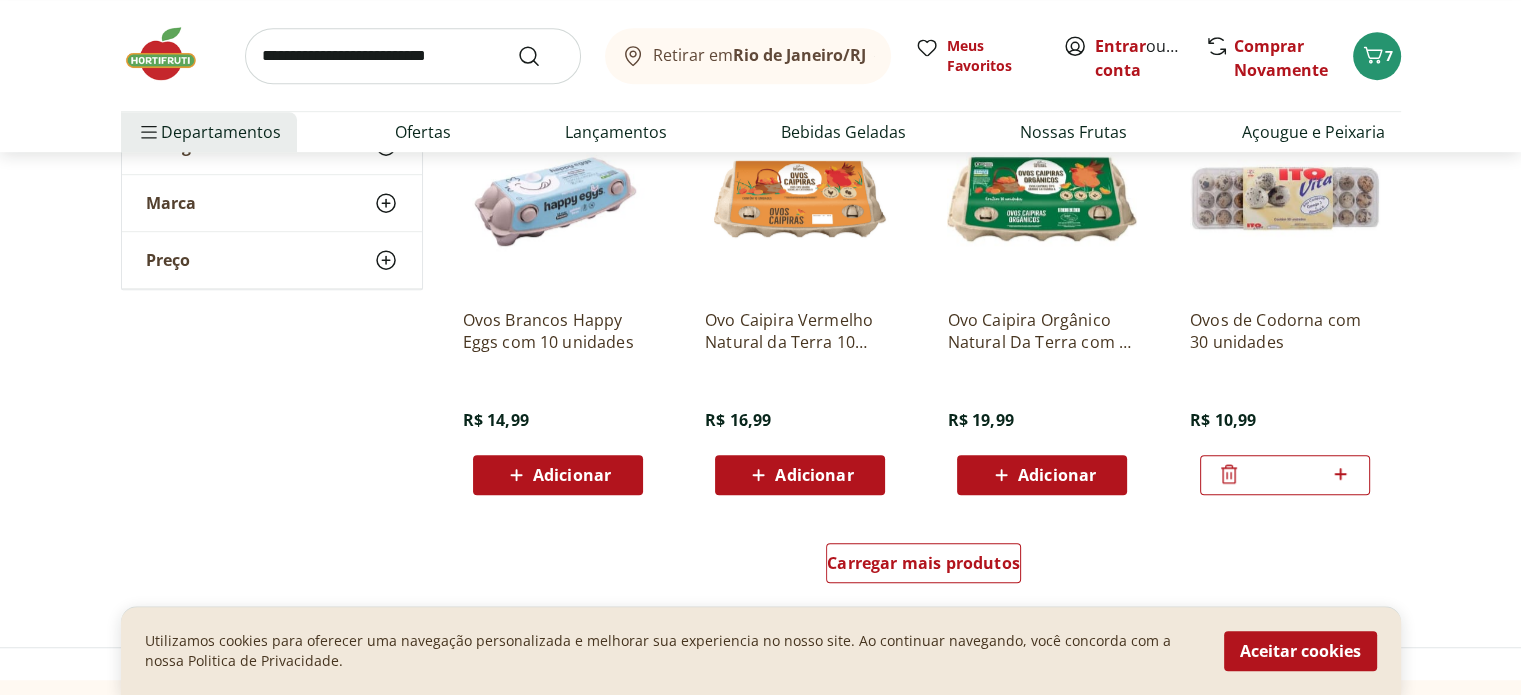click 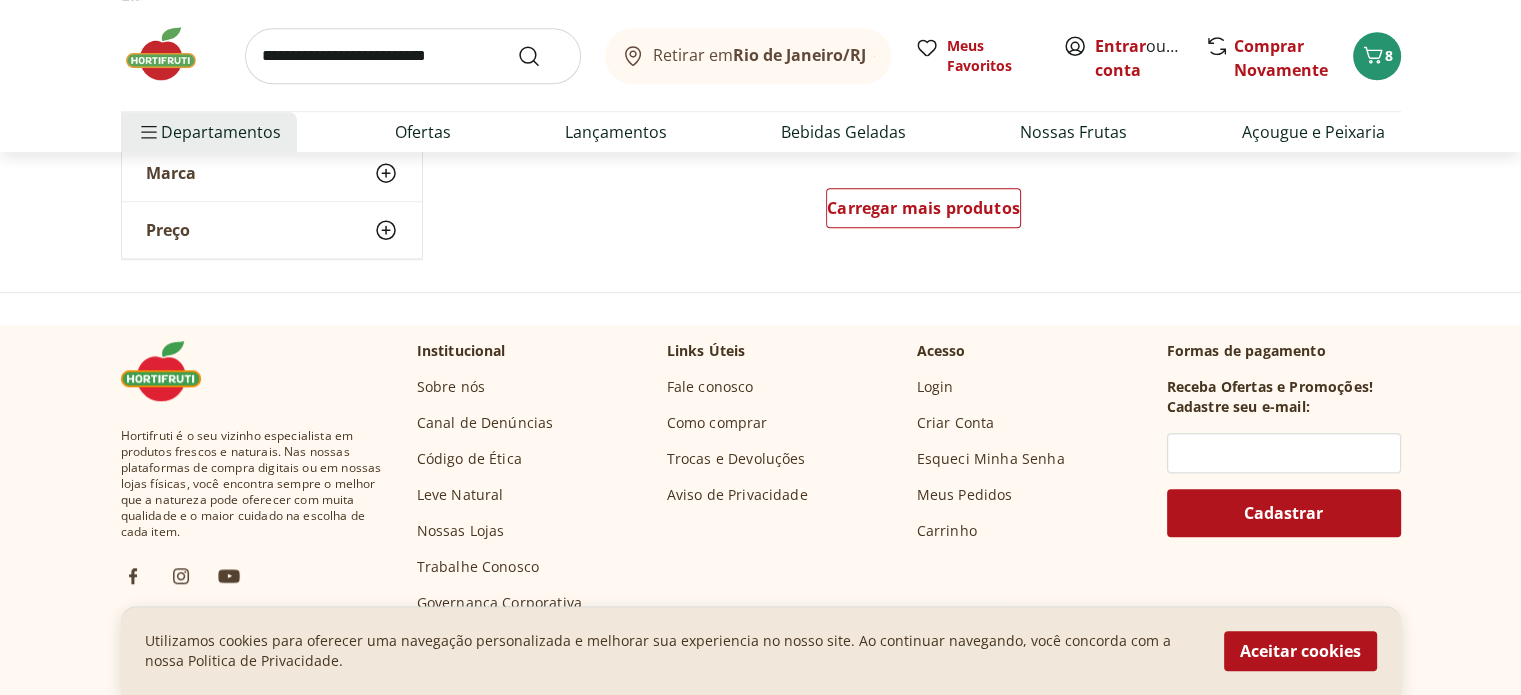 scroll, scrollTop: 1600, scrollLeft: 0, axis: vertical 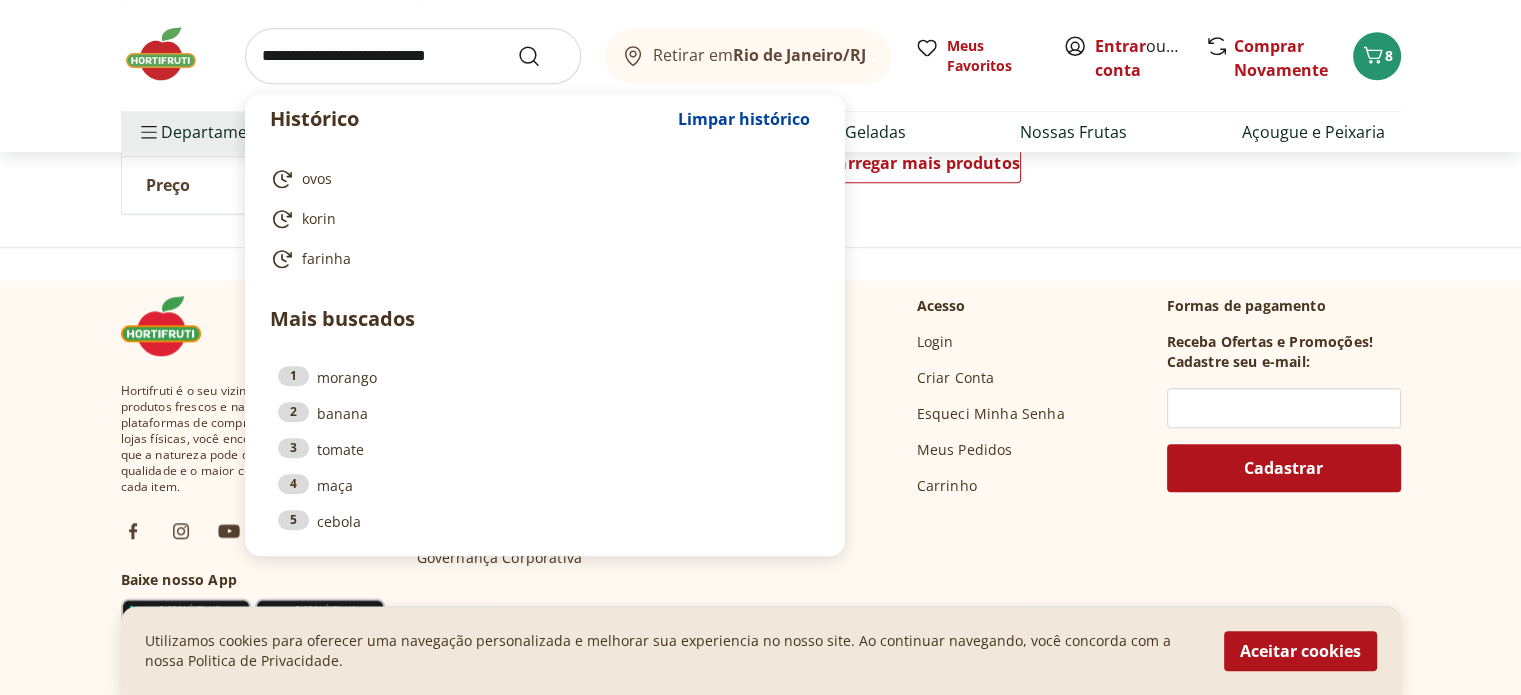 click at bounding box center [413, 56] 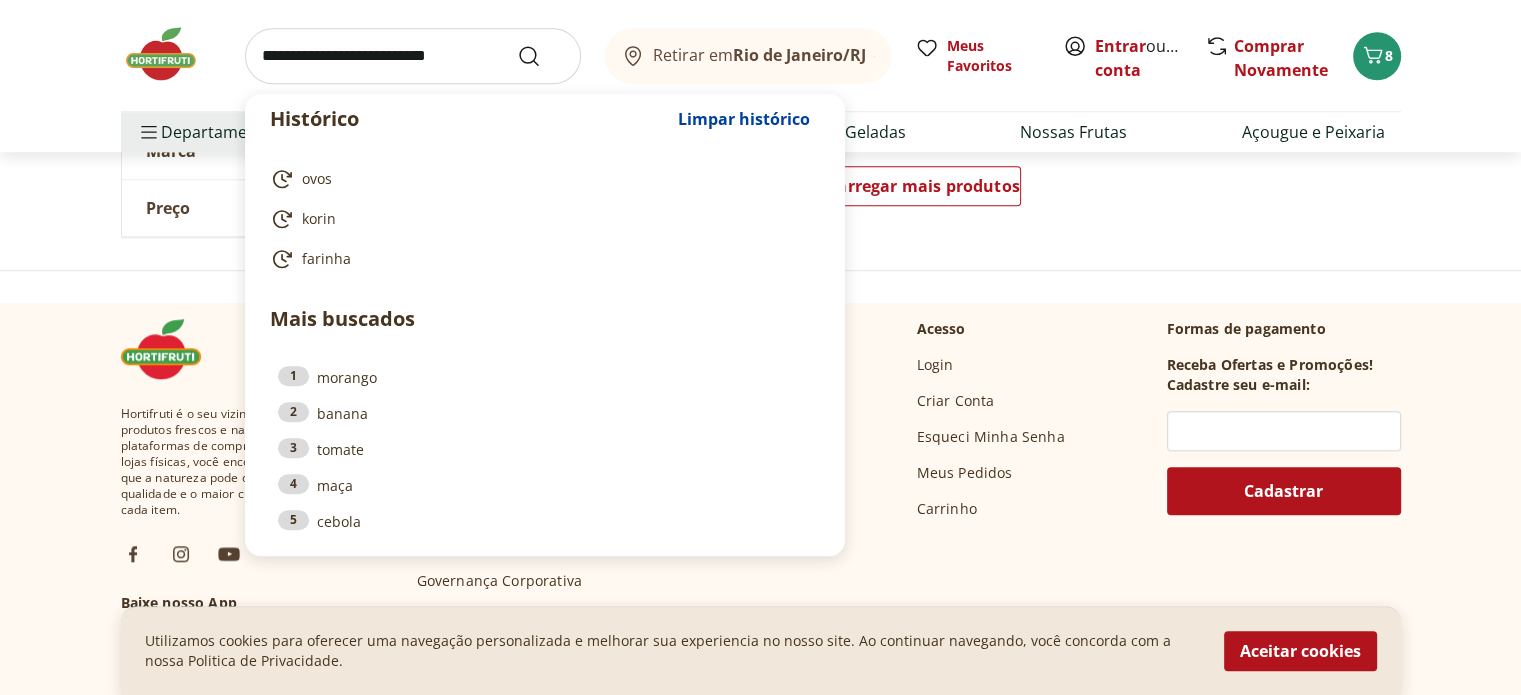 scroll, scrollTop: 1600, scrollLeft: 0, axis: vertical 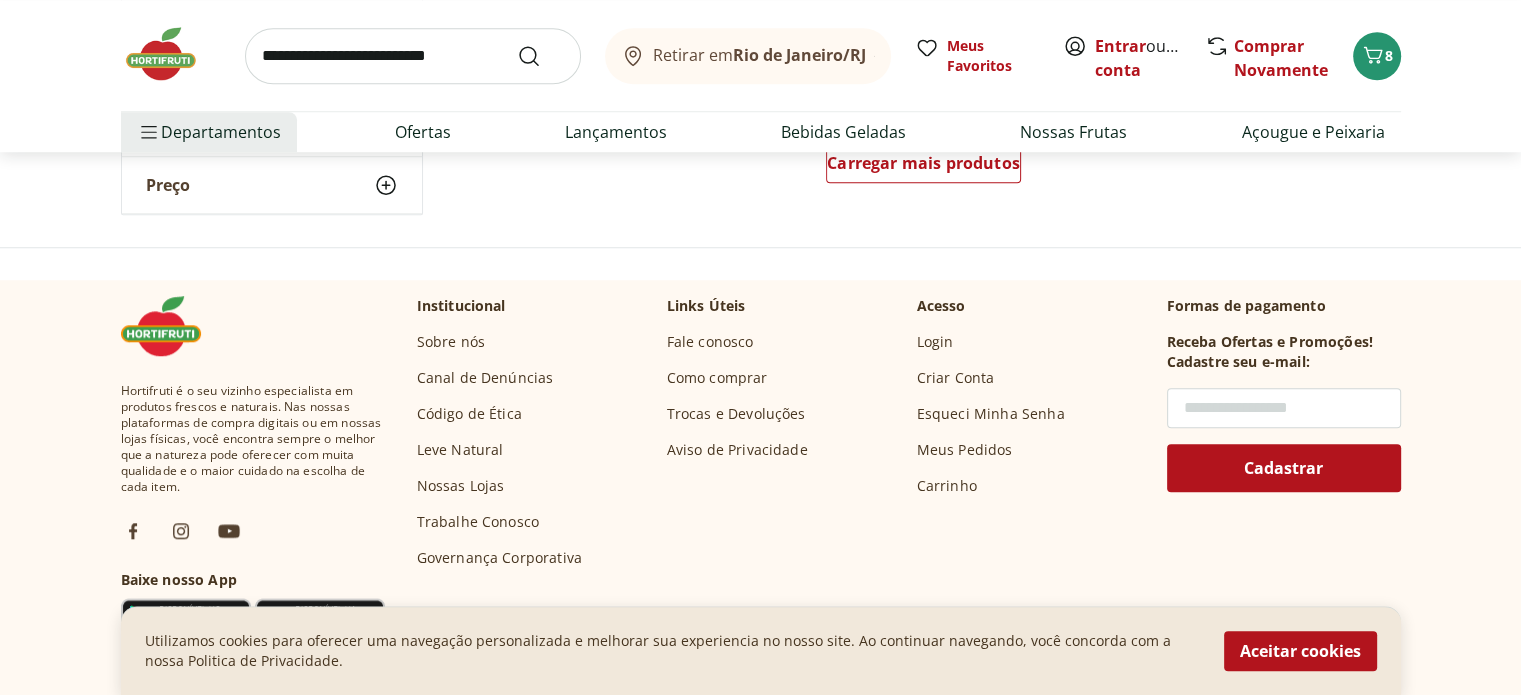 click at bounding box center [1284, 408] 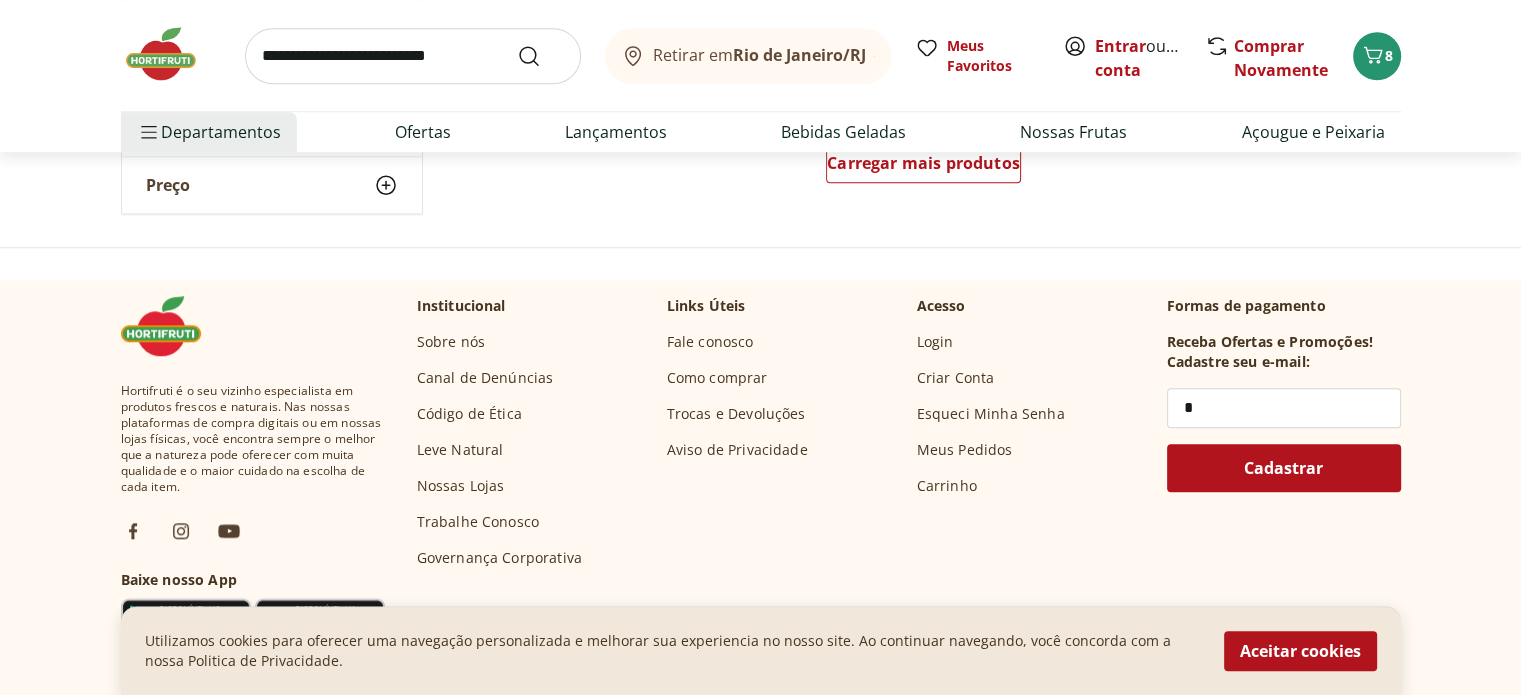 click on "*" at bounding box center [1284, 408] 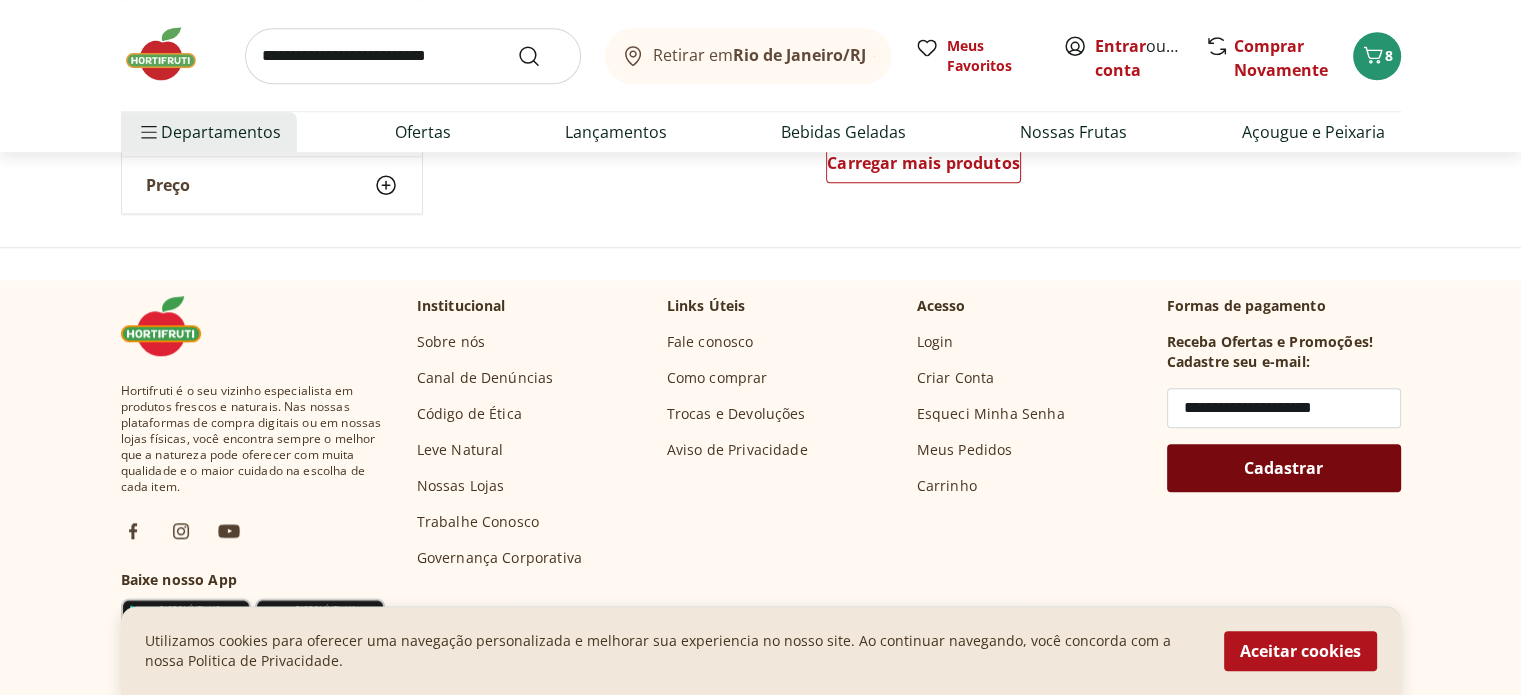 type on "**********" 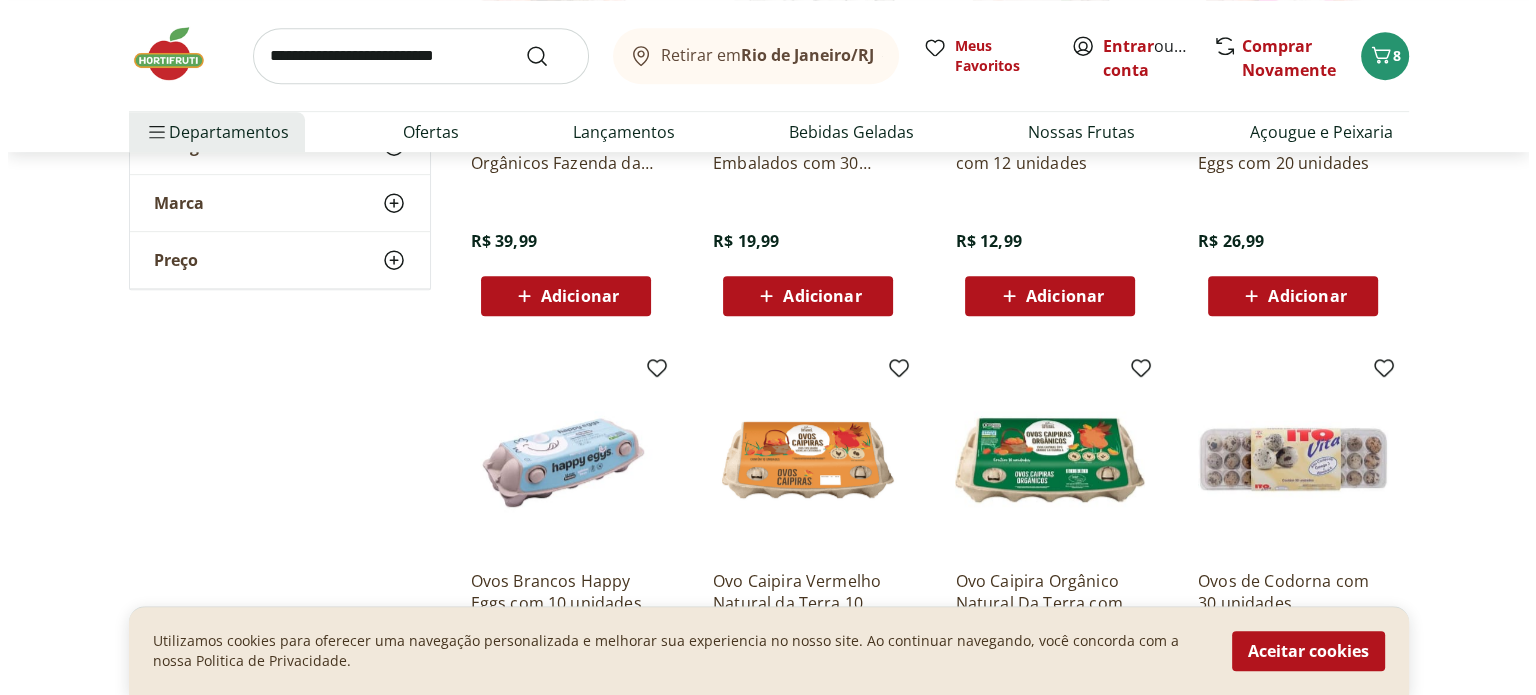 scroll, scrollTop: 900, scrollLeft: 0, axis: vertical 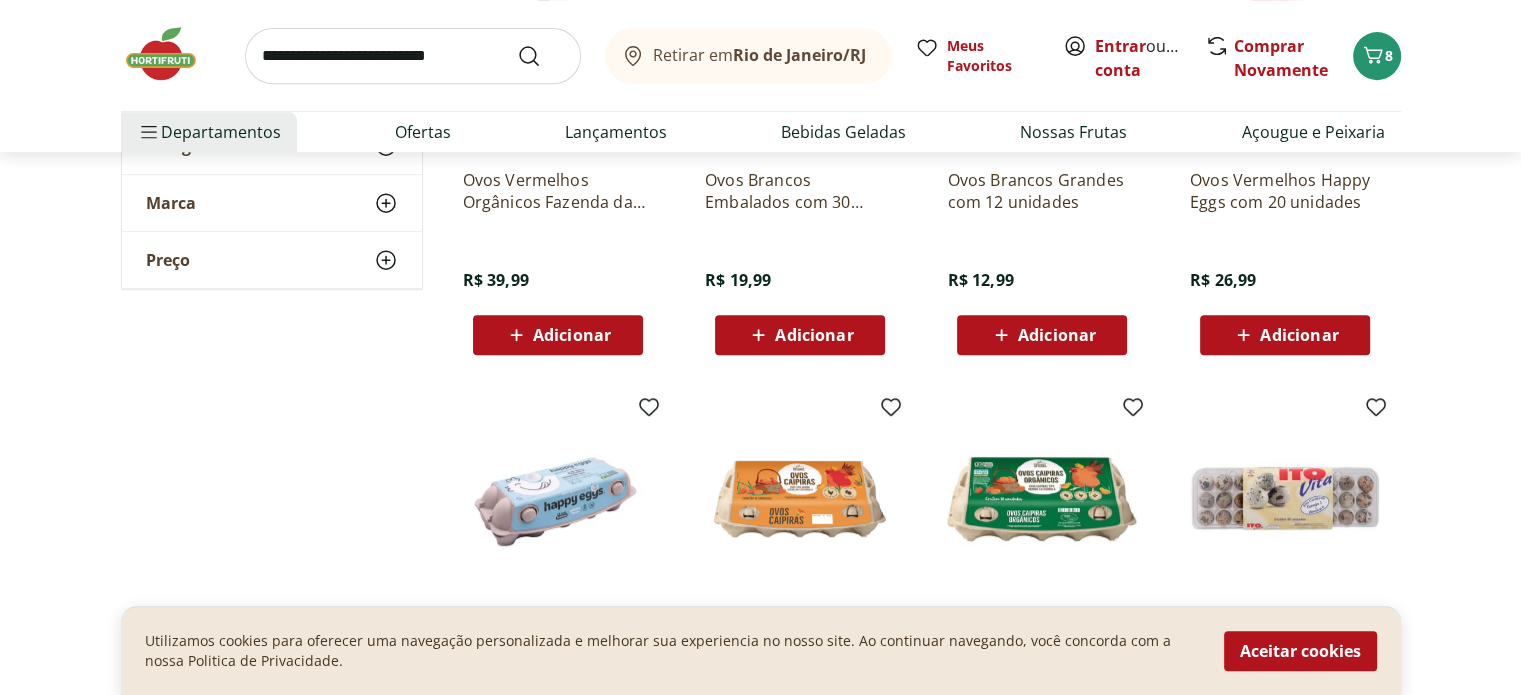 click at bounding box center (413, 56) 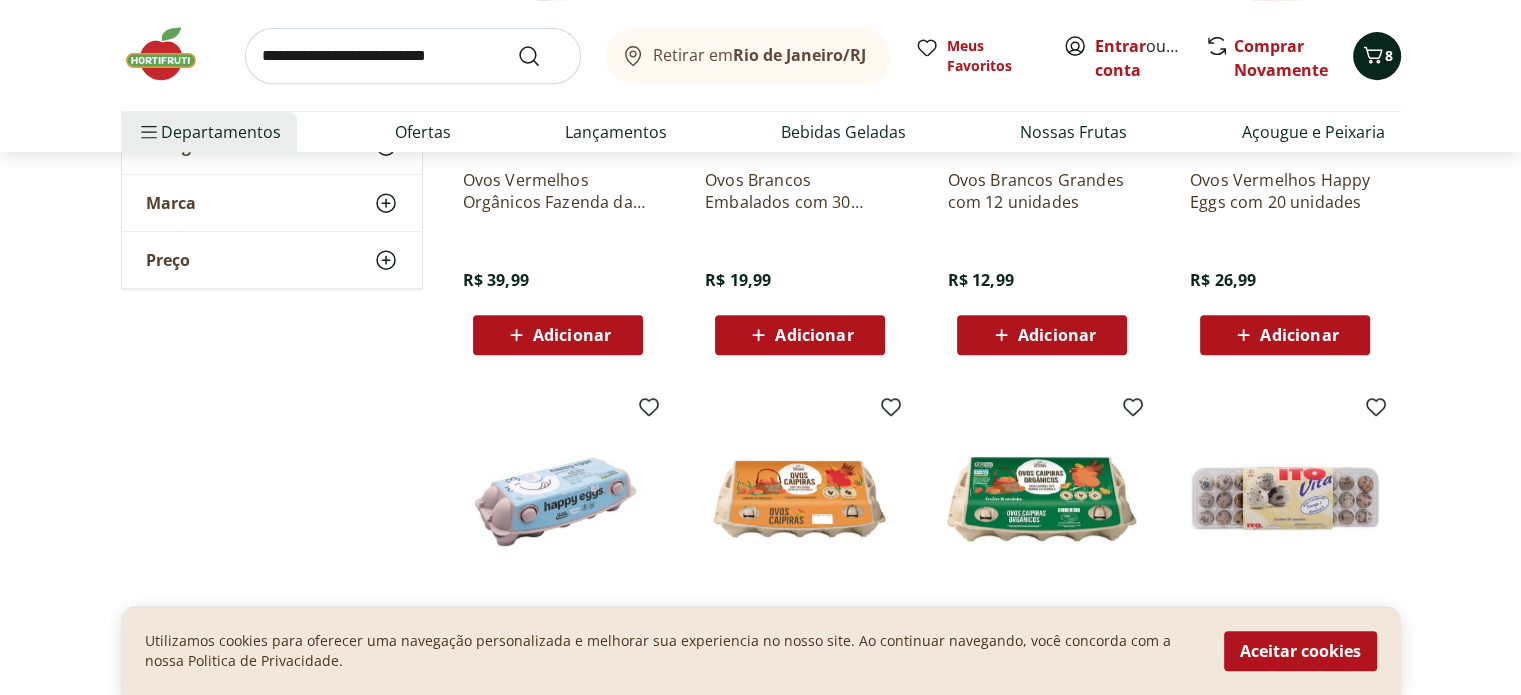 click 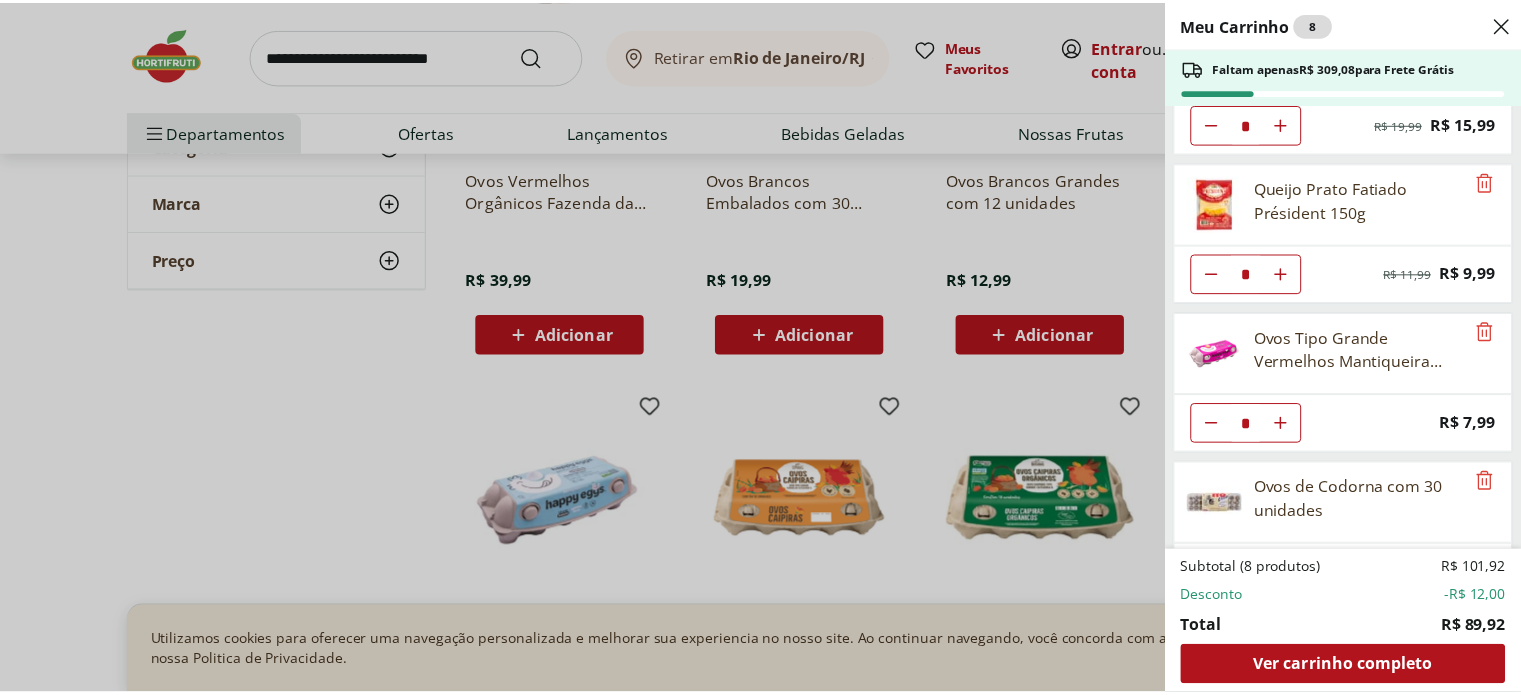 scroll, scrollTop: 156, scrollLeft: 0, axis: vertical 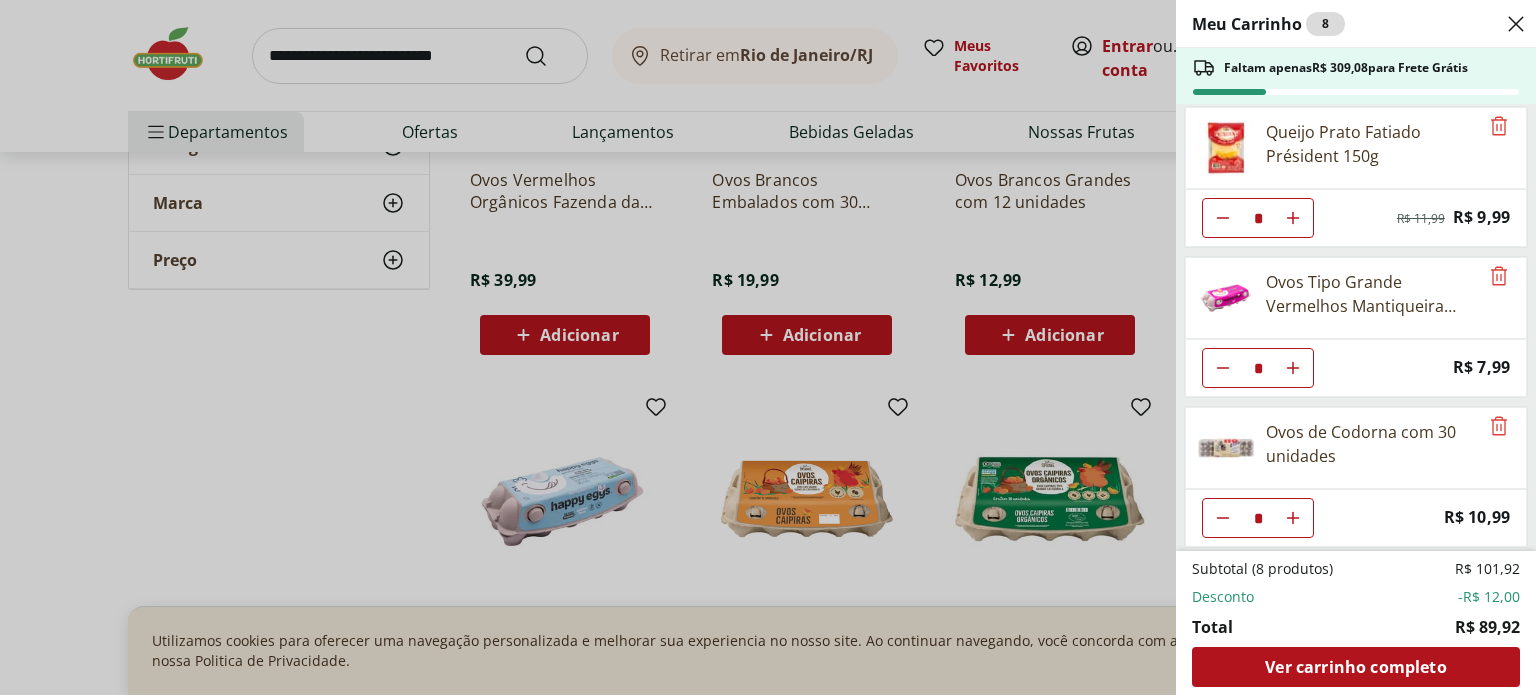 drag, startPoint x: 315, startPoint y: 85, endPoint x: 320, endPoint y: 66, distance: 19.646883 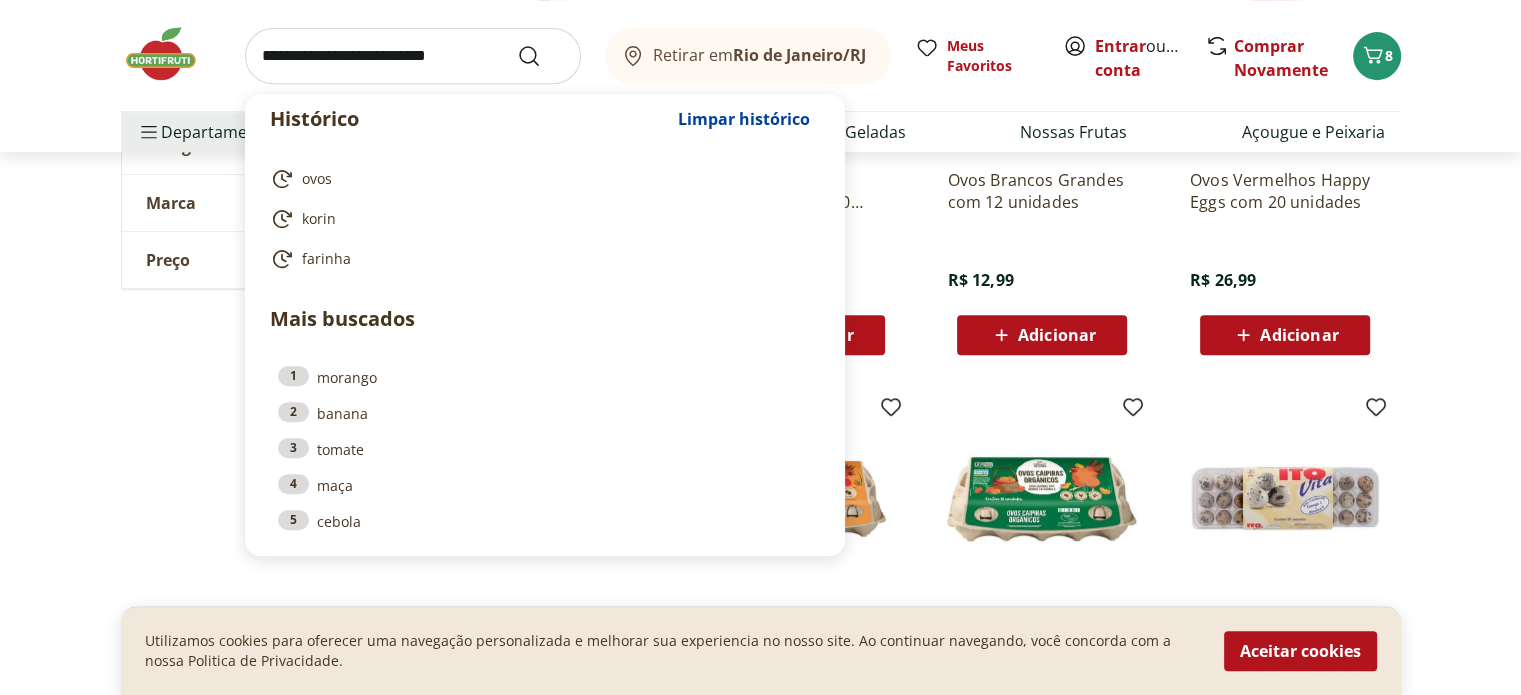 click at bounding box center [413, 56] 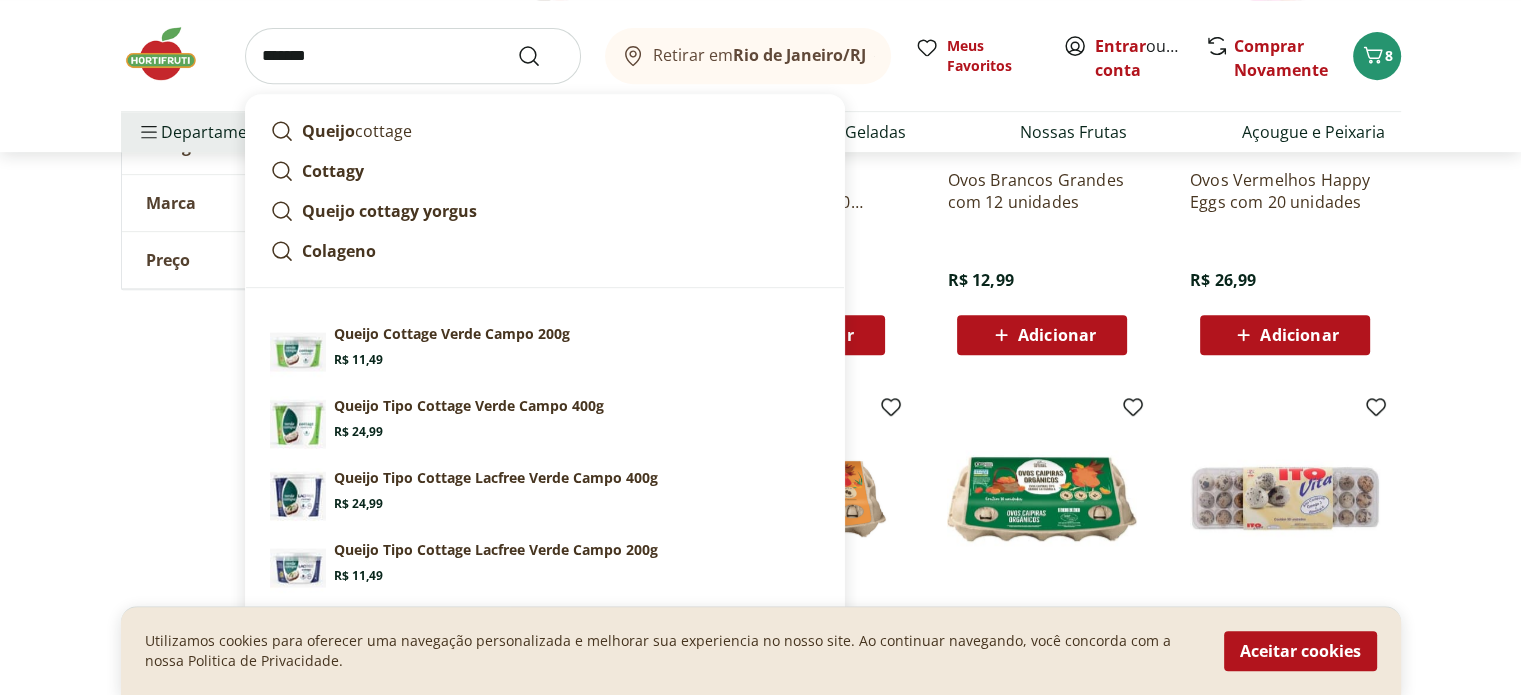 type on "*******" 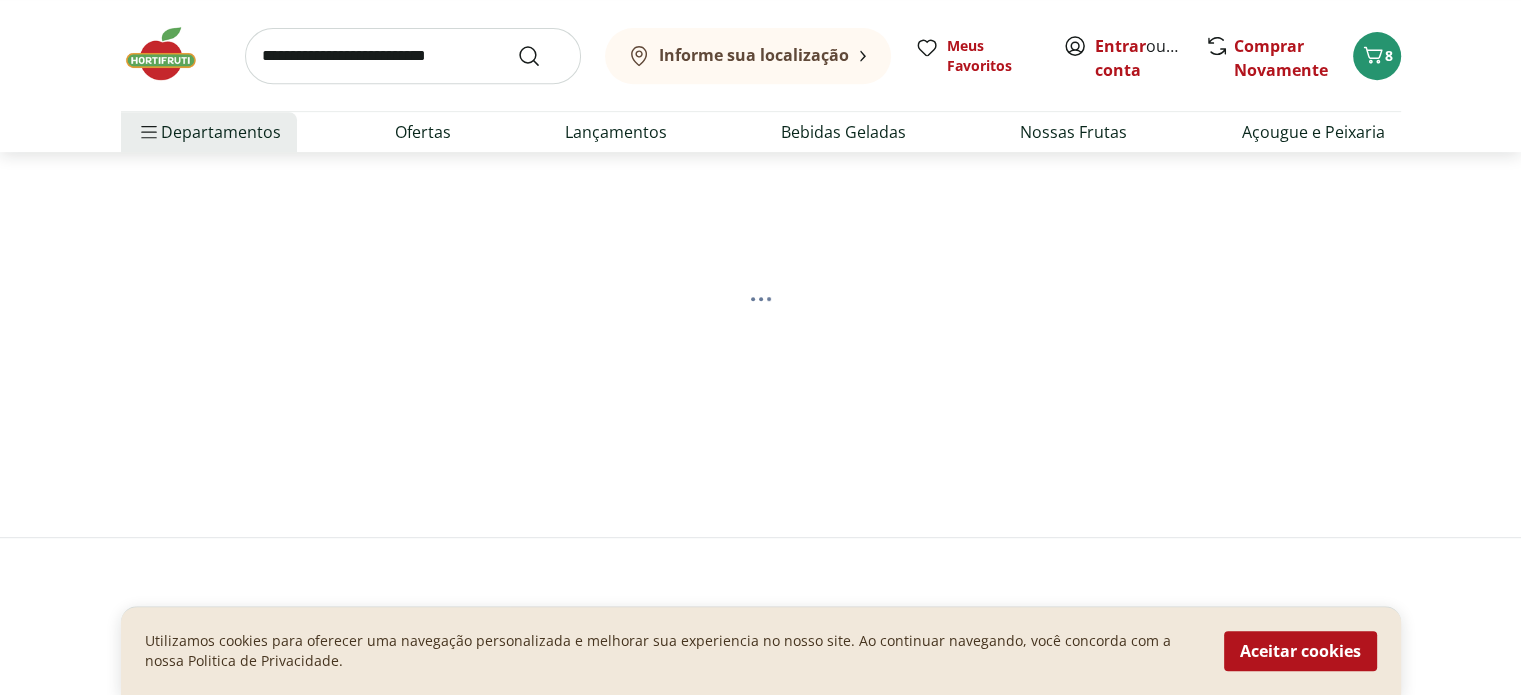 scroll, scrollTop: 0, scrollLeft: 0, axis: both 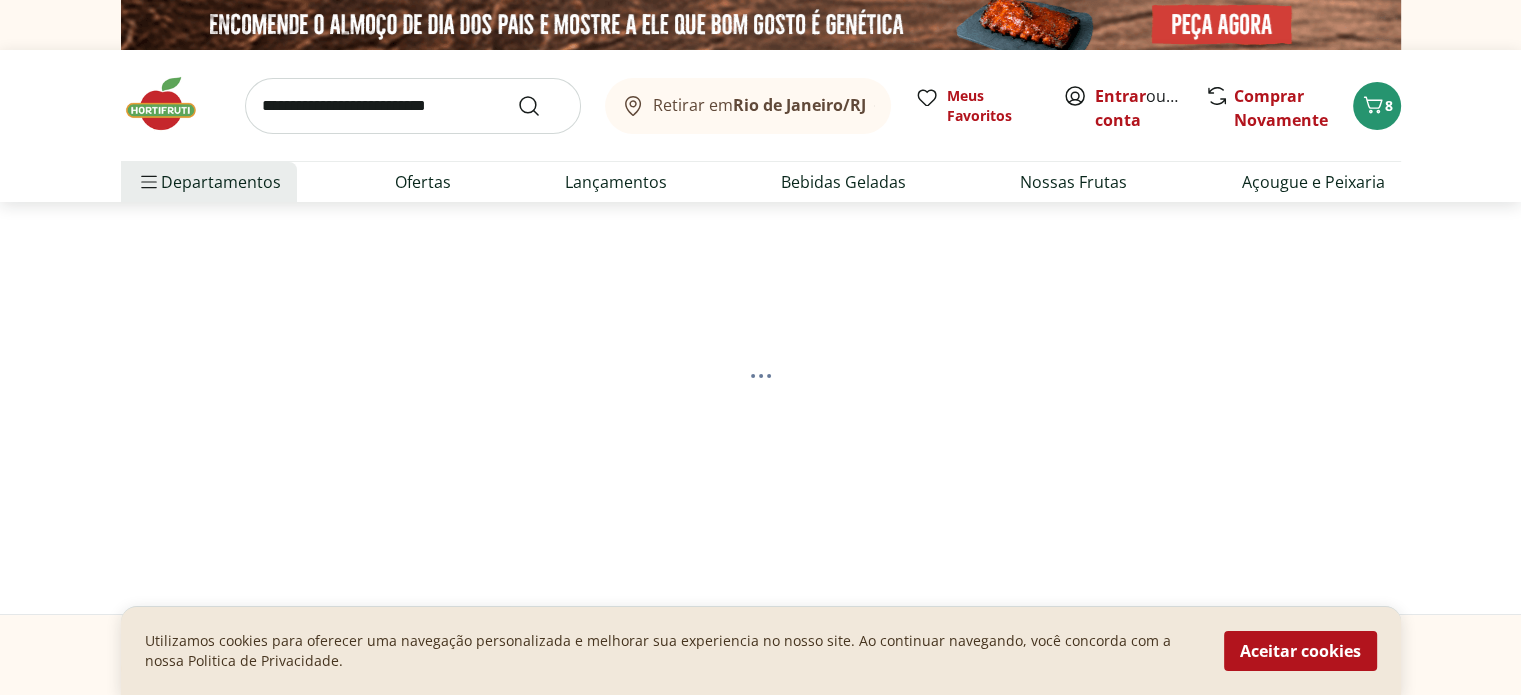 select on "**********" 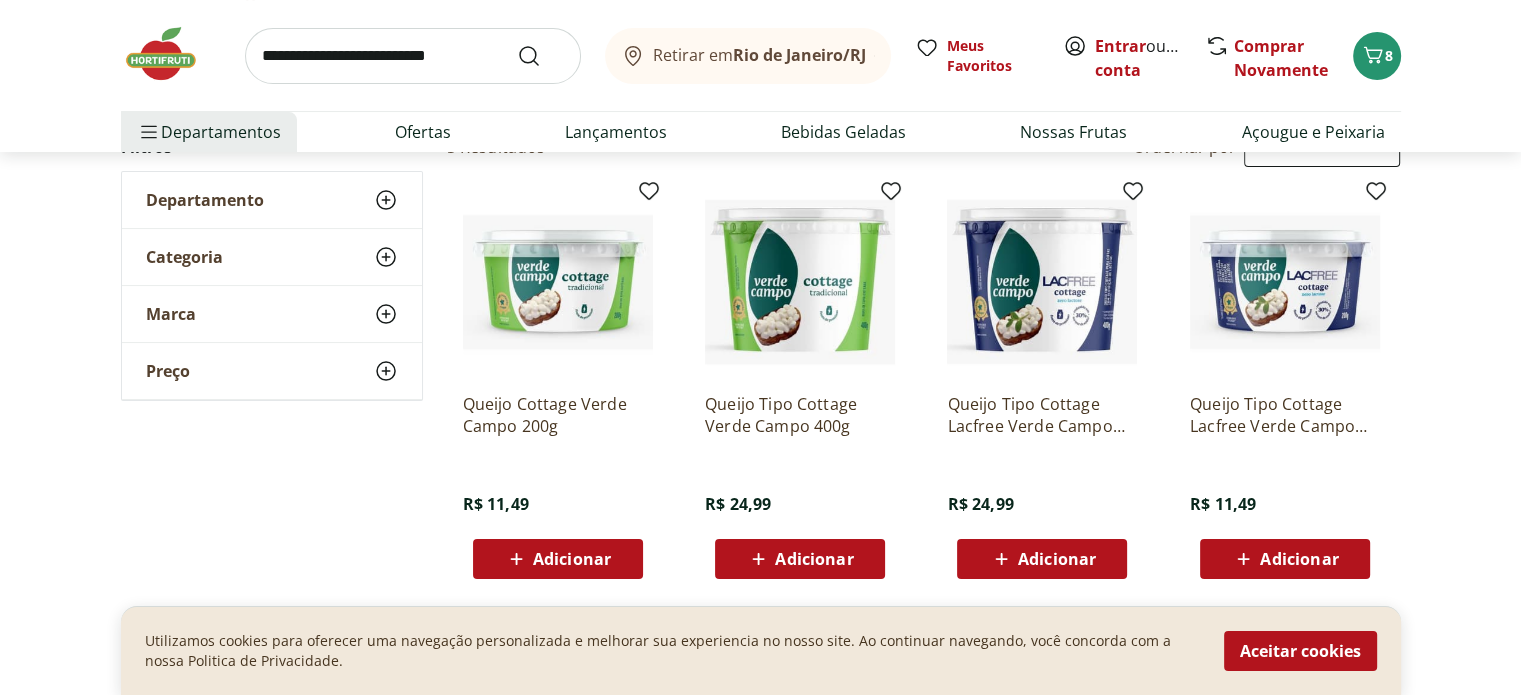 scroll, scrollTop: 300, scrollLeft: 0, axis: vertical 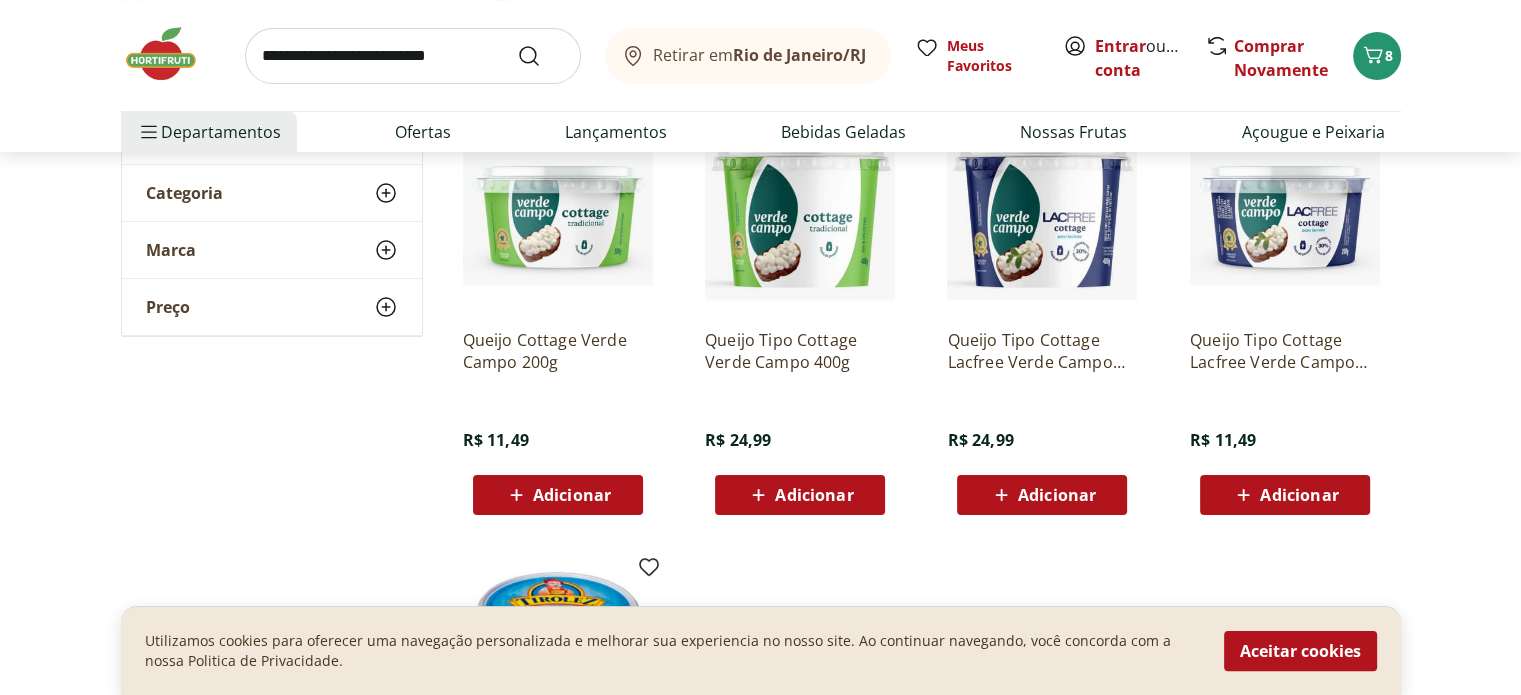 click on "Adicionar" at bounding box center (572, 495) 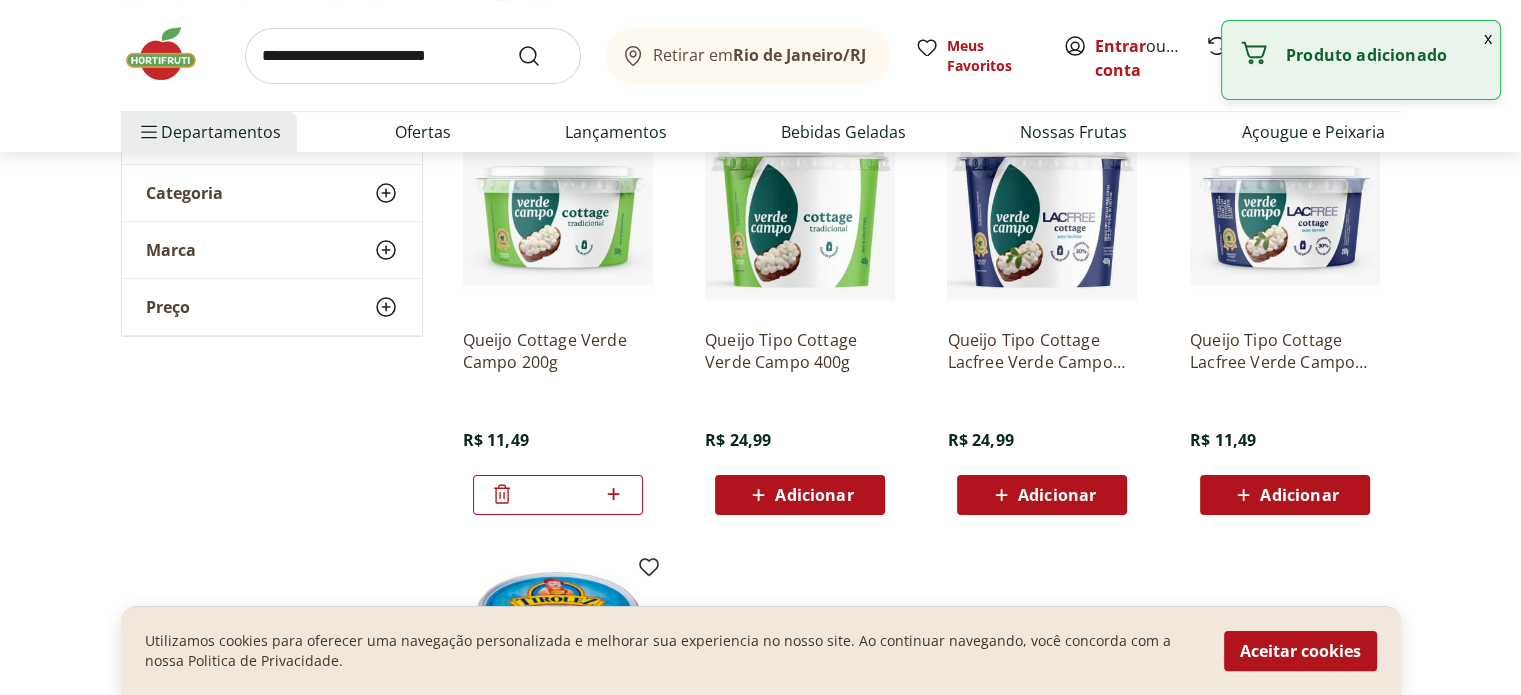 click 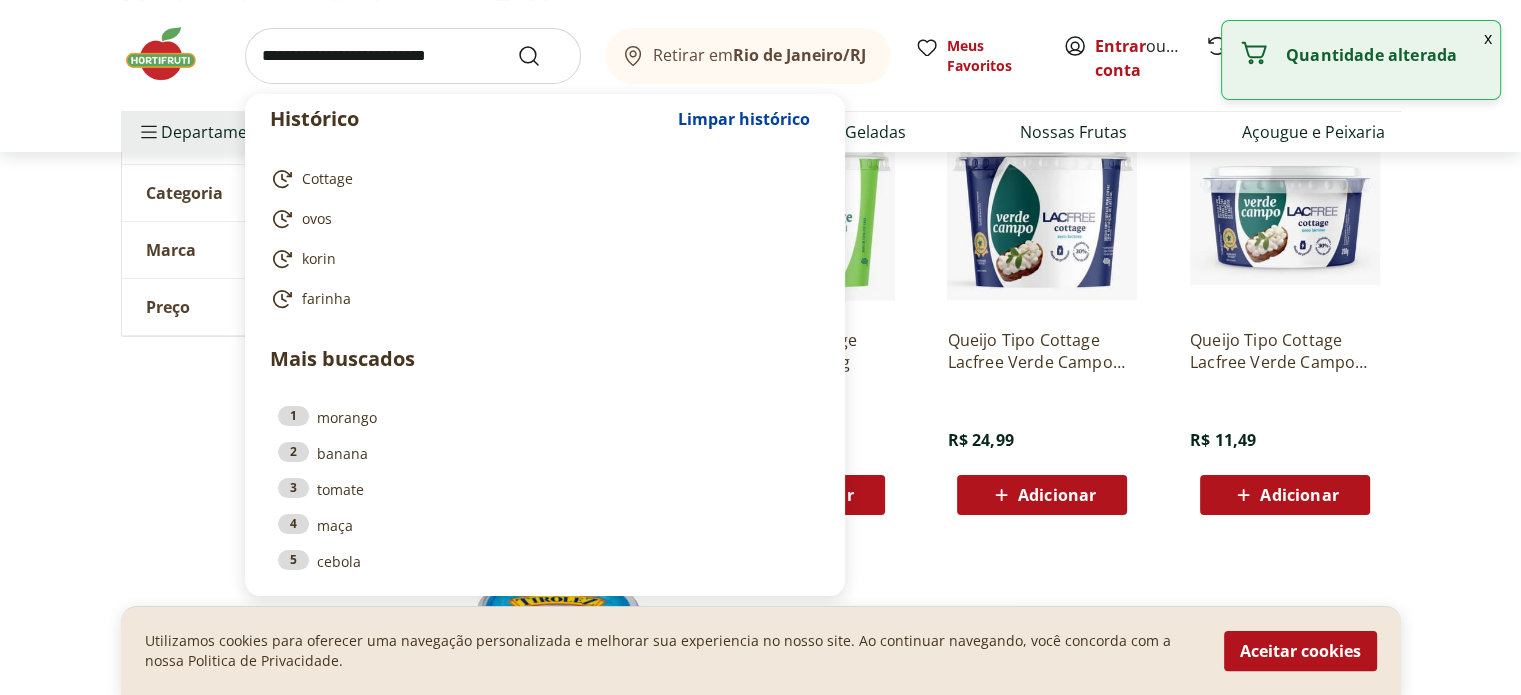 click at bounding box center (413, 56) 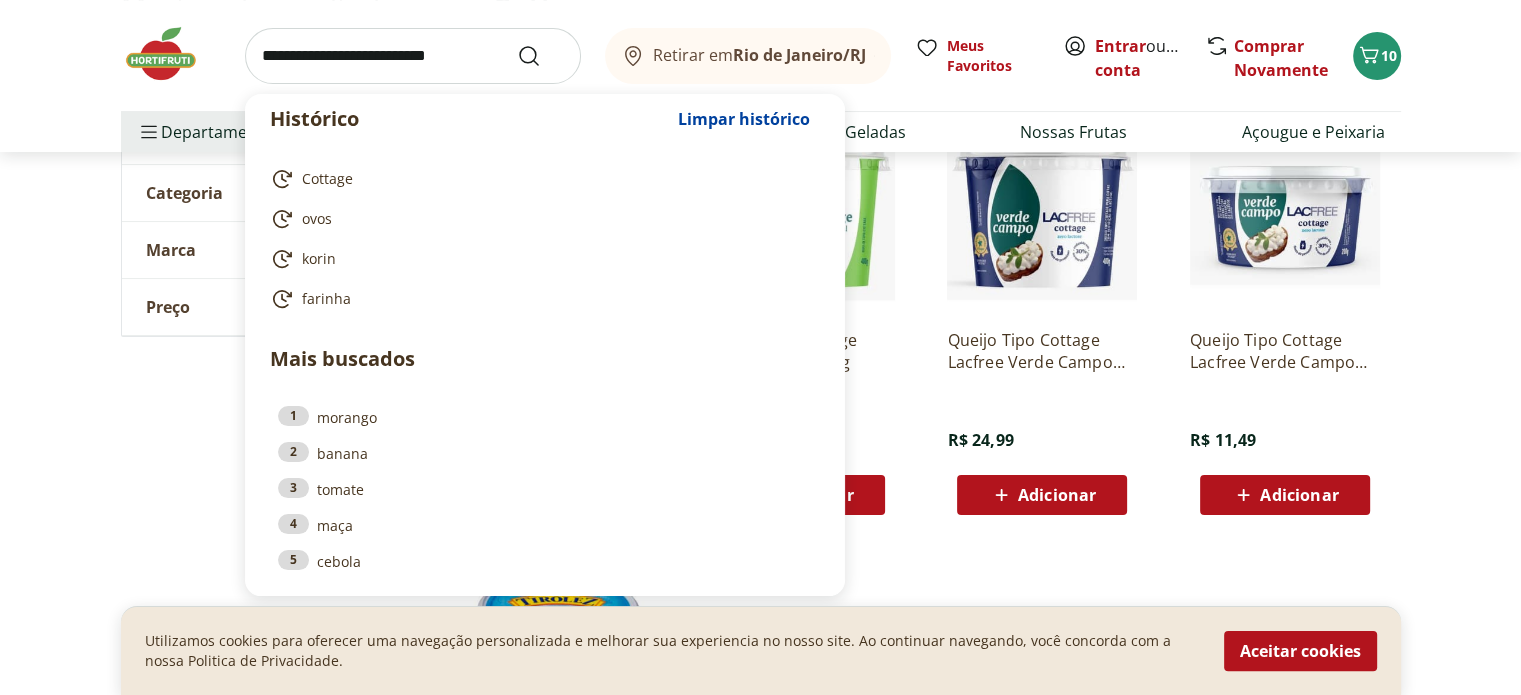 type on "*" 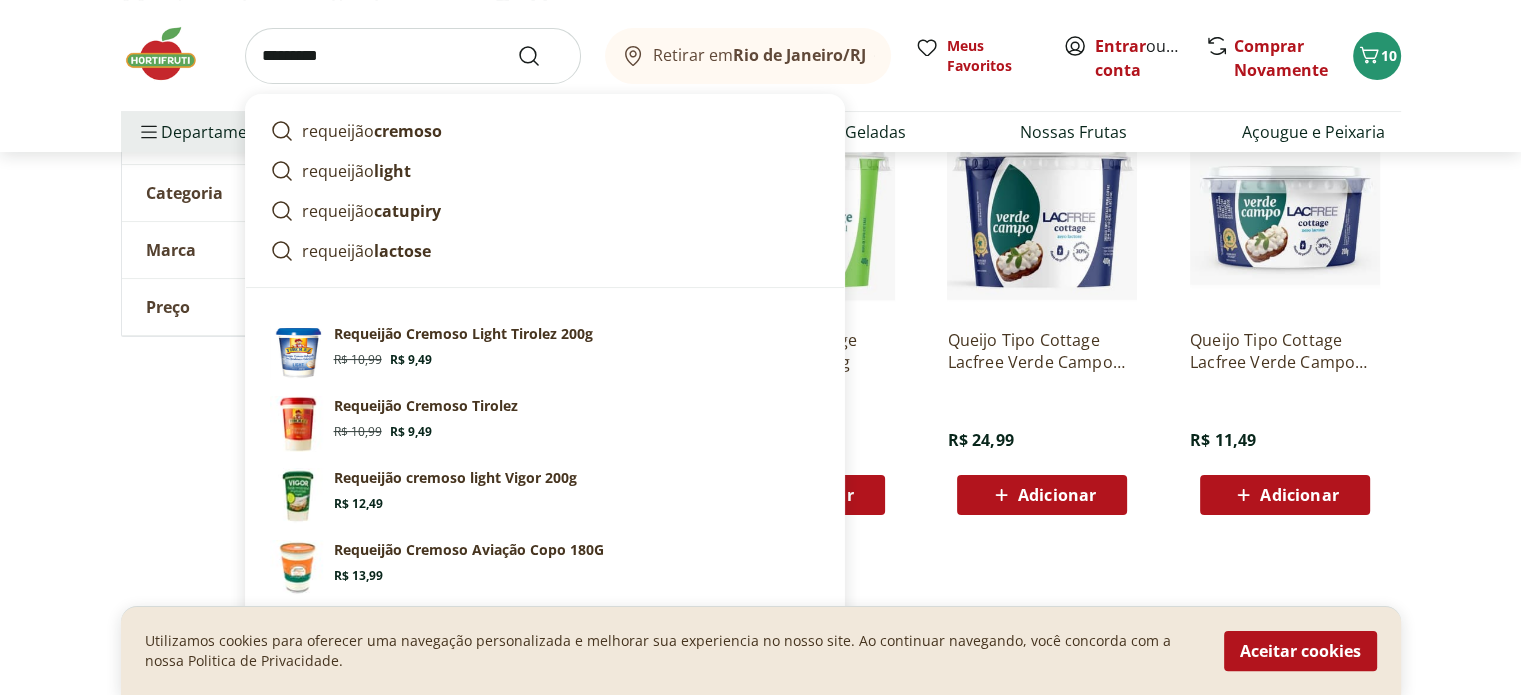 type on "*********" 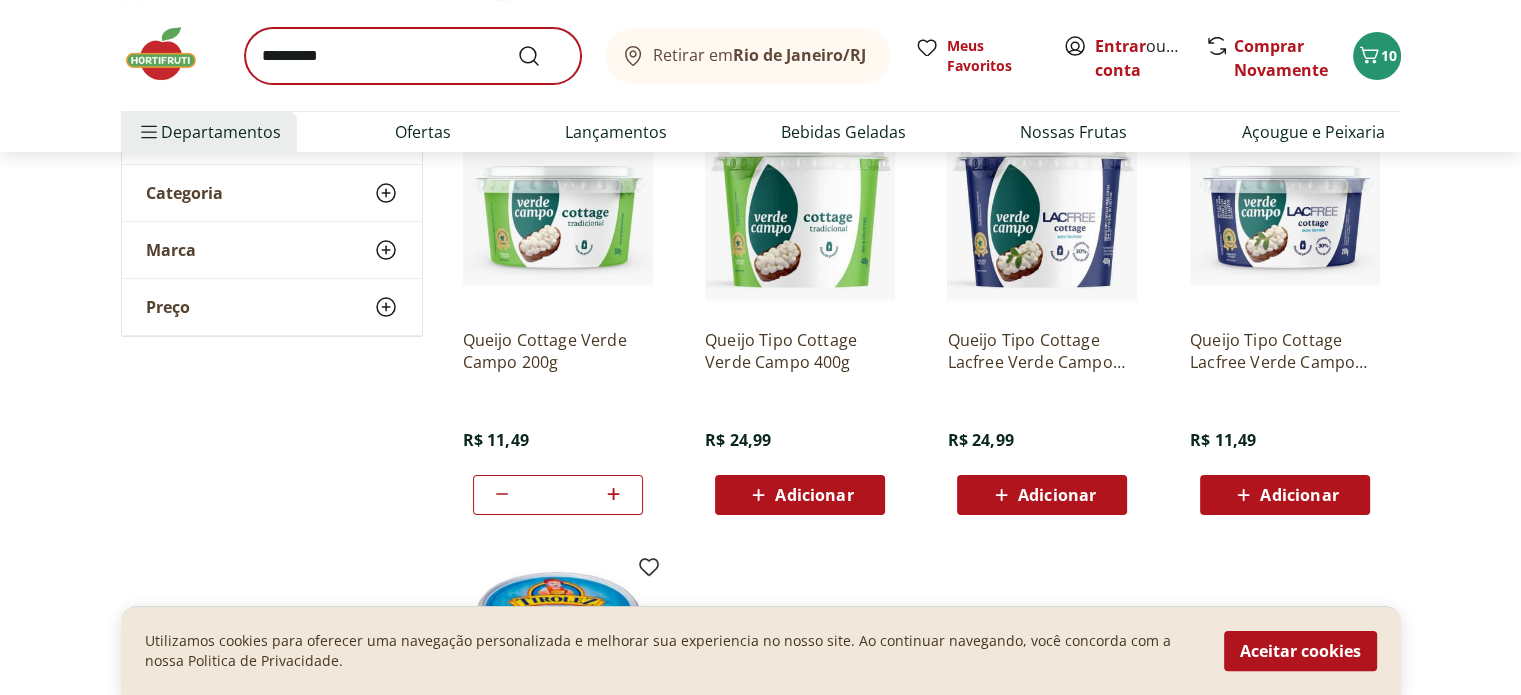 scroll, scrollTop: 0, scrollLeft: 0, axis: both 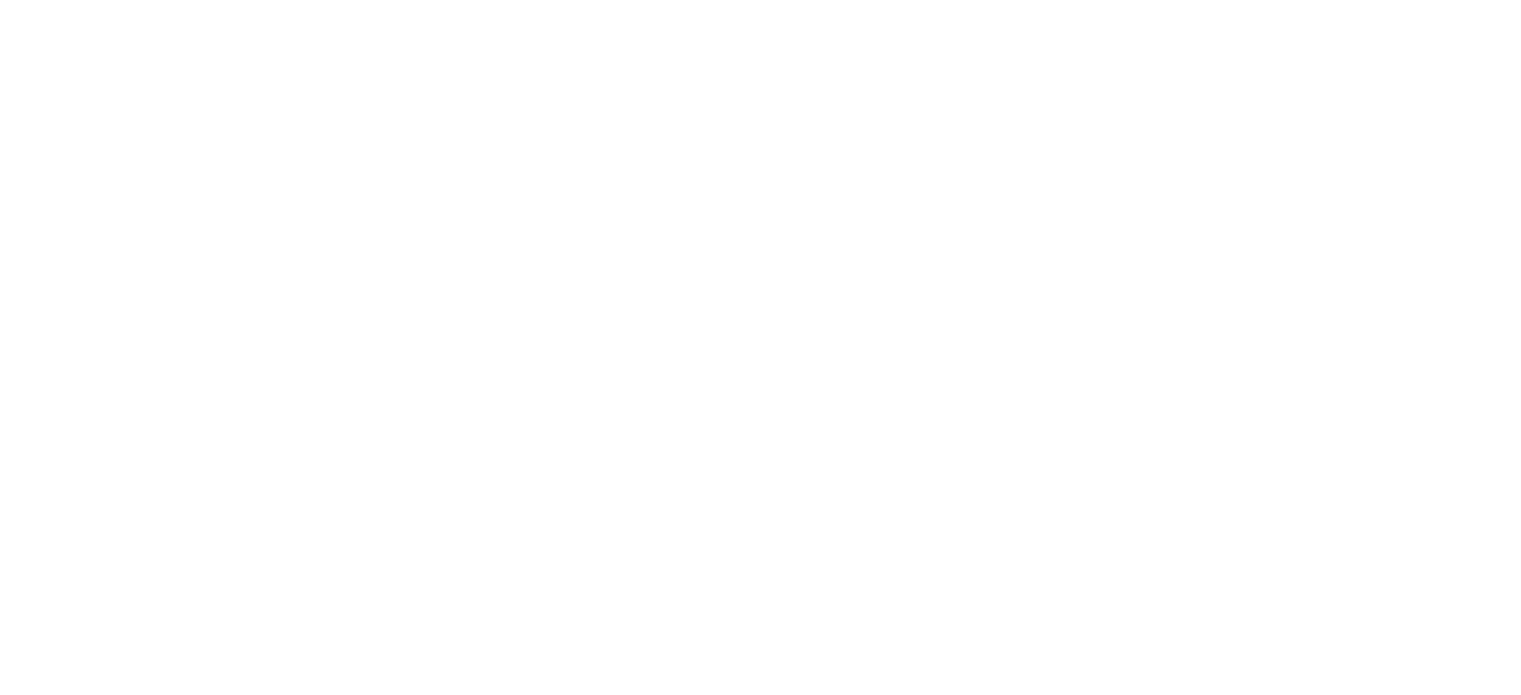 select on "**********" 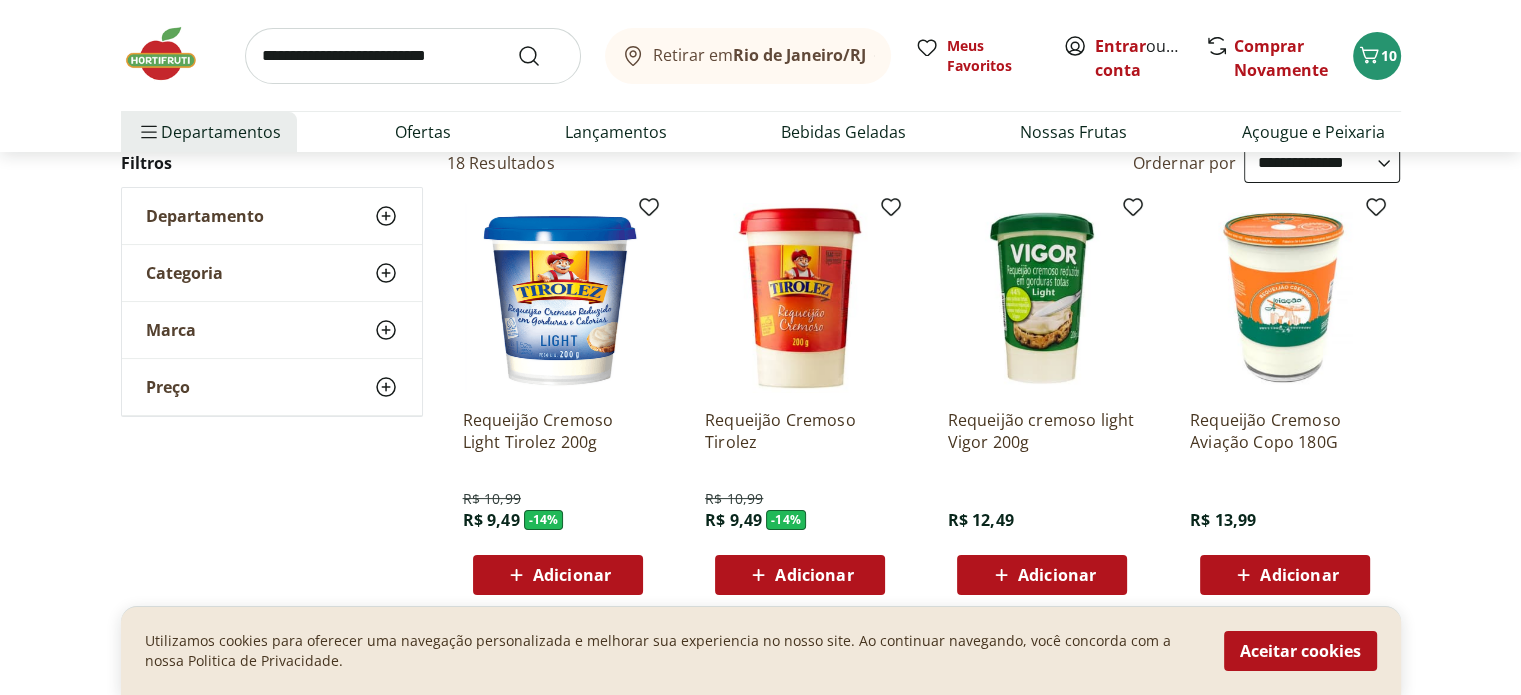 scroll, scrollTop: 200, scrollLeft: 0, axis: vertical 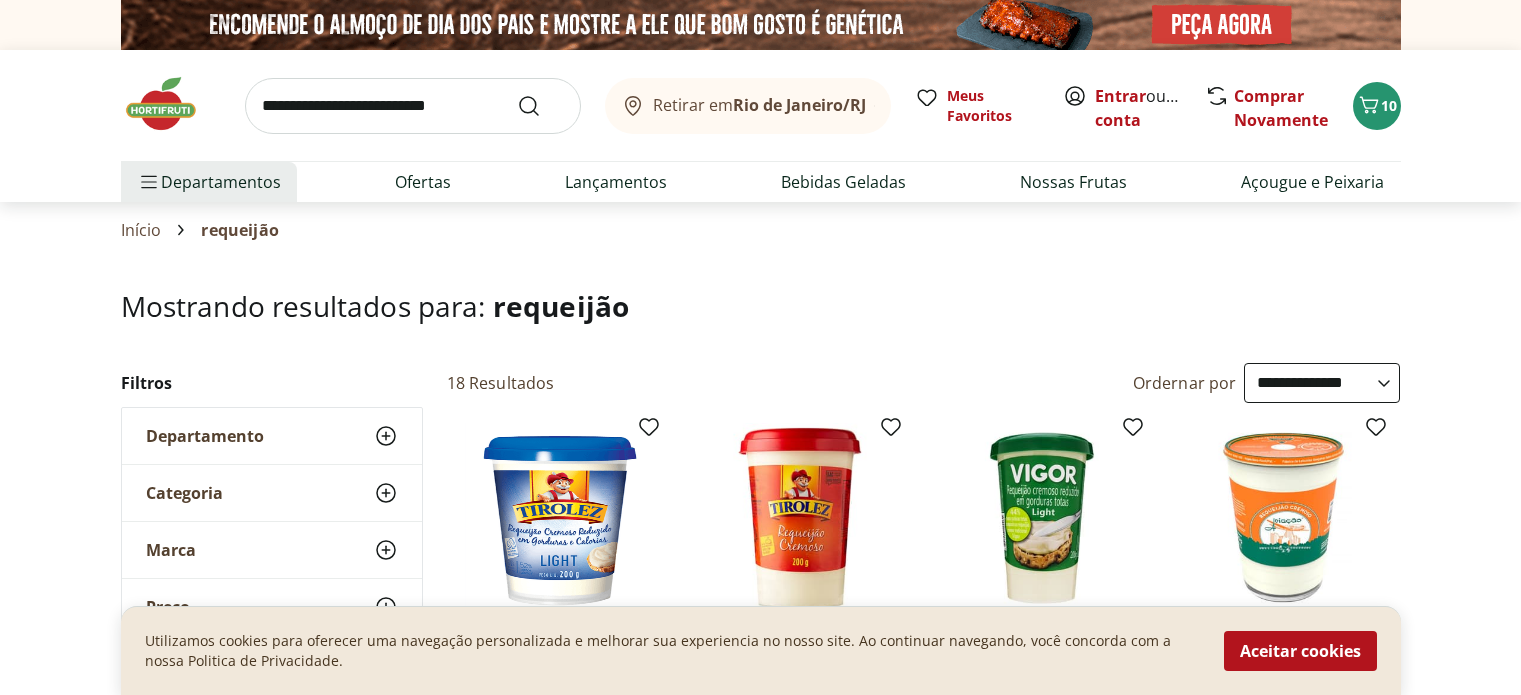 select on "**********" 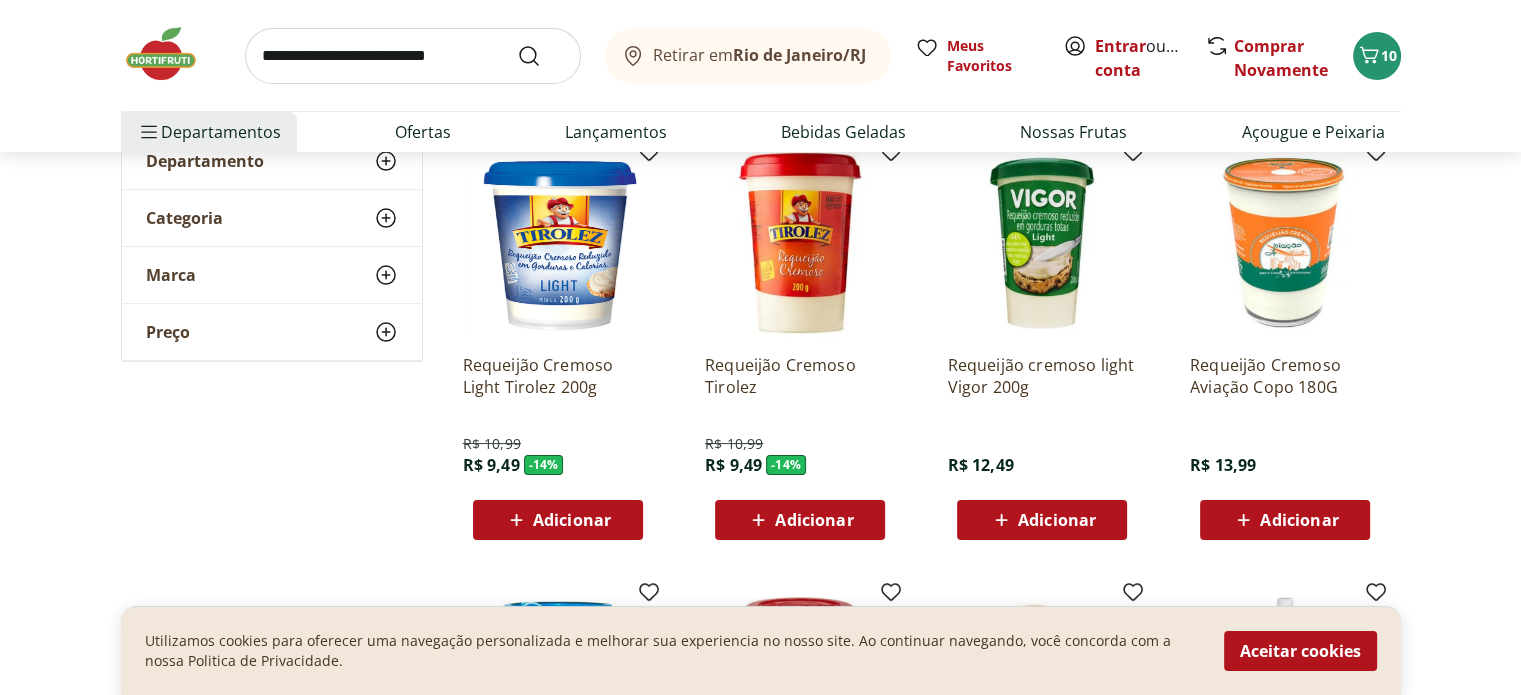 scroll, scrollTop: 0, scrollLeft: 0, axis: both 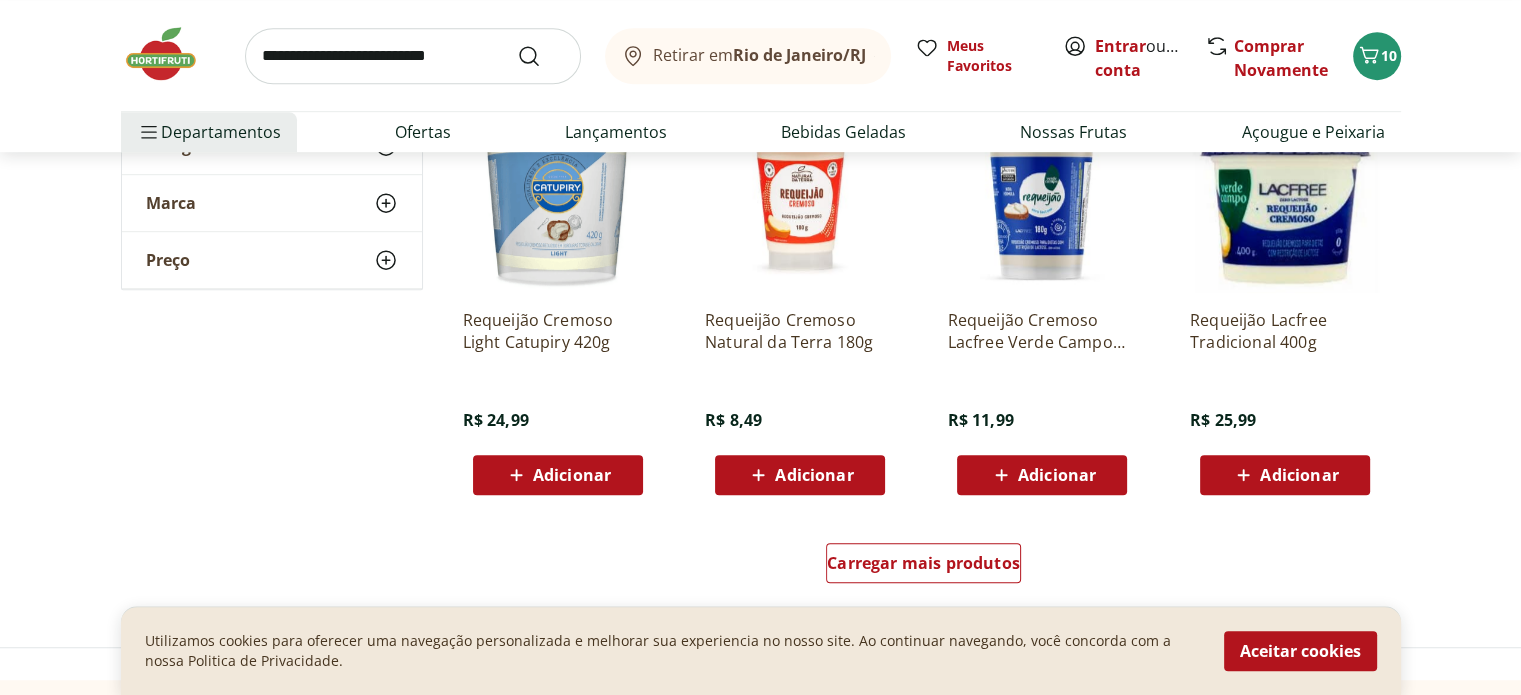 click on "Adicionar" at bounding box center [814, 475] 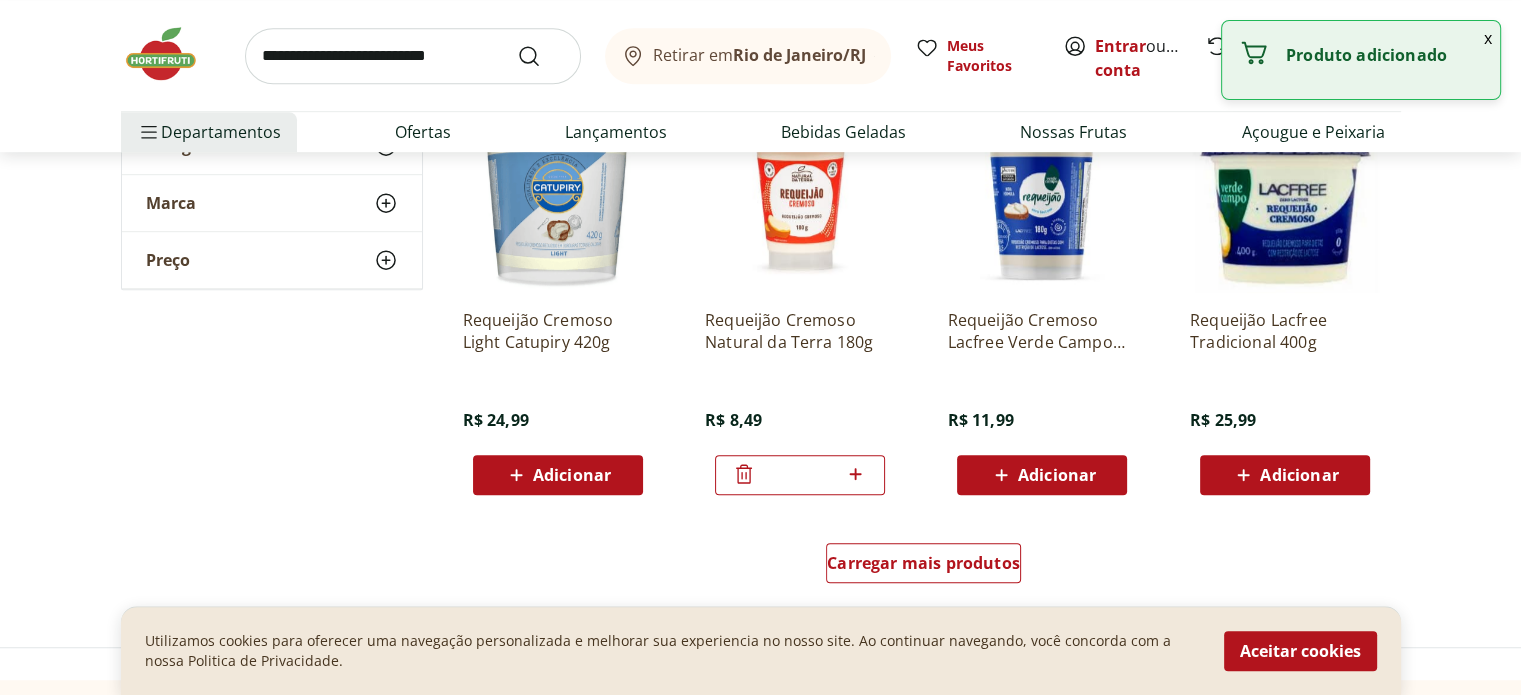 click 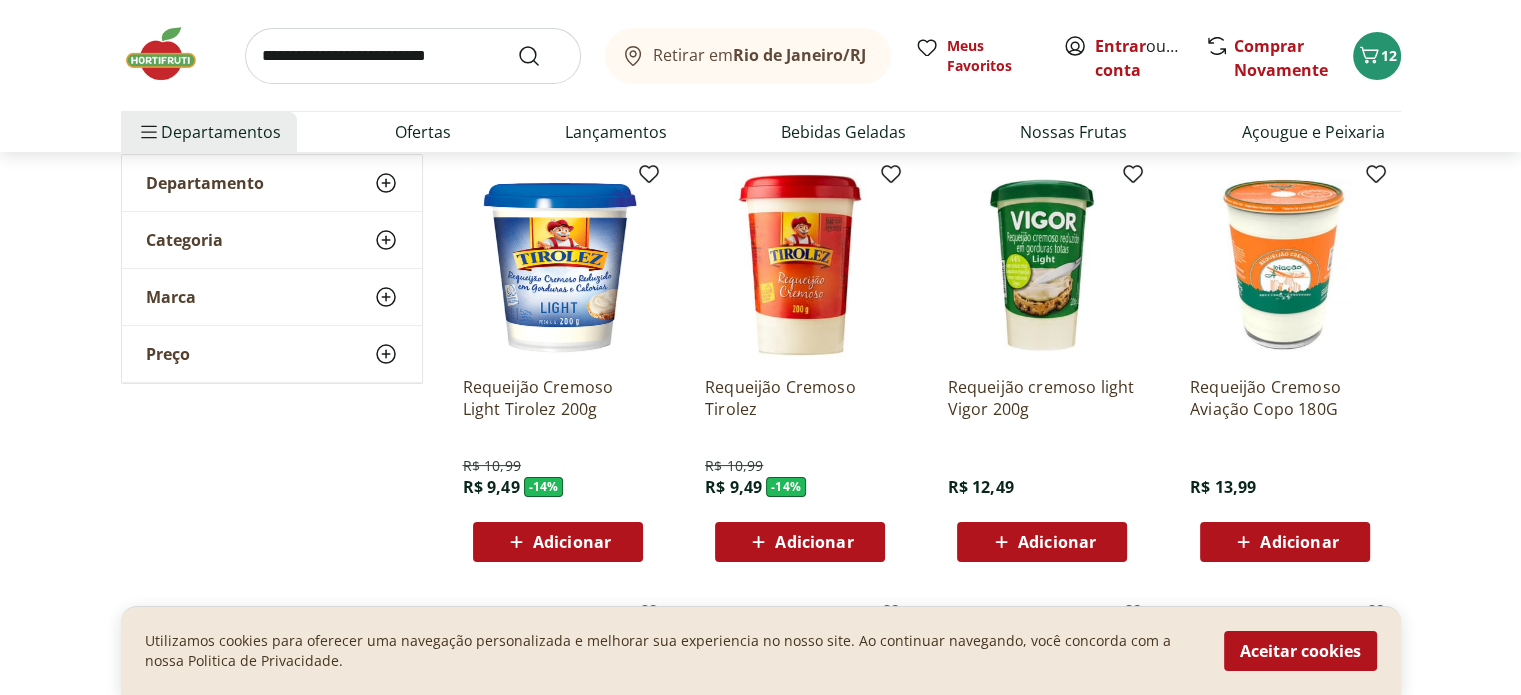 scroll, scrollTop: 300, scrollLeft: 0, axis: vertical 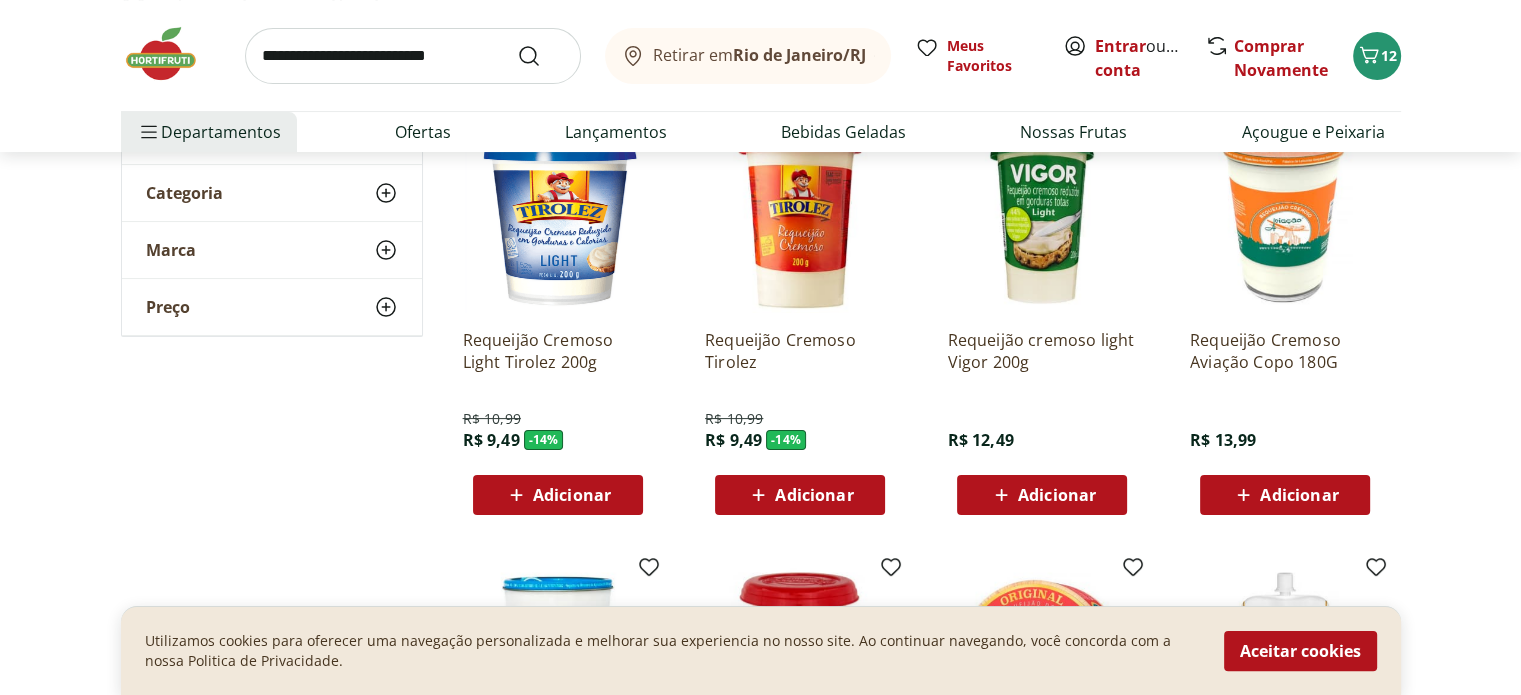 click at bounding box center (800, 218) 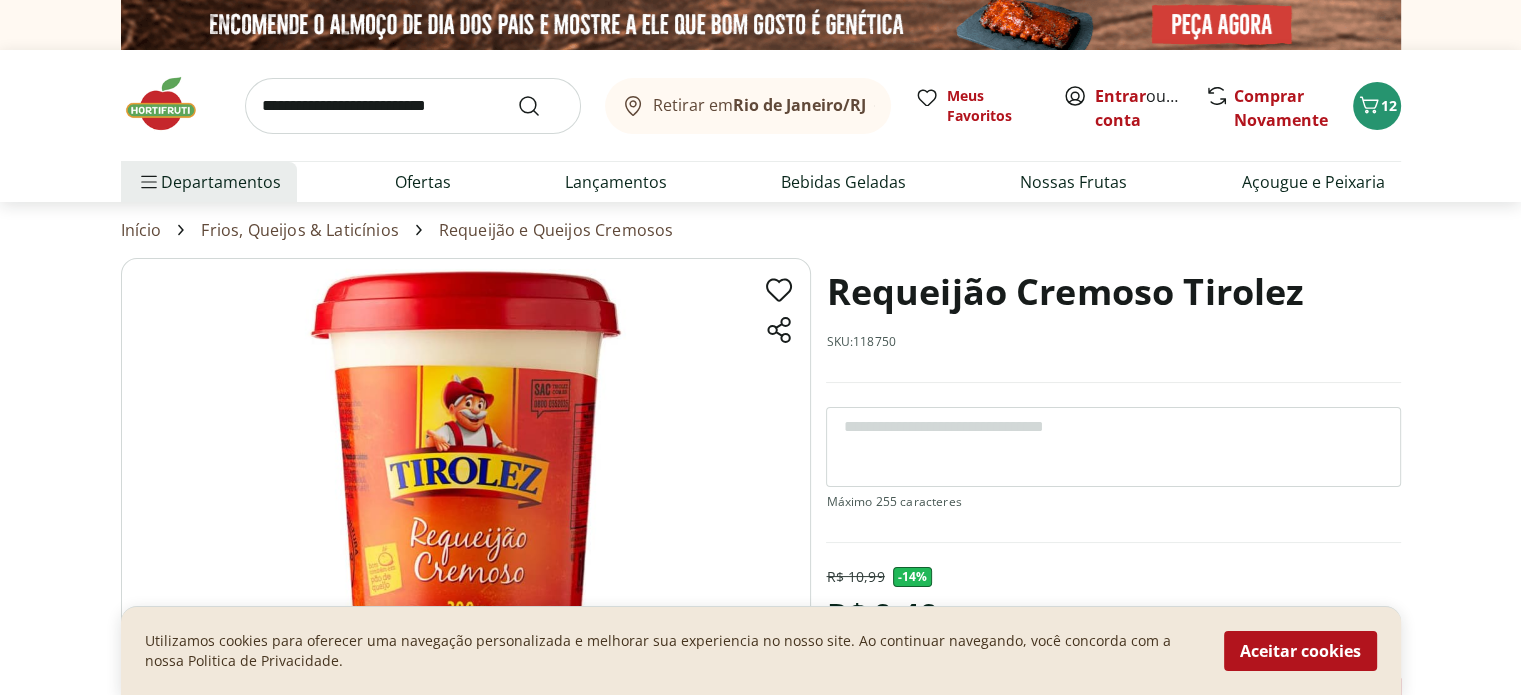 scroll, scrollTop: 100, scrollLeft: 0, axis: vertical 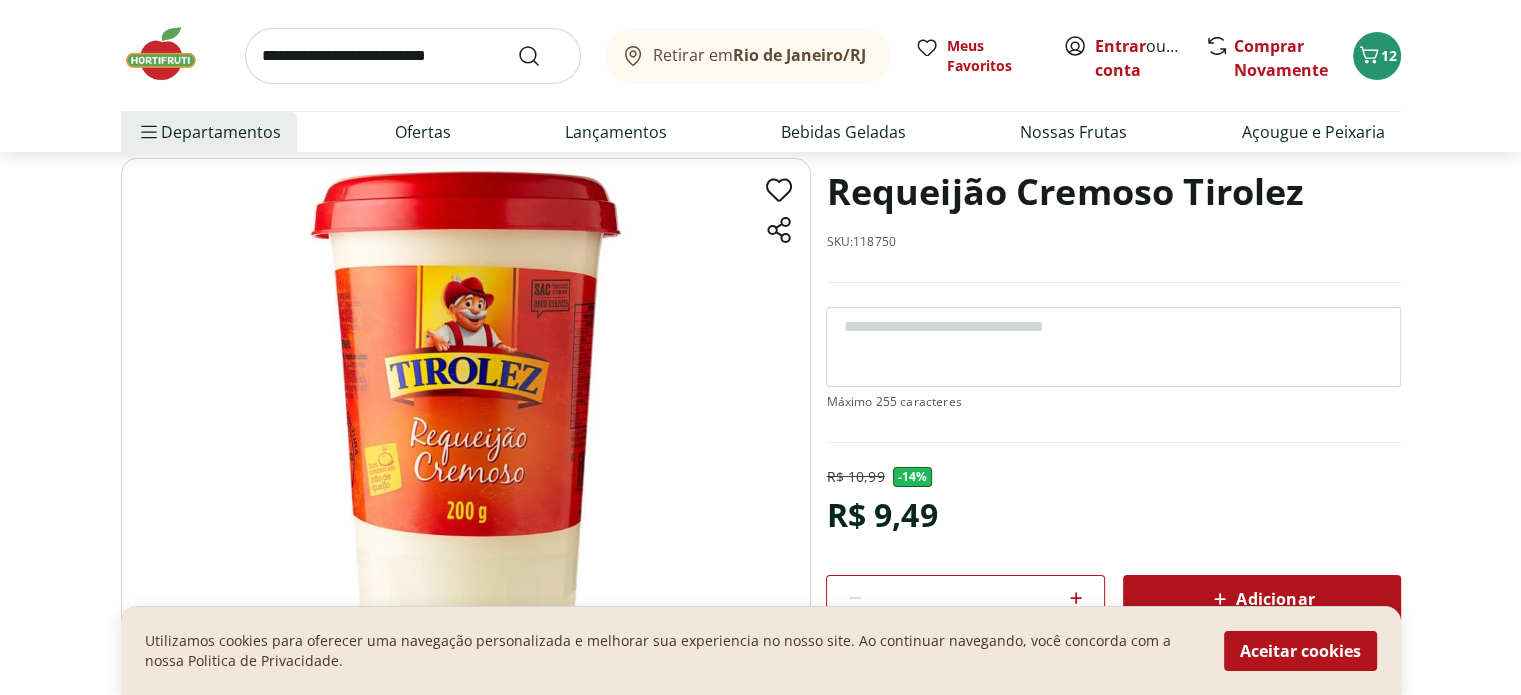 select on "**********" 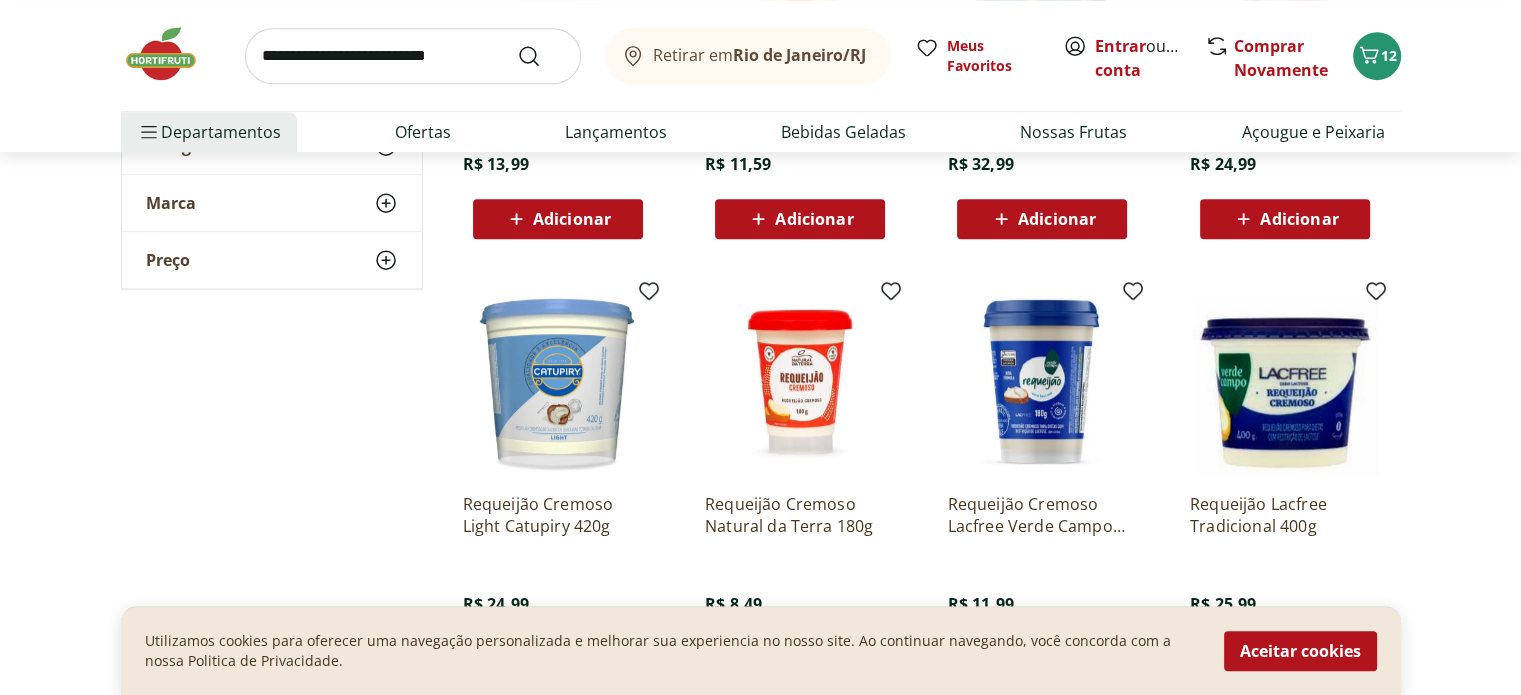 scroll, scrollTop: 1200, scrollLeft: 0, axis: vertical 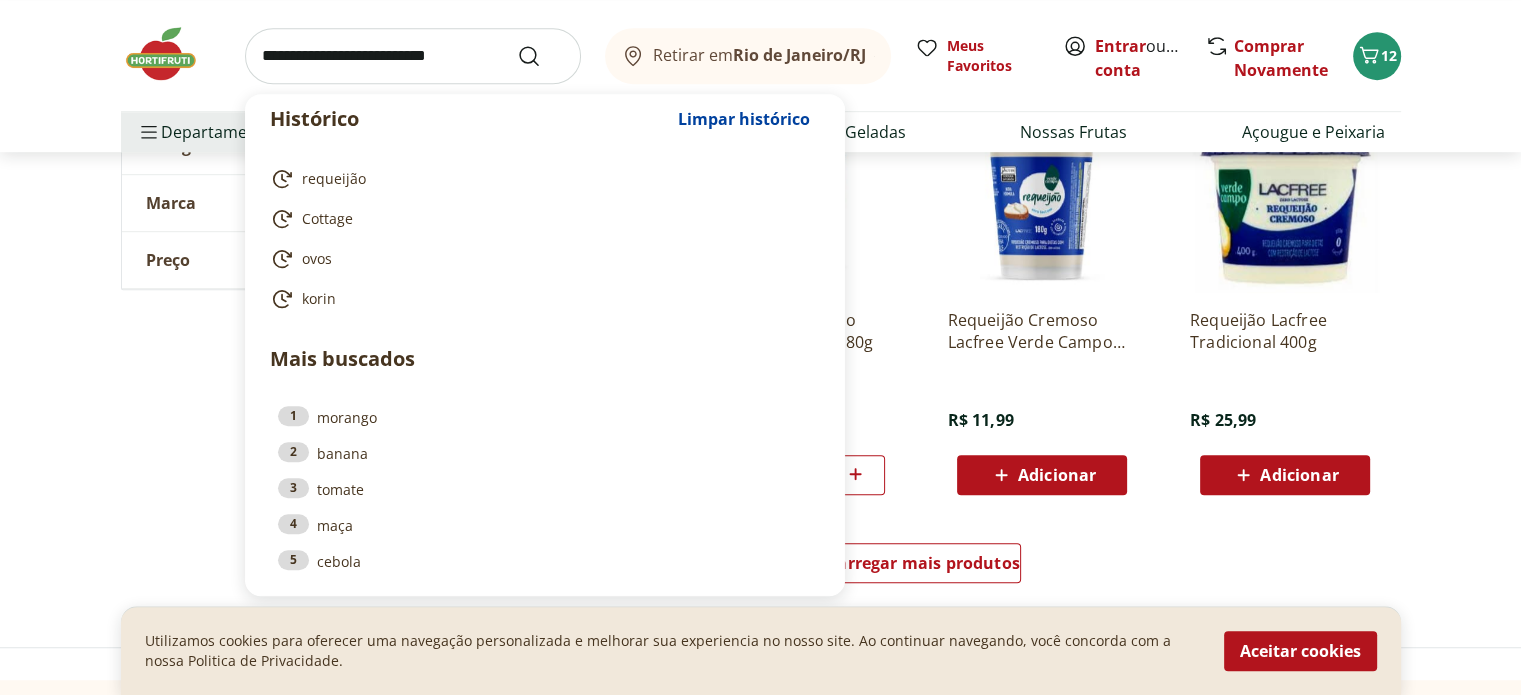 click at bounding box center (413, 56) 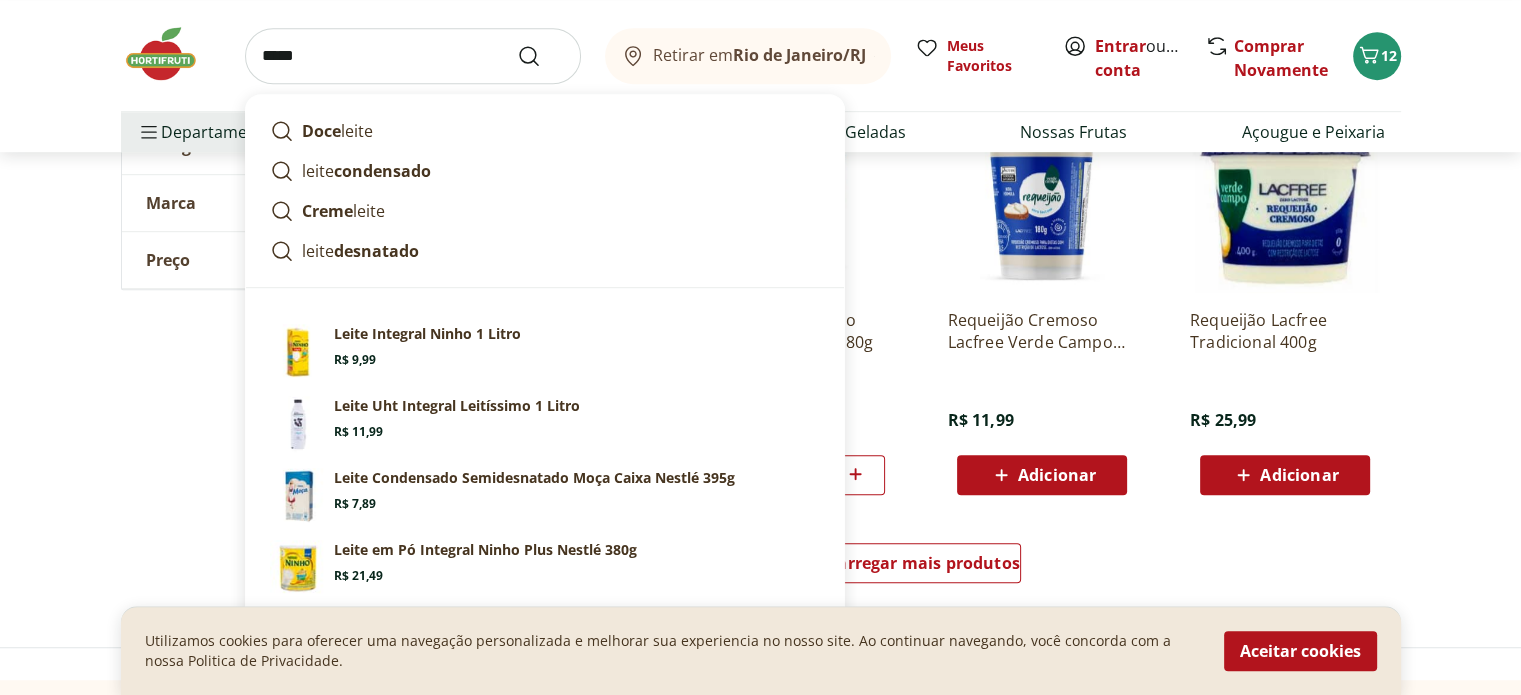 type on "*****" 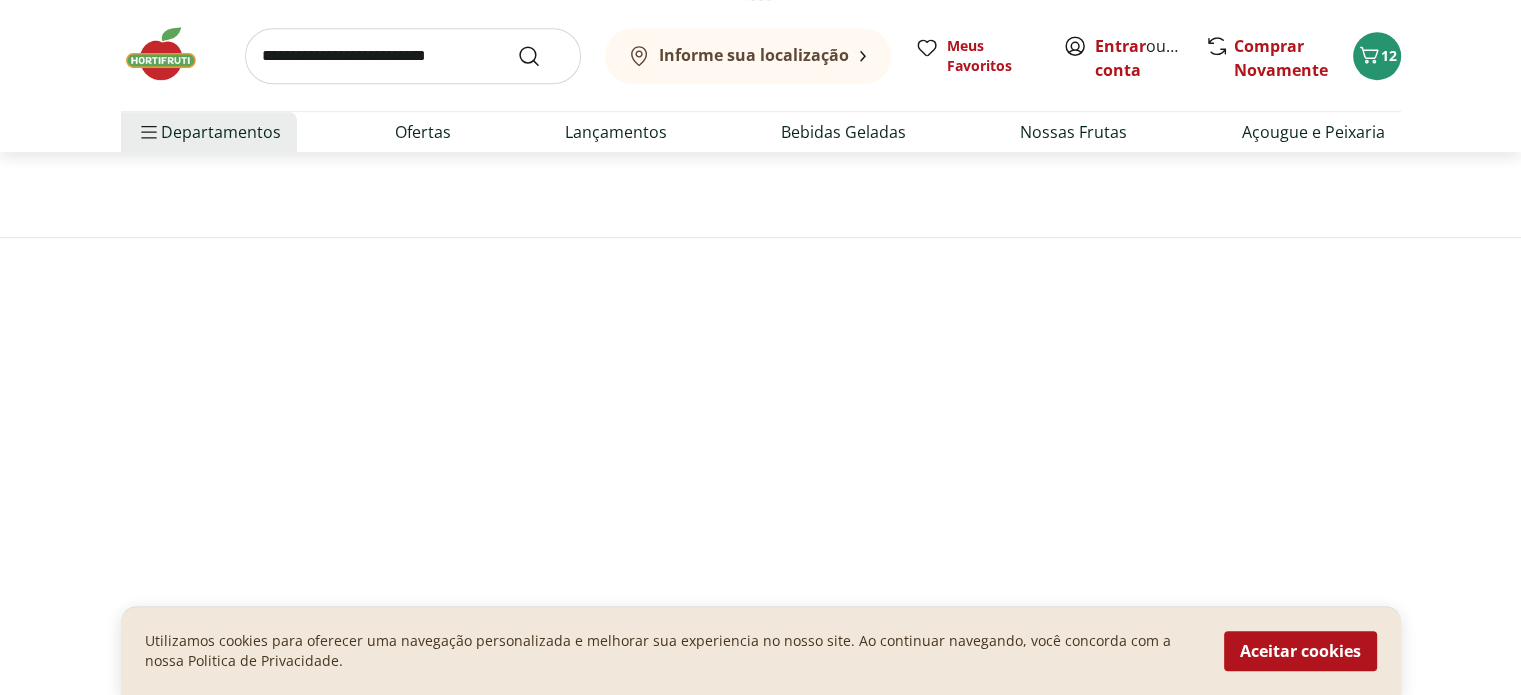 scroll, scrollTop: 0, scrollLeft: 0, axis: both 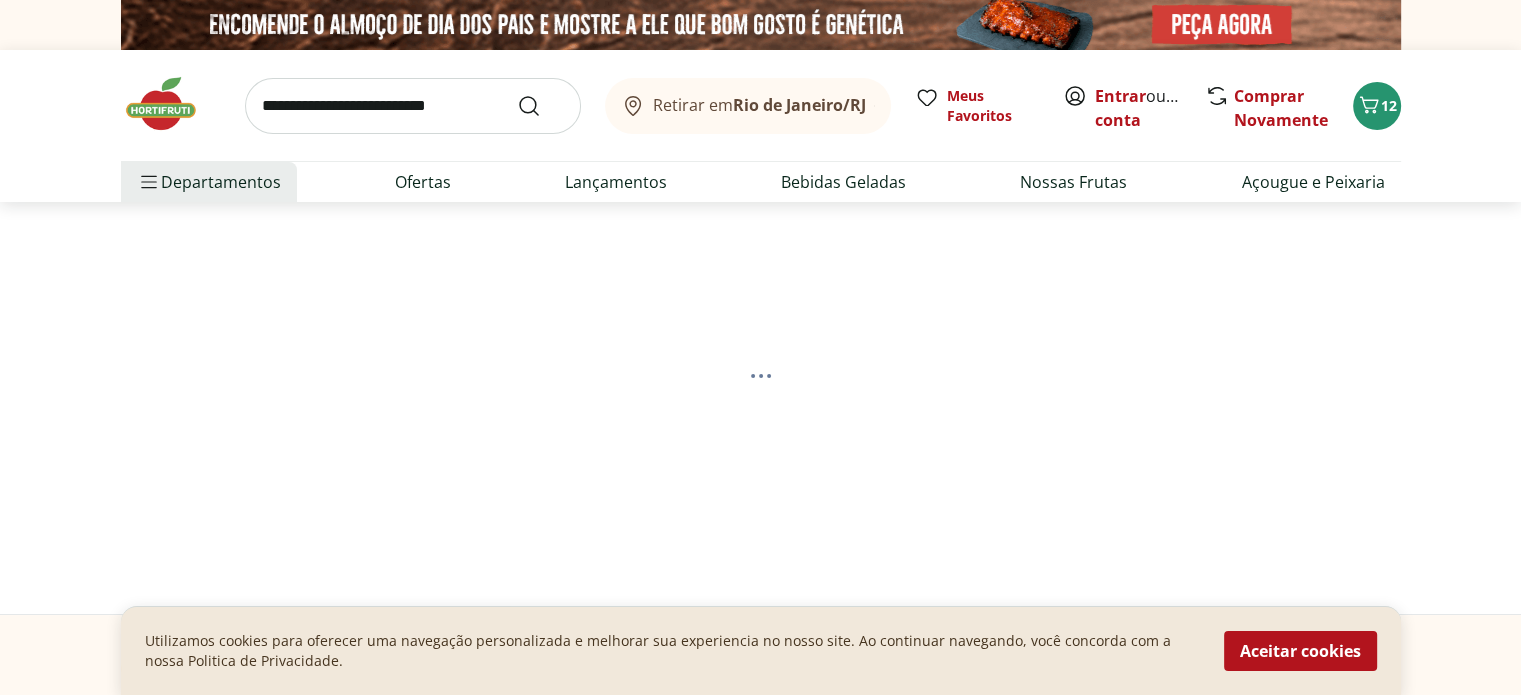 select on "**********" 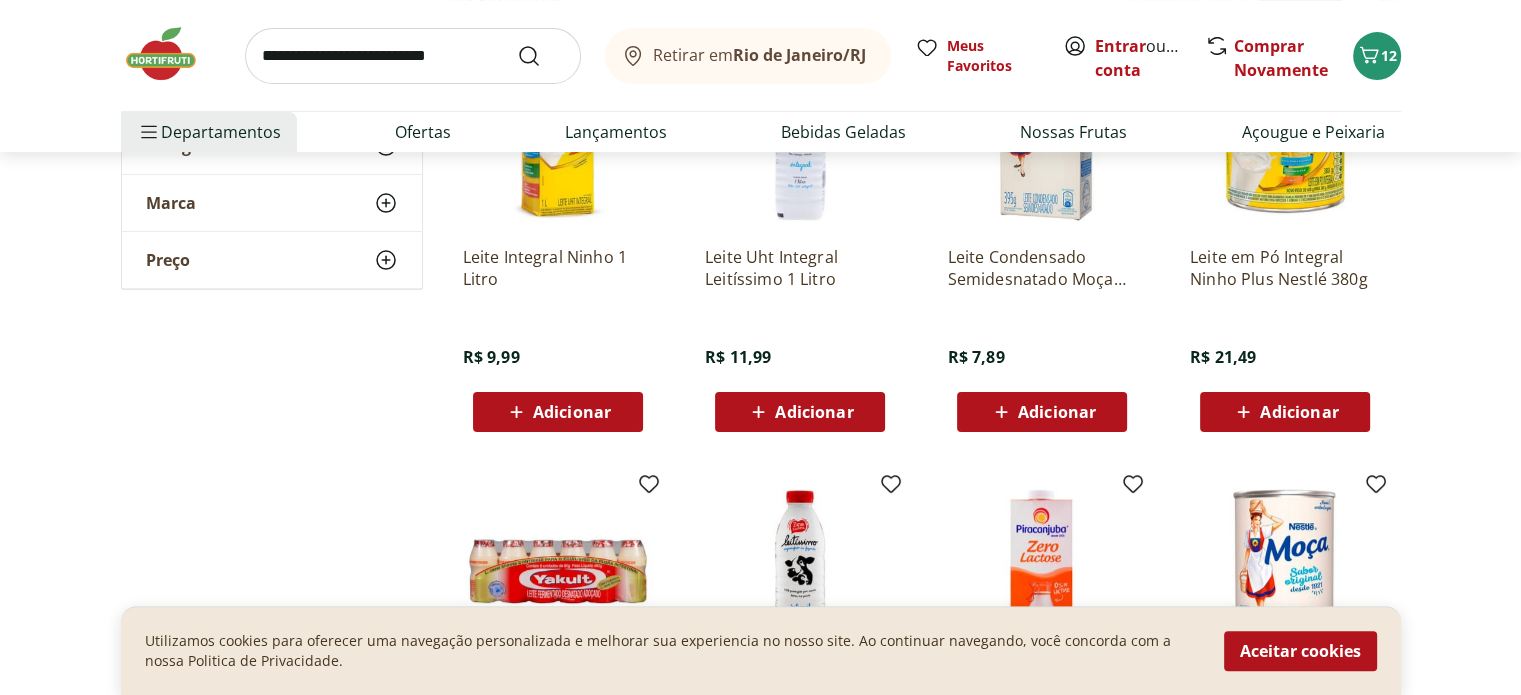 scroll, scrollTop: 400, scrollLeft: 0, axis: vertical 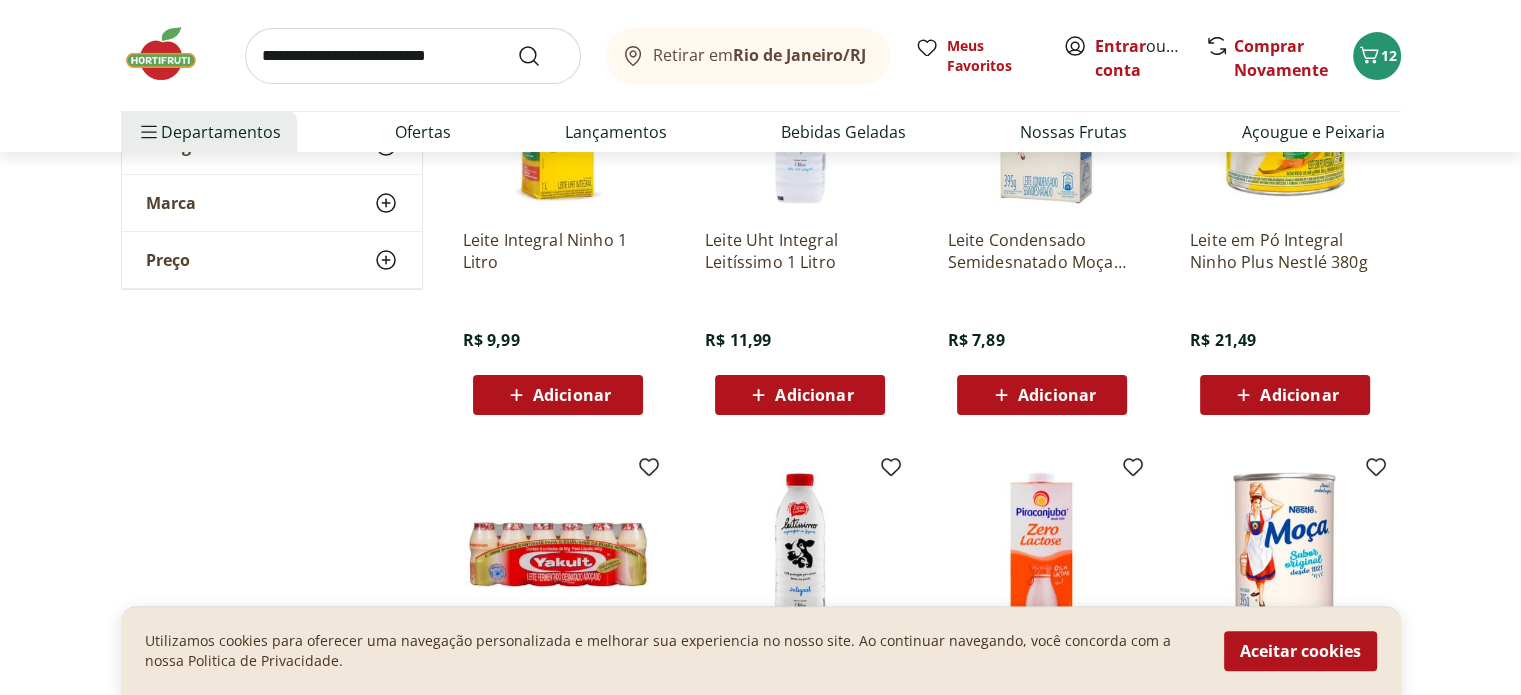 click on "Adicionar" at bounding box center [558, 395] 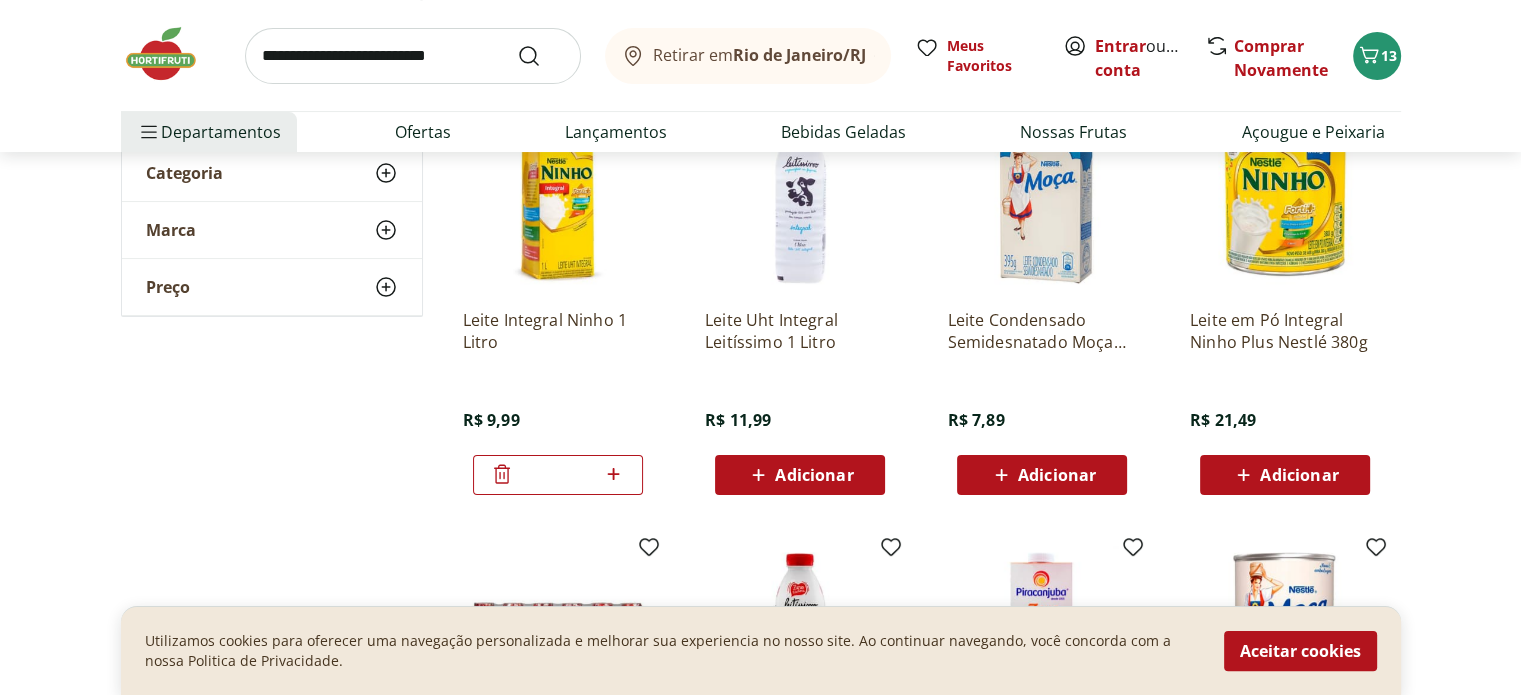 scroll, scrollTop: 300, scrollLeft: 0, axis: vertical 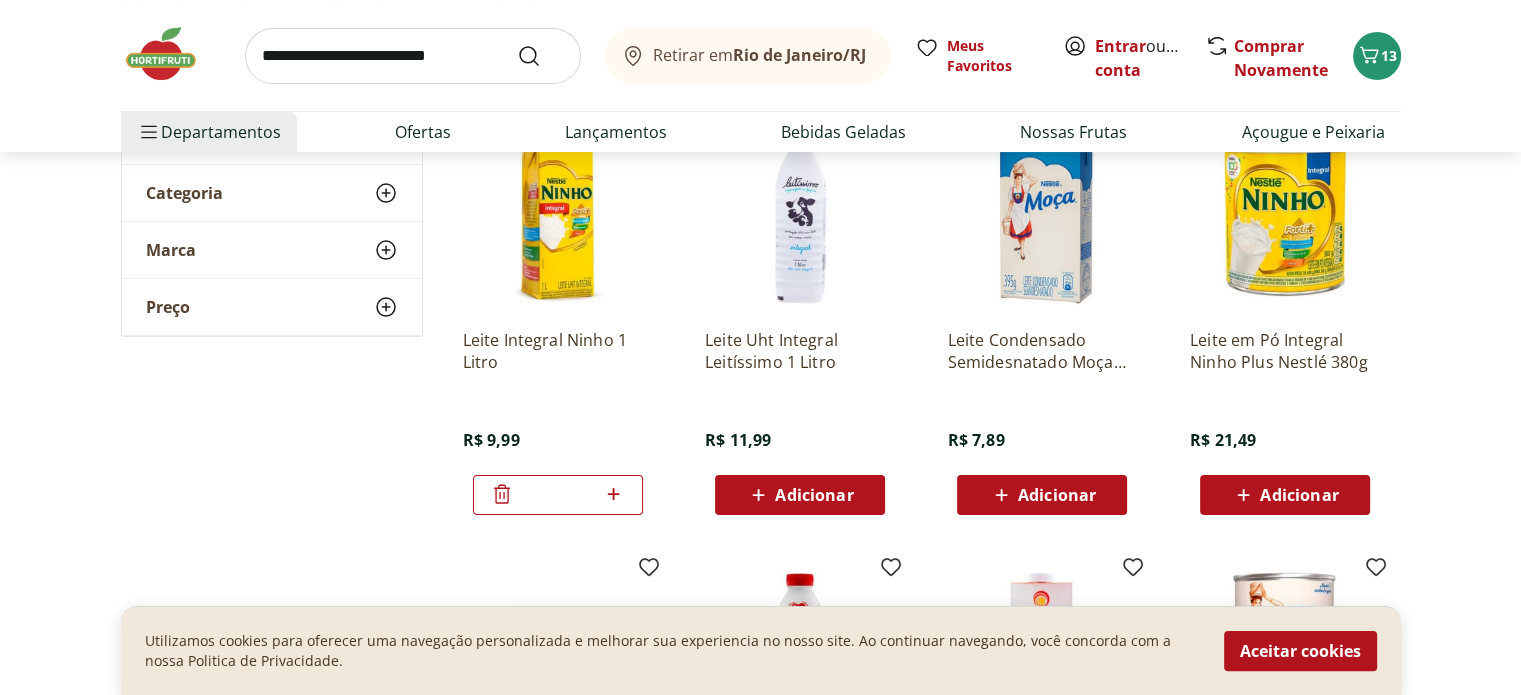 click at bounding box center (1042, 218) 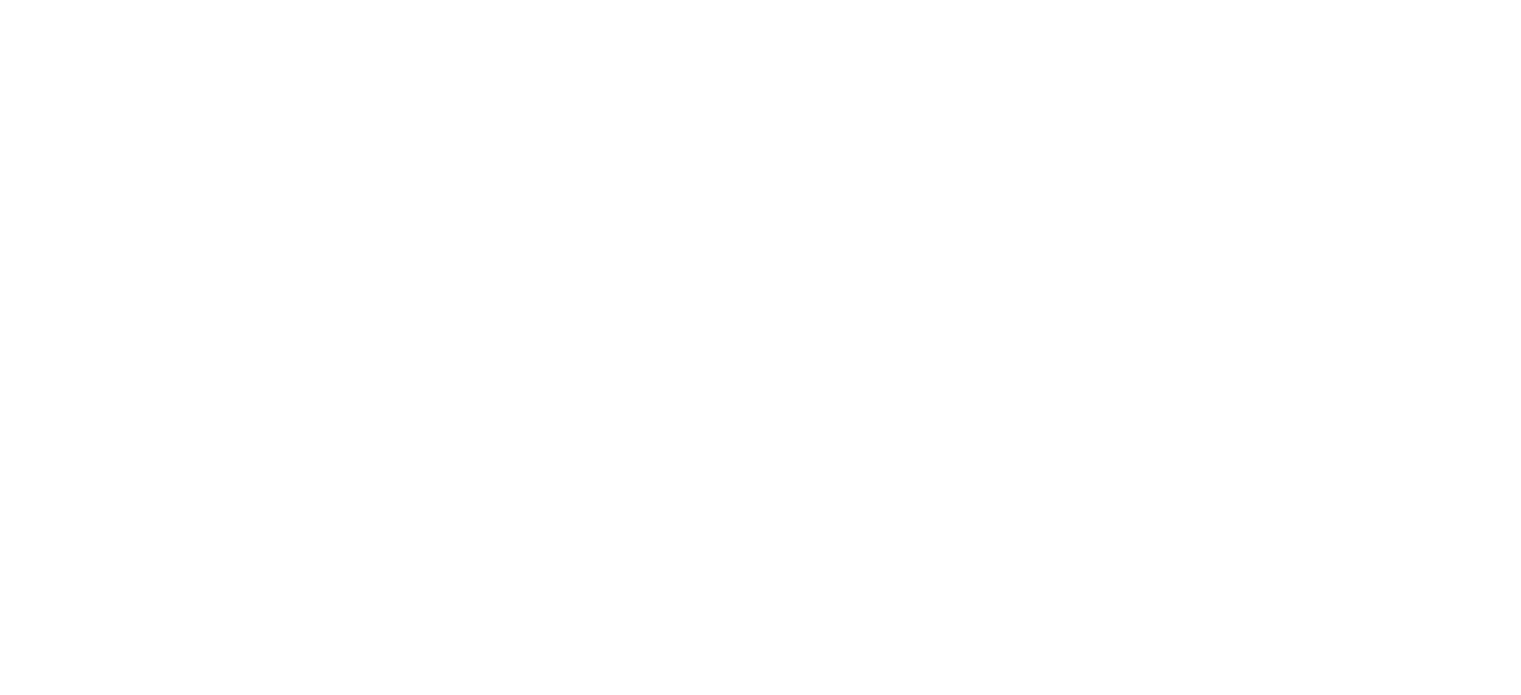 scroll, scrollTop: 0, scrollLeft: 0, axis: both 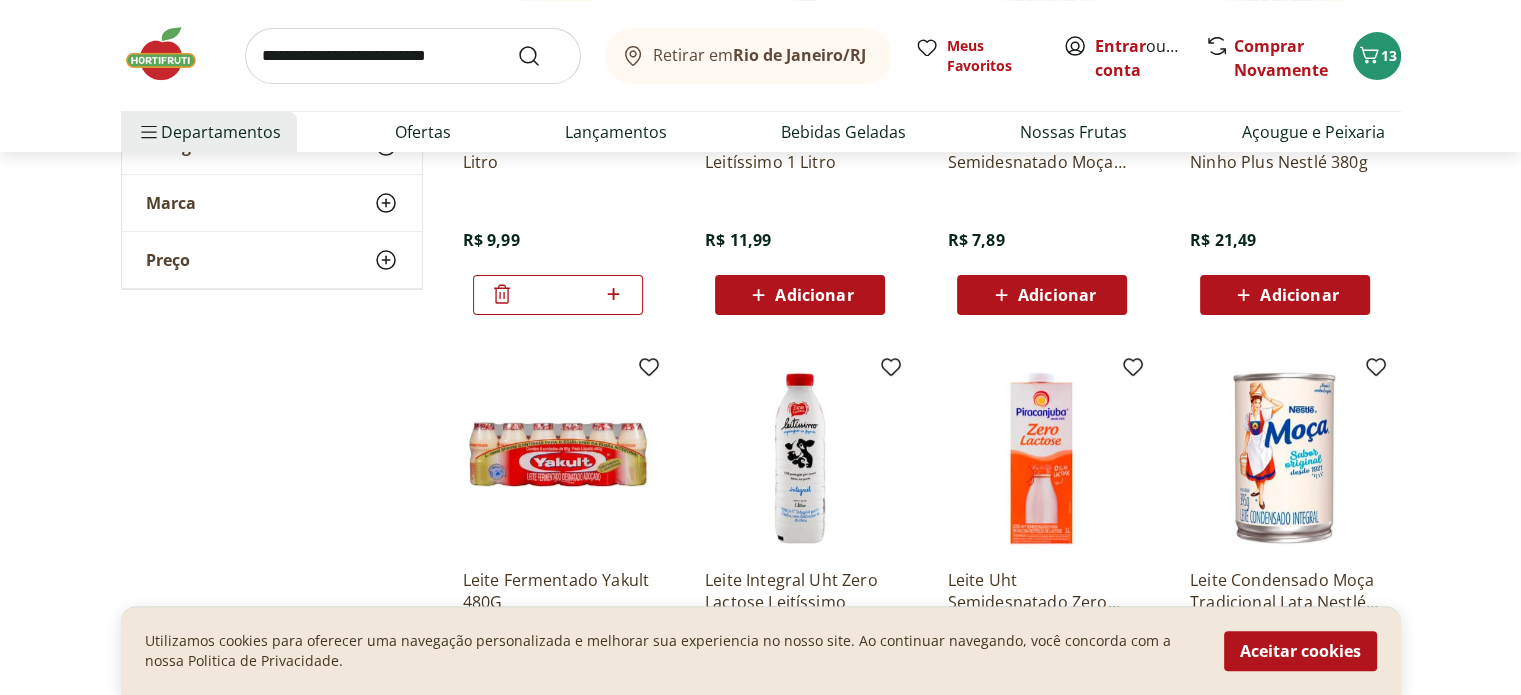 click at bounding box center (1285, 458) 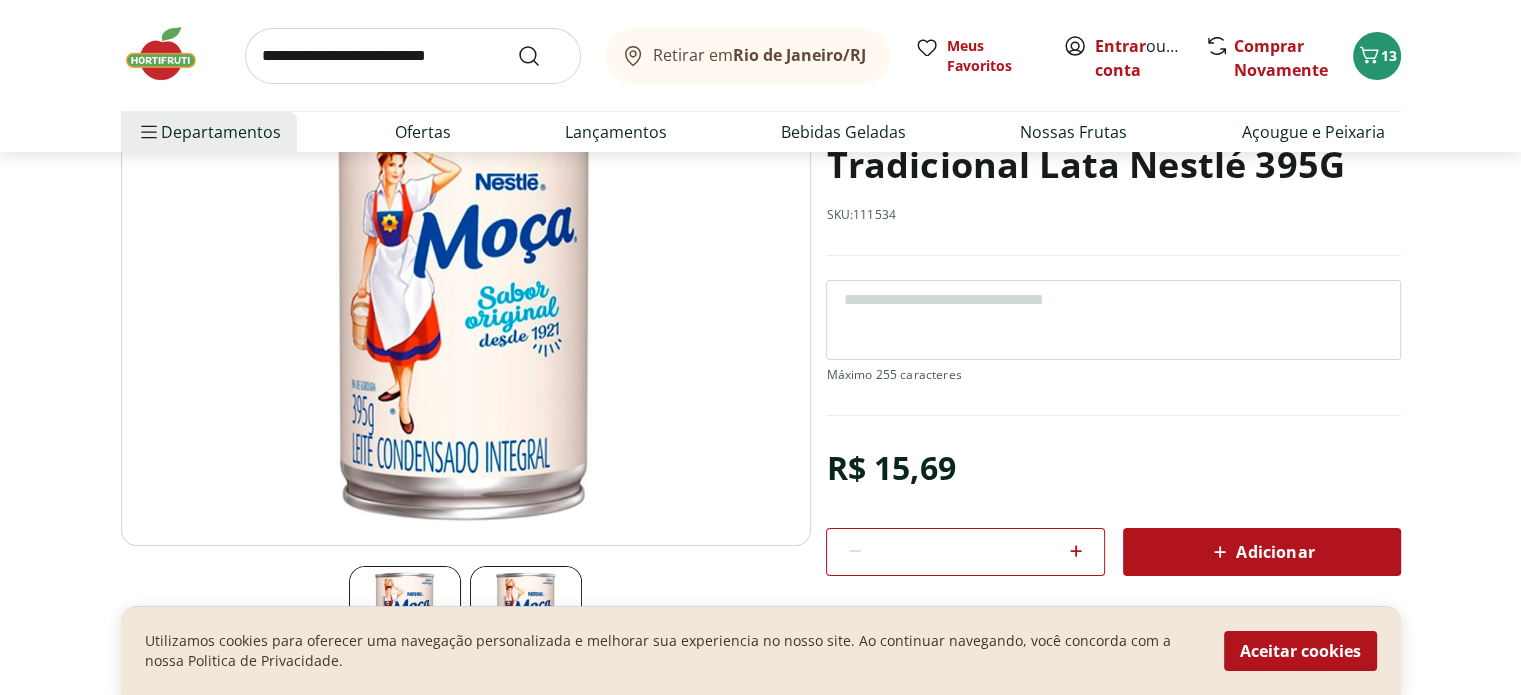 scroll, scrollTop: 200, scrollLeft: 0, axis: vertical 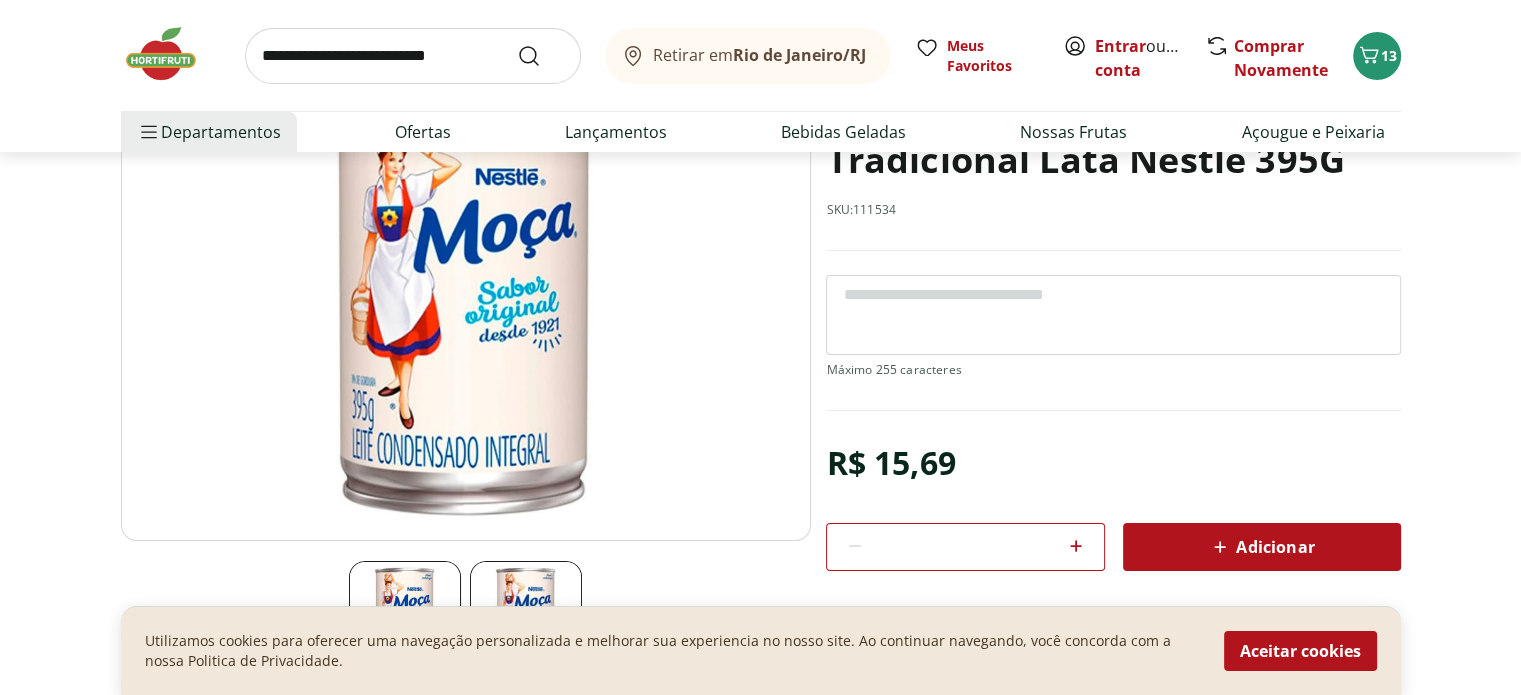 click on "Adicionar" at bounding box center [1261, 547] 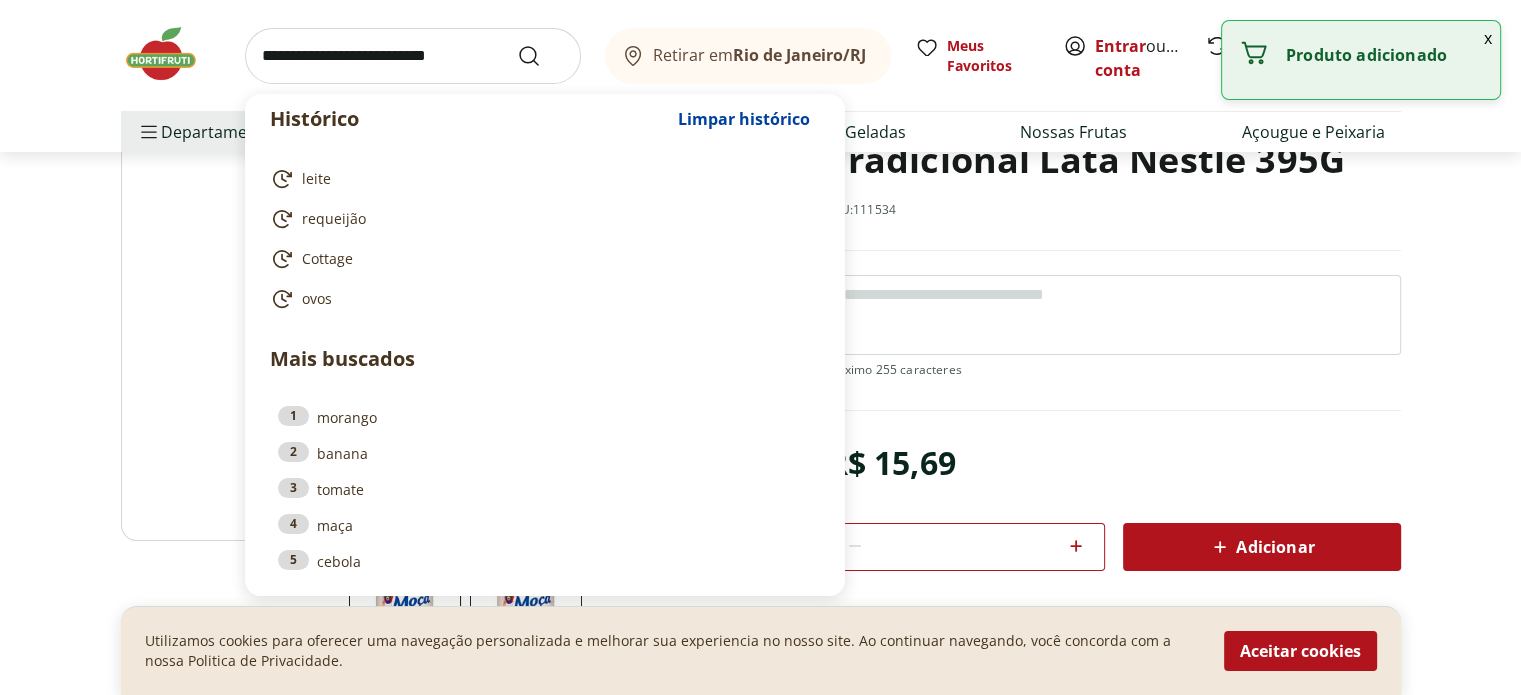 click at bounding box center [413, 56] 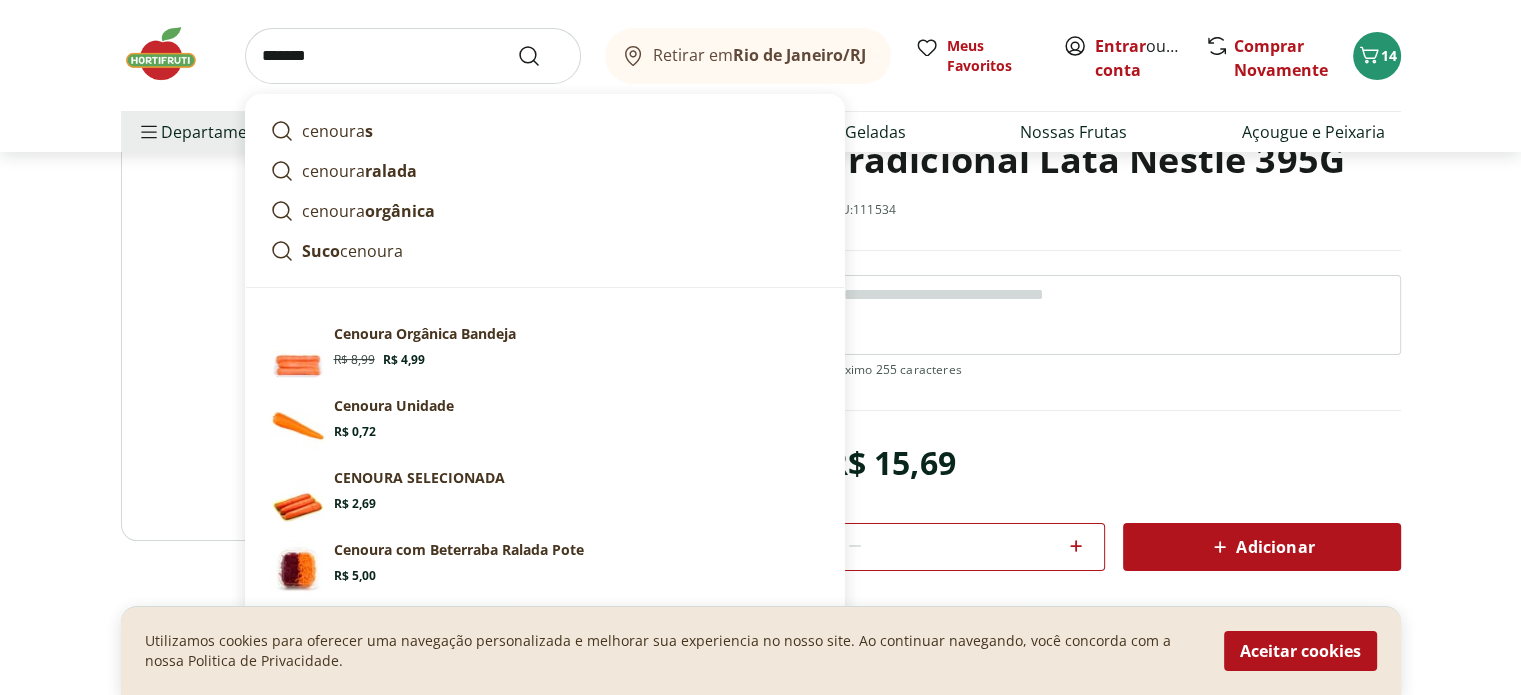 type on "*******" 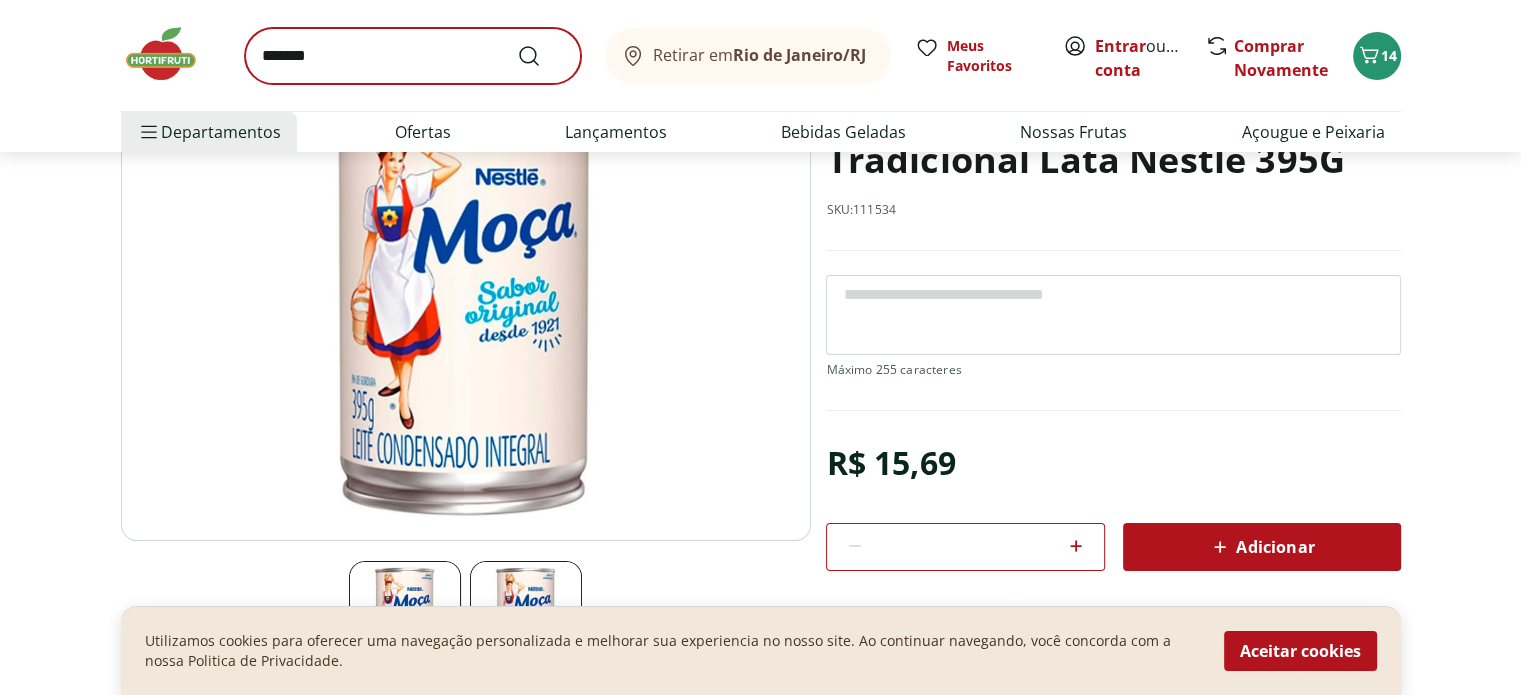 scroll, scrollTop: 0, scrollLeft: 0, axis: both 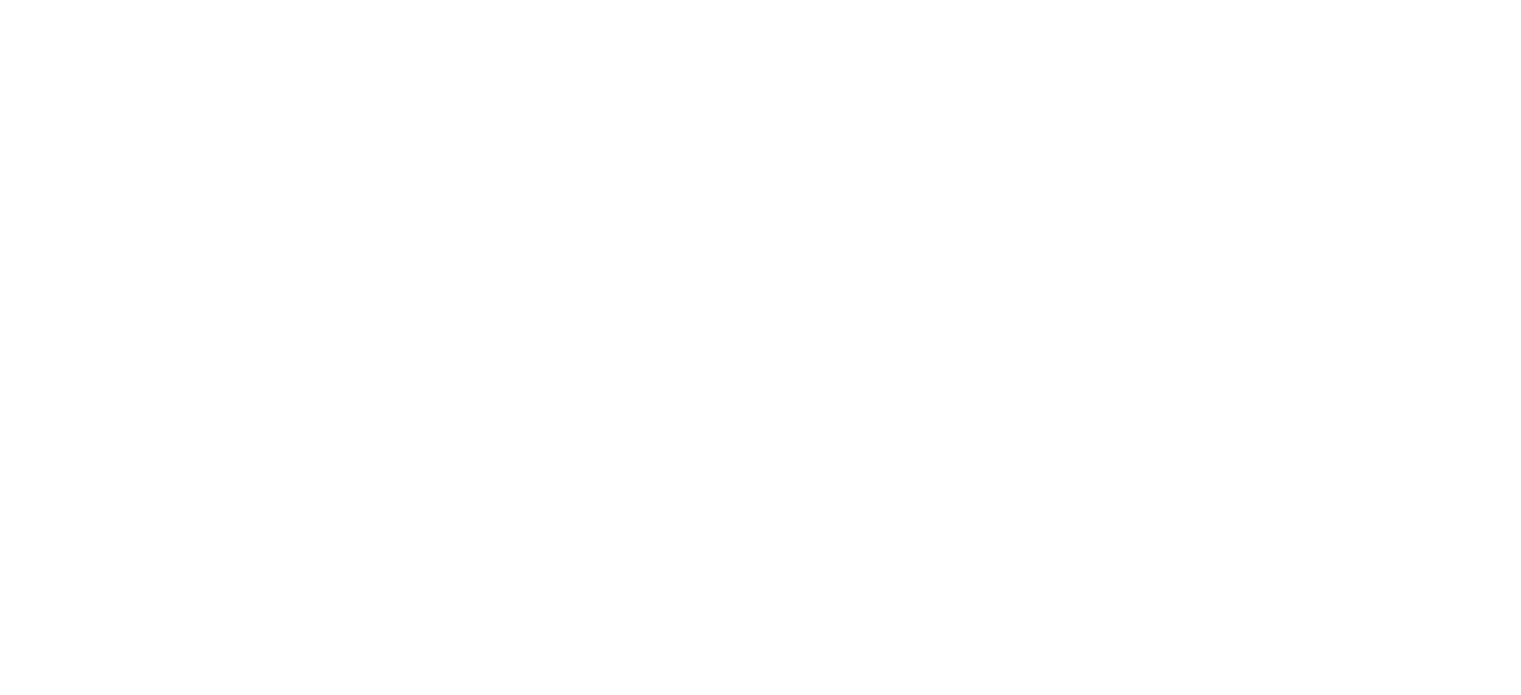 select on "**********" 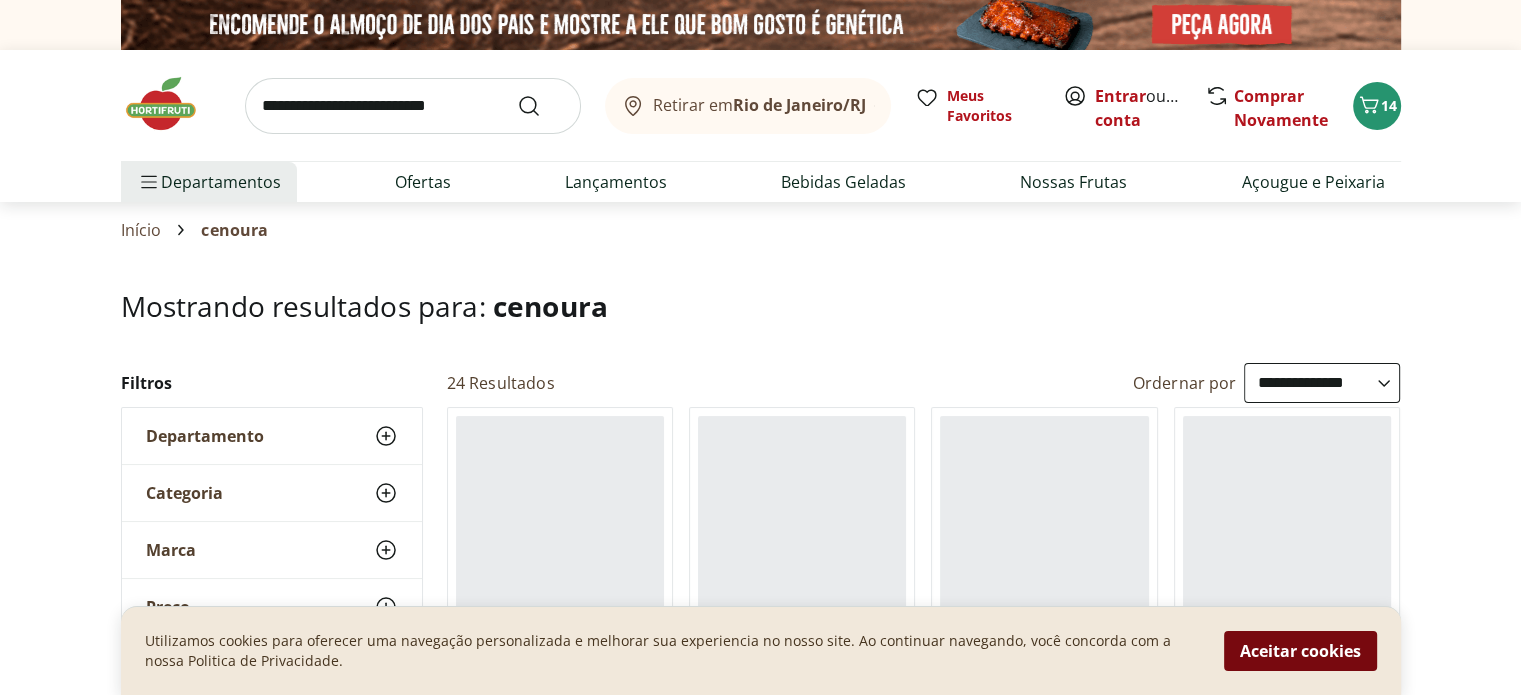 click on "Aceitar cookies" at bounding box center [1300, 651] 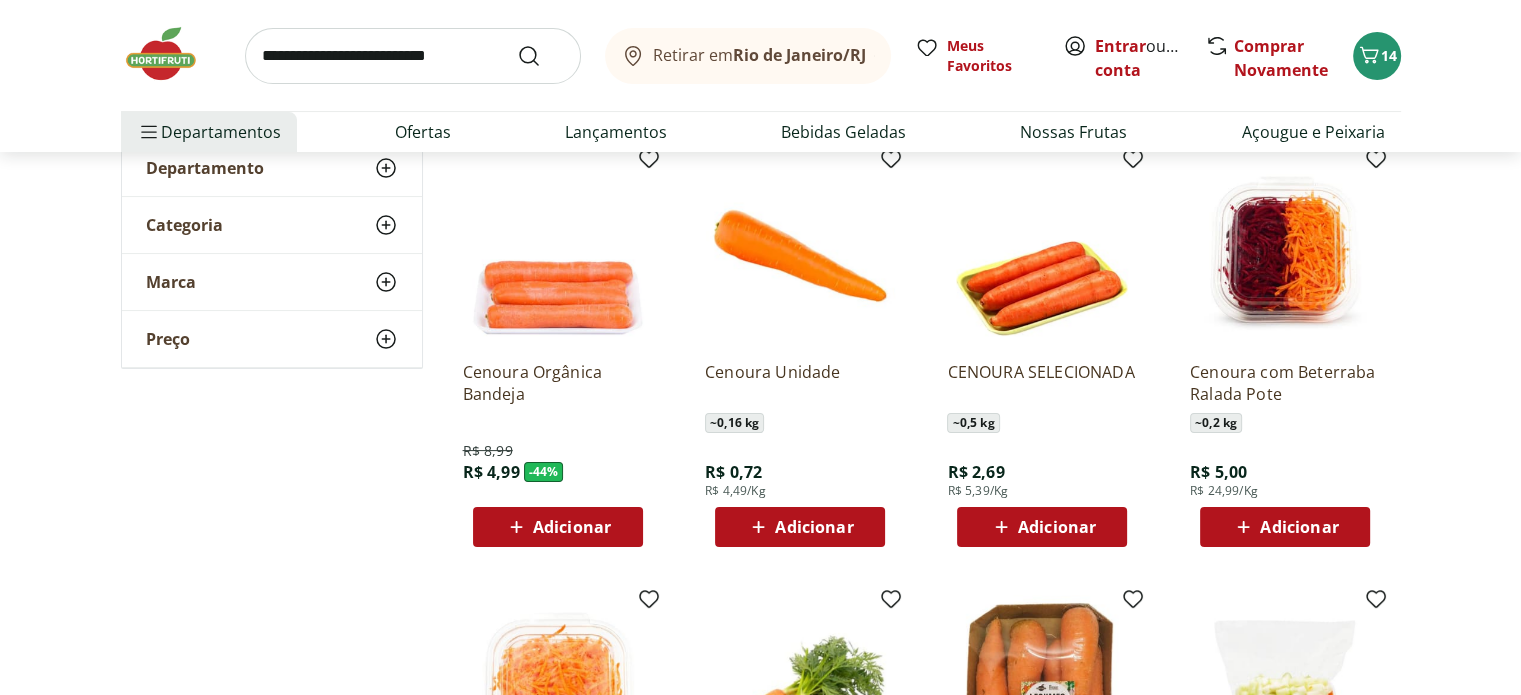 scroll, scrollTop: 300, scrollLeft: 0, axis: vertical 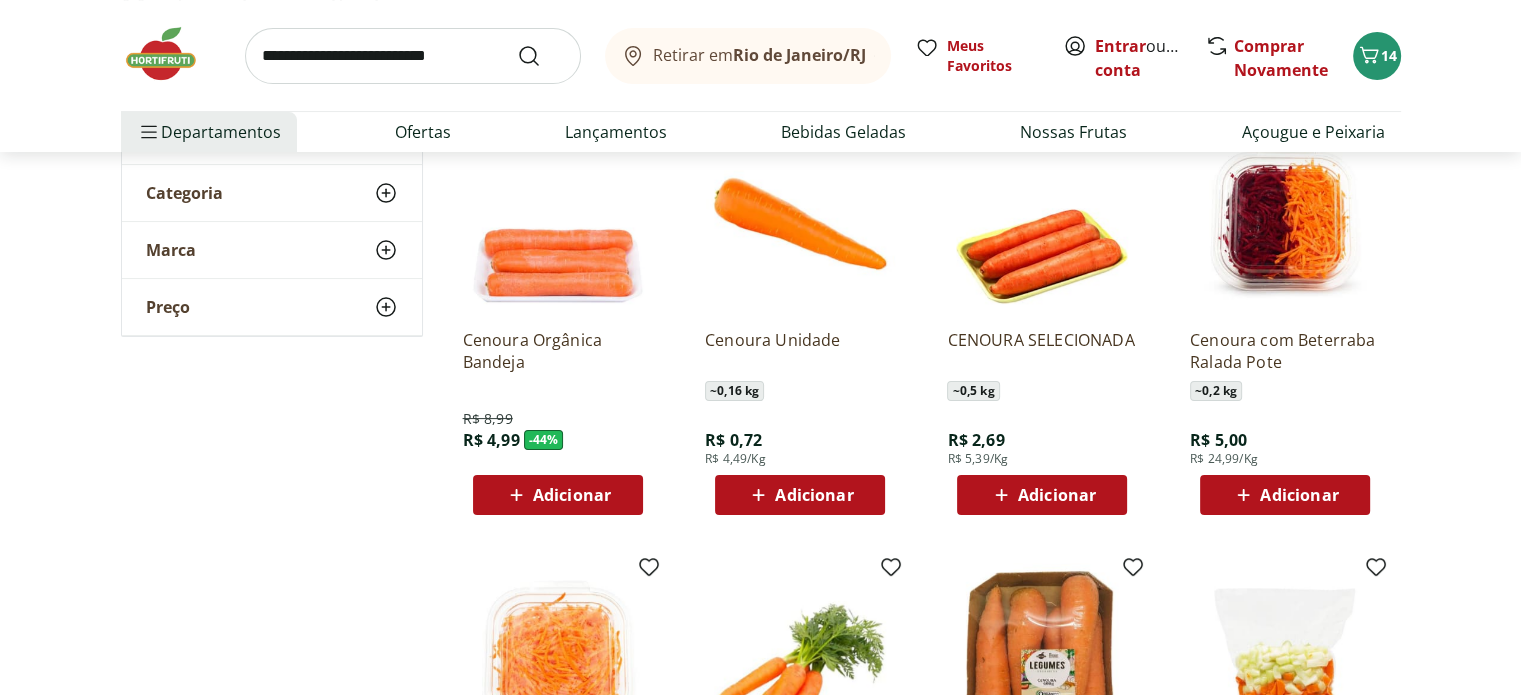 click on "Adicionar" at bounding box center (814, 495) 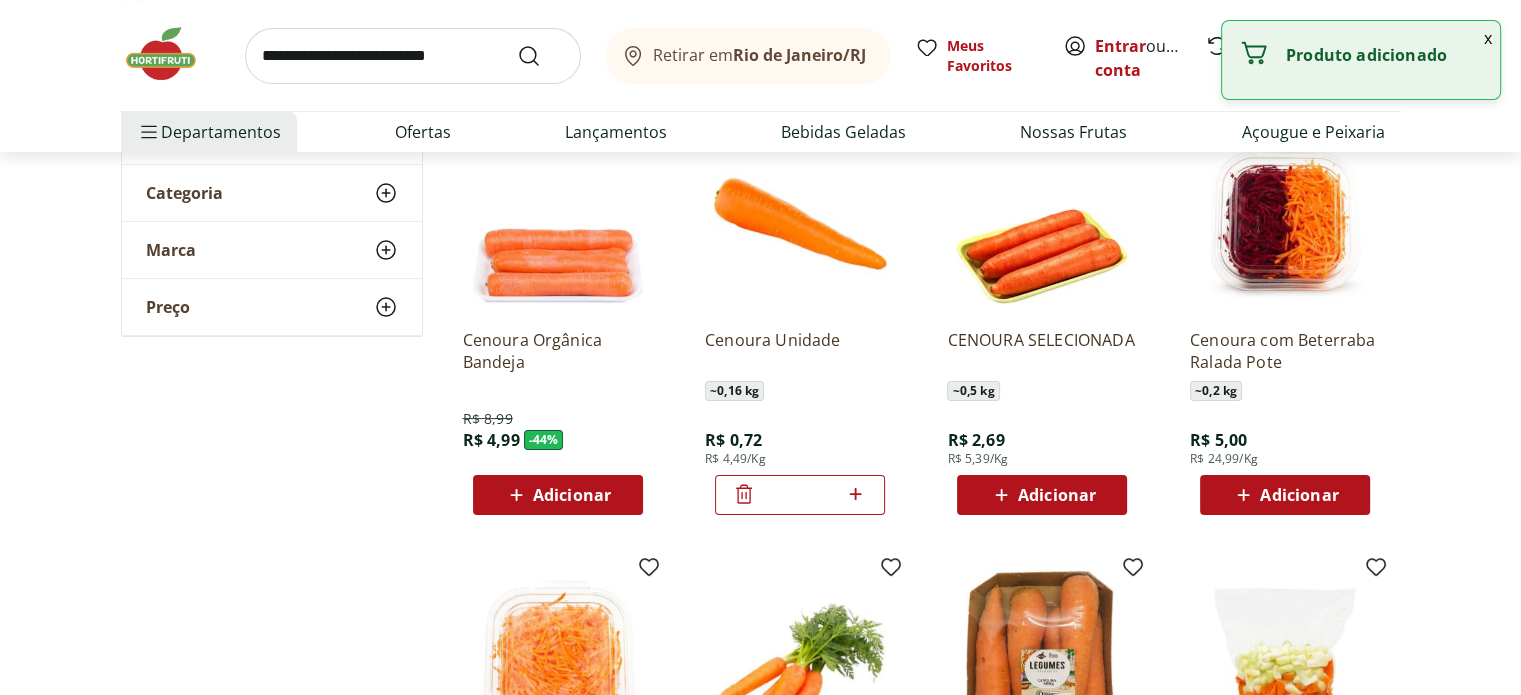 click 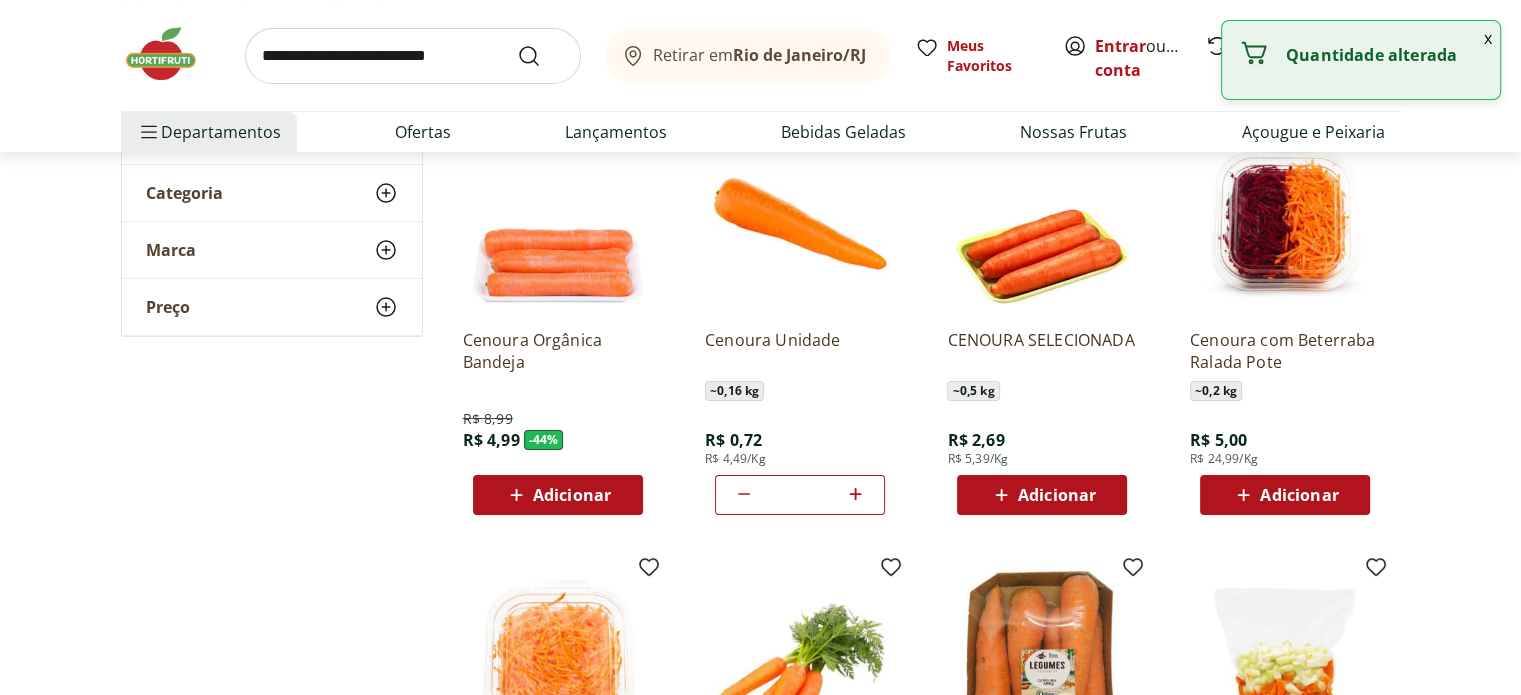 click 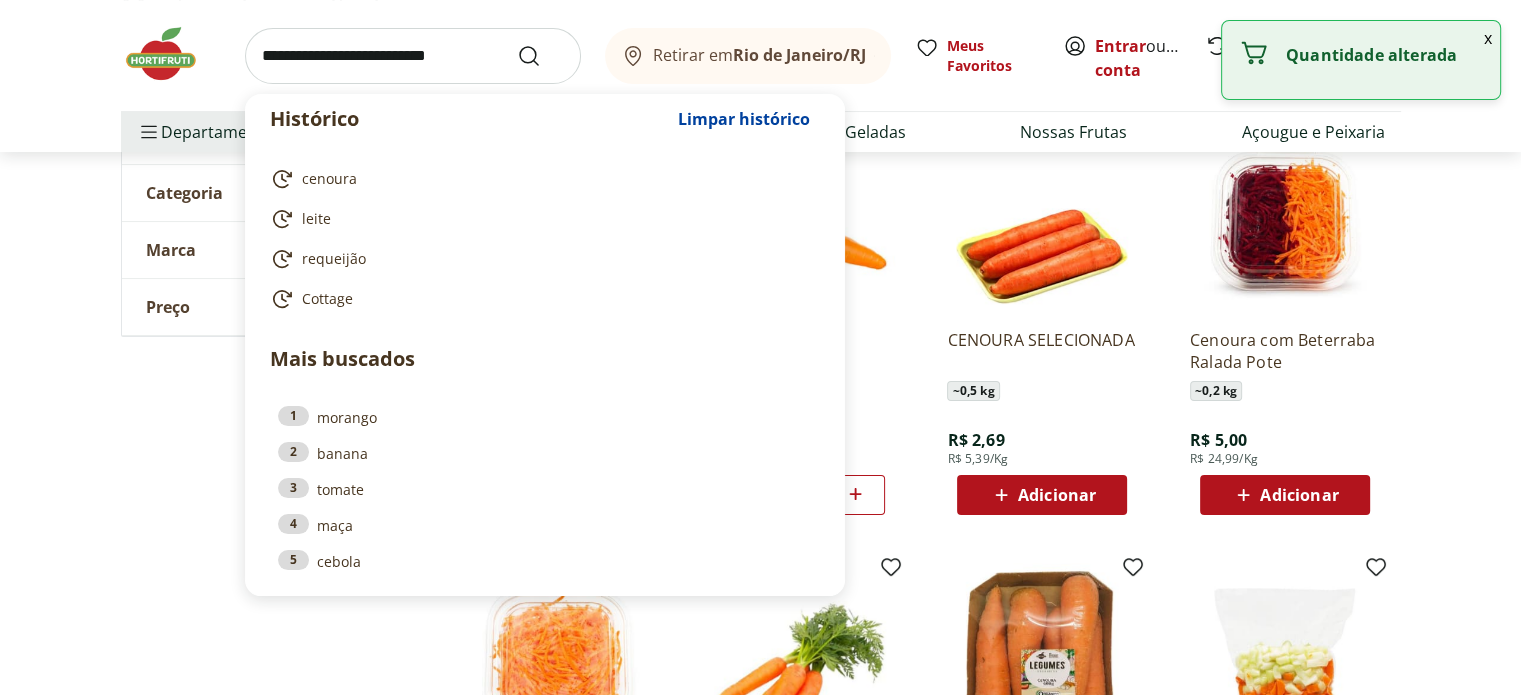 click at bounding box center (413, 56) 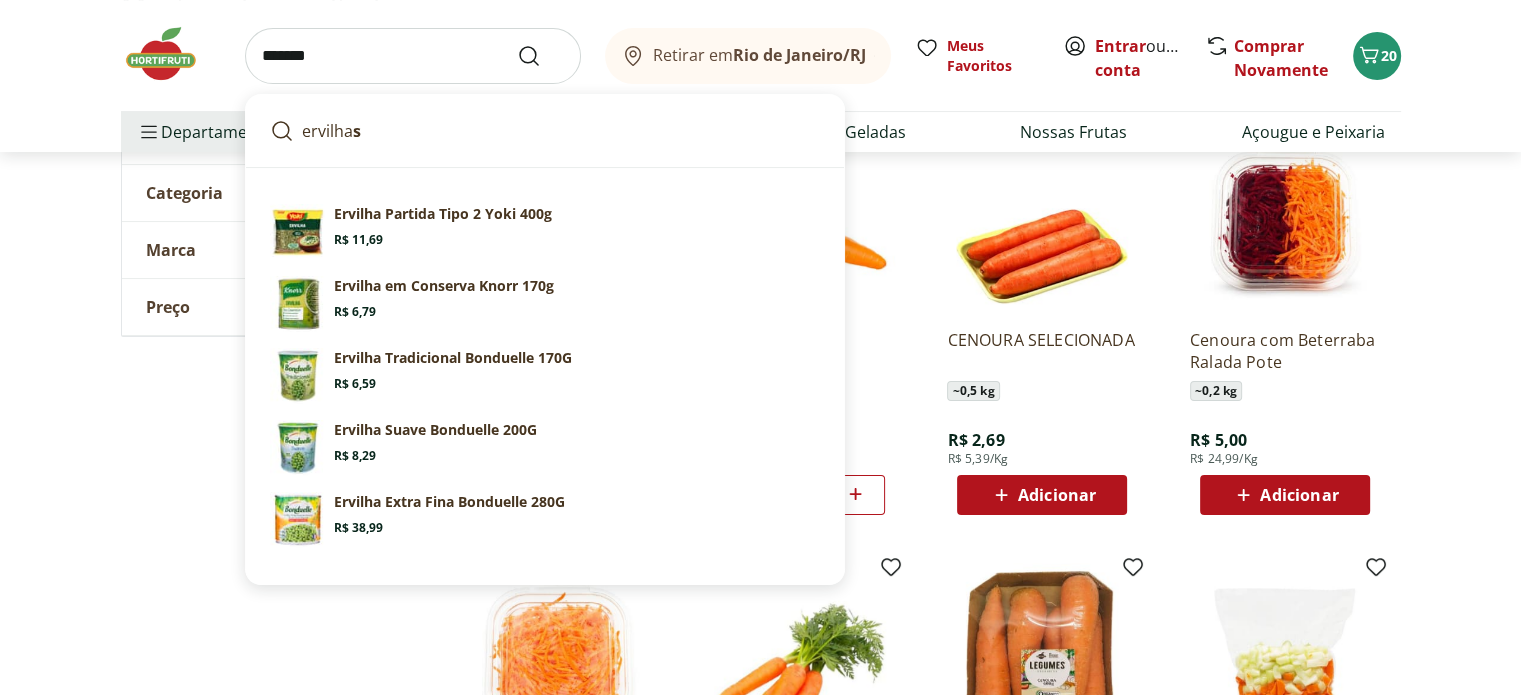 type on "*******" 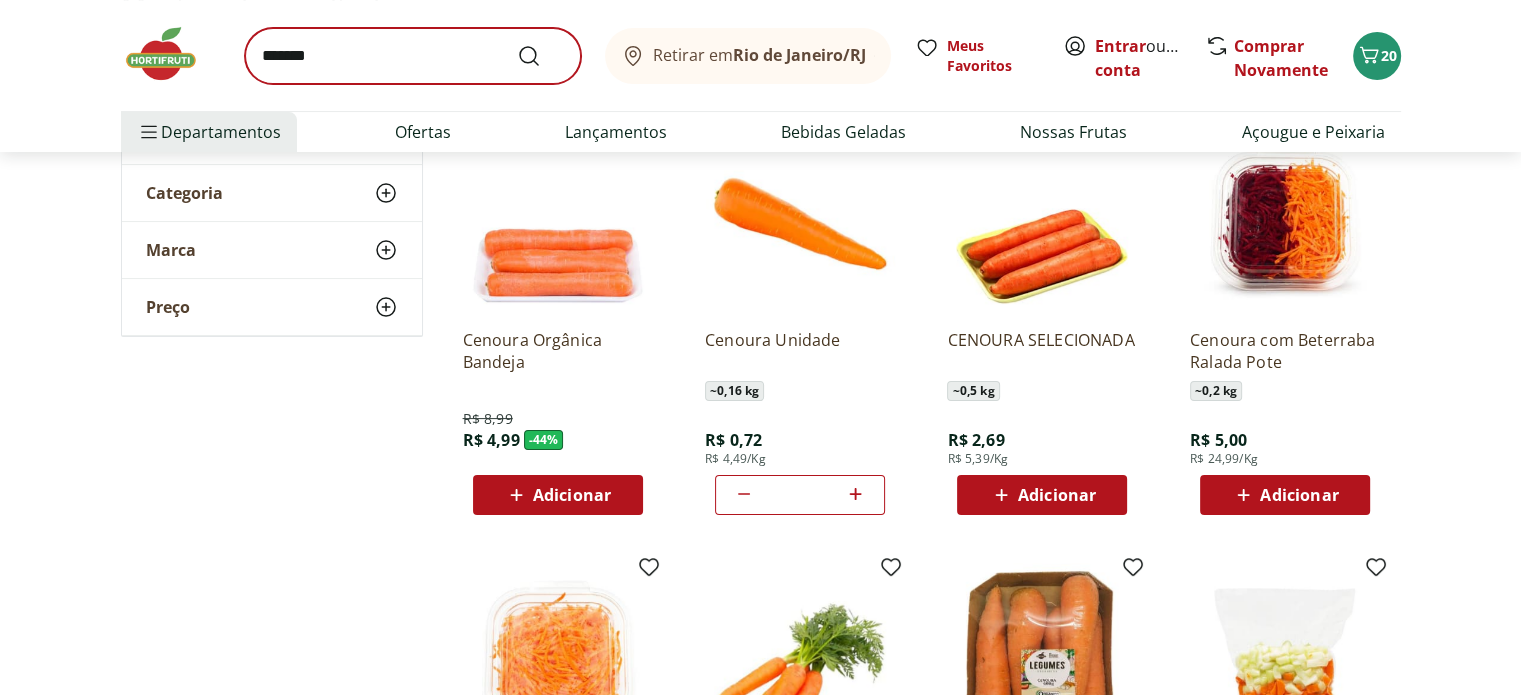 scroll, scrollTop: 0, scrollLeft: 0, axis: both 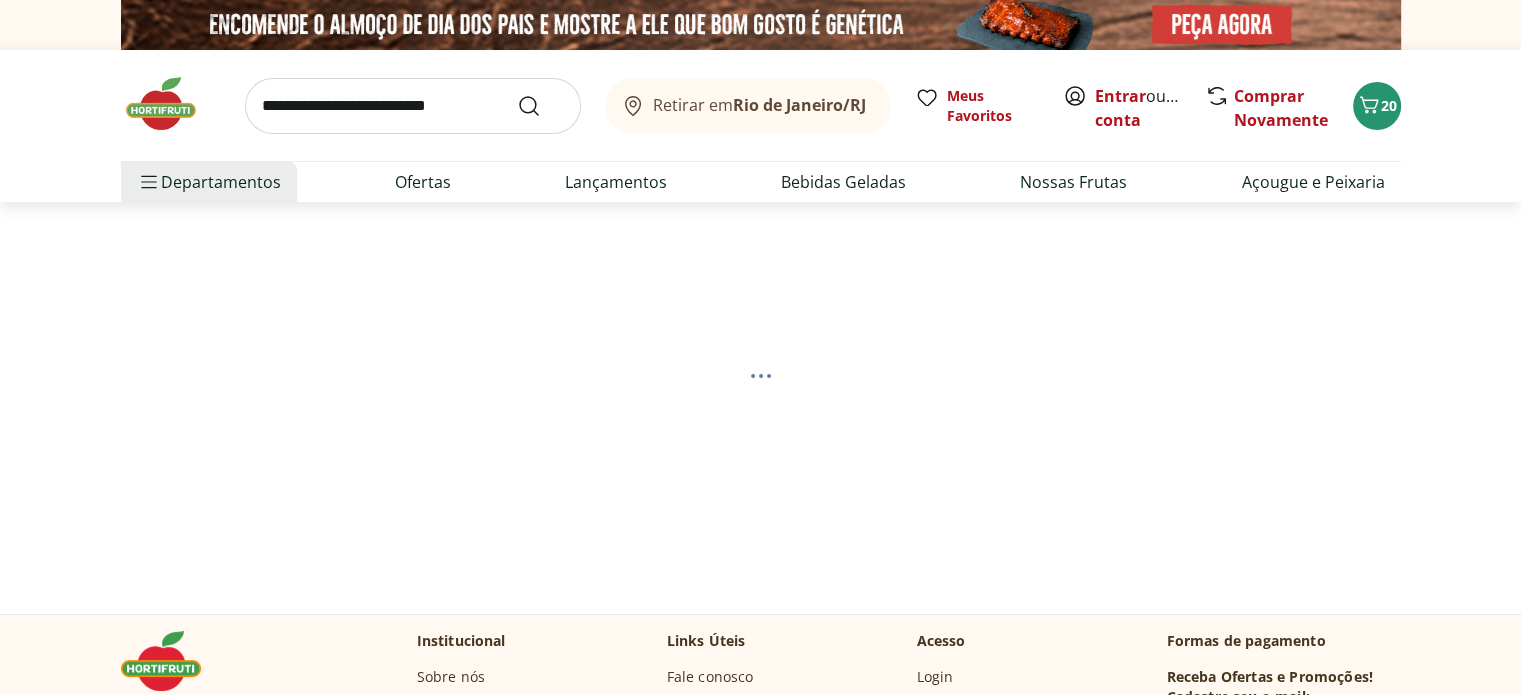 select on "**********" 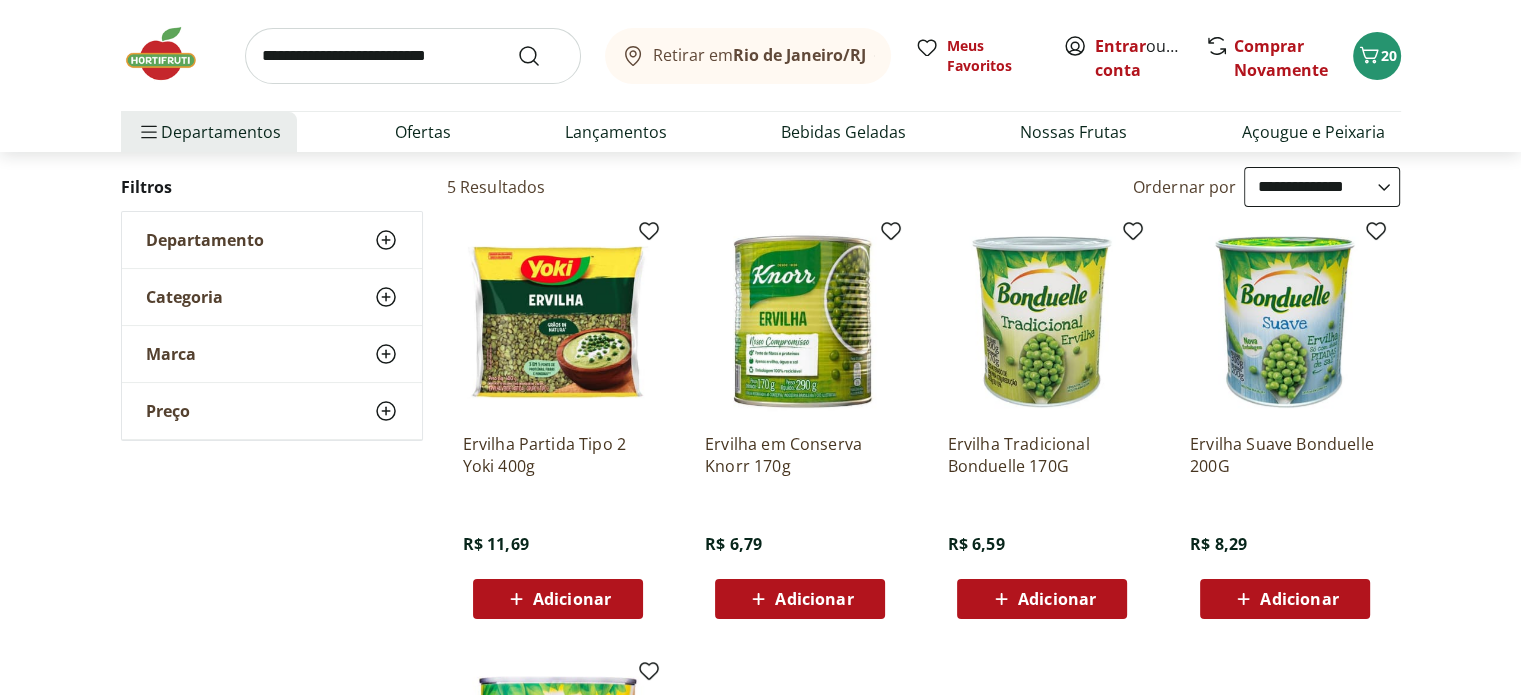 scroll, scrollTop: 200, scrollLeft: 0, axis: vertical 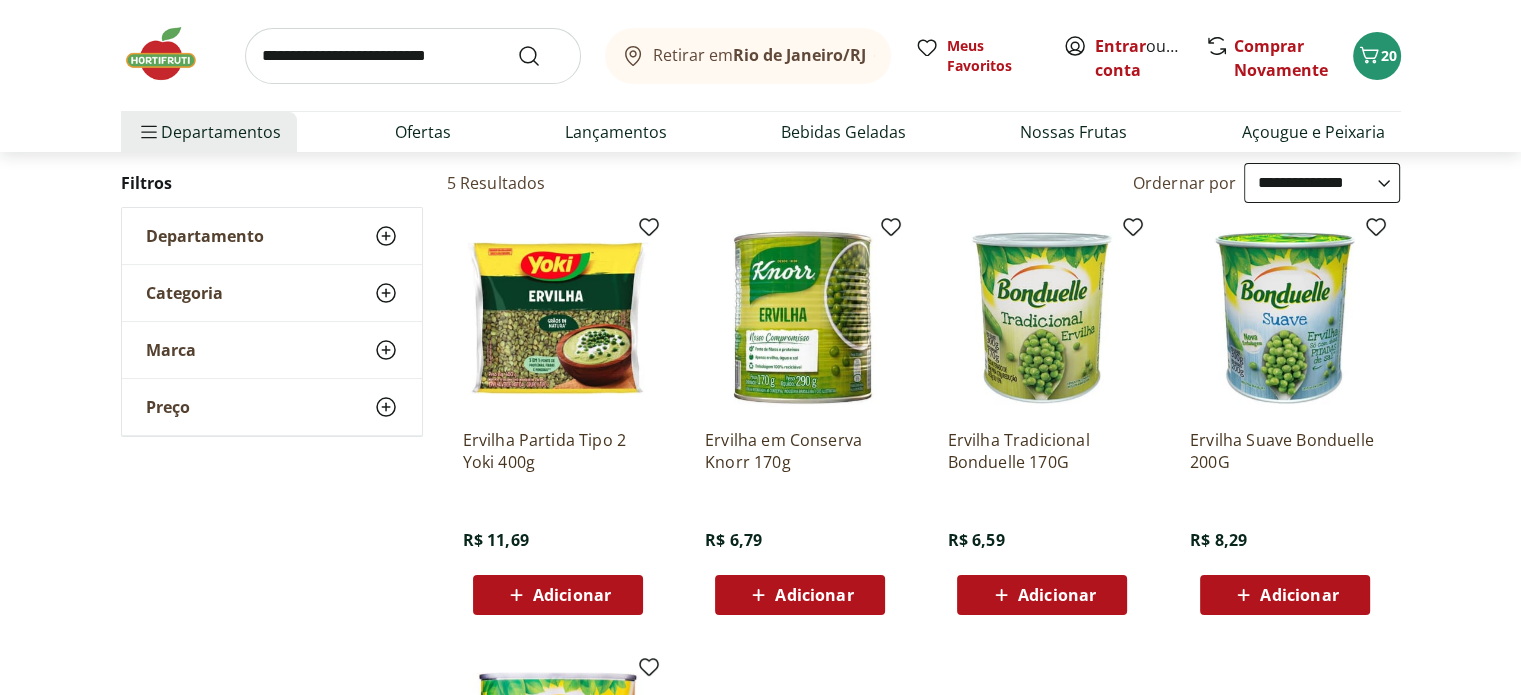 click on "Adicionar" at bounding box center (572, 595) 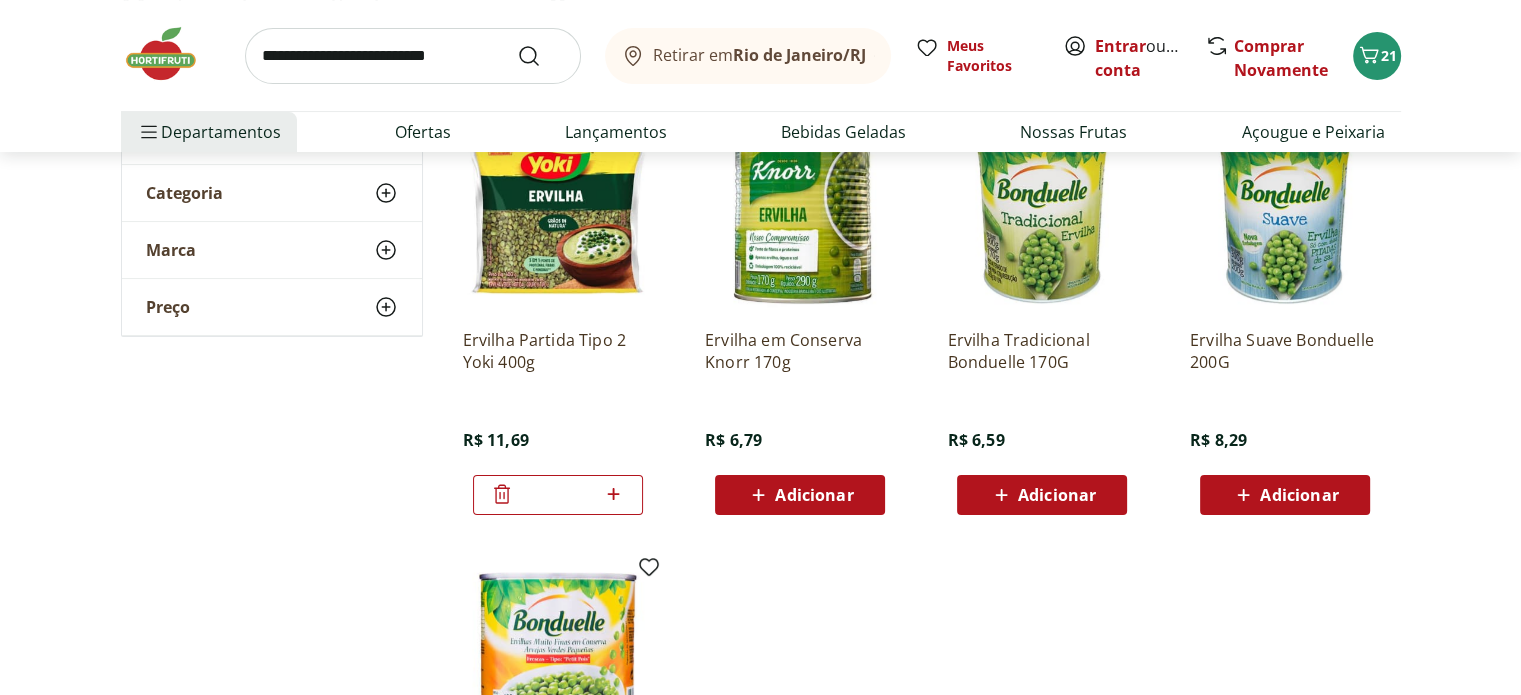 scroll, scrollTop: 200, scrollLeft: 0, axis: vertical 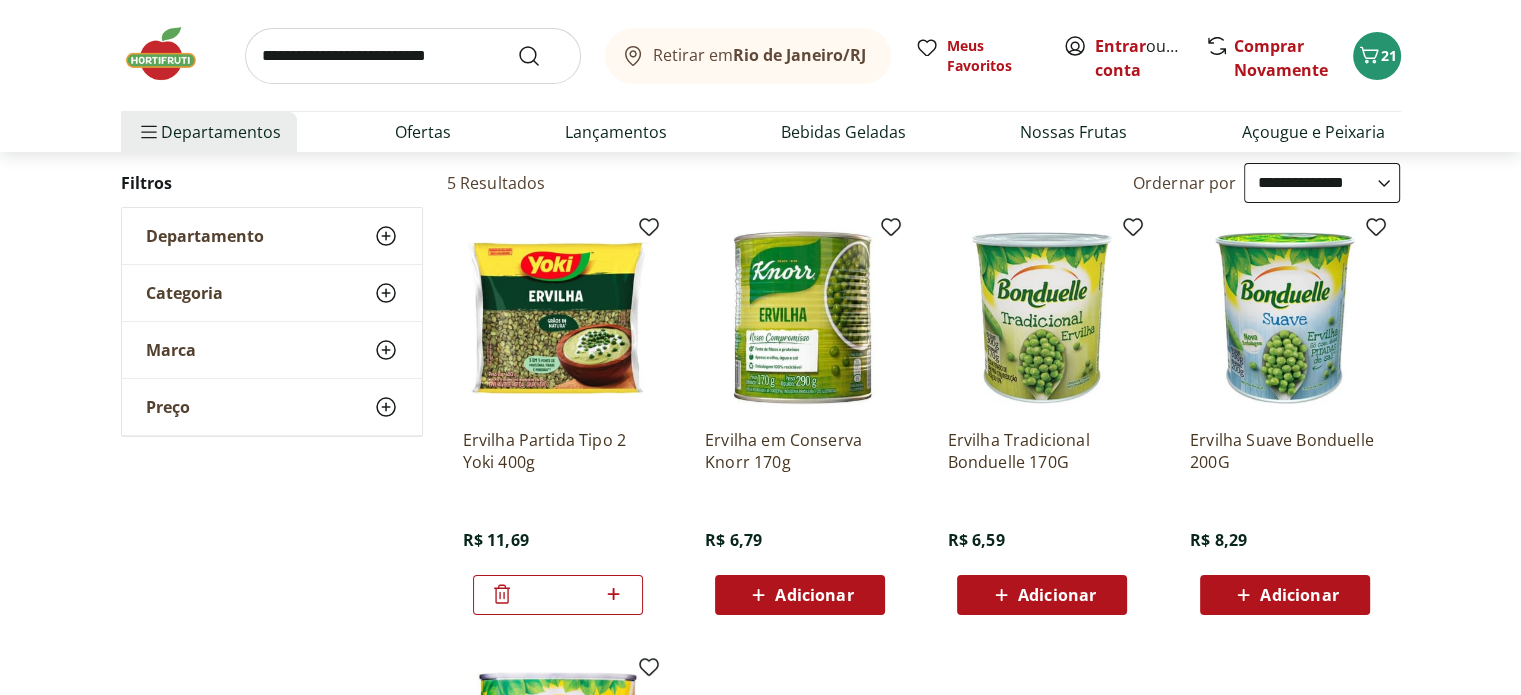 click on "Adicionar" at bounding box center (1299, 595) 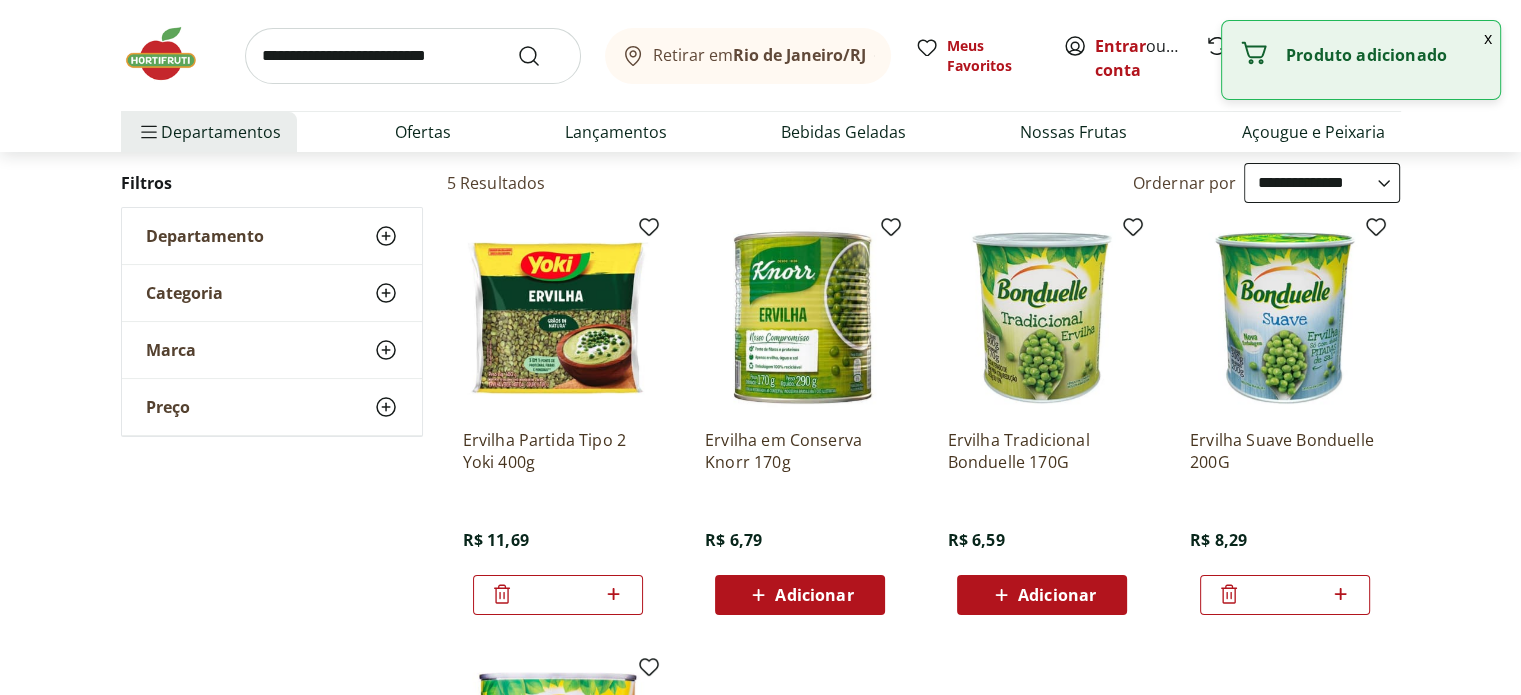 click 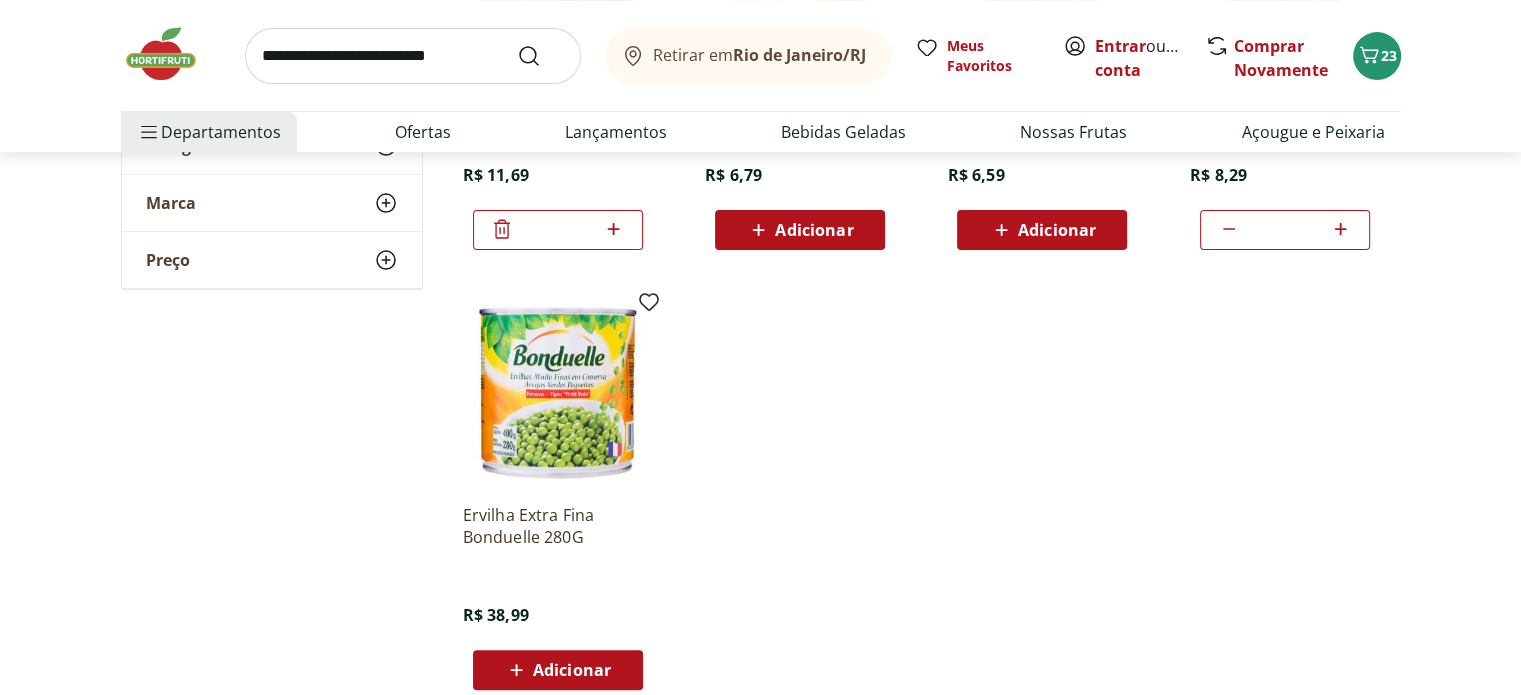 scroll, scrollTop: 600, scrollLeft: 0, axis: vertical 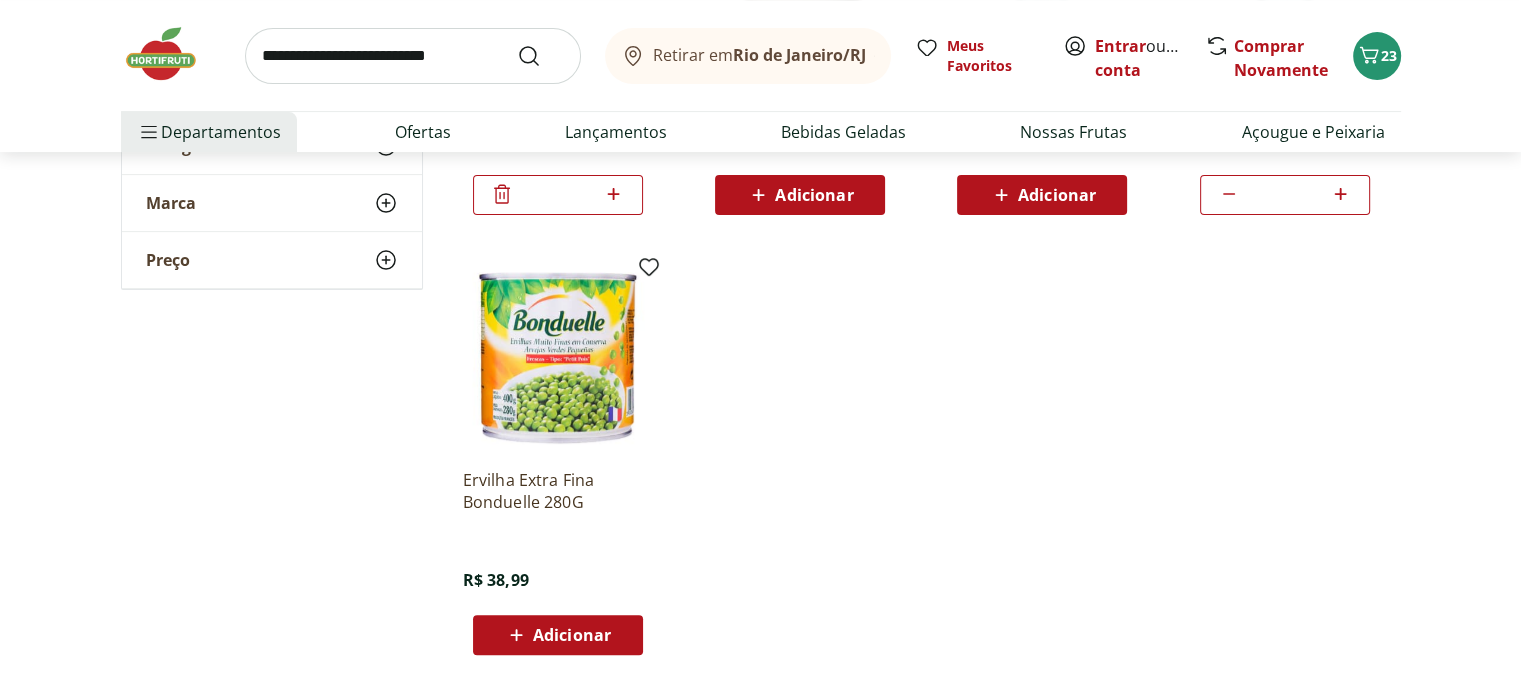 click at bounding box center (413, 56) 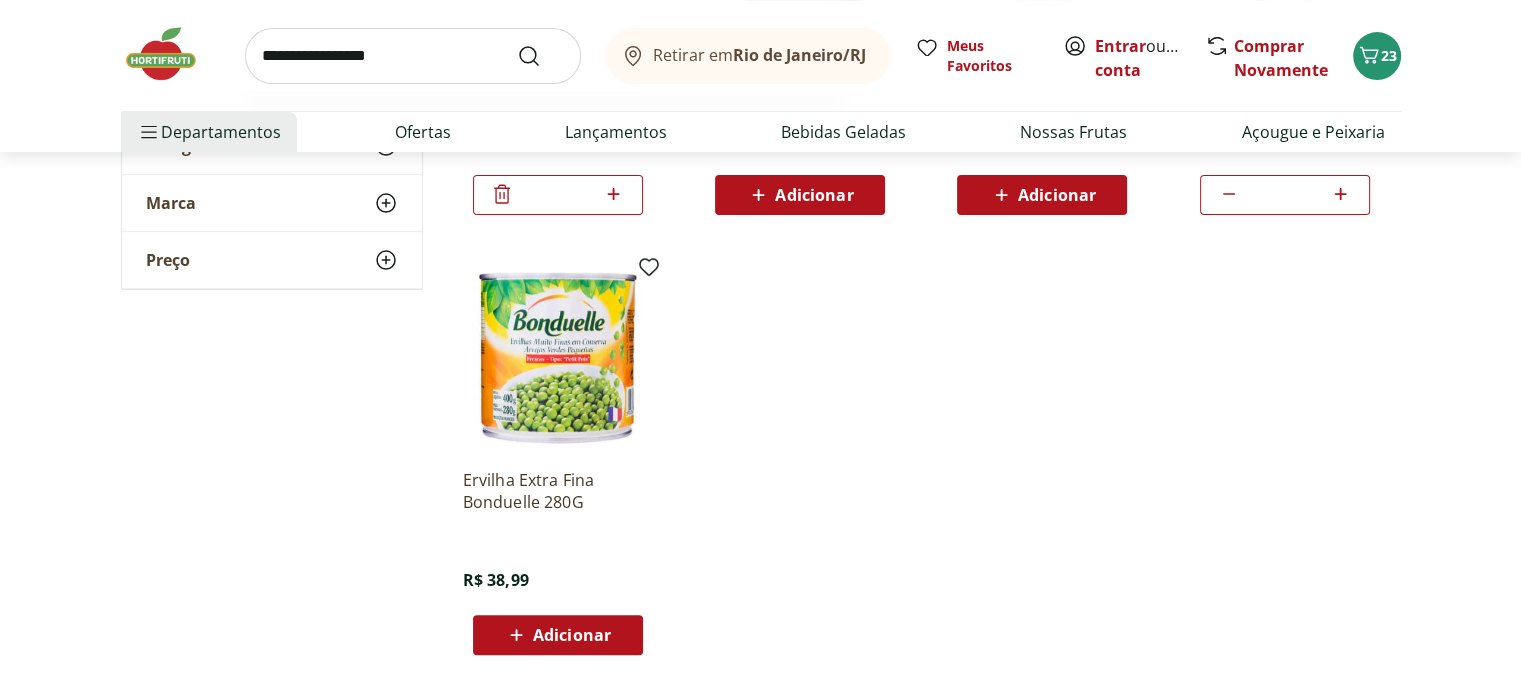 type on "**********" 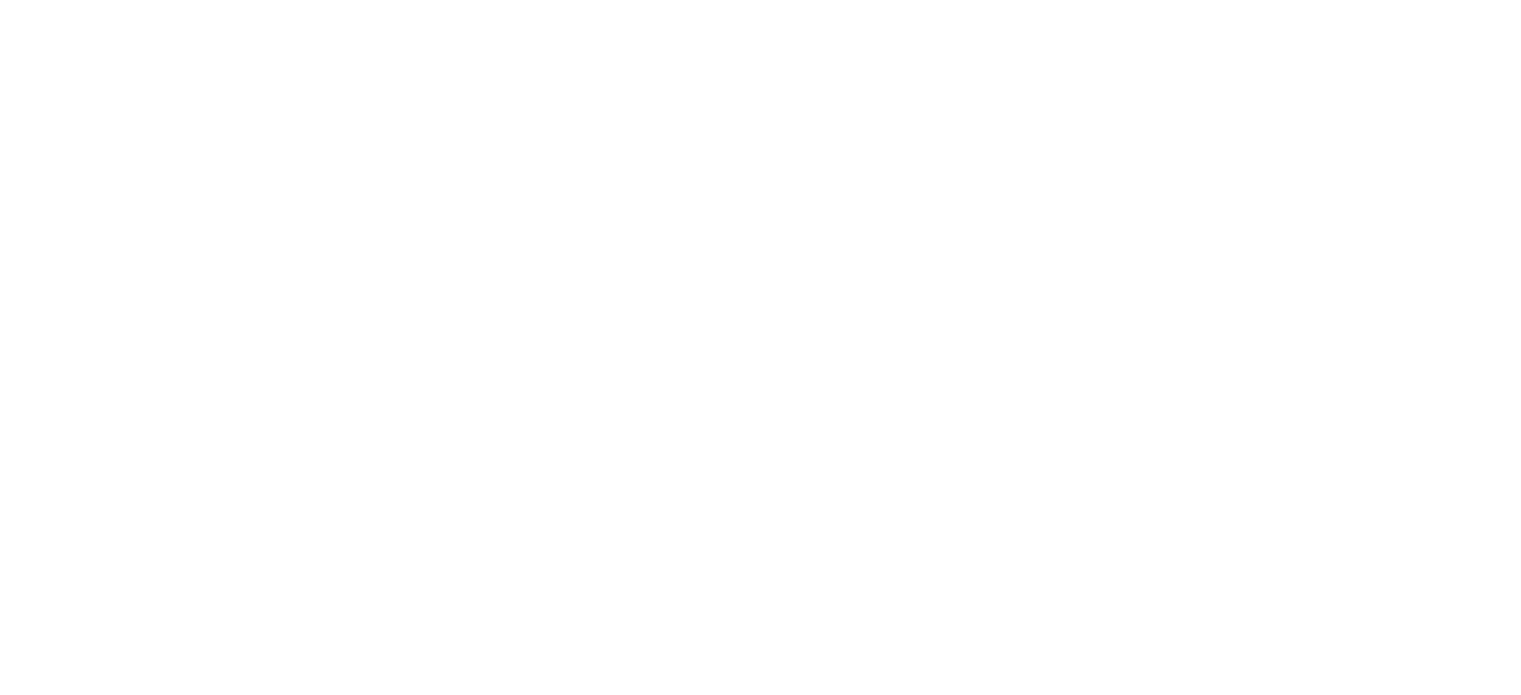 scroll, scrollTop: 0, scrollLeft: 0, axis: both 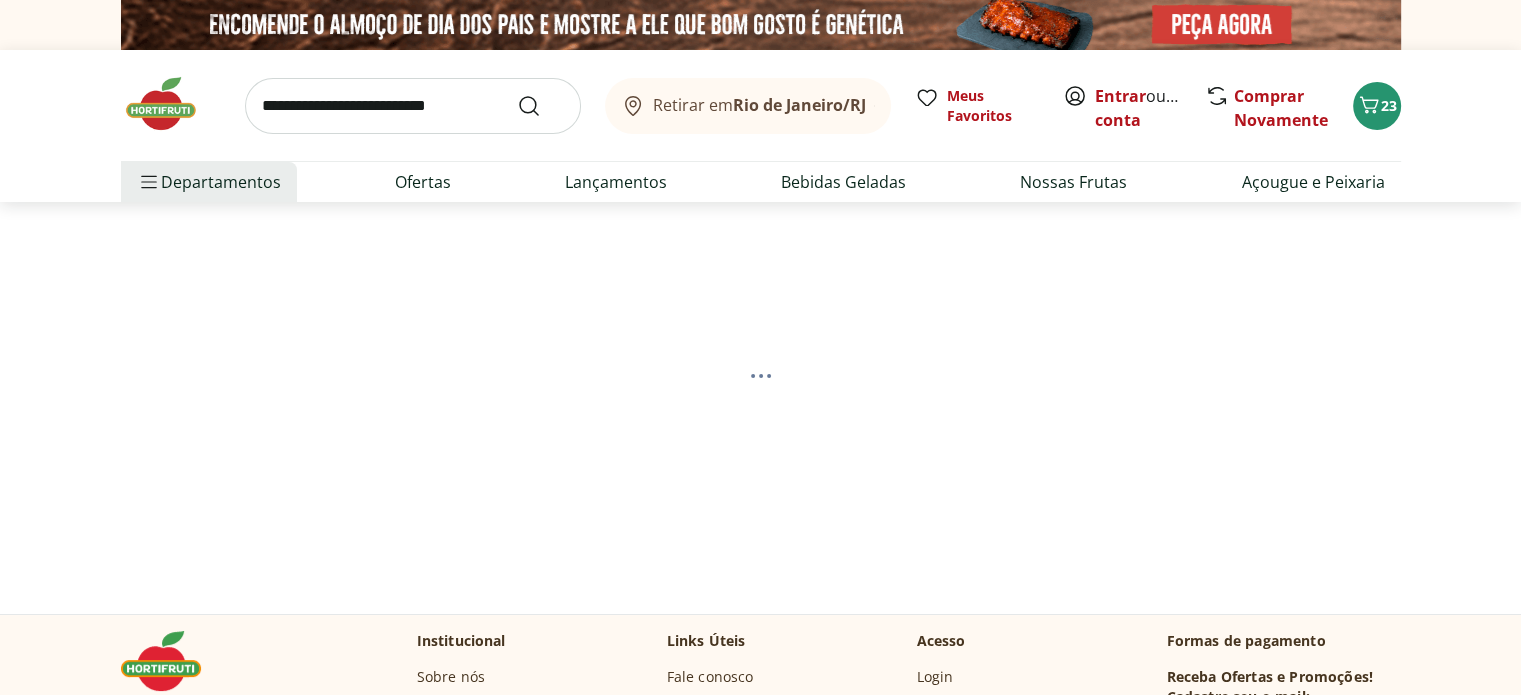 select on "**********" 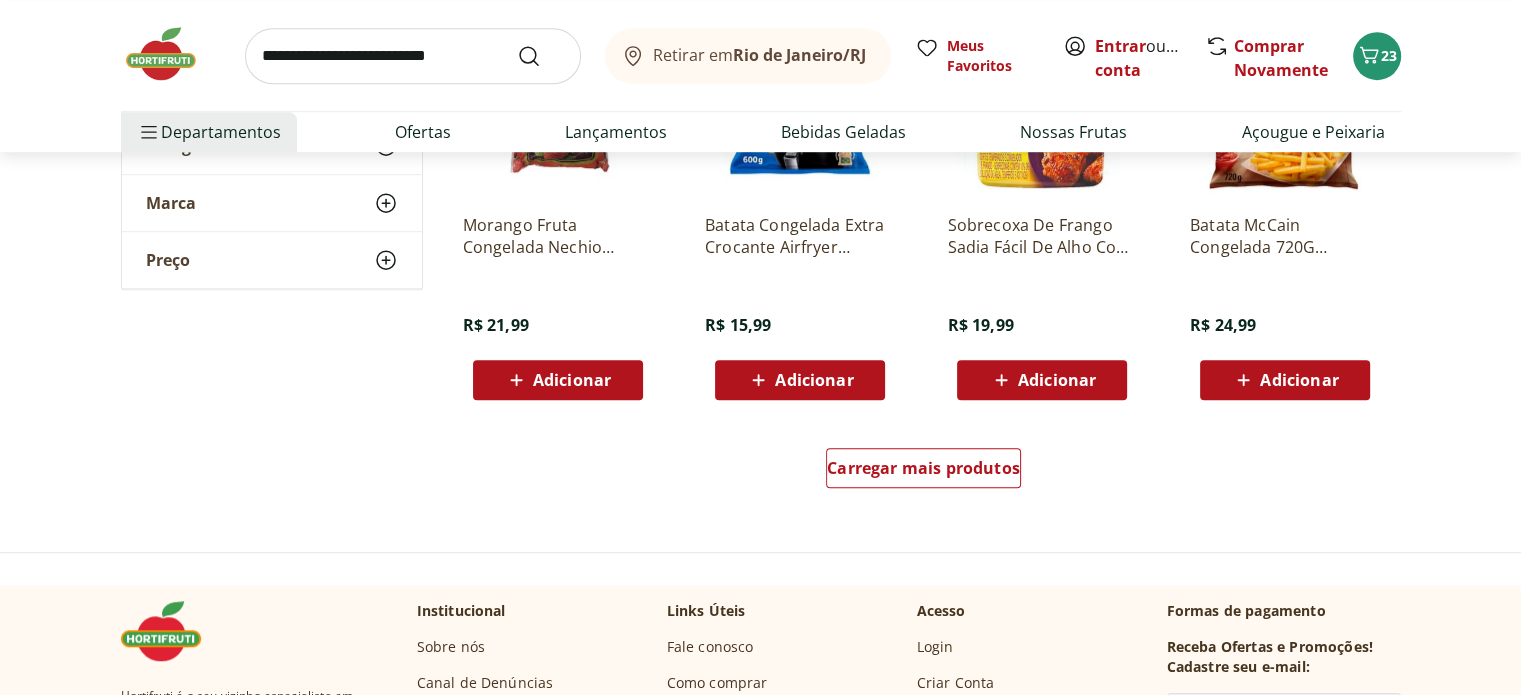 scroll, scrollTop: 1300, scrollLeft: 0, axis: vertical 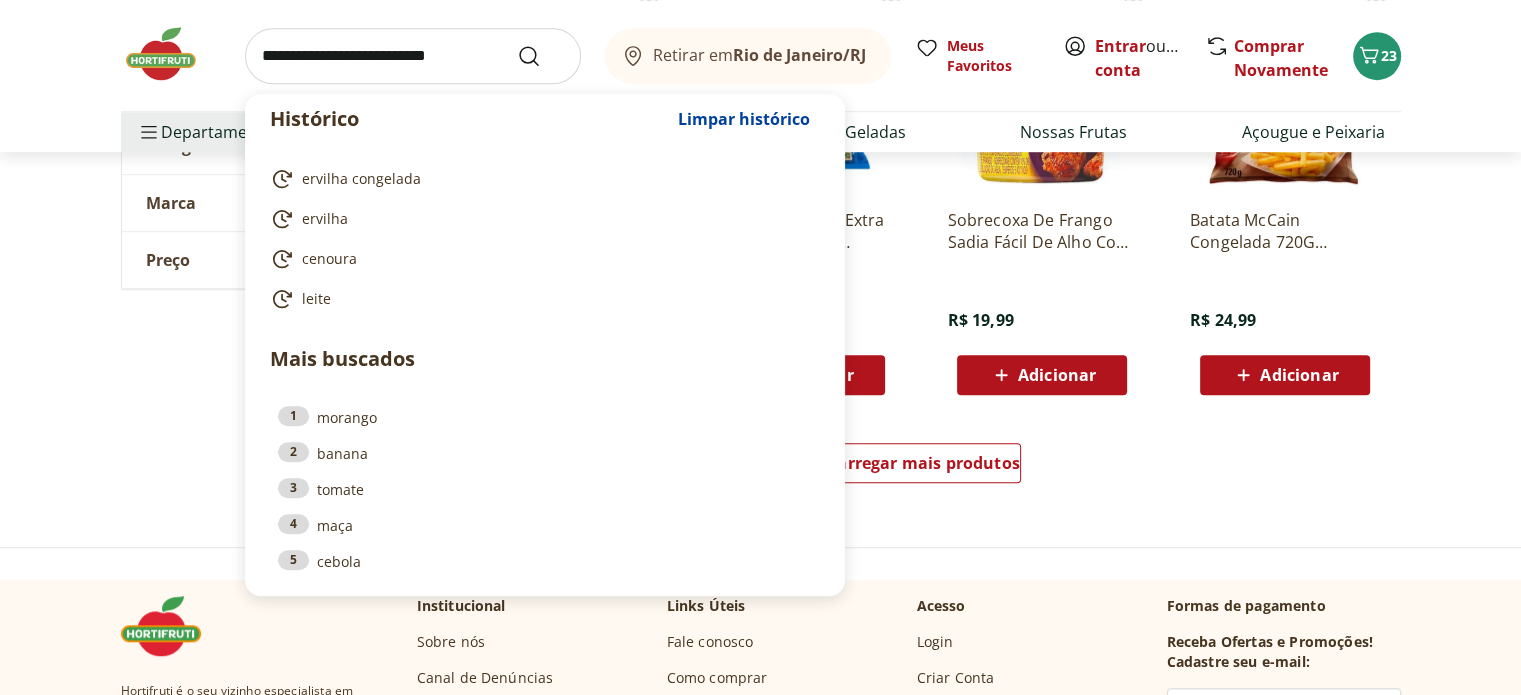click at bounding box center [413, 56] 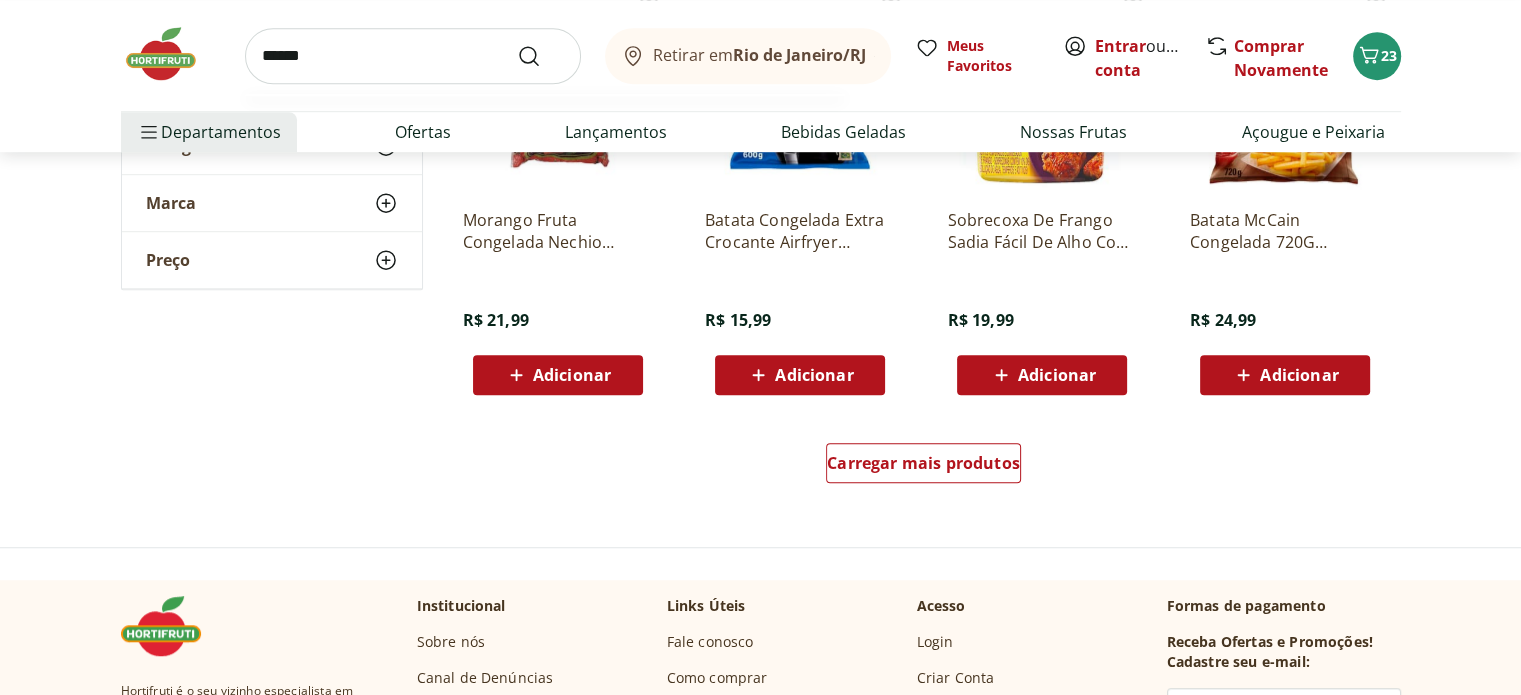 type on "******" 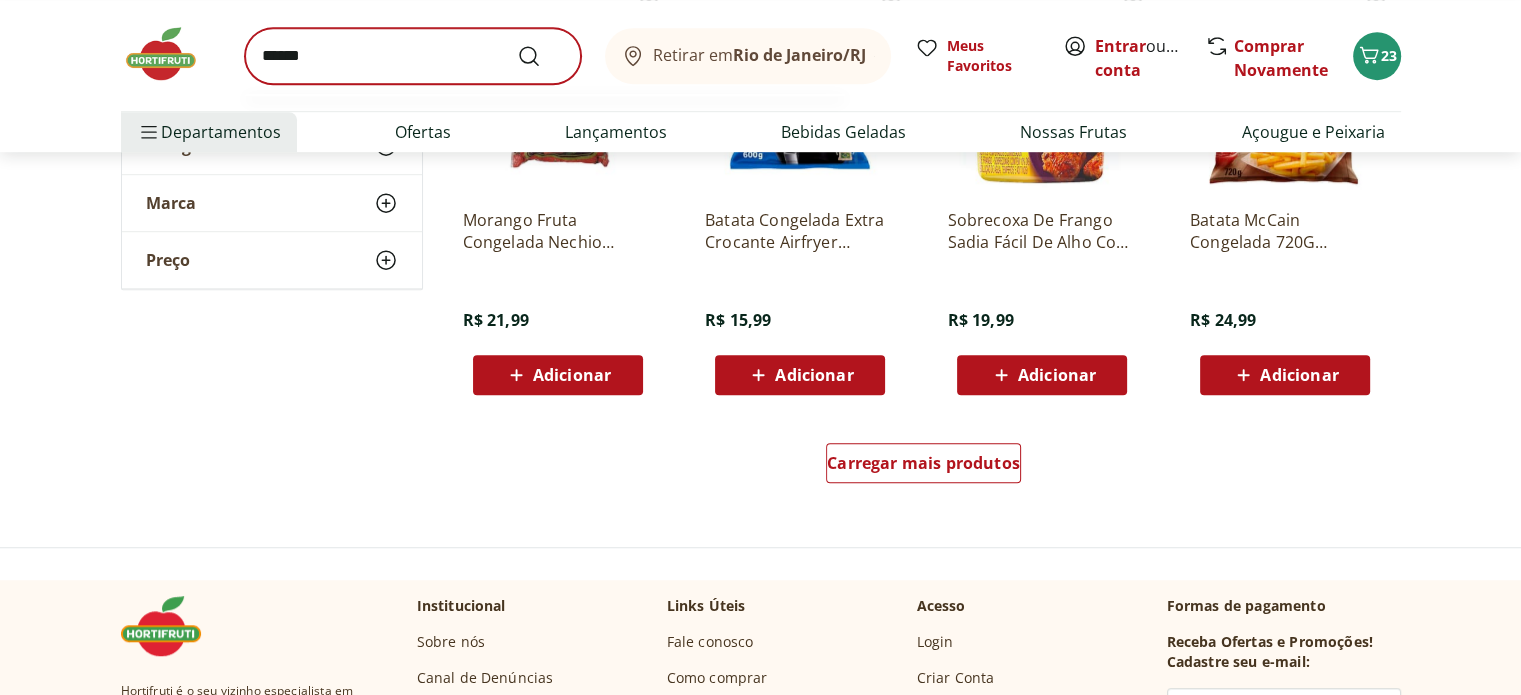 scroll, scrollTop: 0, scrollLeft: 0, axis: both 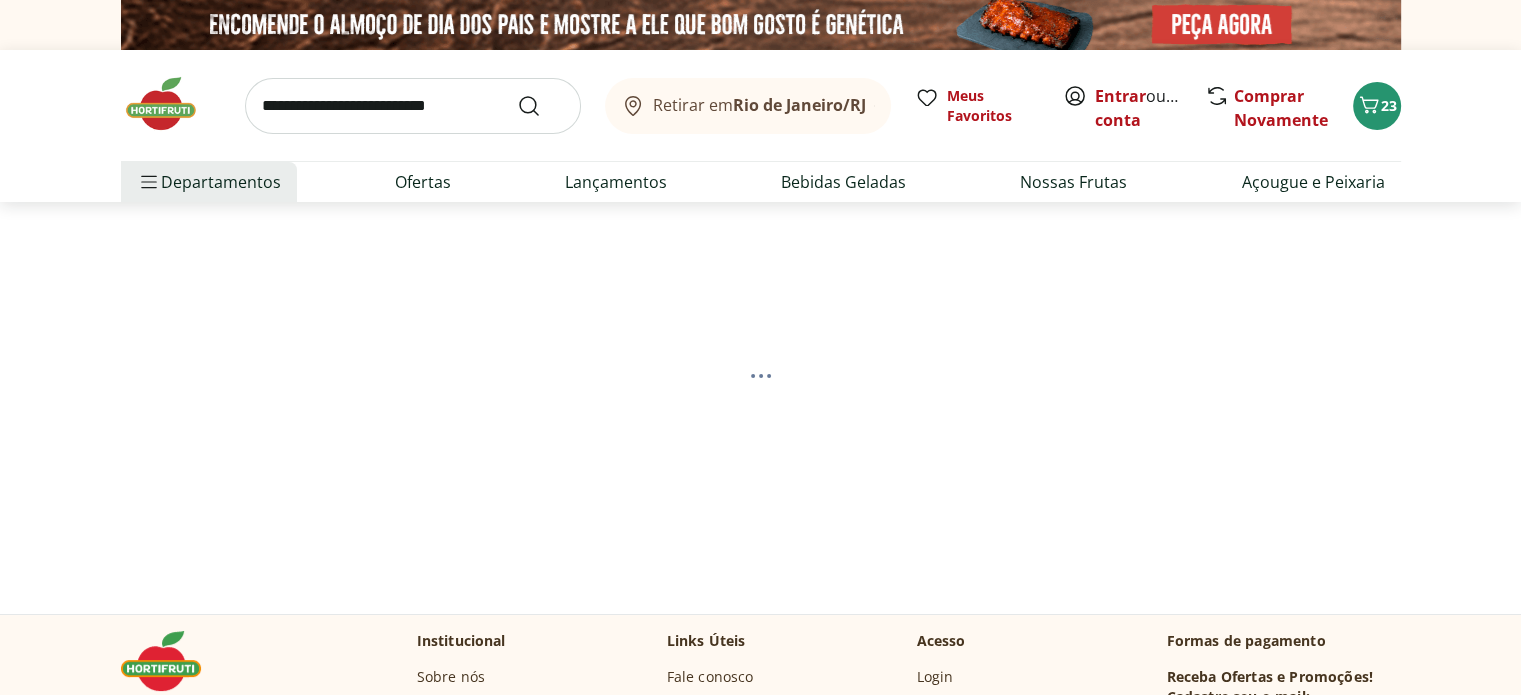 select on "**********" 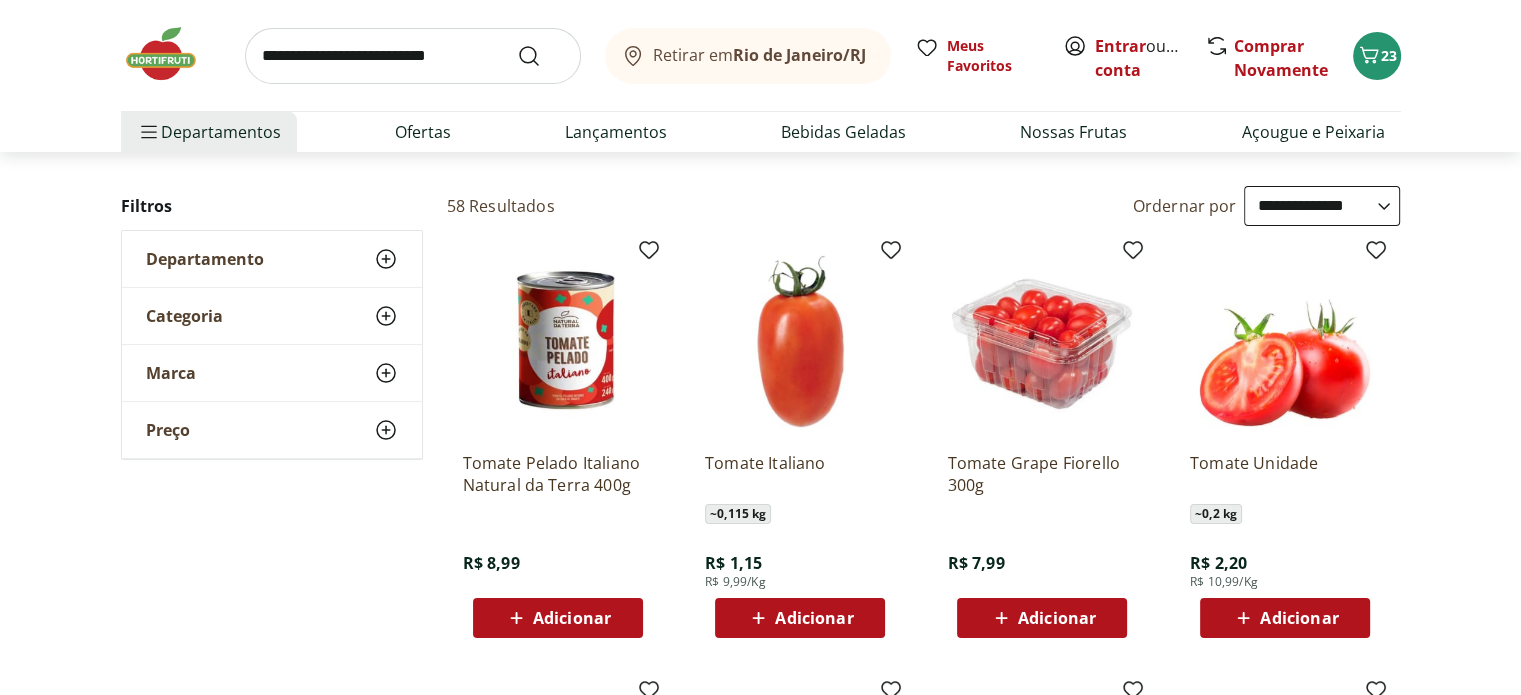 scroll, scrollTop: 200, scrollLeft: 0, axis: vertical 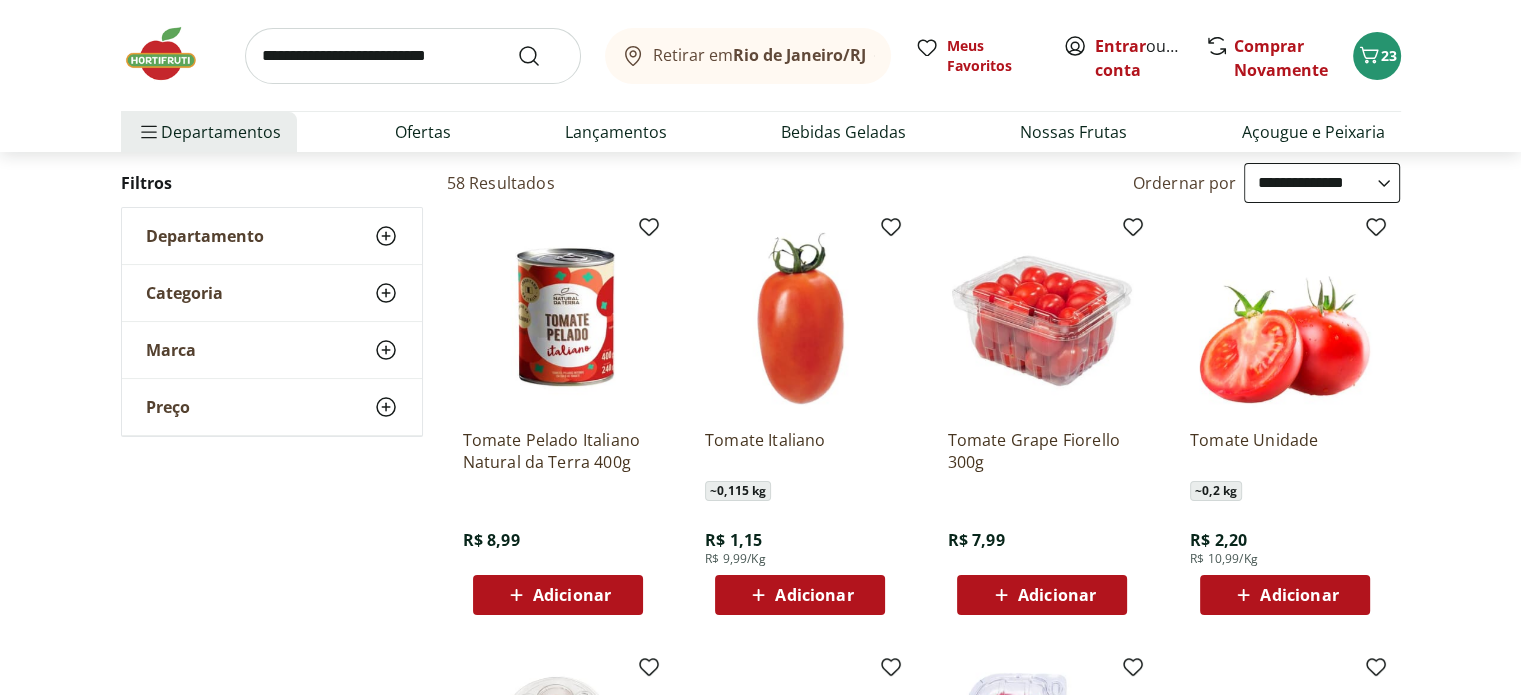 click on "Adicionar" at bounding box center (814, 595) 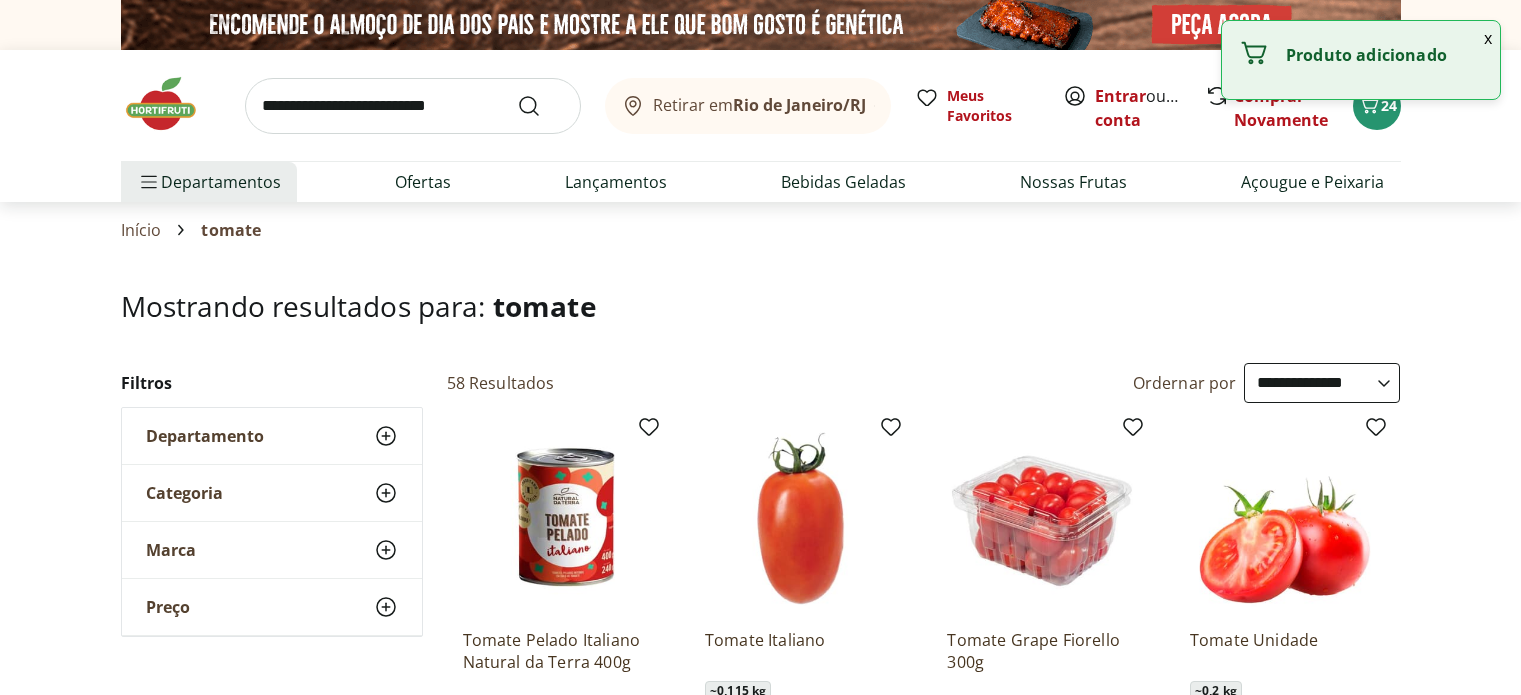 select on "**********" 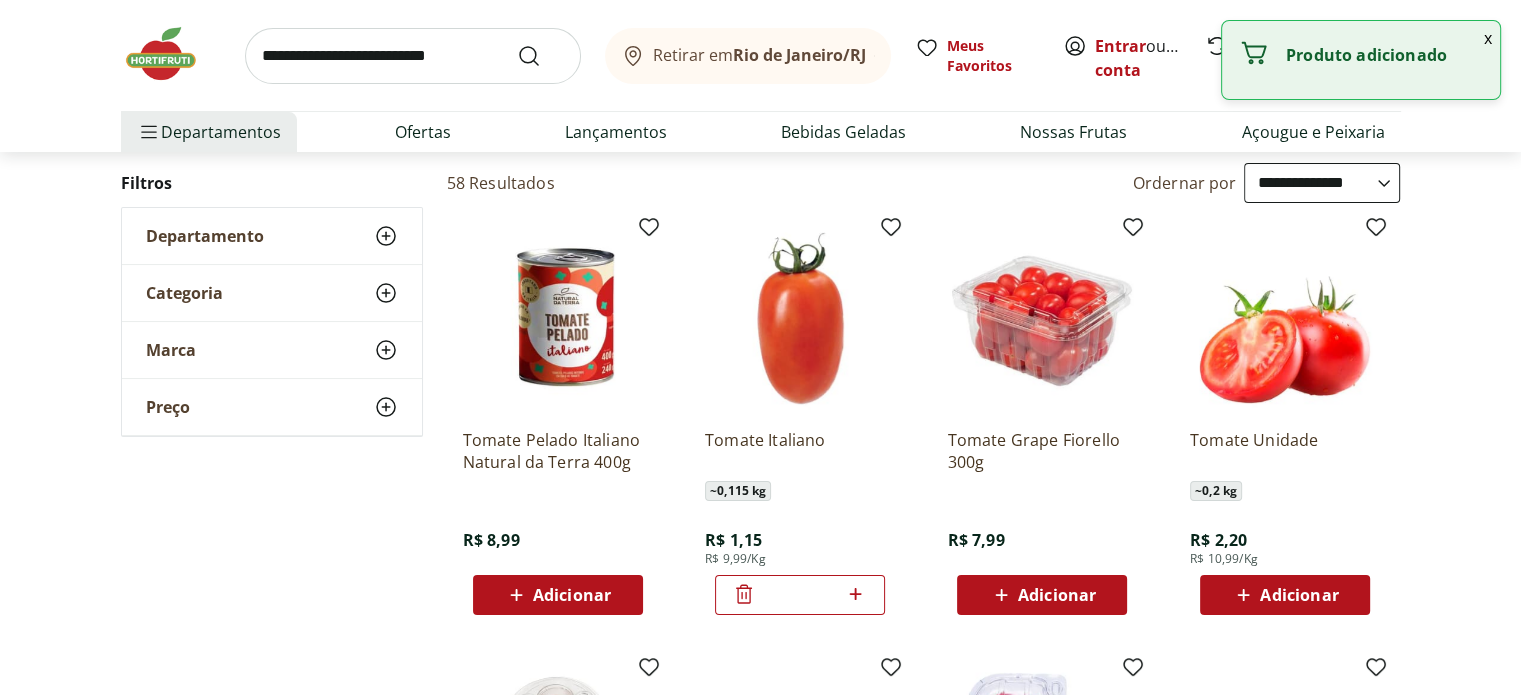 scroll, scrollTop: 0, scrollLeft: 0, axis: both 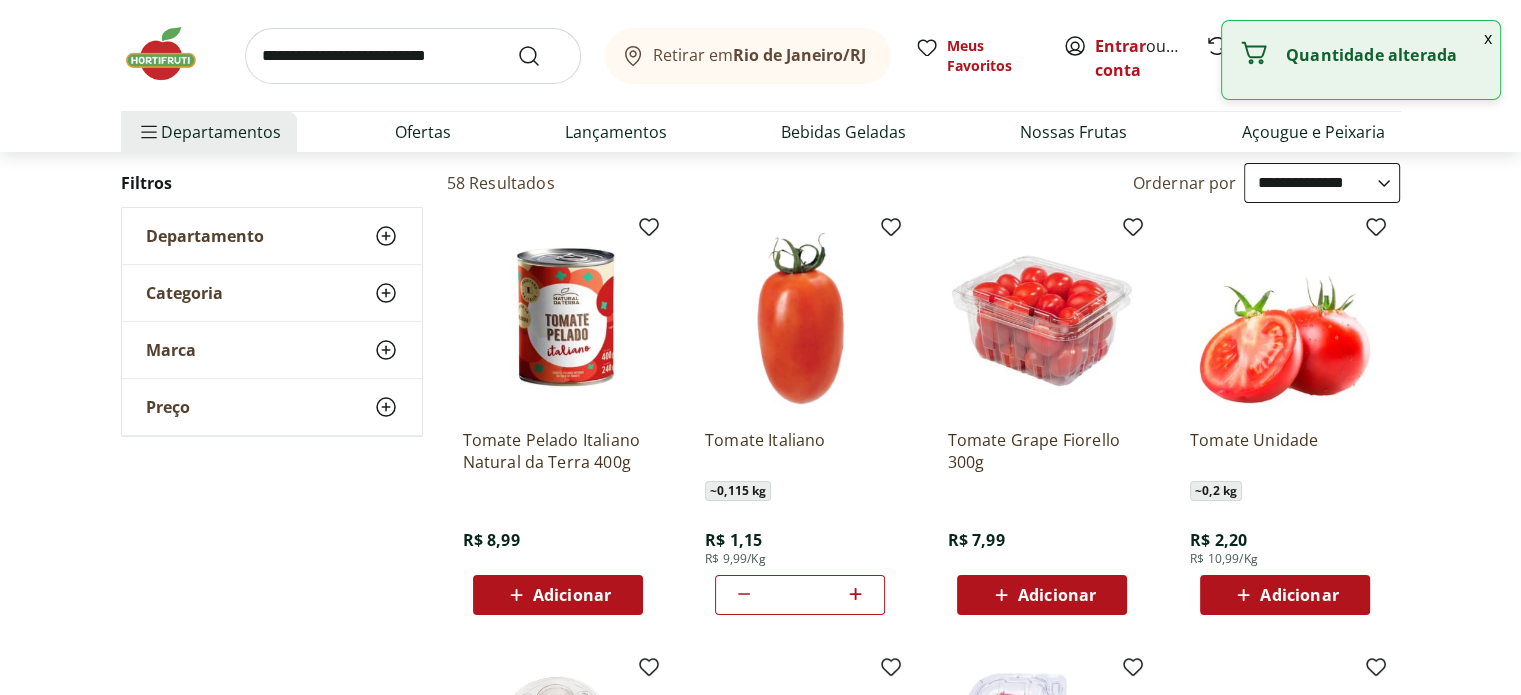 click 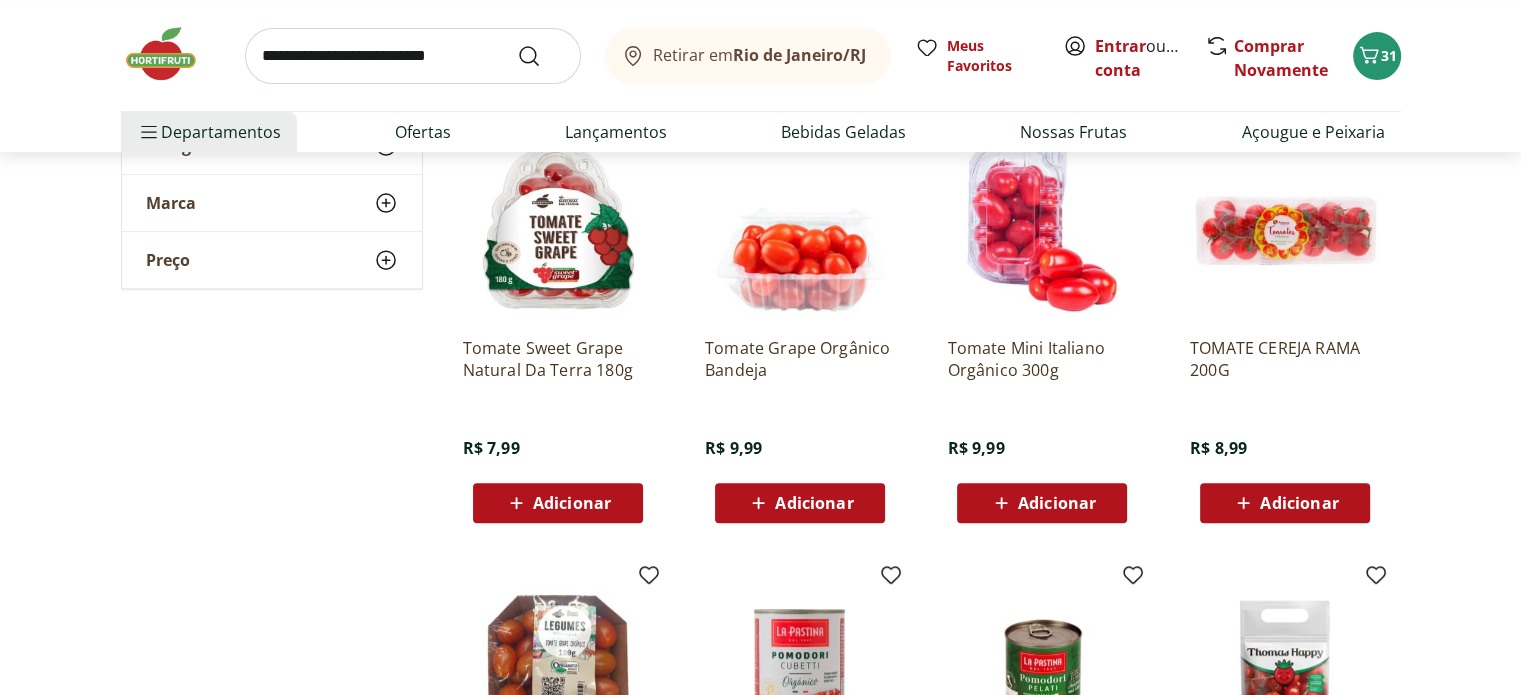 scroll, scrollTop: 700, scrollLeft: 0, axis: vertical 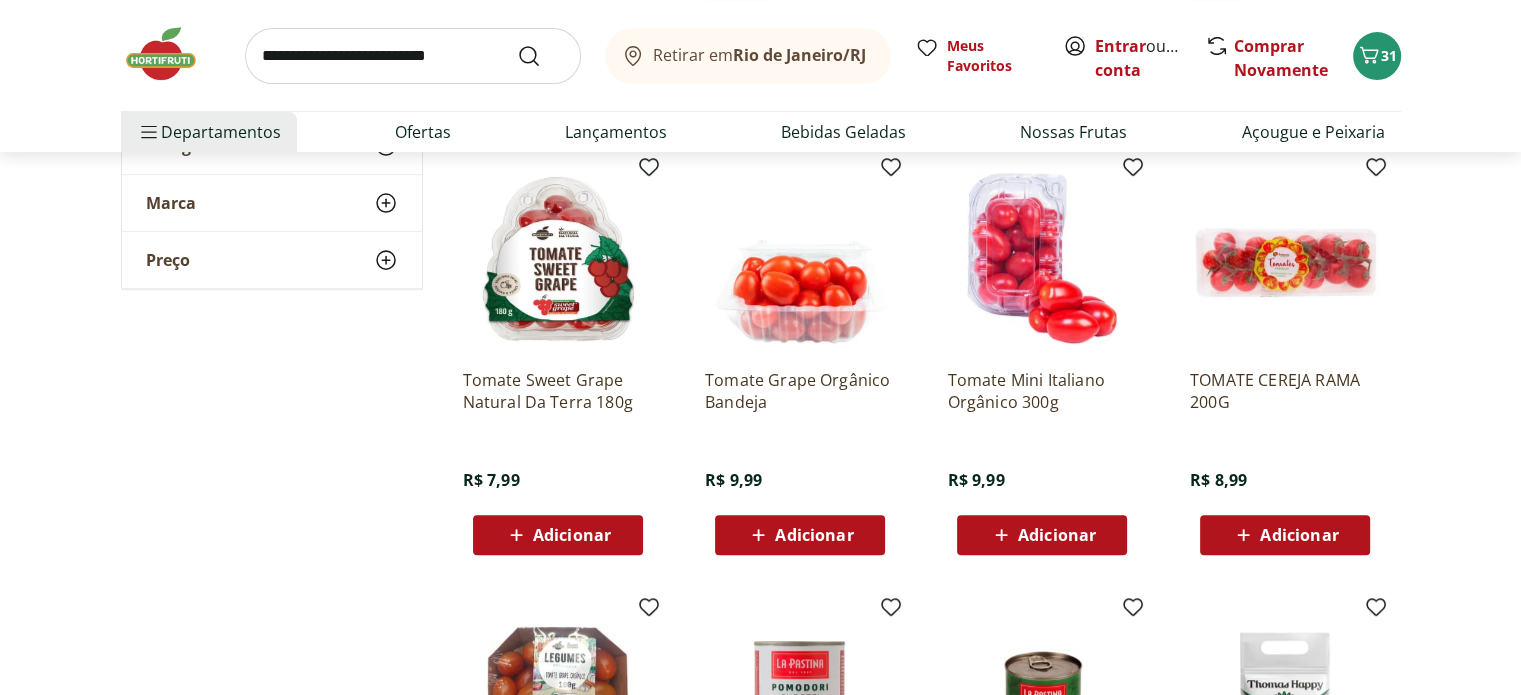 click on "Adicionar" at bounding box center [1057, 535] 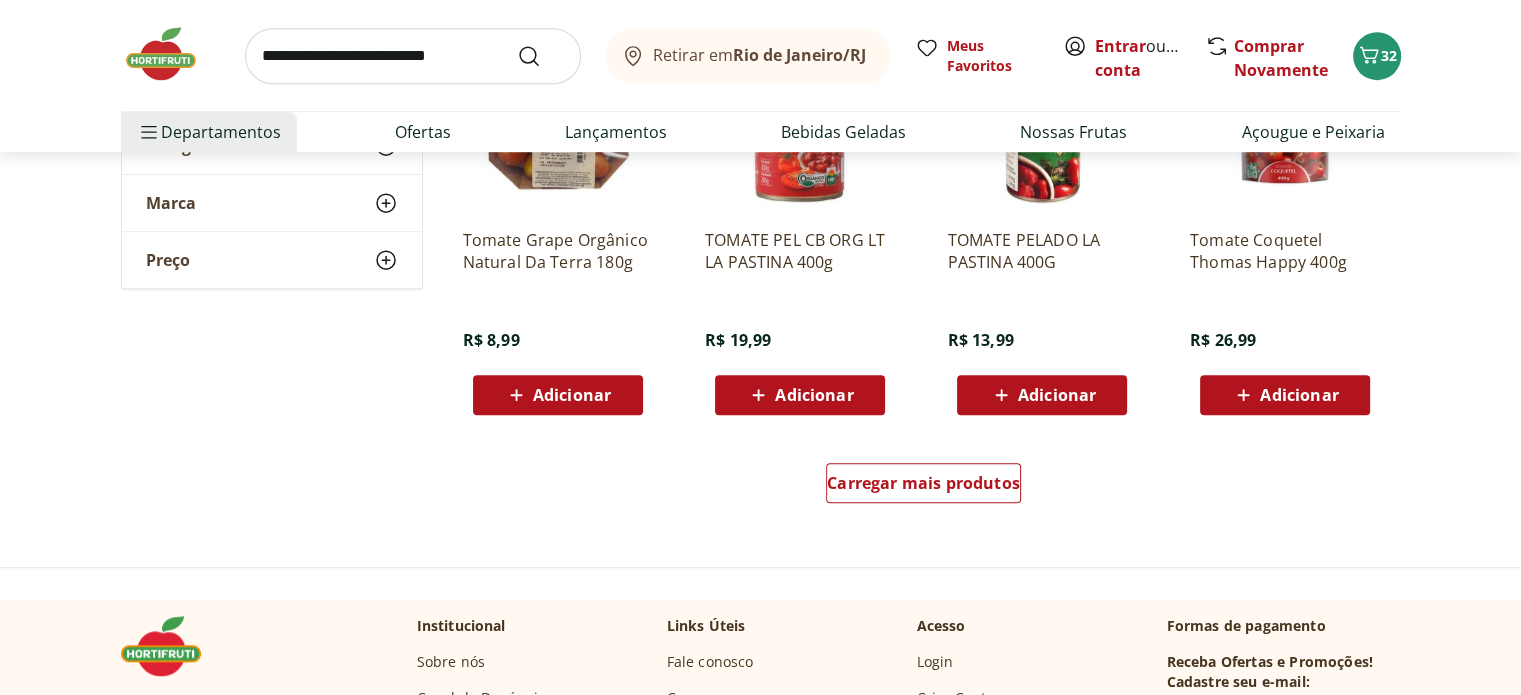 scroll, scrollTop: 1300, scrollLeft: 0, axis: vertical 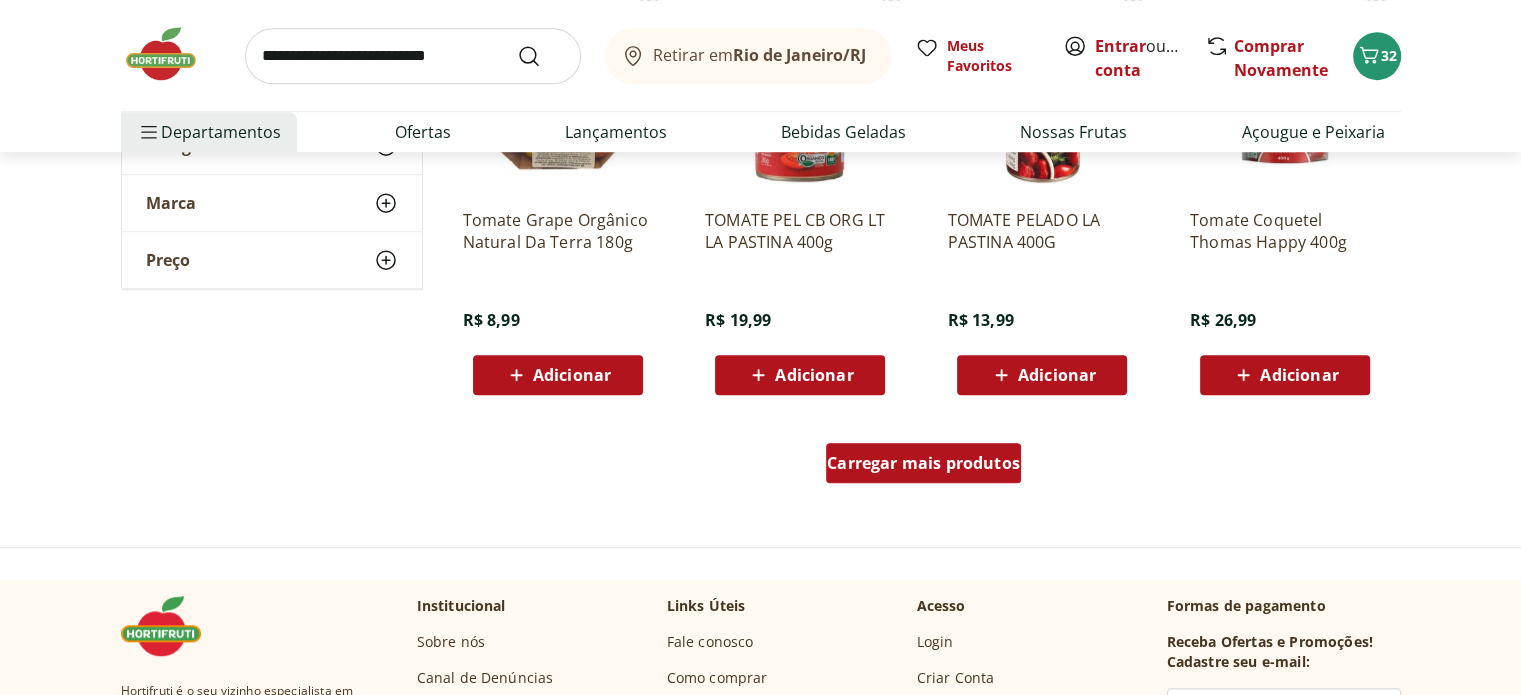 click on "Carregar mais produtos" at bounding box center (923, 463) 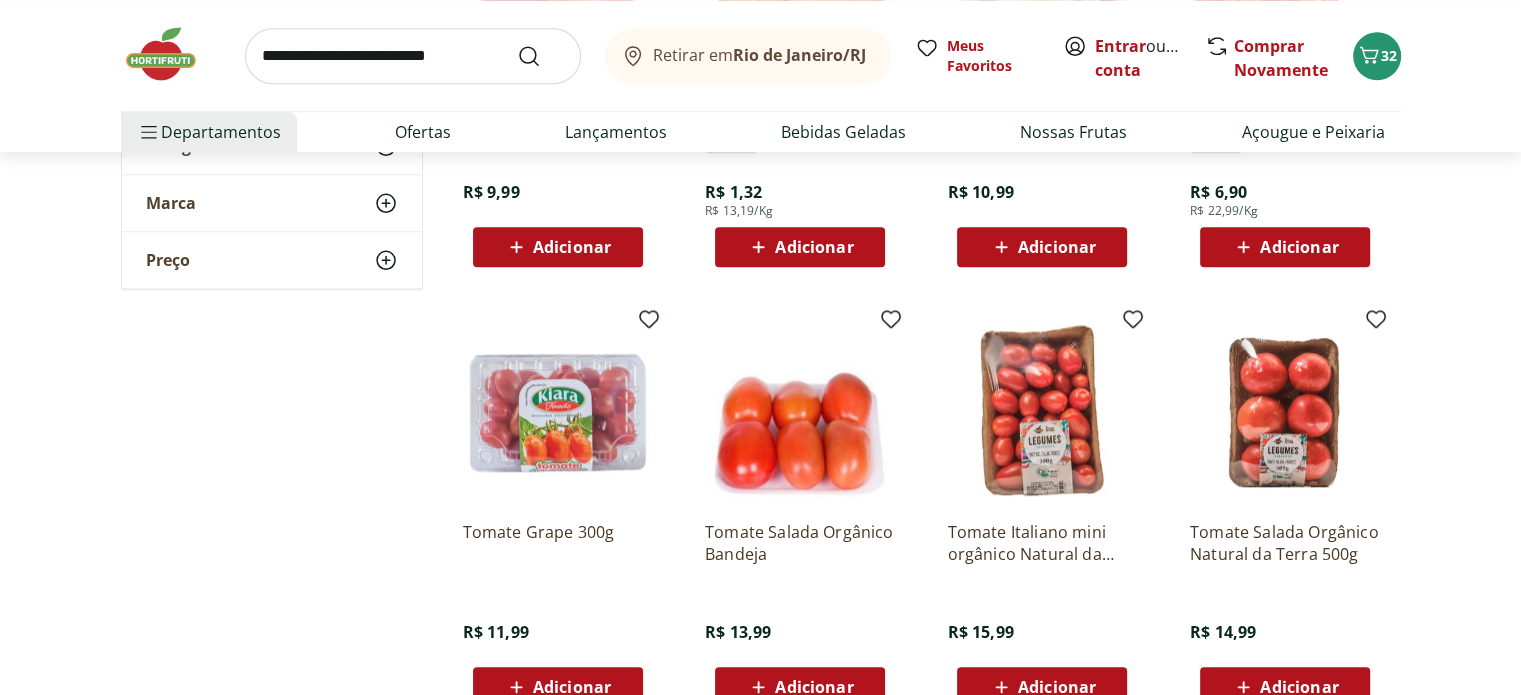 scroll, scrollTop: 1900, scrollLeft: 0, axis: vertical 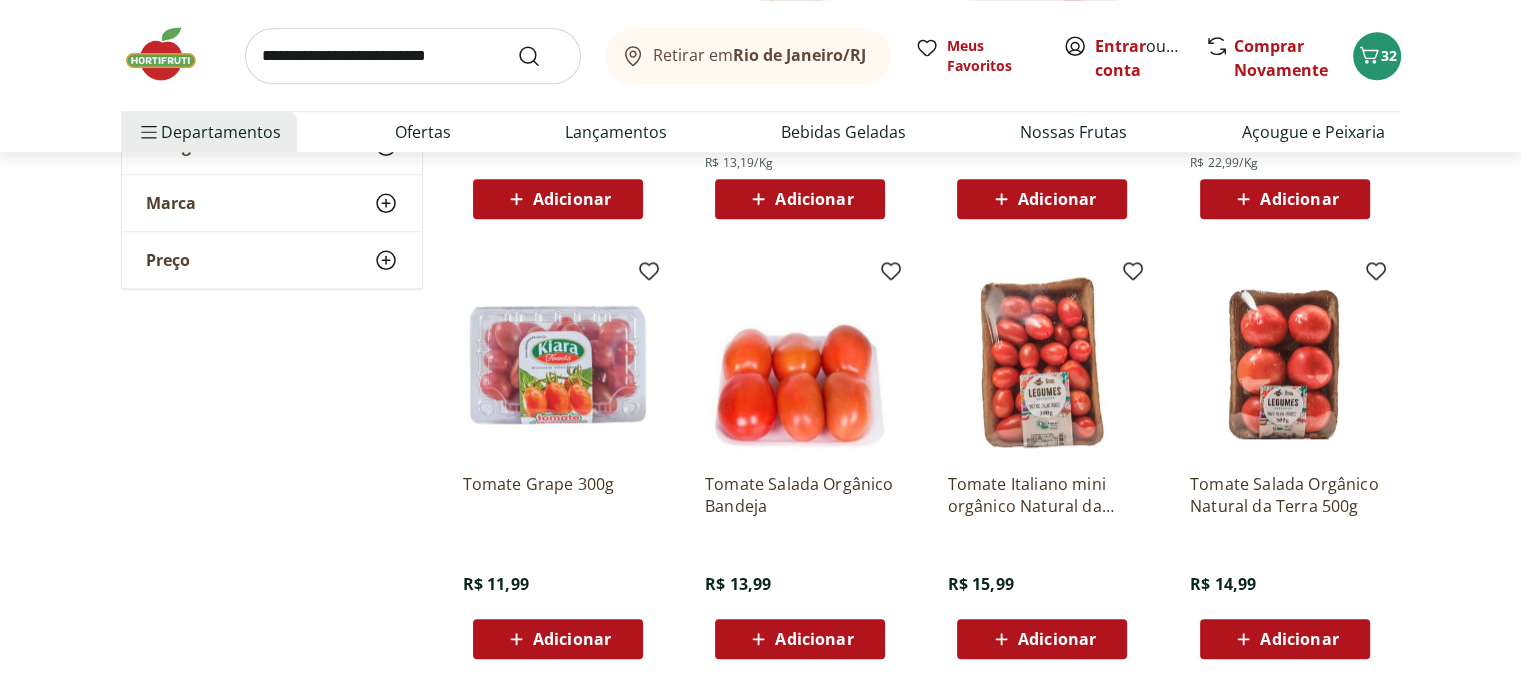 click at bounding box center (1042, 362) 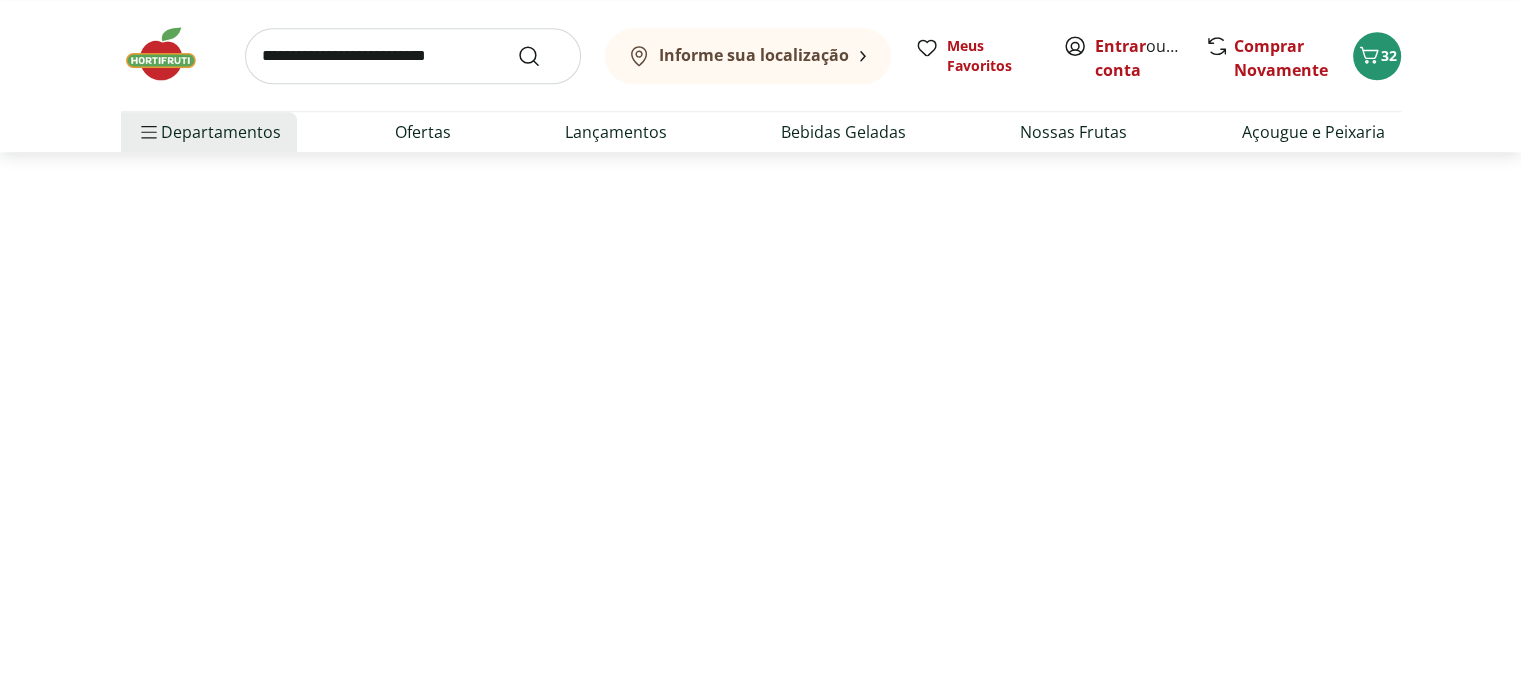 scroll, scrollTop: 0, scrollLeft: 0, axis: both 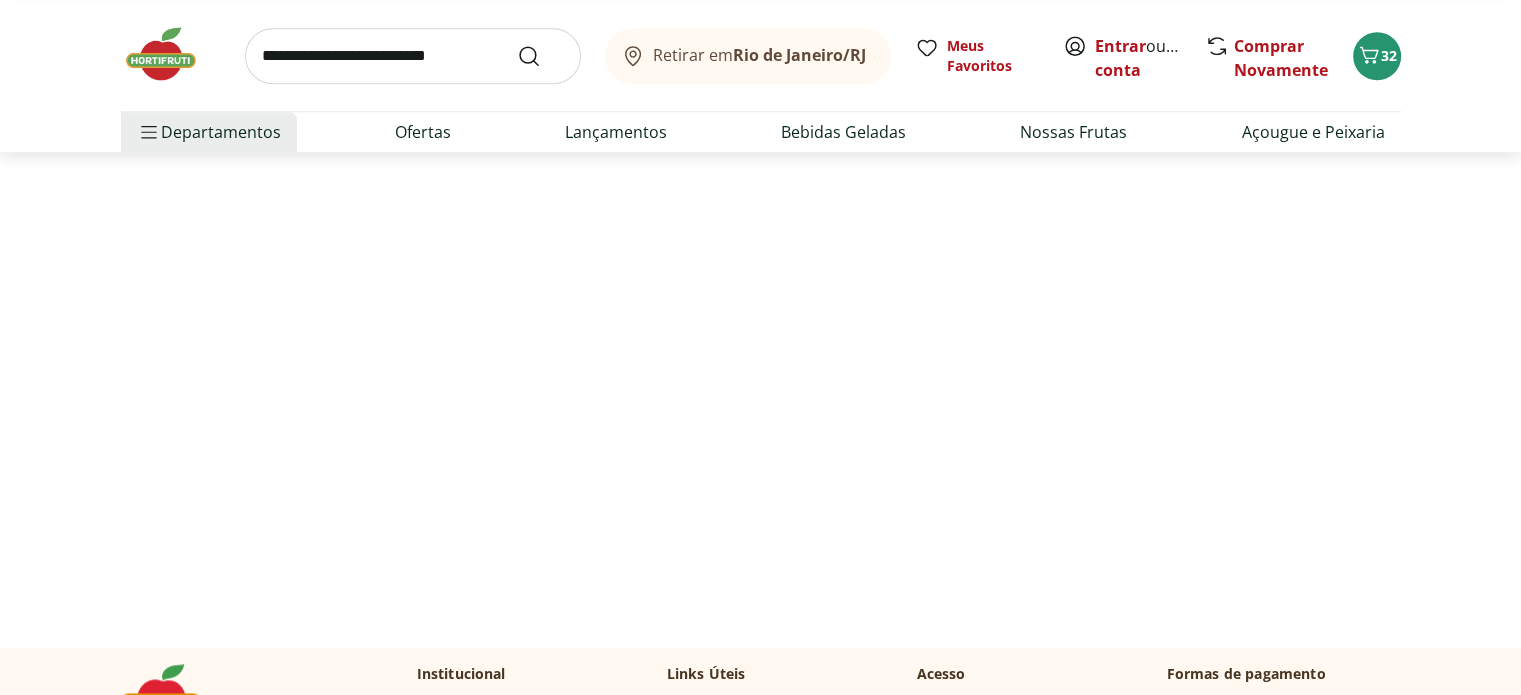 select on "**********" 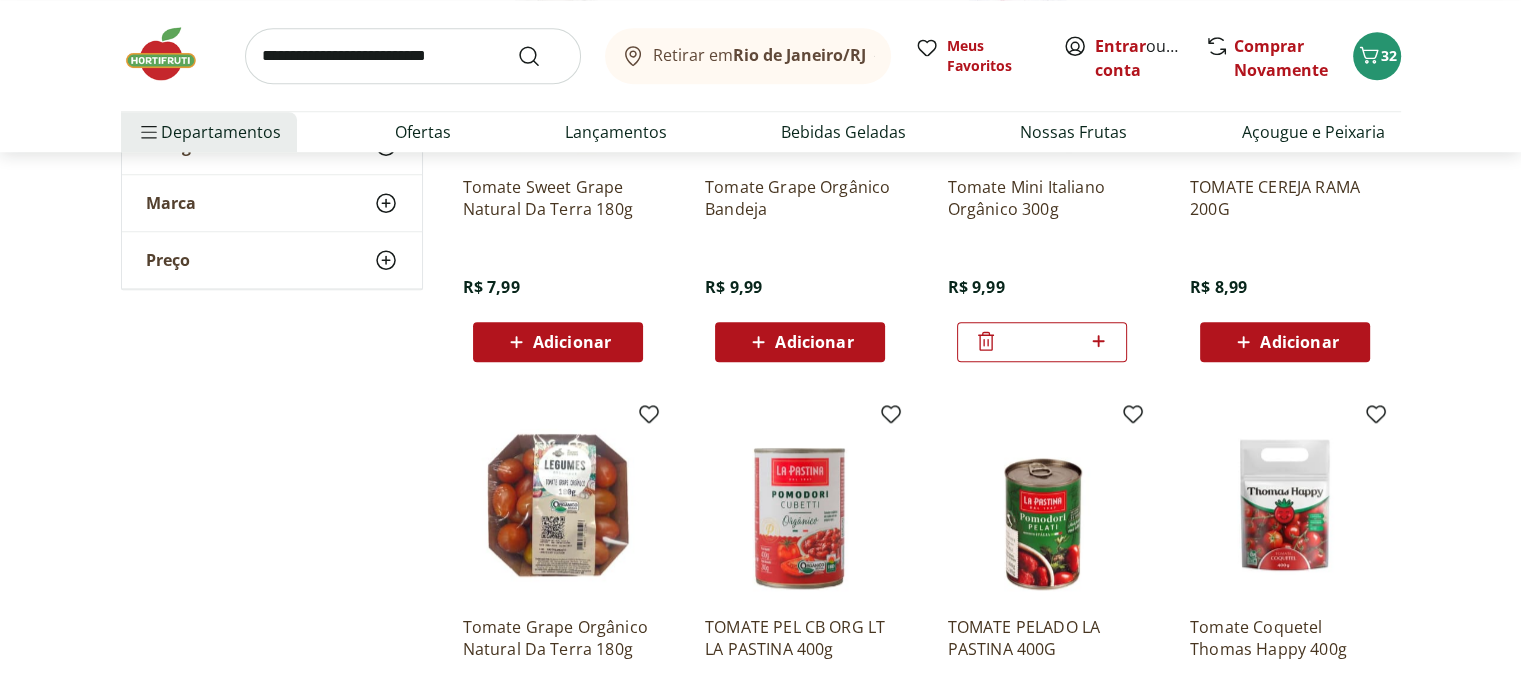 scroll, scrollTop: 0, scrollLeft: 0, axis: both 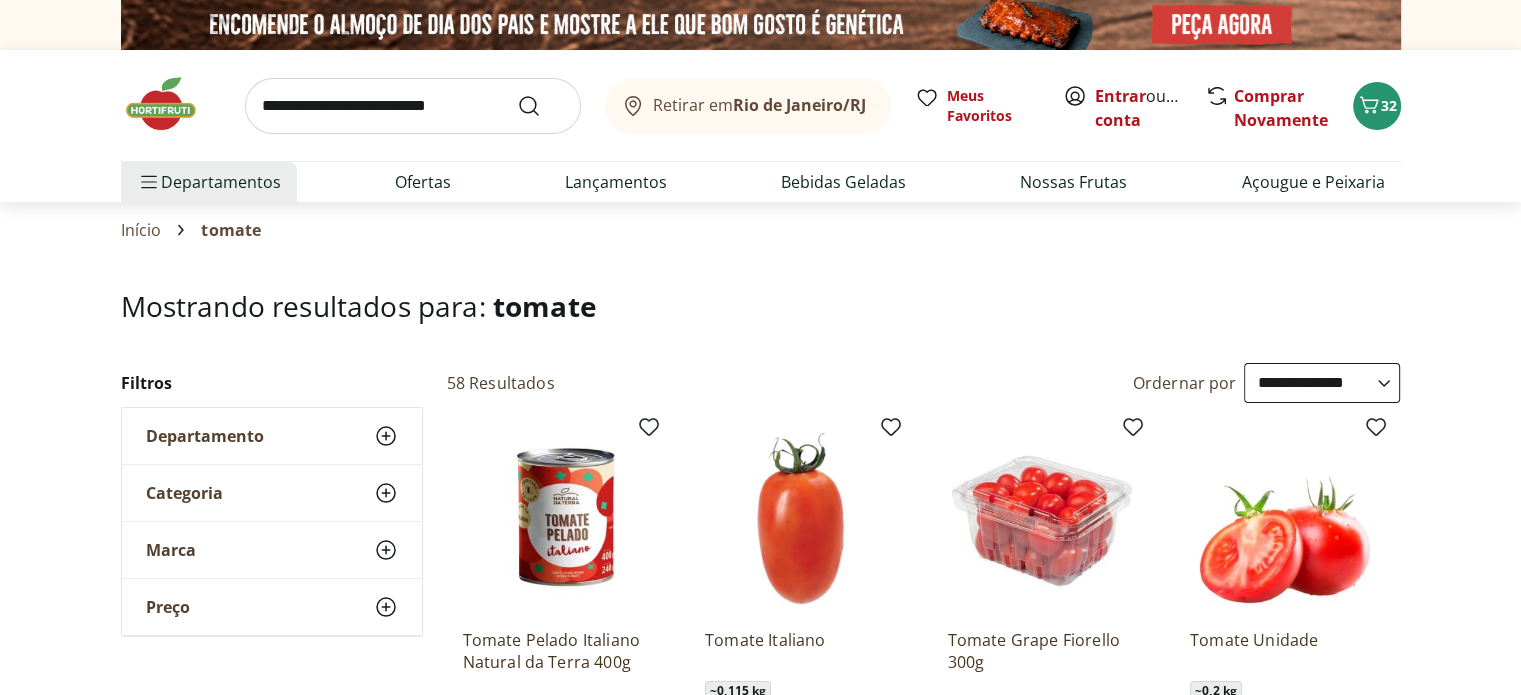 click at bounding box center (1042, 518) 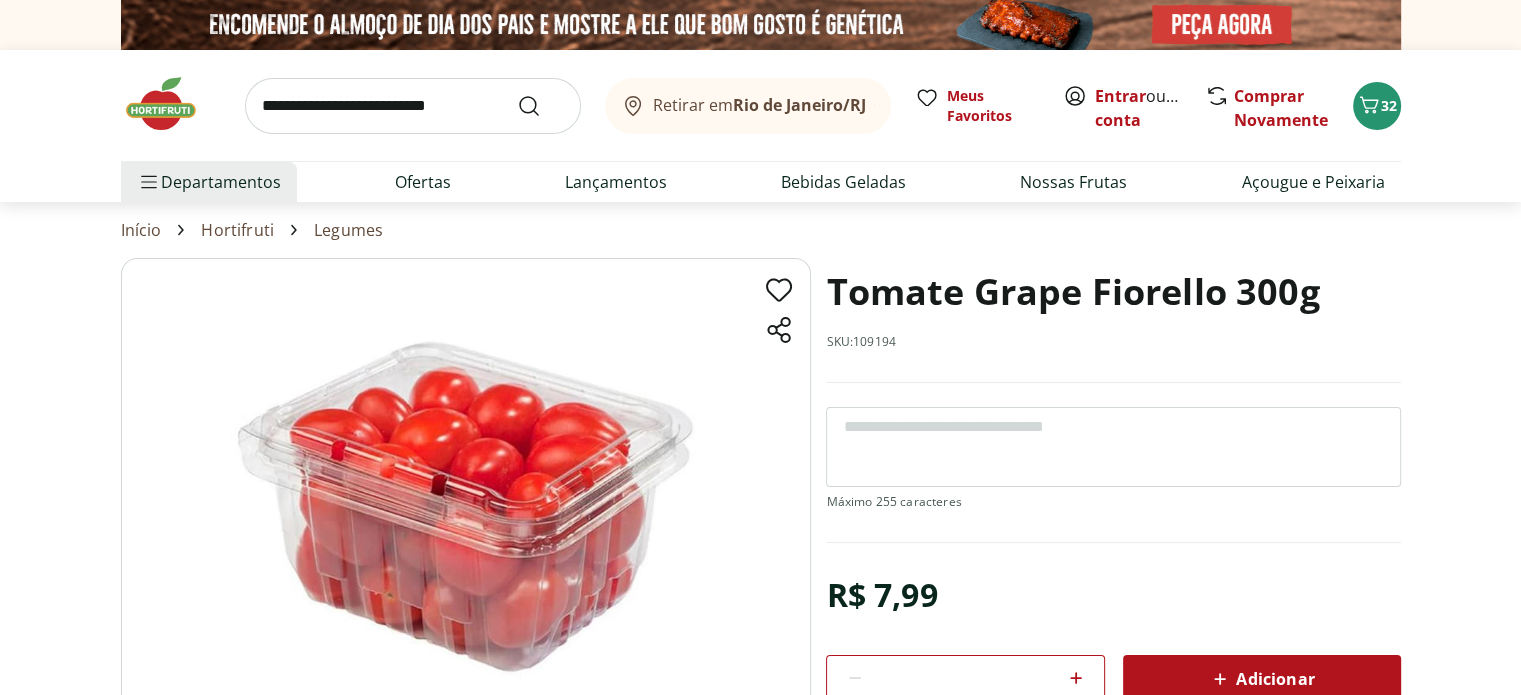 select on "**********" 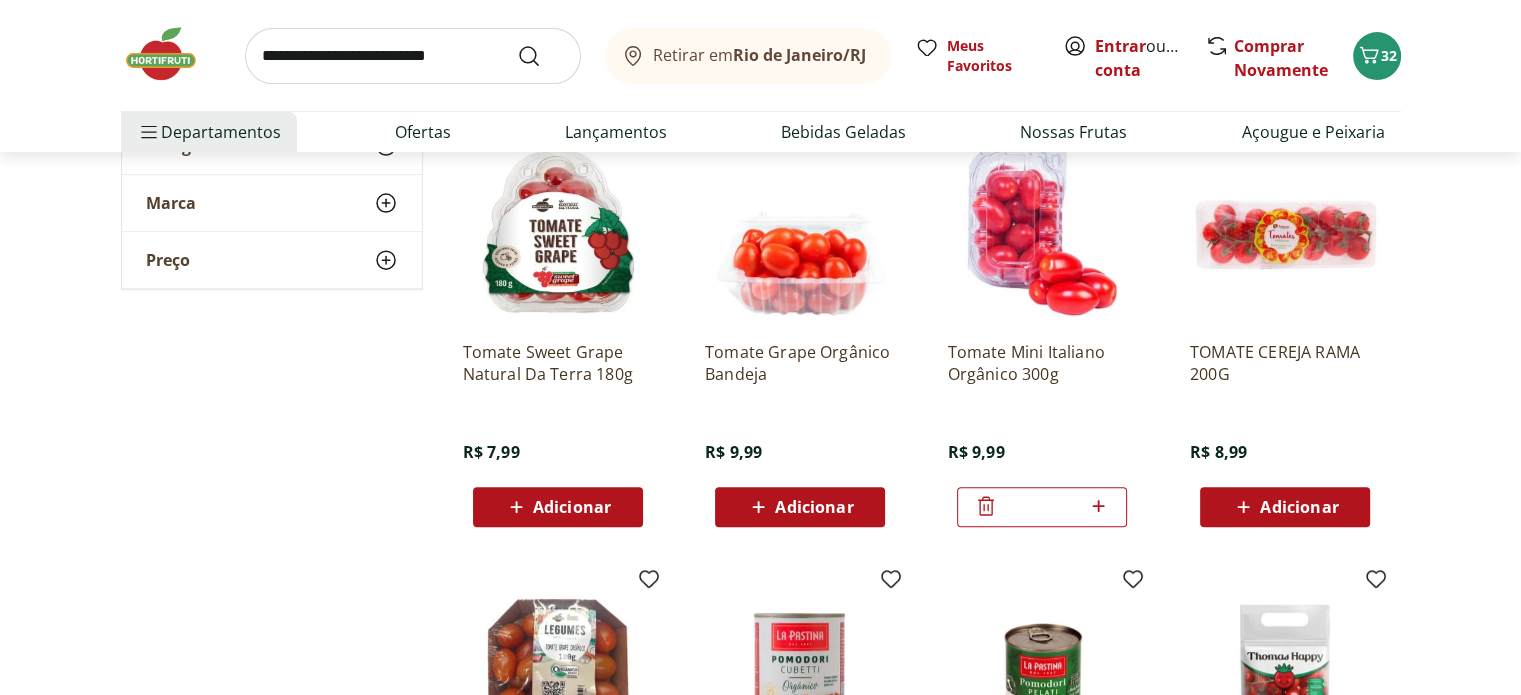 scroll, scrollTop: 800, scrollLeft: 0, axis: vertical 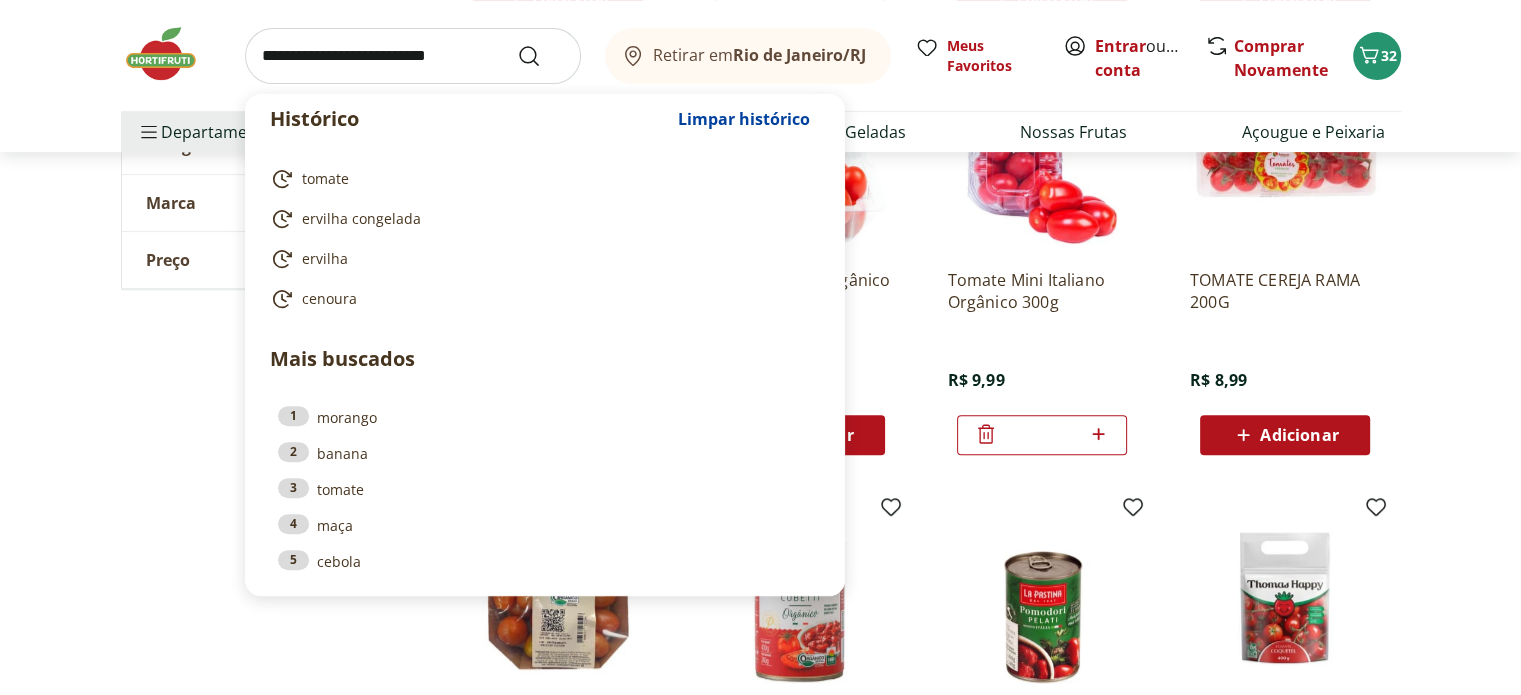 click at bounding box center (413, 56) 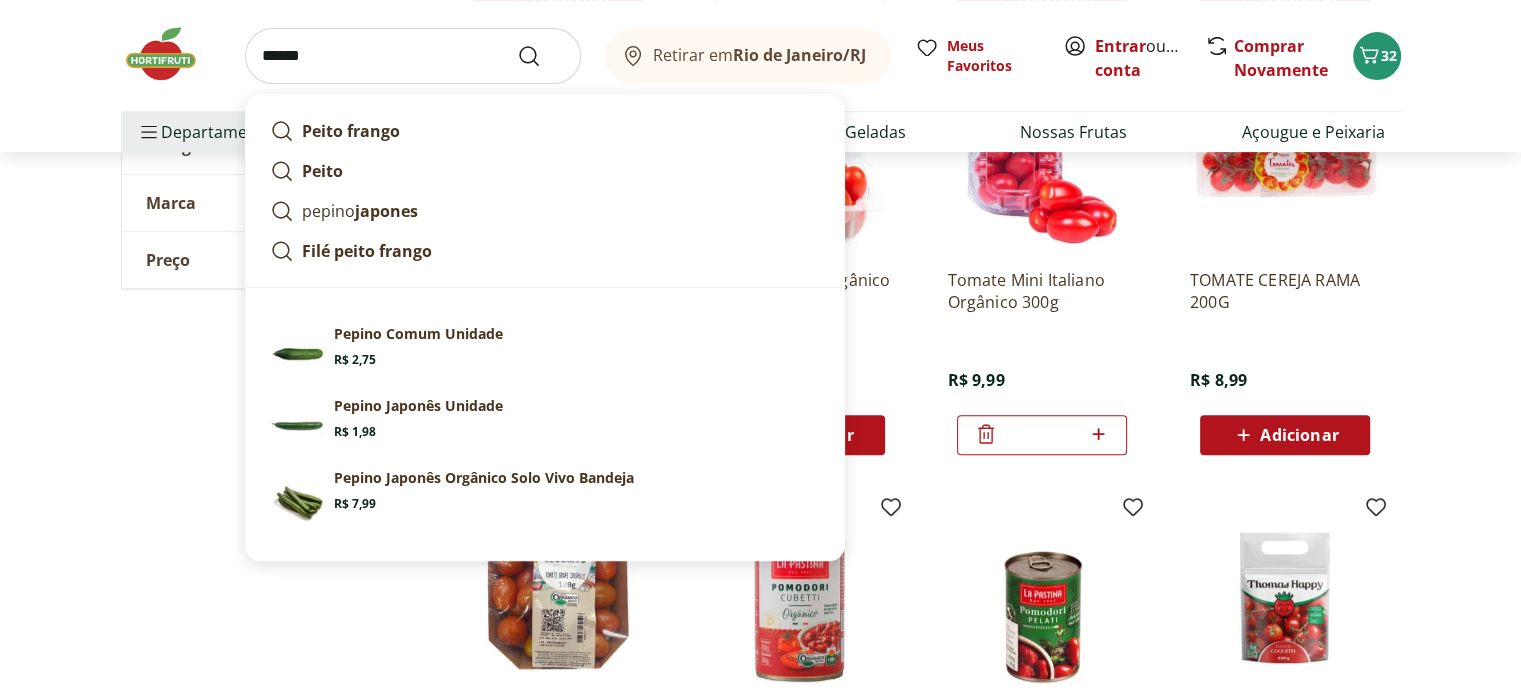 type on "******" 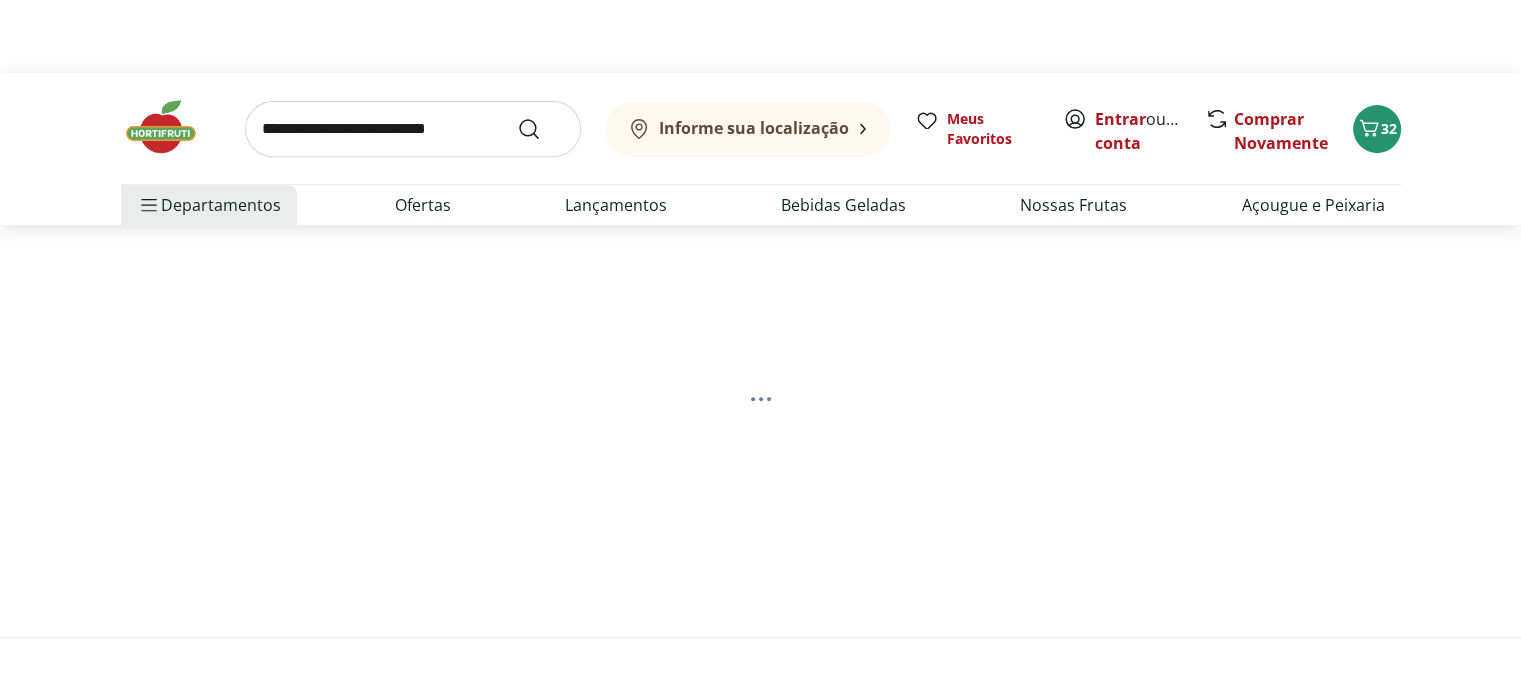 scroll, scrollTop: 0, scrollLeft: 0, axis: both 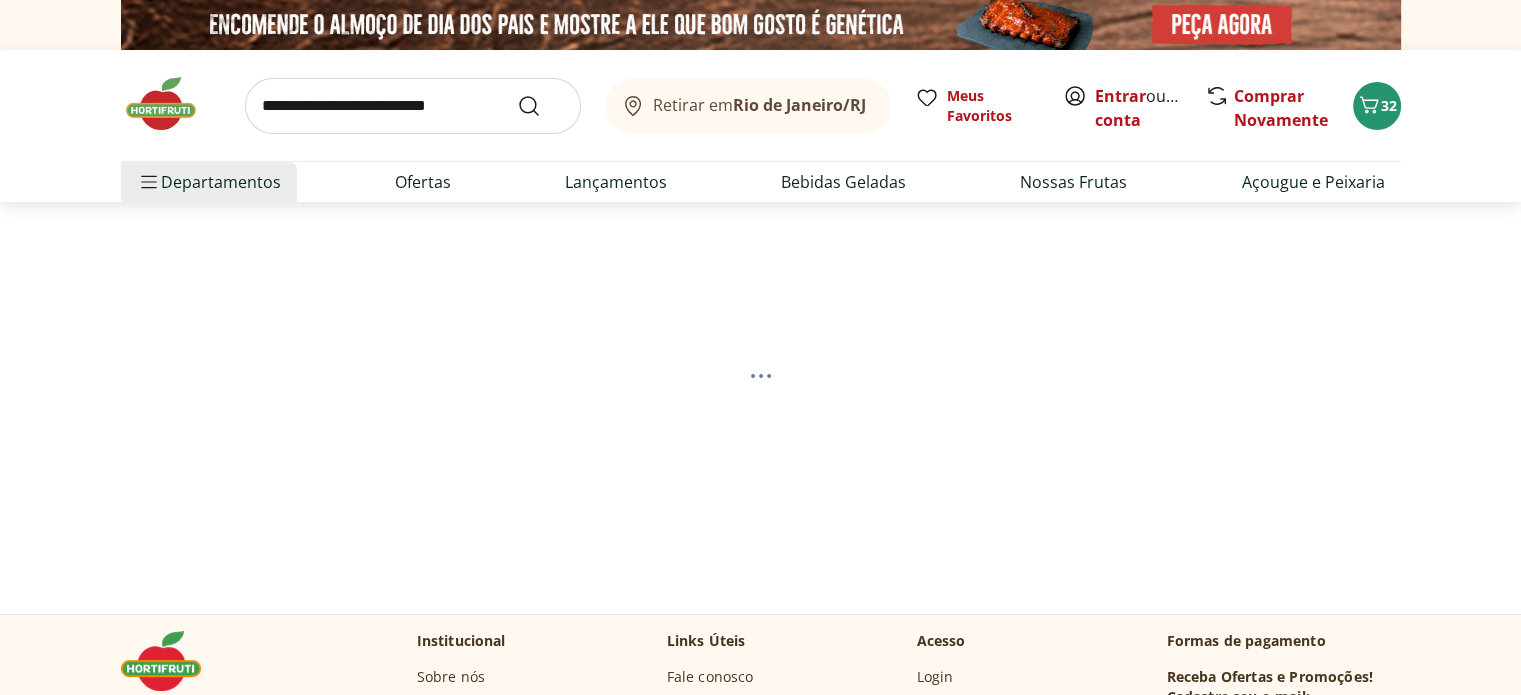 select on "**********" 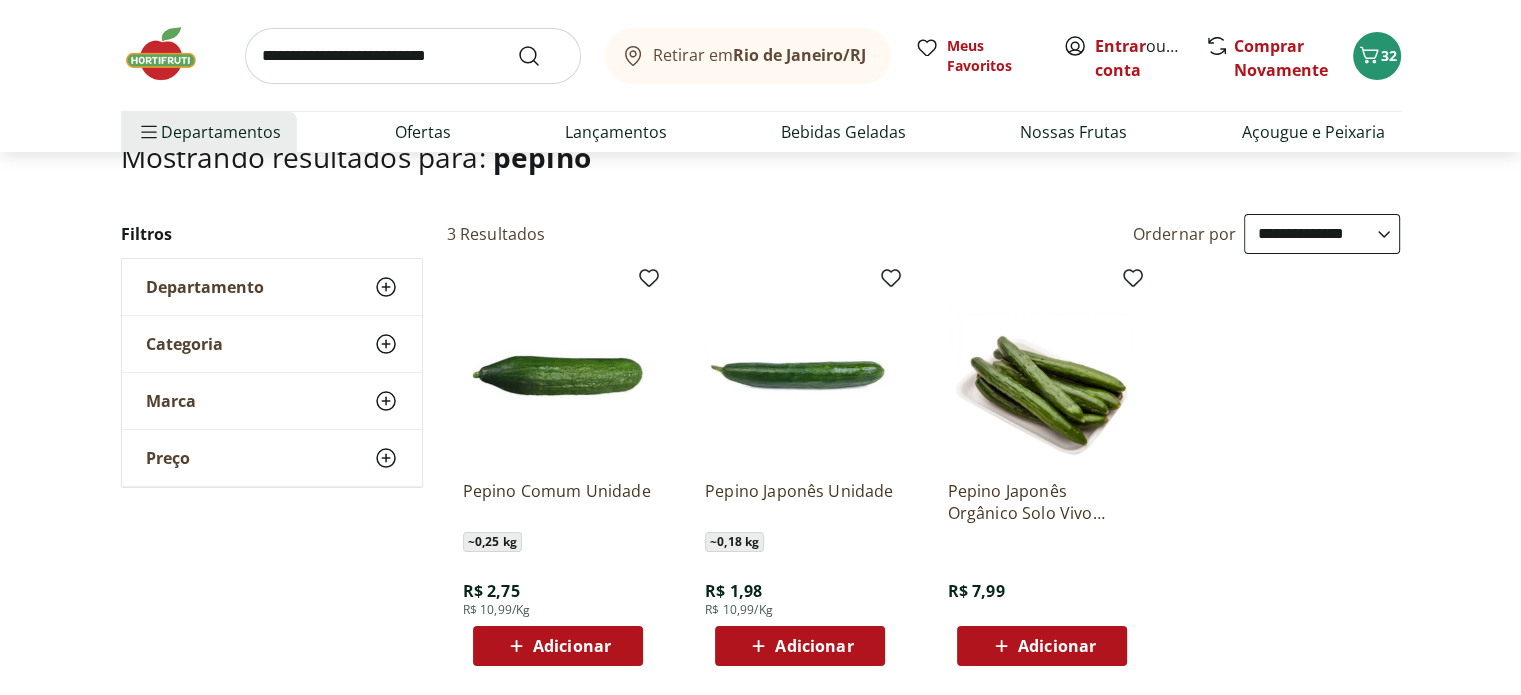 scroll, scrollTop: 200, scrollLeft: 0, axis: vertical 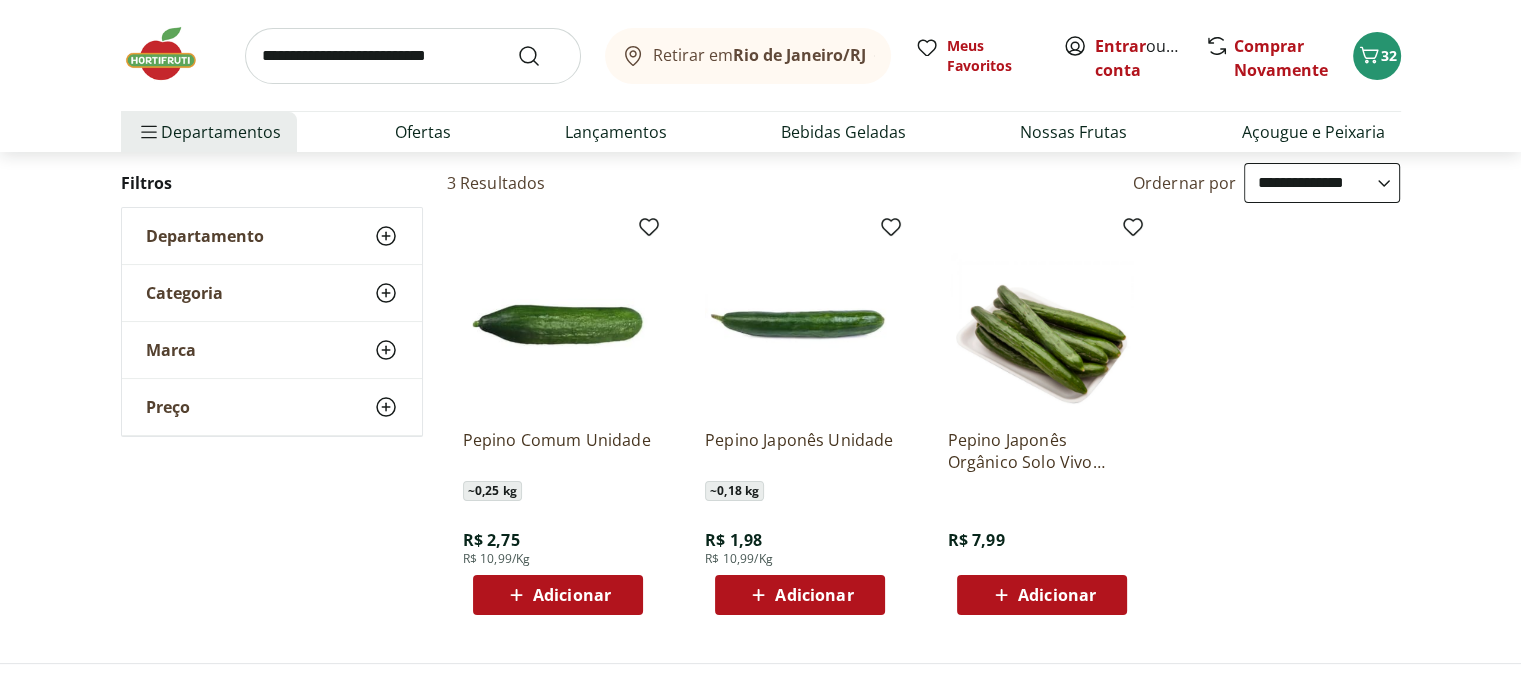 click on "Adicionar" at bounding box center (814, 595) 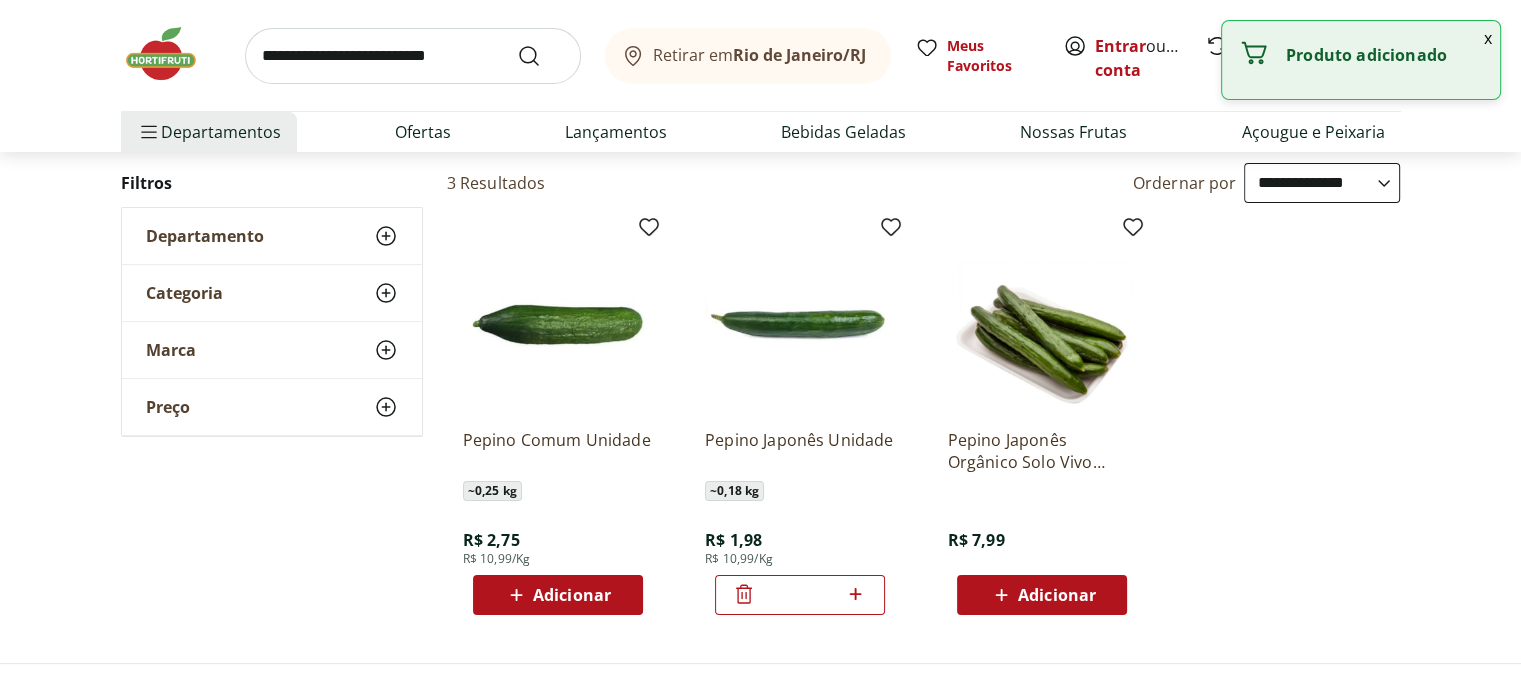 click 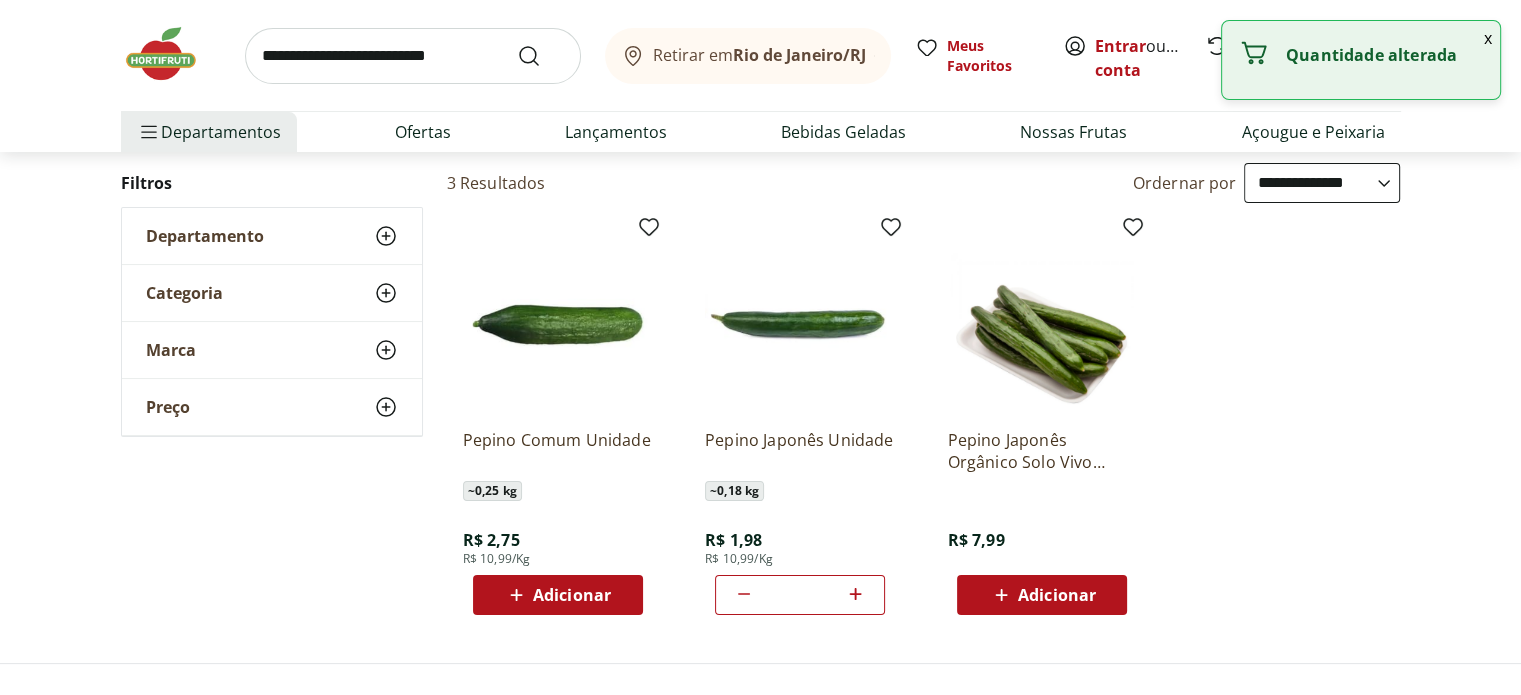 click 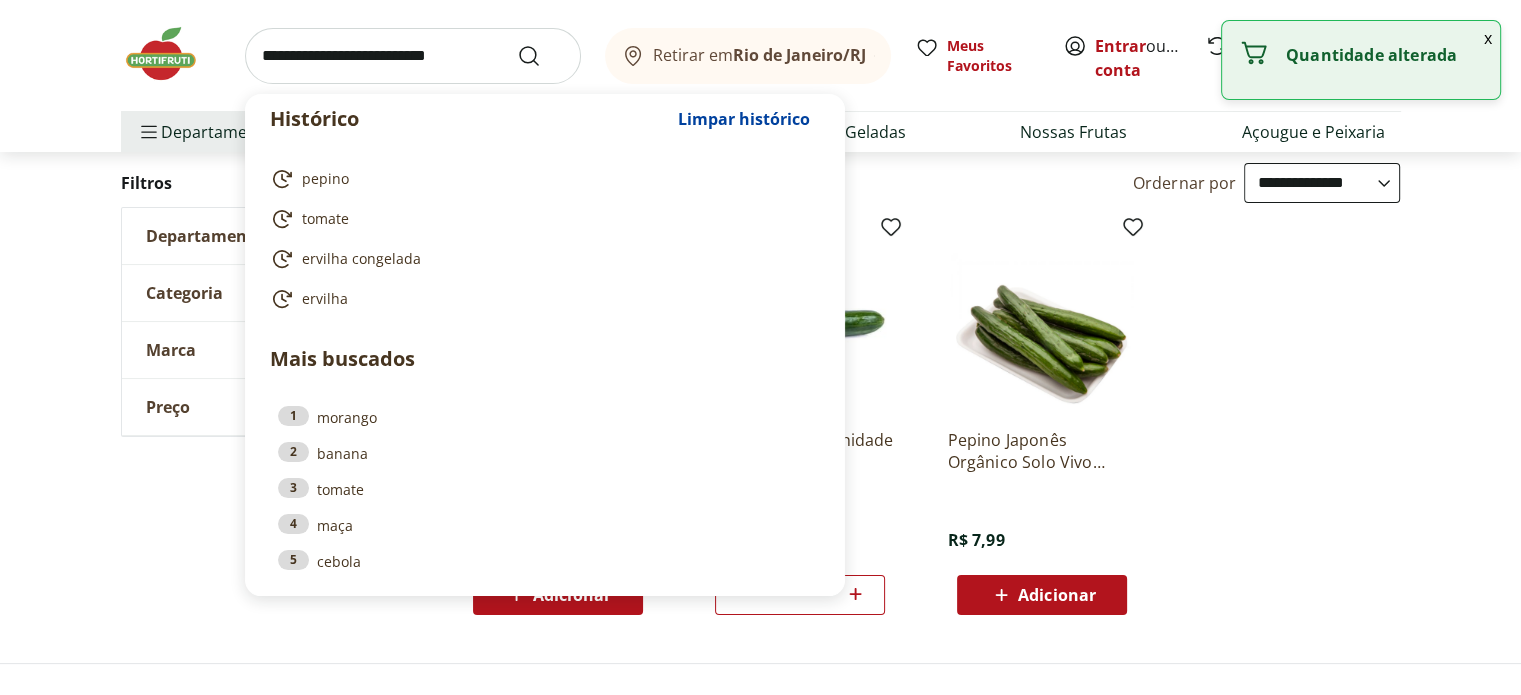 click at bounding box center [413, 56] 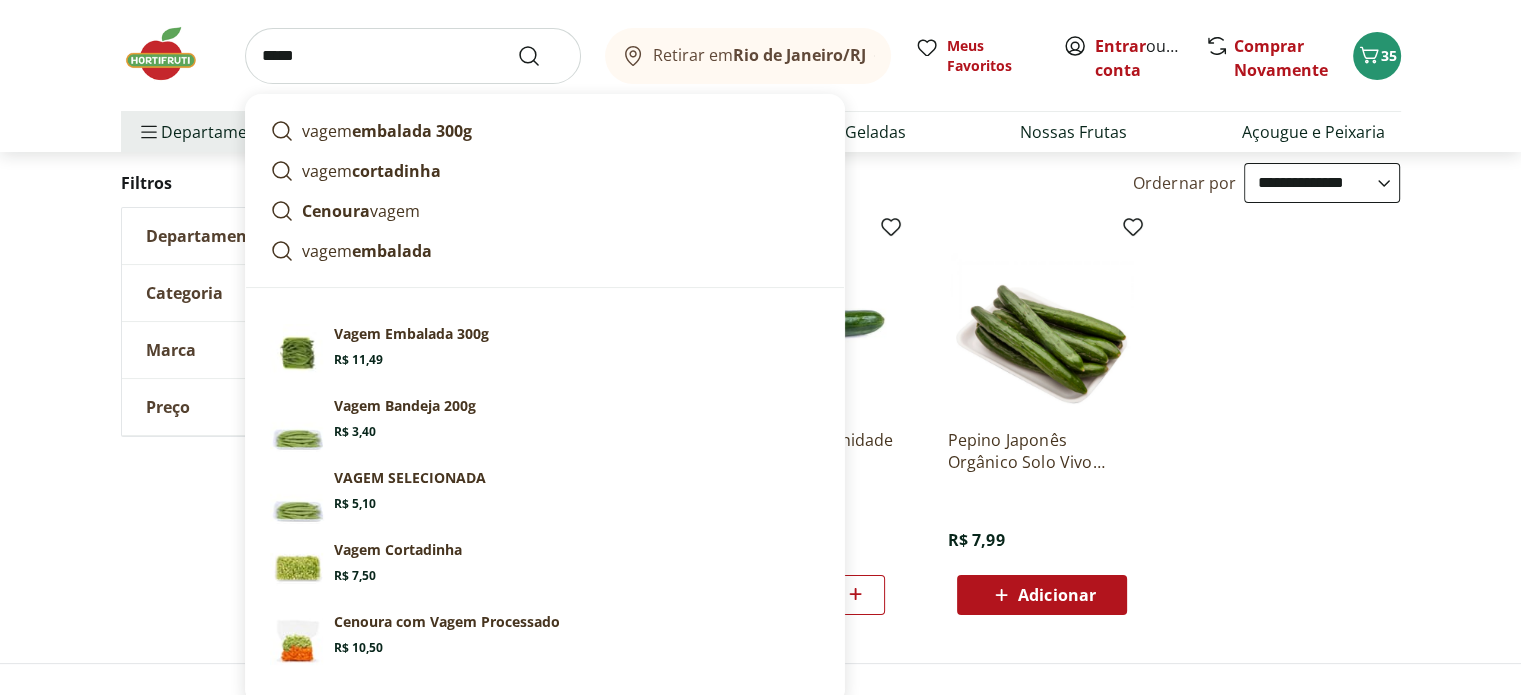 type on "*****" 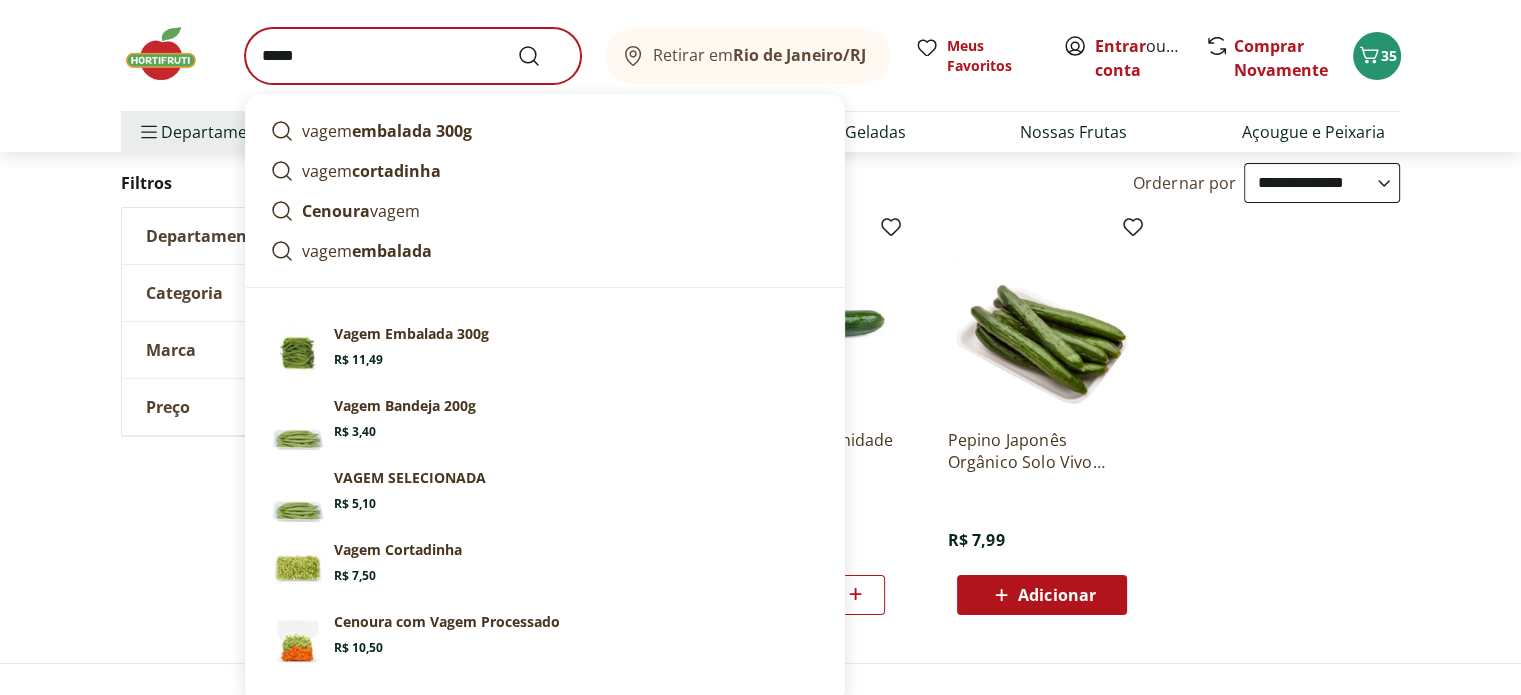 scroll, scrollTop: 0, scrollLeft: 0, axis: both 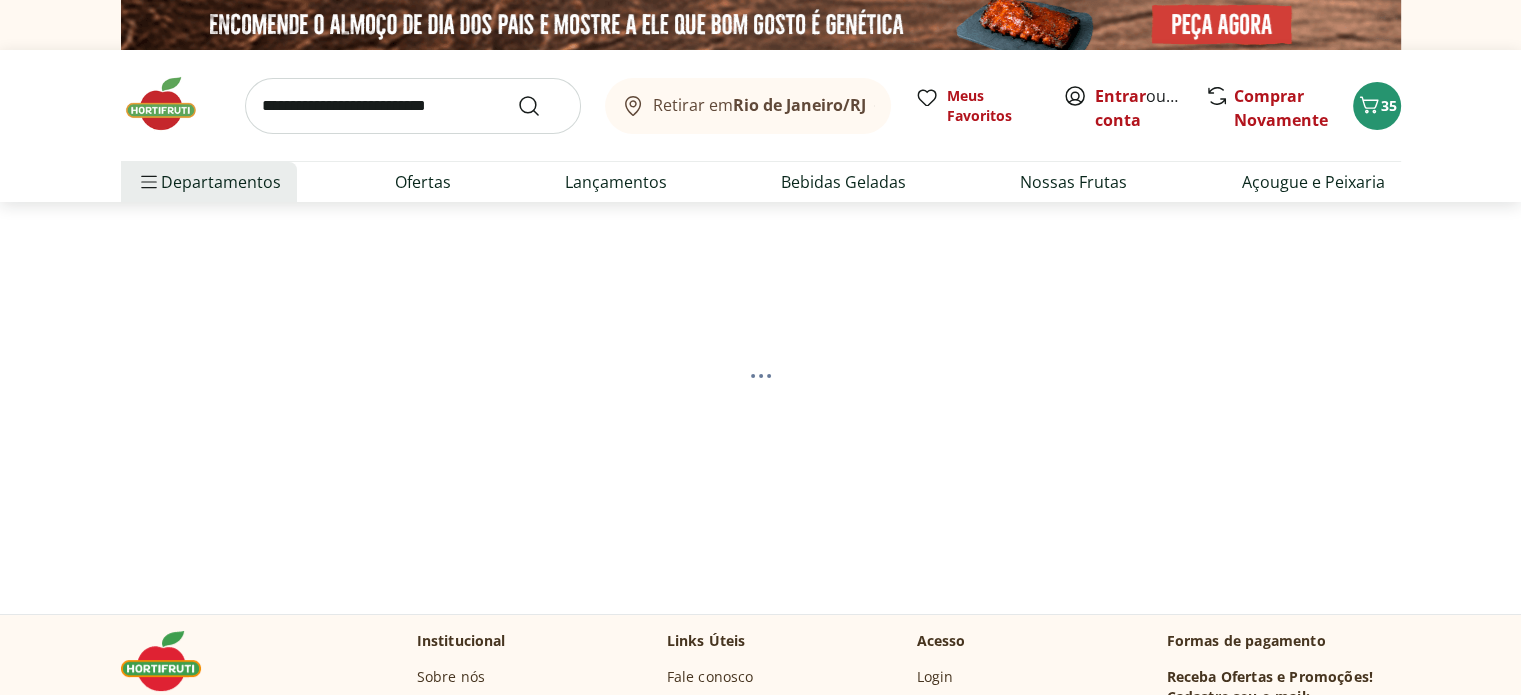 select on "**********" 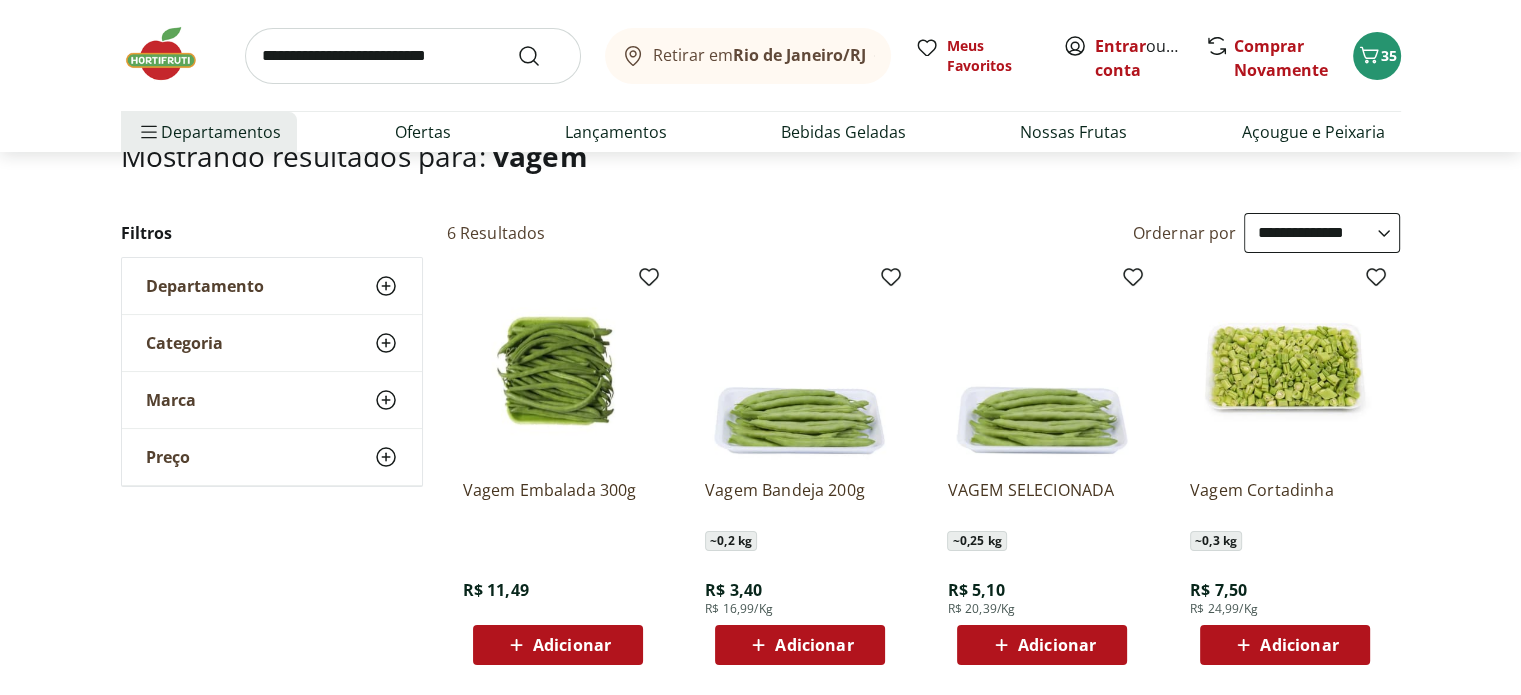 scroll, scrollTop: 200, scrollLeft: 0, axis: vertical 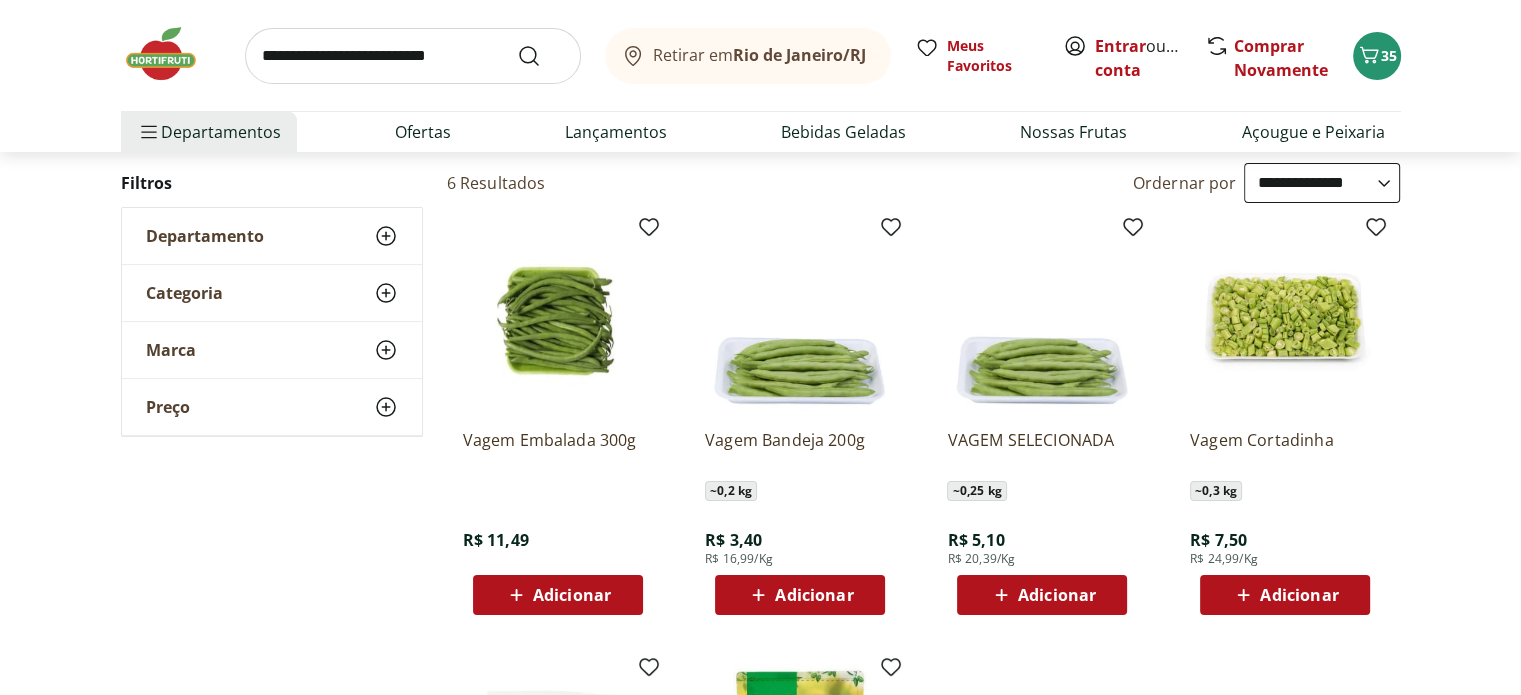 click on "Adicionar" at bounding box center (572, 595) 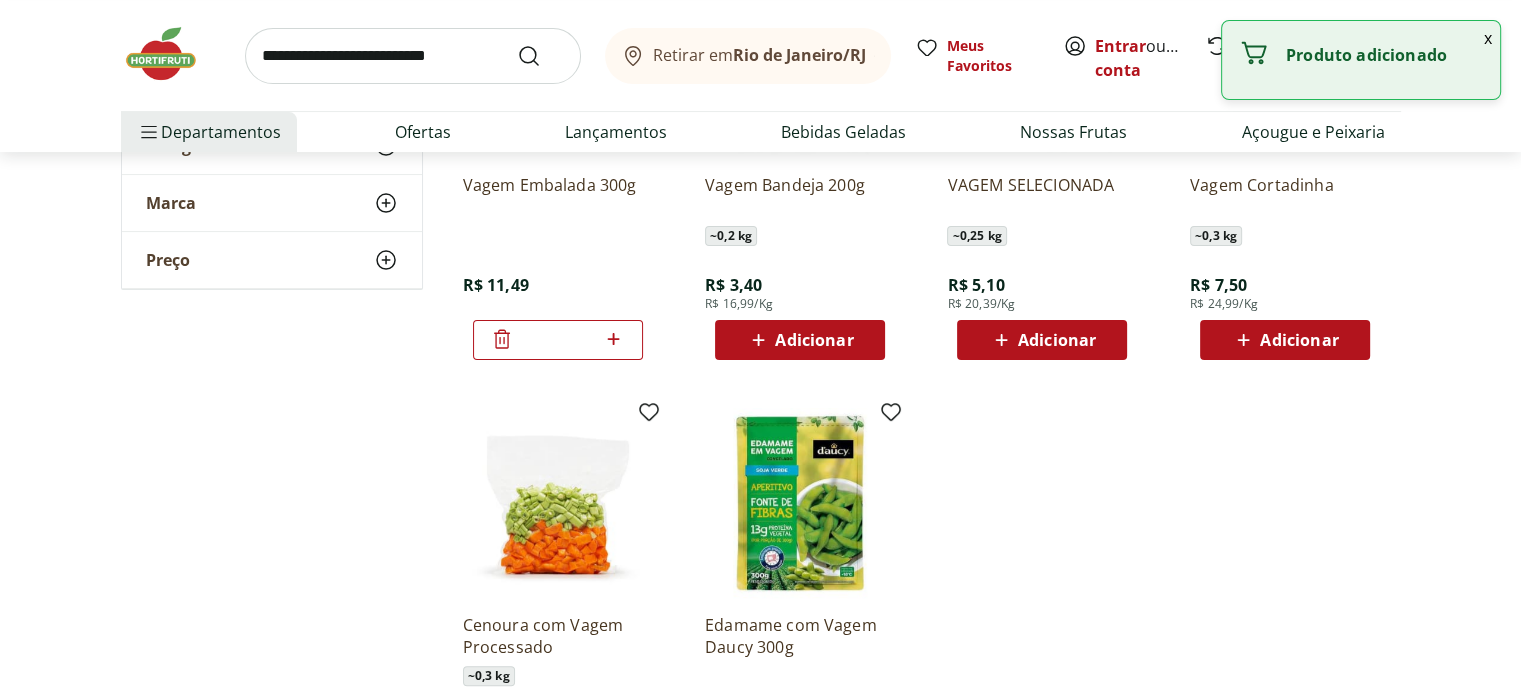 scroll, scrollTop: 500, scrollLeft: 0, axis: vertical 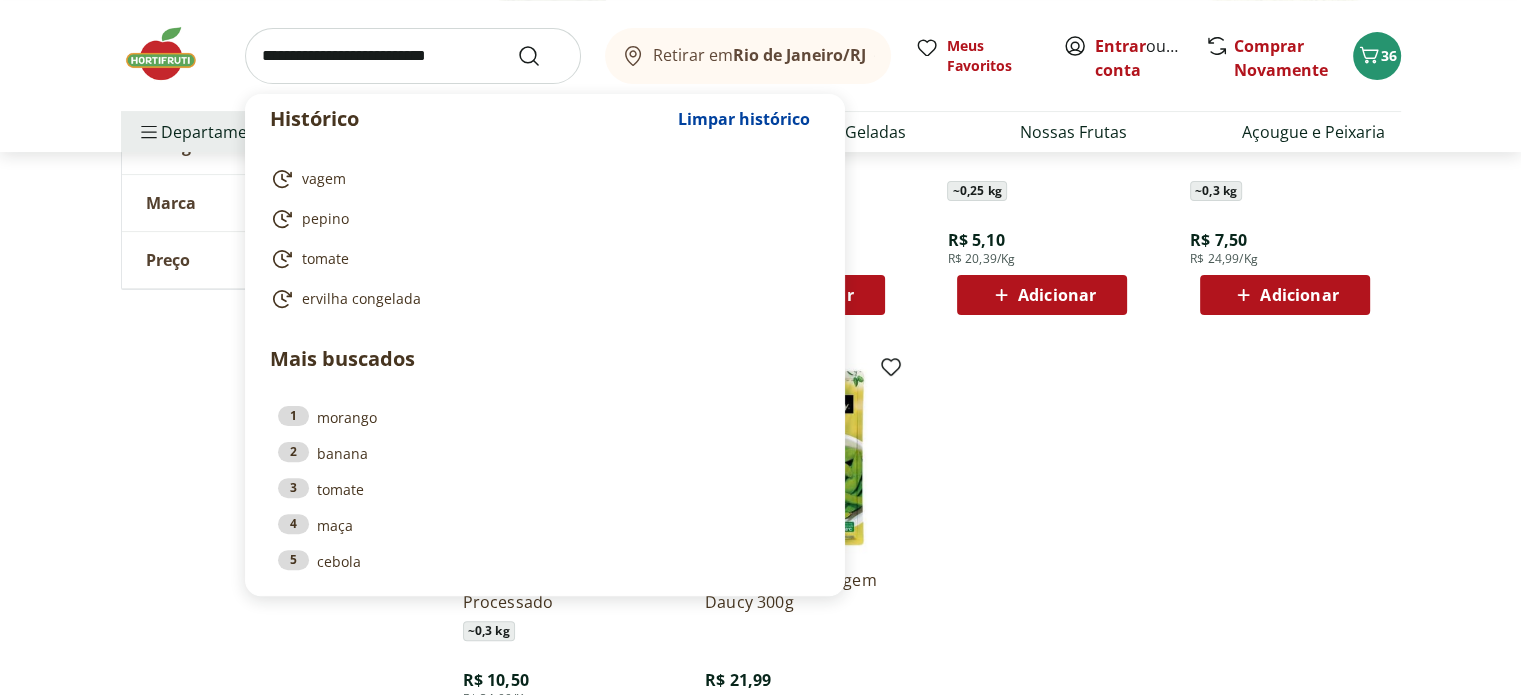 click at bounding box center (413, 56) 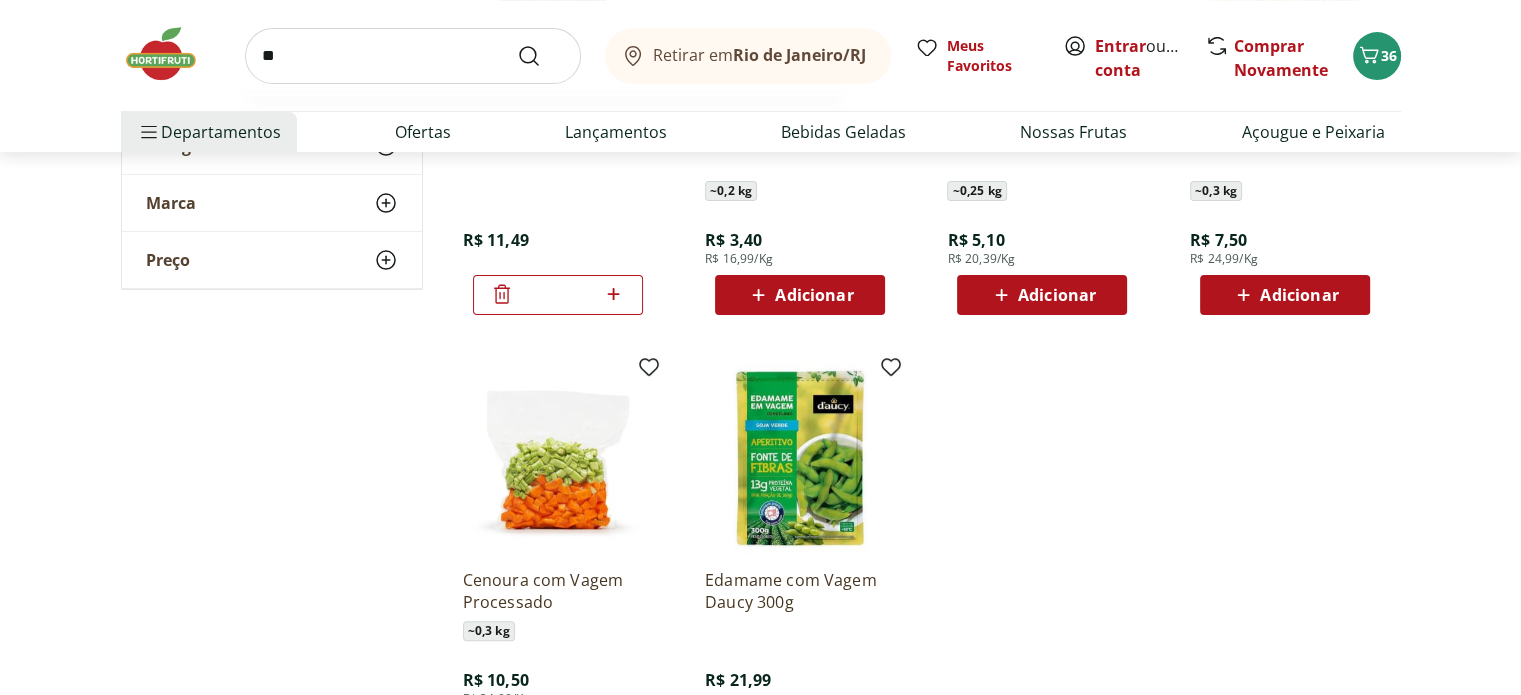 type on "*" 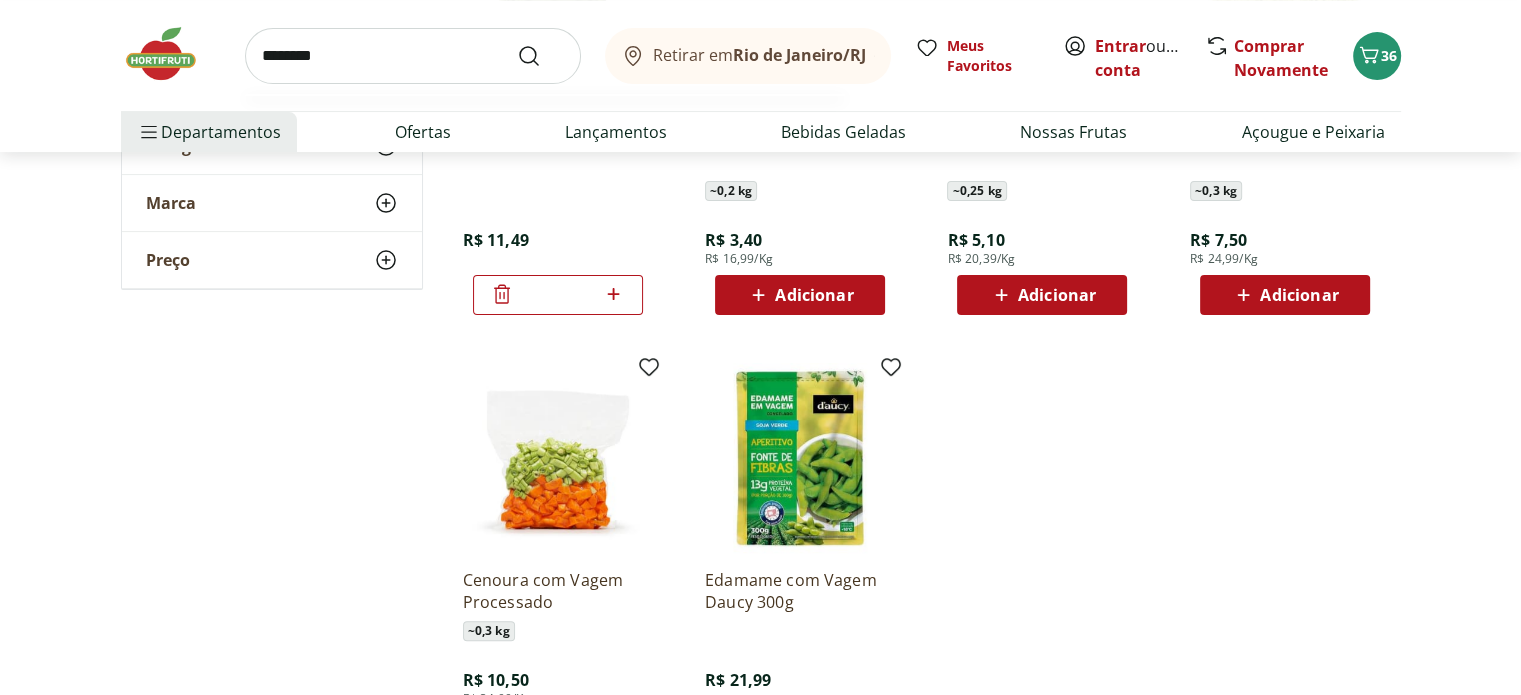 type on "********" 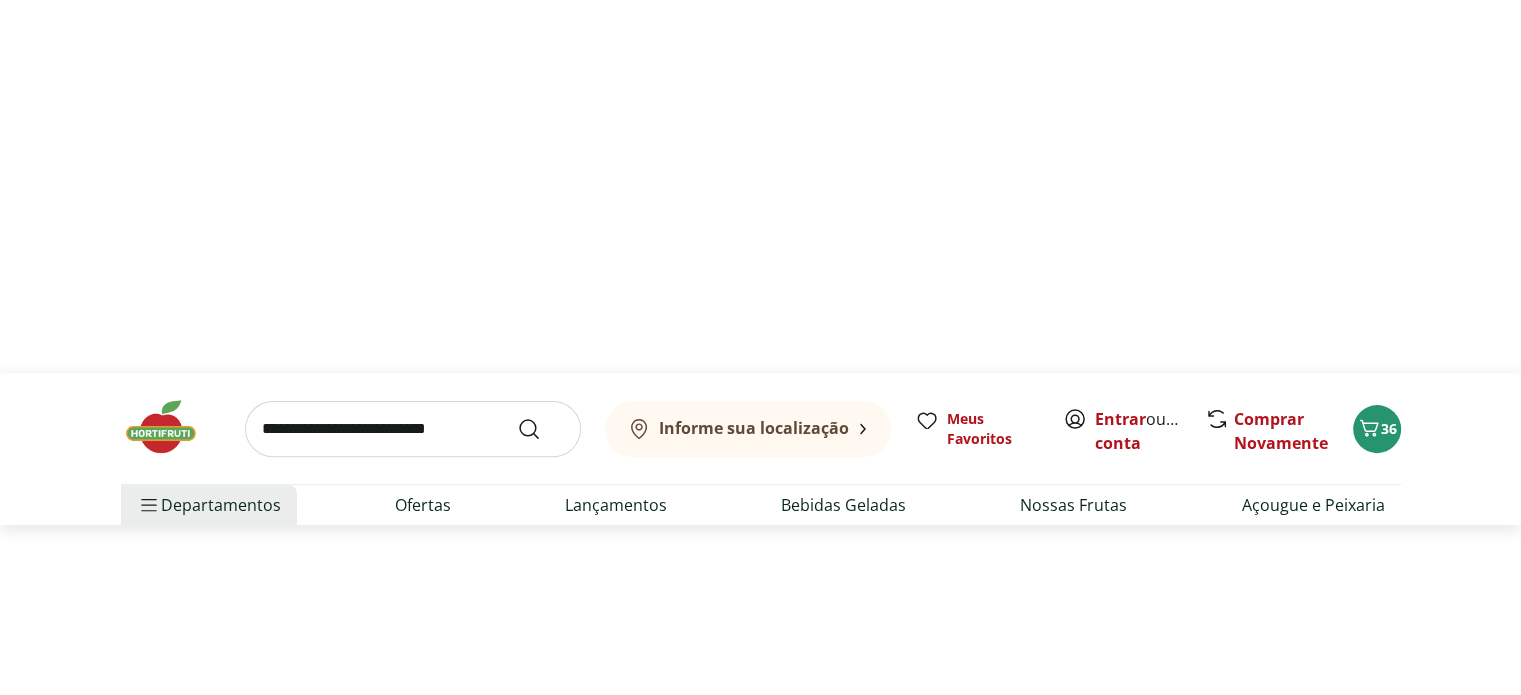 scroll, scrollTop: 0, scrollLeft: 0, axis: both 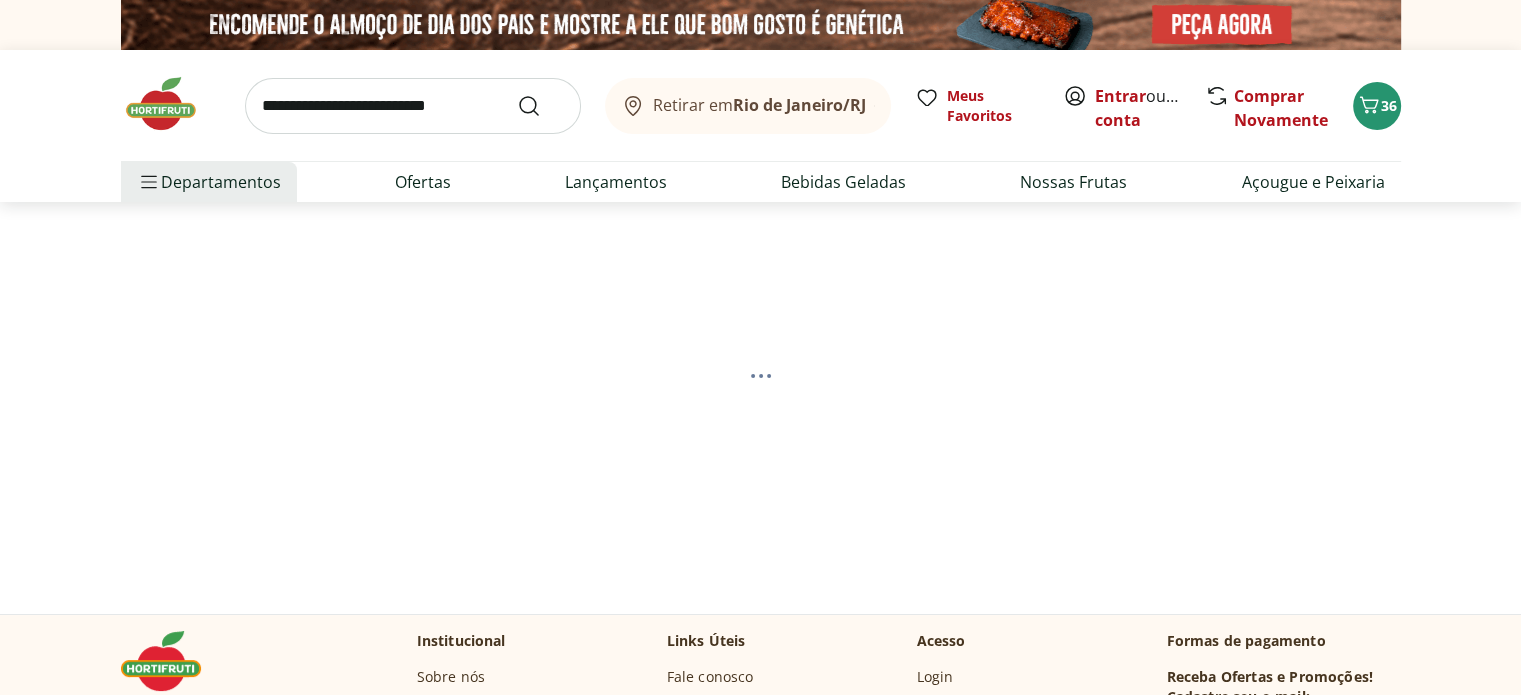 select on "**********" 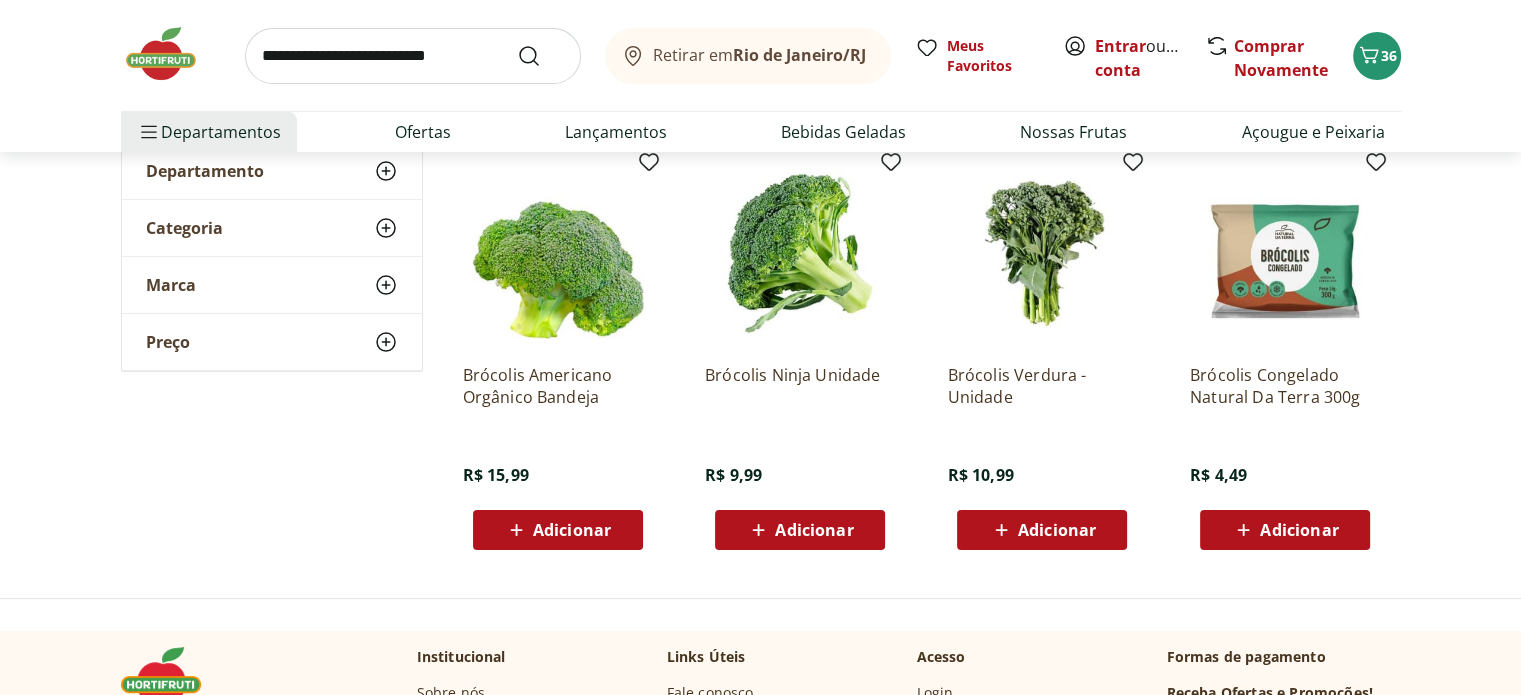 scroll, scrollTop: 300, scrollLeft: 0, axis: vertical 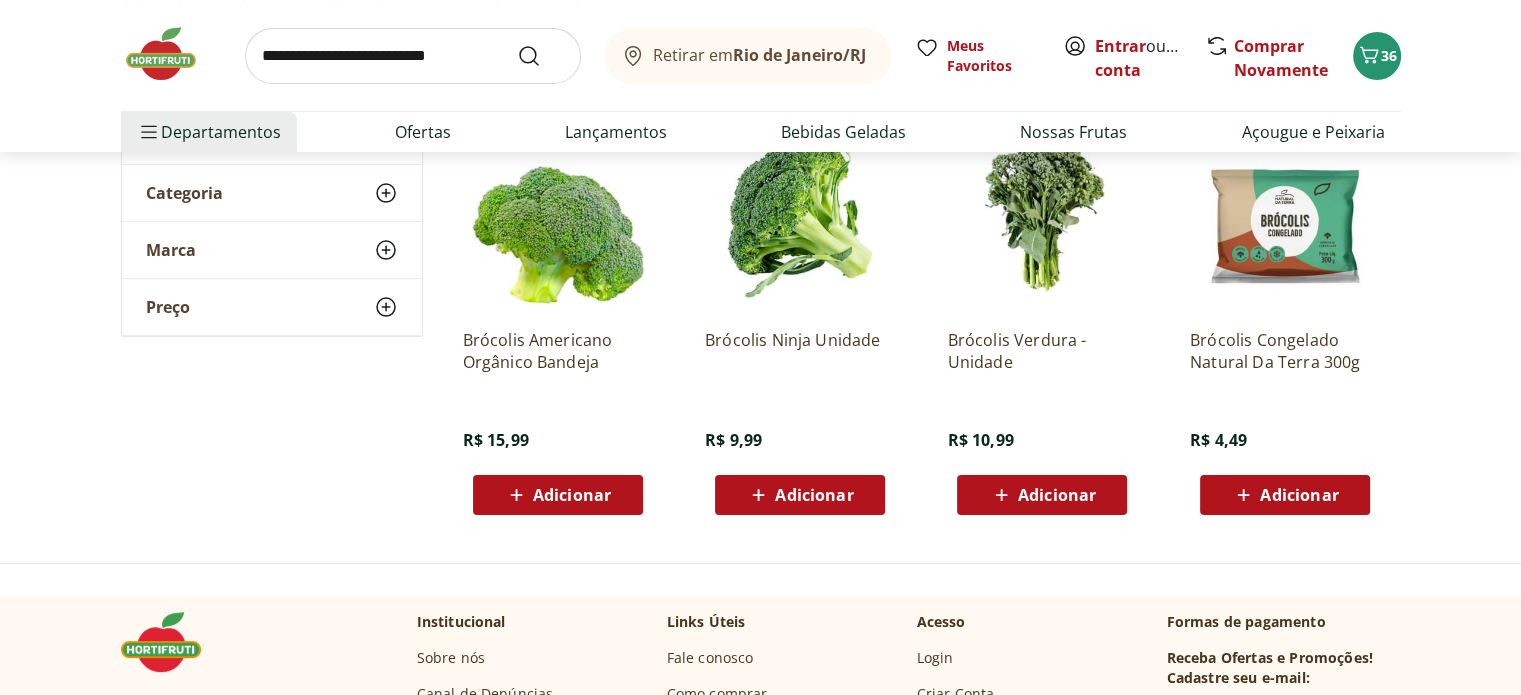 click on "Adicionar" at bounding box center [800, 495] 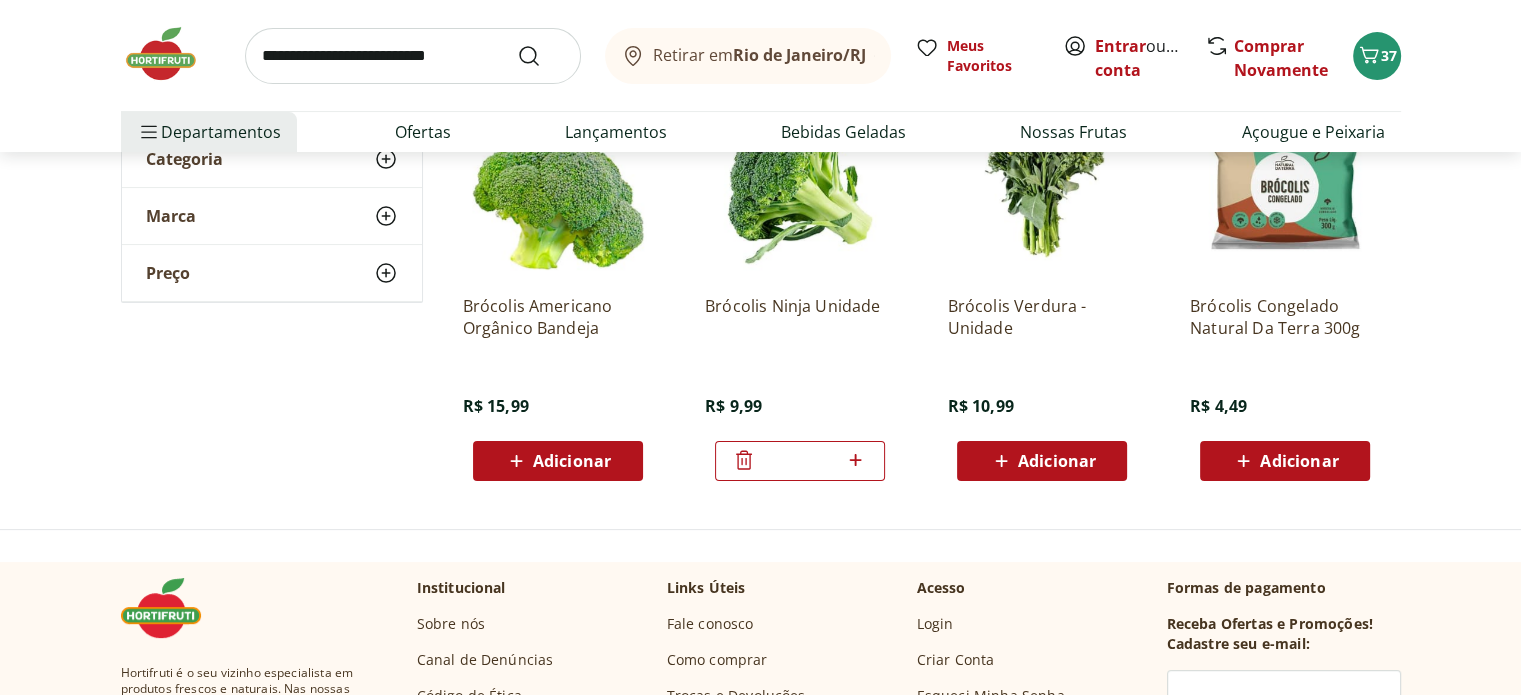 scroll, scrollTop: 300, scrollLeft: 0, axis: vertical 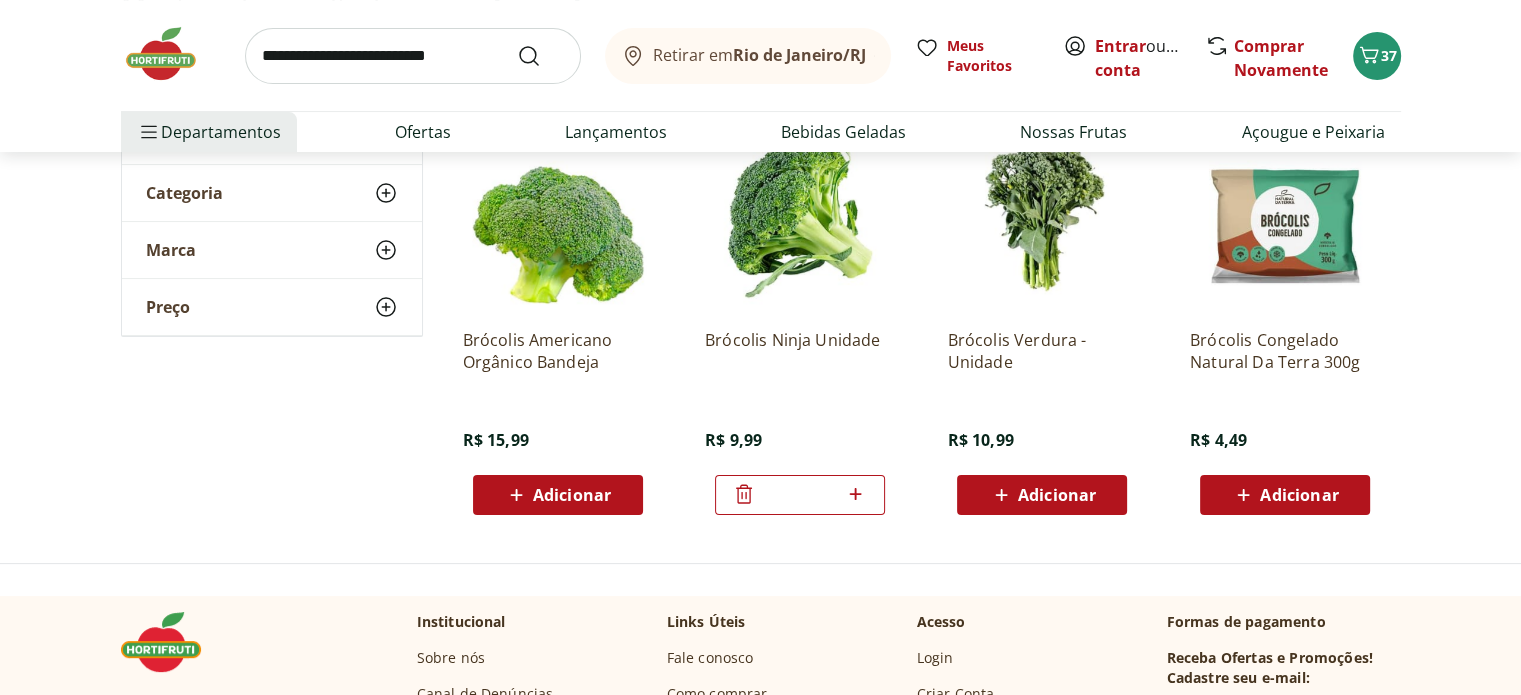 click on "Adicionar" at bounding box center [1299, 495] 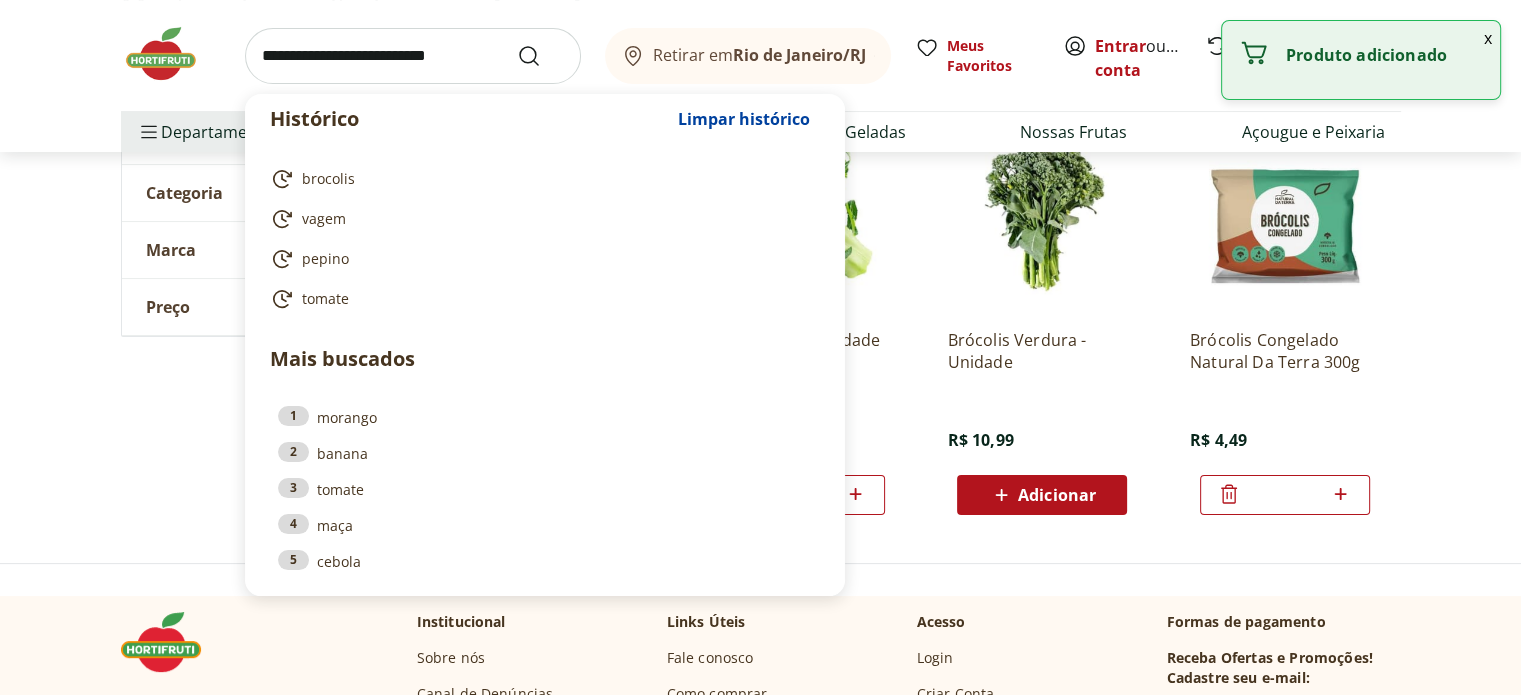 click at bounding box center [413, 56] 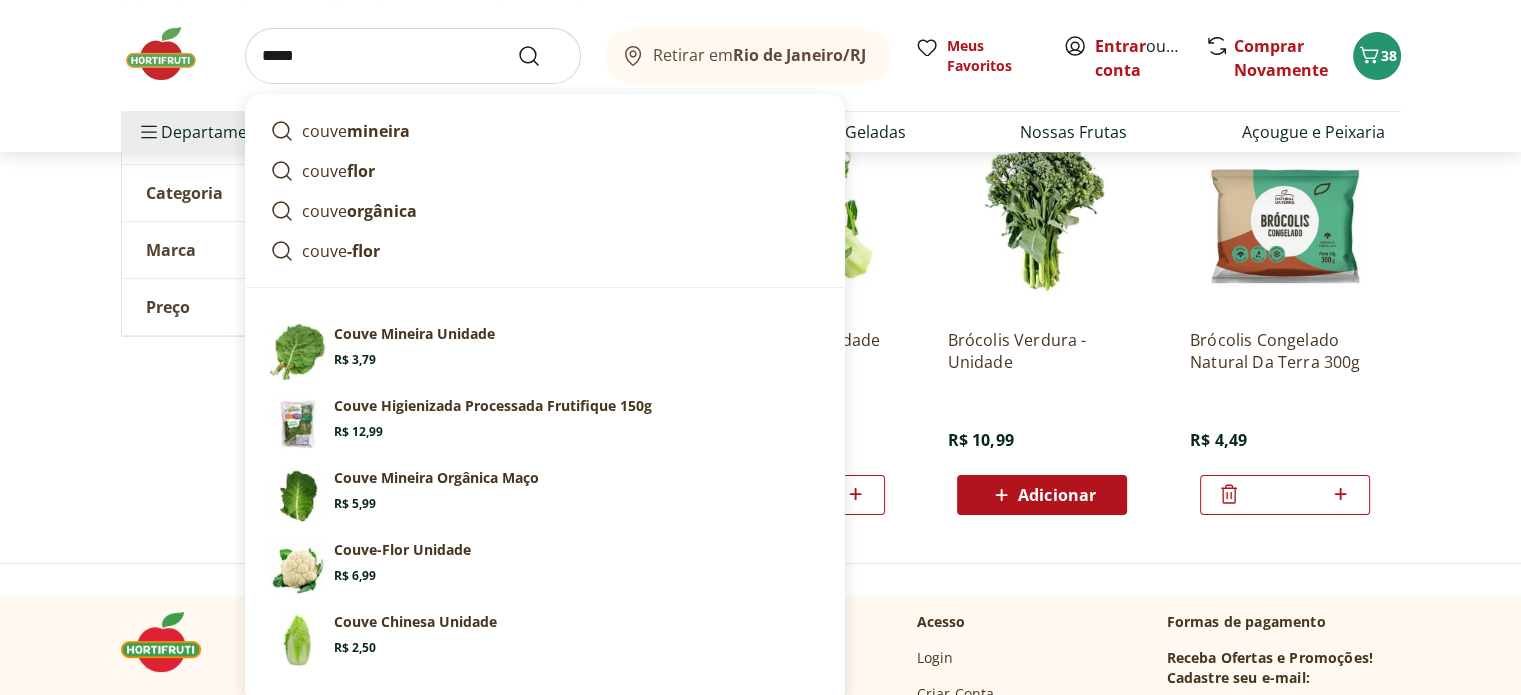 type on "*****" 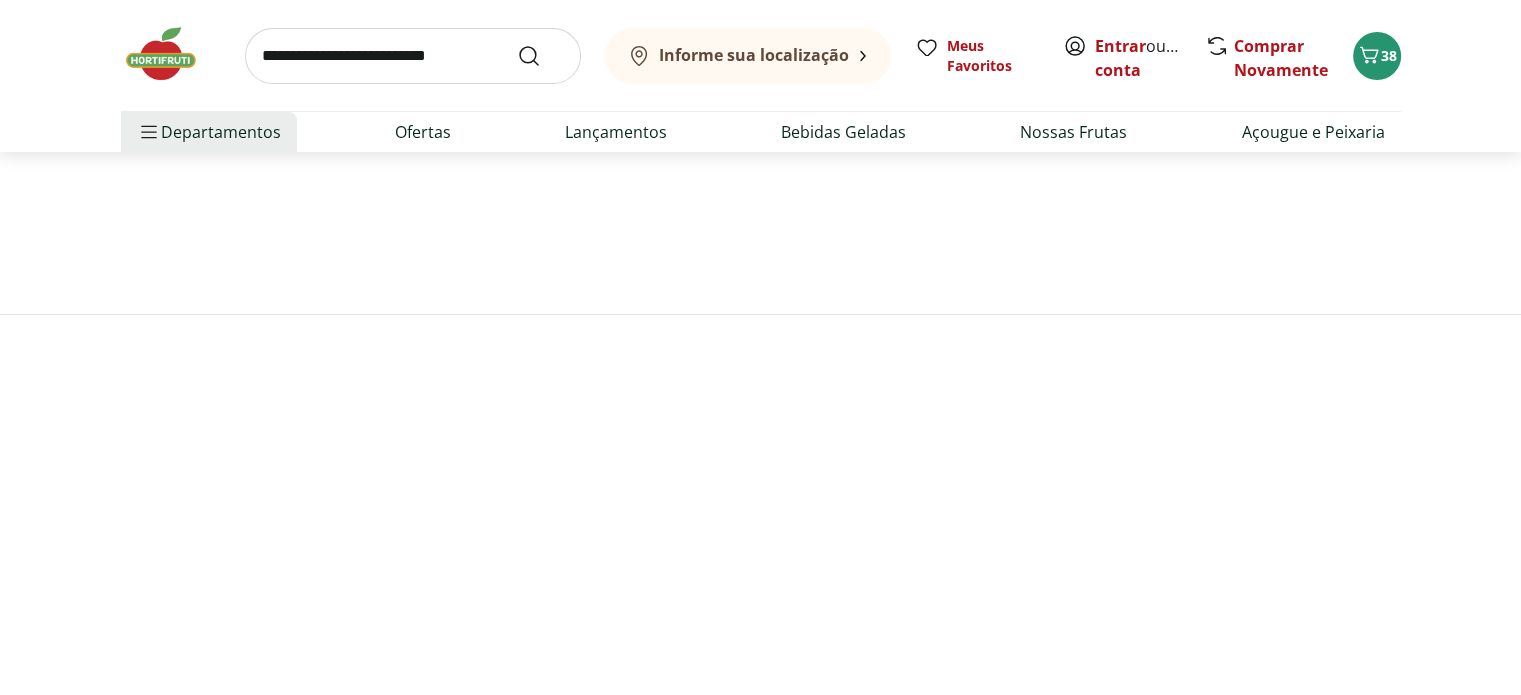 scroll, scrollTop: 0, scrollLeft: 0, axis: both 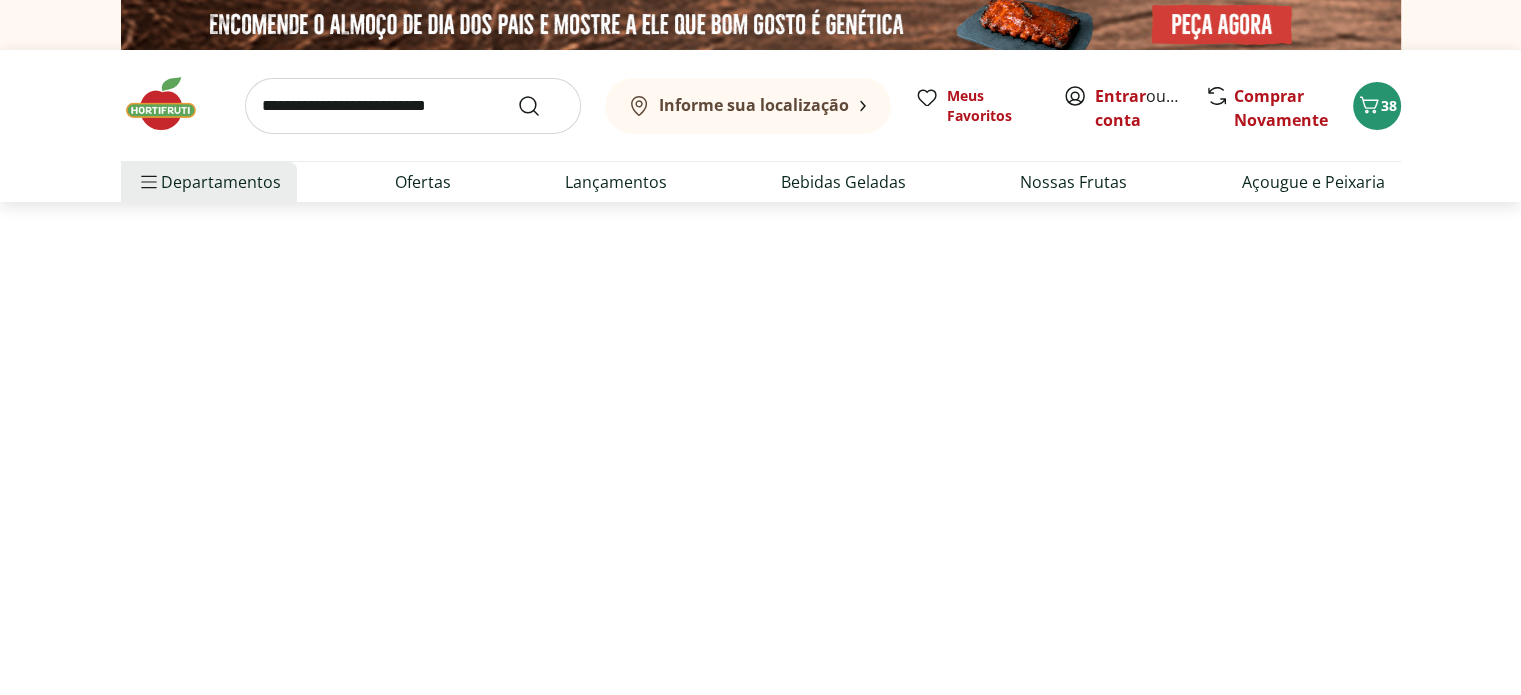 select on "**********" 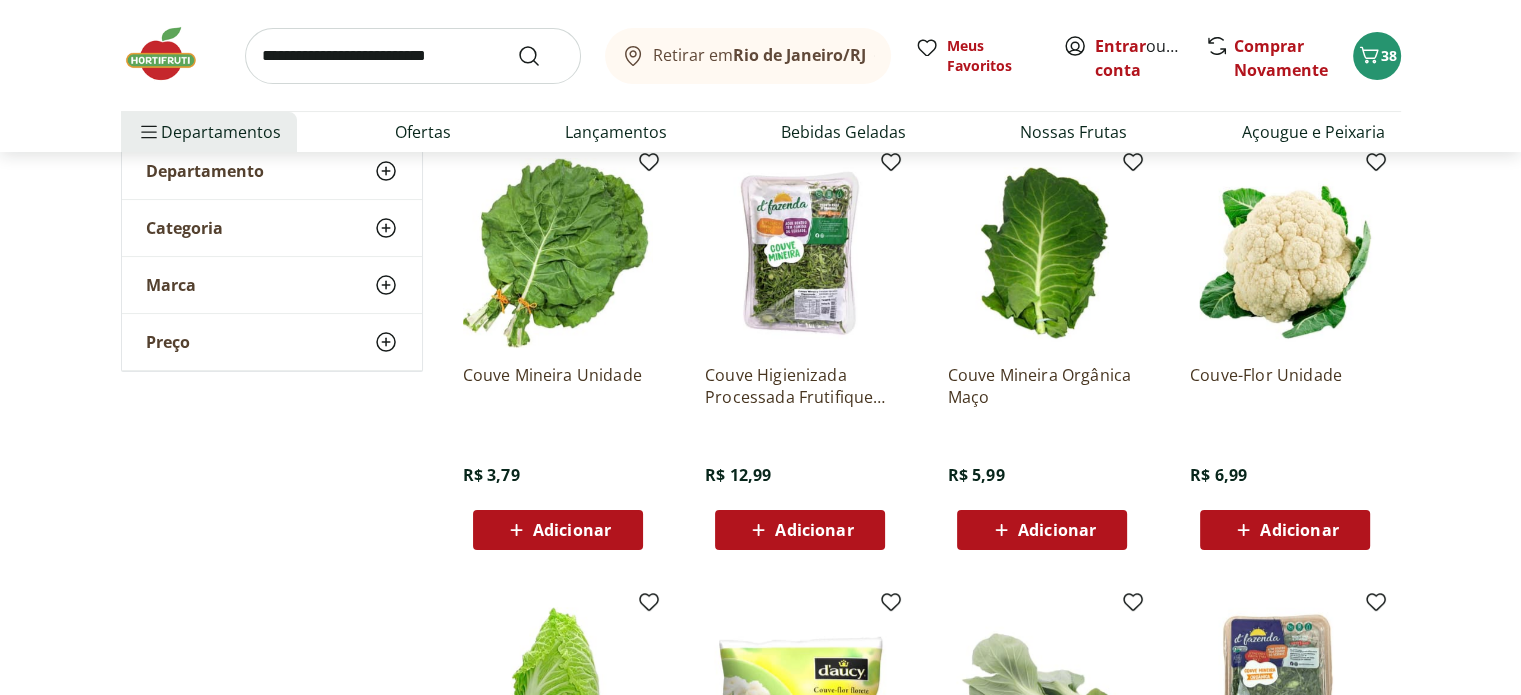 scroll, scrollTop: 300, scrollLeft: 0, axis: vertical 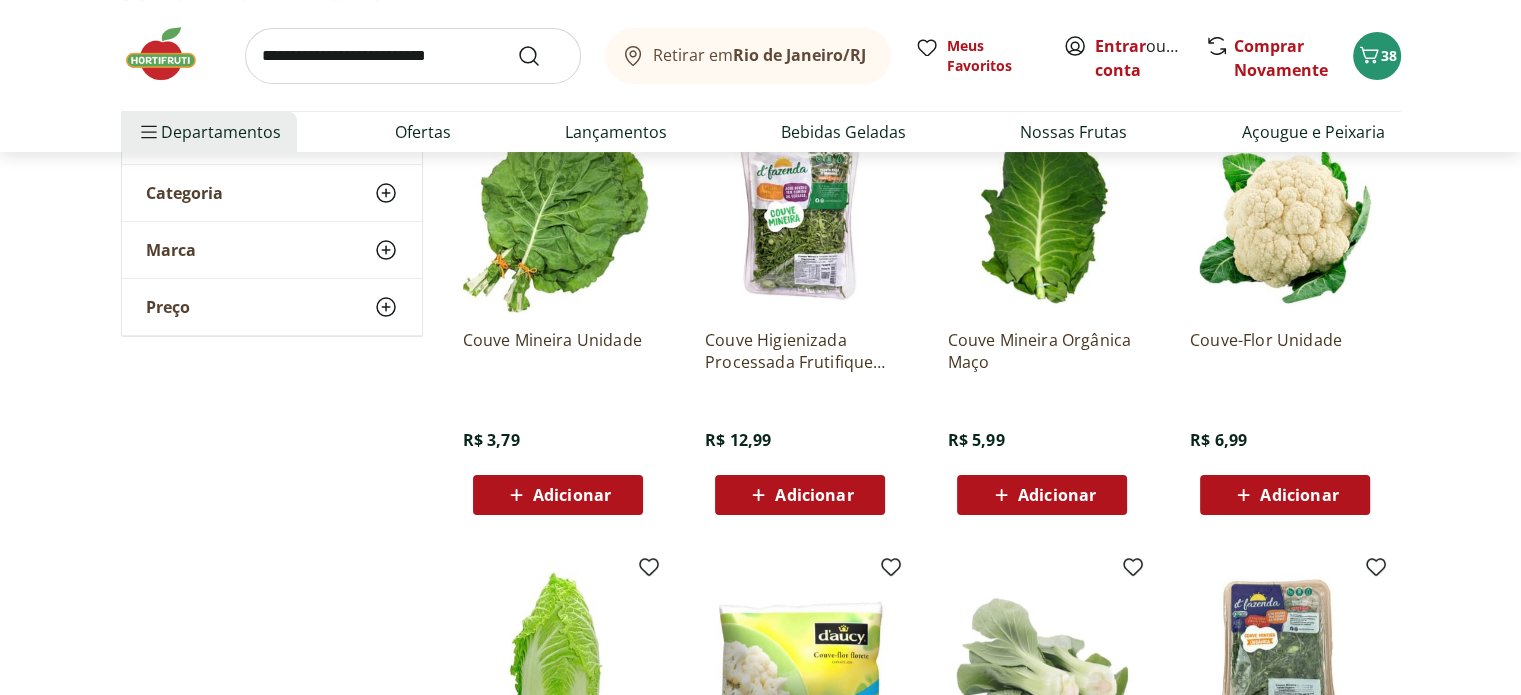 click on "Adicionar" at bounding box center [1299, 495] 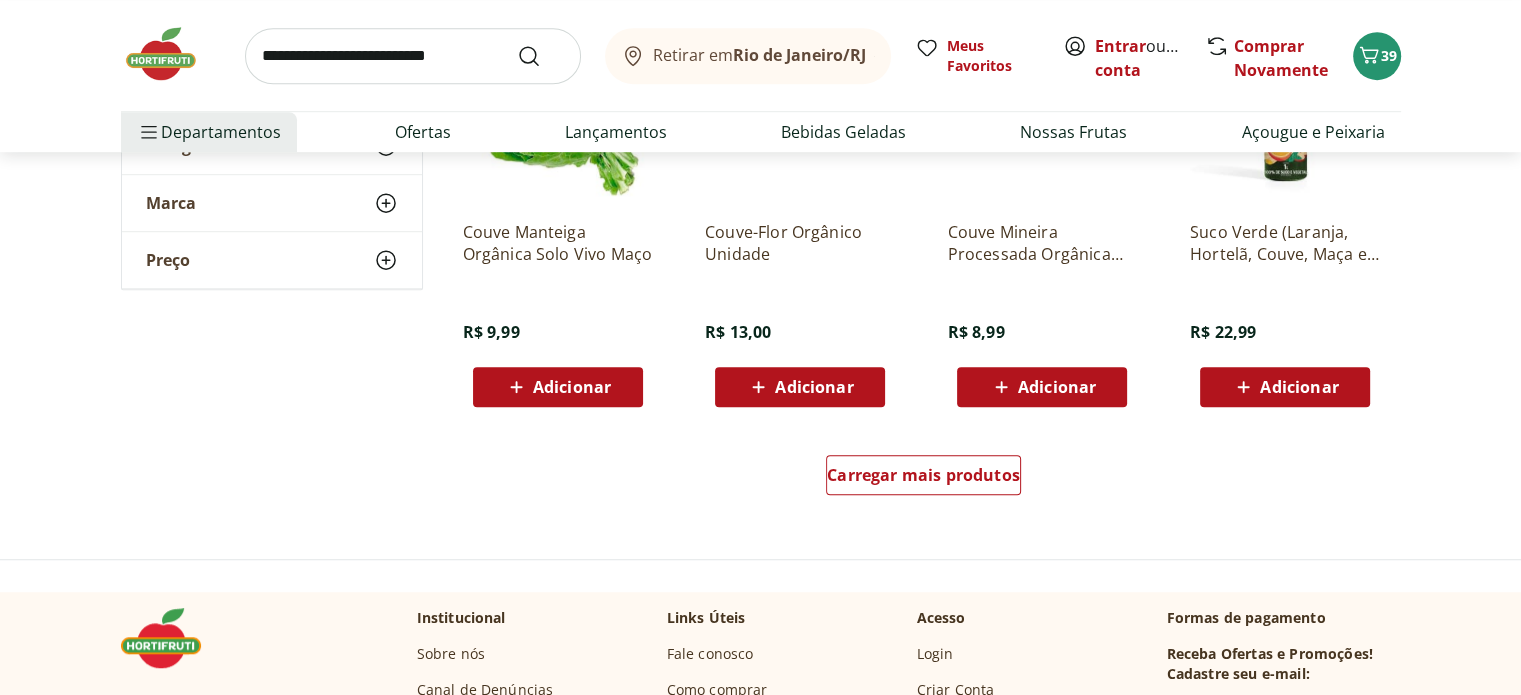 scroll, scrollTop: 1300, scrollLeft: 0, axis: vertical 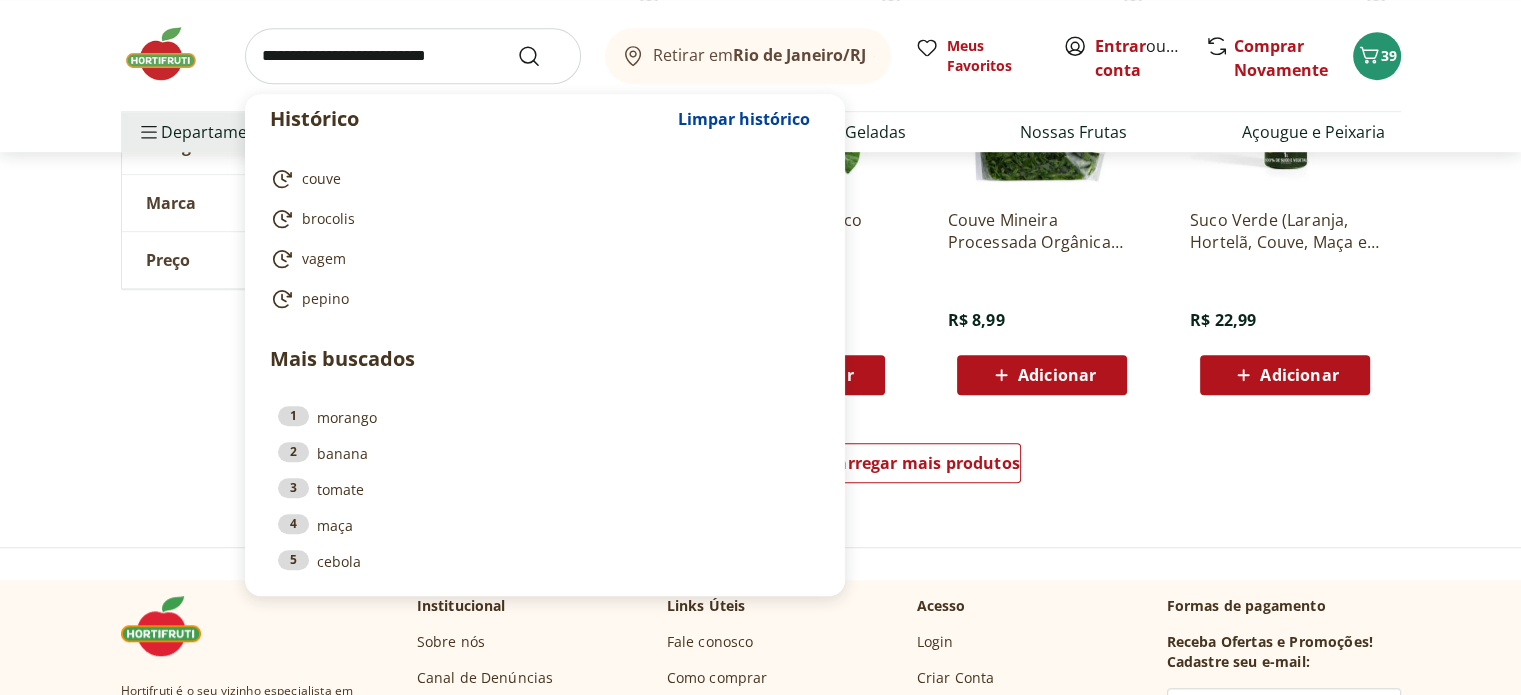click at bounding box center [413, 56] 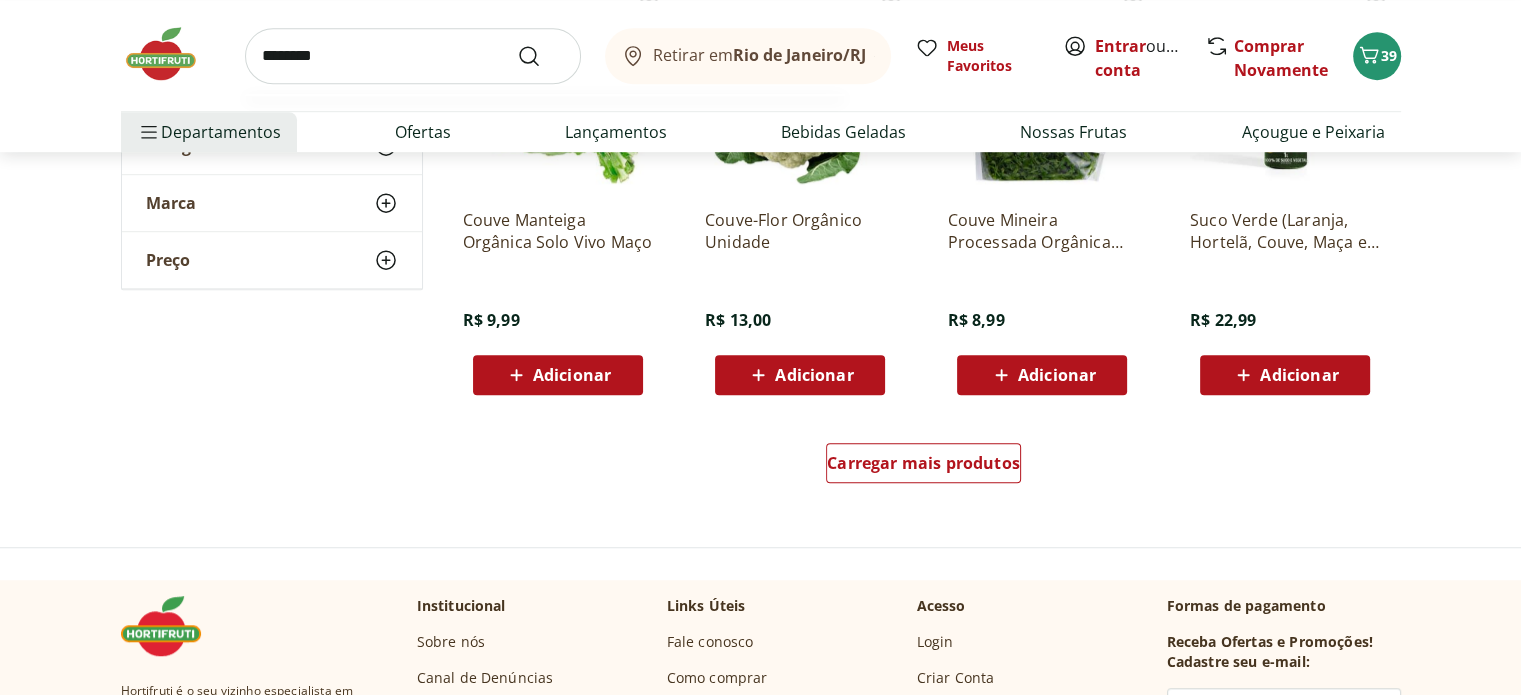 type on "*********" 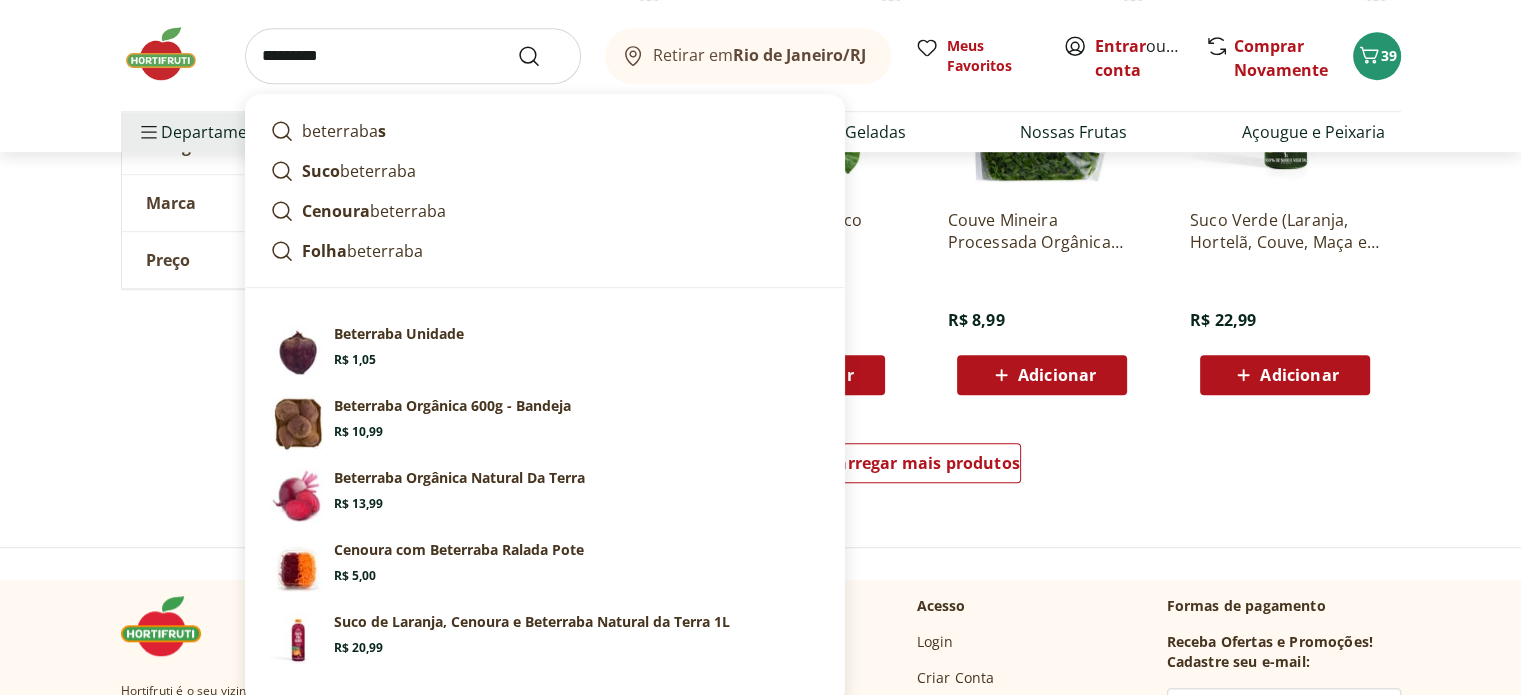 click at bounding box center [541, 56] 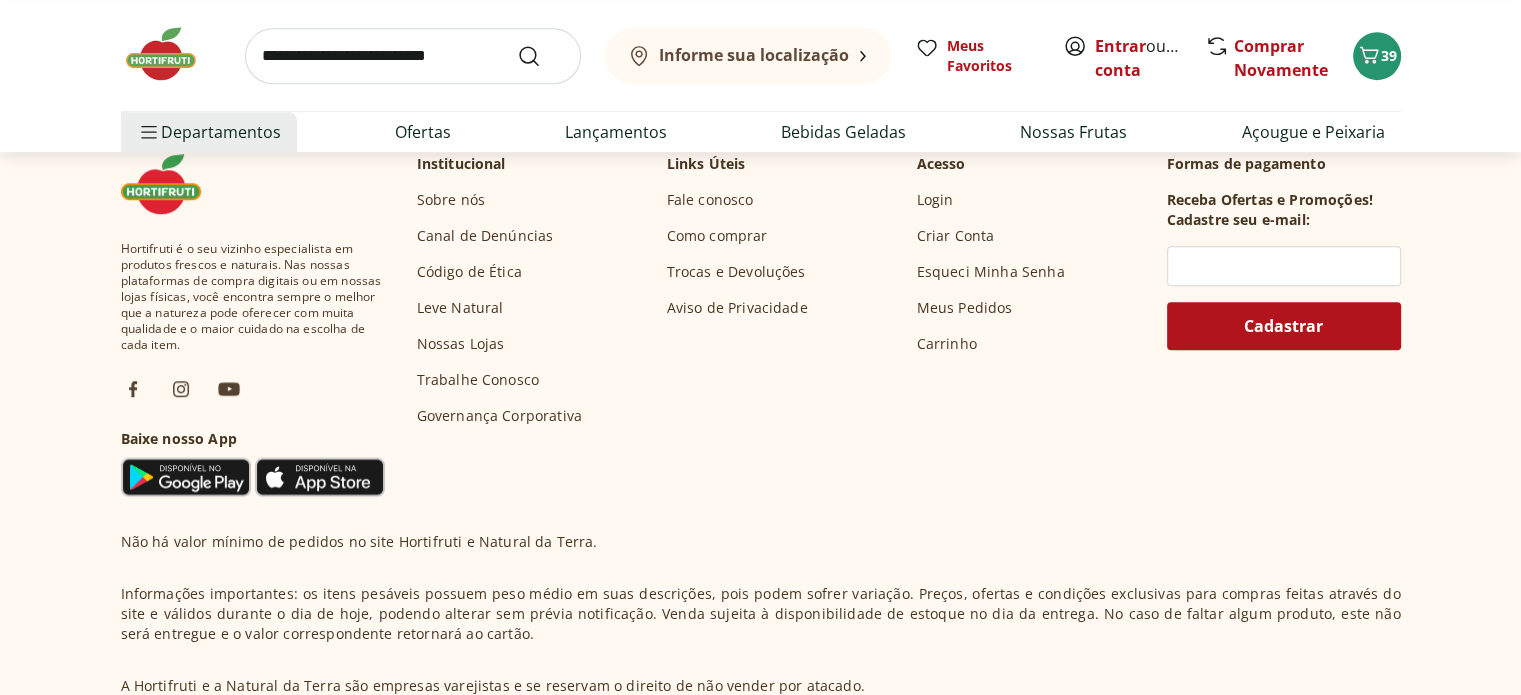 scroll, scrollTop: 0, scrollLeft: 0, axis: both 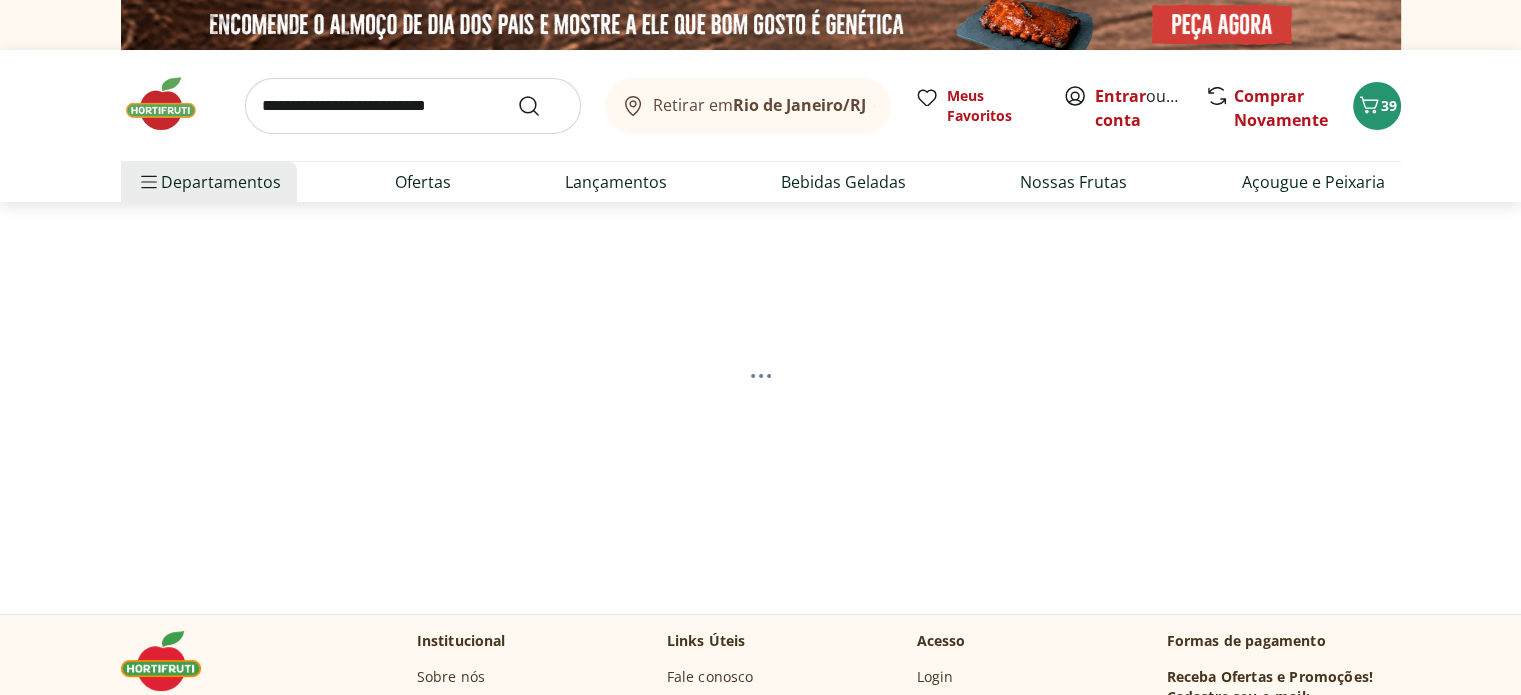 select on "**********" 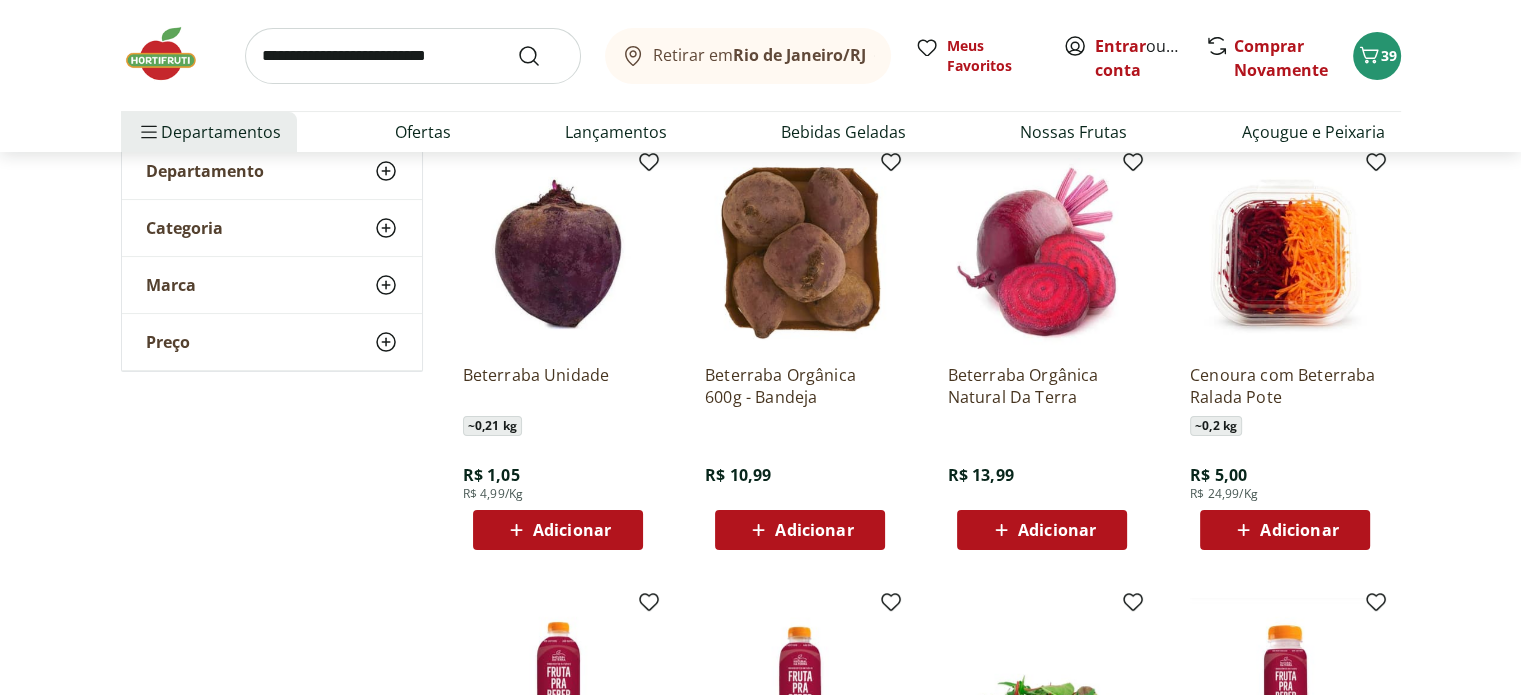scroll, scrollTop: 300, scrollLeft: 0, axis: vertical 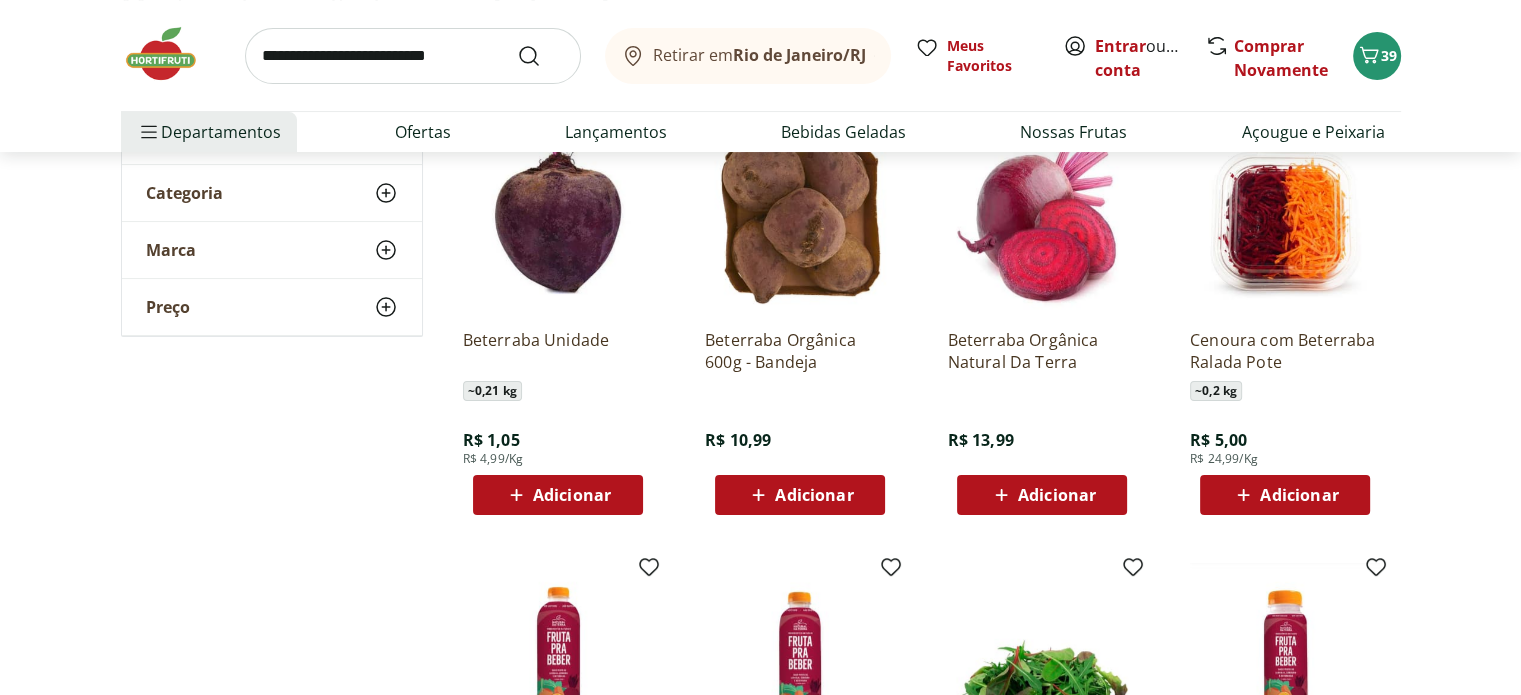 click on "Adicionar" at bounding box center [572, 495] 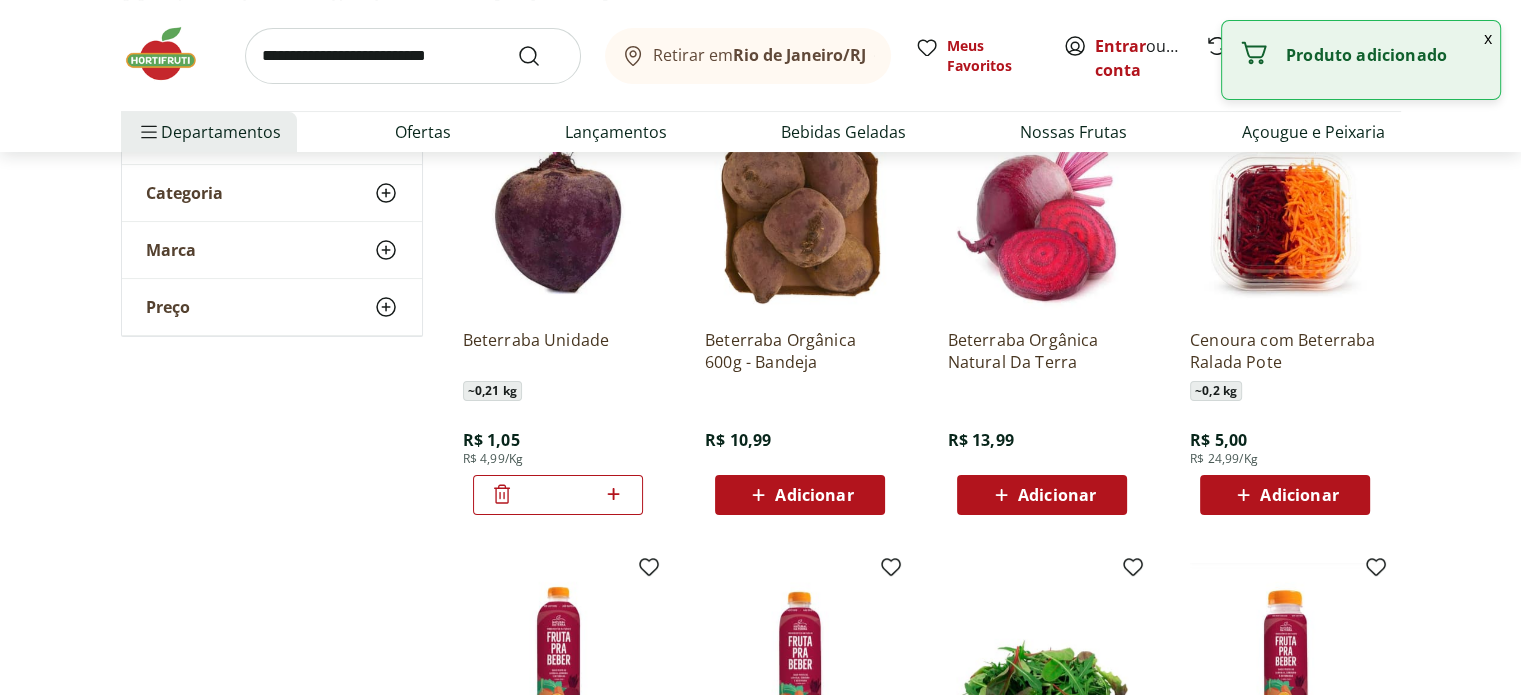 click 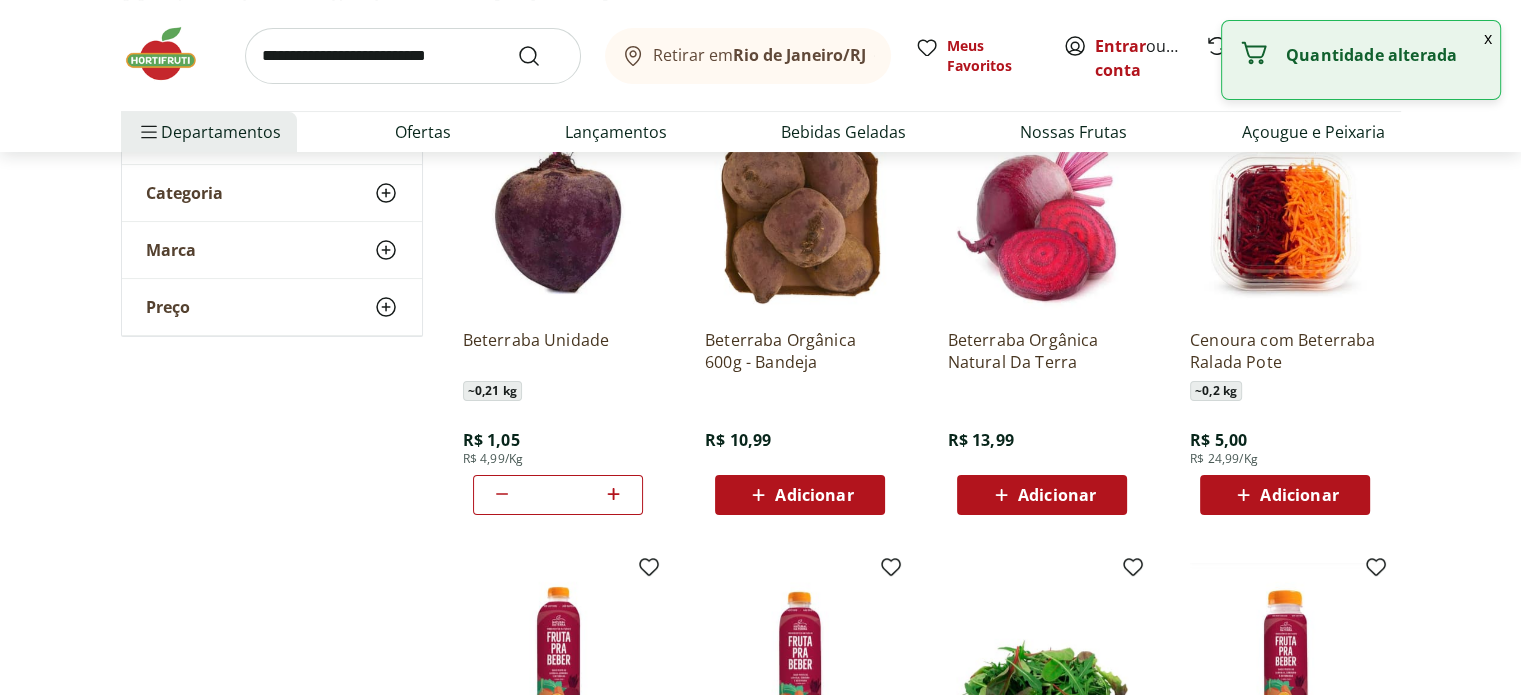 click 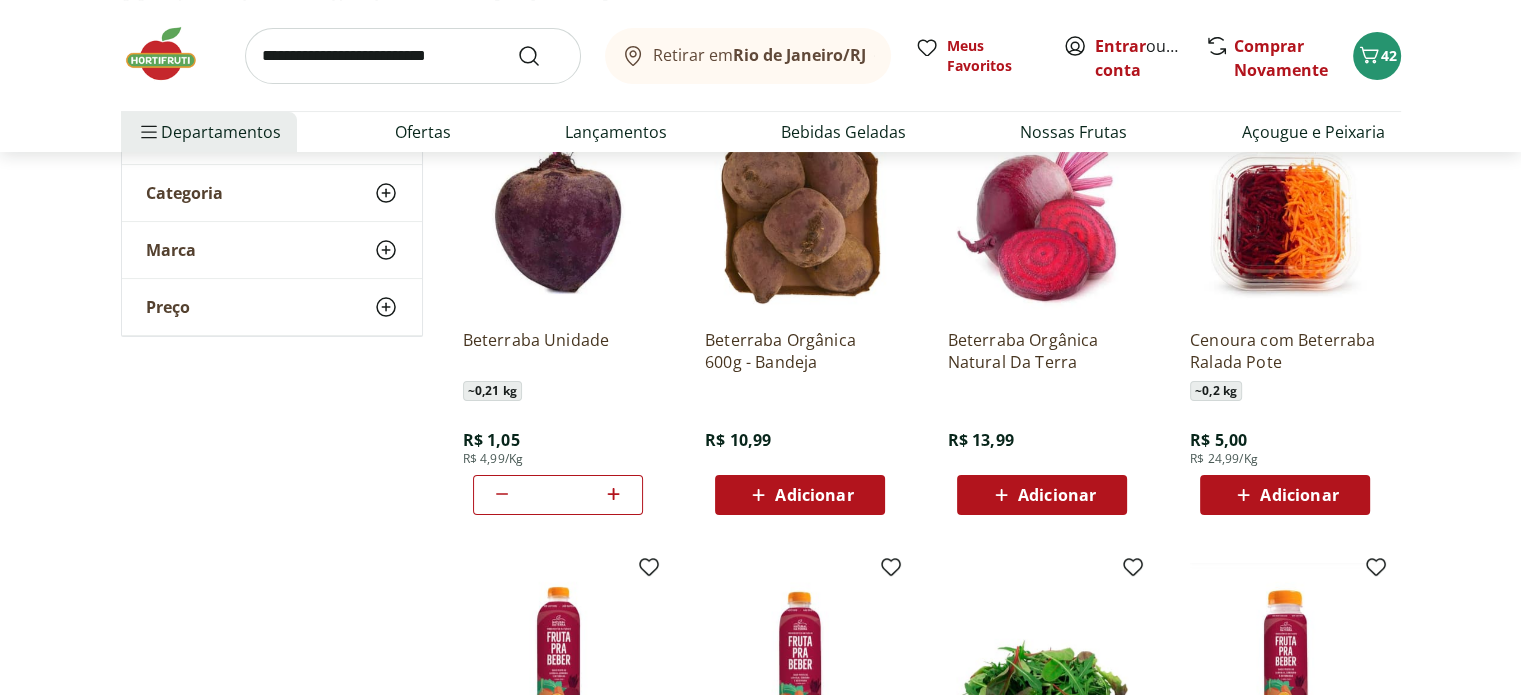click 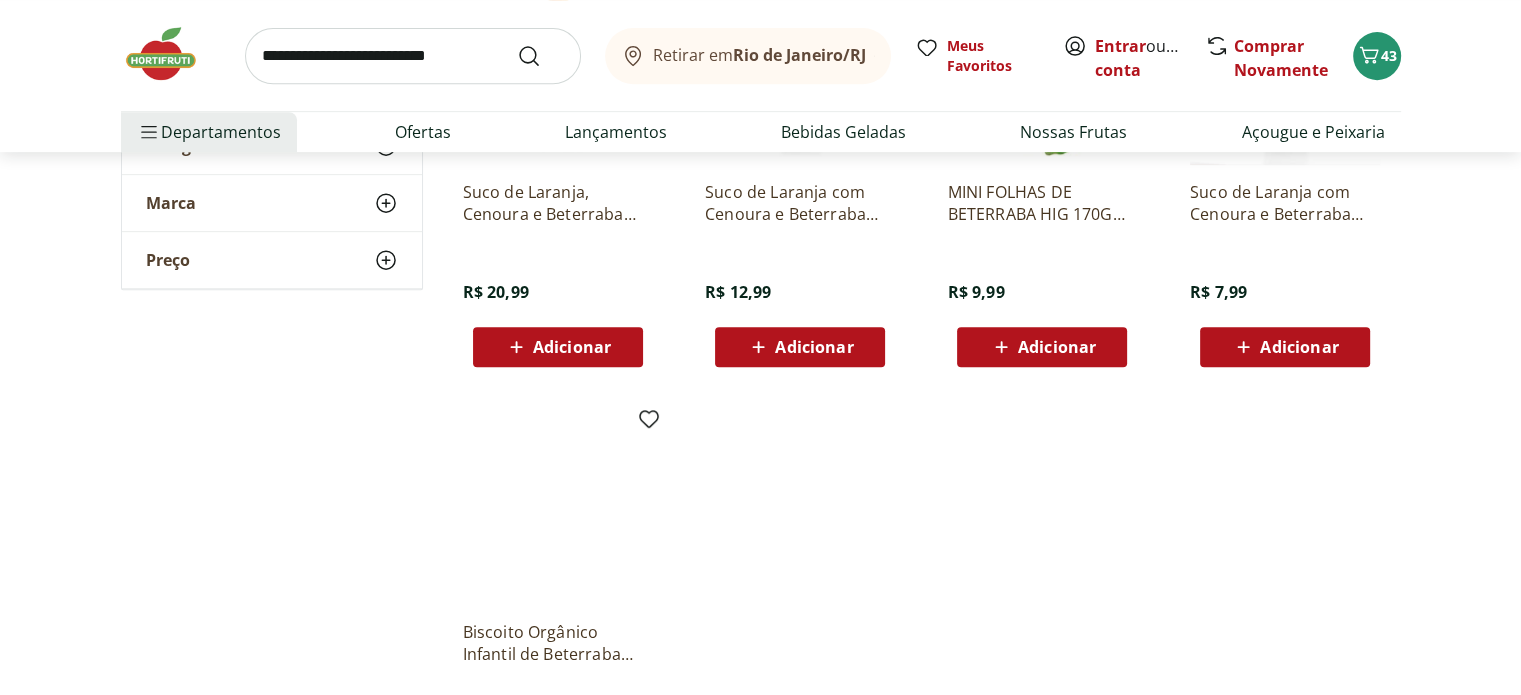 scroll, scrollTop: 900, scrollLeft: 0, axis: vertical 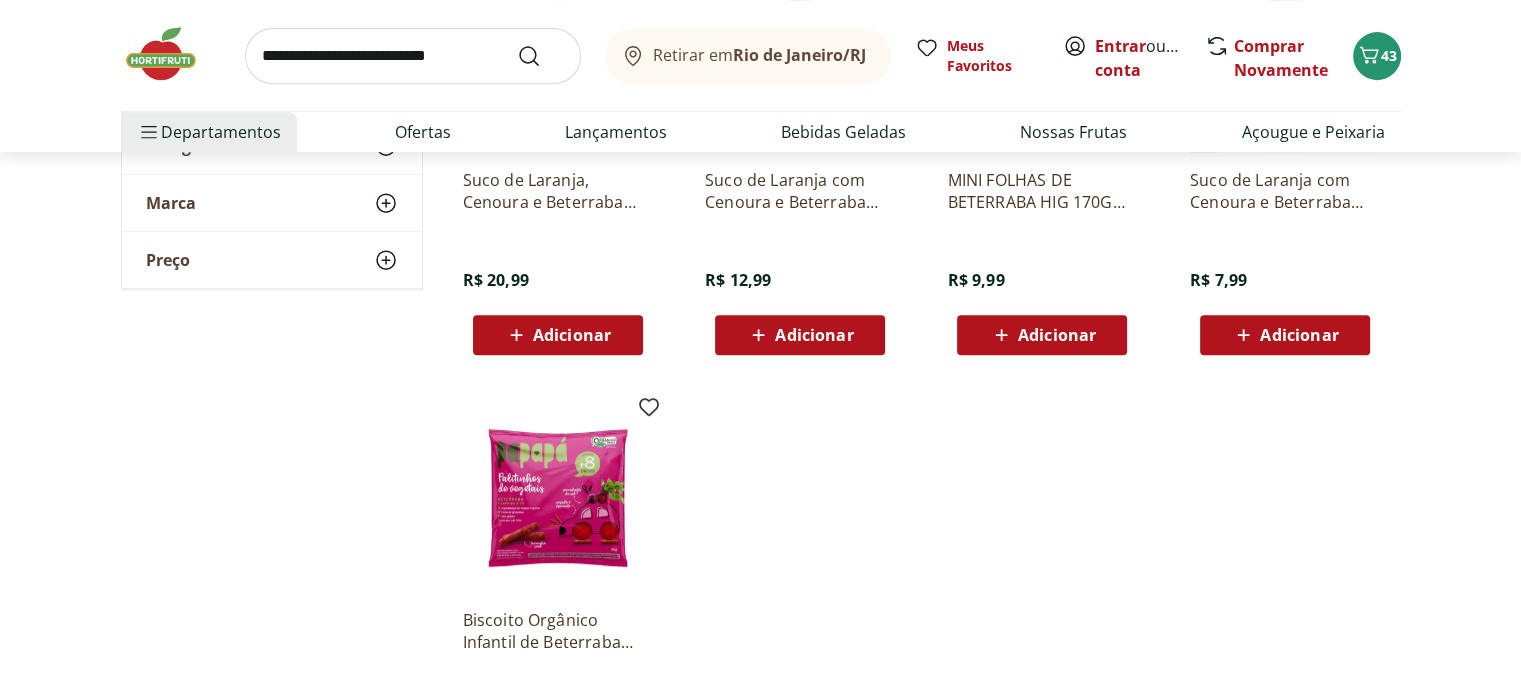 click at bounding box center (413, 56) 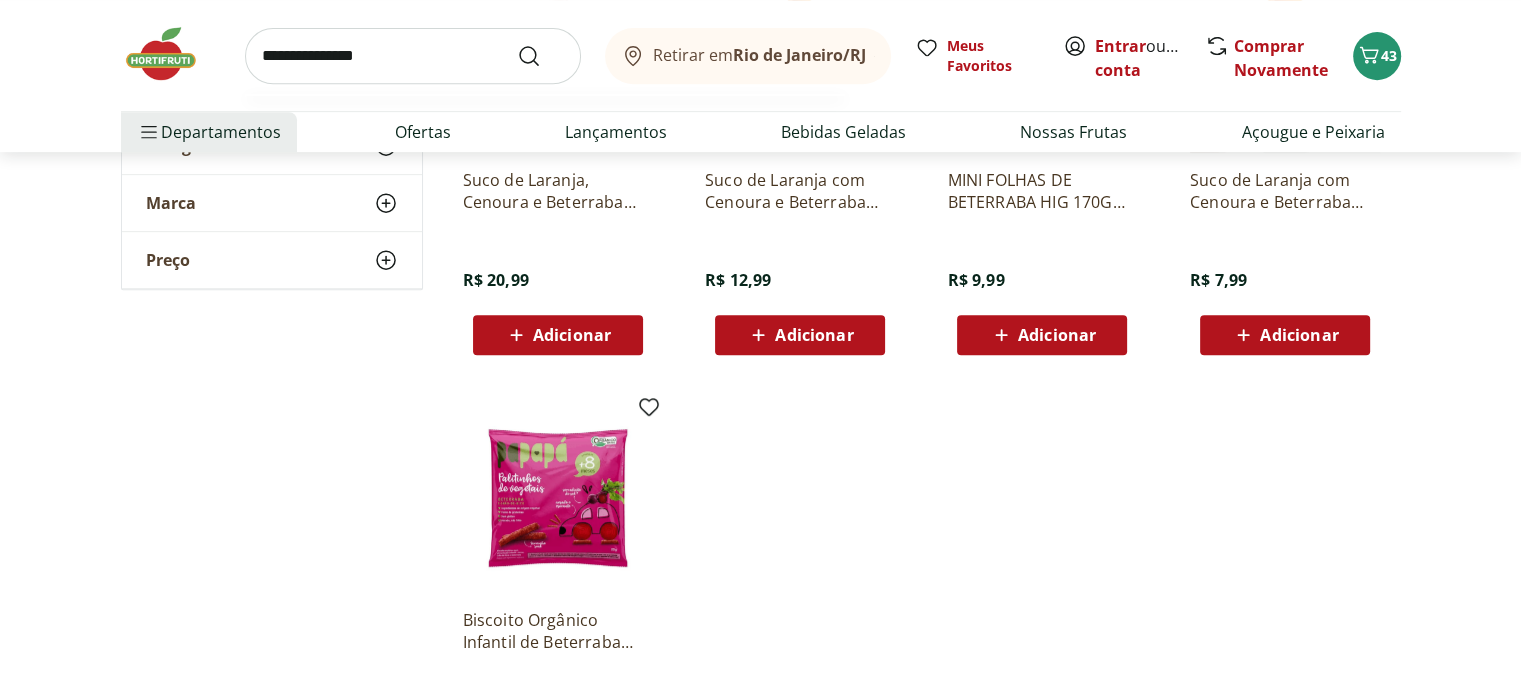 type on "**********" 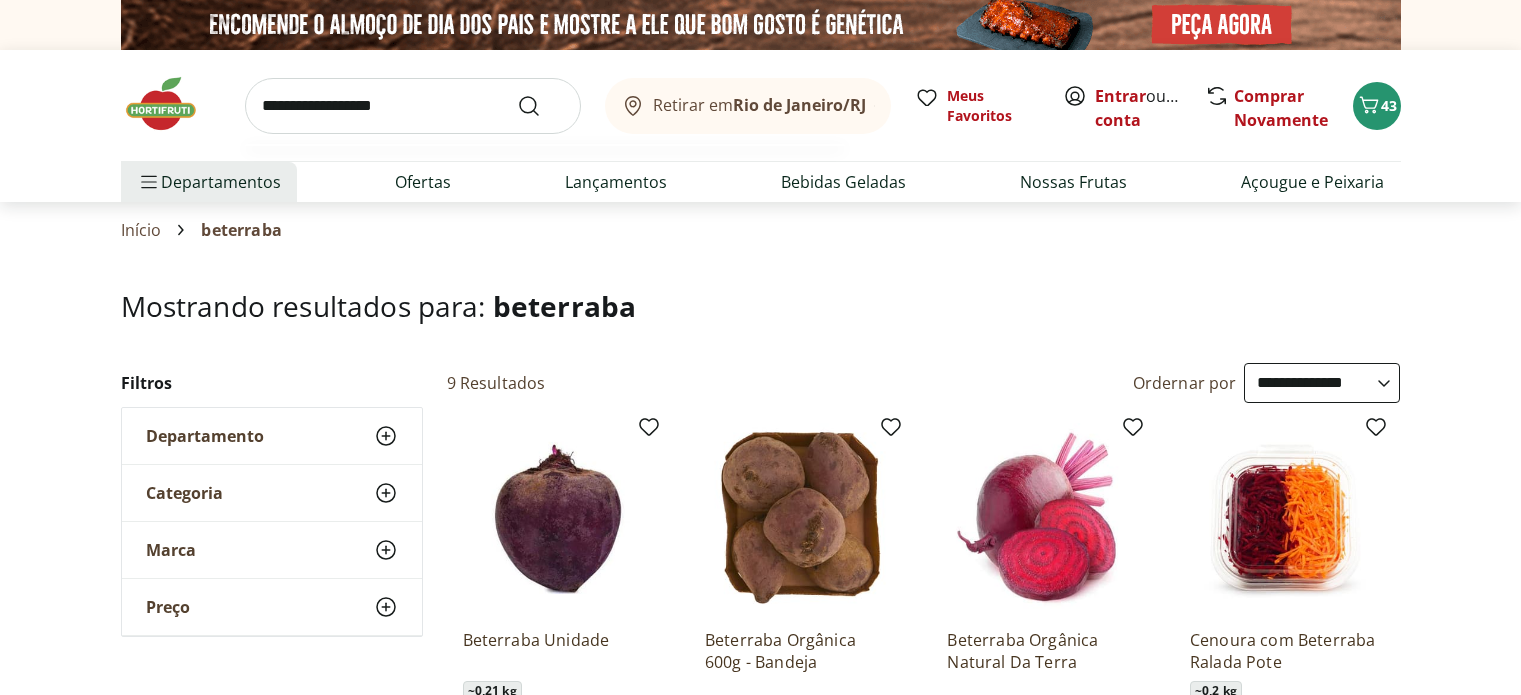 select on "**********" 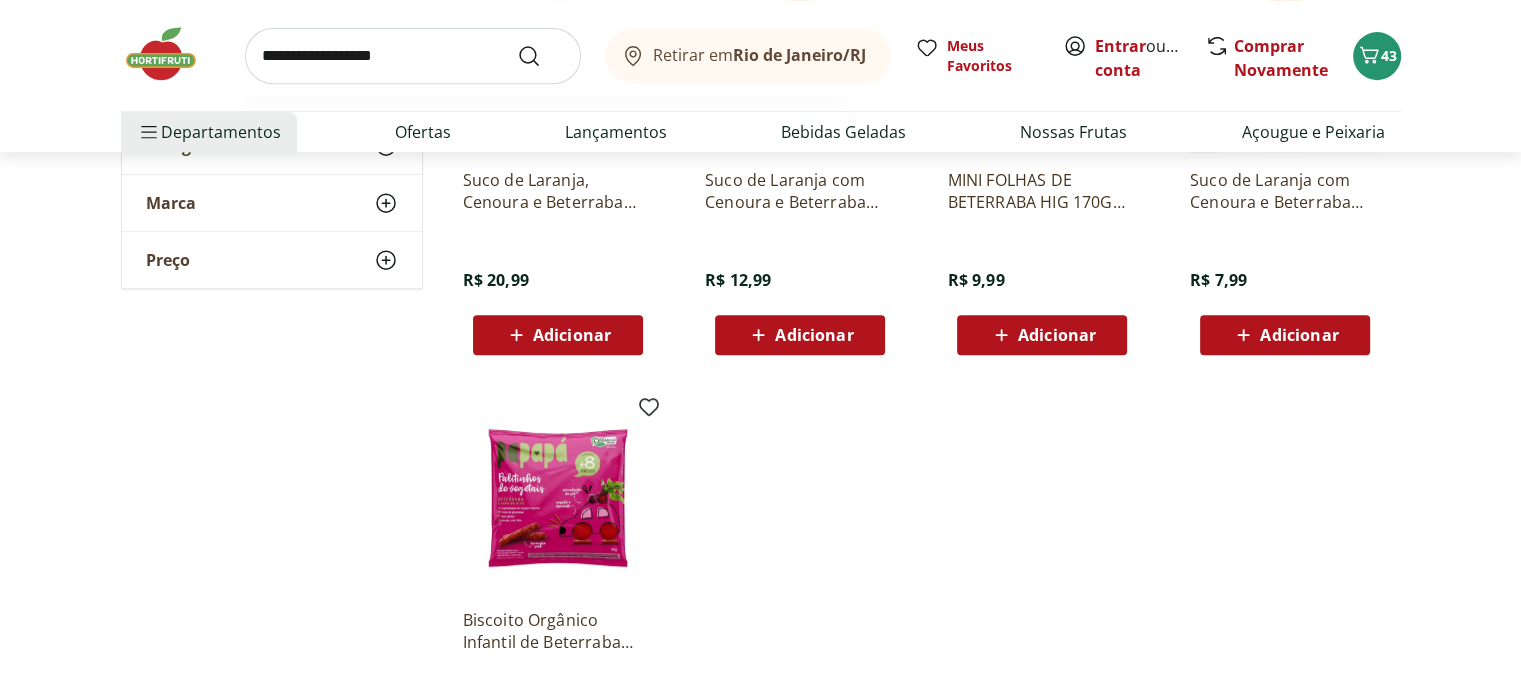 scroll, scrollTop: 0, scrollLeft: 0, axis: both 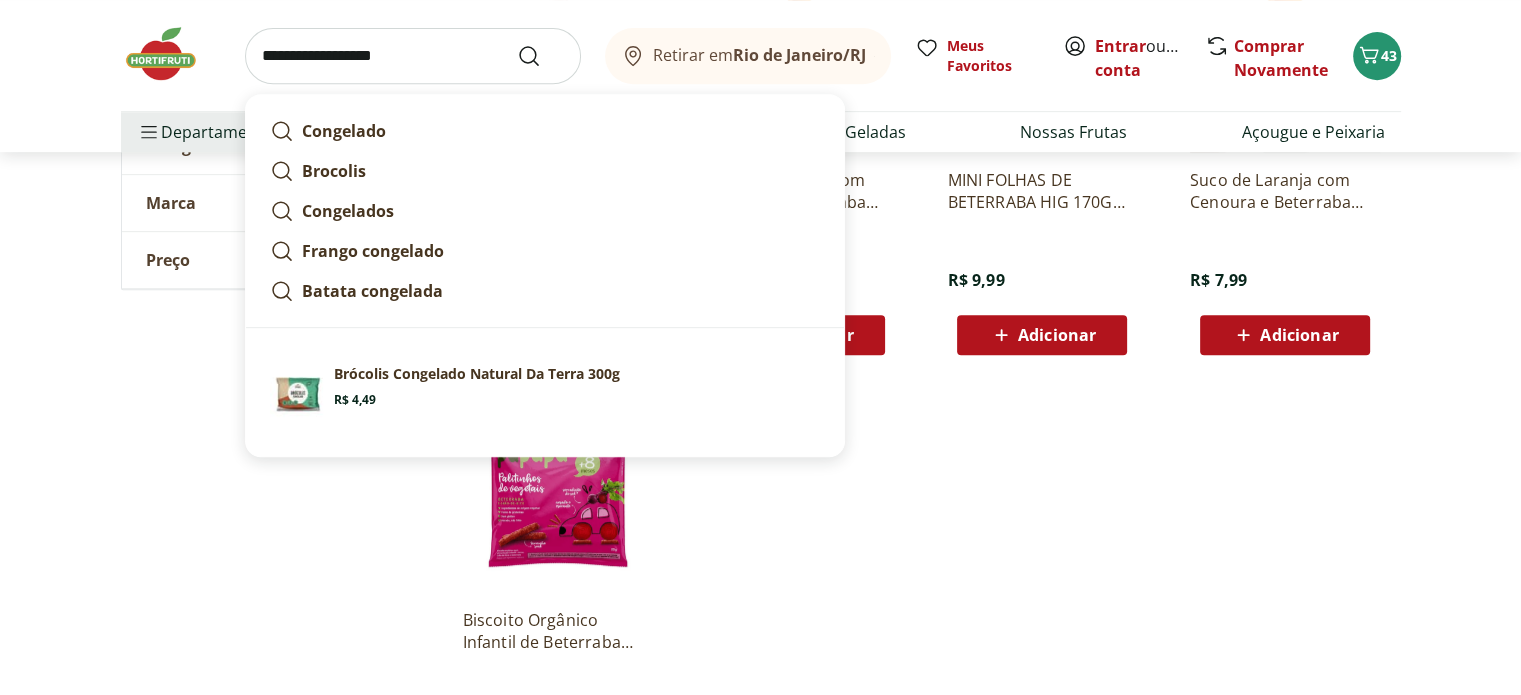 type on "**********" 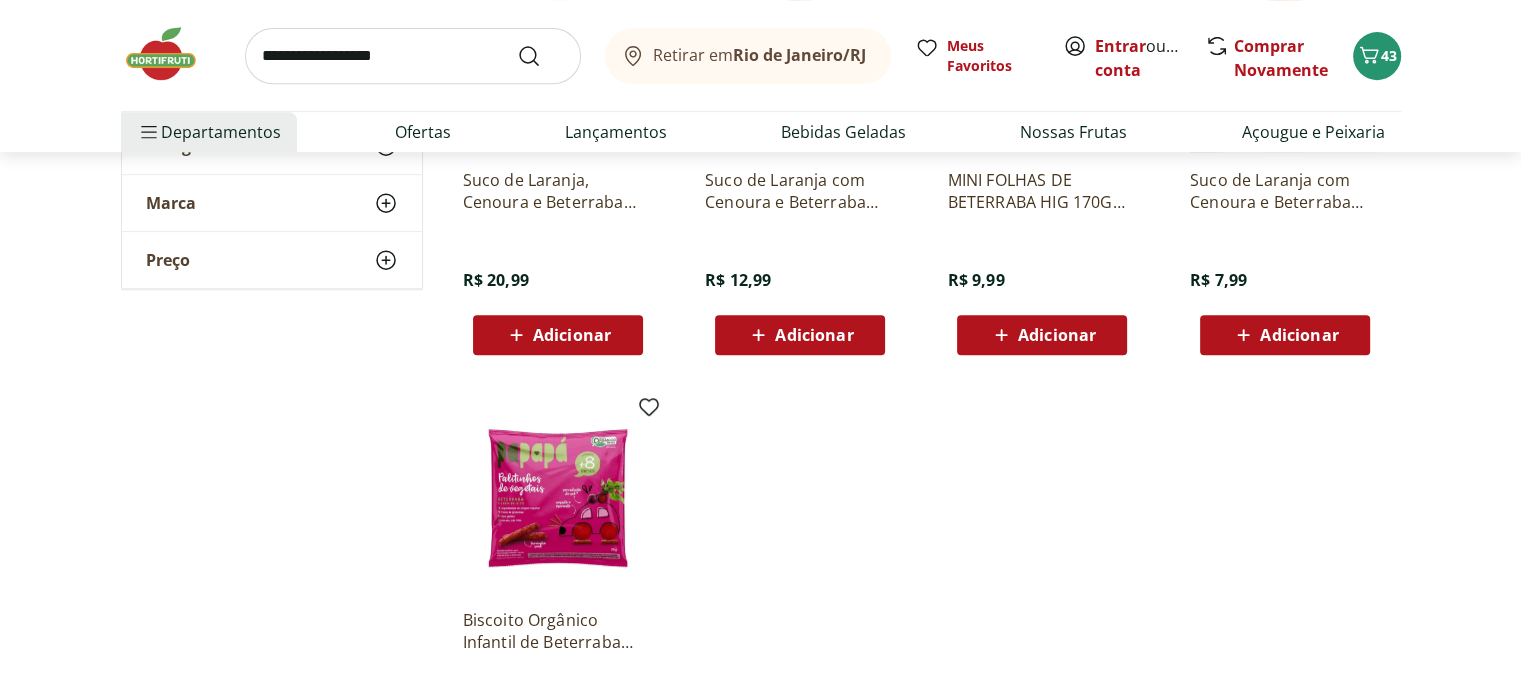 scroll, scrollTop: 0, scrollLeft: 0, axis: both 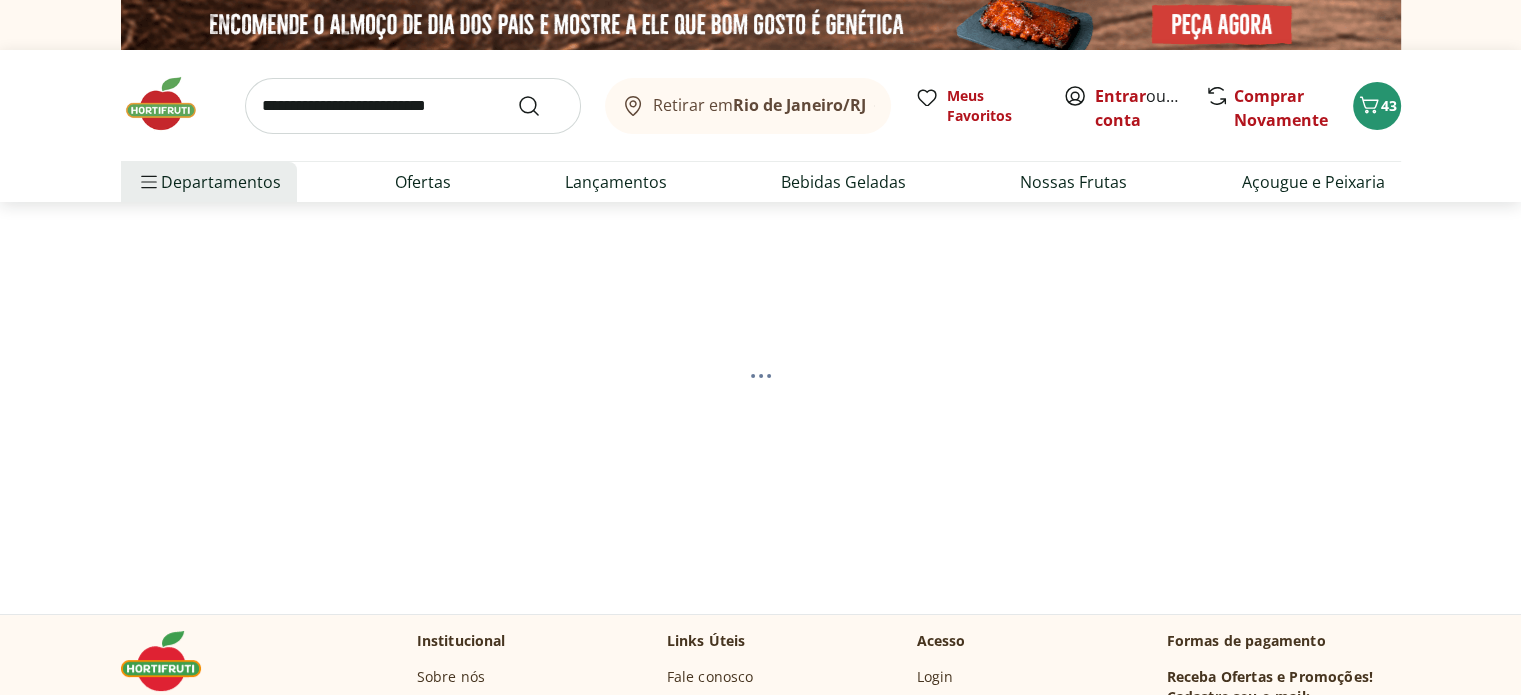 select on "**********" 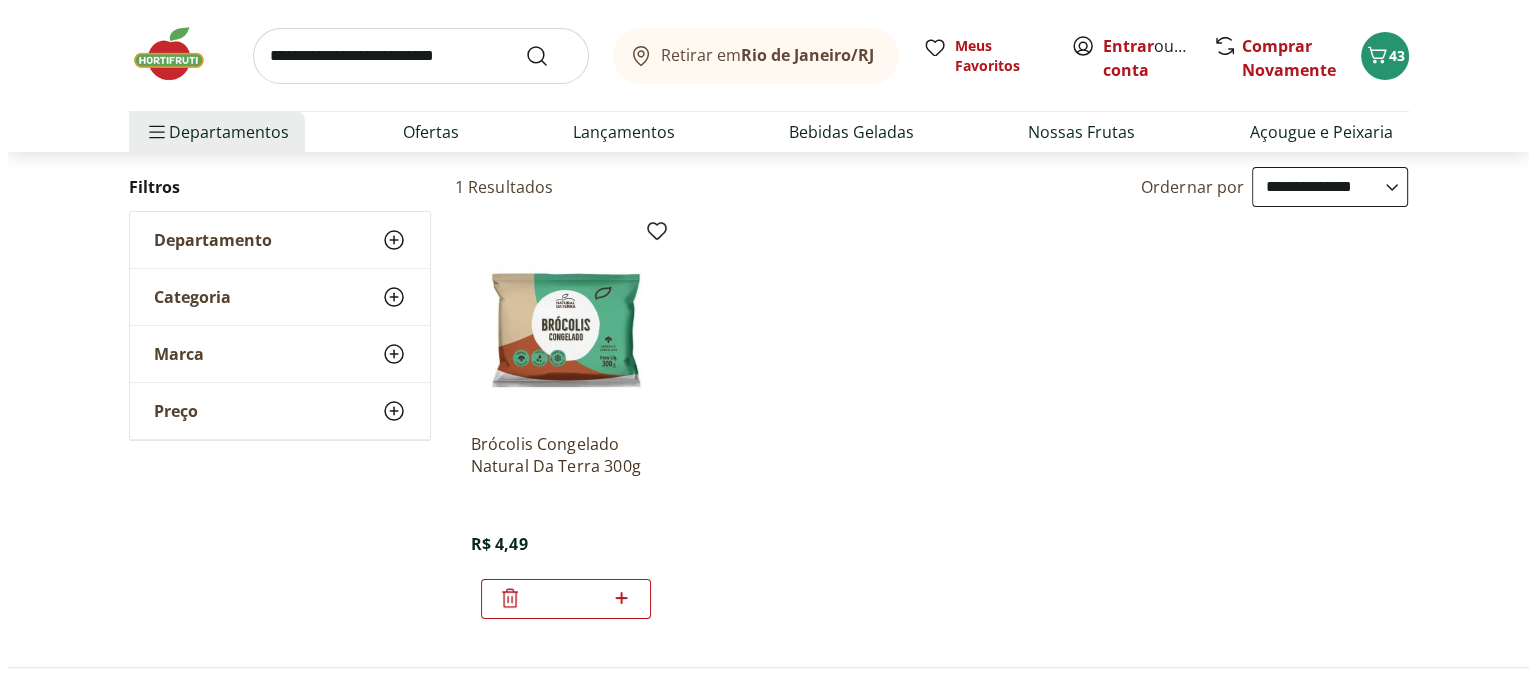 scroll, scrollTop: 200, scrollLeft: 0, axis: vertical 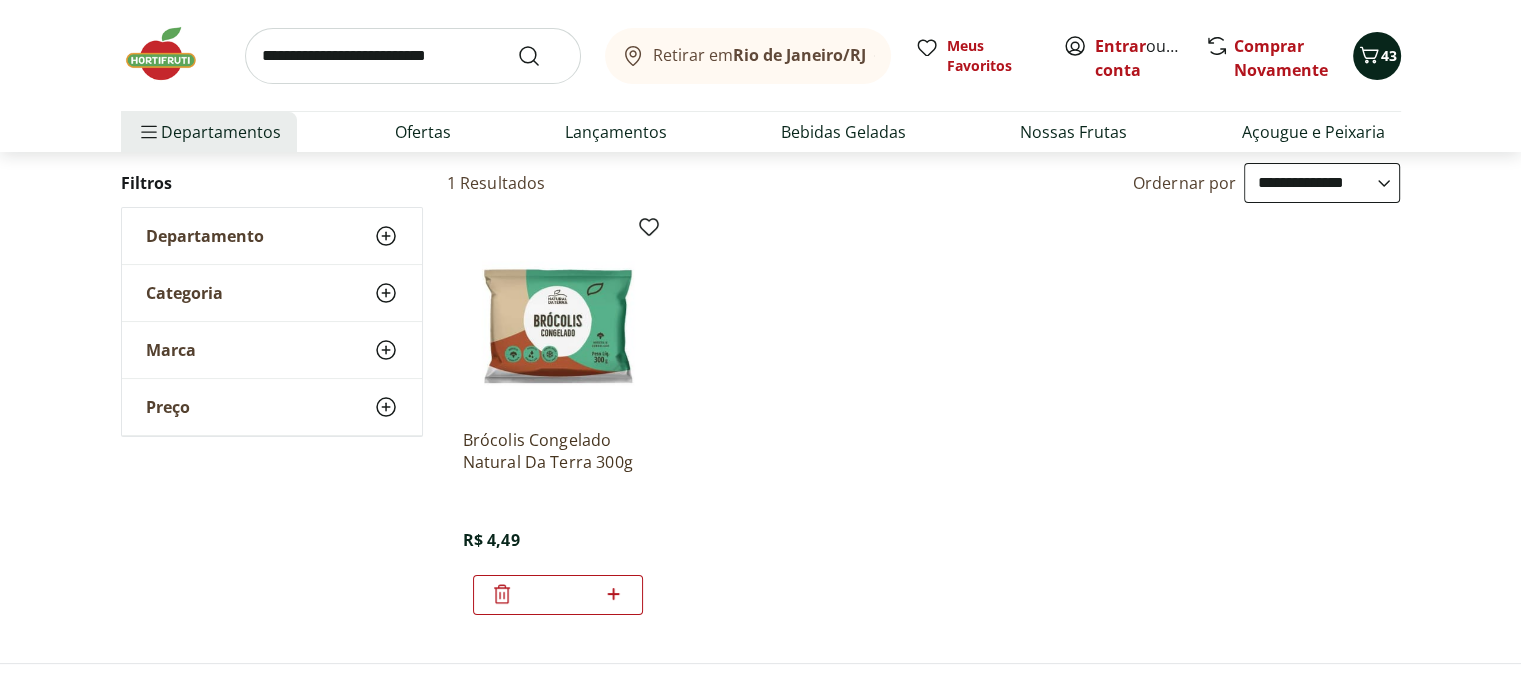 click 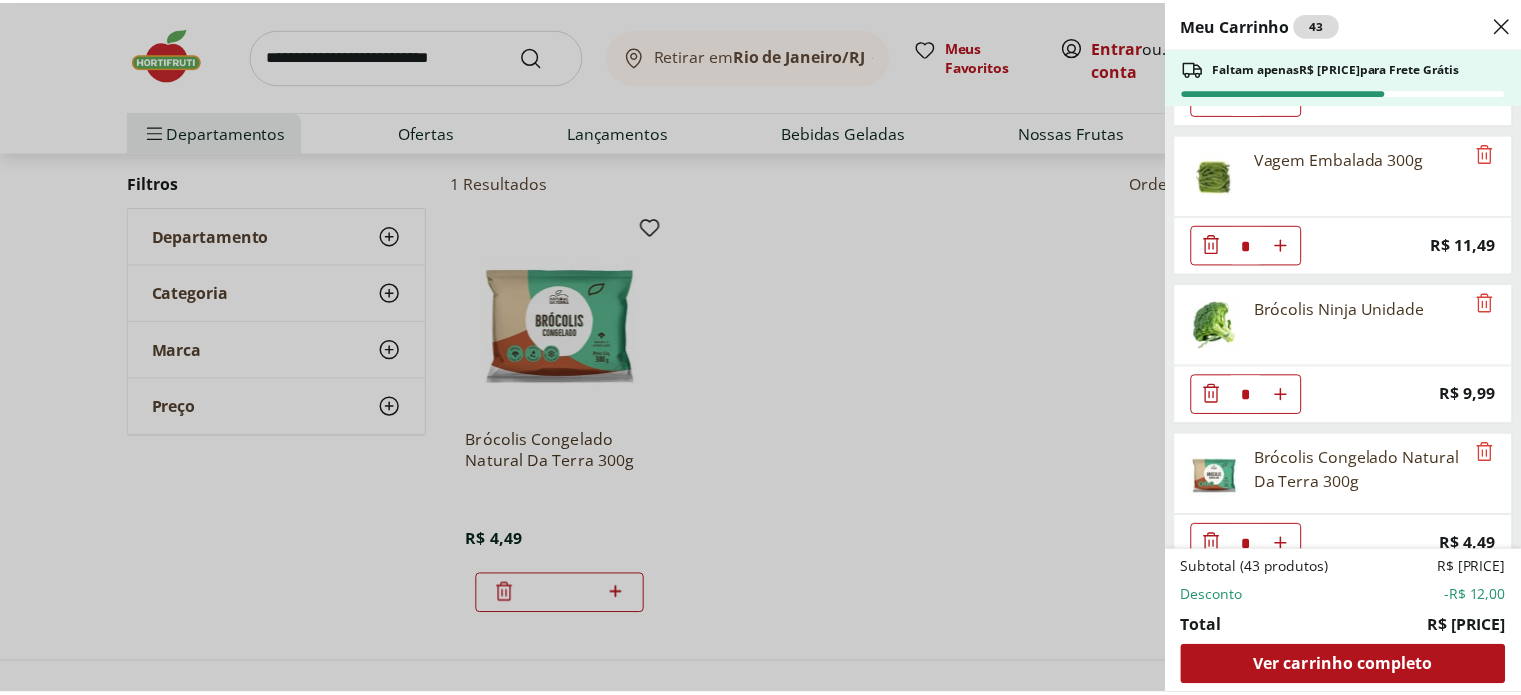 scroll, scrollTop: 2100, scrollLeft: 0, axis: vertical 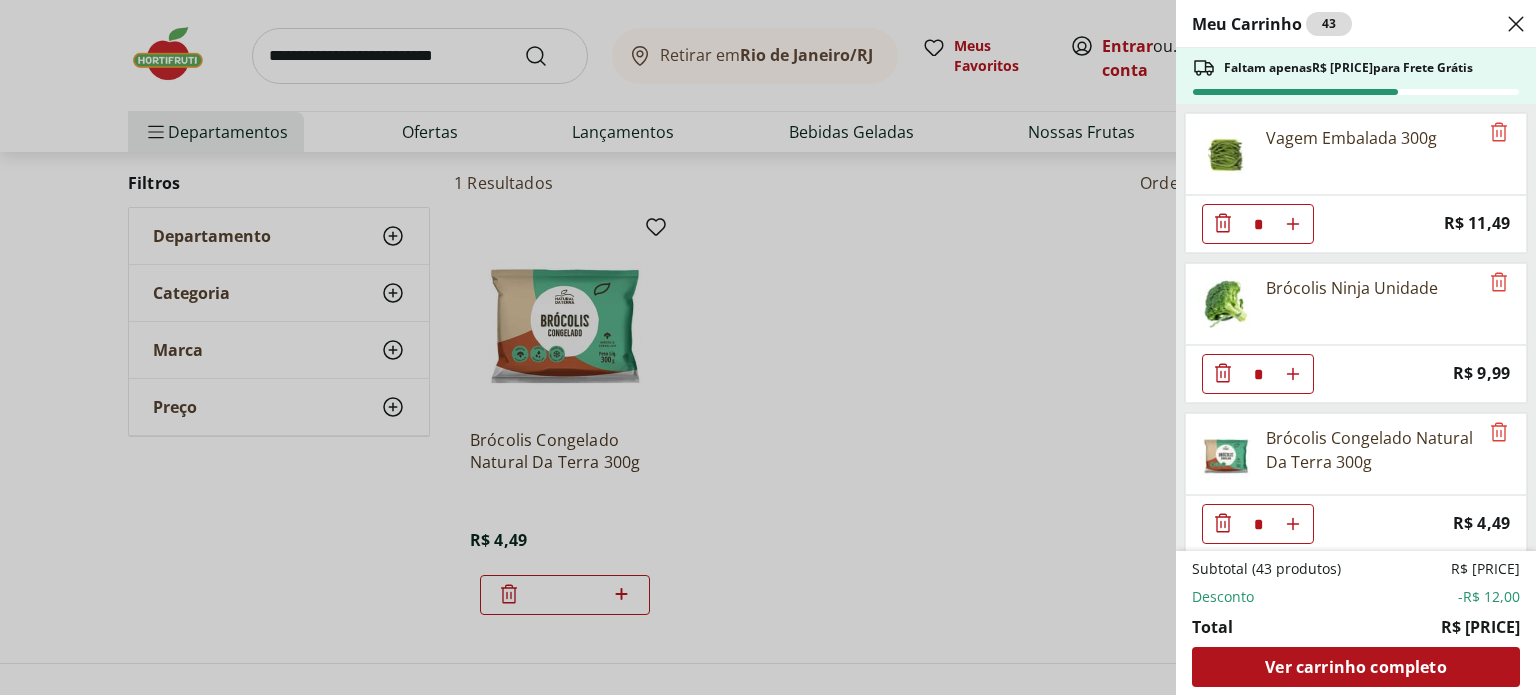 click on "Meu Carrinho 43 Faltam apenas  R$ 148,56  para Frete Grátis Sobrecoxa de Frango Congelada Korin 600g * Original price: R$ 19,99 Price: R$ 15,99 Queijo Prato Fatiado Président 150g * Original price: R$ 11,99 Price: R$ 9,99 Ovos Tipo Grande Vermelhos Mantiqueira Happy Eggs 10 Unidades * Price: R$ 7,99 Ovos de Codorna com 30 unidades * Price: R$ 10,99 Queijo Cottage Verde Campo 200g * Price: R$ 11,49 Requeijão Cremoso Natural da Terra 180g * Price: R$ 8,49 Leite Integral Ninho 1 Litro * Price: R$ 9,99 Leite Condensado Moça Tradicional Lata Nestlé 395G * Price: R$ 15,69 Cenoura Unidade * Price: R$ 0,72 Ervilha Partida Tipo 2 Yoki 400g * Price: R$ 11,69 Ervilha Suave Bonduelle 200G * Price: R$ 8,29 Tomate Italiano * Price: R$ 1,15 Tomate Mini Italiano Orgânico 300g * Price: R$ 9,99 Pepino Japonês Unidade * Price: R$ 1,98 Vagem Embalada 300g * Price: R$ 11,49 Brócolis Ninja Unidade * Price: R$ 9,99 Brócolis Congelado Natural Da Terra 300g * Price: R$ 4,49 Couve-Flor Unidade * Price: *" at bounding box center (768, 347) 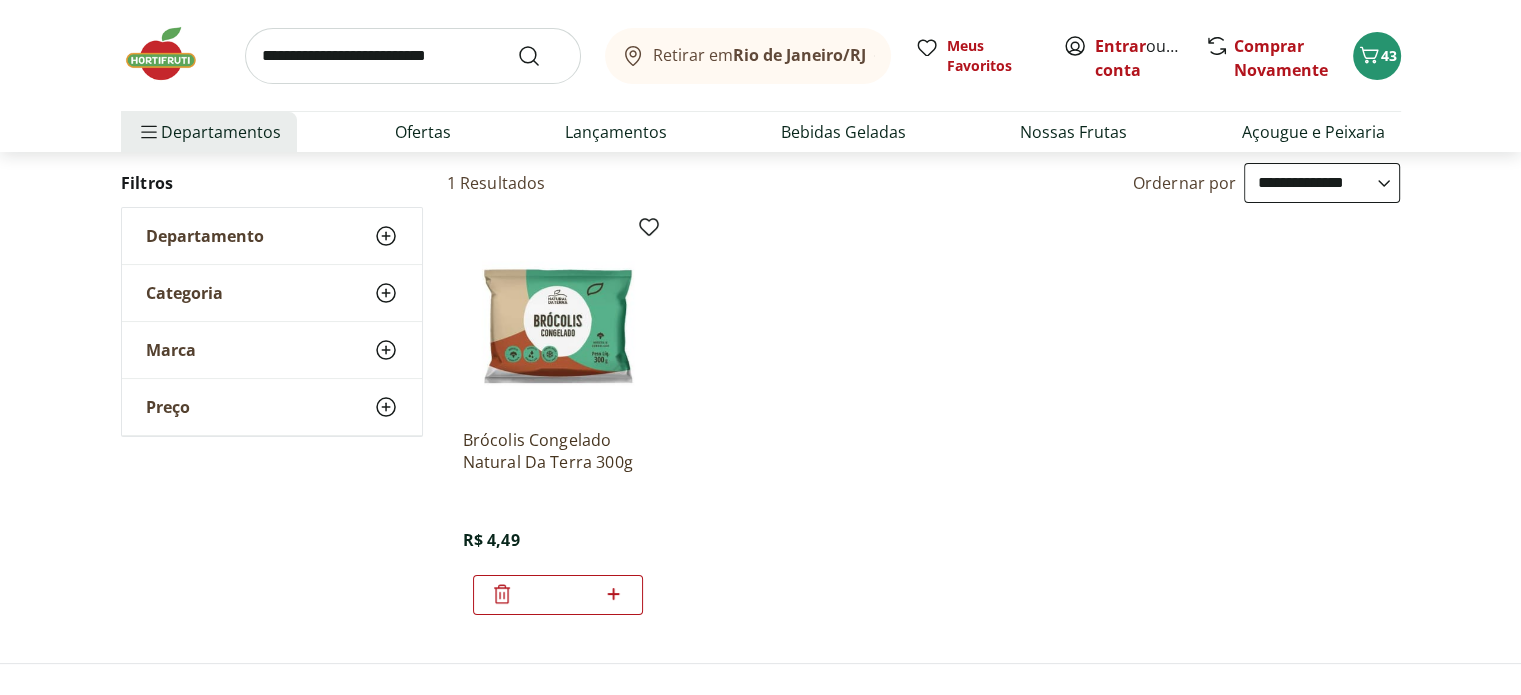 click at bounding box center [413, 56] 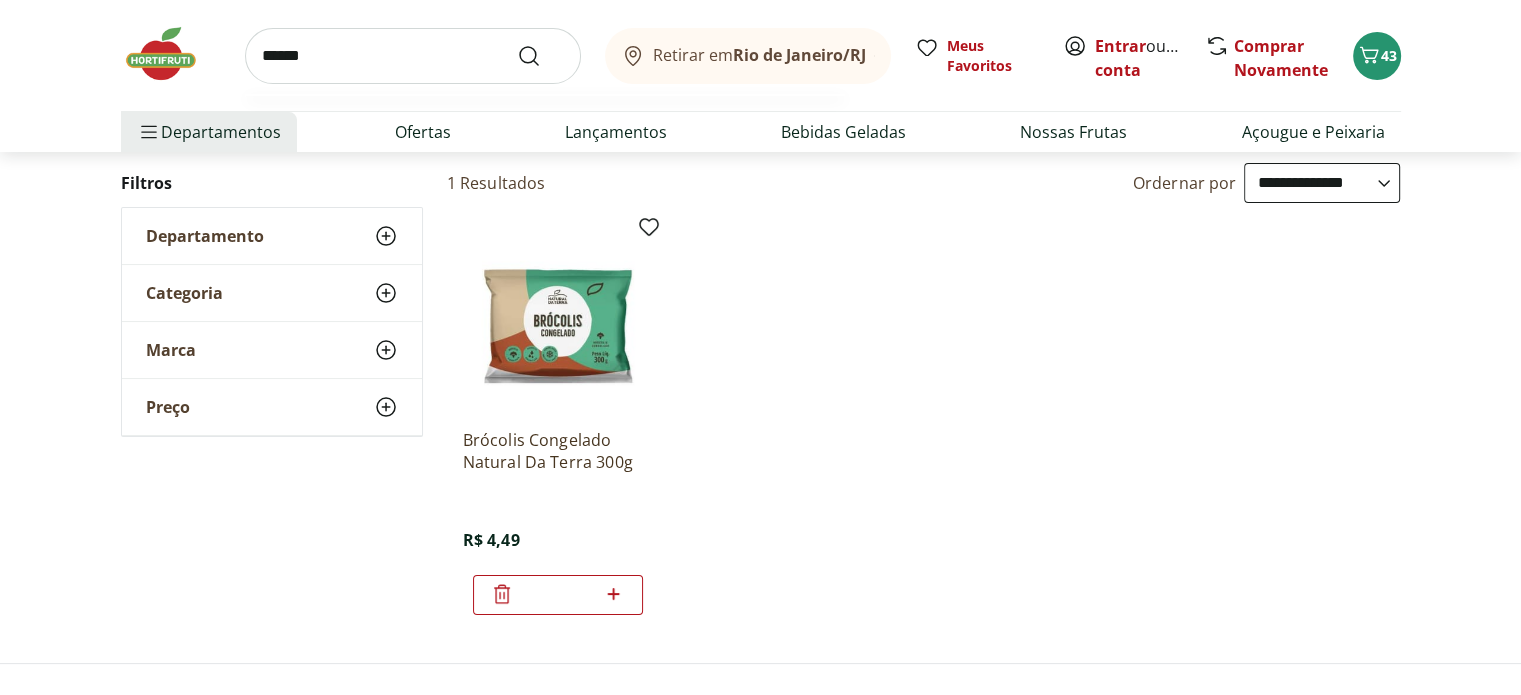 type on "******" 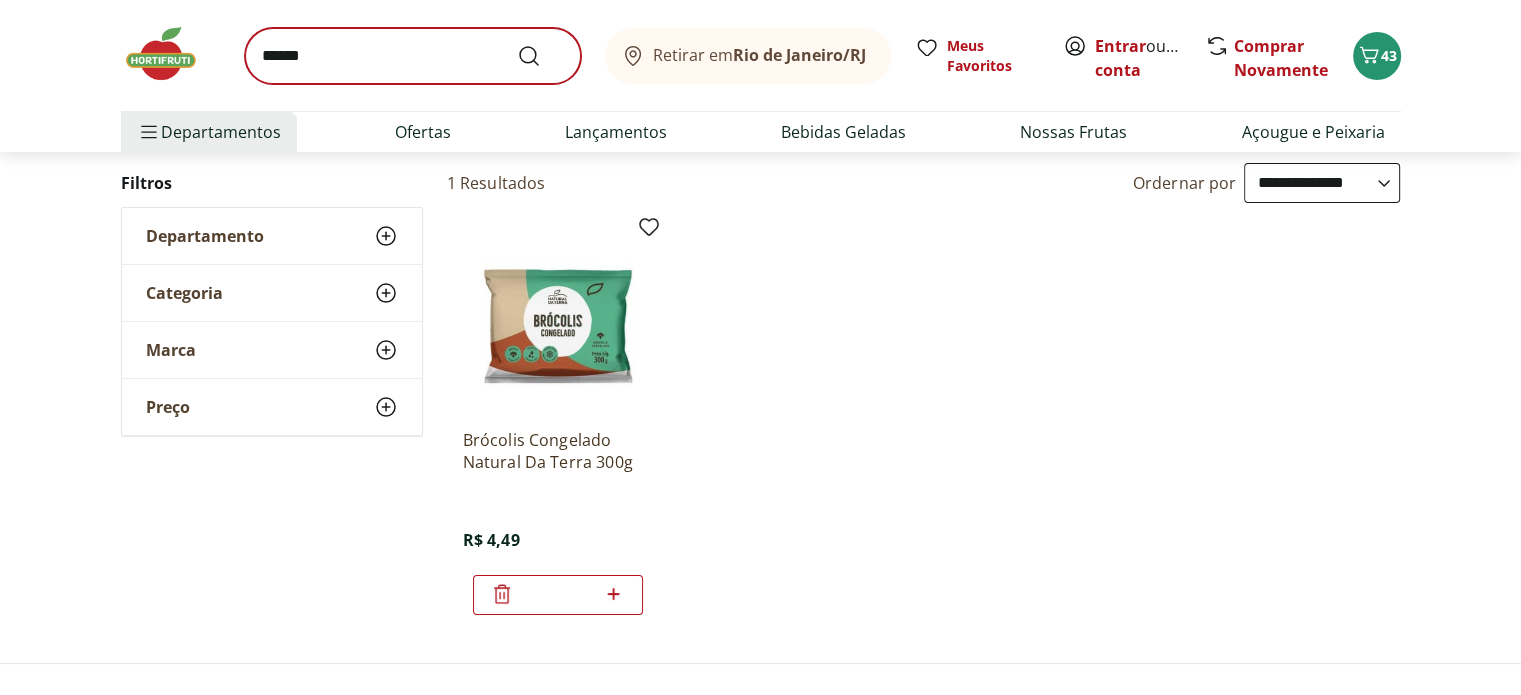 scroll, scrollTop: 0, scrollLeft: 0, axis: both 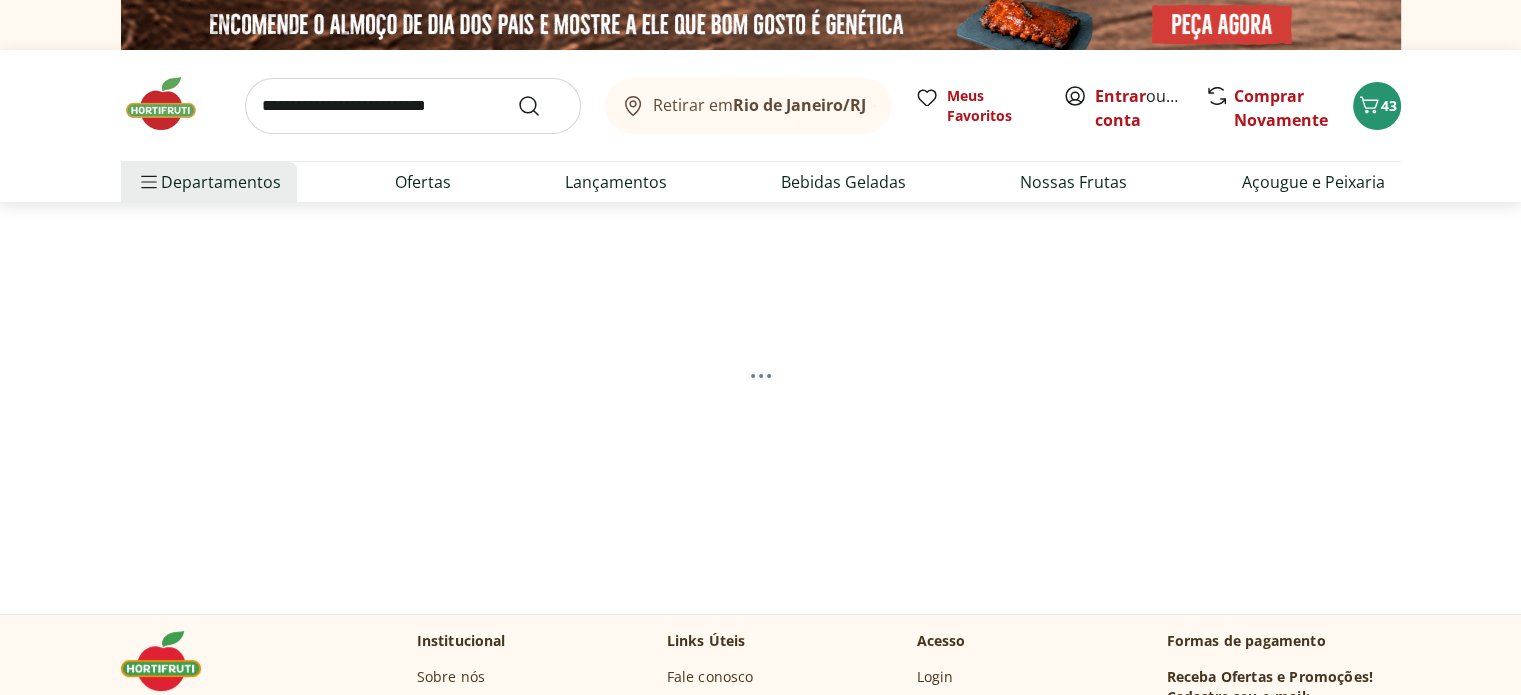 select on "**********" 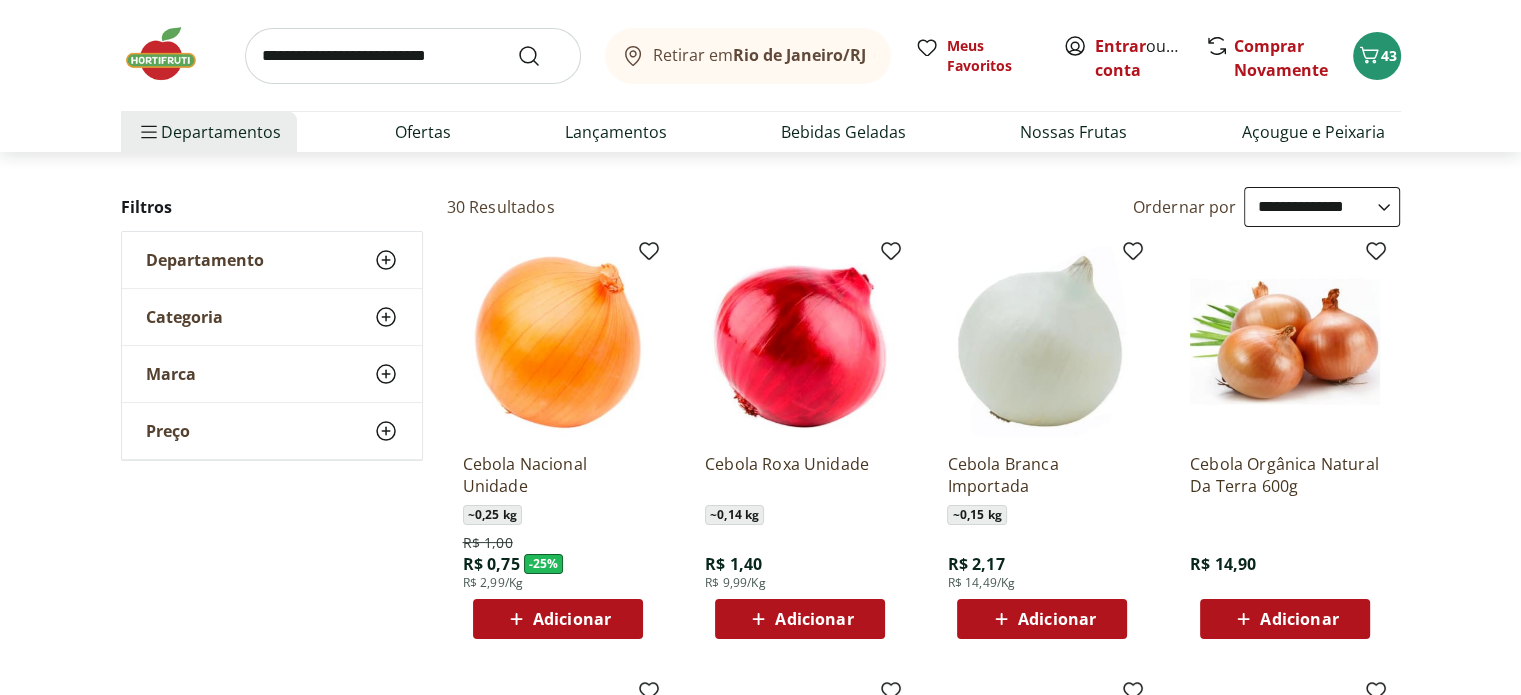 scroll, scrollTop: 300, scrollLeft: 0, axis: vertical 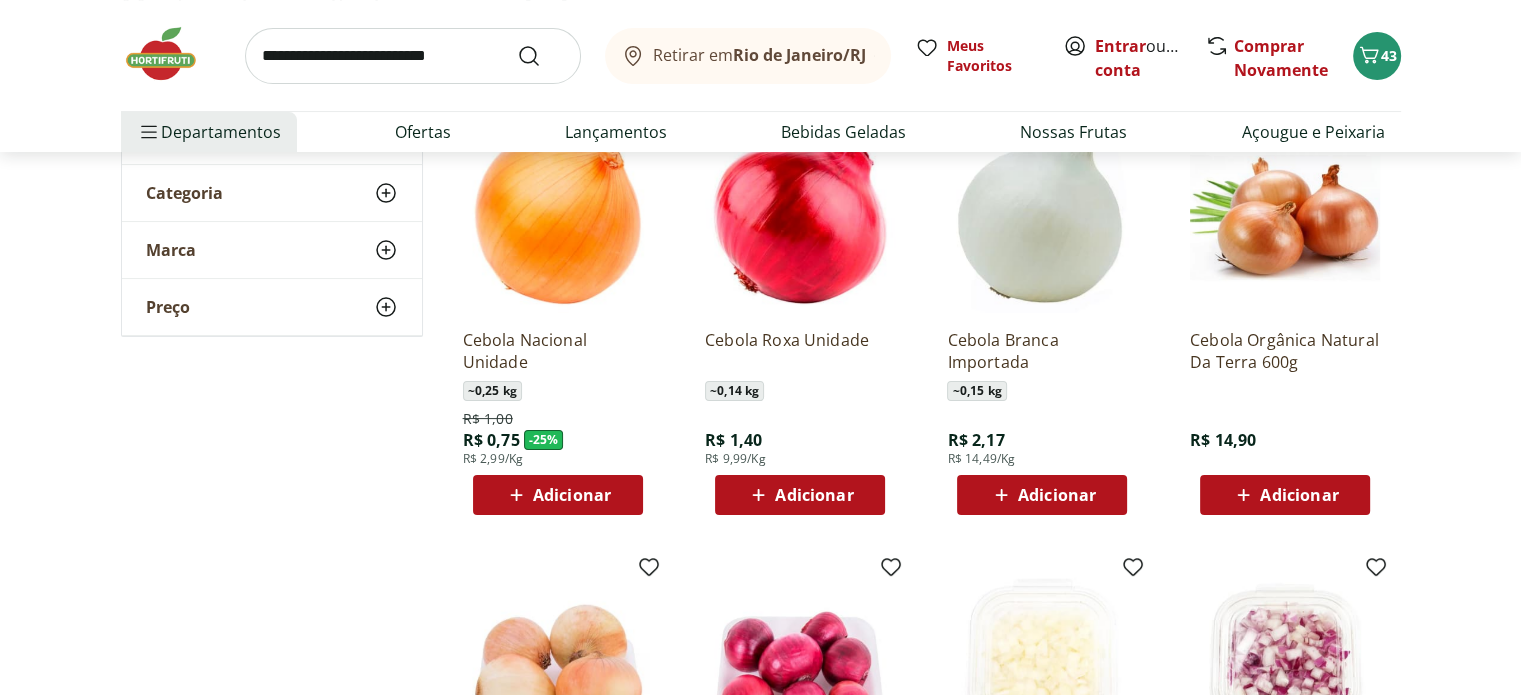 click on "Adicionar" at bounding box center (572, 495) 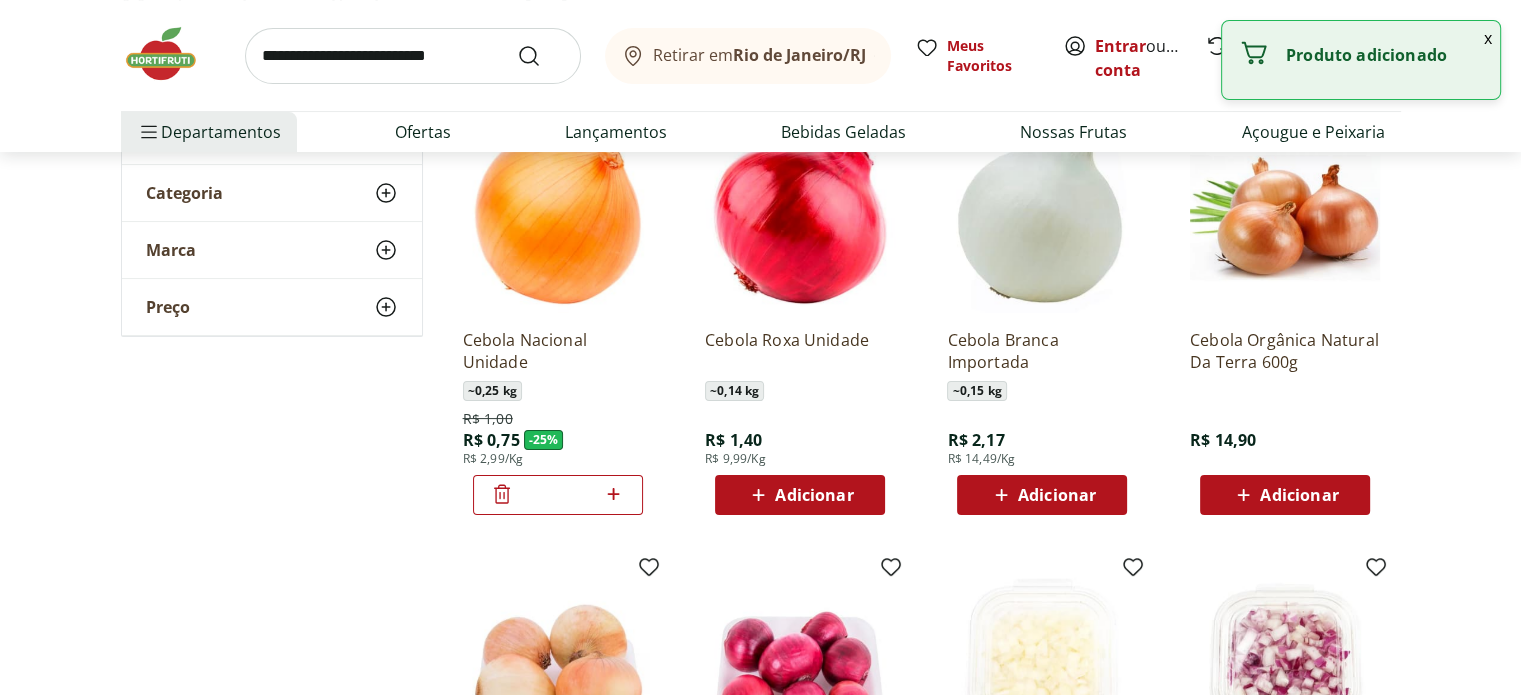 click 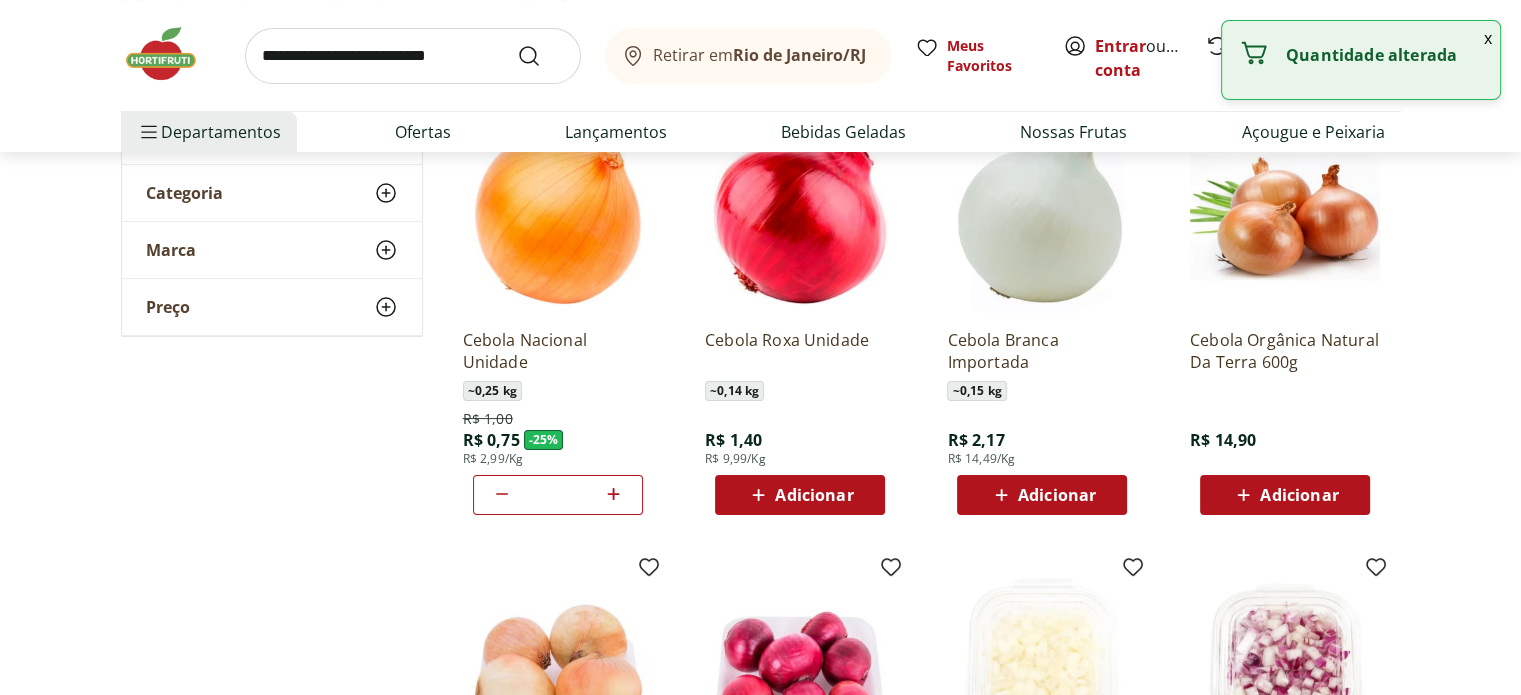 click 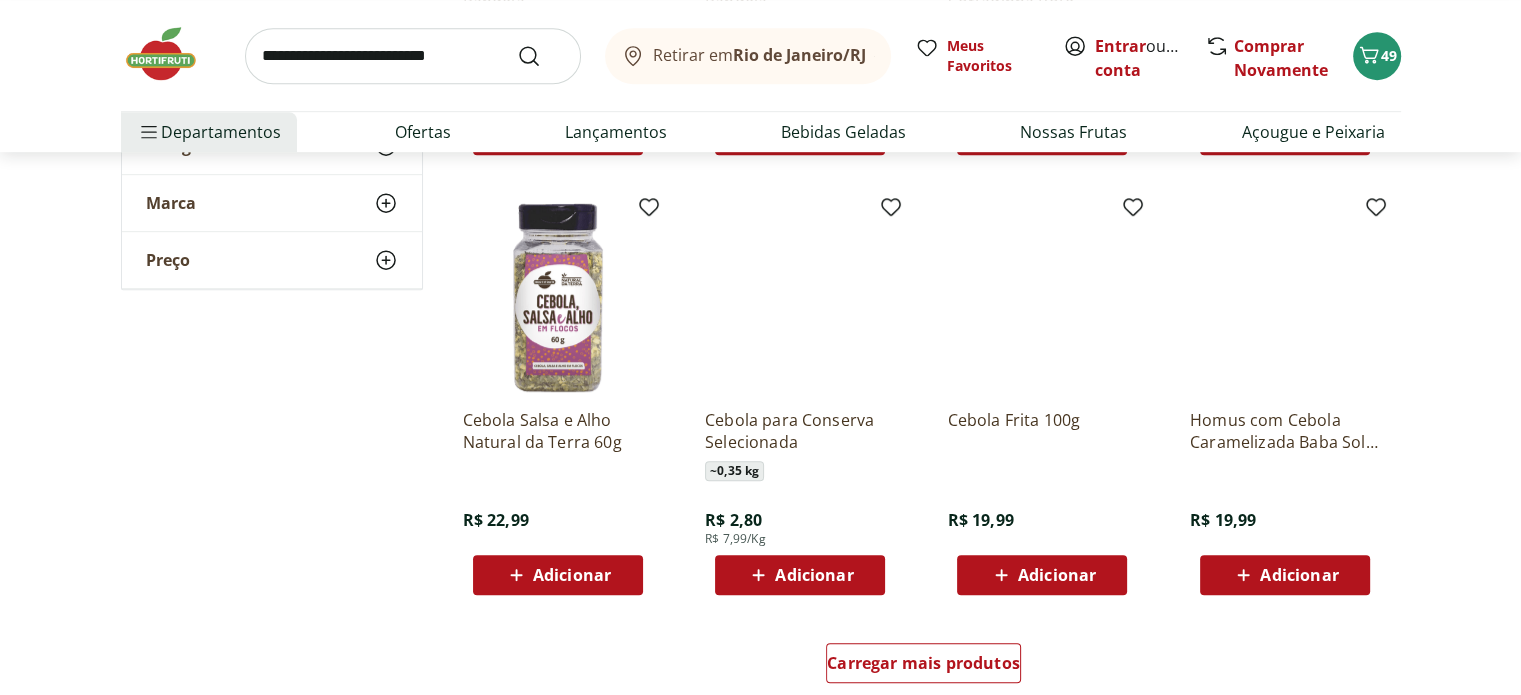 scroll, scrollTop: 1200, scrollLeft: 0, axis: vertical 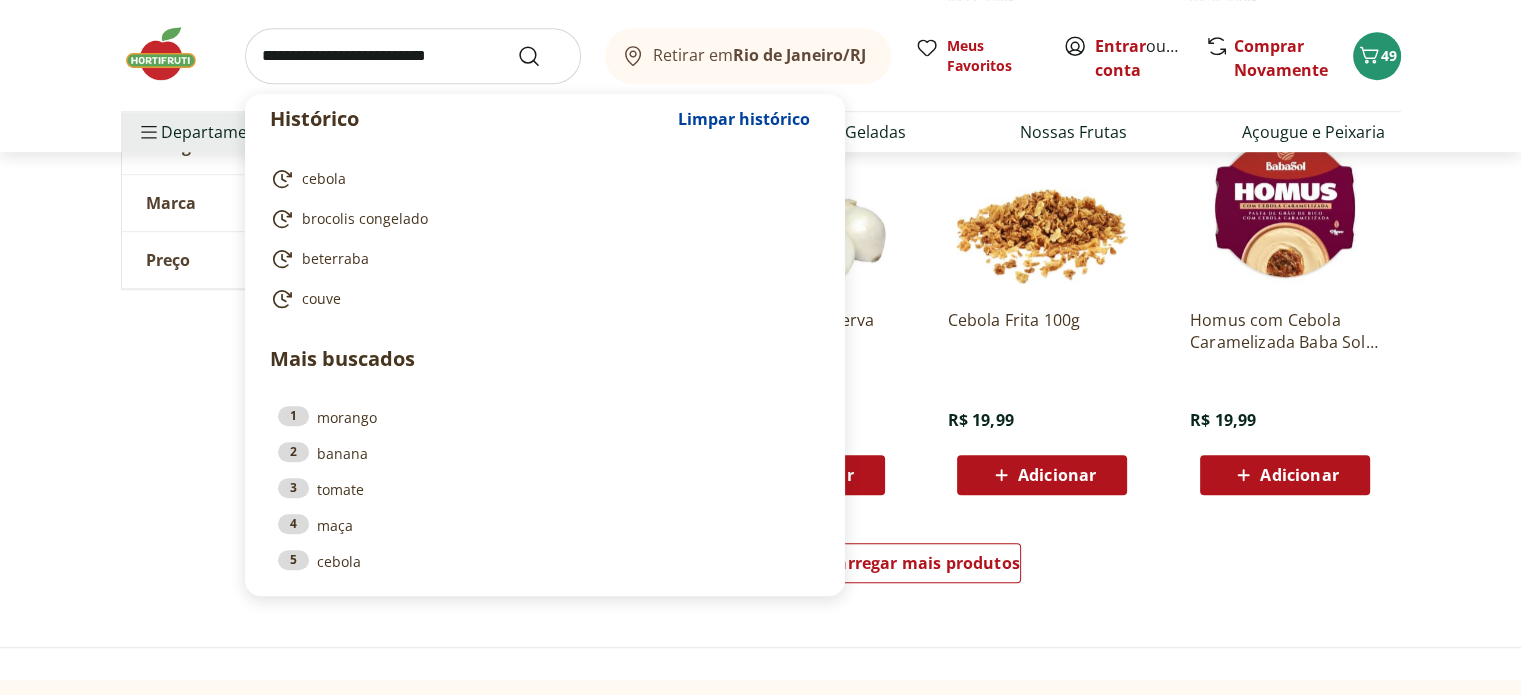 click at bounding box center (413, 56) 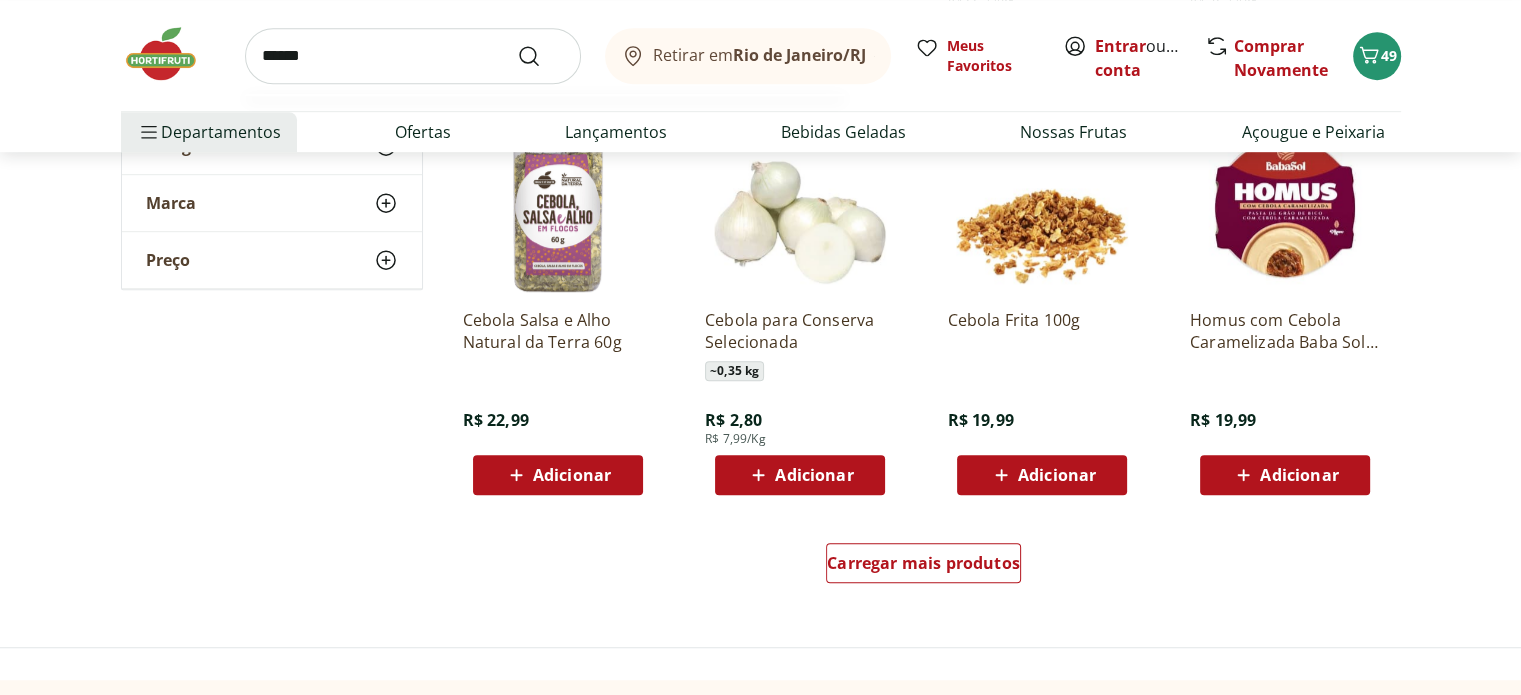 type on "******" 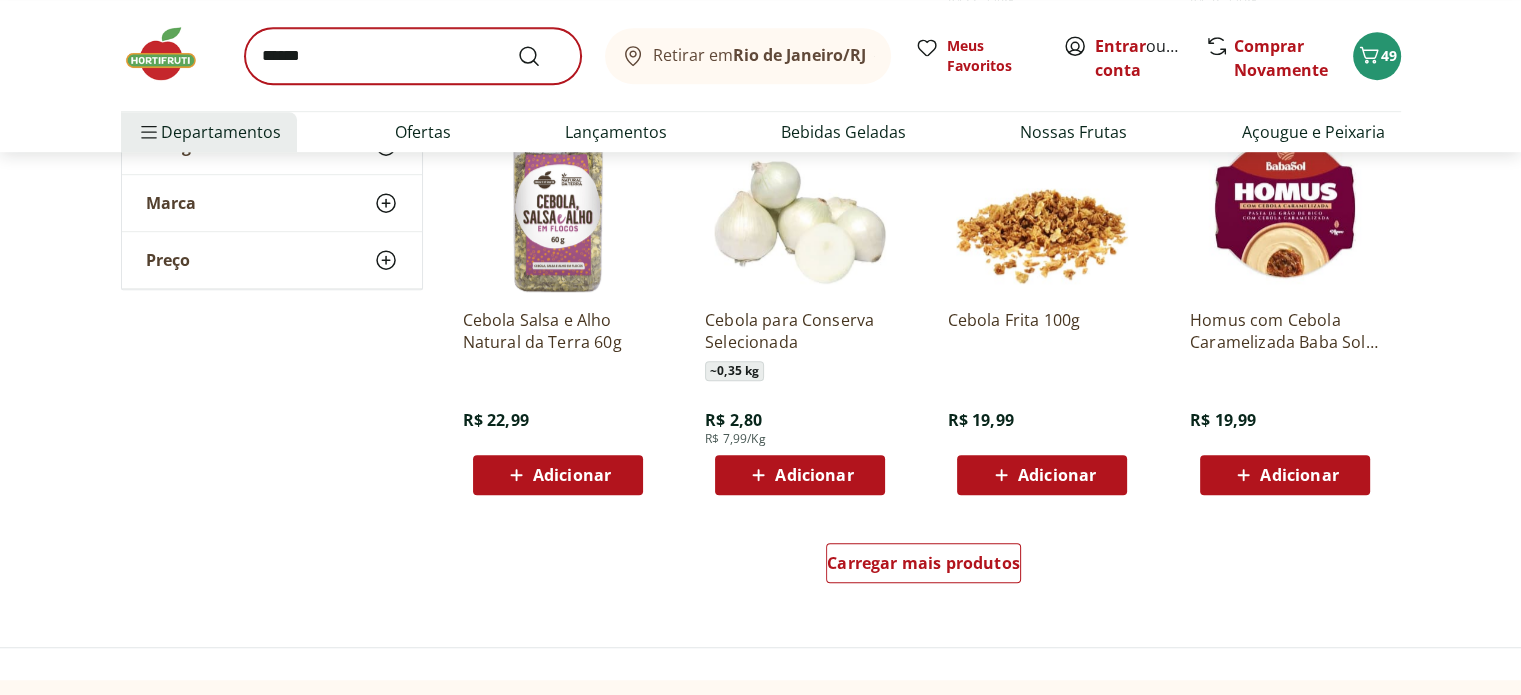 scroll, scrollTop: 0, scrollLeft: 0, axis: both 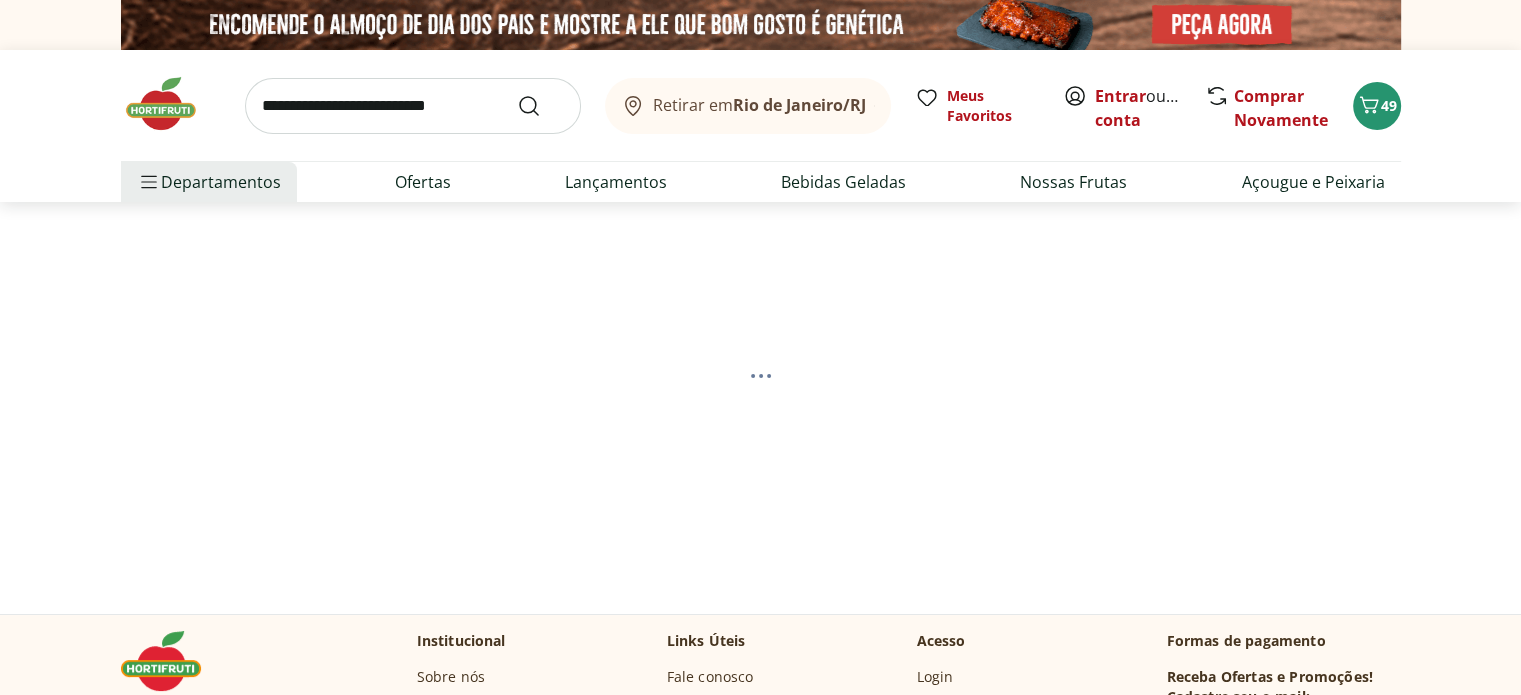 select on "**********" 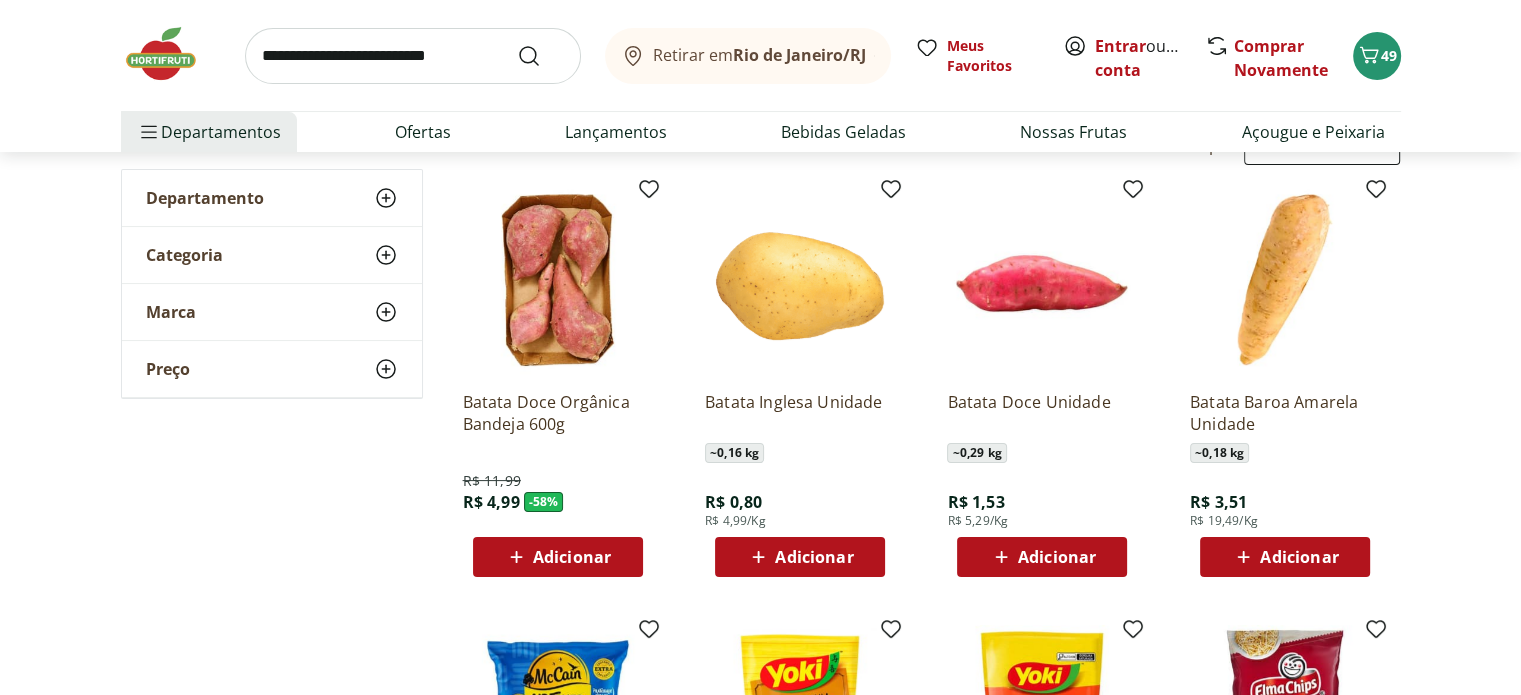 scroll, scrollTop: 300, scrollLeft: 0, axis: vertical 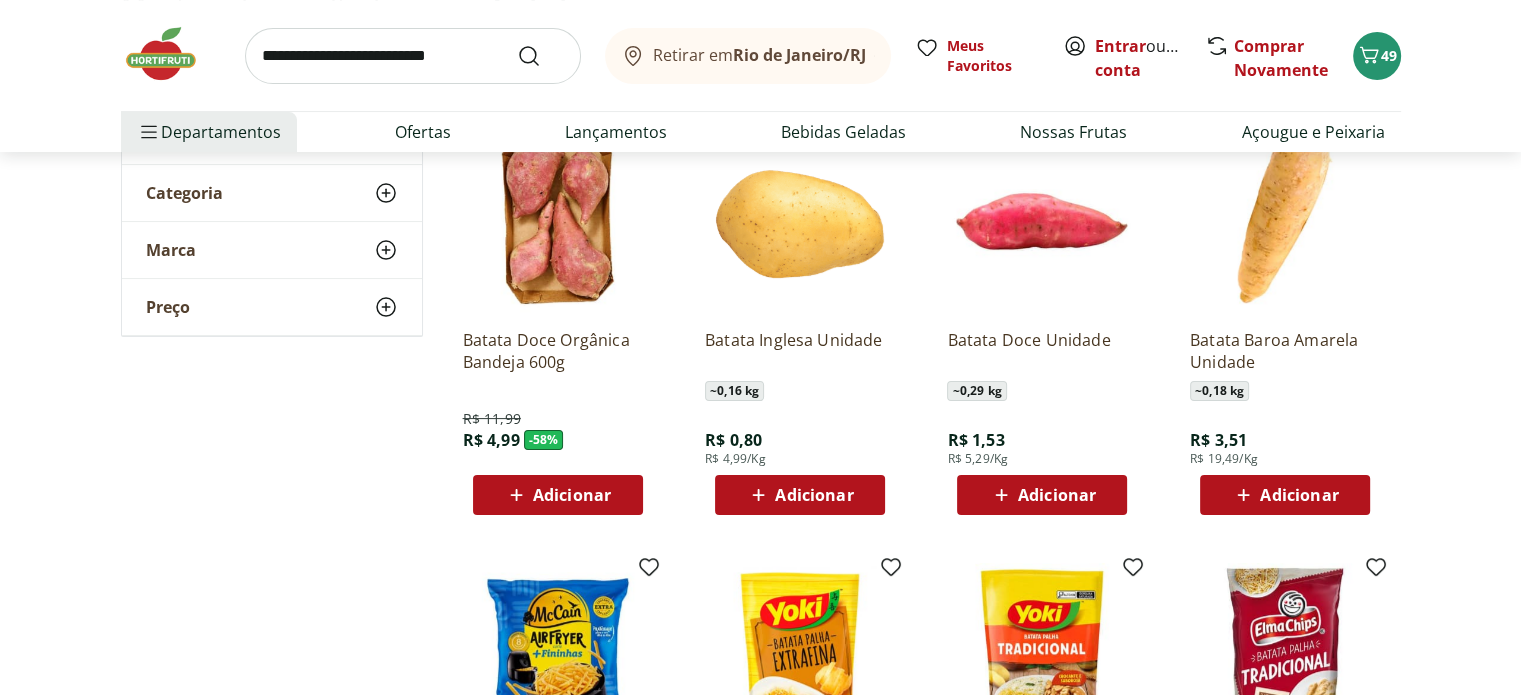 click on "Adicionar" at bounding box center [1057, 495] 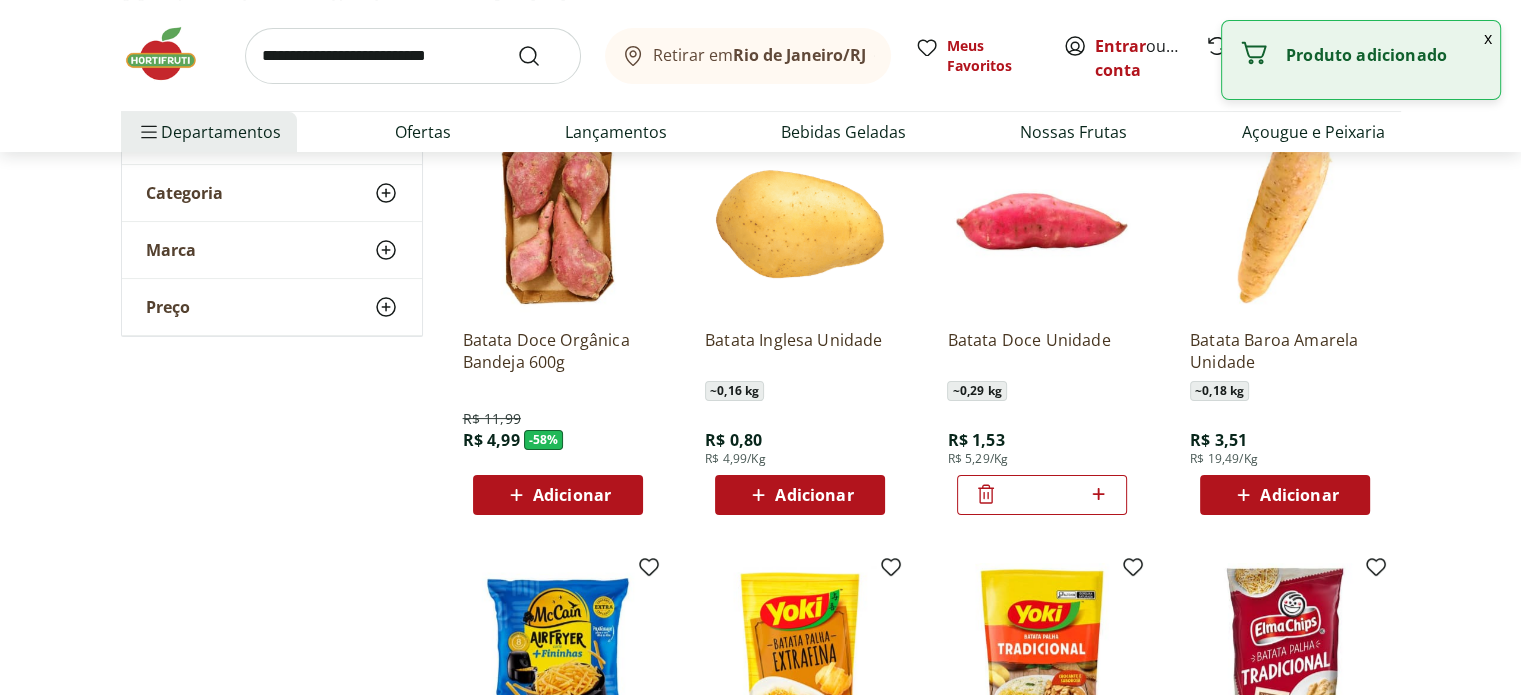 click 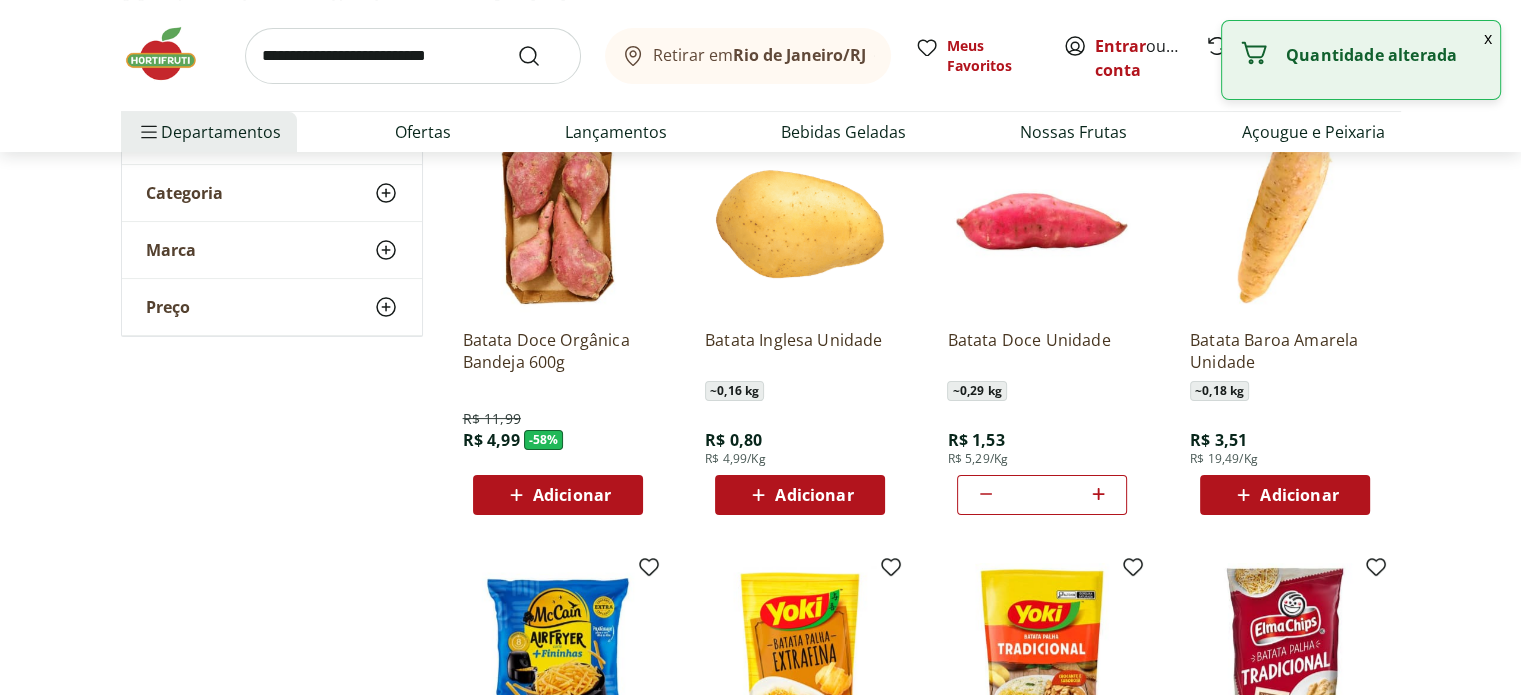 click 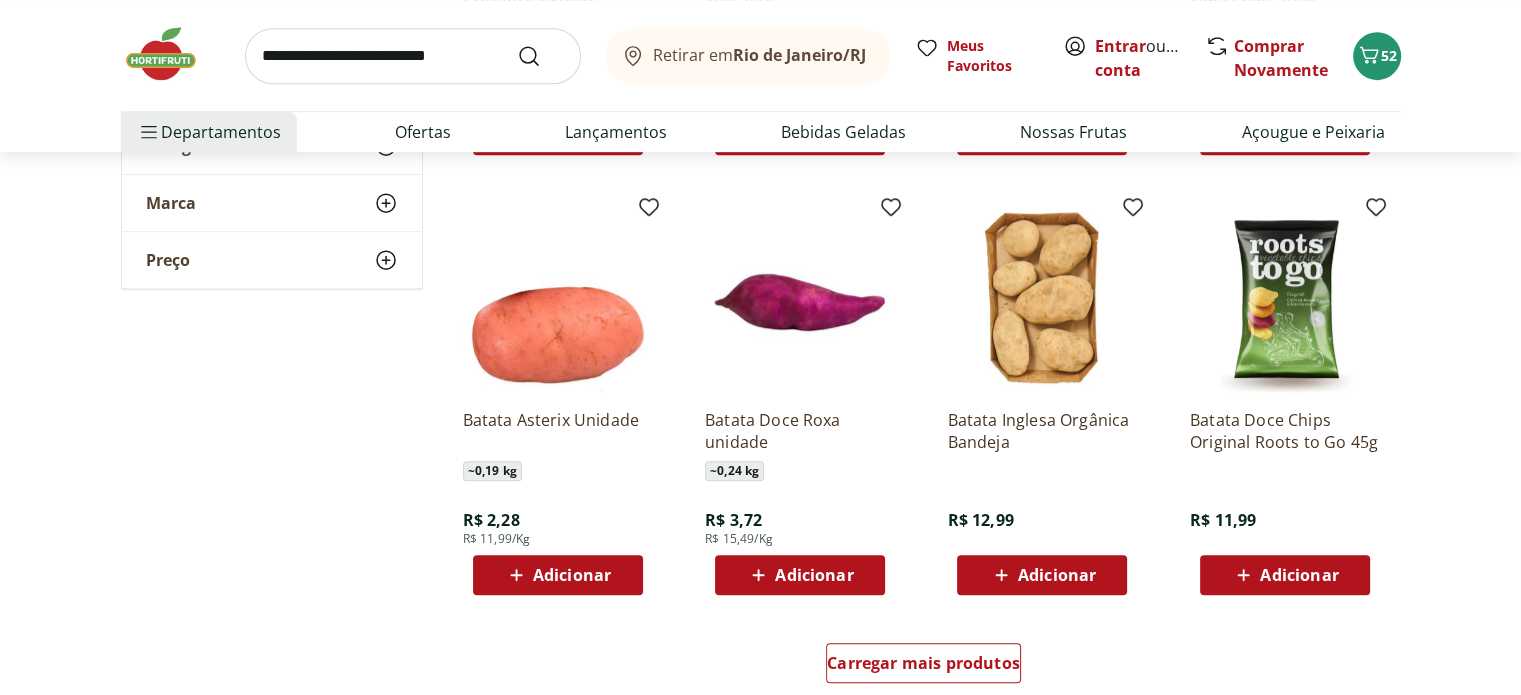 scroll, scrollTop: 1200, scrollLeft: 0, axis: vertical 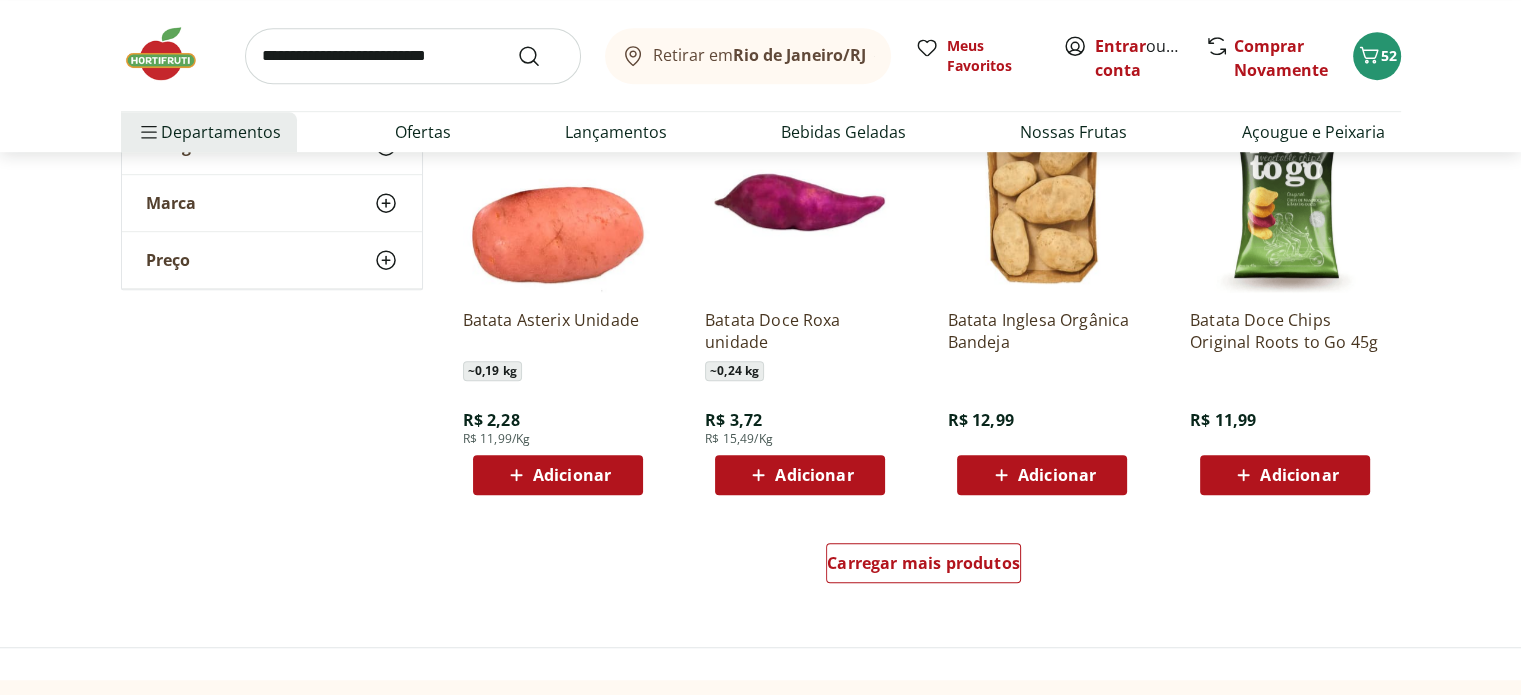 click on "Adicionar" at bounding box center [572, 475] 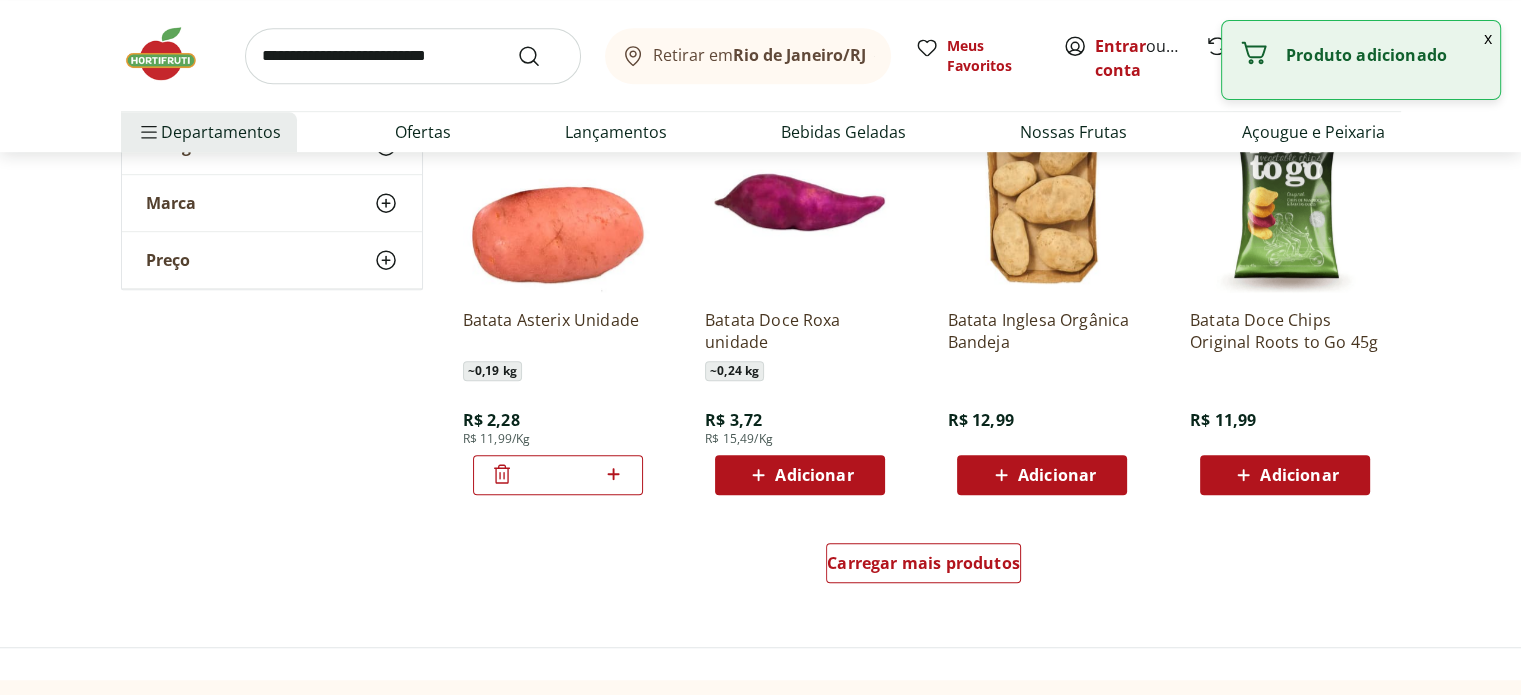 click 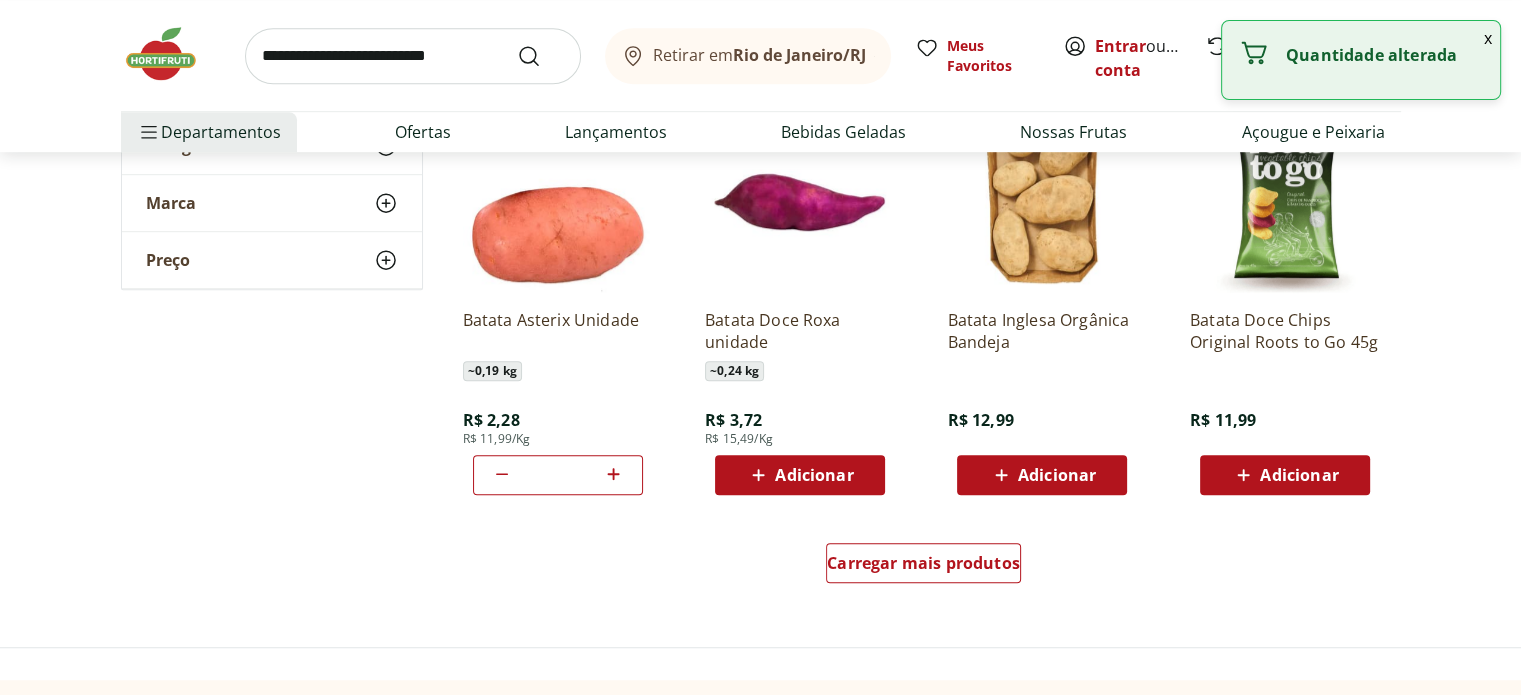 click 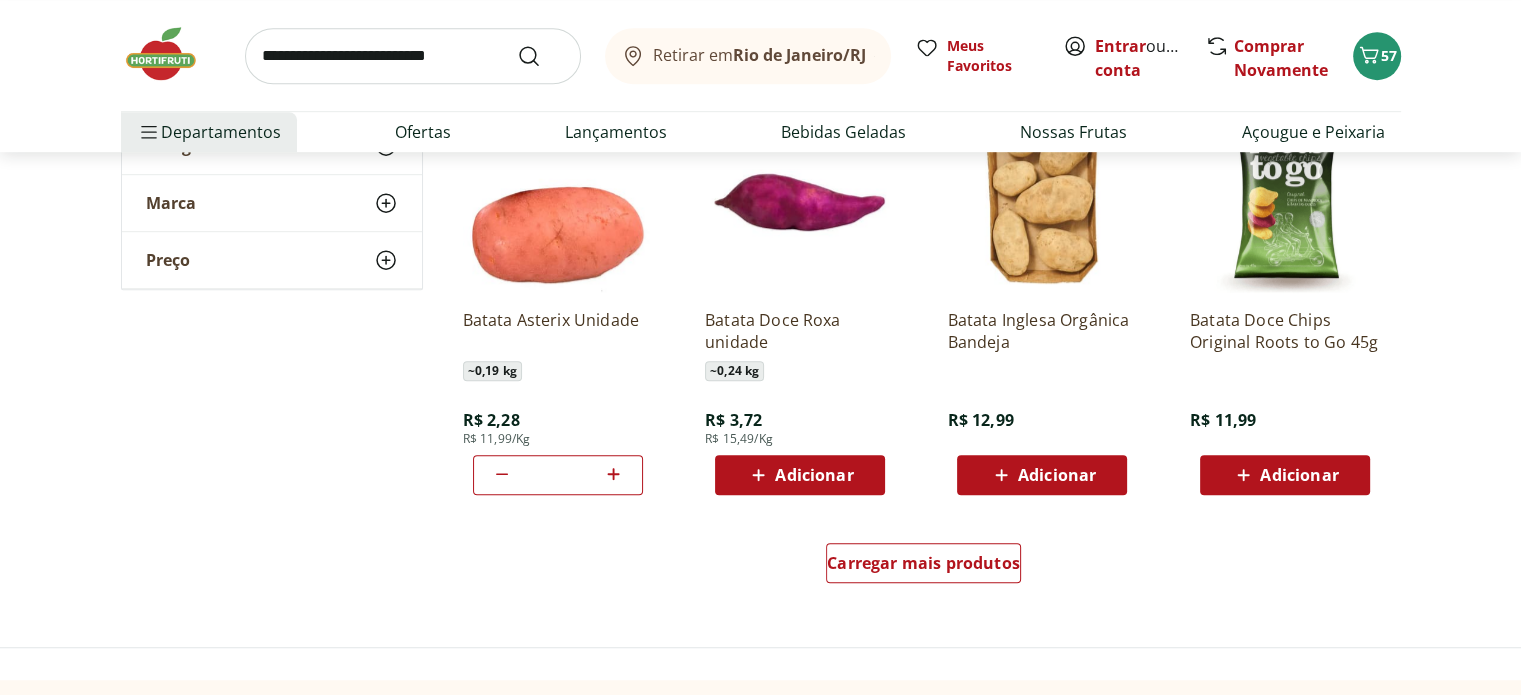 click 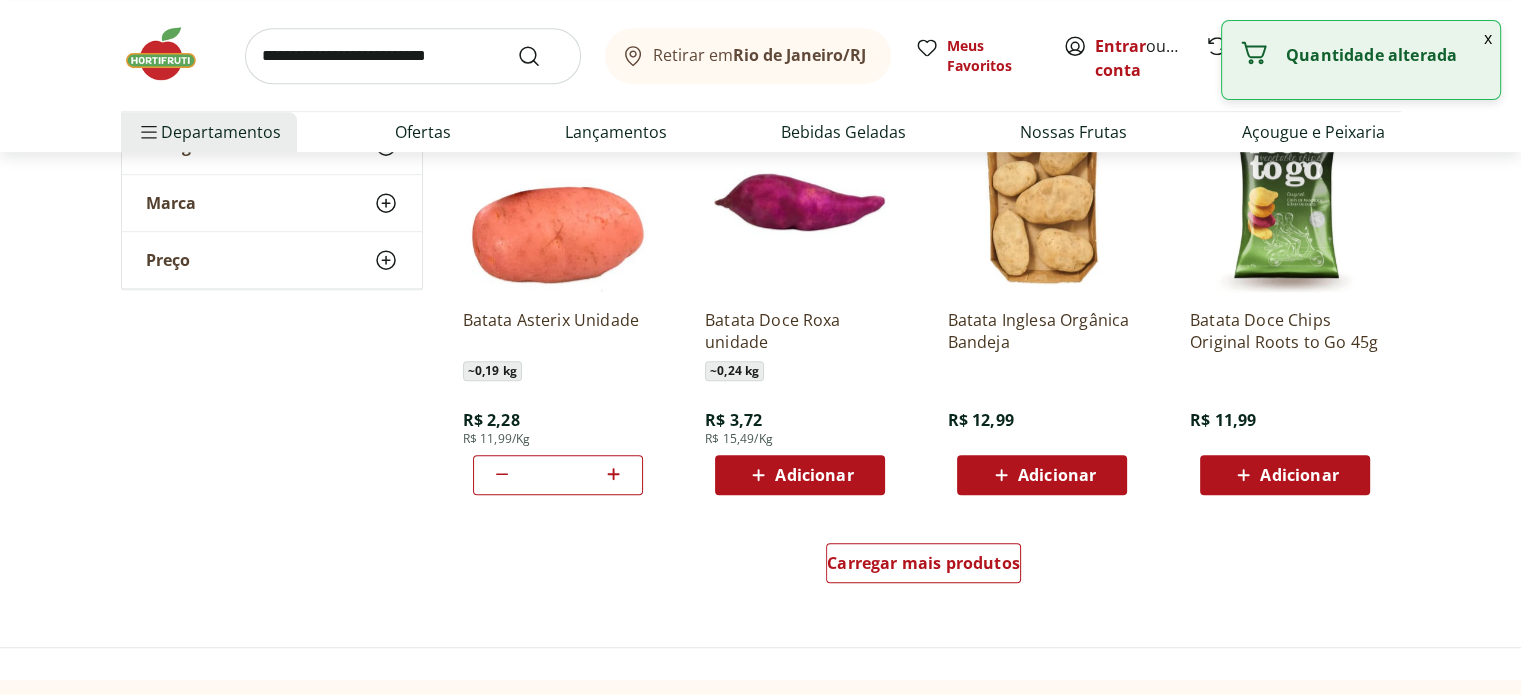 click at bounding box center (413, 56) 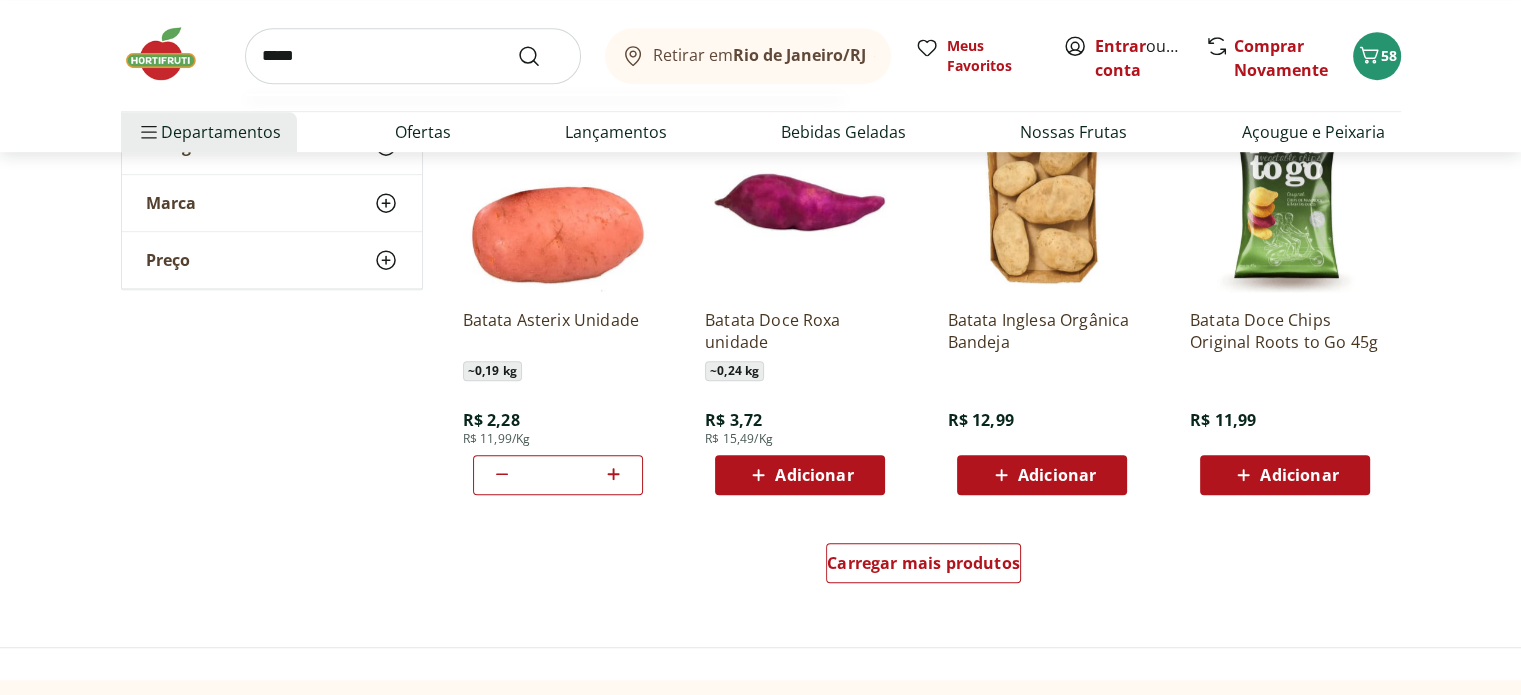 type on "******" 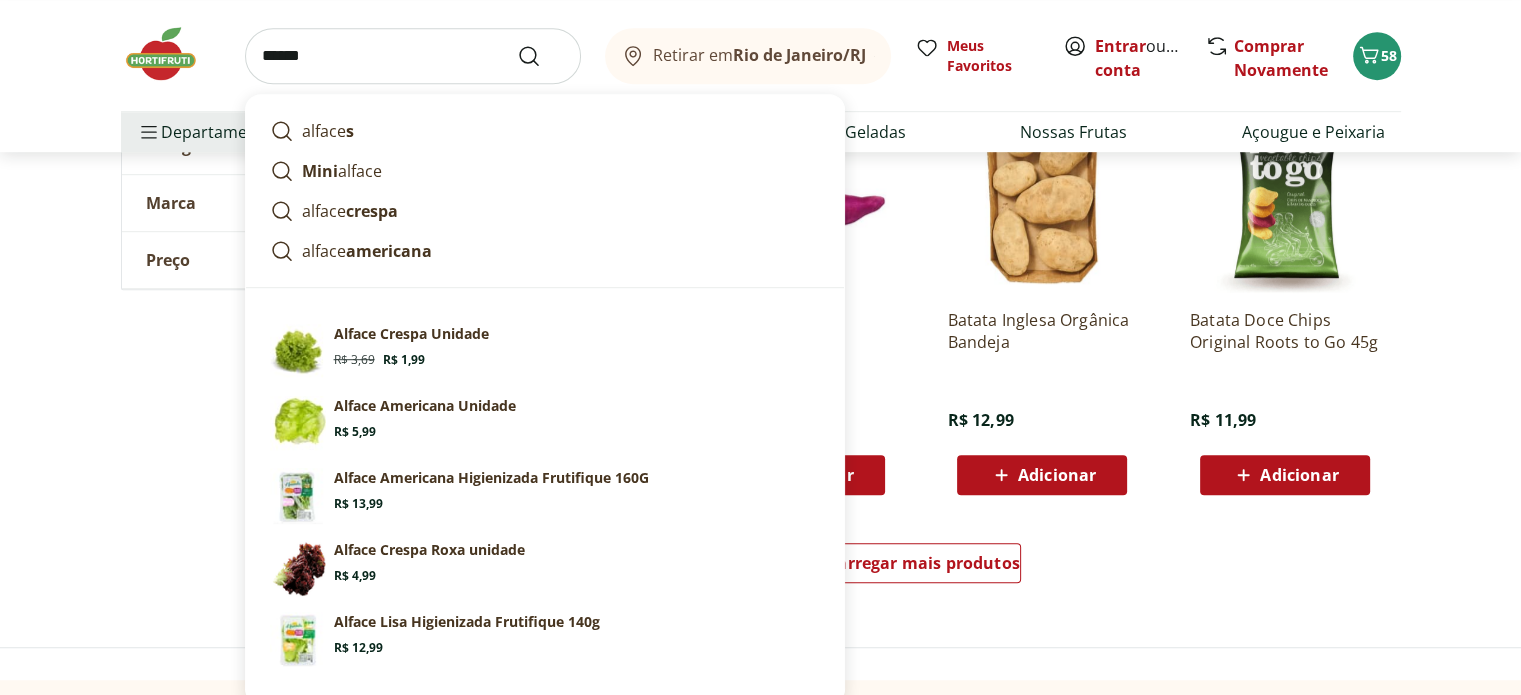 click at bounding box center (541, 56) 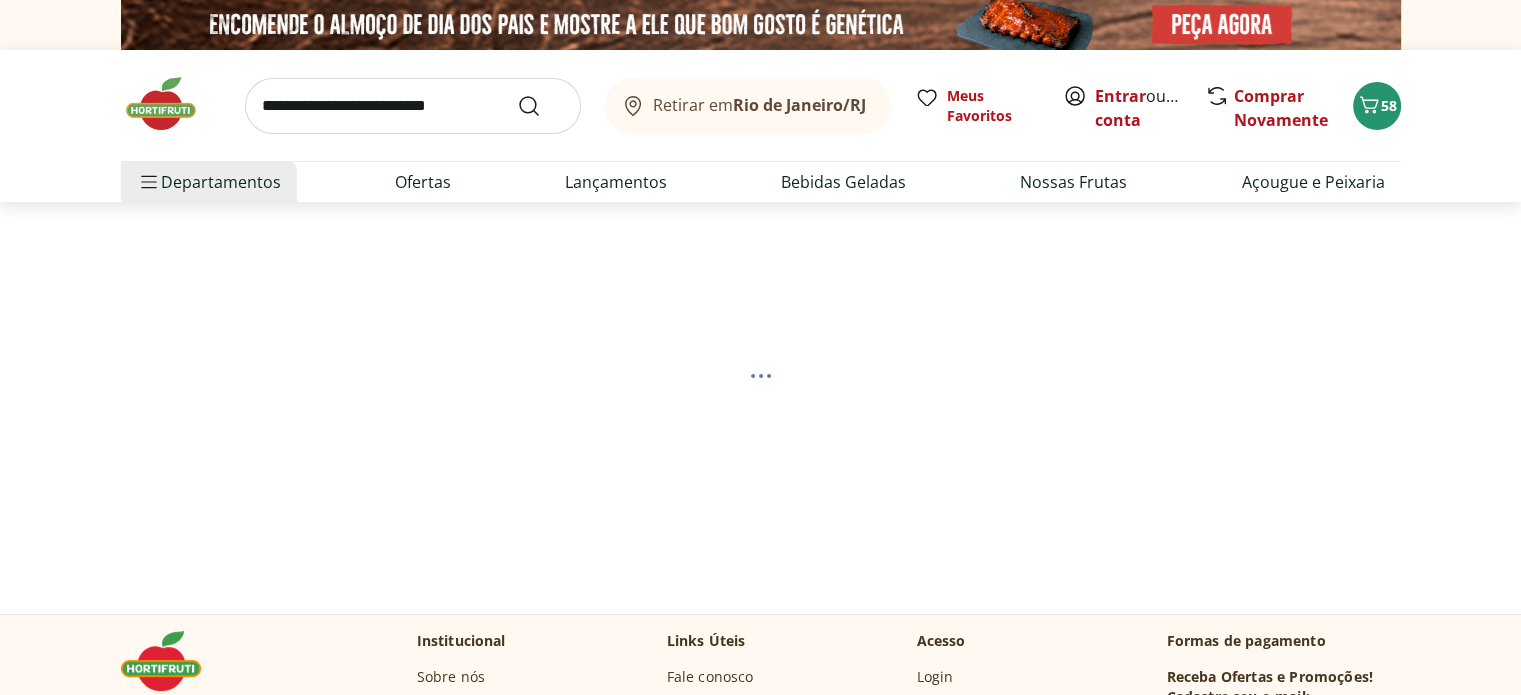 select on "**********" 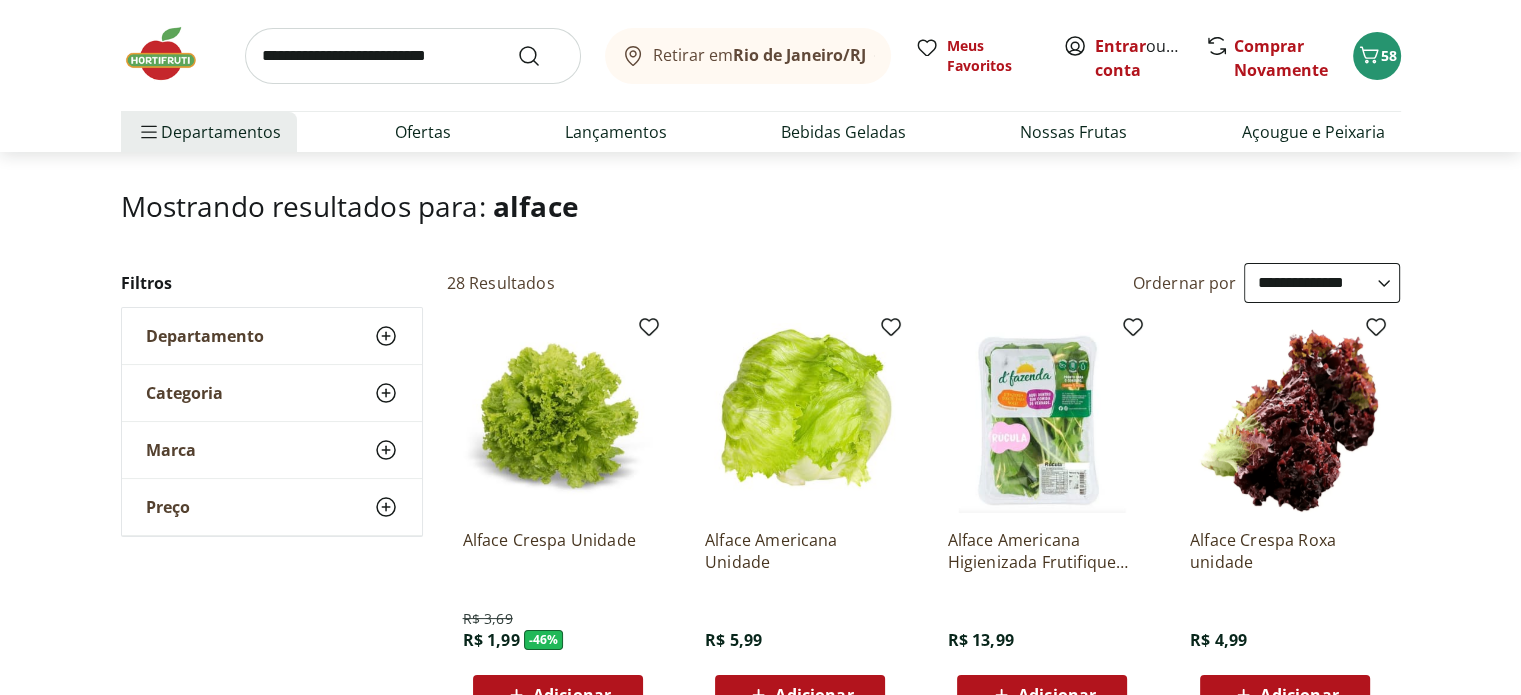 scroll, scrollTop: 200, scrollLeft: 0, axis: vertical 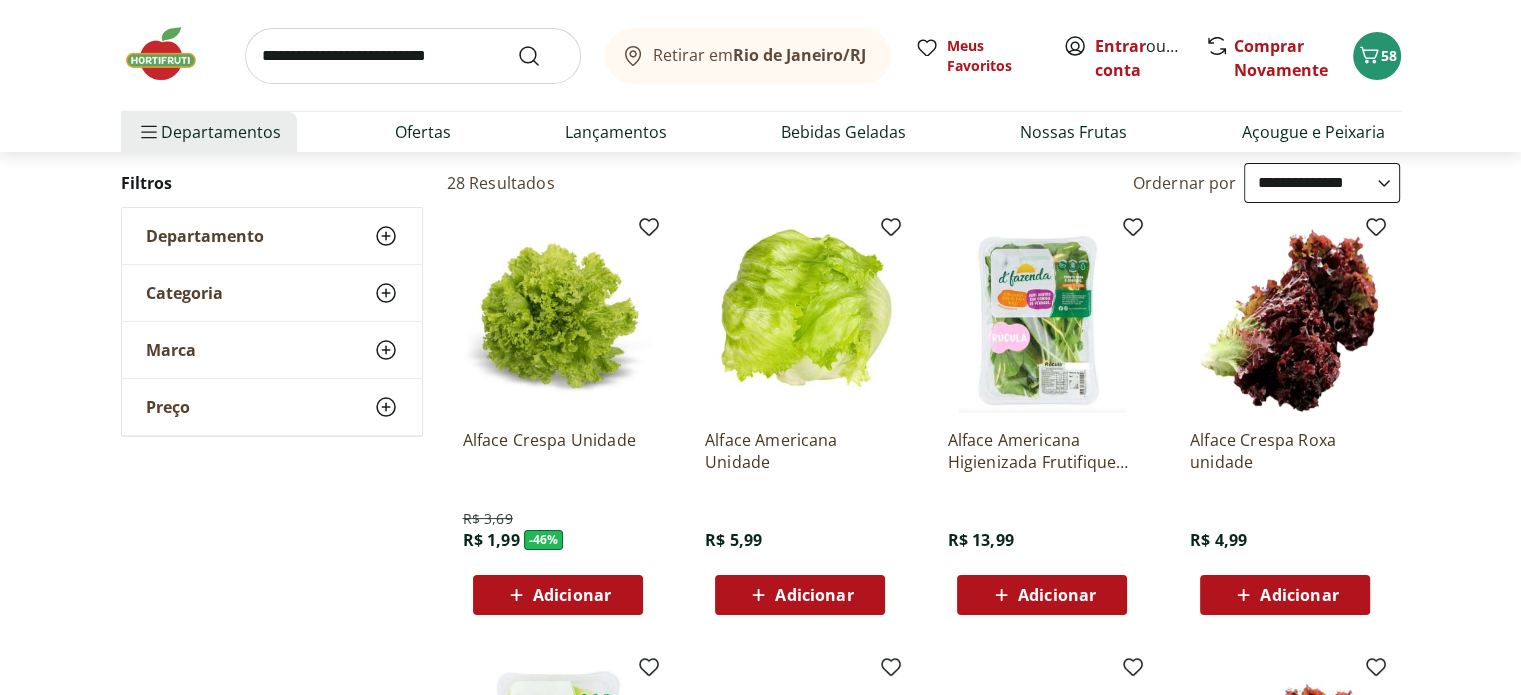 click on "Adicionar" at bounding box center (799, 595) 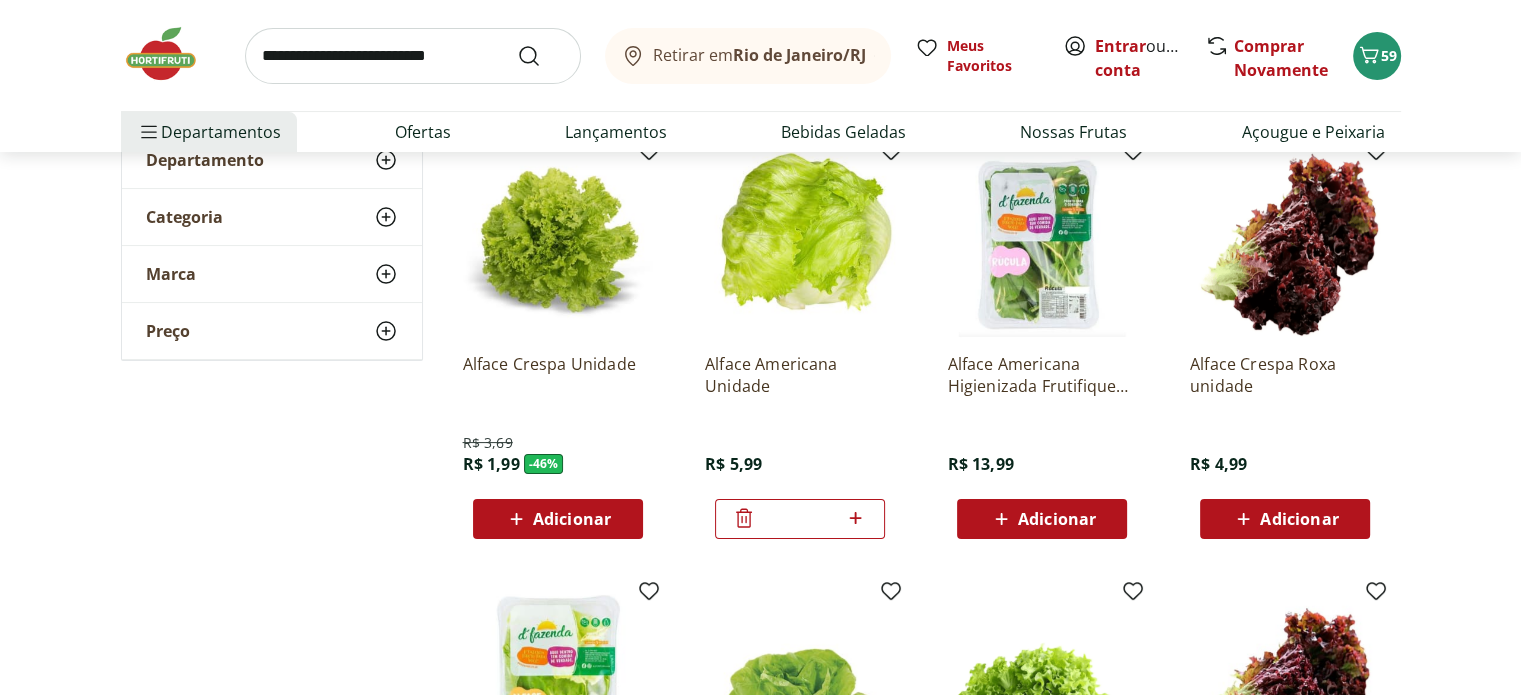 scroll, scrollTop: 300, scrollLeft: 0, axis: vertical 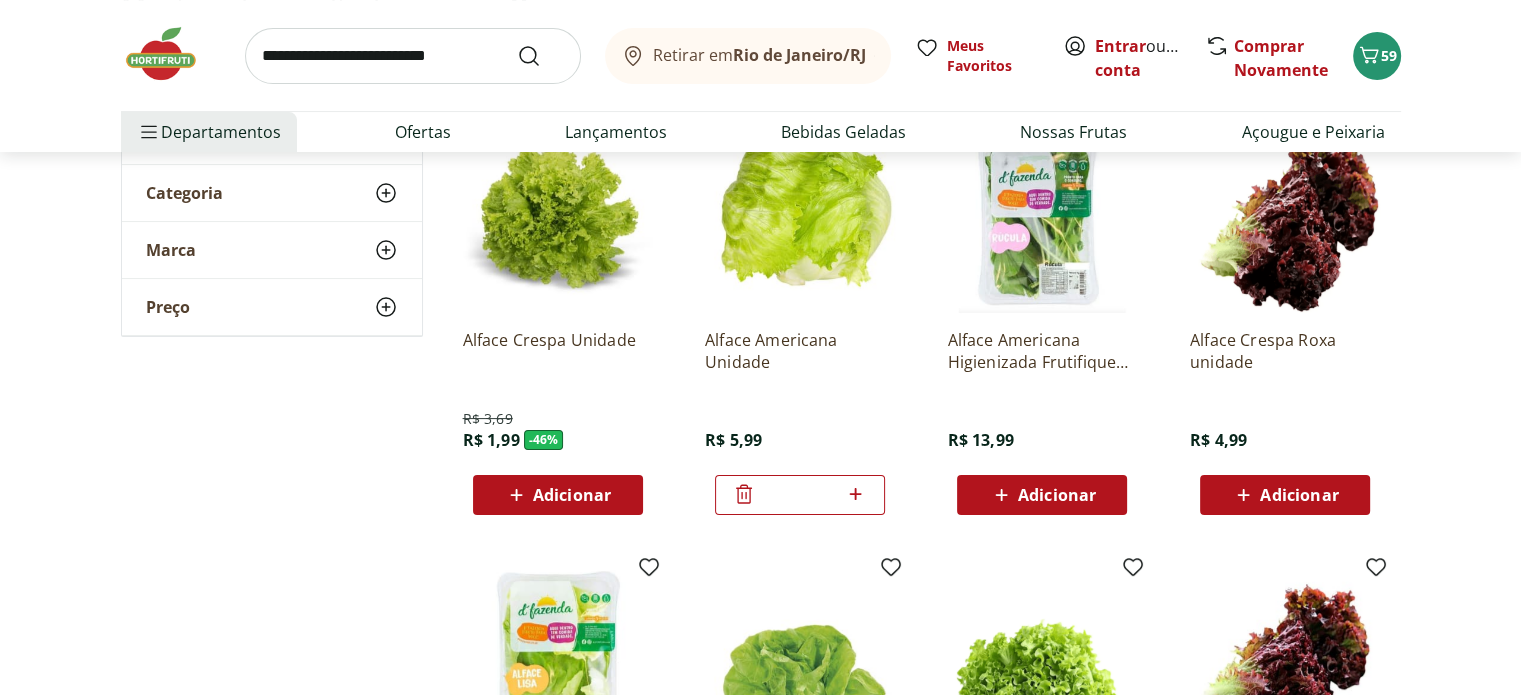 click 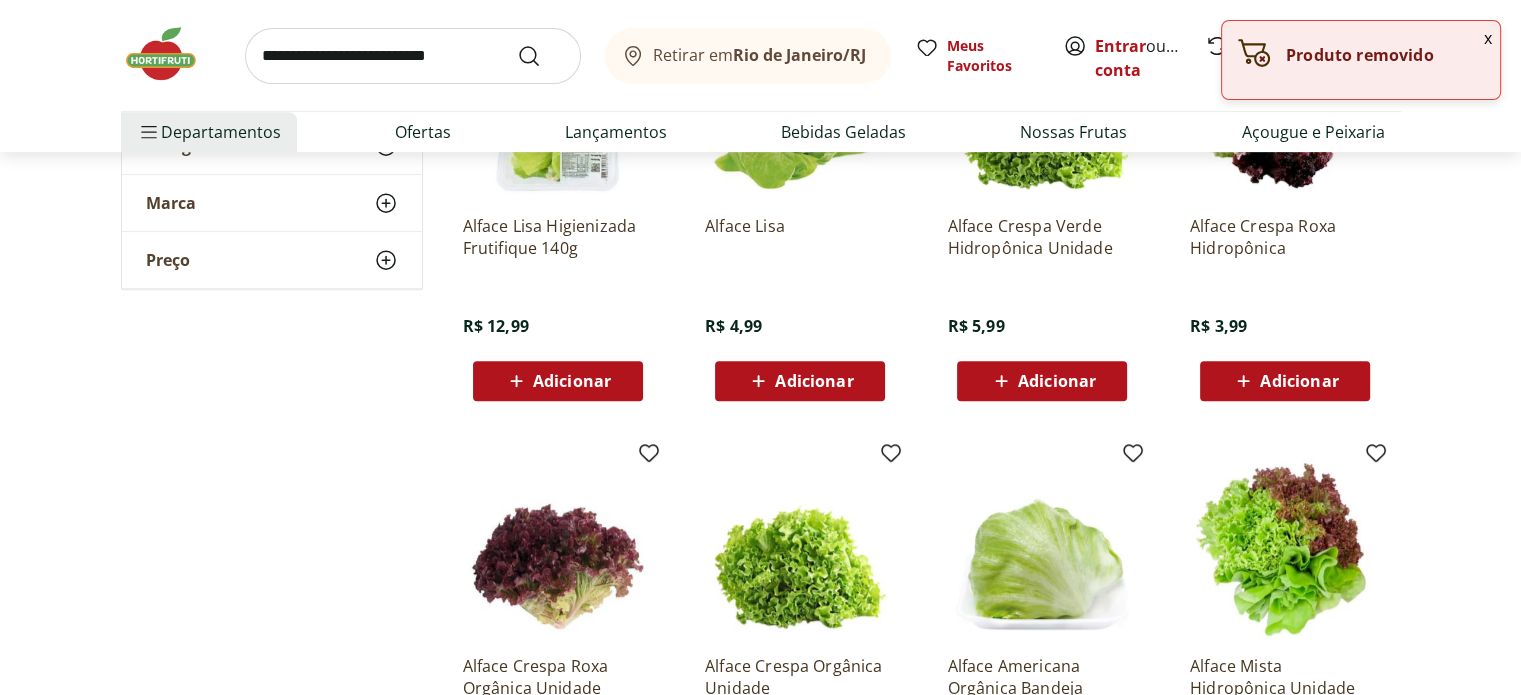 scroll, scrollTop: 1100, scrollLeft: 0, axis: vertical 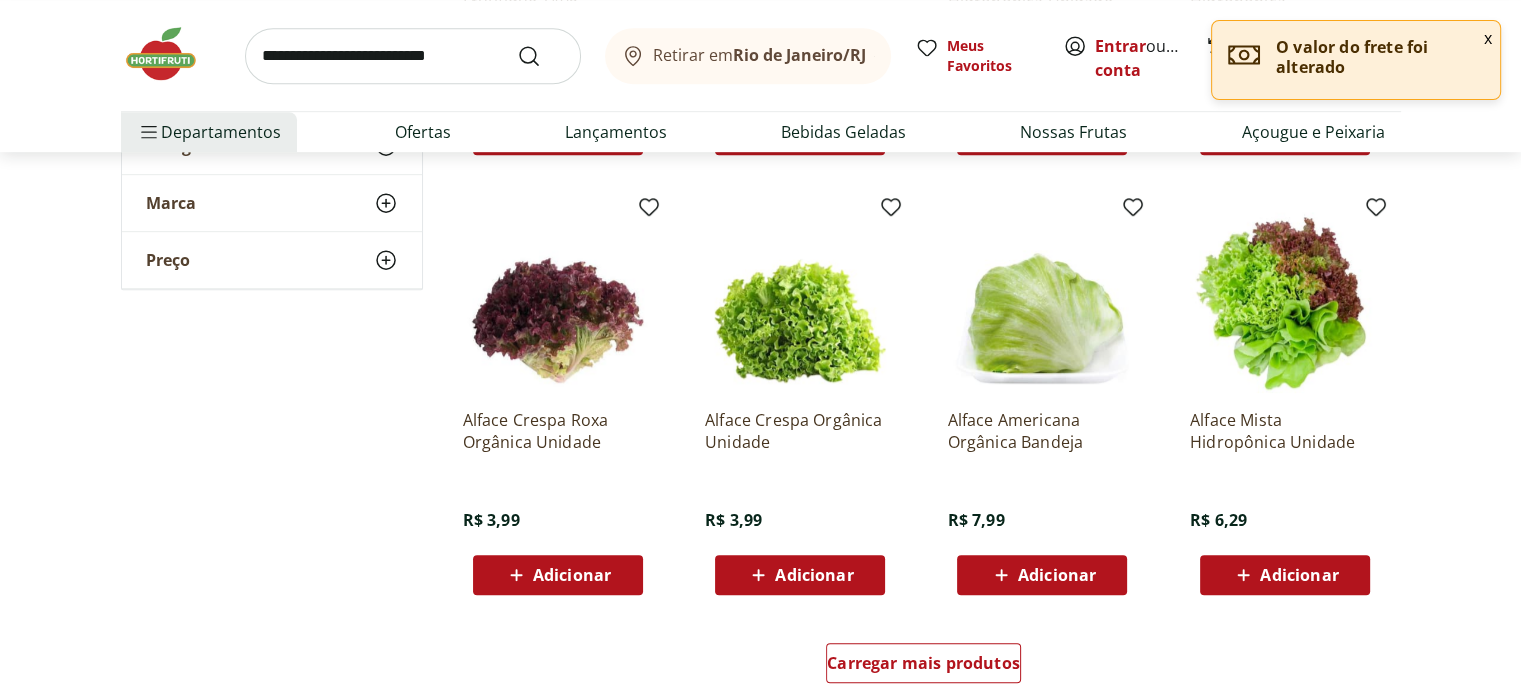 click on "Adicionar" at bounding box center [1042, 575] 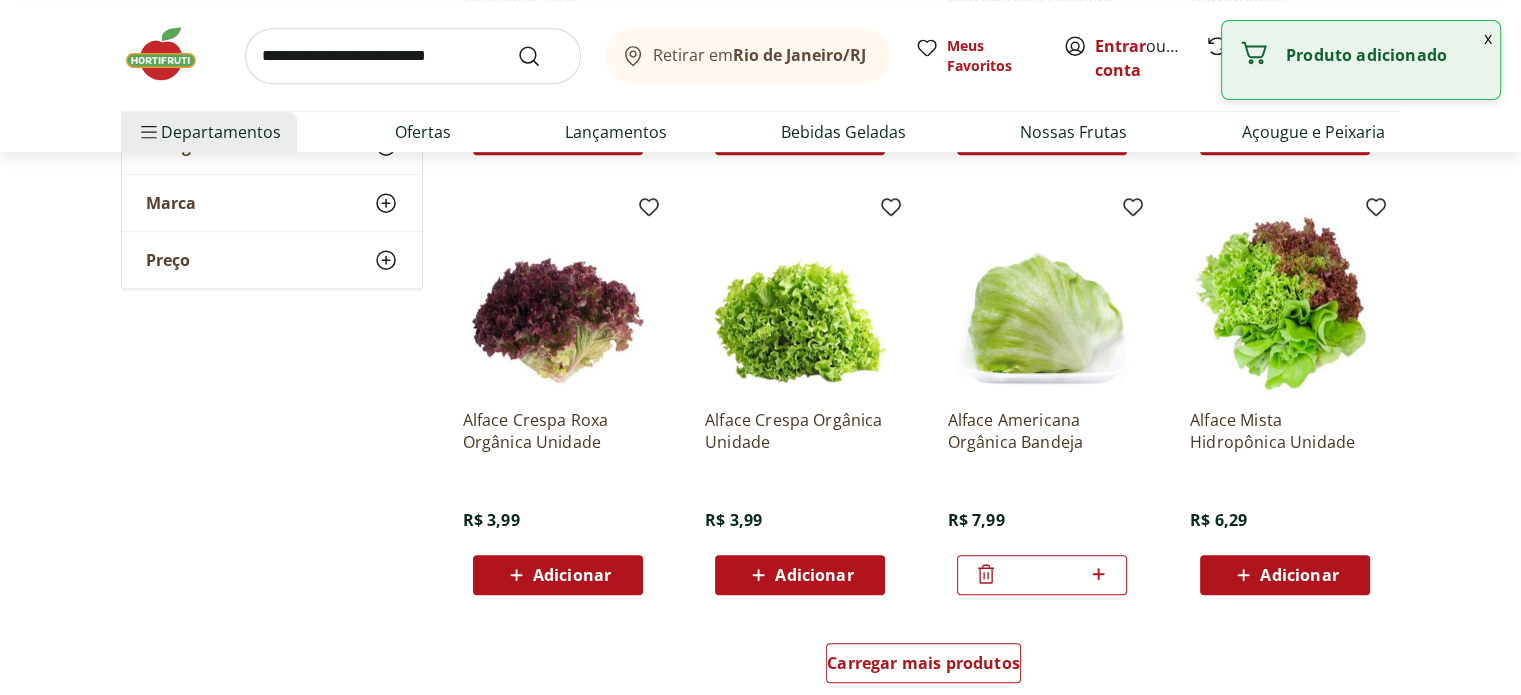 click at bounding box center [413, 56] 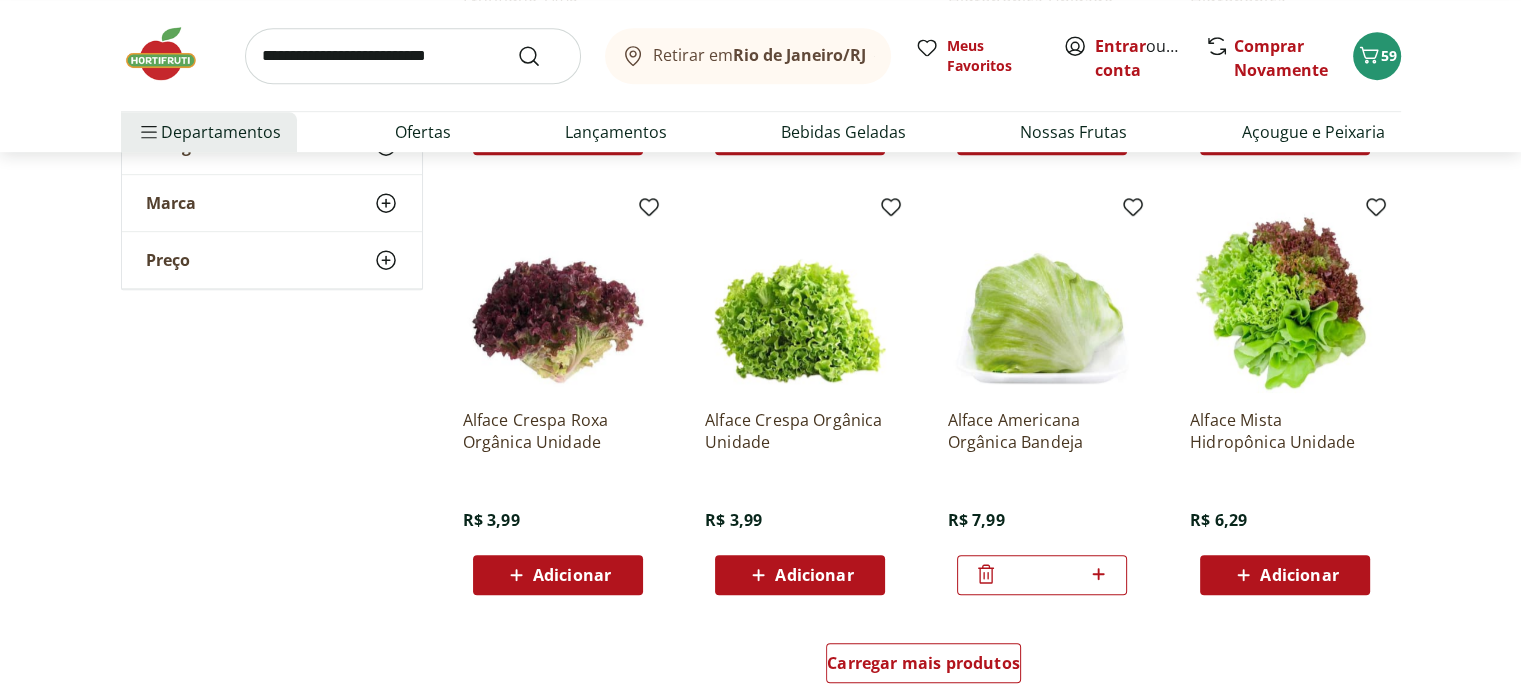 click on "Alface Americana Orgânica Bandeja R$ 7,99 *" at bounding box center (1042, 399) 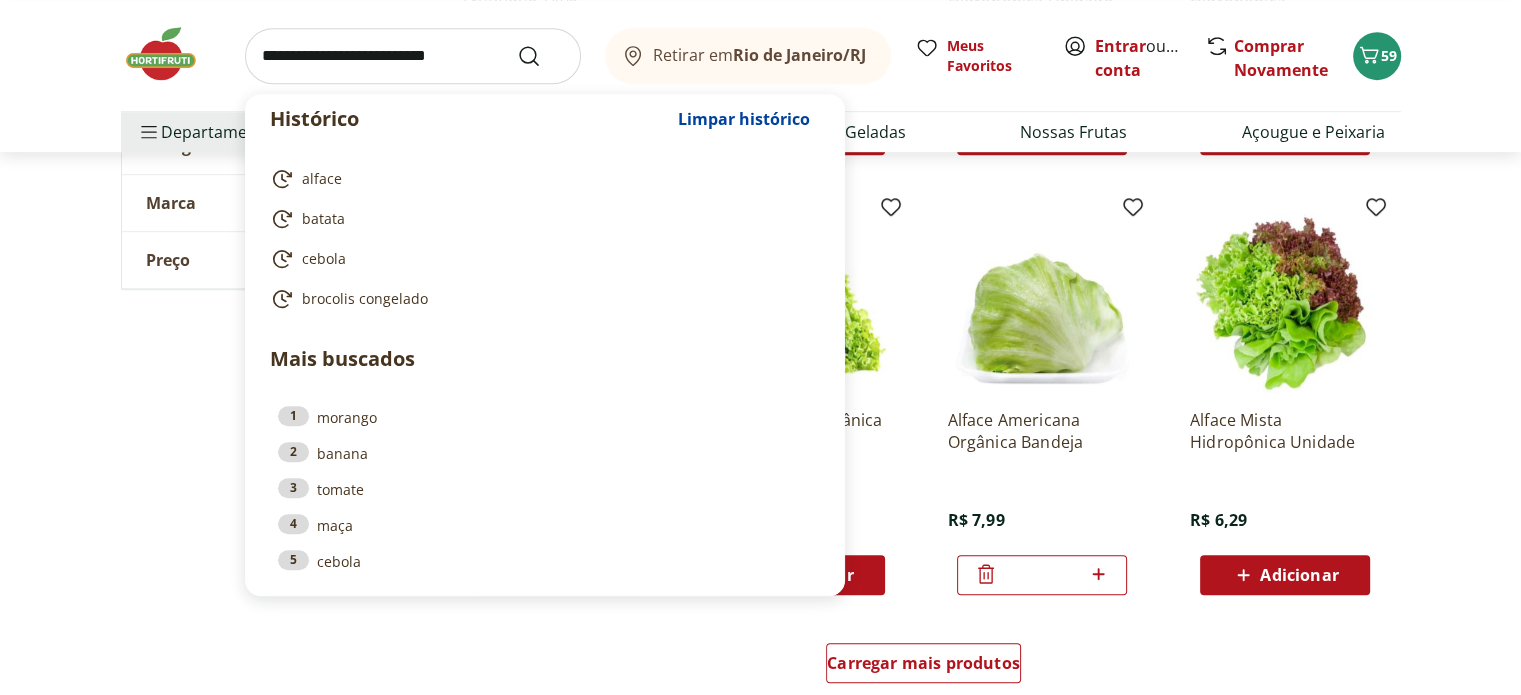 click at bounding box center (413, 56) 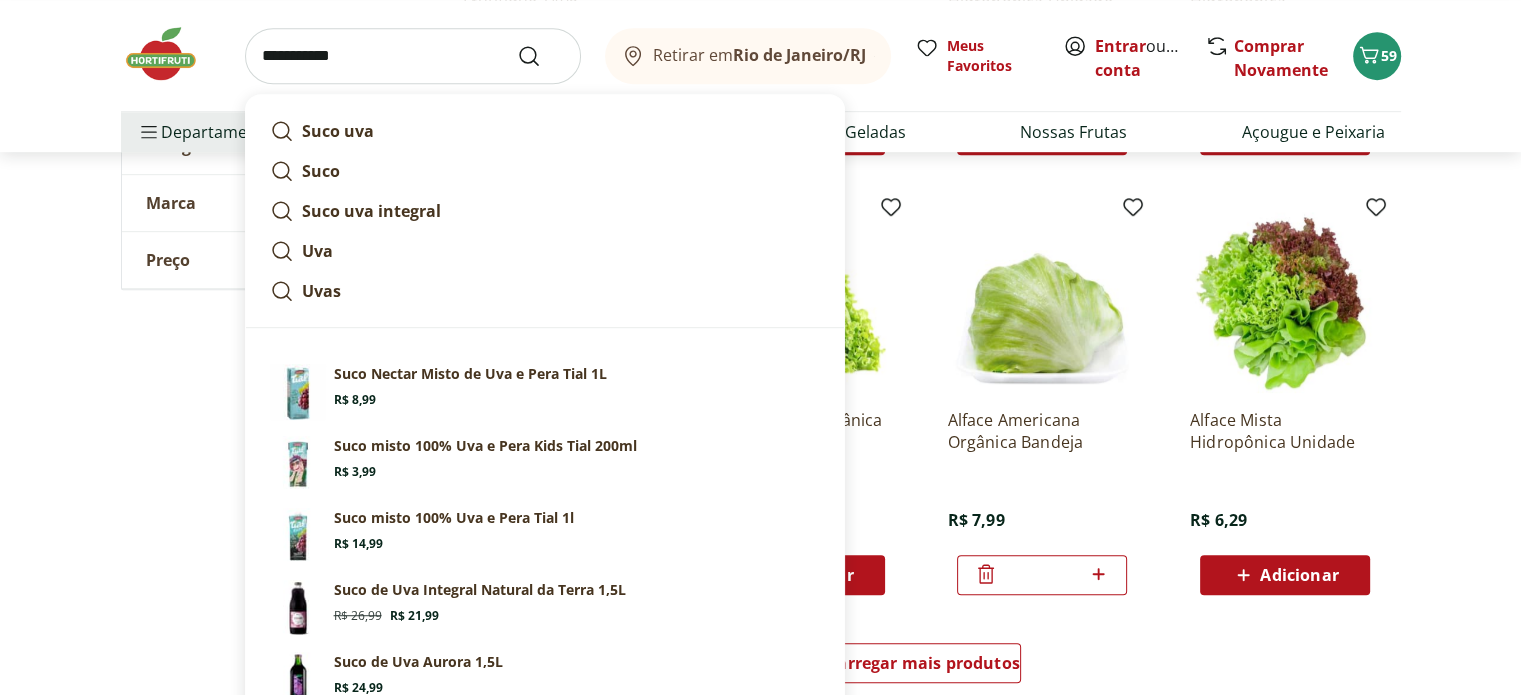 type on "**********" 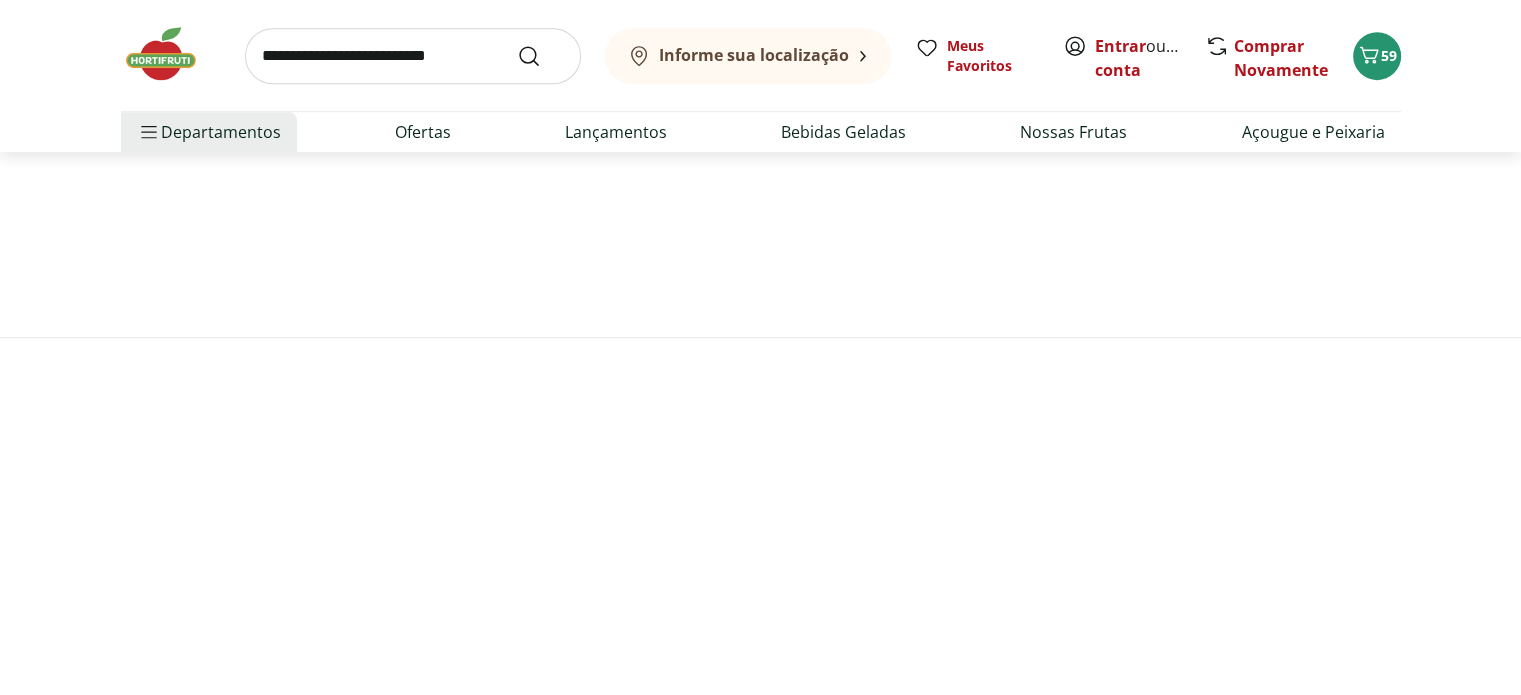 scroll, scrollTop: 0, scrollLeft: 0, axis: both 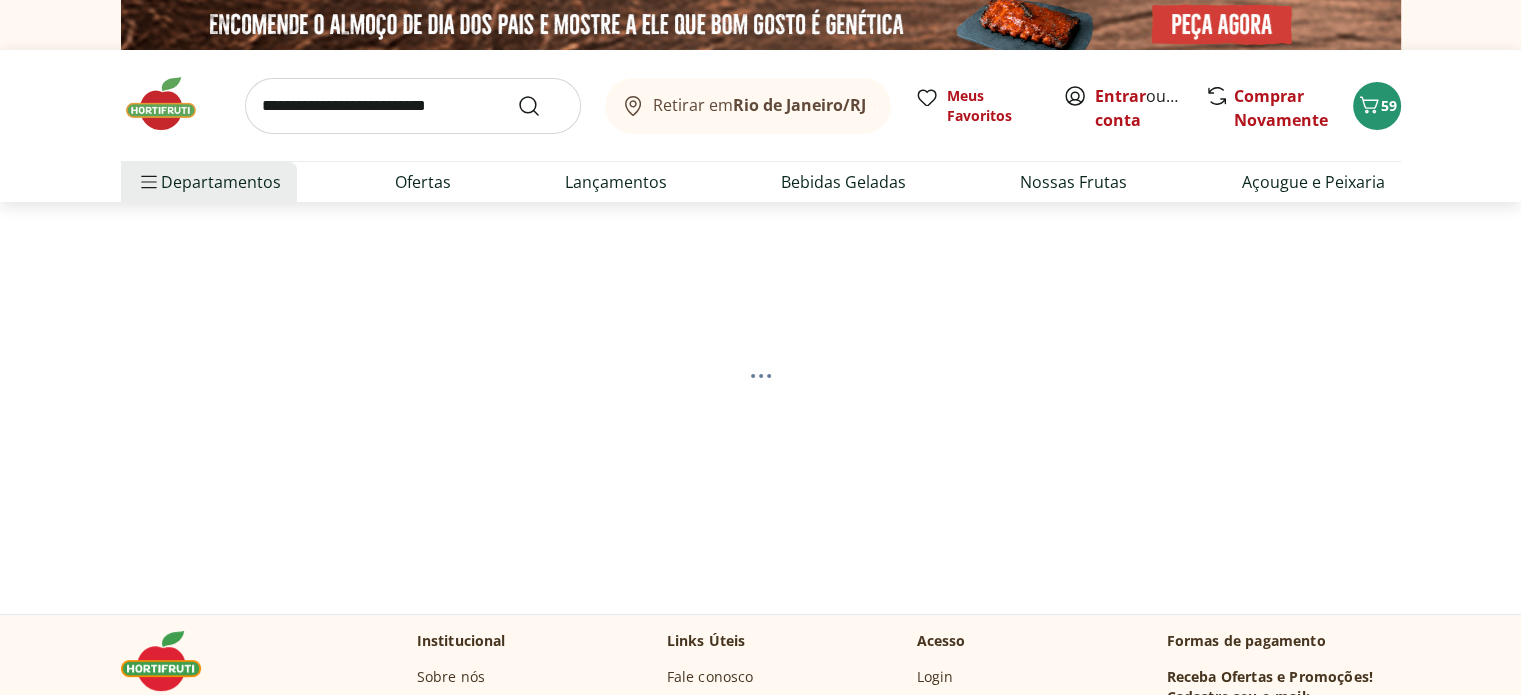 select on "**********" 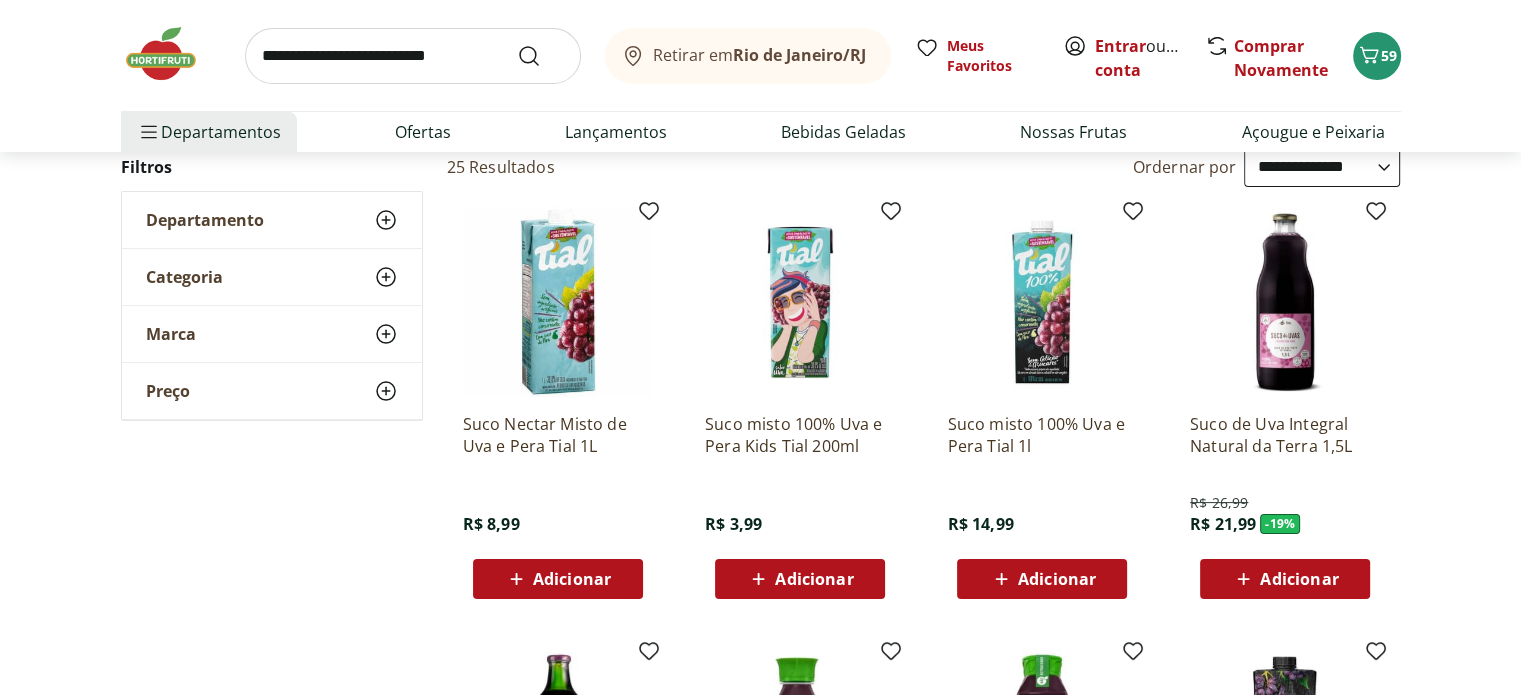scroll, scrollTop: 300, scrollLeft: 0, axis: vertical 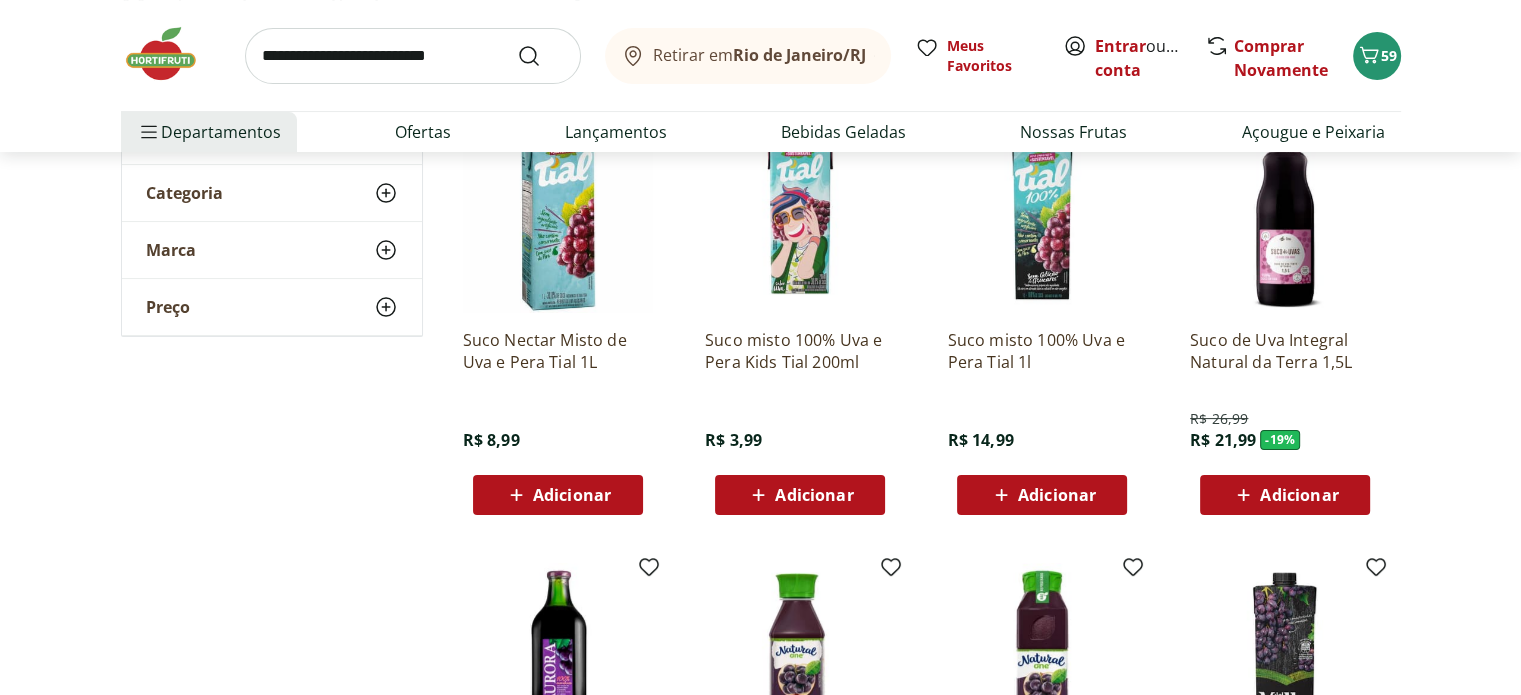 click on "Adicionar" at bounding box center (1299, 495) 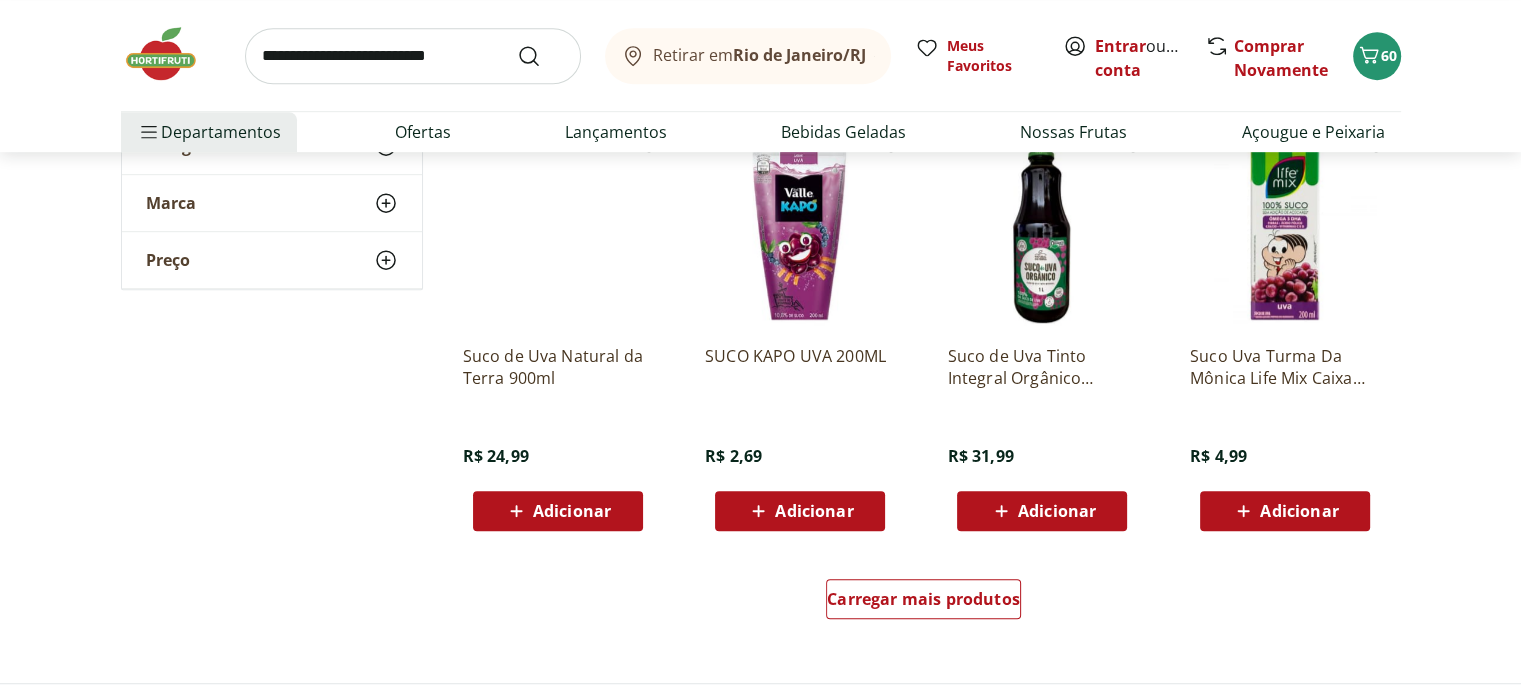 scroll, scrollTop: 1200, scrollLeft: 0, axis: vertical 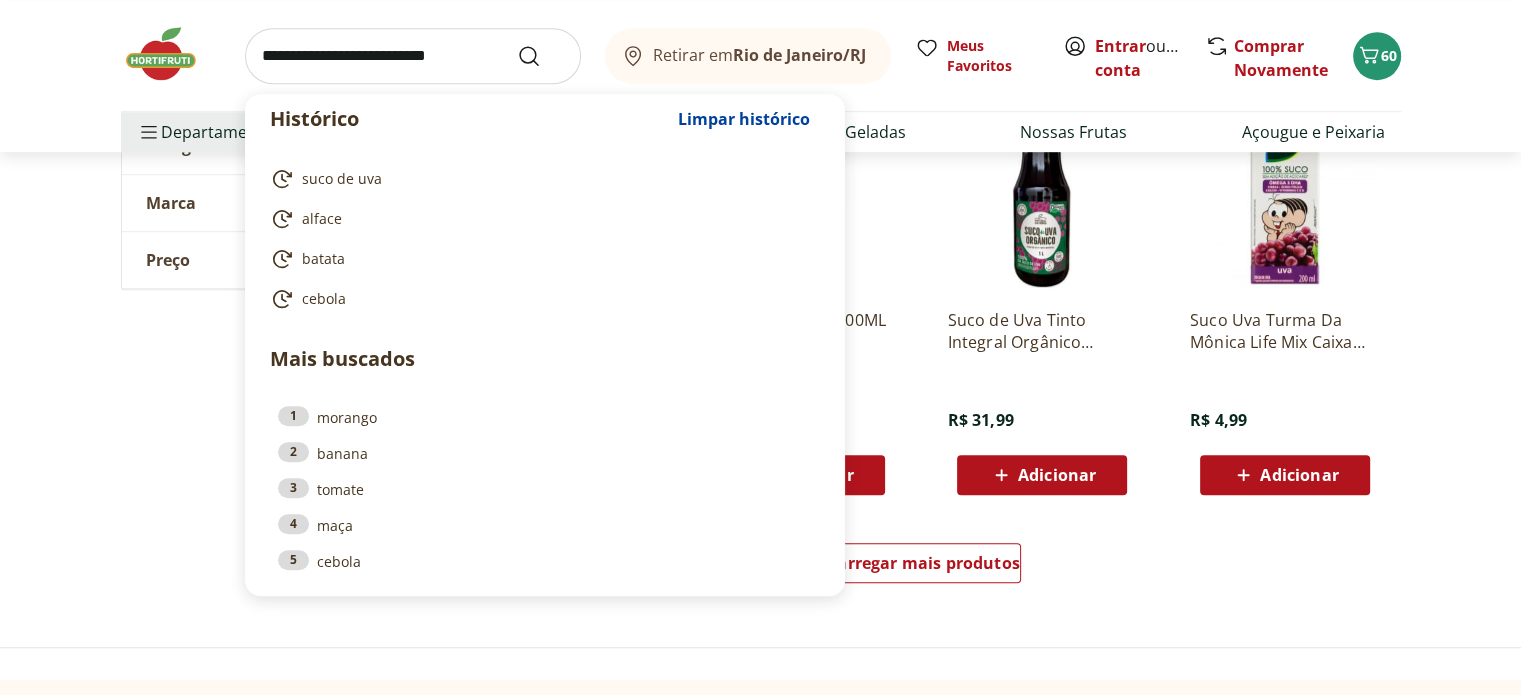 click at bounding box center (413, 56) 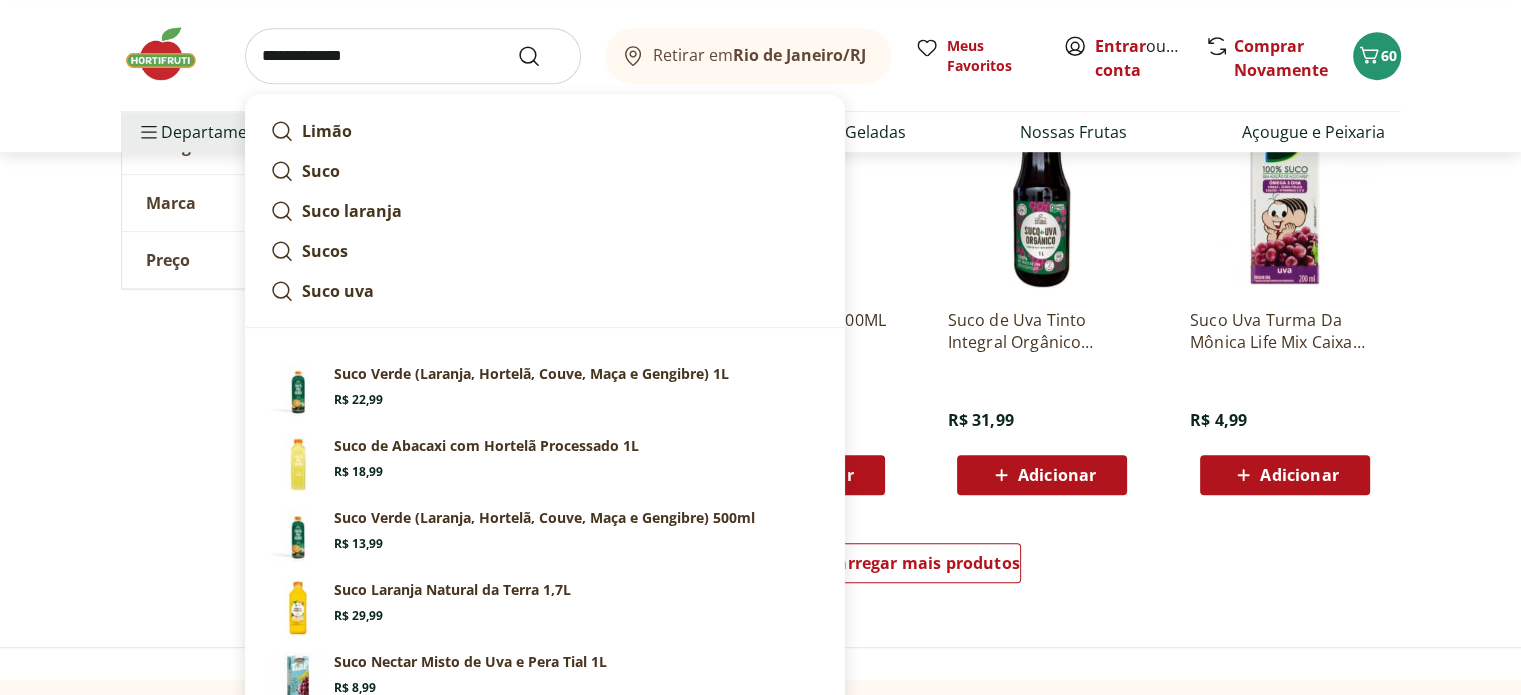 type on "**********" 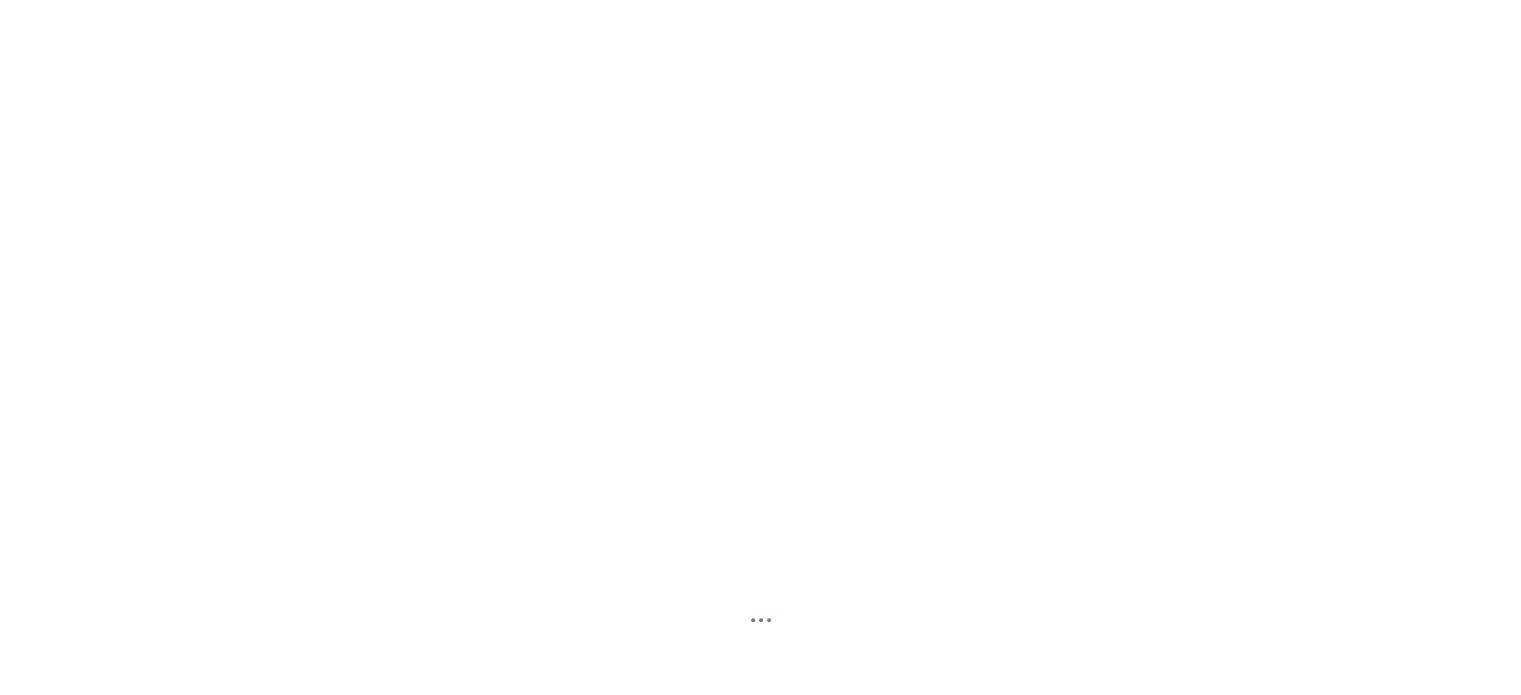 scroll, scrollTop: 0, scrollLeft: 0, axis: both 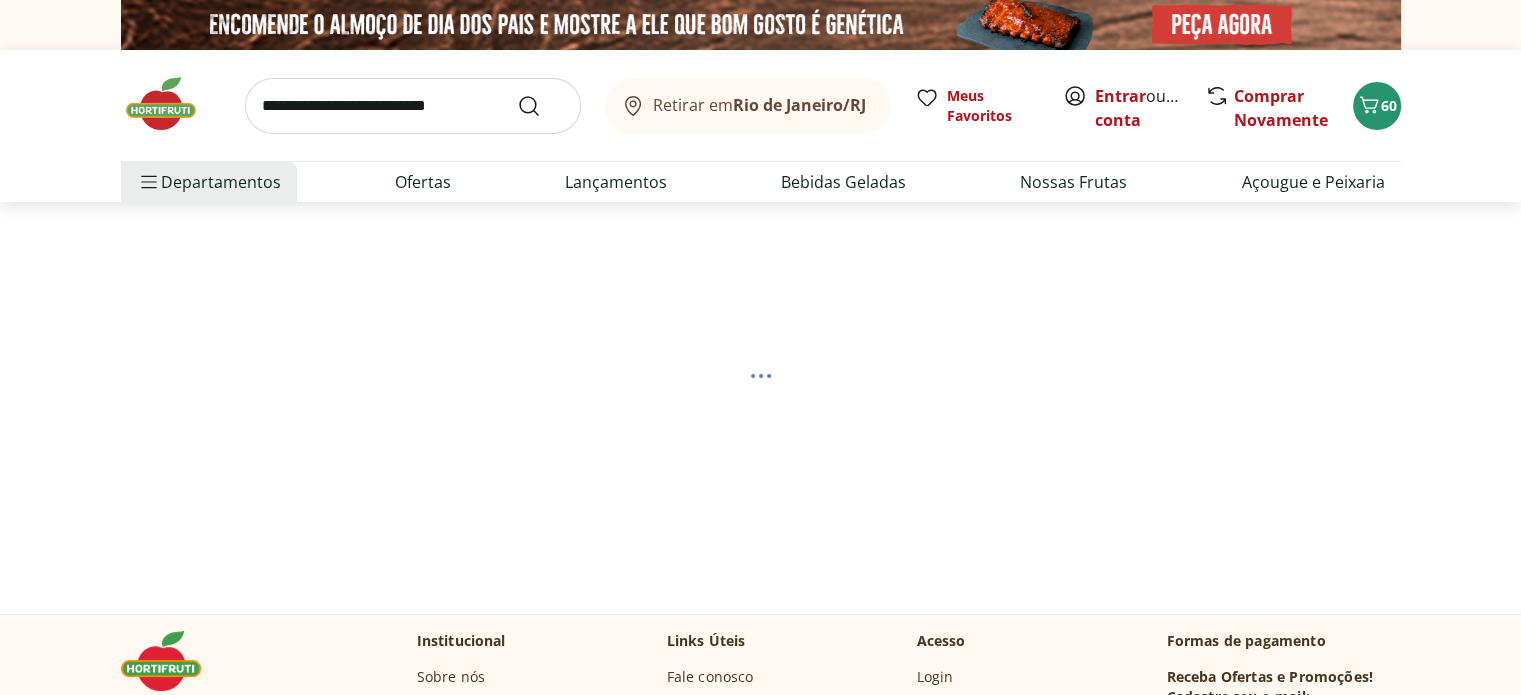 select on "**********" 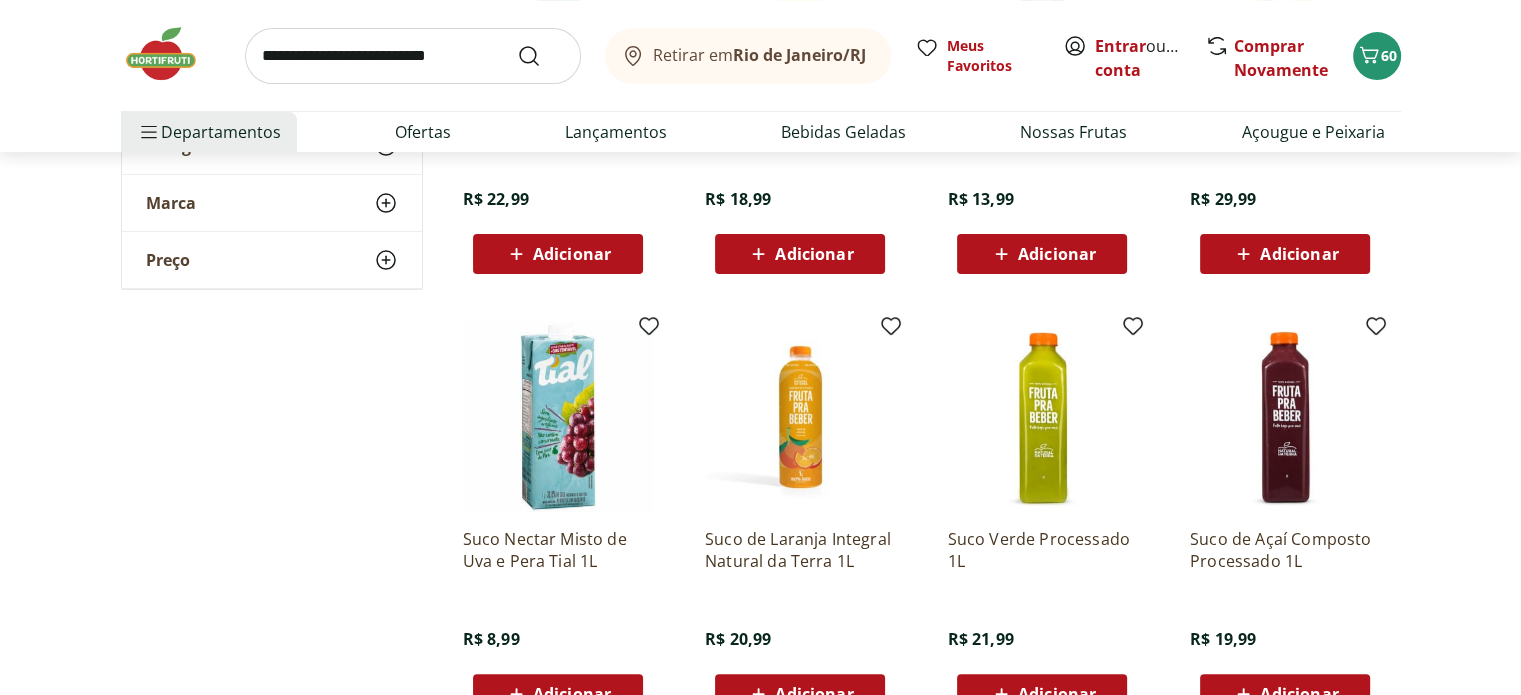scroll, scrollTop: 100, scrollLeft: 0, axis: vertical 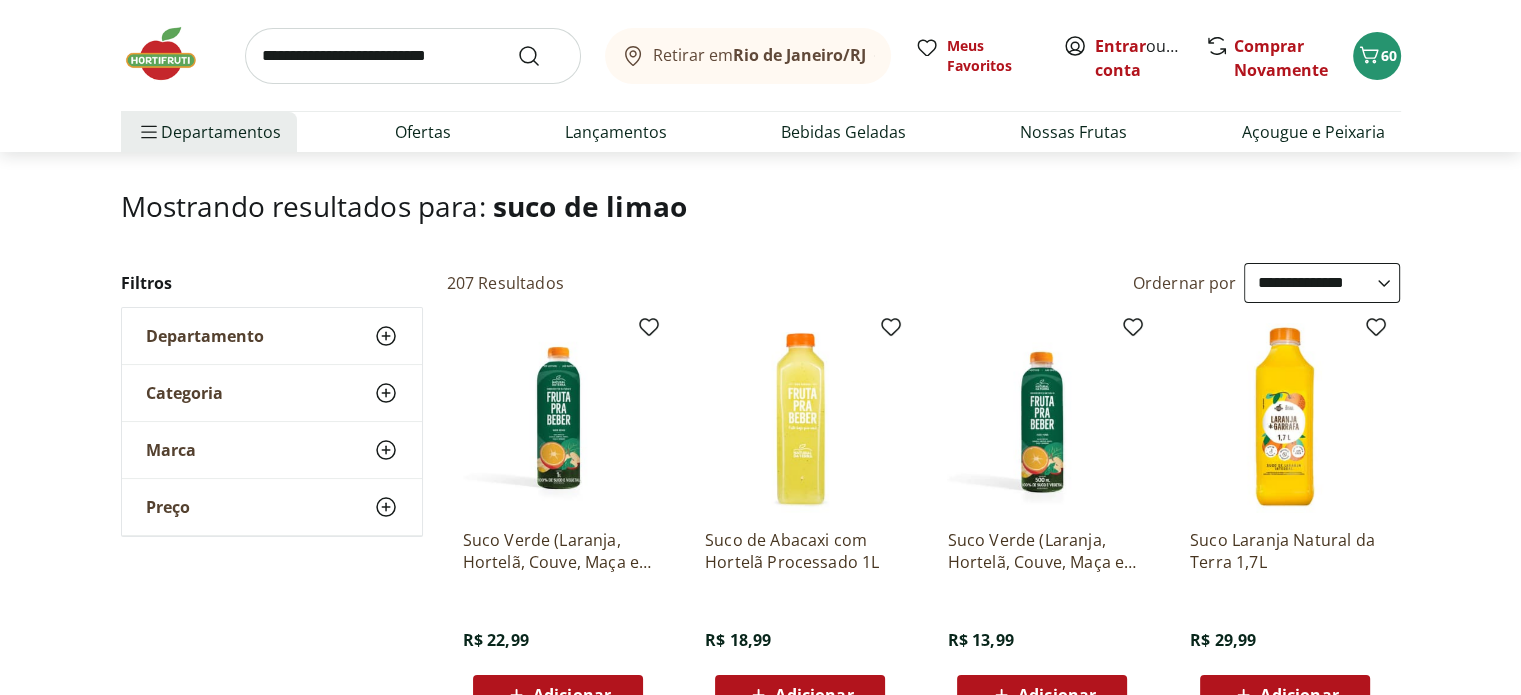 click at bounding box center [413, 56] 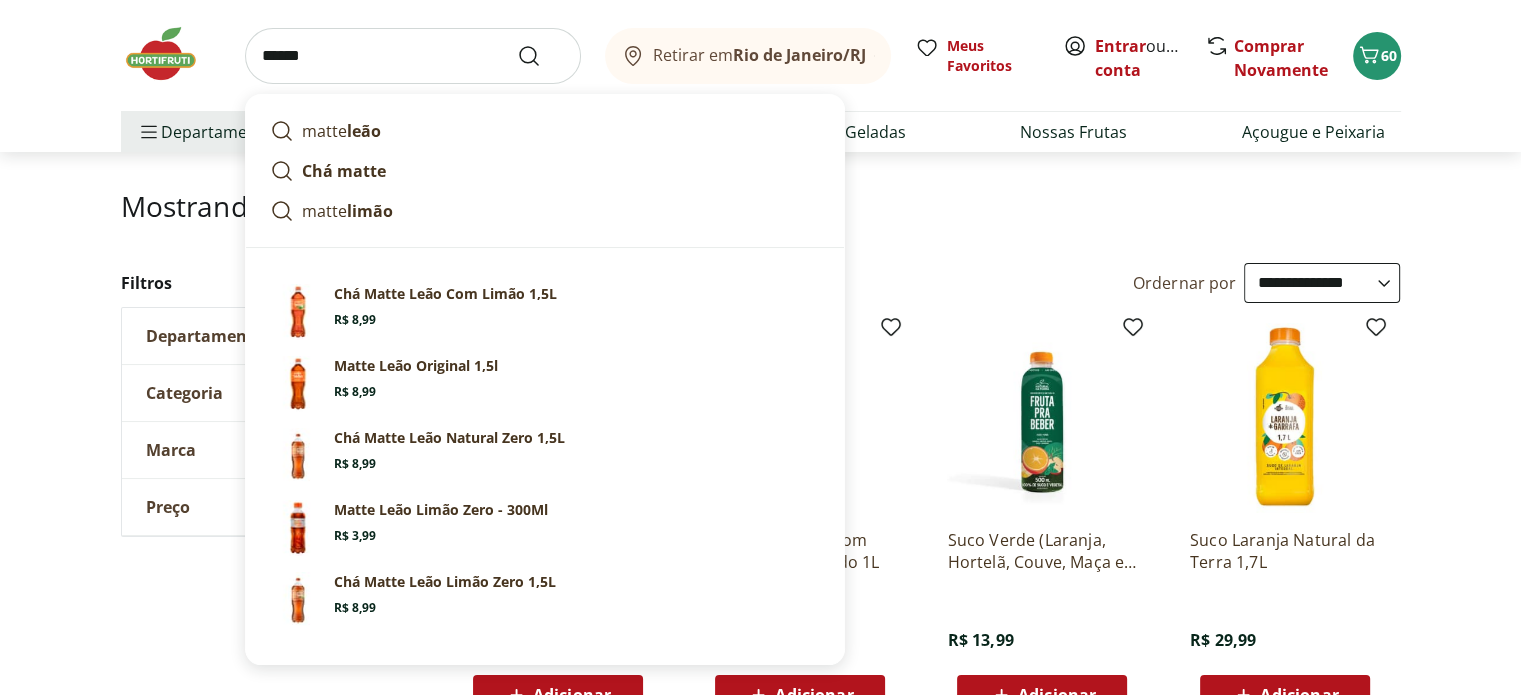 type on "*****" 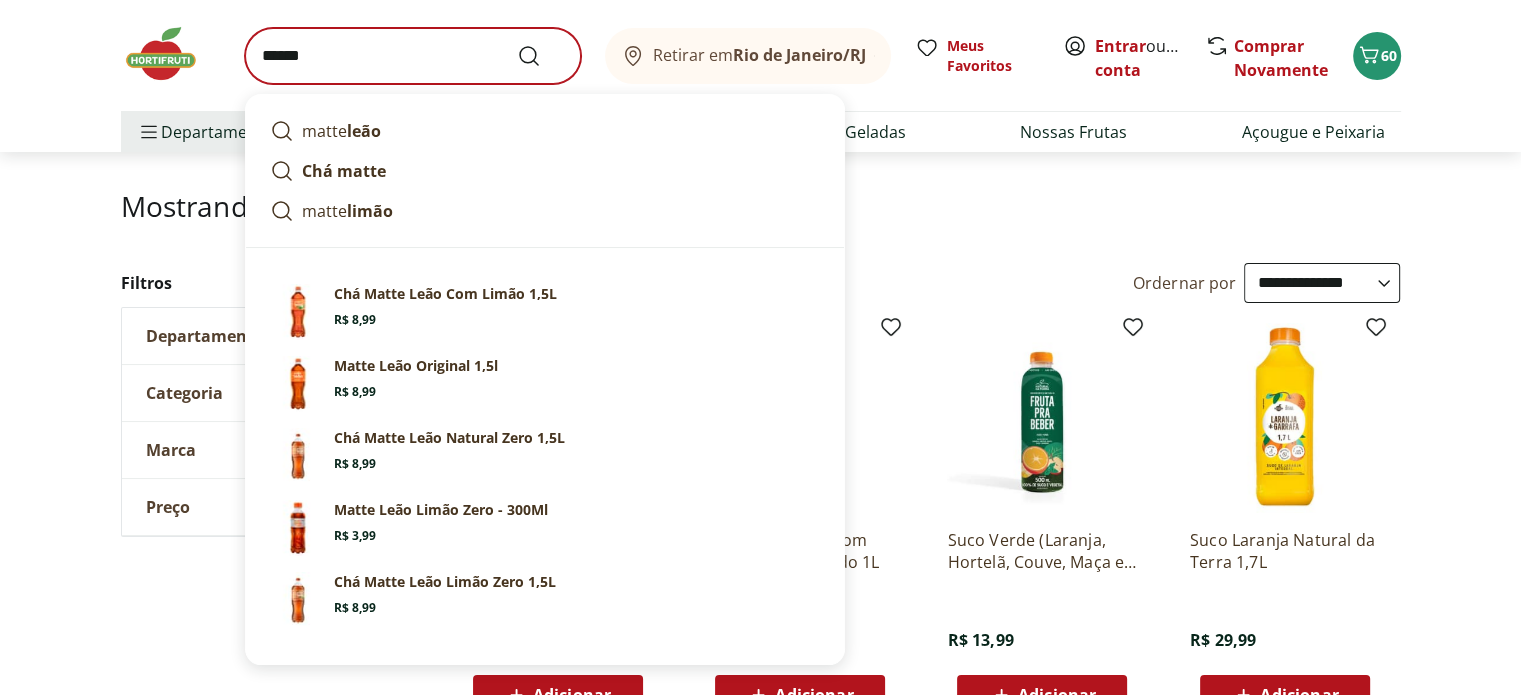 scroll, scrollTop: 0, scrollLeft: 0, axis: both 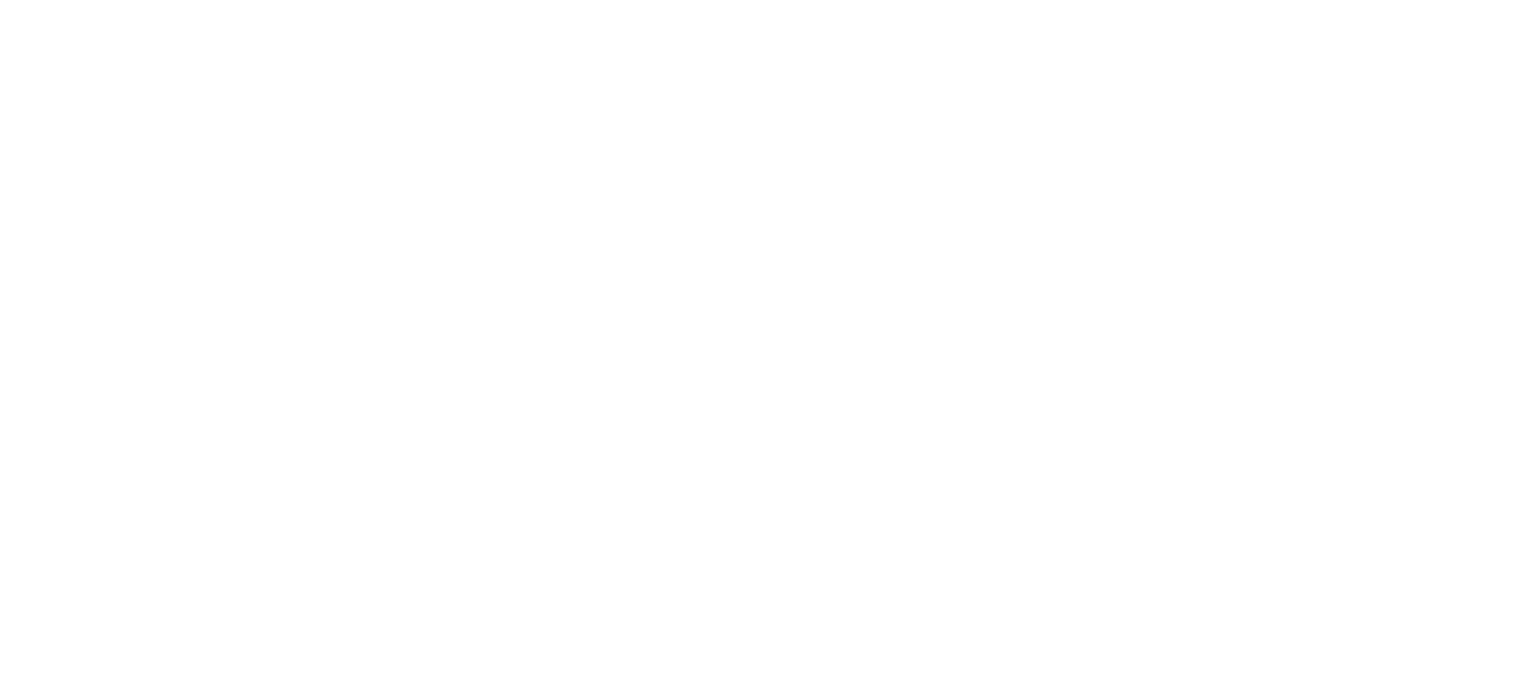 select on "**********" 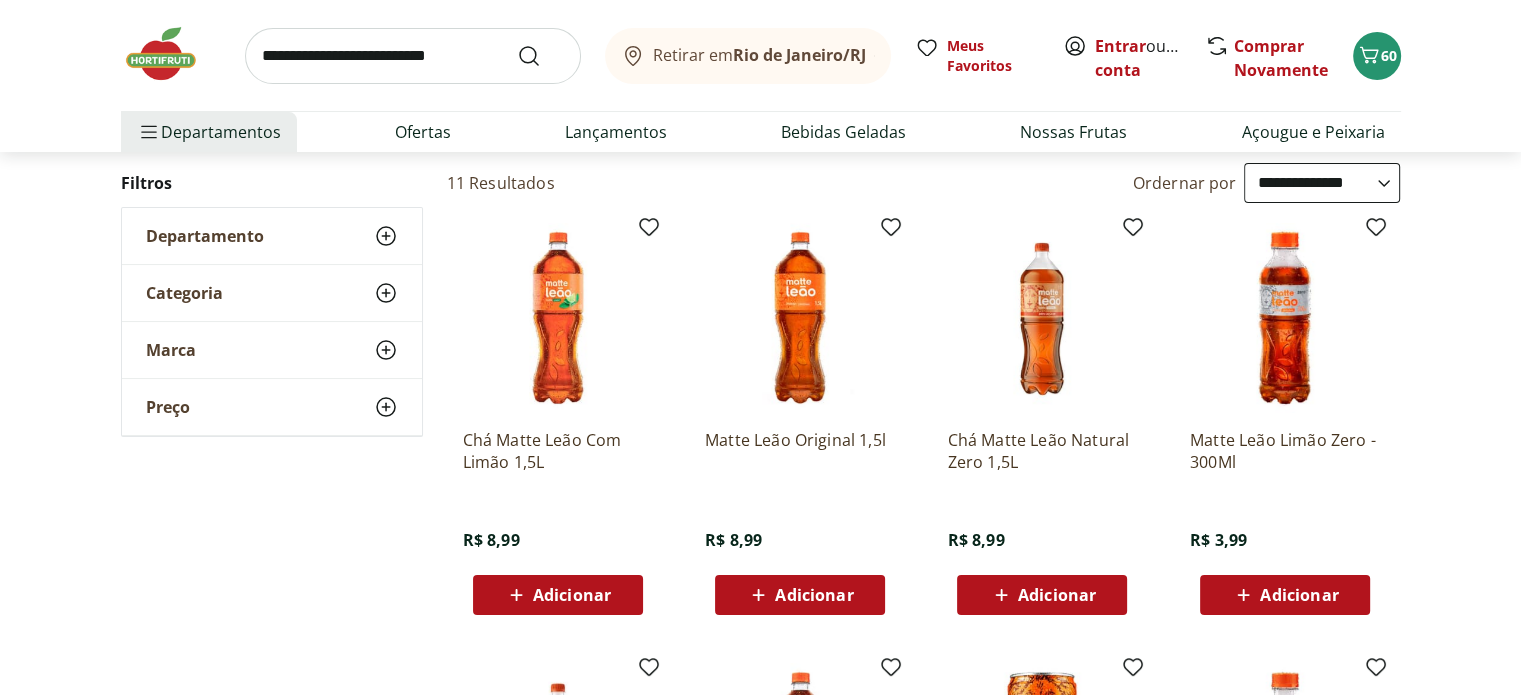 scroll, scrollTop: 300, scrollLeft: 0, axis: vertical 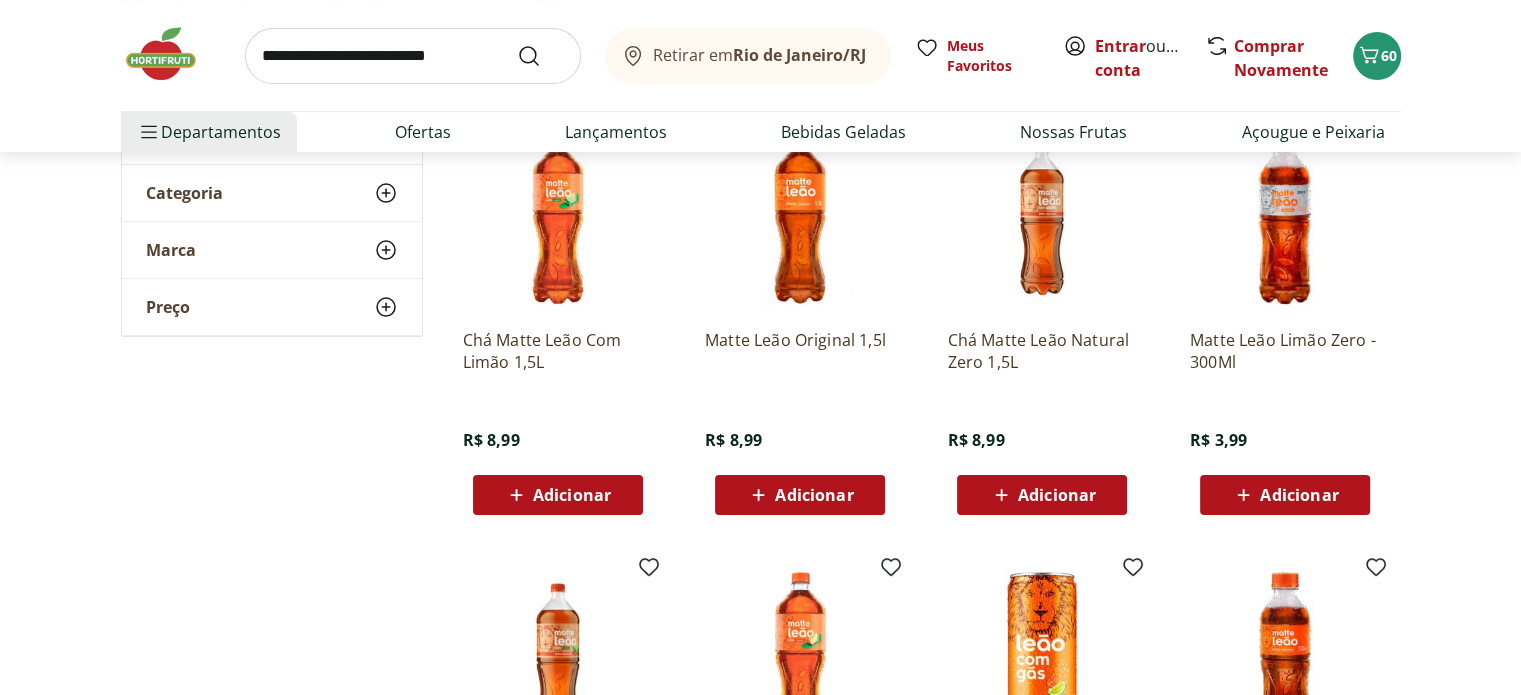click on "Adicionar" at bounding box center (558, 495) 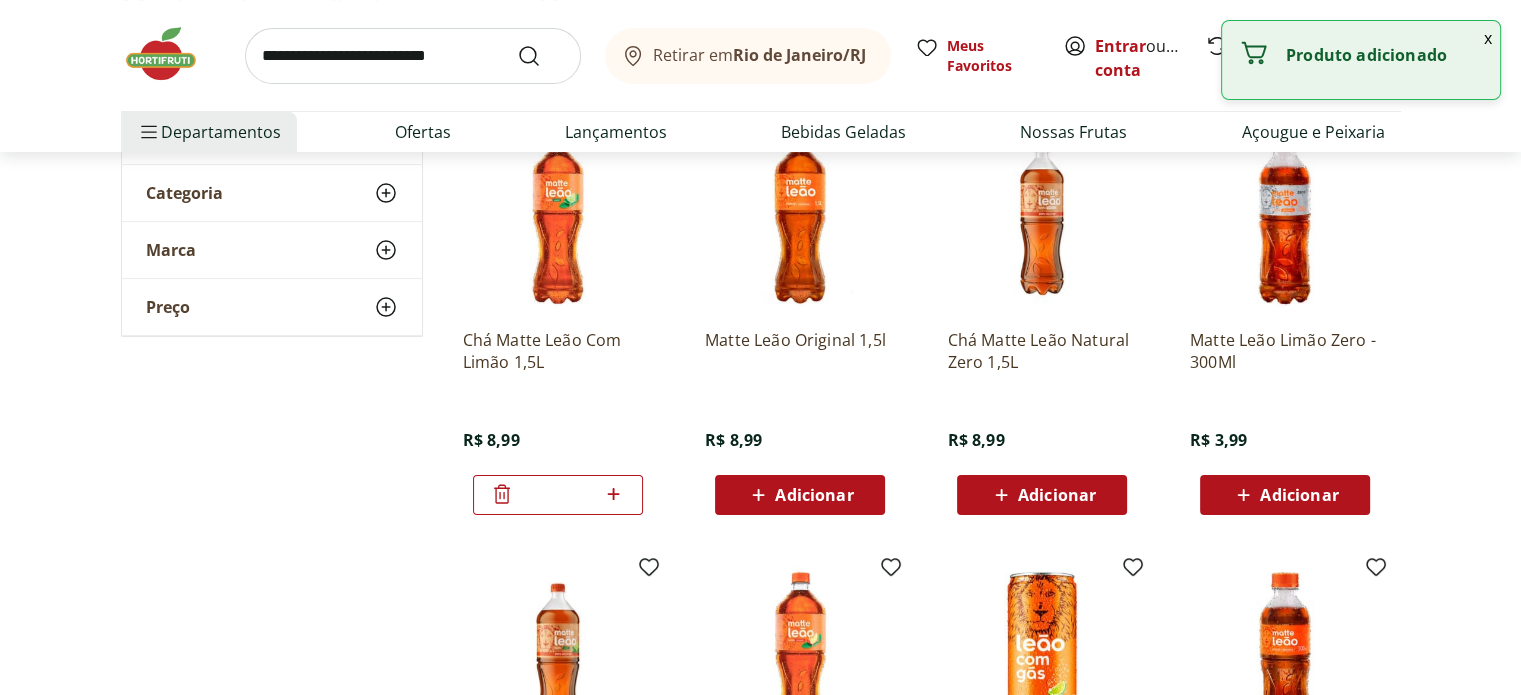 click 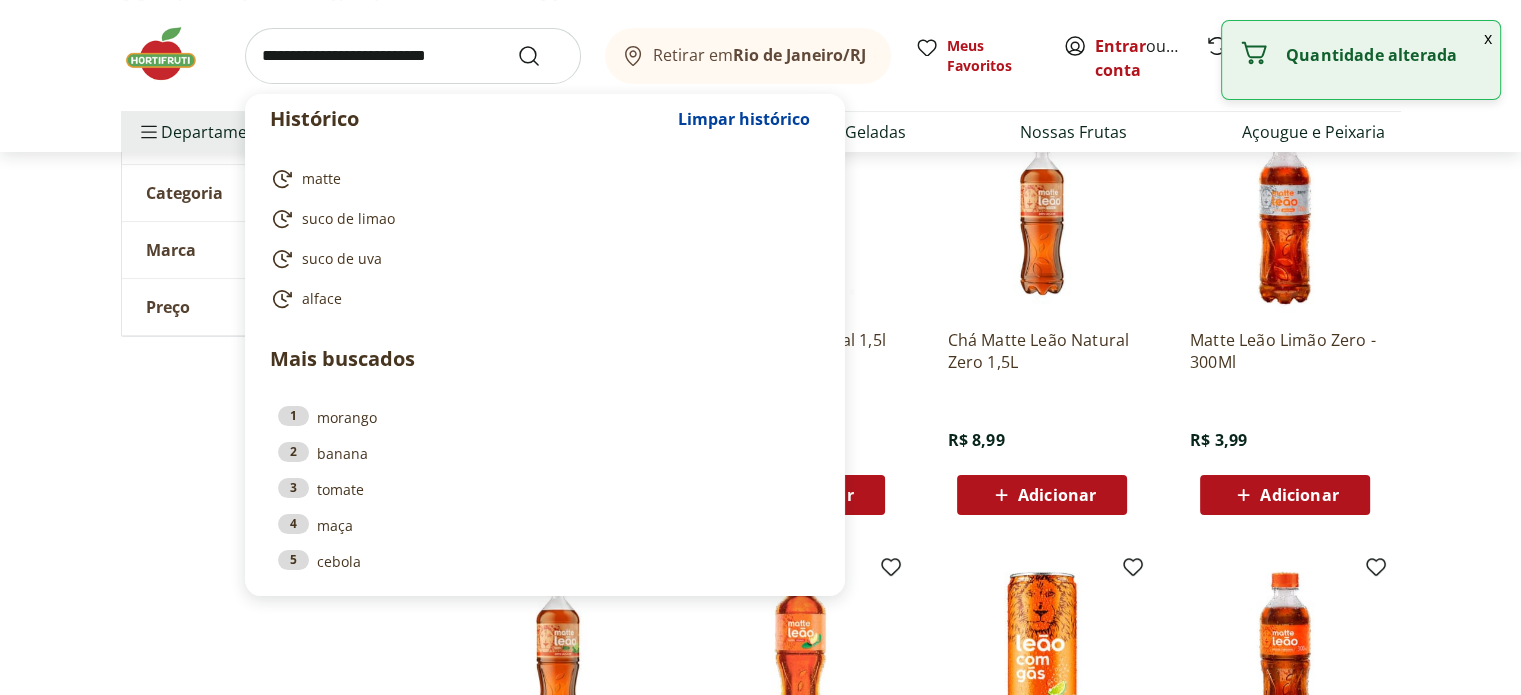 click at bounding box center (413, 56) 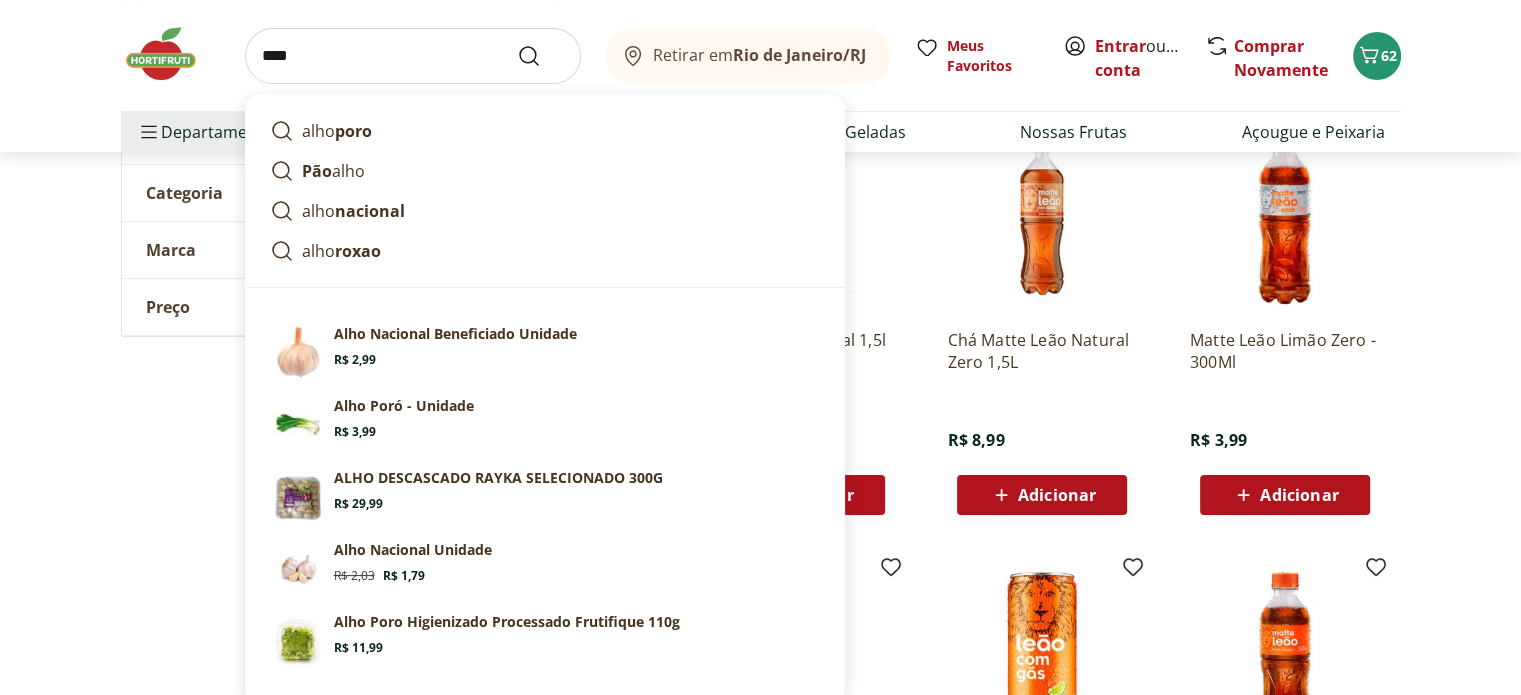 type on "****" 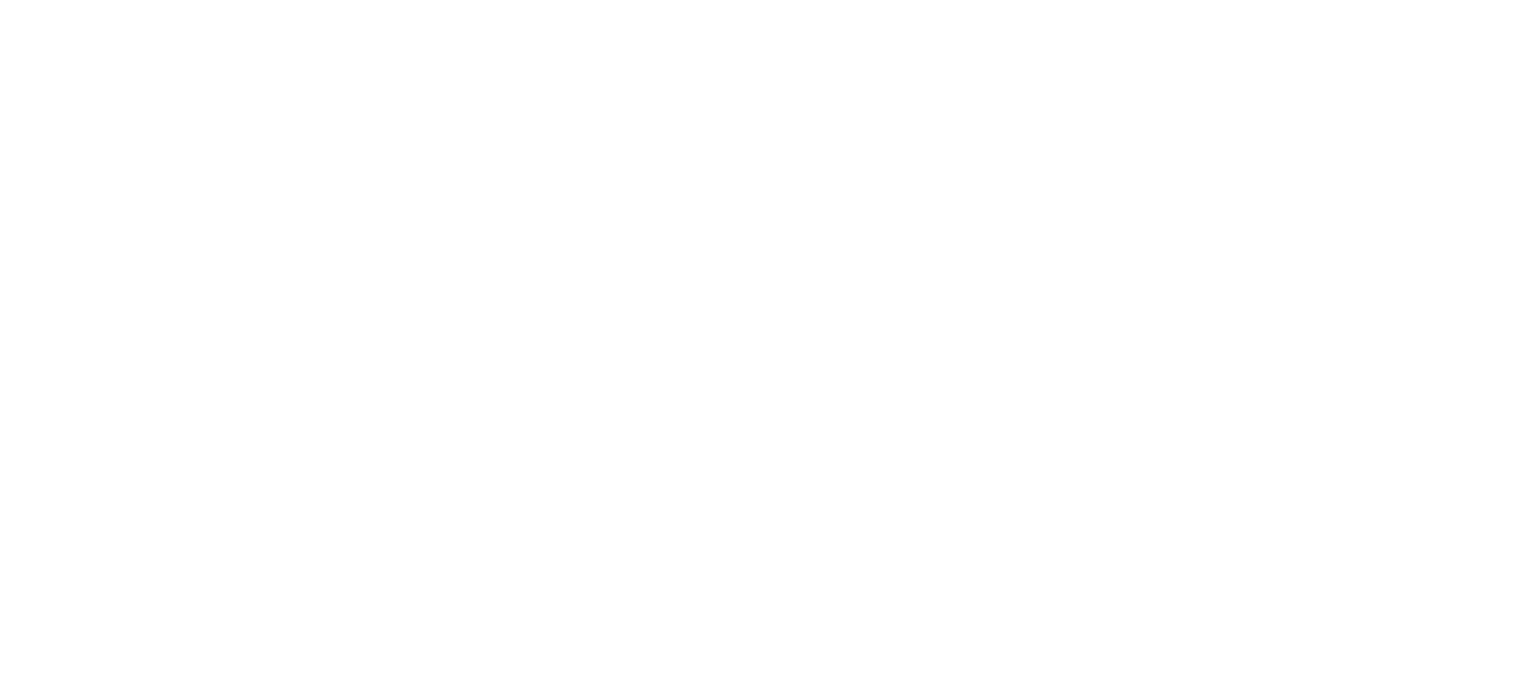 scroll, scrollTop: 0, scrollLeft: 0, axis: both 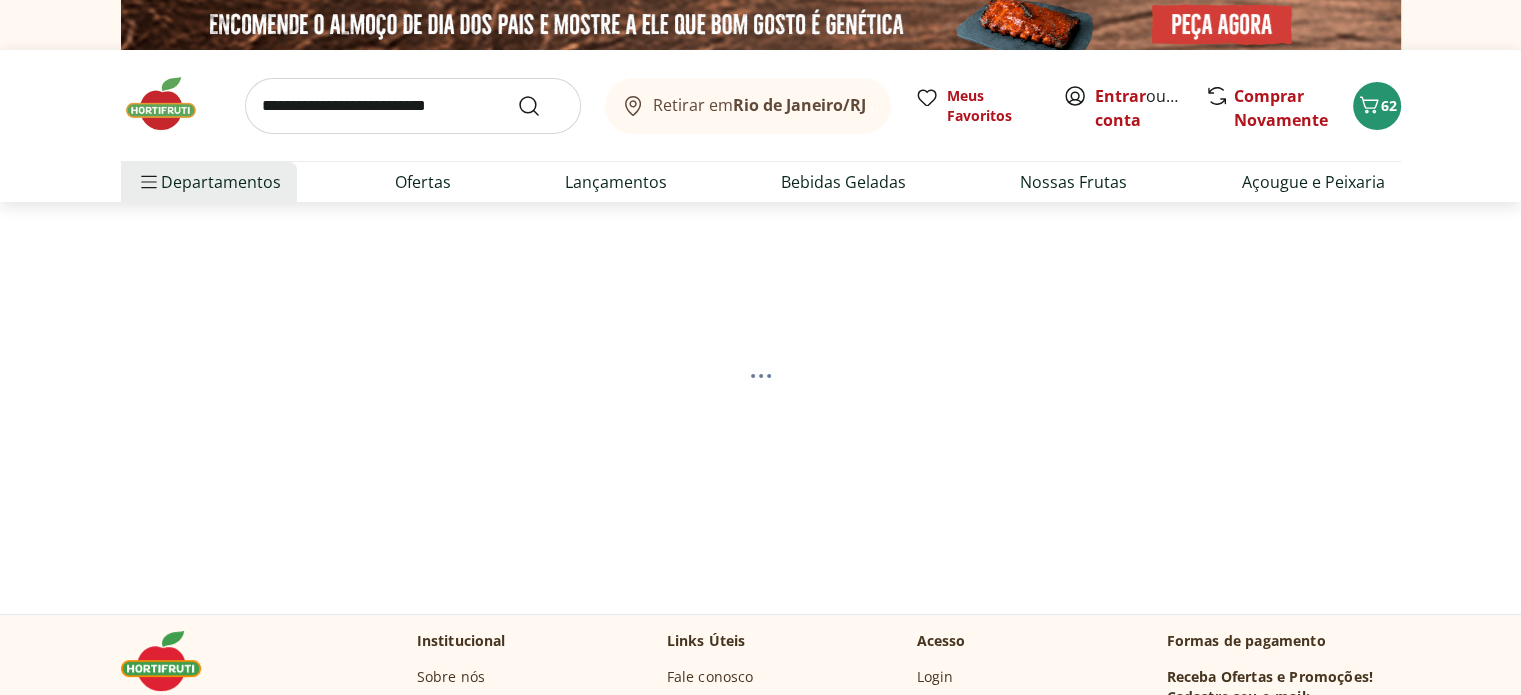 select on "**********" 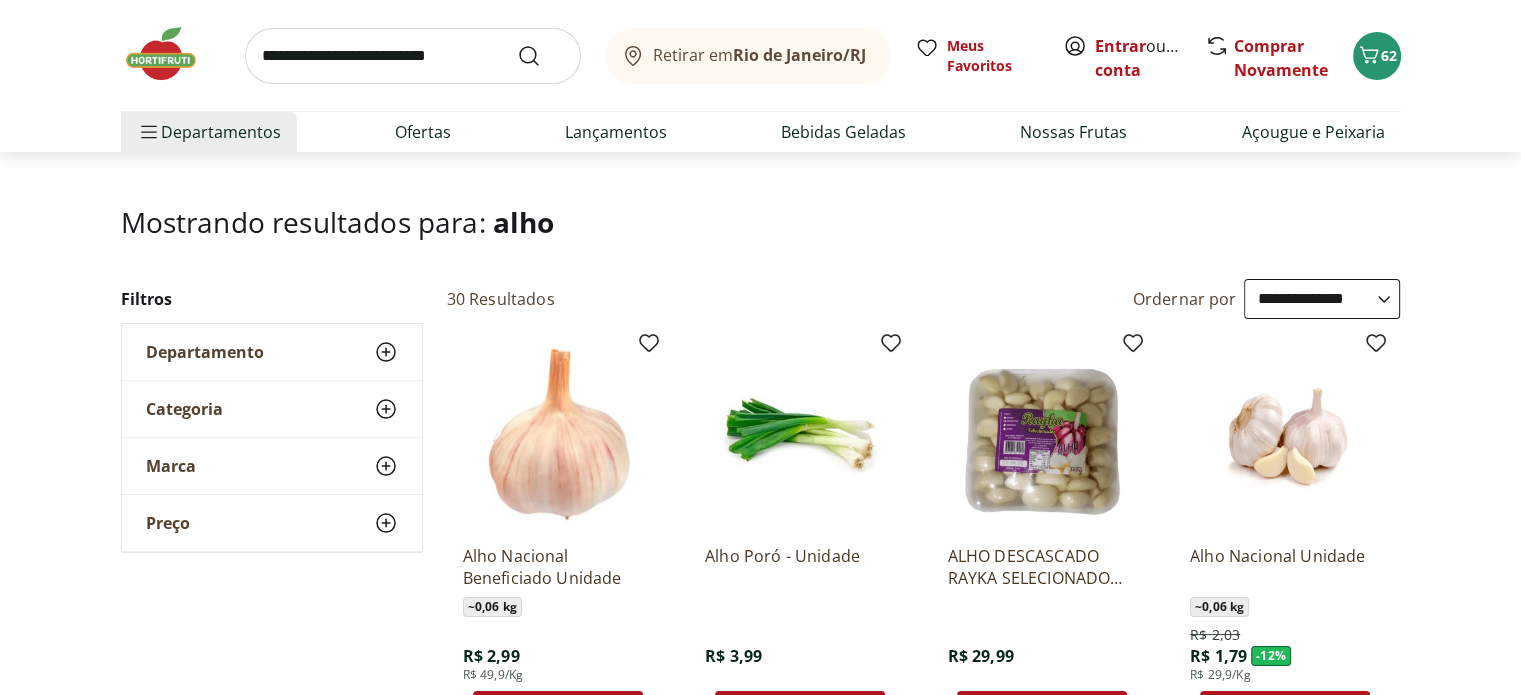 scroll, scrollTop: 200, scrollLeft: 0, axis: vertical 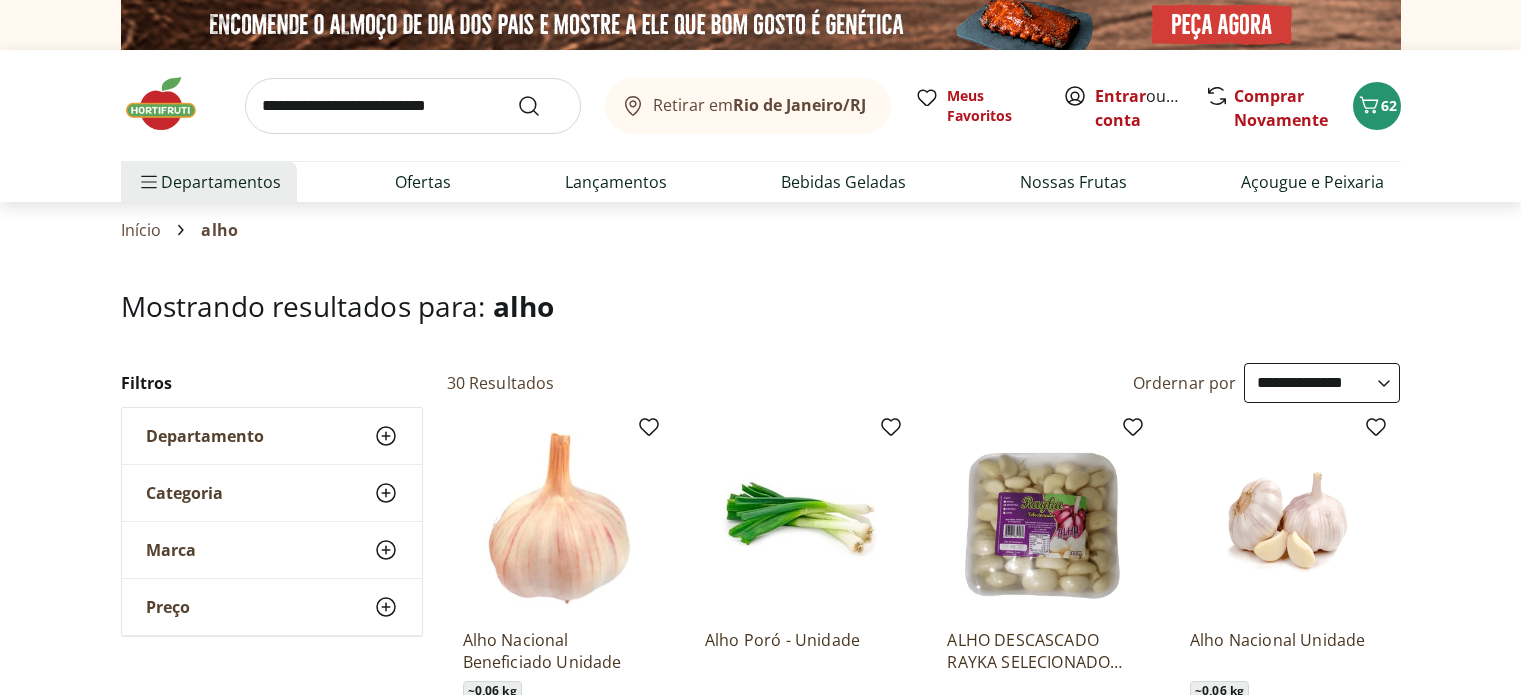 select on "**********" 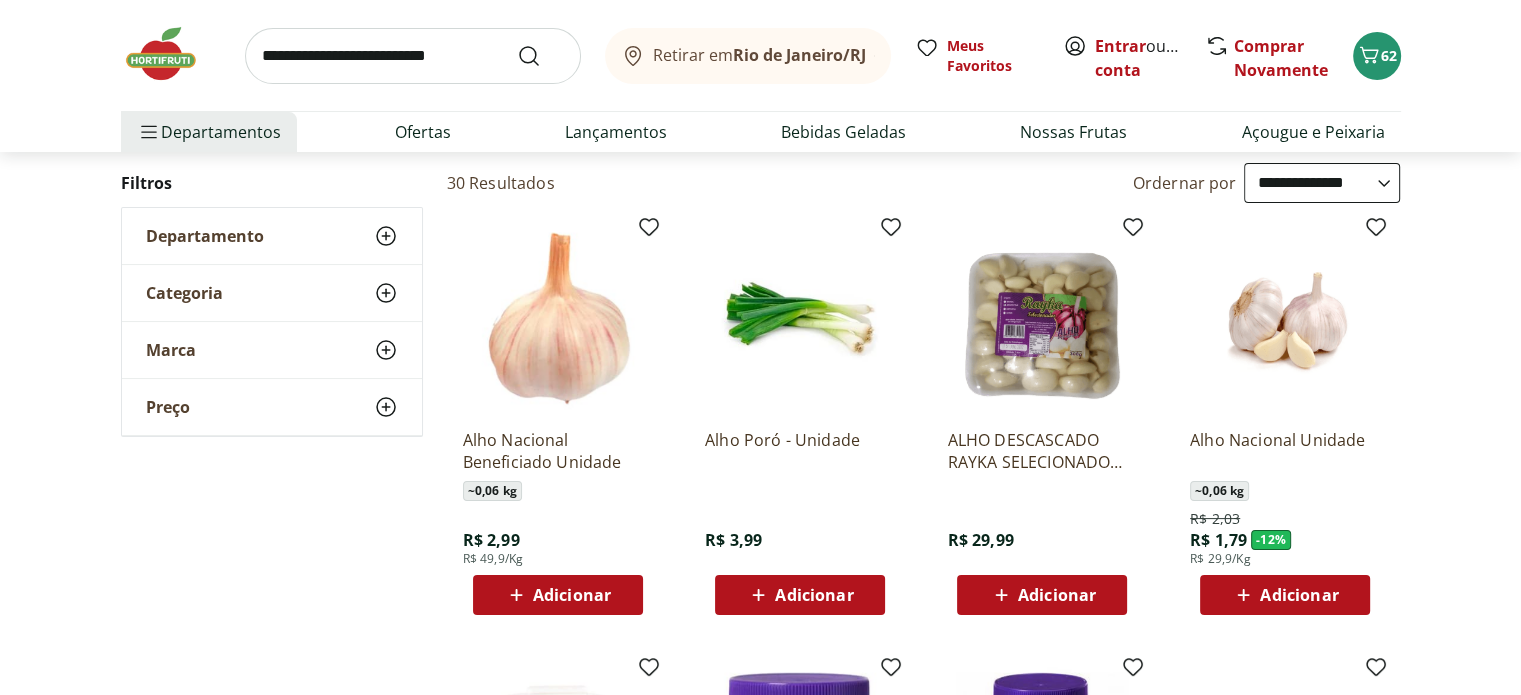 scroll, scrollTop: 0, scrollLeft: 0, axis: both 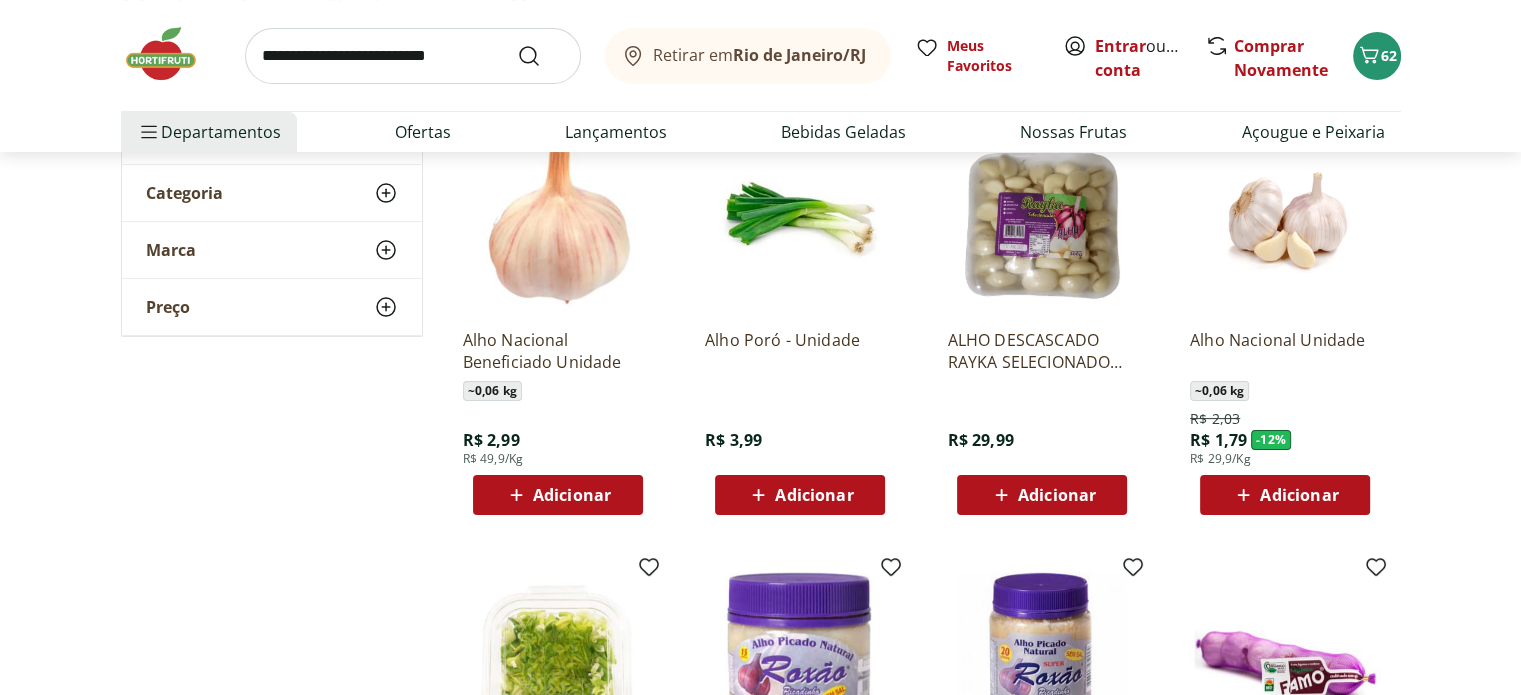 click on "Adicionar" at bounding box center [1299, 495] 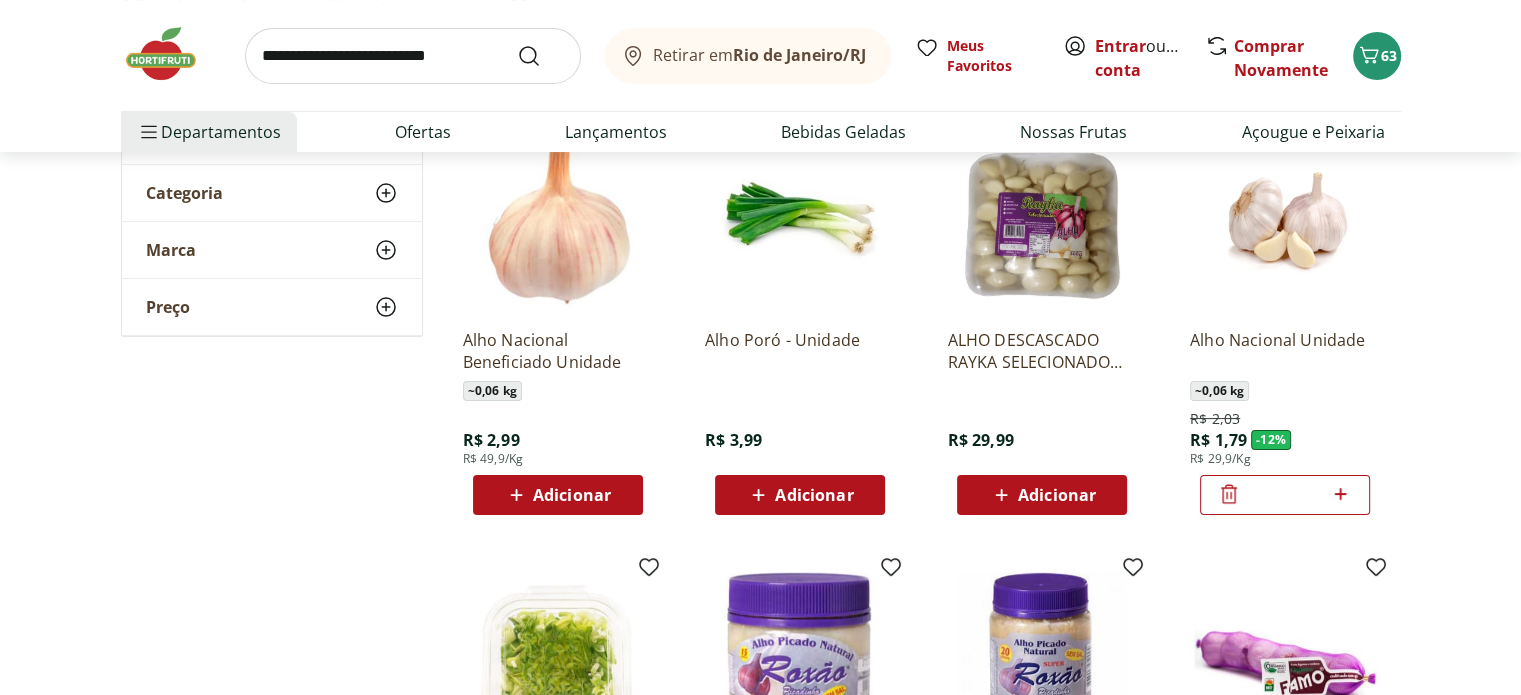 click 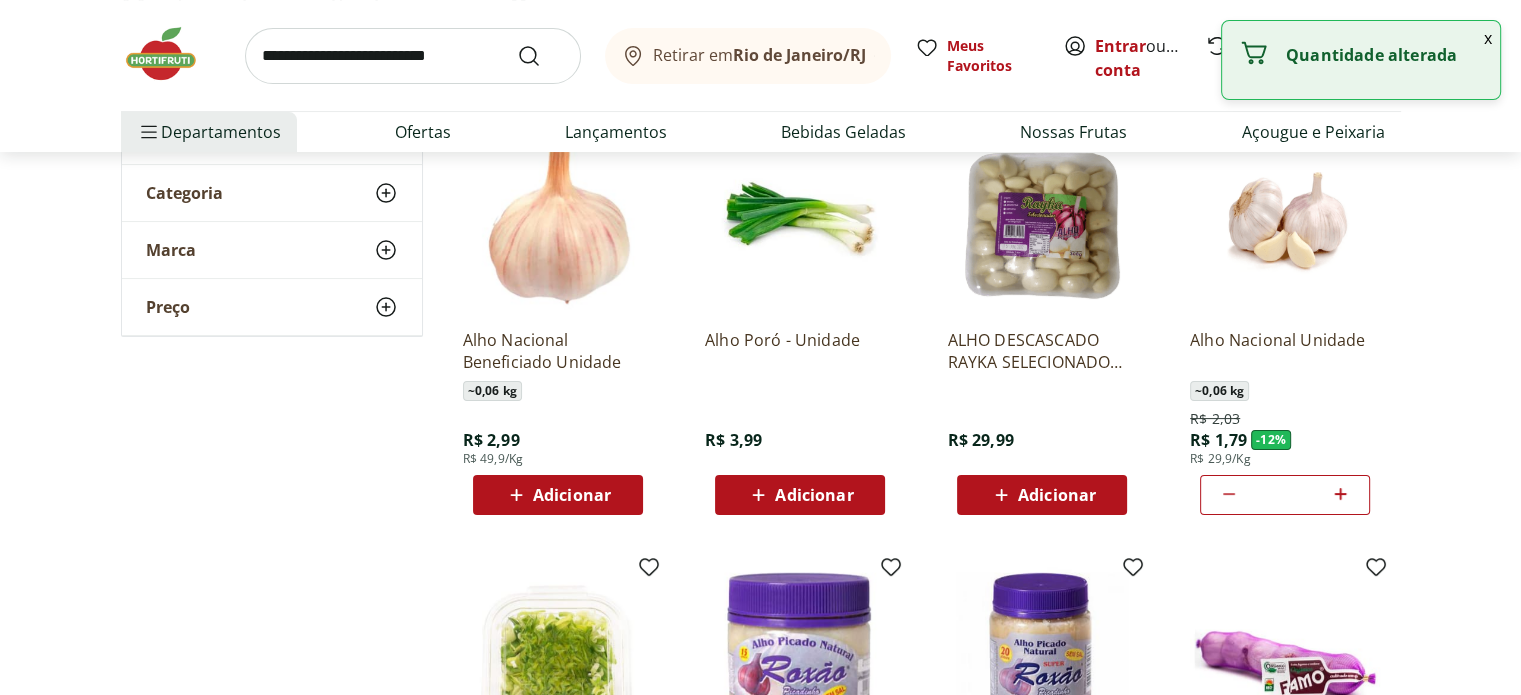 click 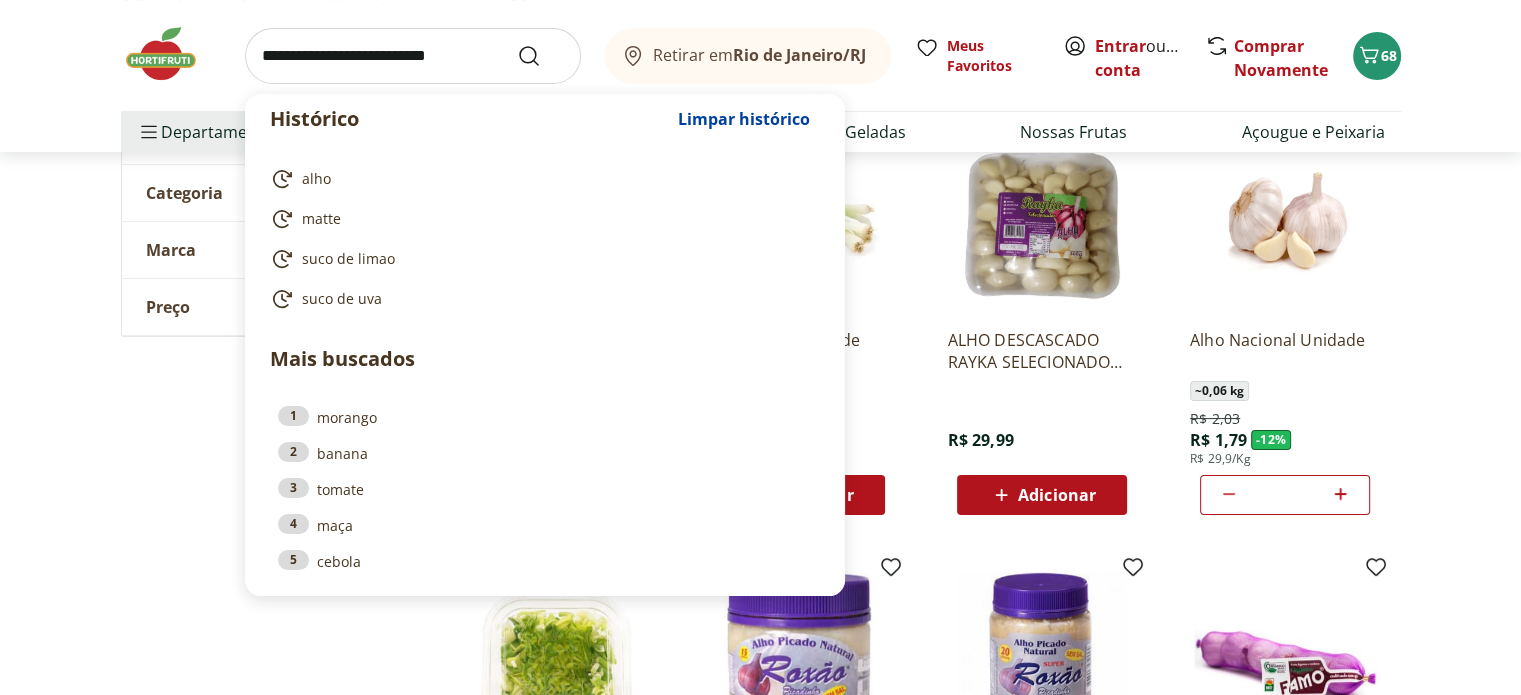 click at bounding box center (413, 56) 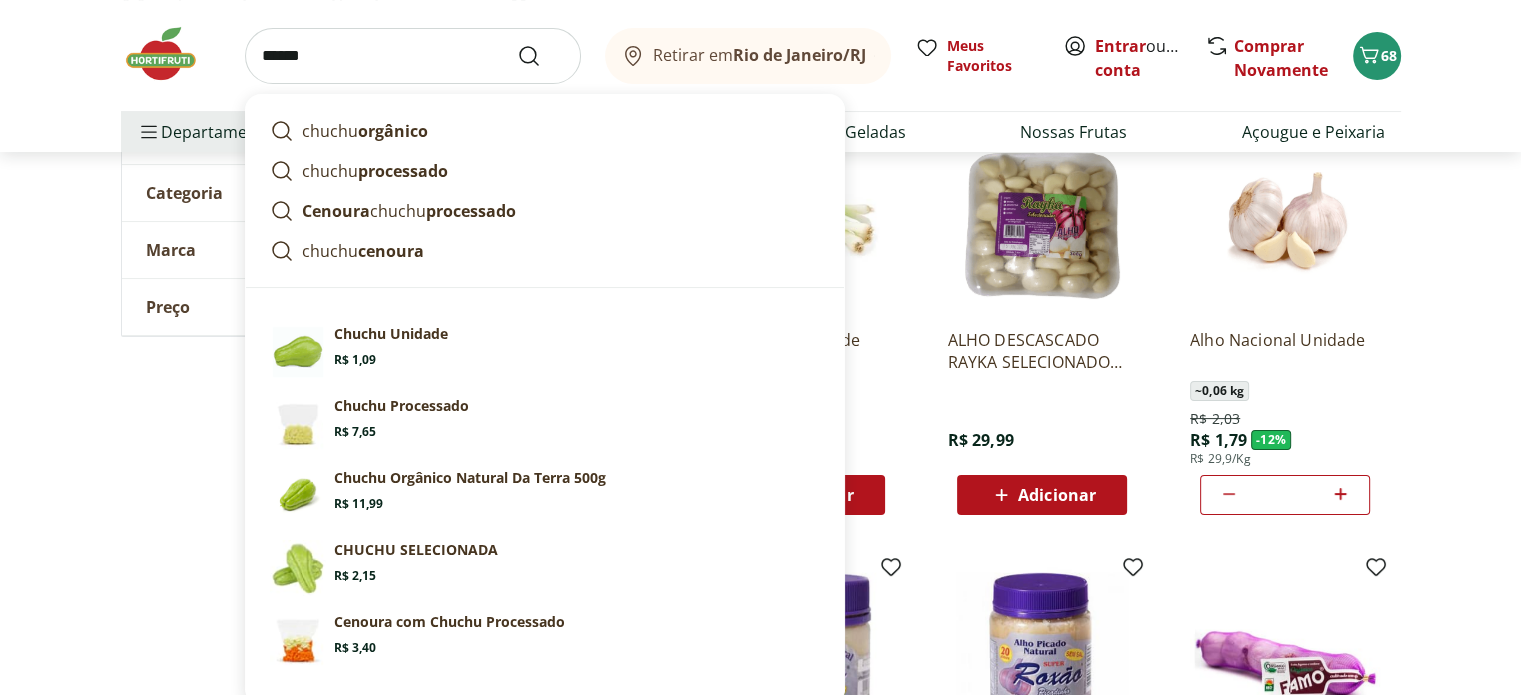 type on "******" 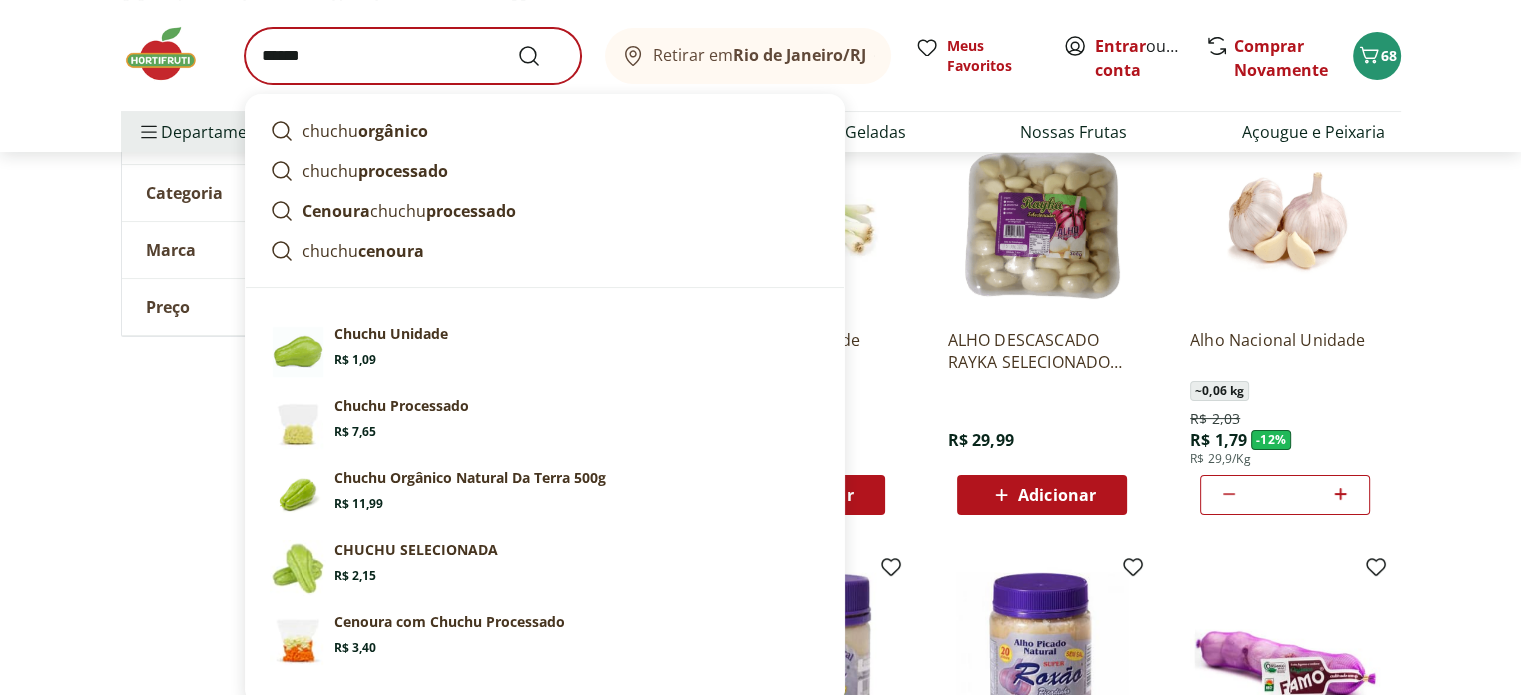 scroll, scrollTop: 0, scrollLeft: 0, axis: both 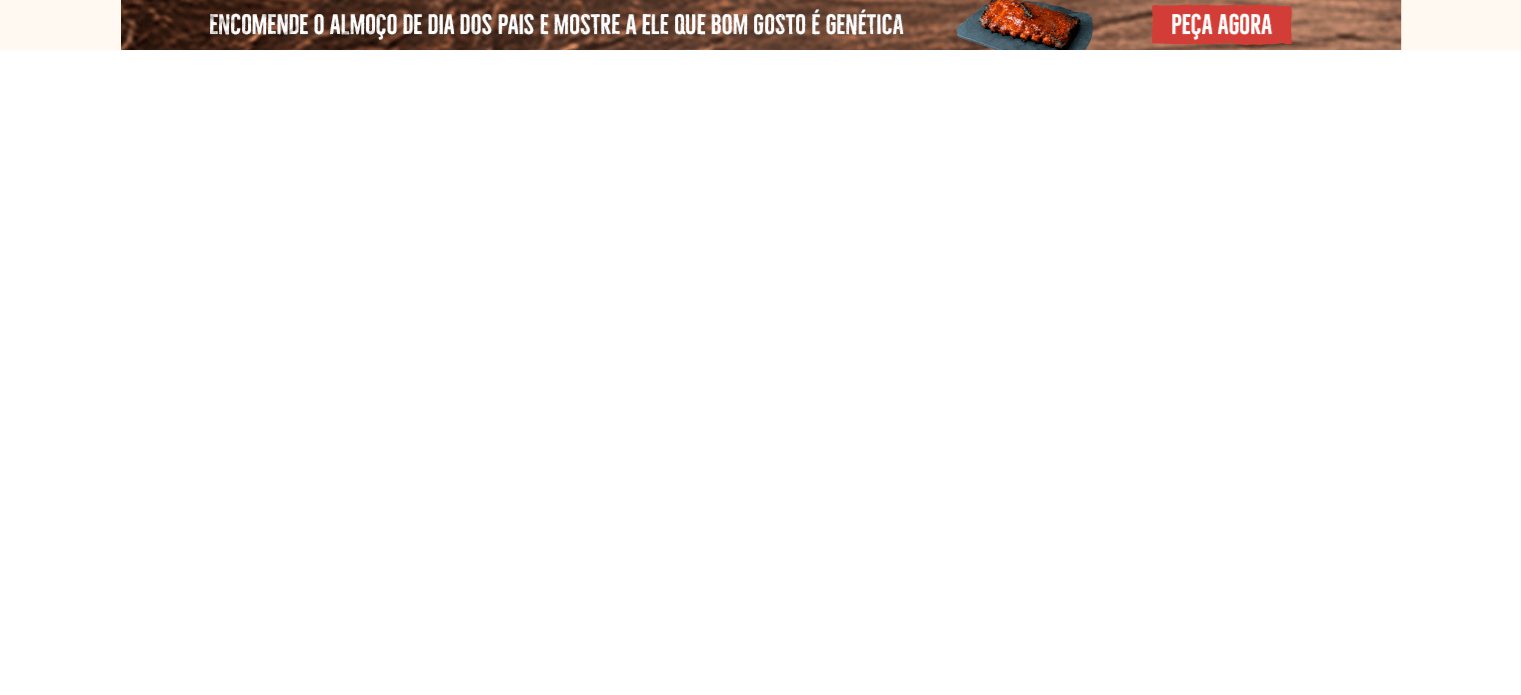 select on "**********" 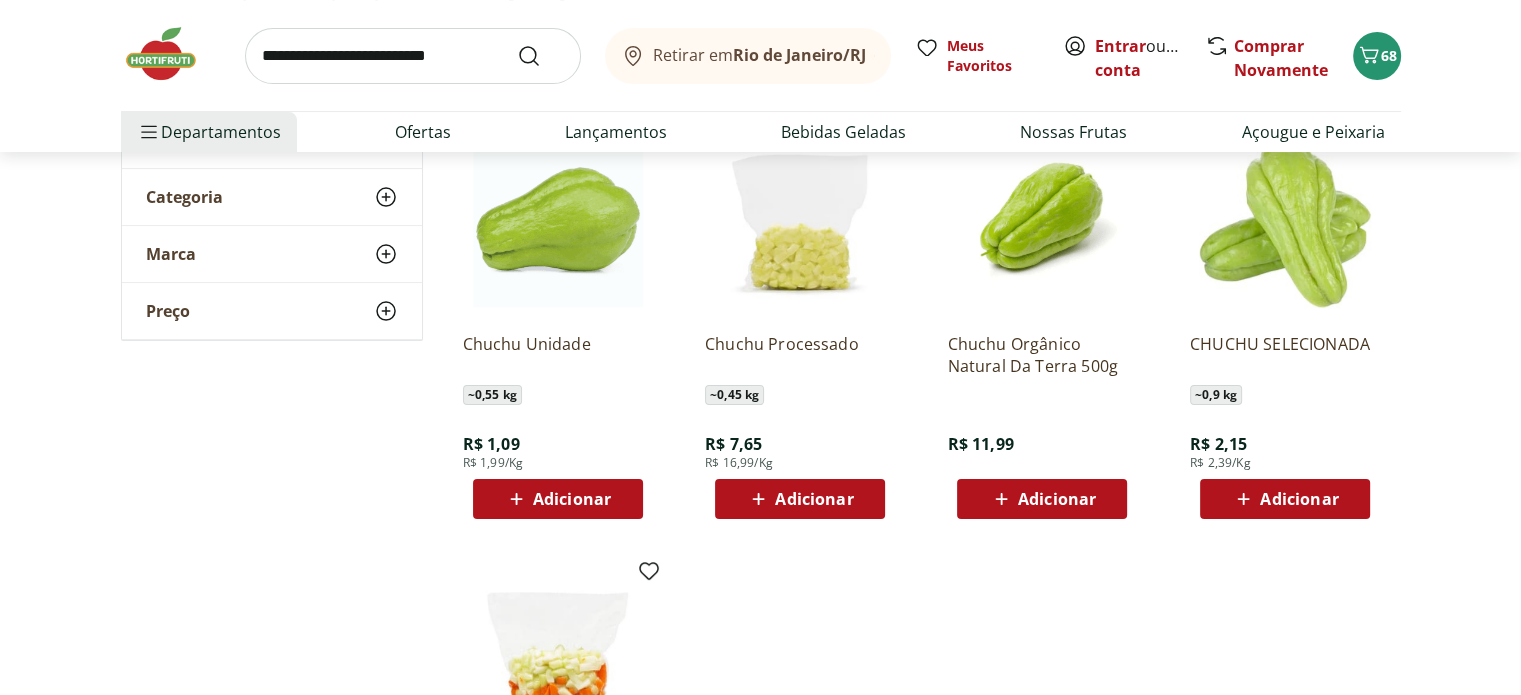 scroll, scrollTop: 300, scrollLeft: 0, axis: vertical 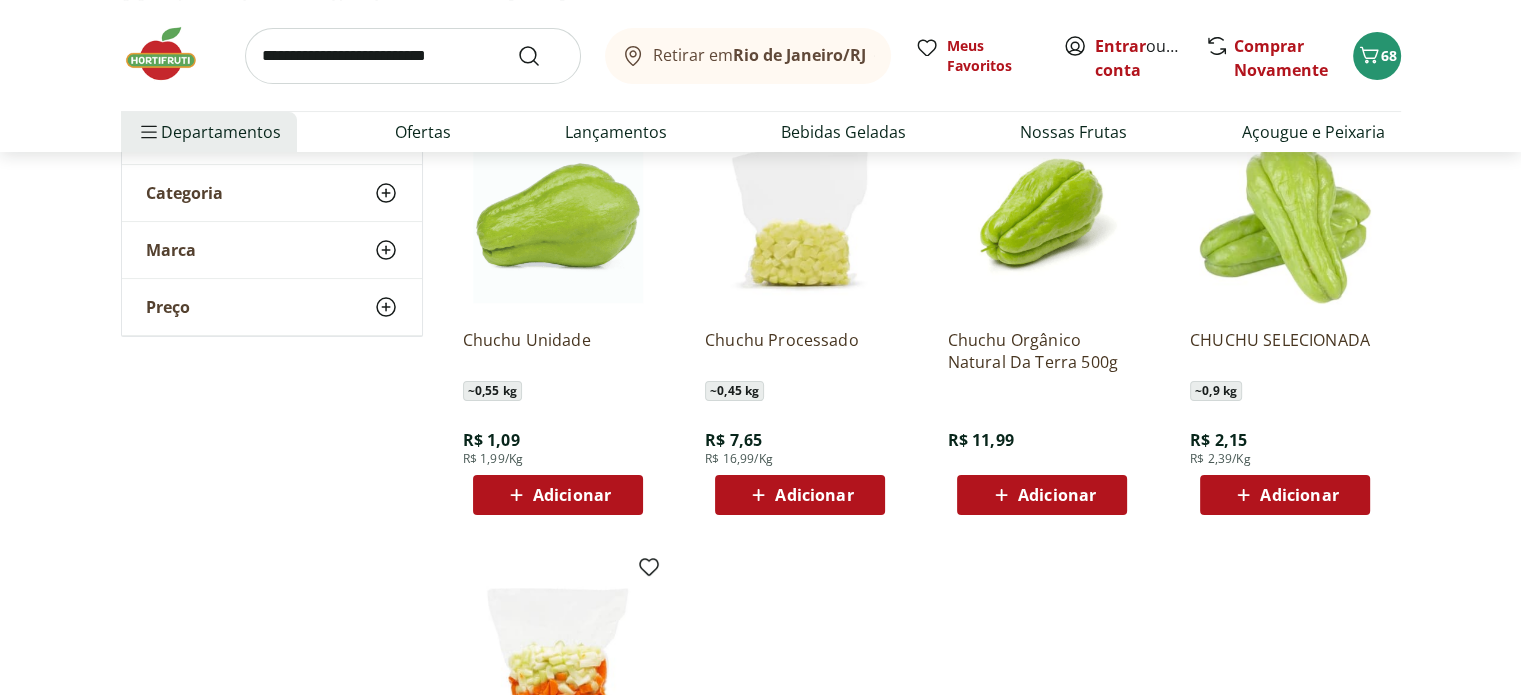click on "Adicionar" at bounding box center (558, 495) 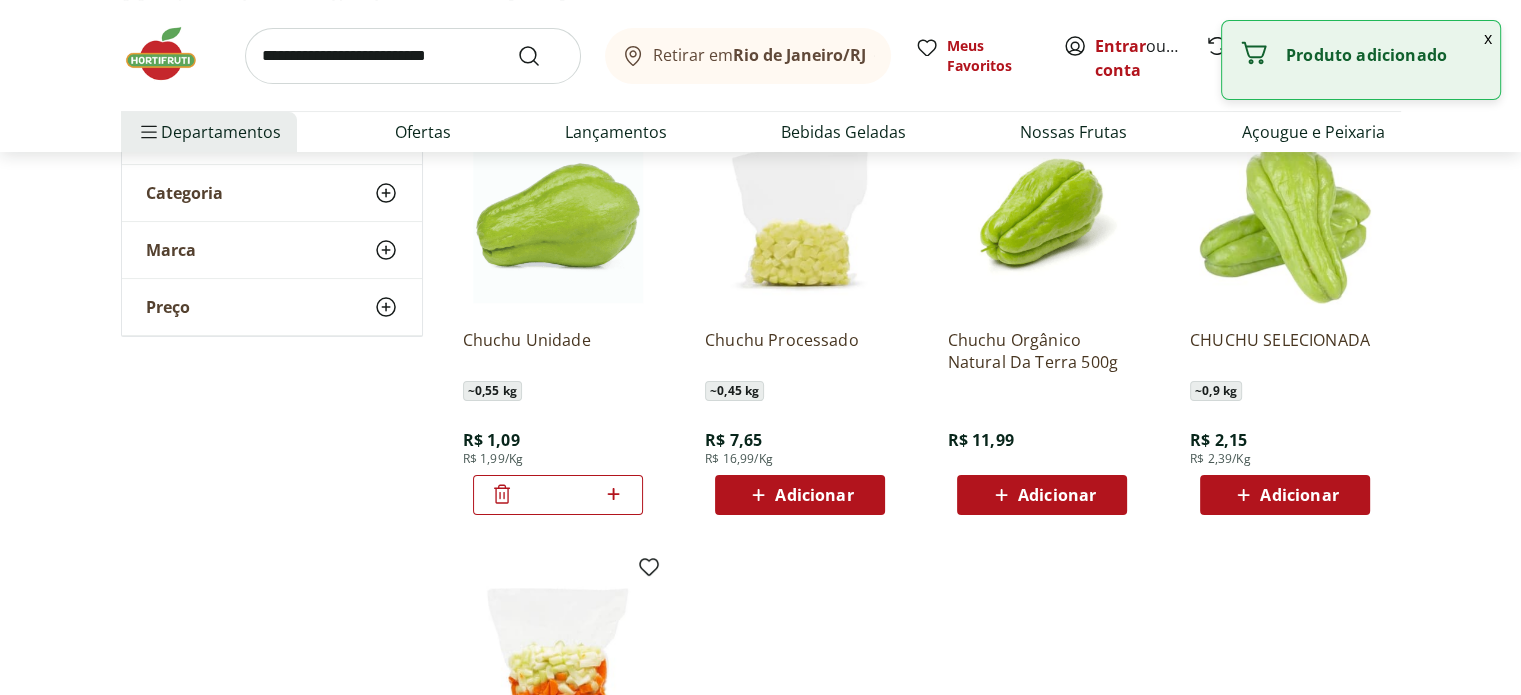 click 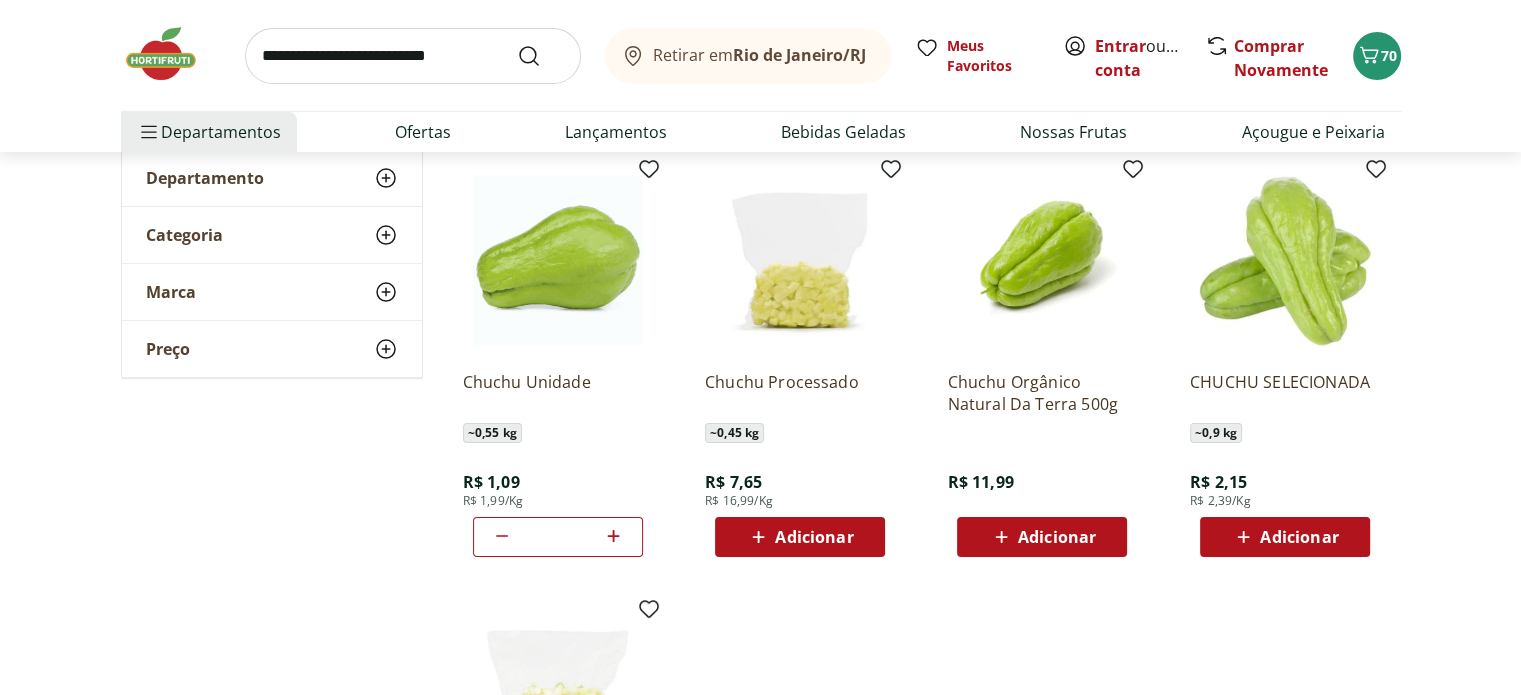 scroll, scrollTop: 200, scrollLeft: 0, axis: vertical 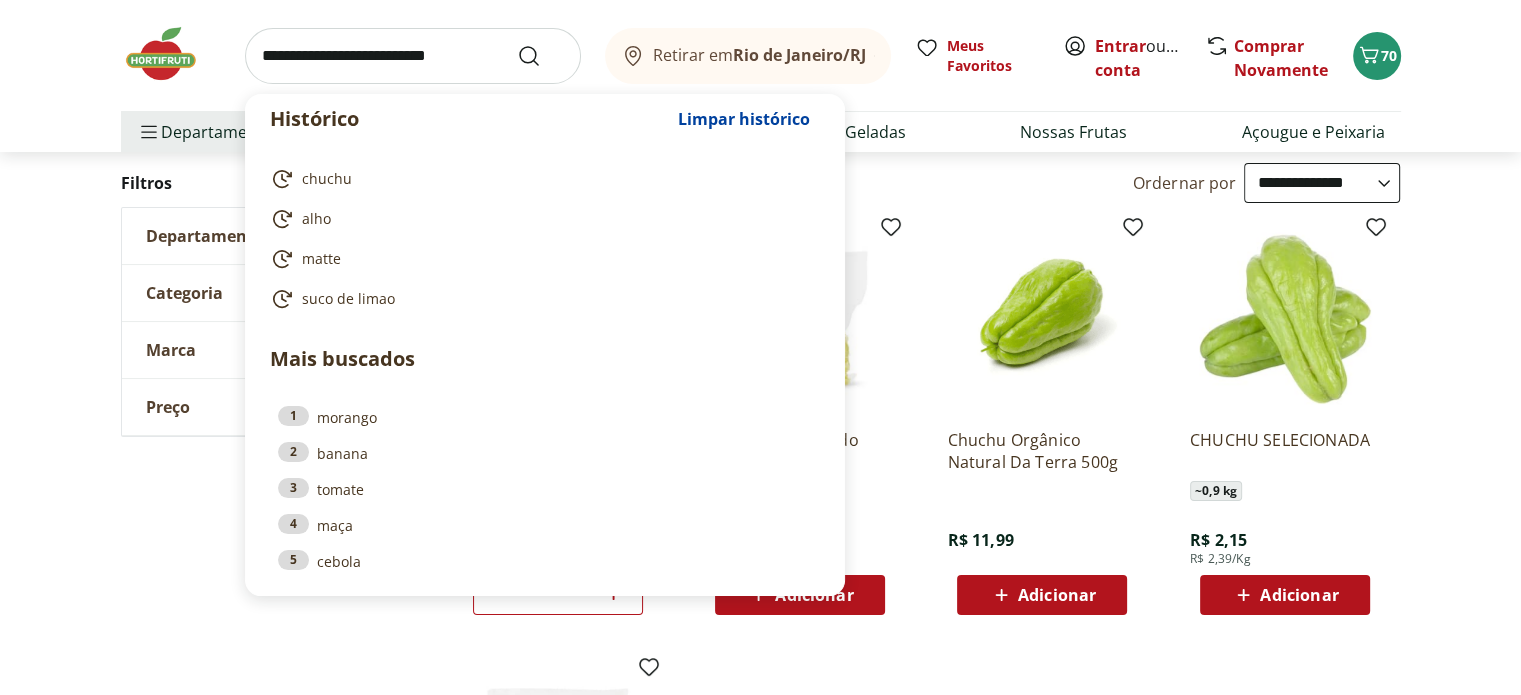 click at bounding box center (413, 56) 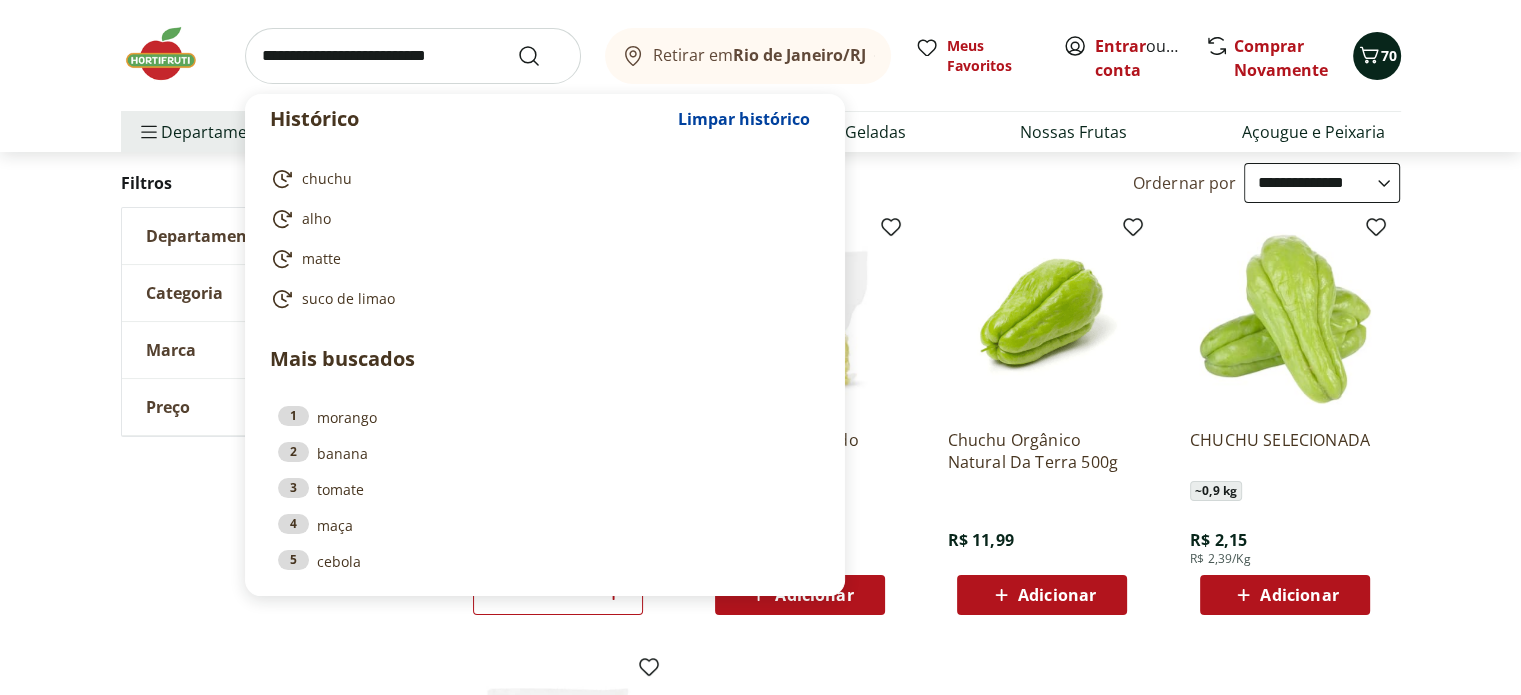 click on "70" at bounding box center (1389, 55) 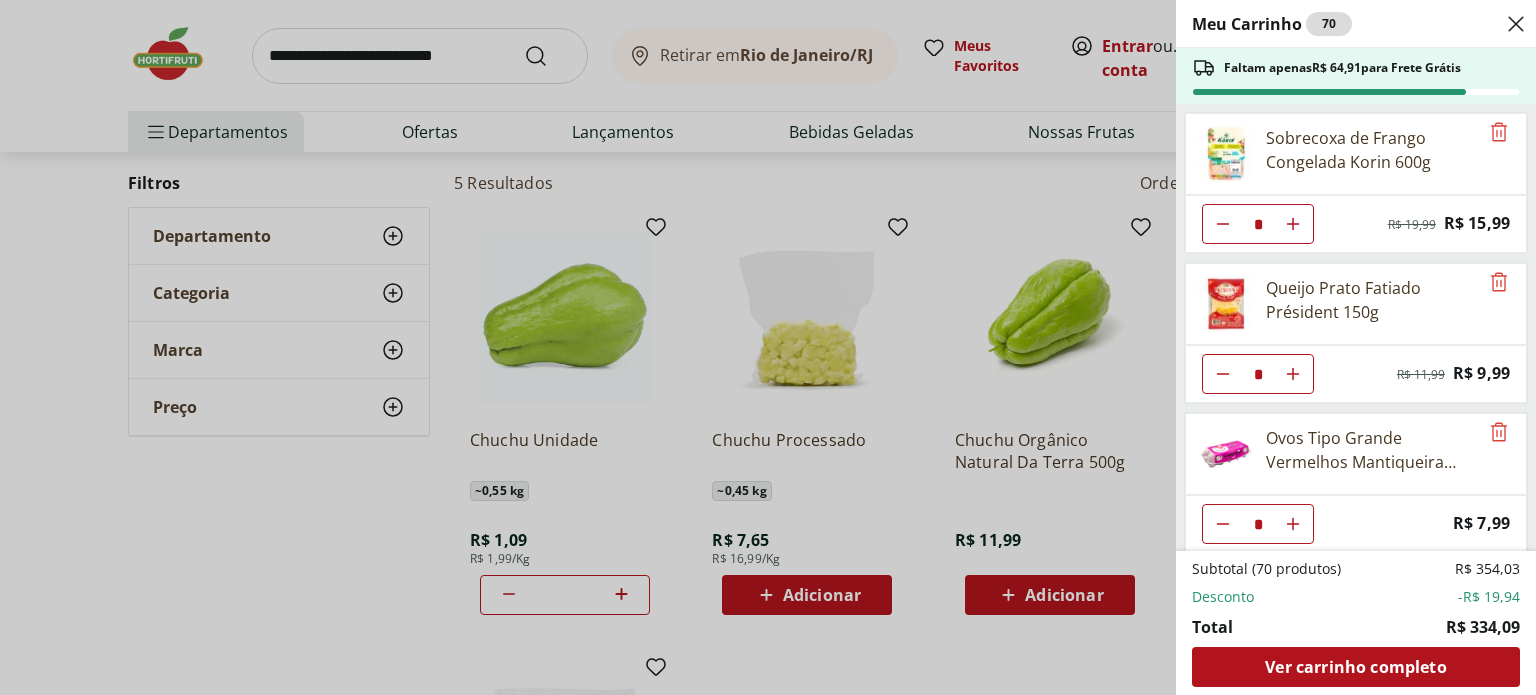 click on "Meu Carrinho 70 Faltam apenas  R$ 64,91  para Frete Grátis Sobrecoxa de Frango Congelada Korin 600g * Original price: R$ 19,99 Price: R$ 15,99 Queijo Prato Fatiado Président 150g * Original price: R$ 11,99 Price: R$ 9,99 Ovos Tipo Grande Vermelhos Mantiqueira Happy Eggs 10 Unidades * Price: R$ 7,99 Ovos de Codorna com 30 unidades * Price: R$ 10,99 Queijo Cottage Verde Campo 200g * Price: R$ 11,49 Requeijão Cremoso Natural da Terra 180g * Price: R$ 8,49 Leite Integral Ninho 1 Litro * Price: R$ 9,99 Leite Condensado Moça Tradicional Lata Nestlé 395G * Price: R$ 15,69 Cenoura Unidade * Price: R$ 0,72 Ervilha Partida Tipo 2 Yoki 400g * Price: R$ 11,69 Ervilha Suave Bonduelle 200G * Price: R$ 8,29 Tomate Italiano * Price: R$ 1,15 Tomate Mini Italiano Orgânico 300g * Price: R$ 9,99 Pepino Japonês Unidade * Price: R$ 1,98 Vagem Embalada 300g * Price: R$ 11,49 Brócolis Ninja Unidade * Price: R$ 9,99 Brócolis Congelado Natural Da Terra 300g * Price: R$ 4,49 Couve-Flor Unidade * Price: * *" at bounding box center (768, 347) 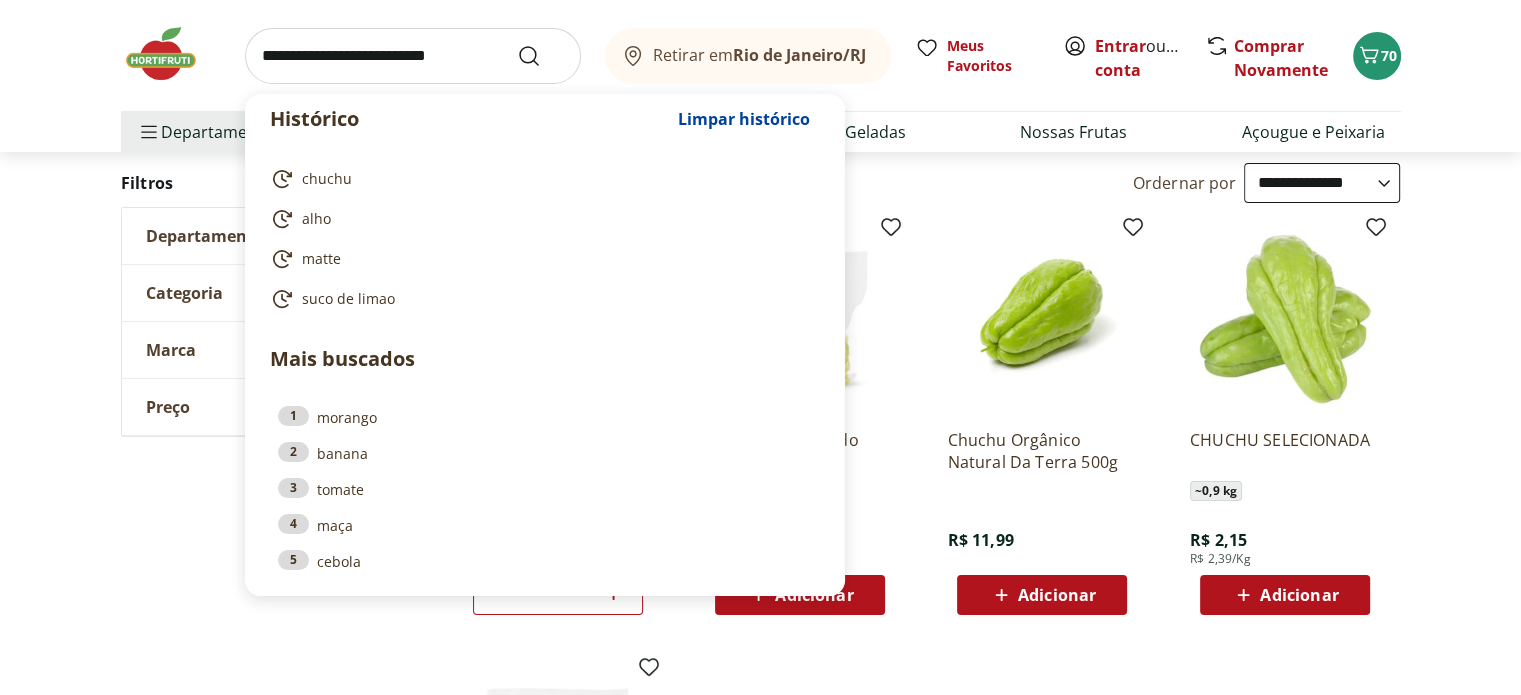 click at bounding box center [413, 56] 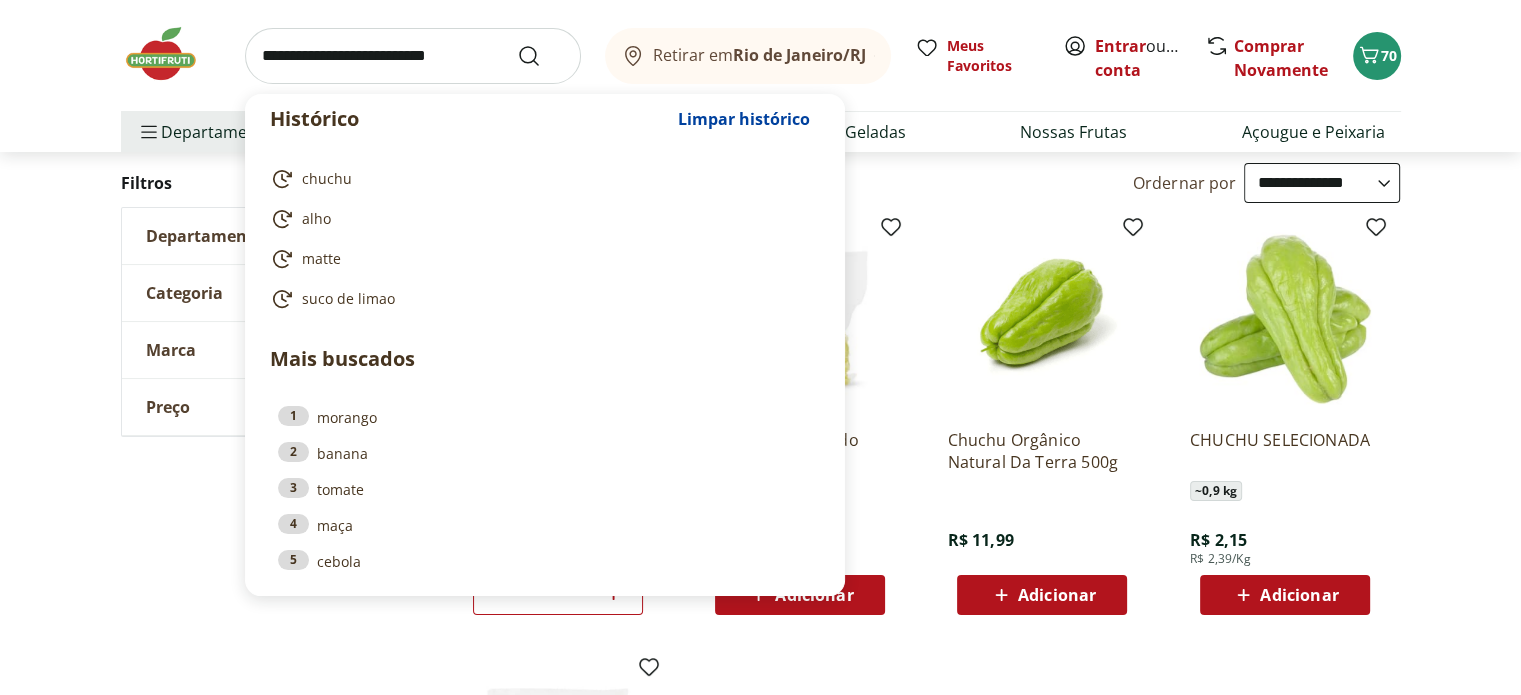 type on "*" 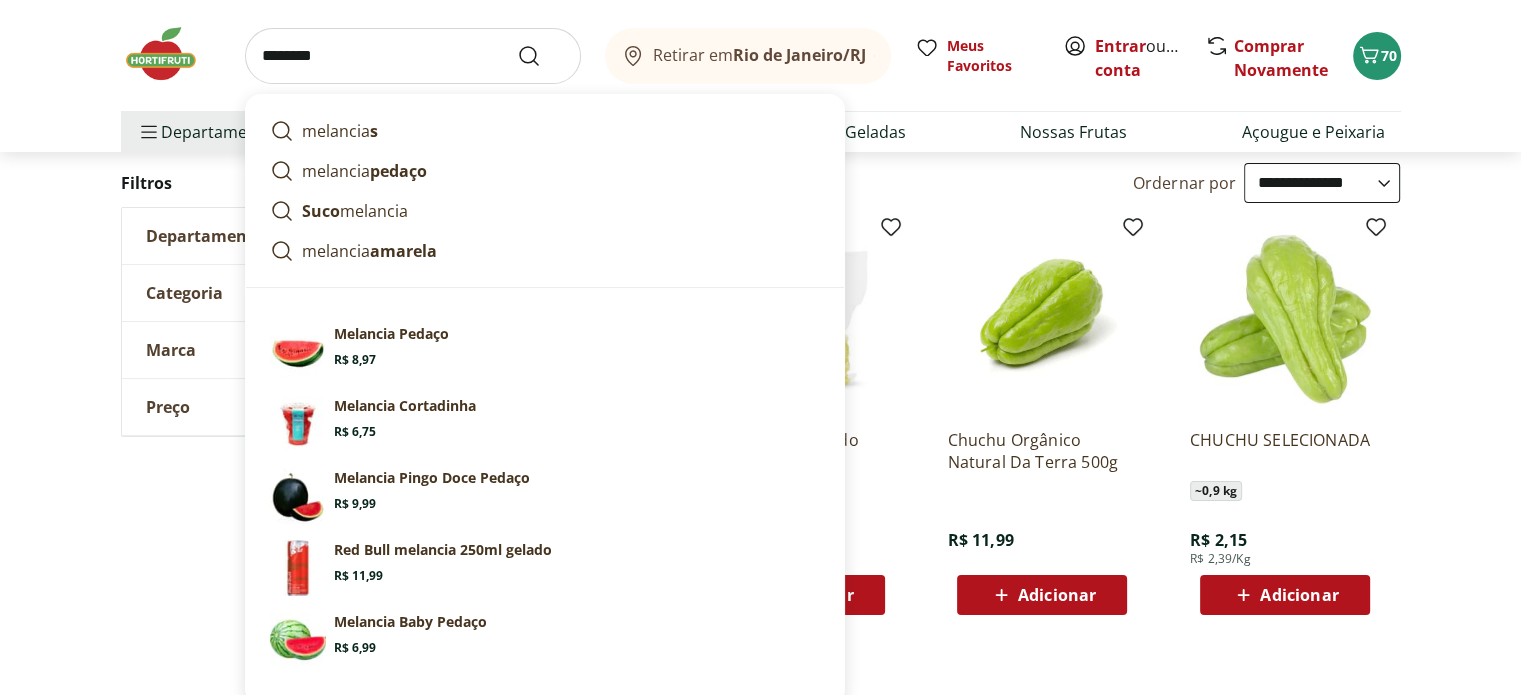 type on "********" 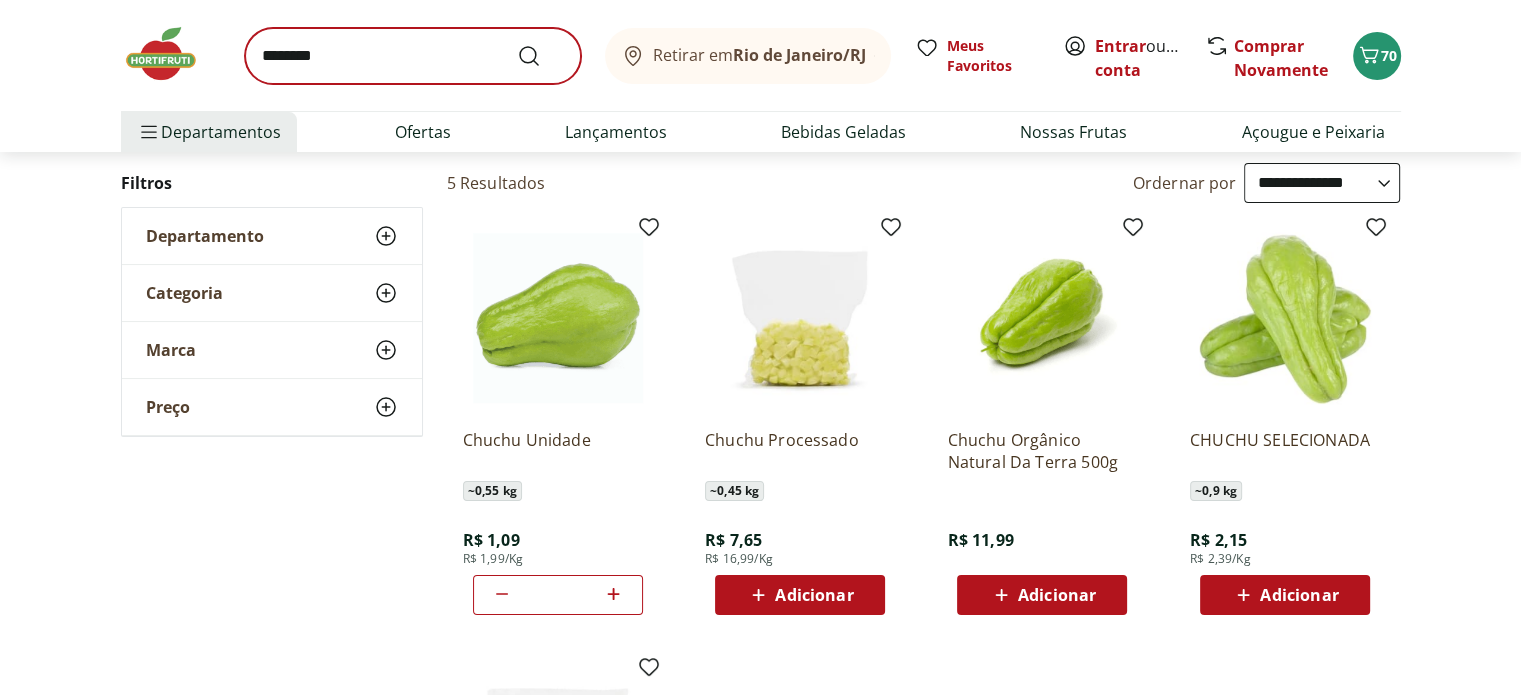 scroll, scrollTop: 0, scrollLeft: 0, axis: both 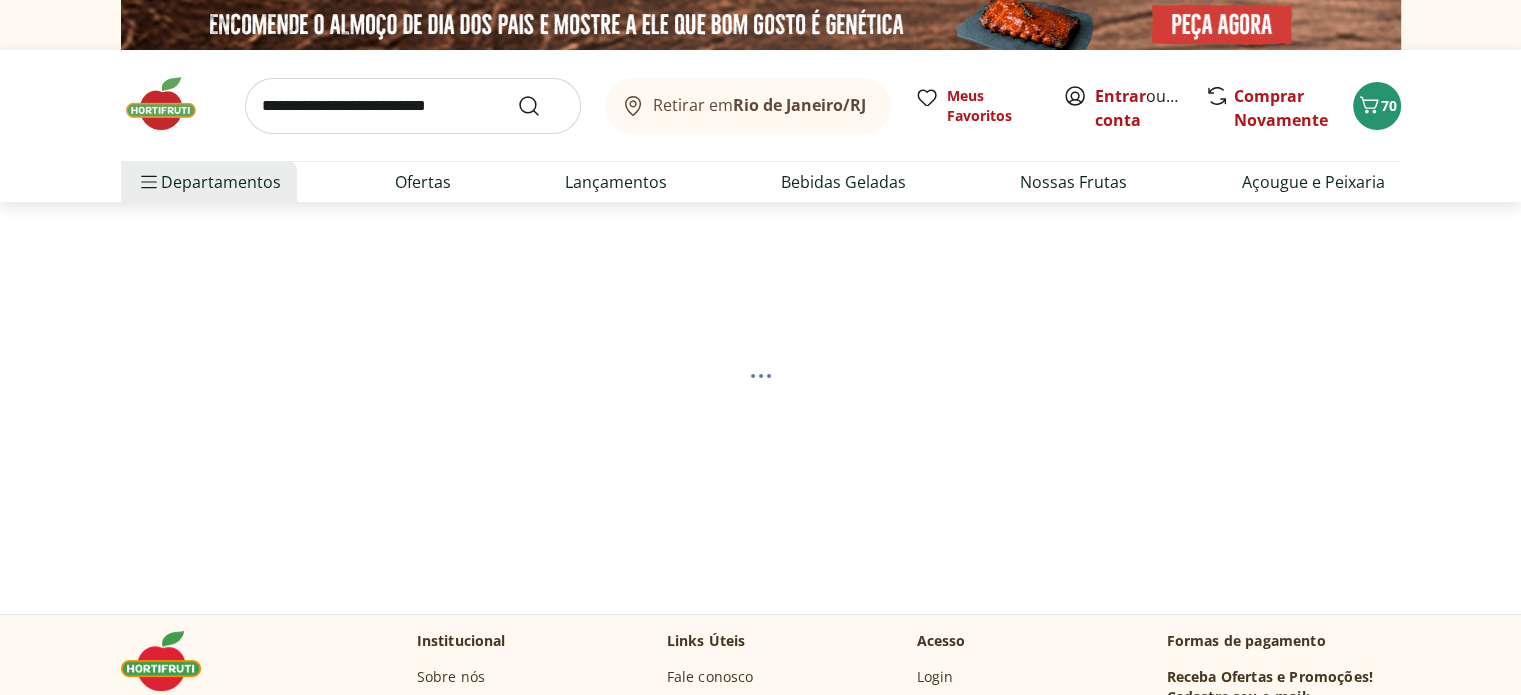 select on "**********" 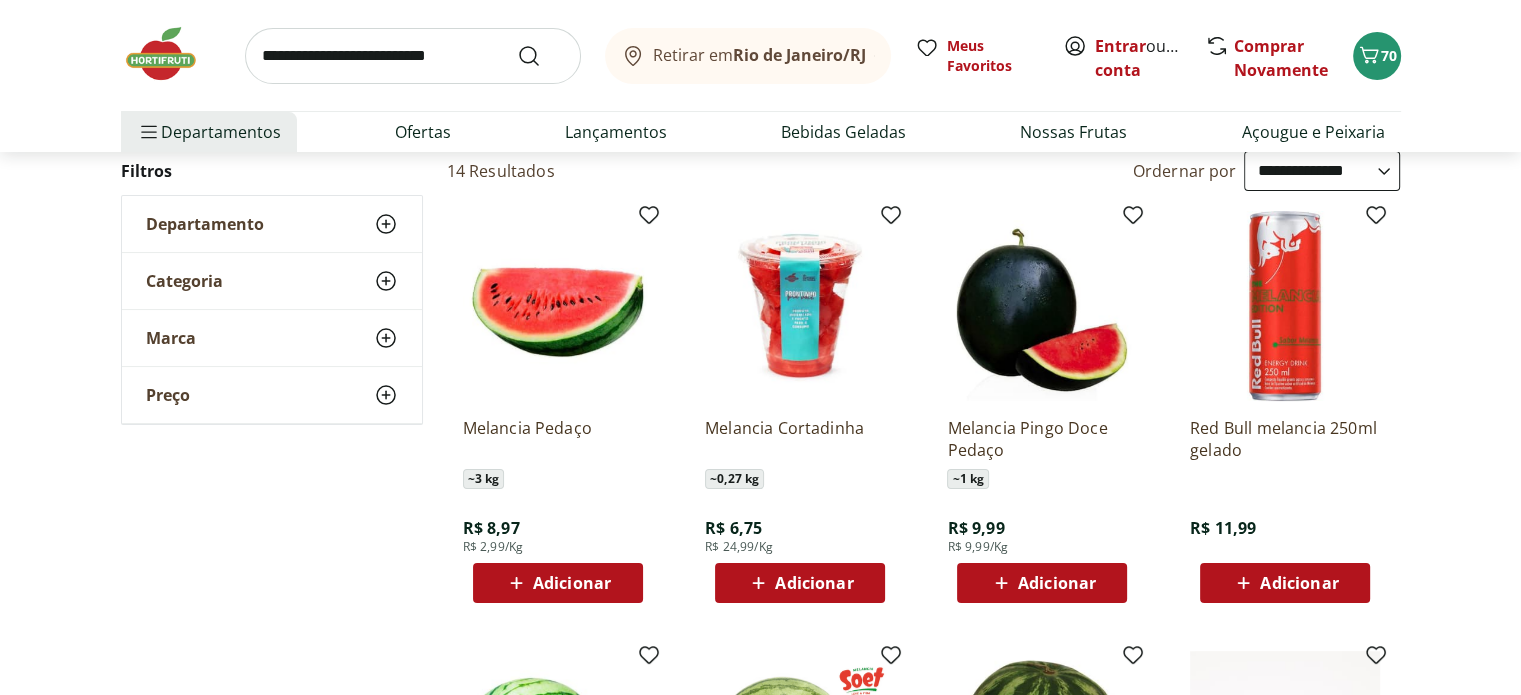 scroll, scrollTop: 300, scrollLeft: 0, axis: vertical 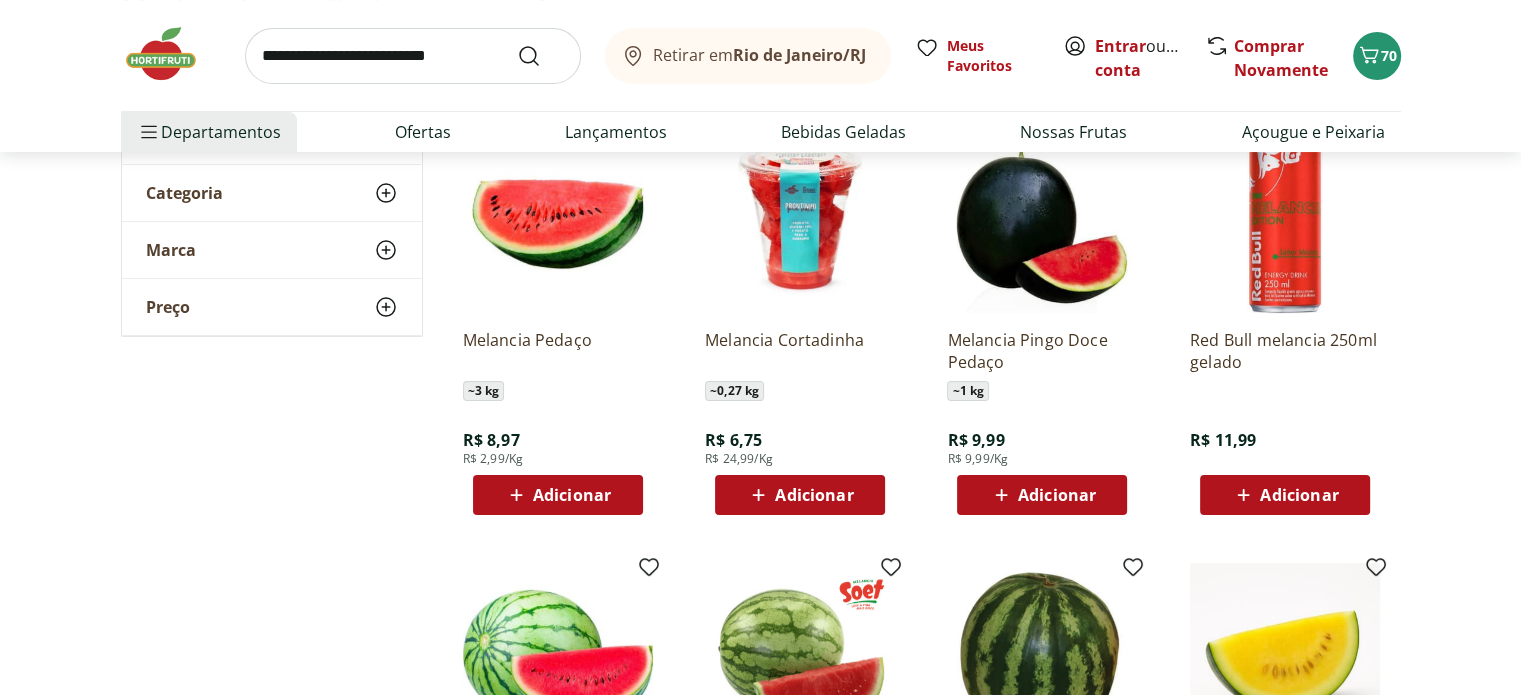 click on "Adicionar" at bounding box center [572, 495] 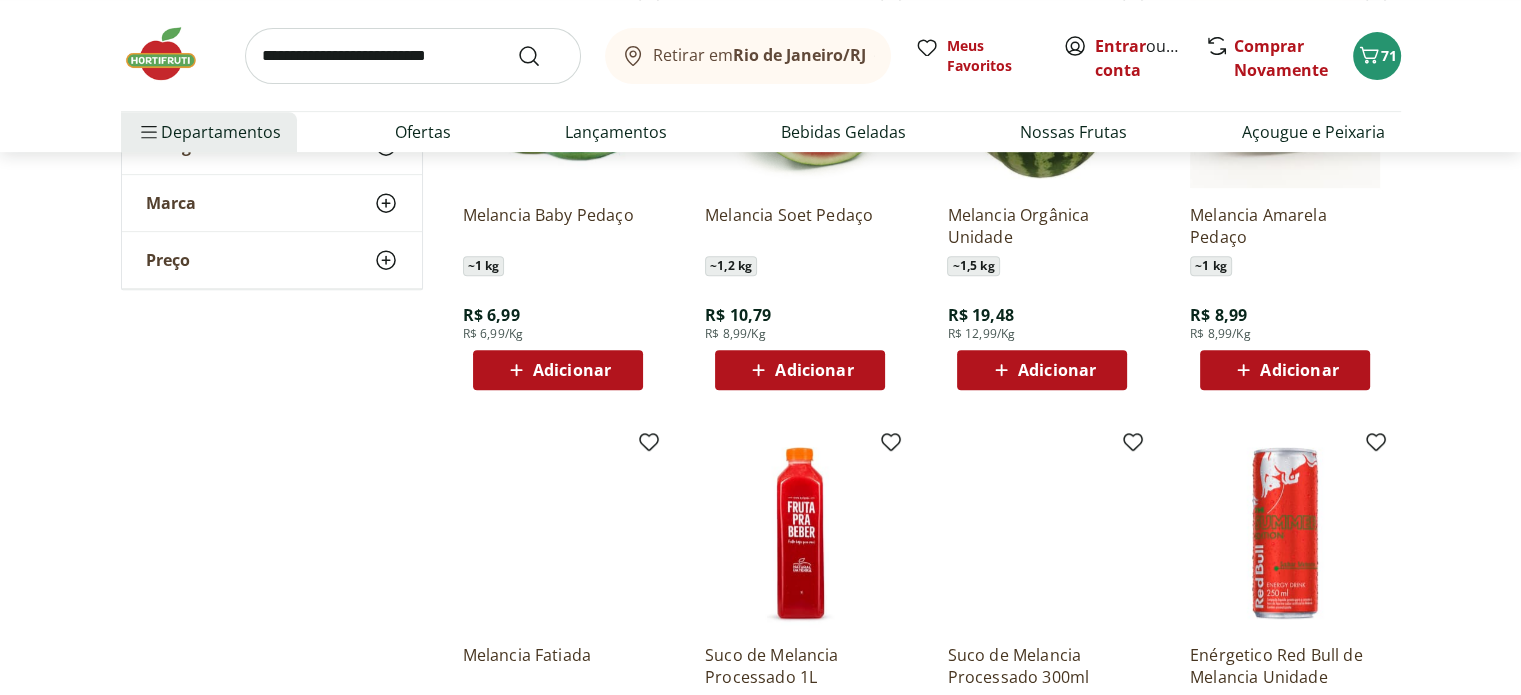 scroll, scrollTop: 900, scrollLeft: 0, axis: vertical 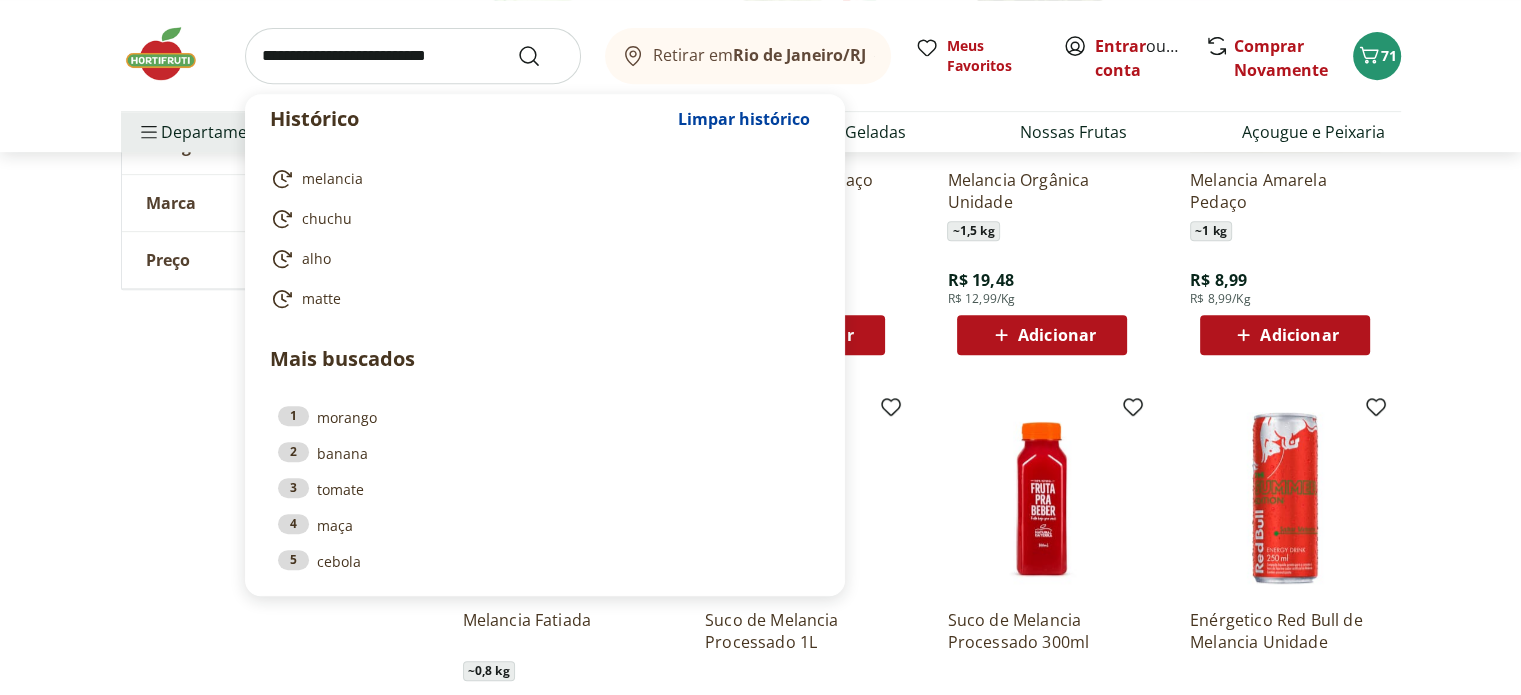 click at bounding box center (413, 56) 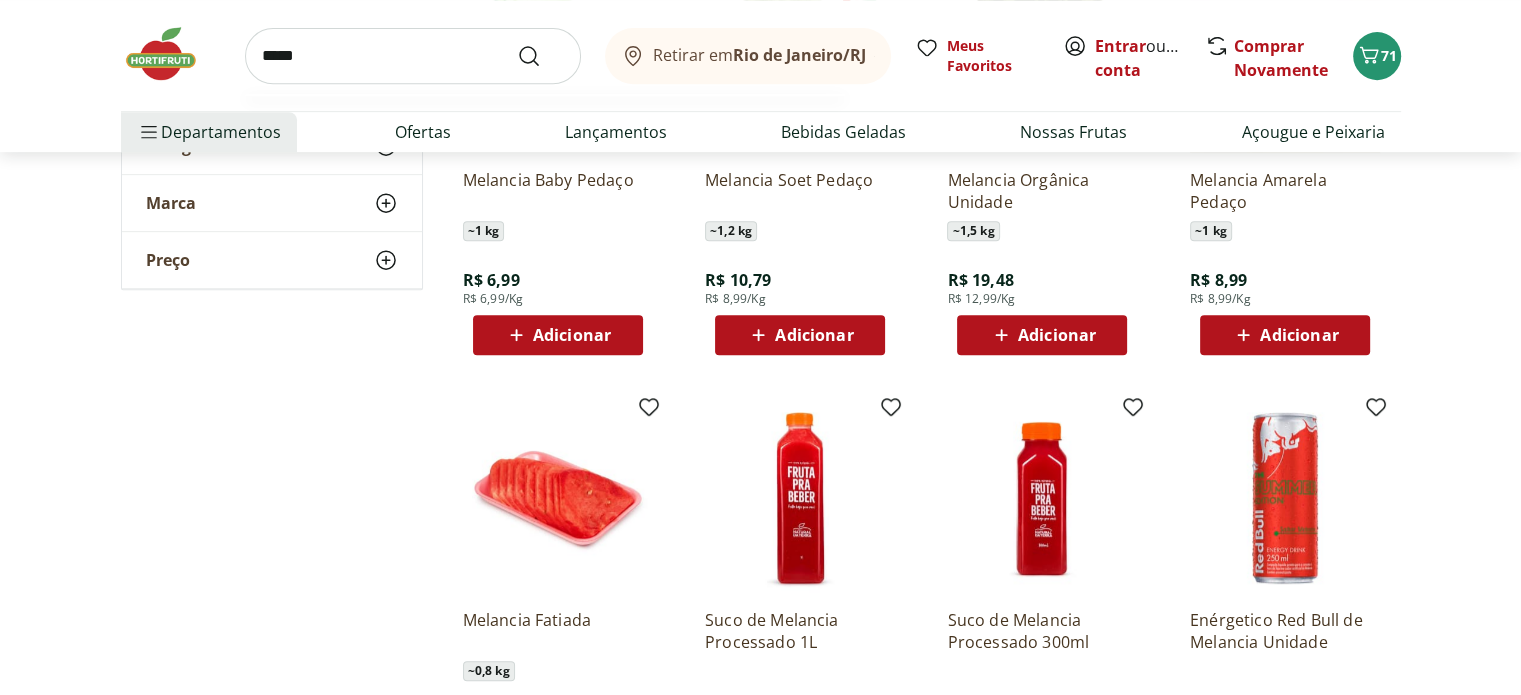 type on "*****" 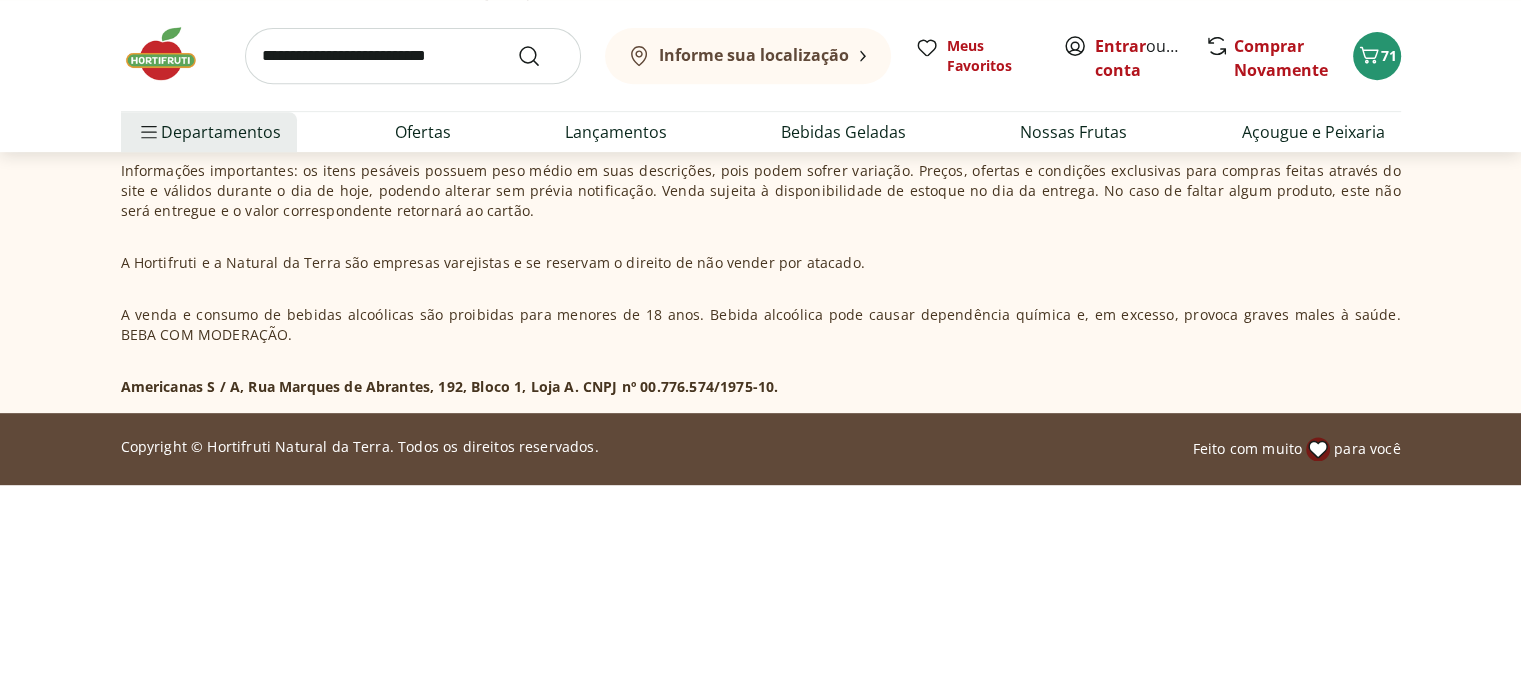 scroll, scrollTop: 0, scrollLeft: 0, axis: both 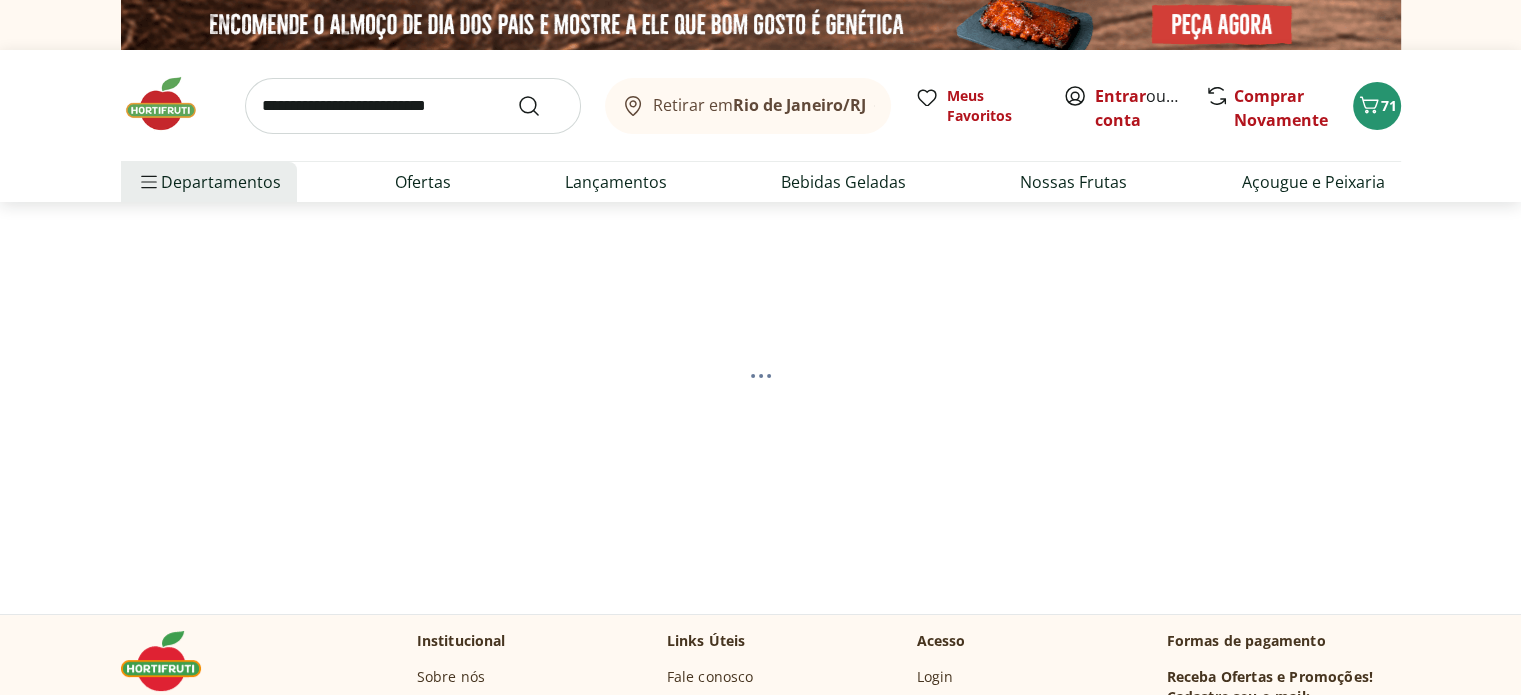 select on "**********" 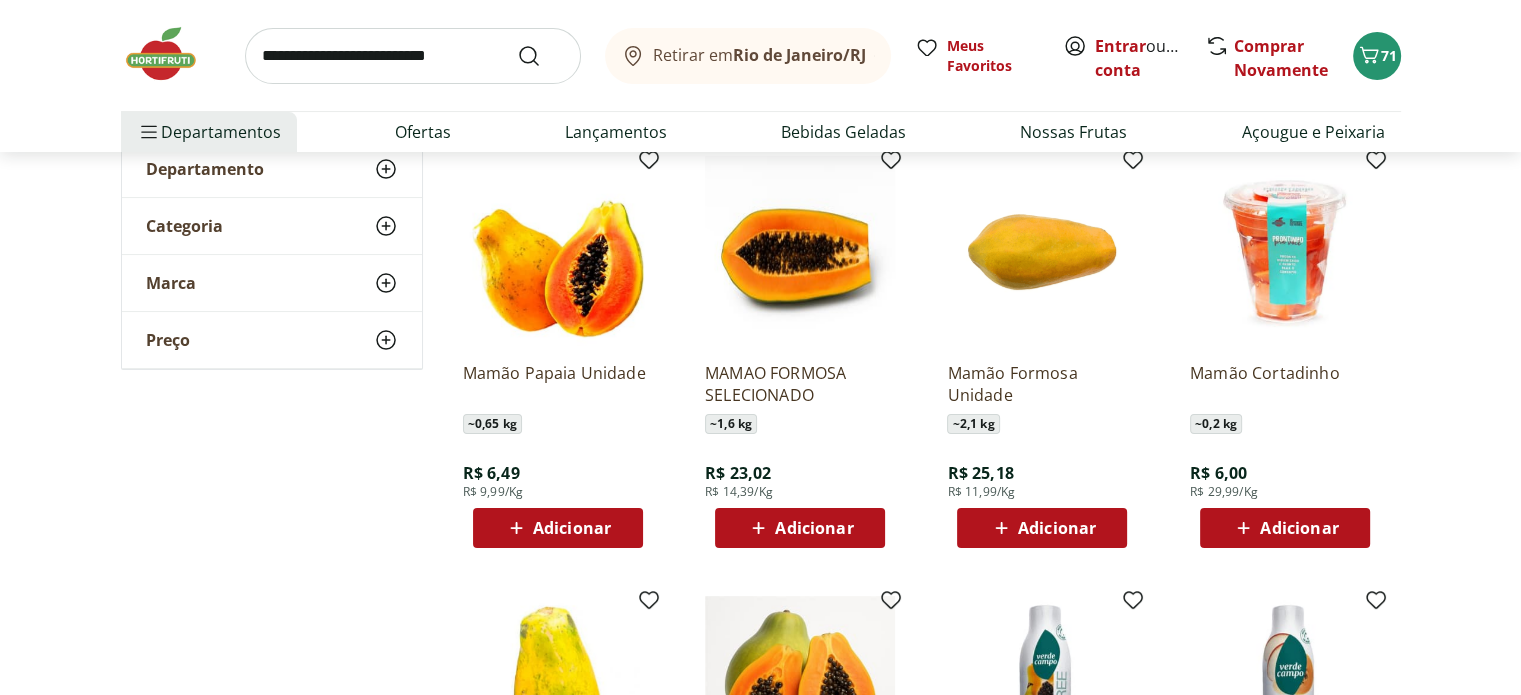 scroll, scrollTop: 300, scrollLeft: 0, axis: vertical 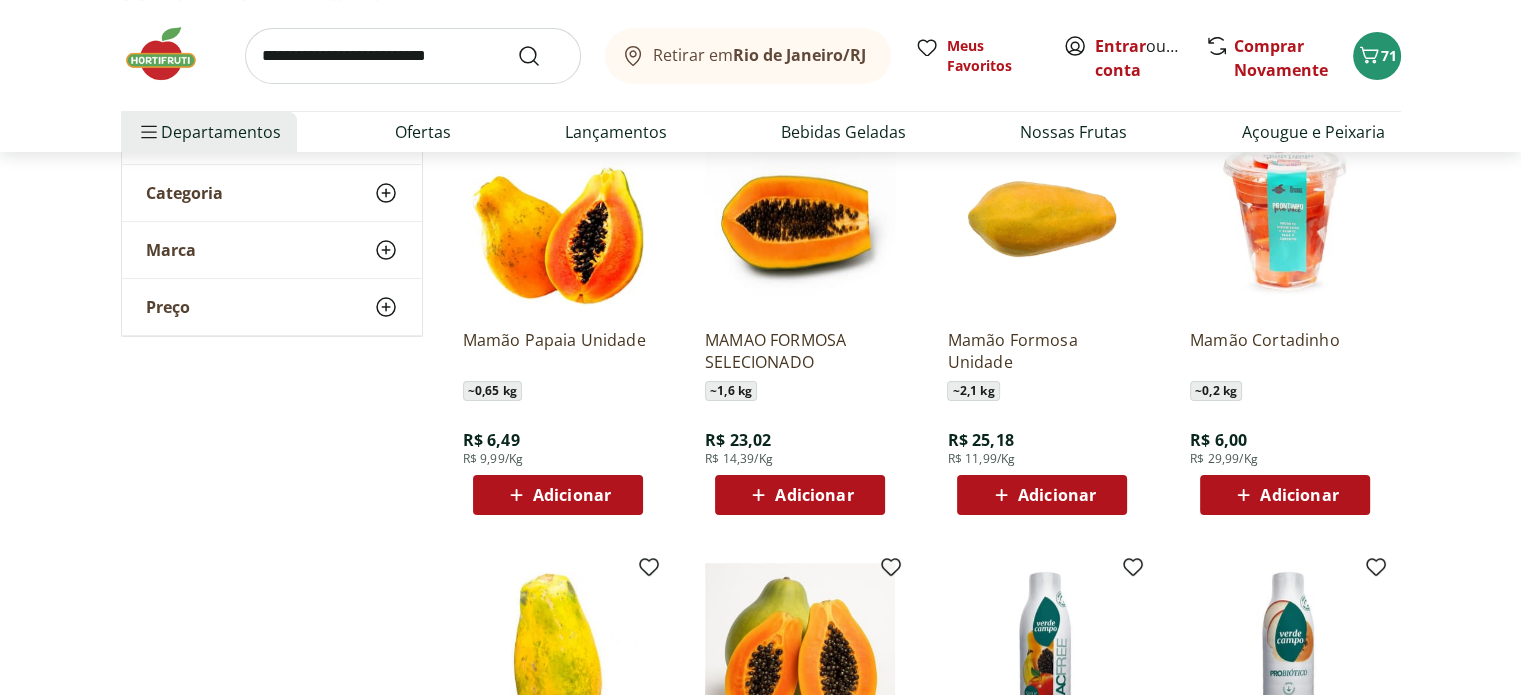 click on "Adicionar" at bounding box center [558, 495] 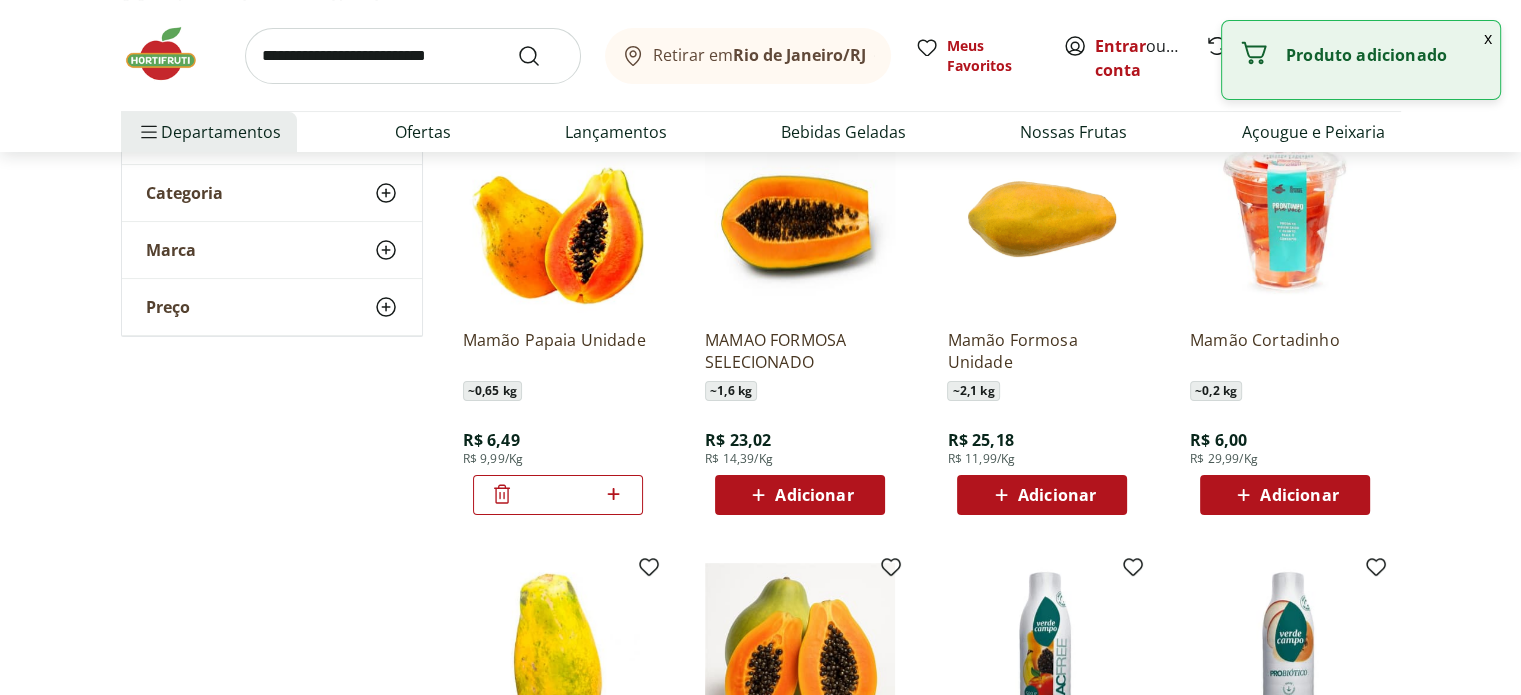 click 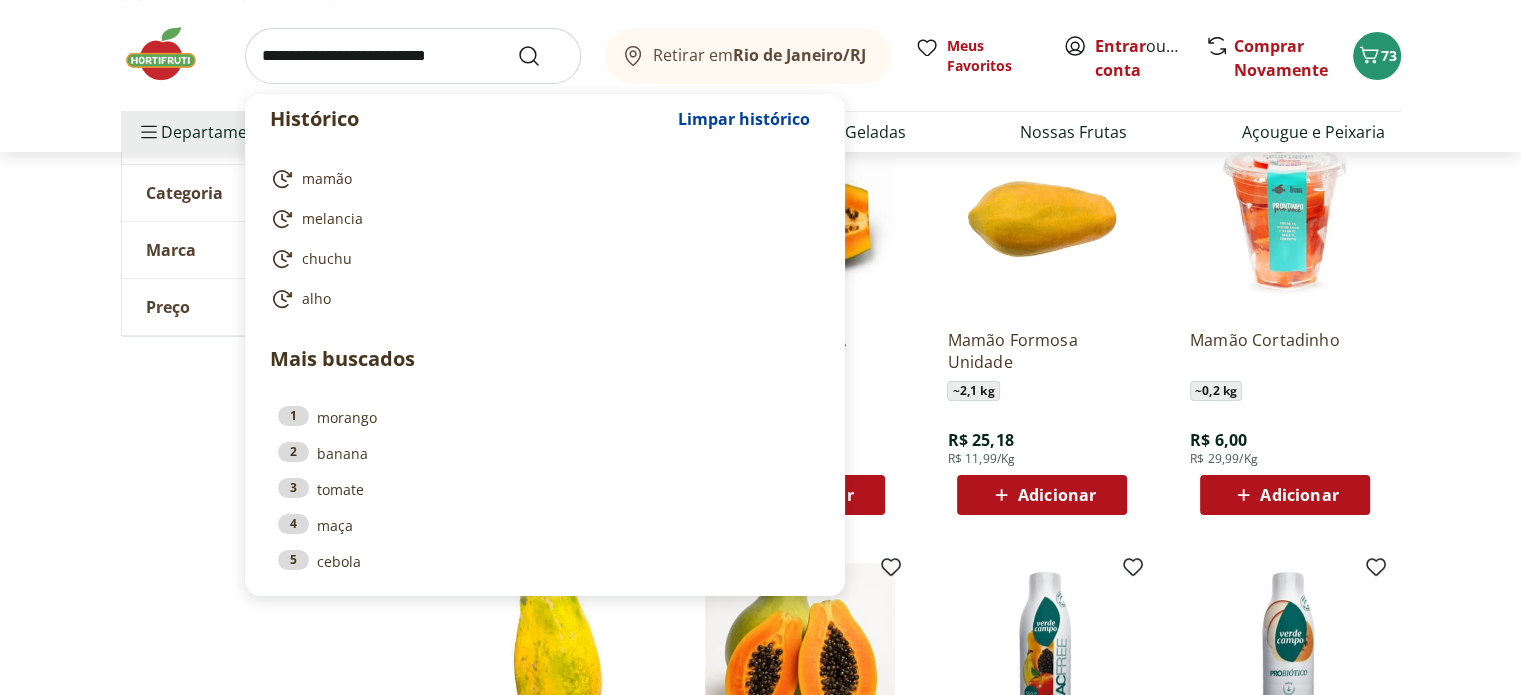 click at bounding box center (413, 56) 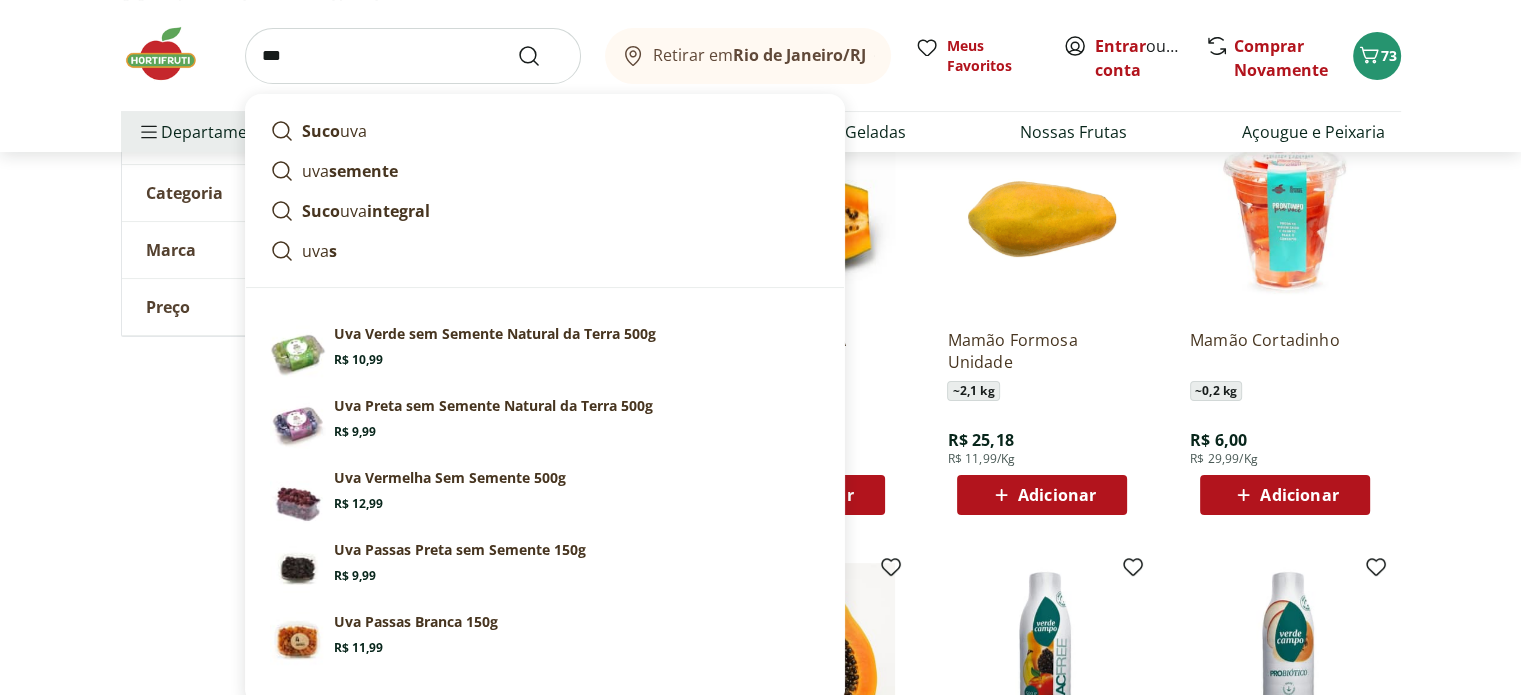 type on "***" 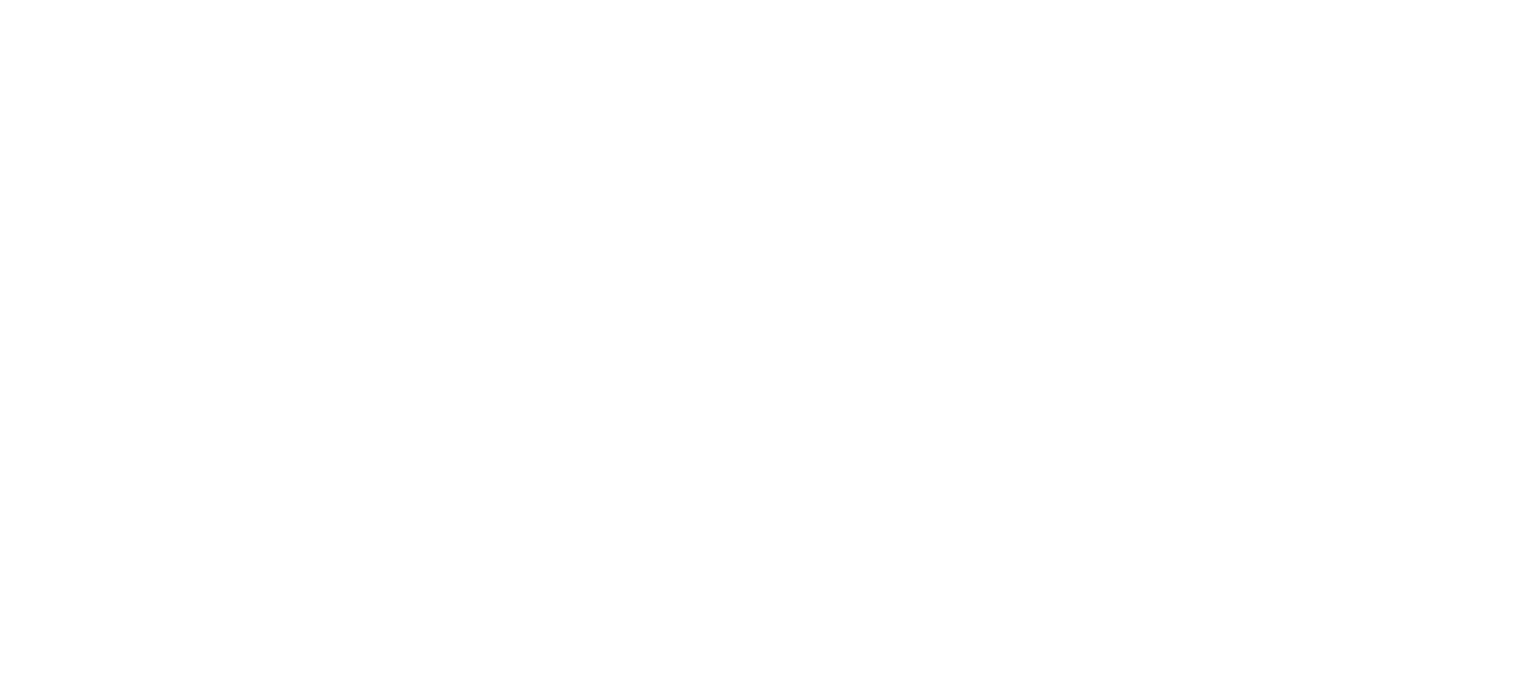 scroll, scrollTop: 0, scrollLeft: 0, axis: both 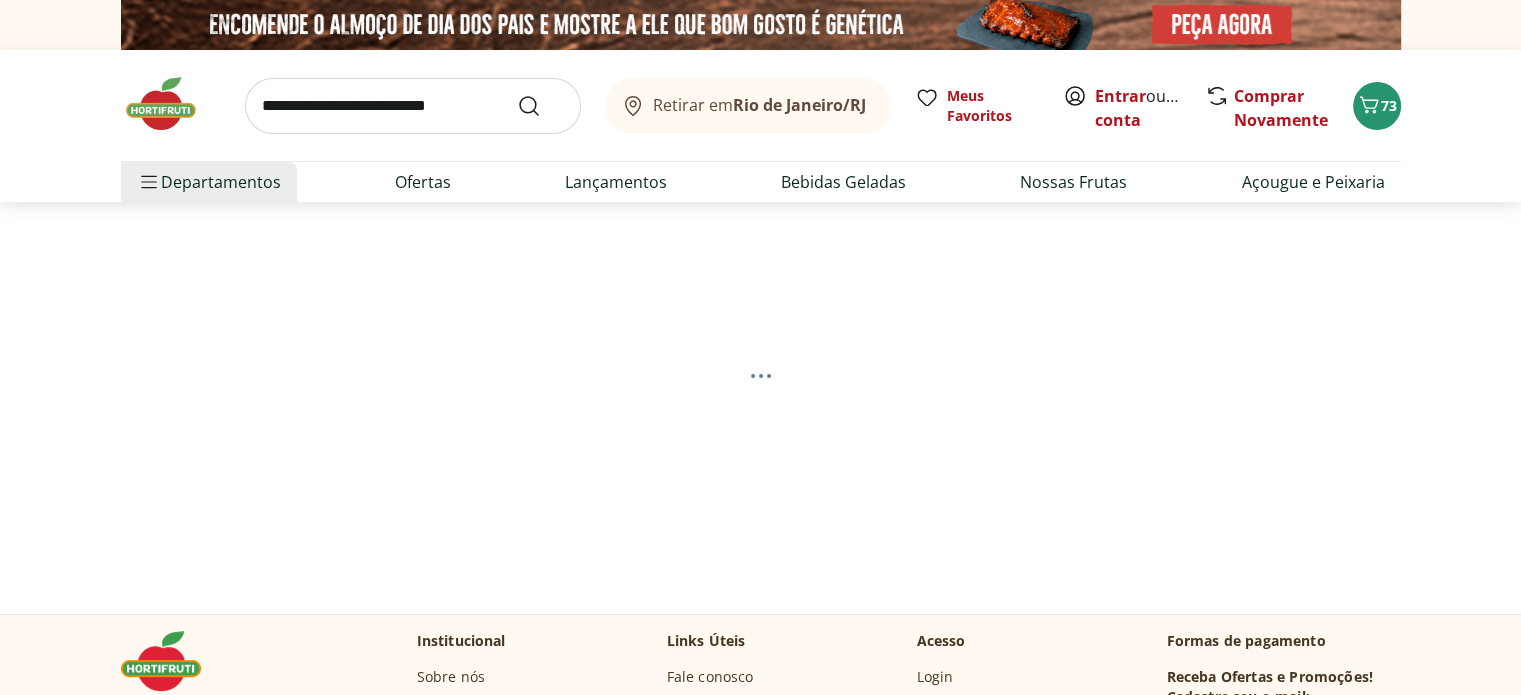 select on "**********" 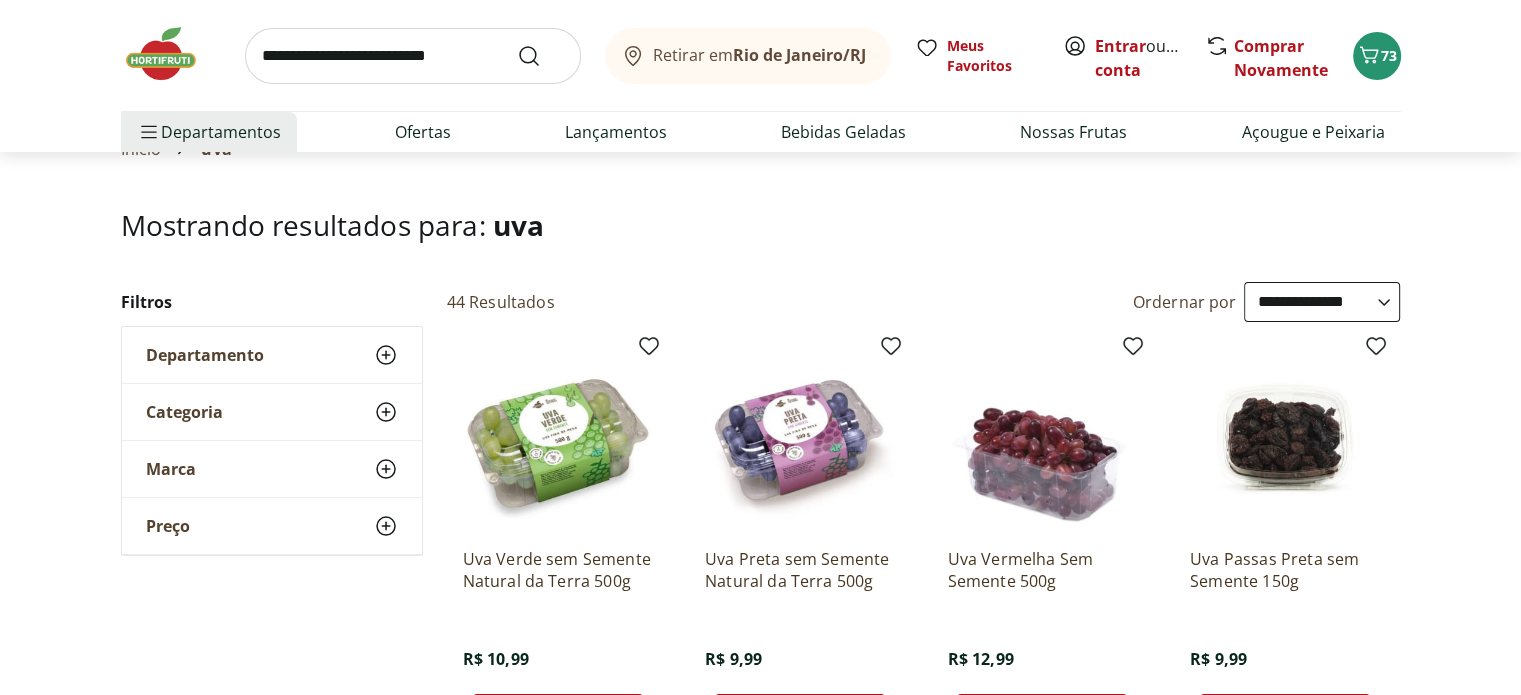 scroll, scrollTop: 200, scrollLeft: 0, axis: vertical 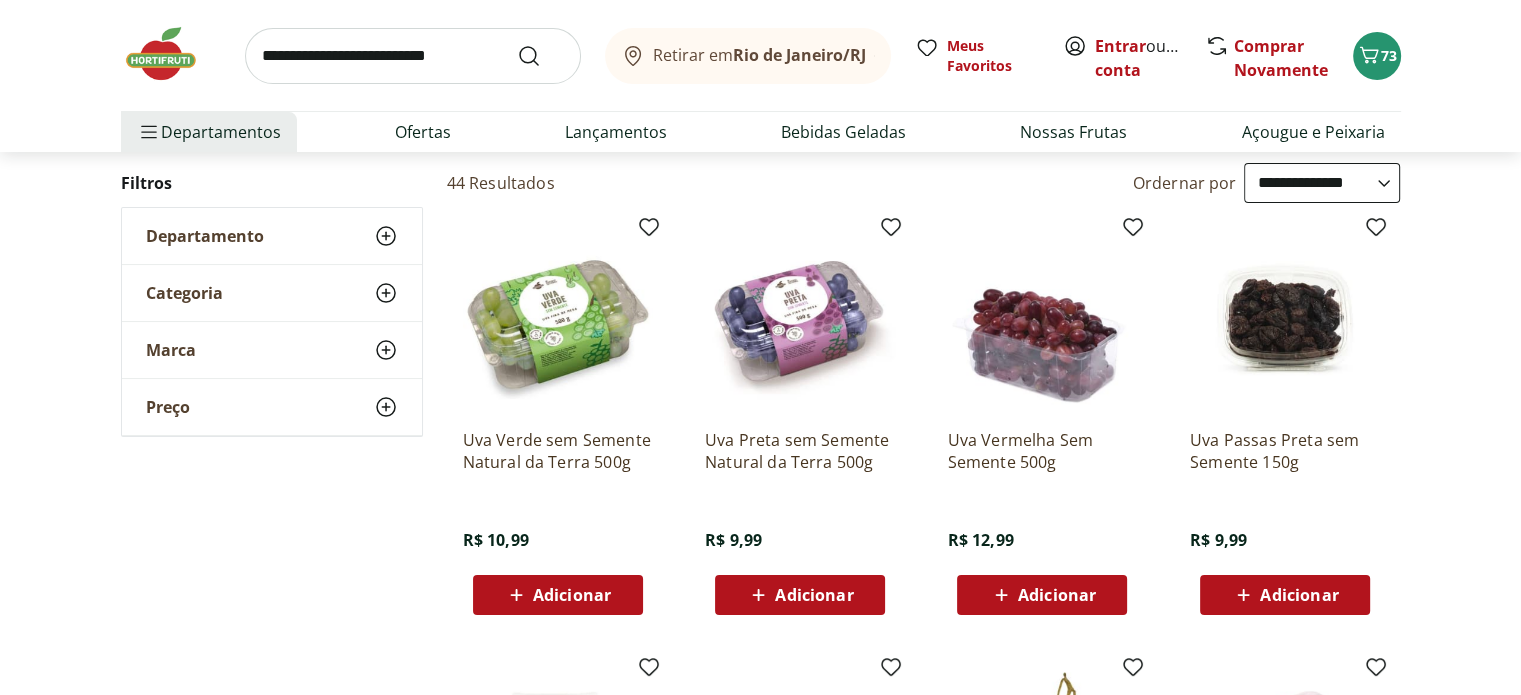 click on "Adicionar" at bounding box center [572, 595] 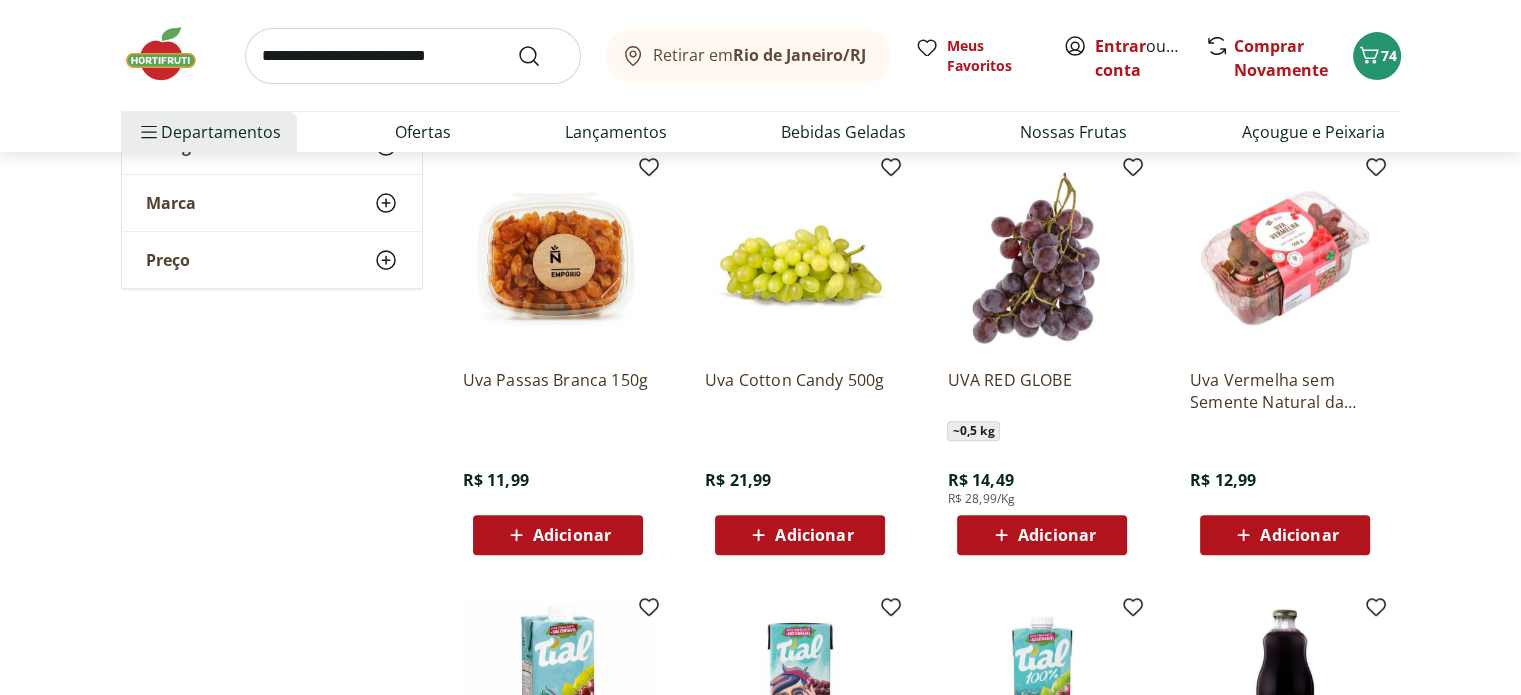 scroll, scrollTop: 900, scrollLeft: 0, axis: vertical 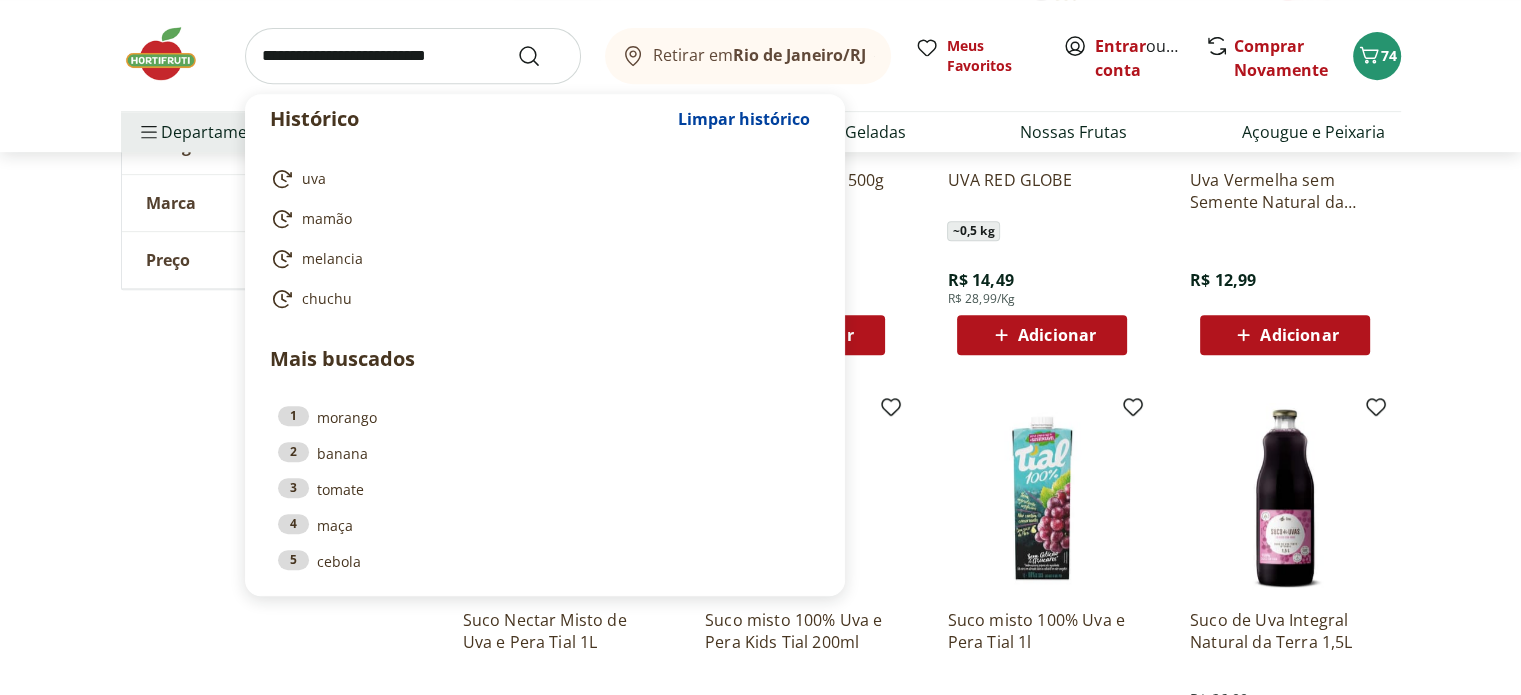 click at bounding box center (413, 56) 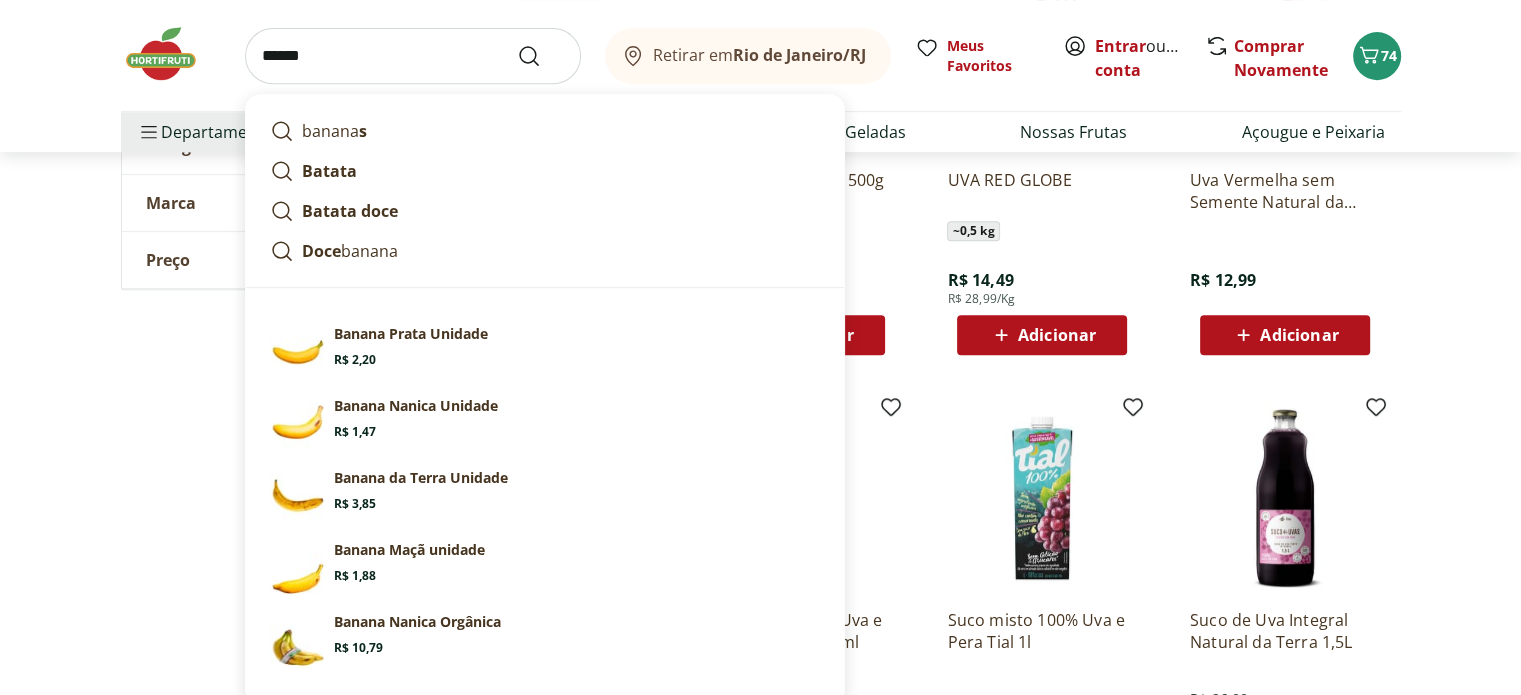 type on "******" 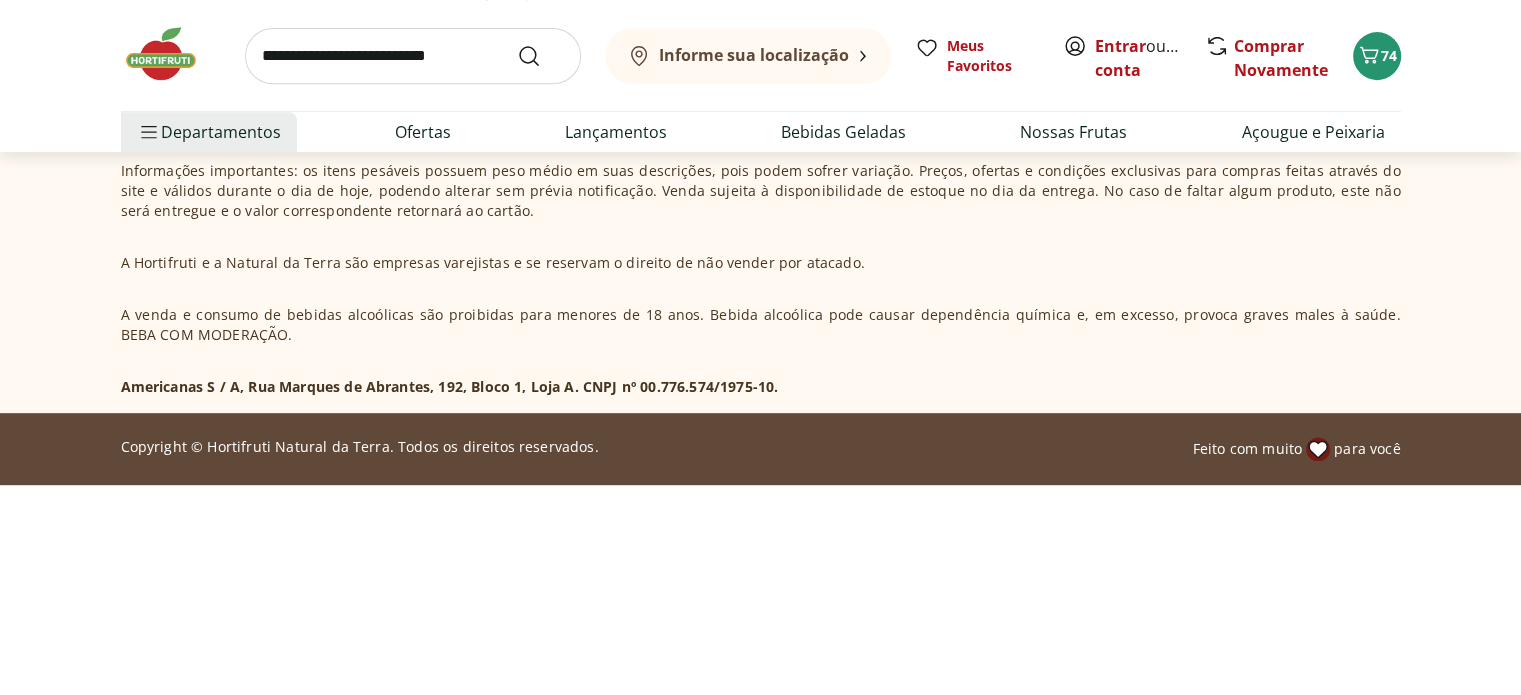 scroll, scrollTop: 0, scrollLeft: 0, axis: both 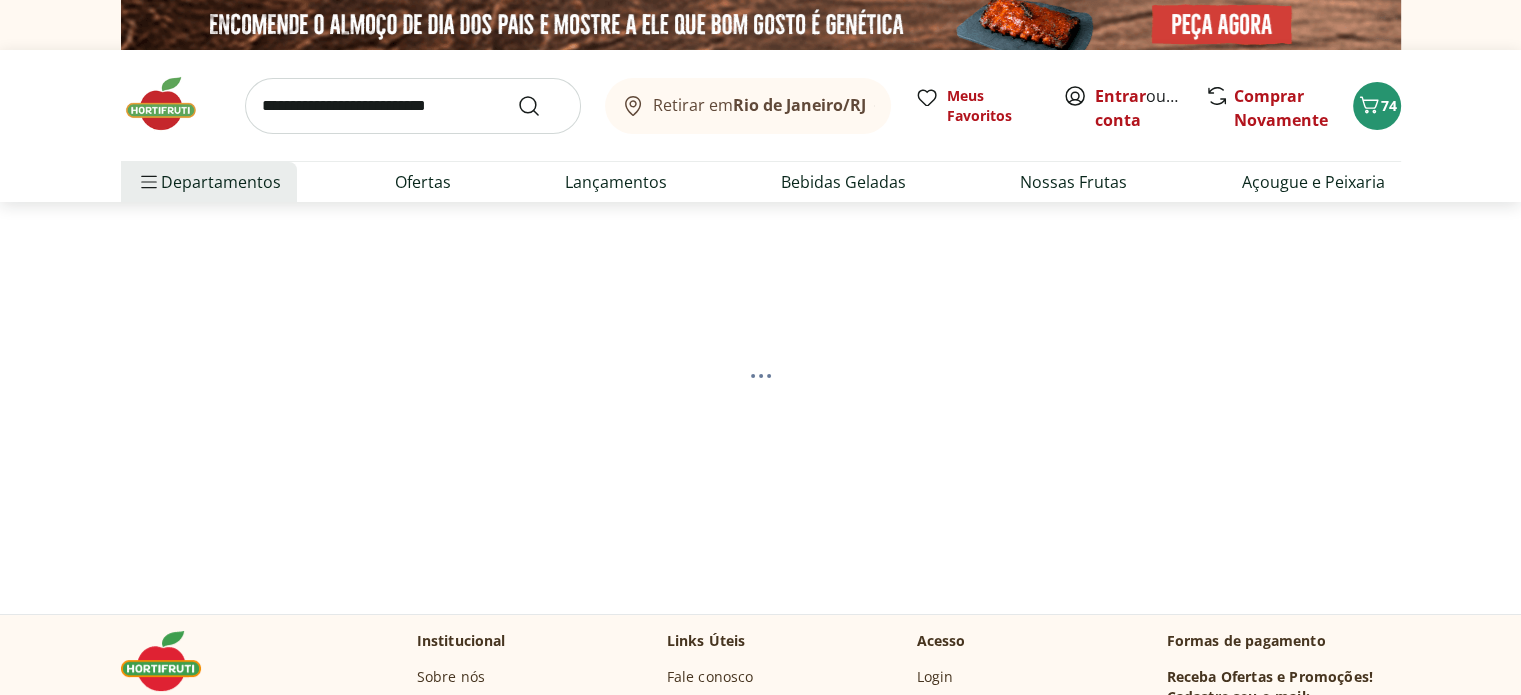 select on "**********" 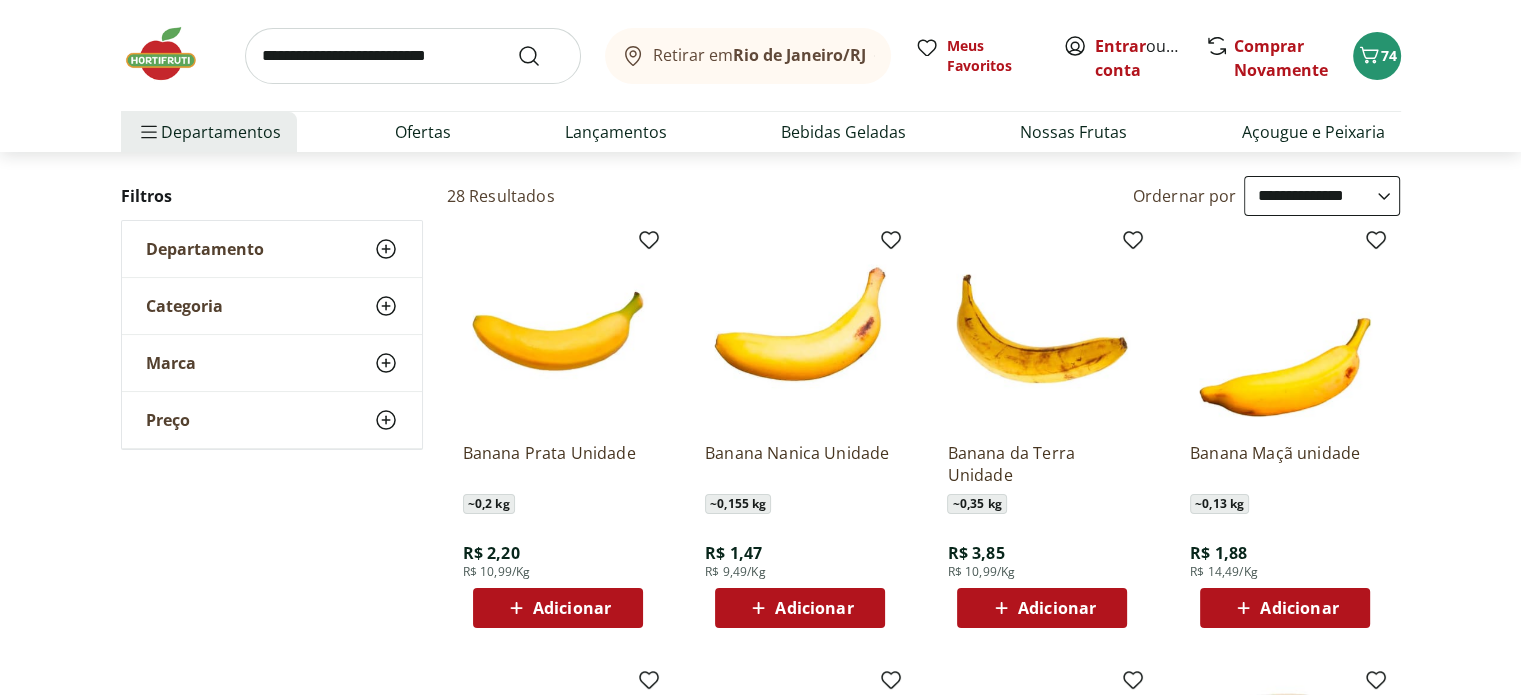 scroll, scrollTop: 200, scrollLeft: 0, axis: vertical 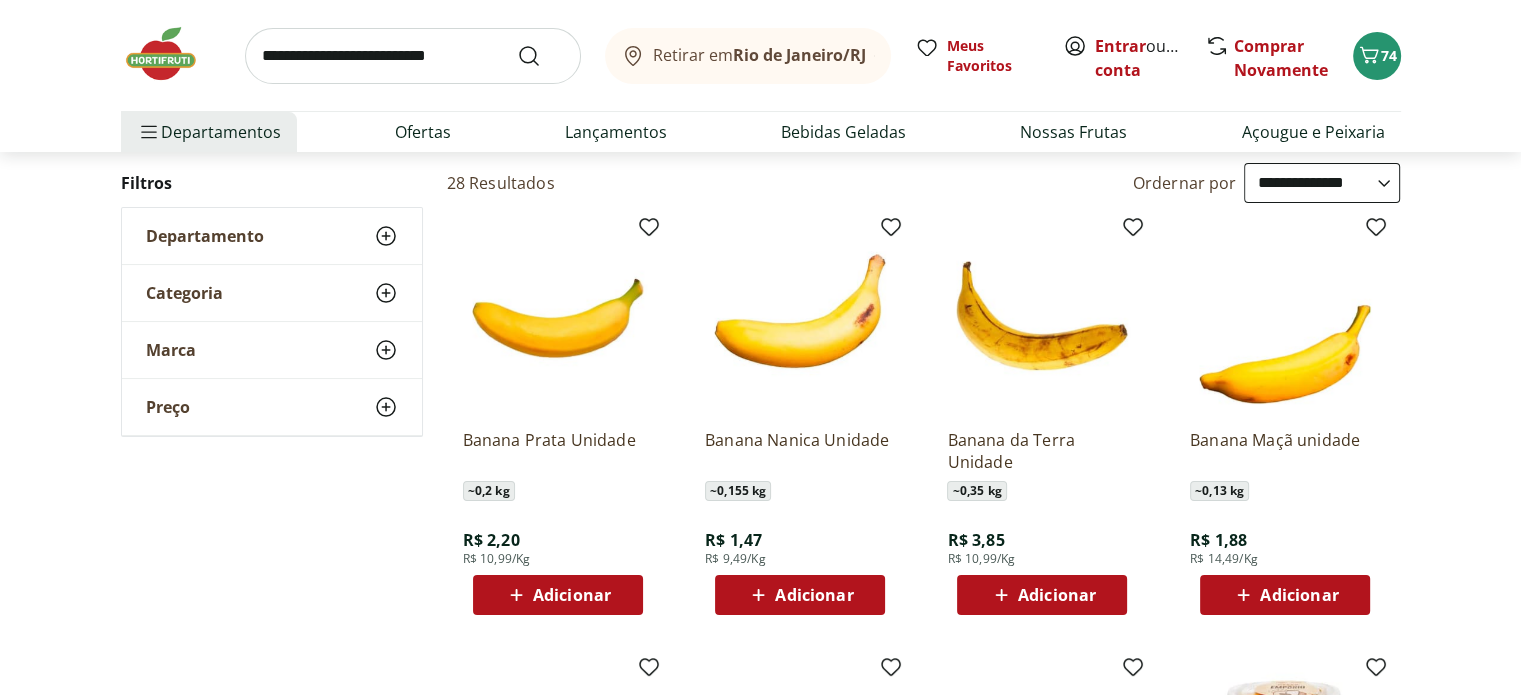 click on "Adicionar" at bounding box center [558, 595] 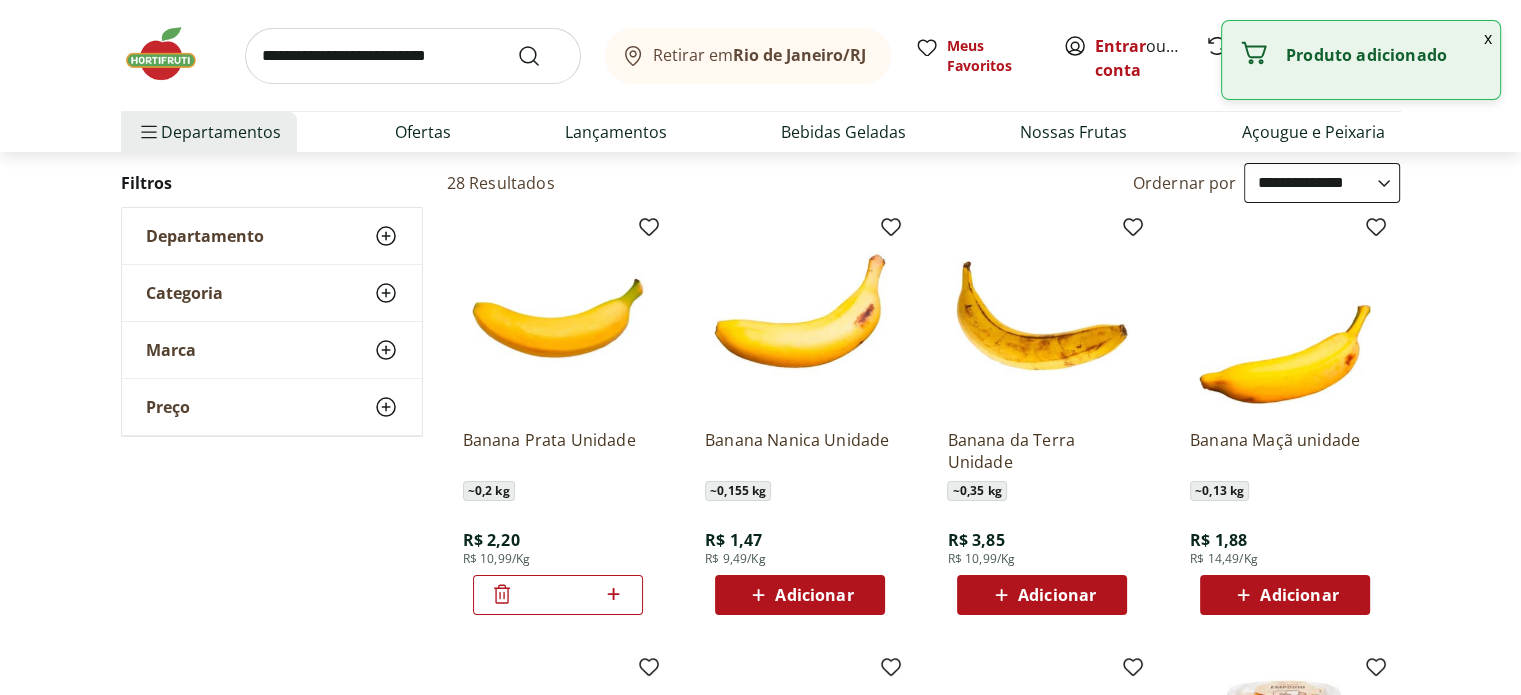 click on "*" at bounding box center [558, 595] 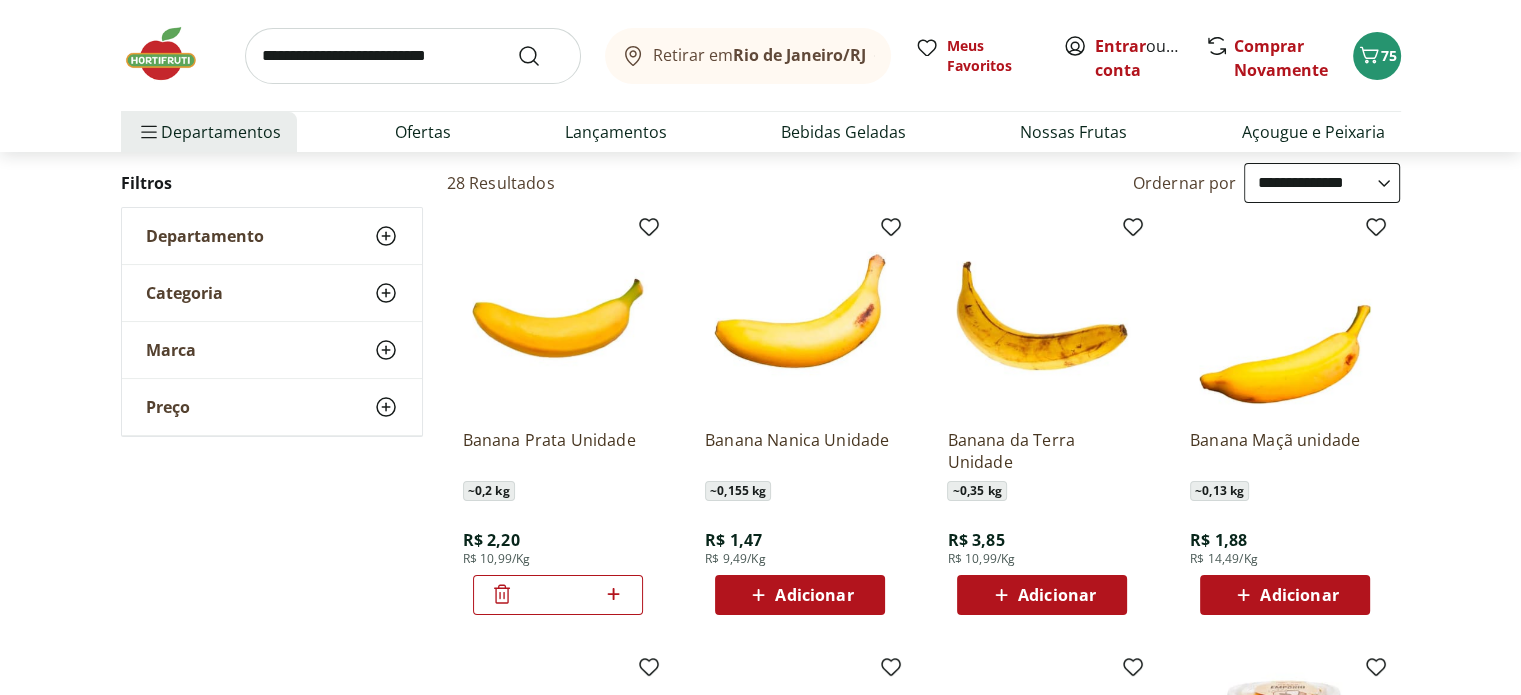 click 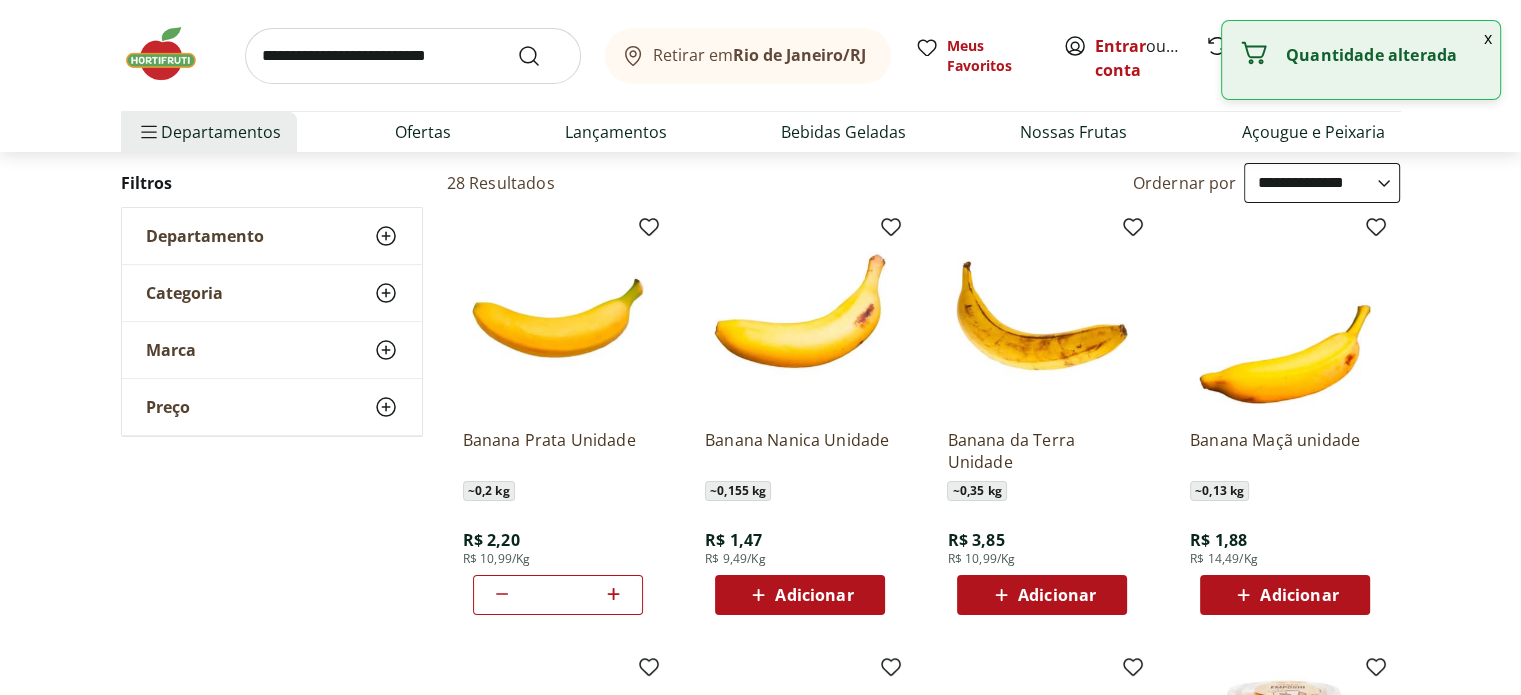 click 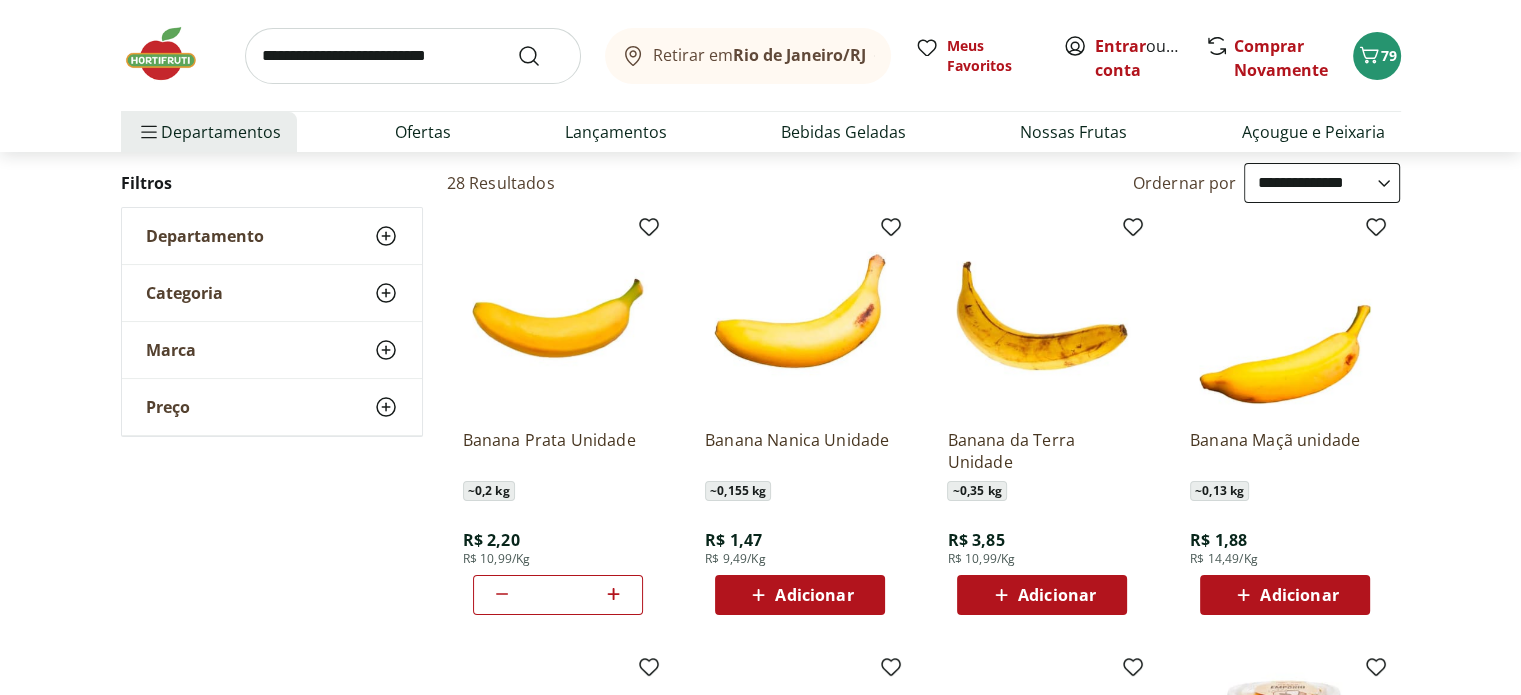 click at bounding box center (413, 56) 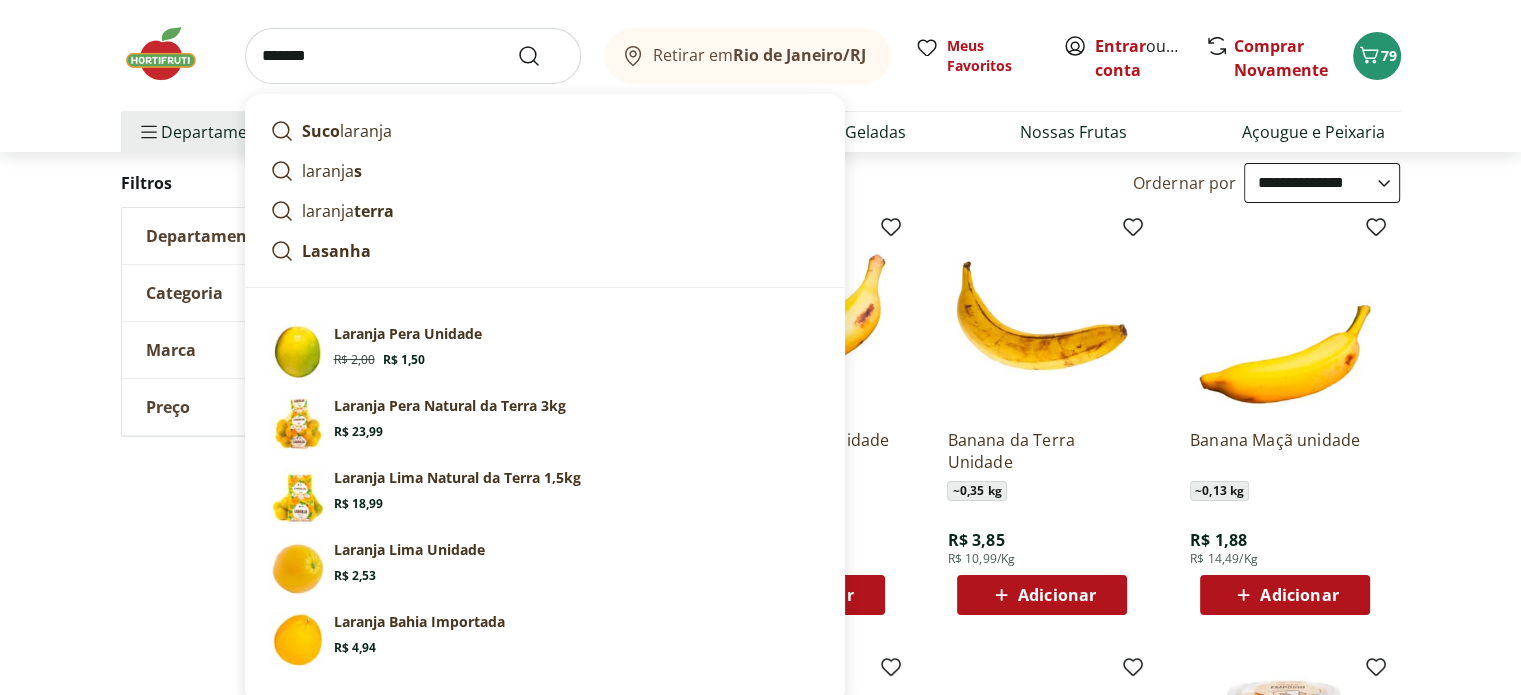 type on "*******" 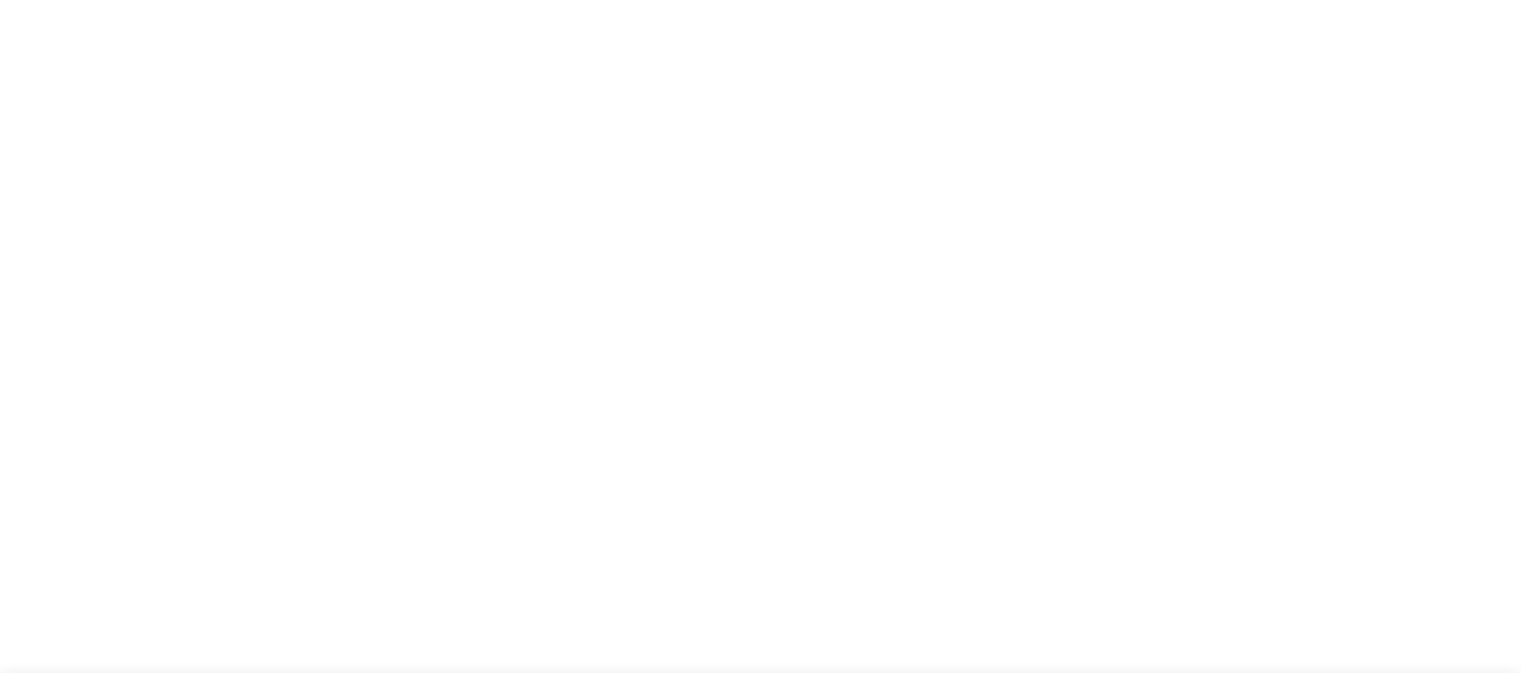 scroll, scrollTop: 0, scrollLeft: 0, axis: both 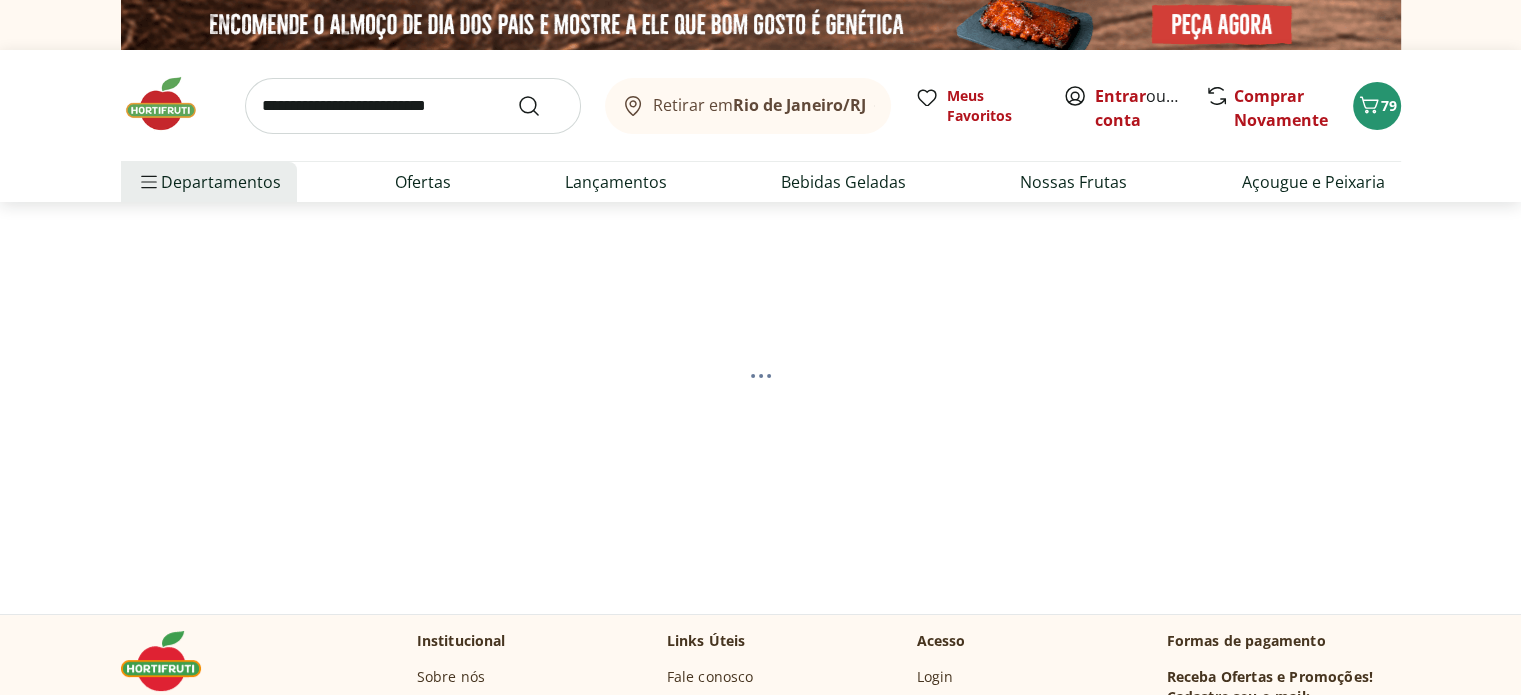 select on "**********" 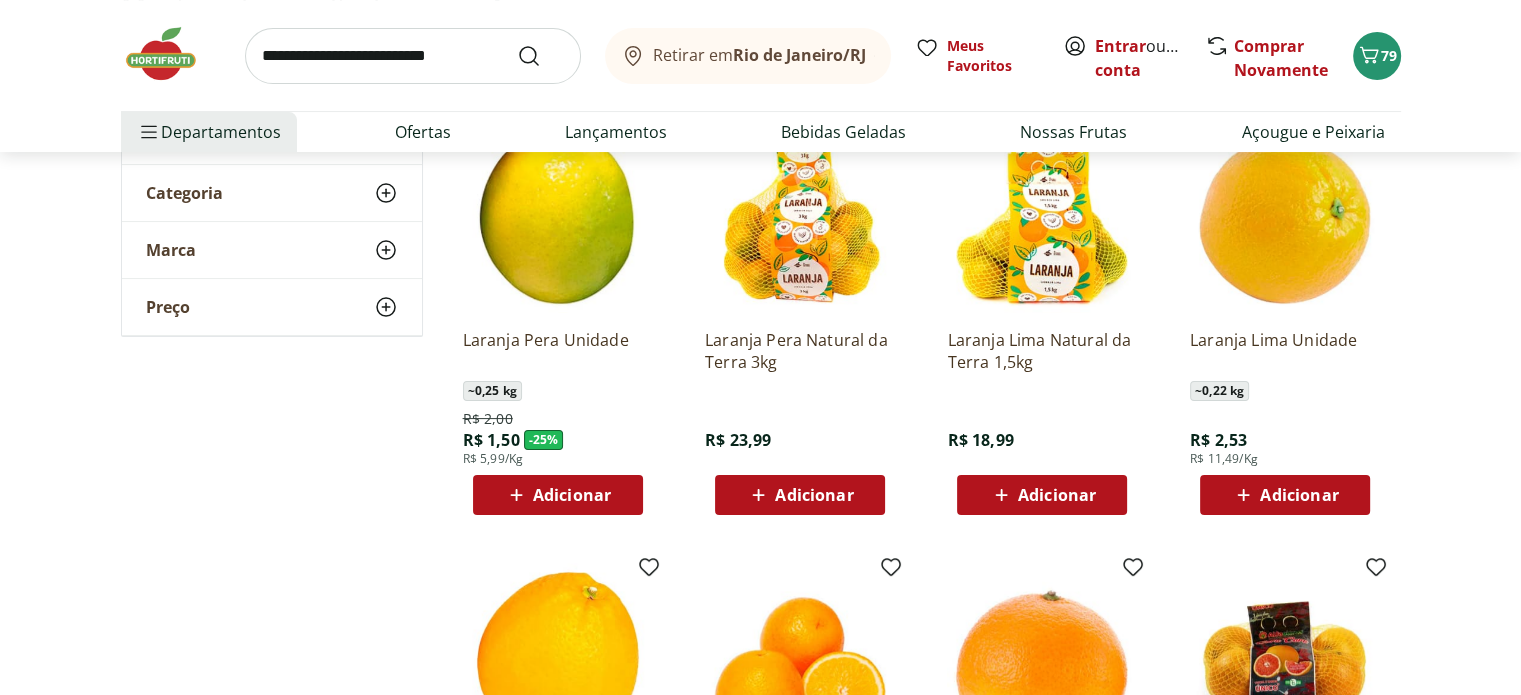 scroll, scrollTop: 400, scrollLeft: 0, axis: vertical 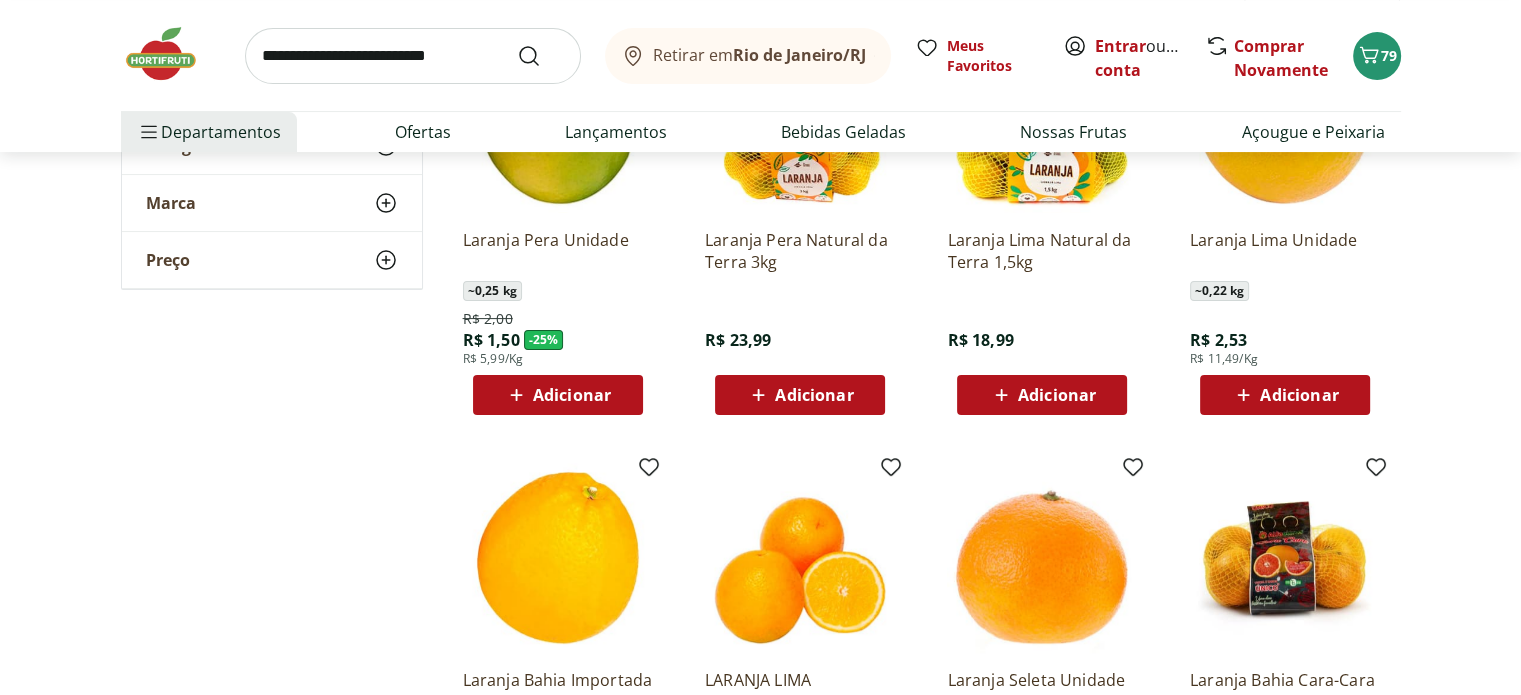 click on "Adicionar" at bounding box center [1299, 395] 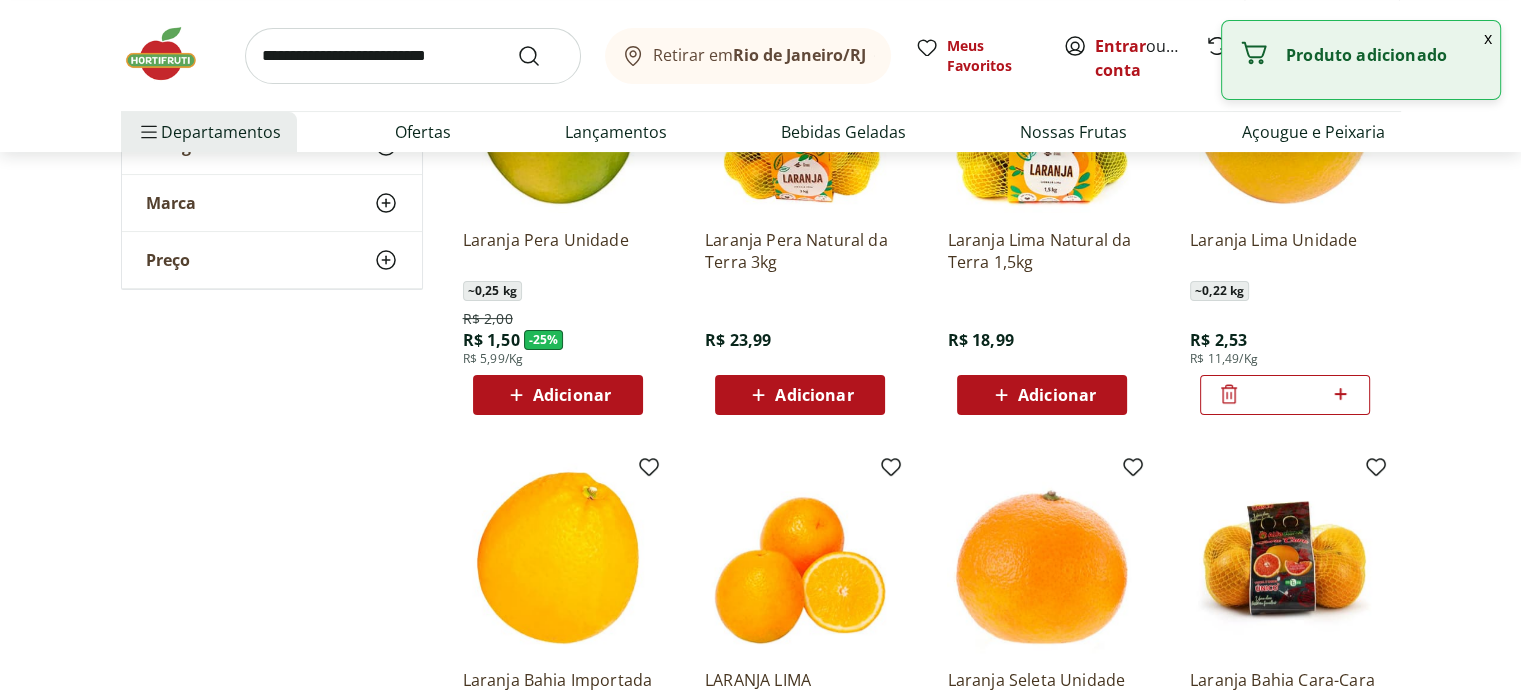 click 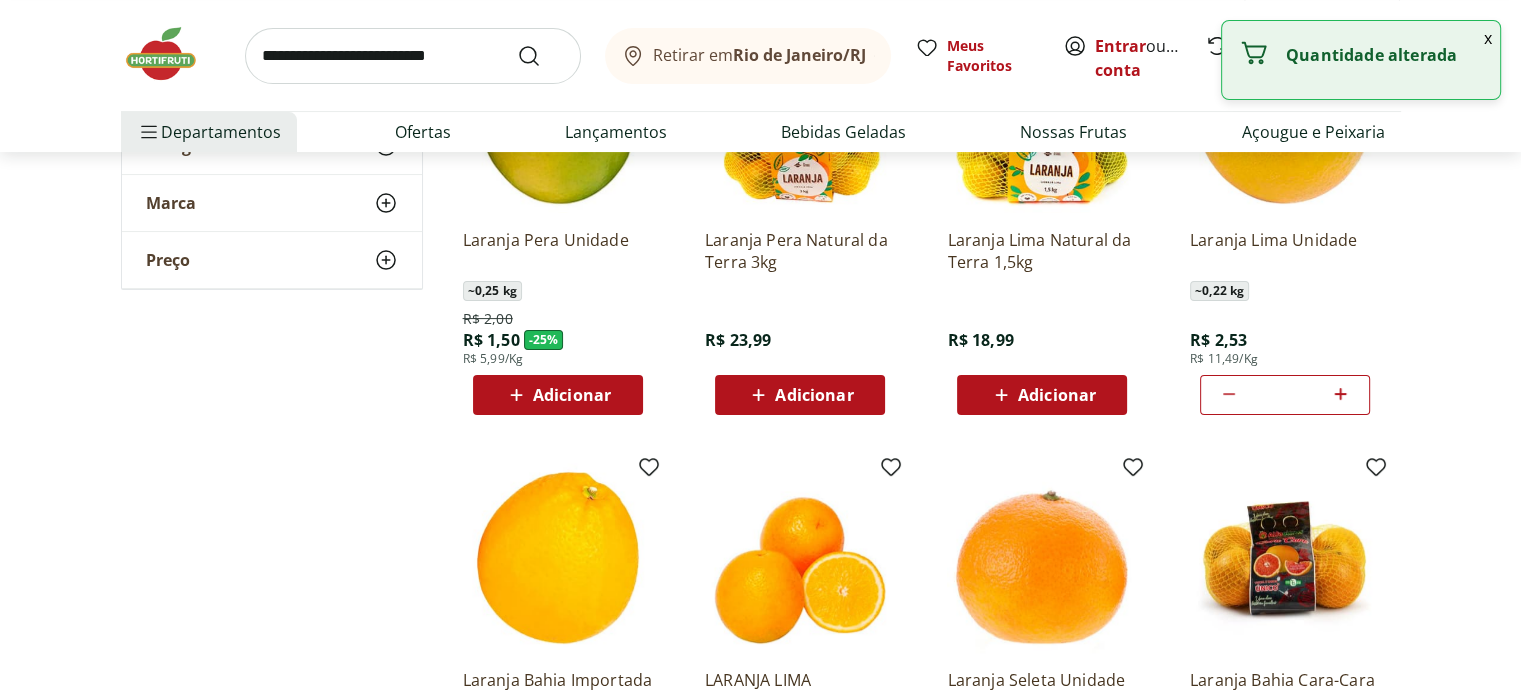 click 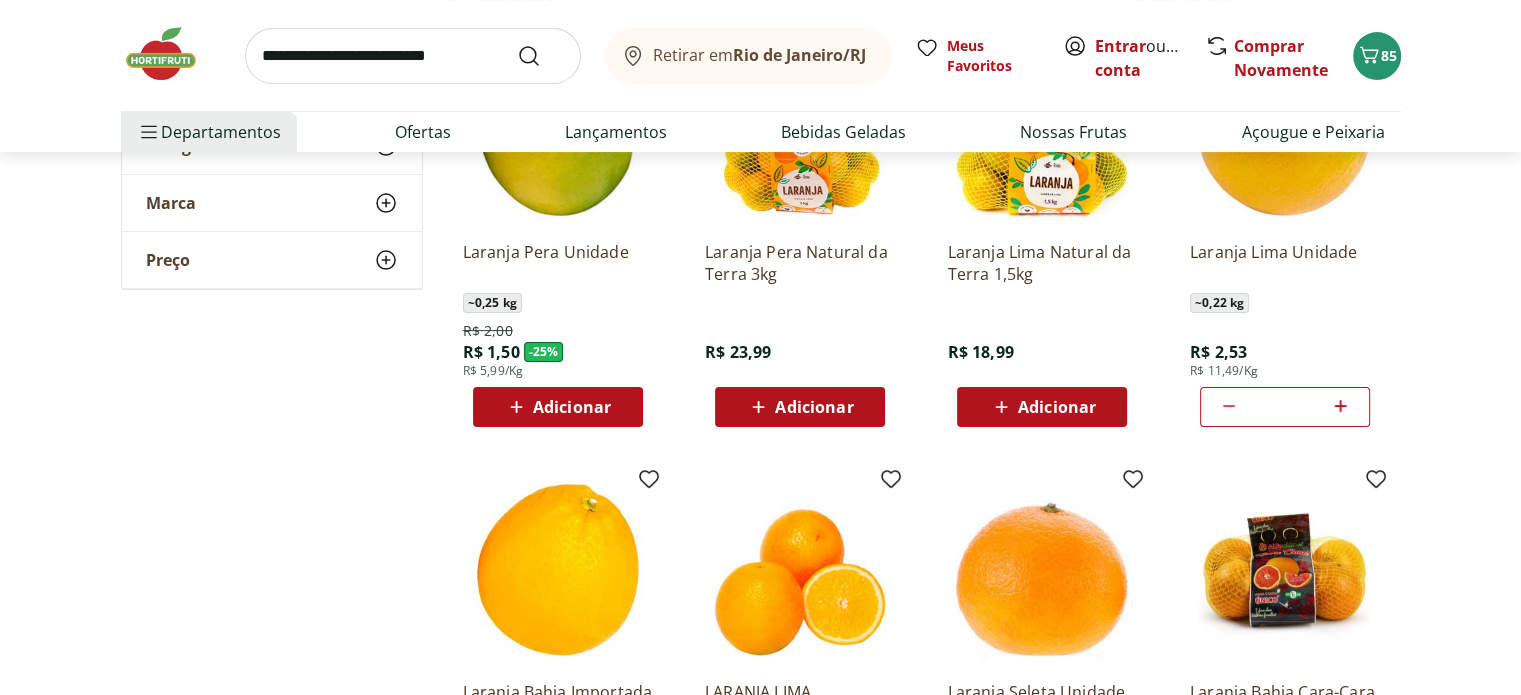 scroll, scrollTop: 100, scrollLeft: 0, axis: vertical 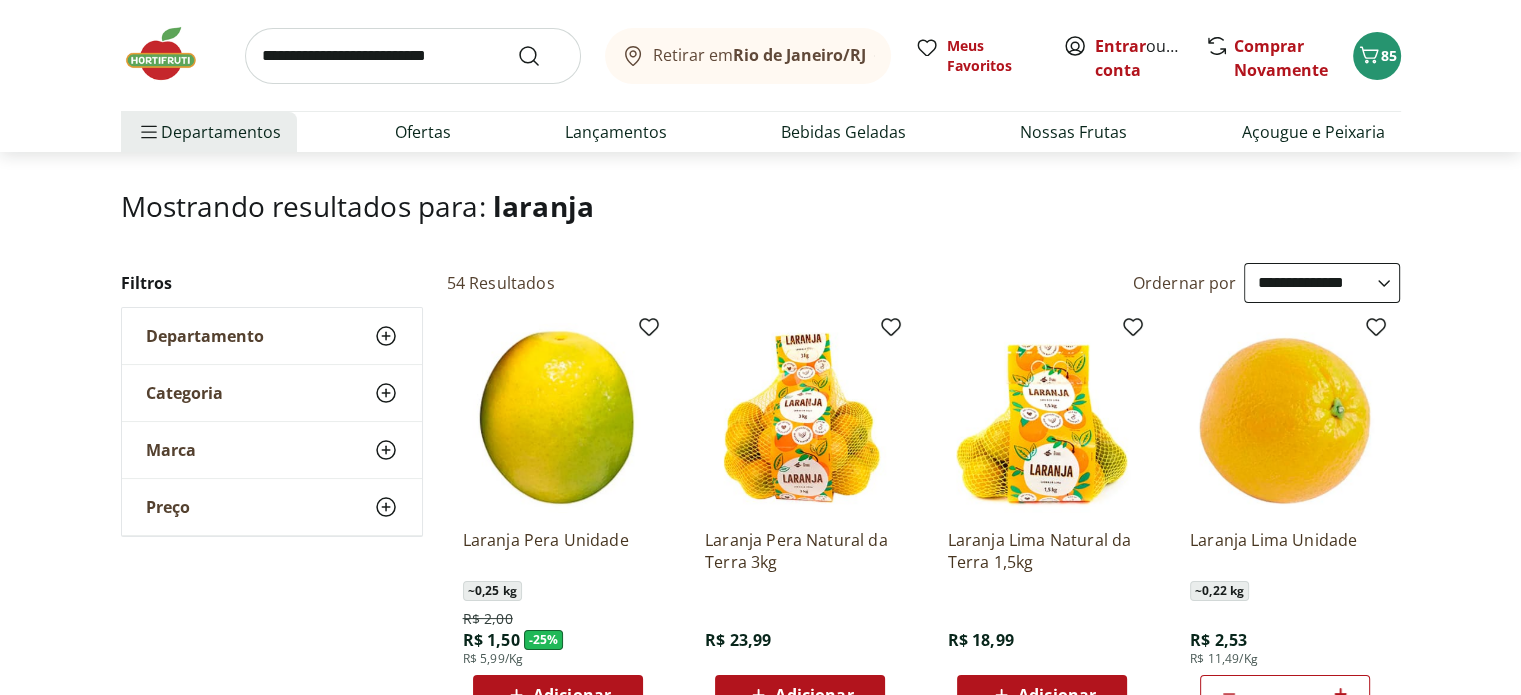 click at bounding box center [413, 56] 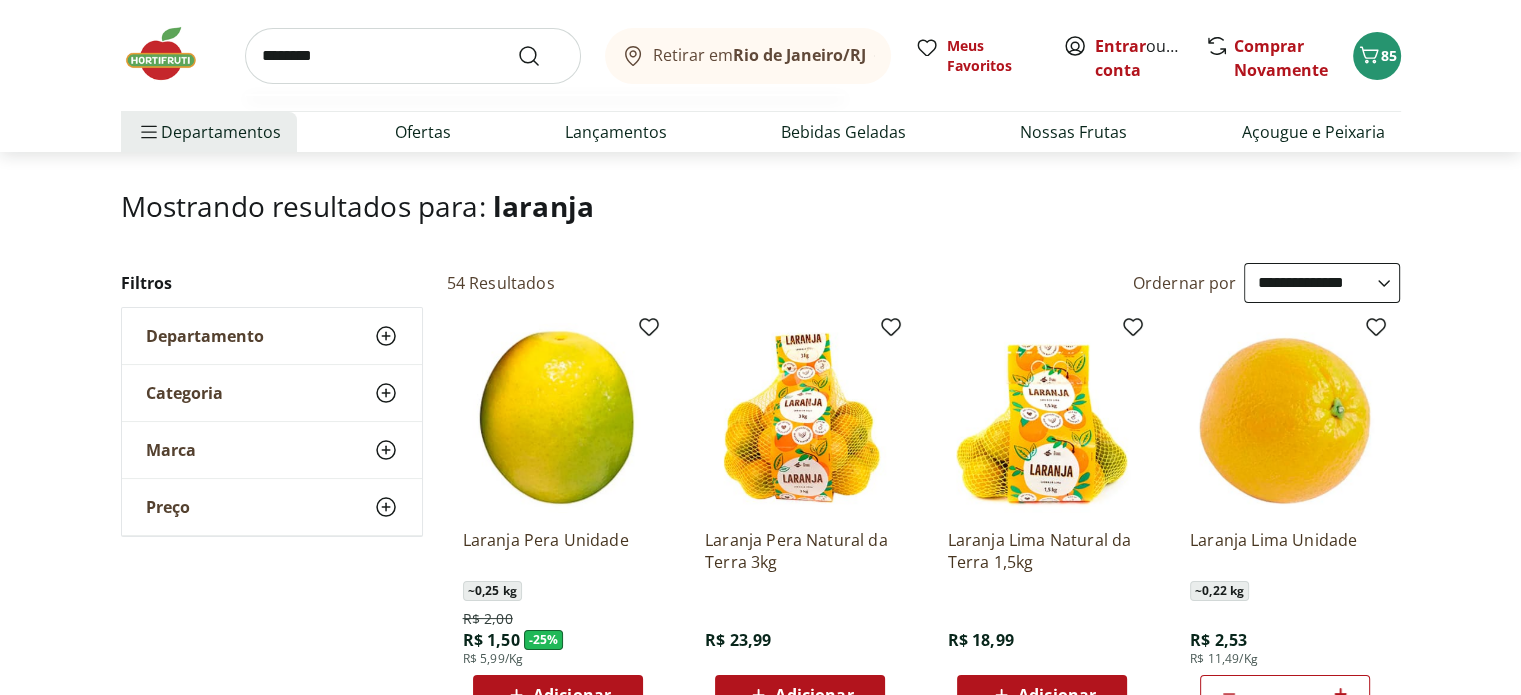 type on "********" 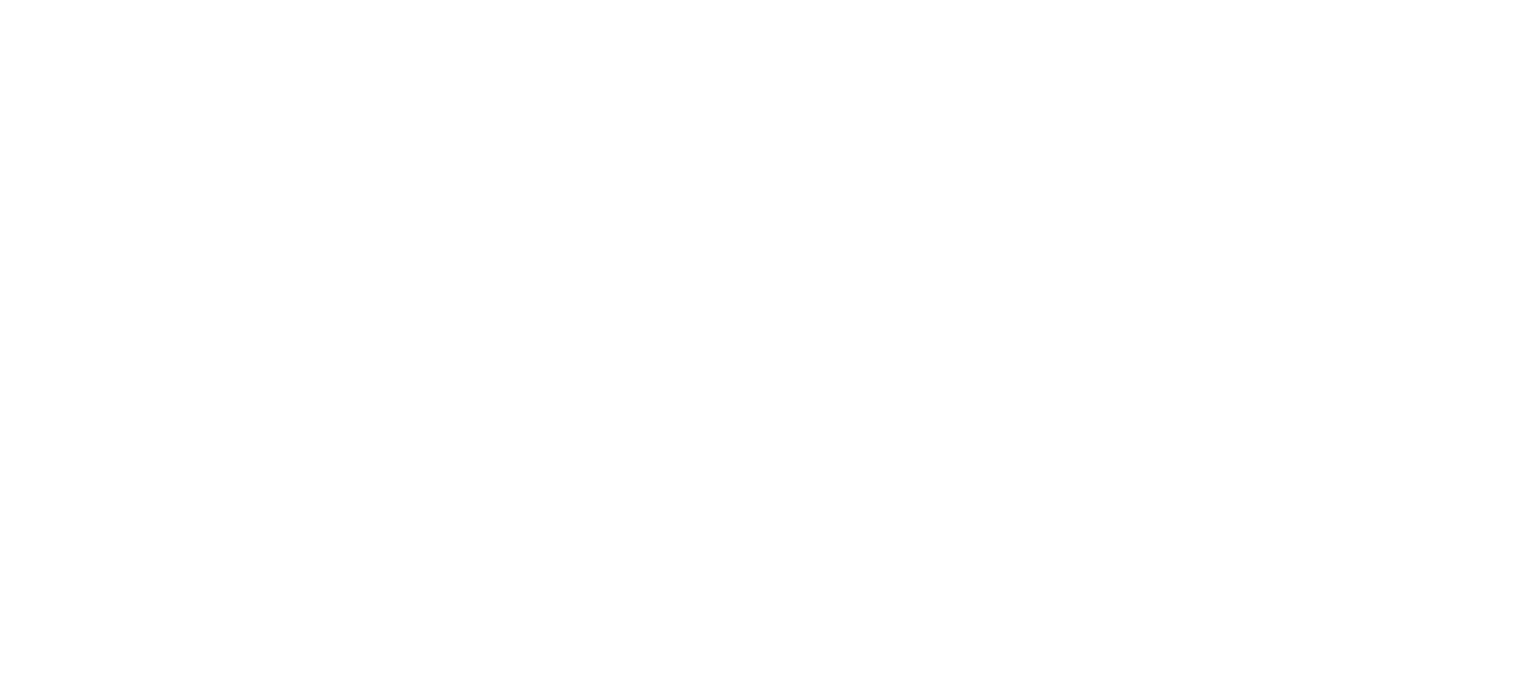 scroll, scrollTop: 0, scrollLeft: 0, axis: both 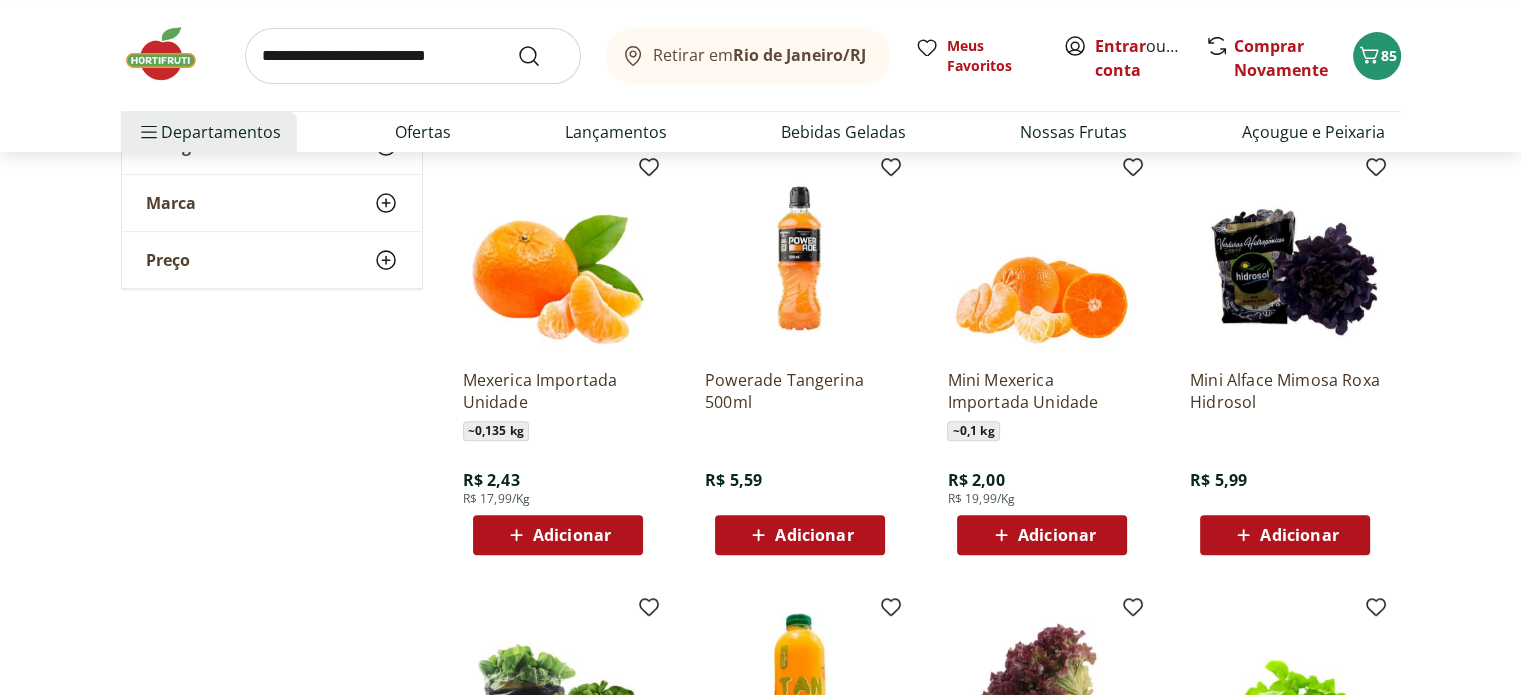 click on "Adicionar" at bounding box center [572, 535] 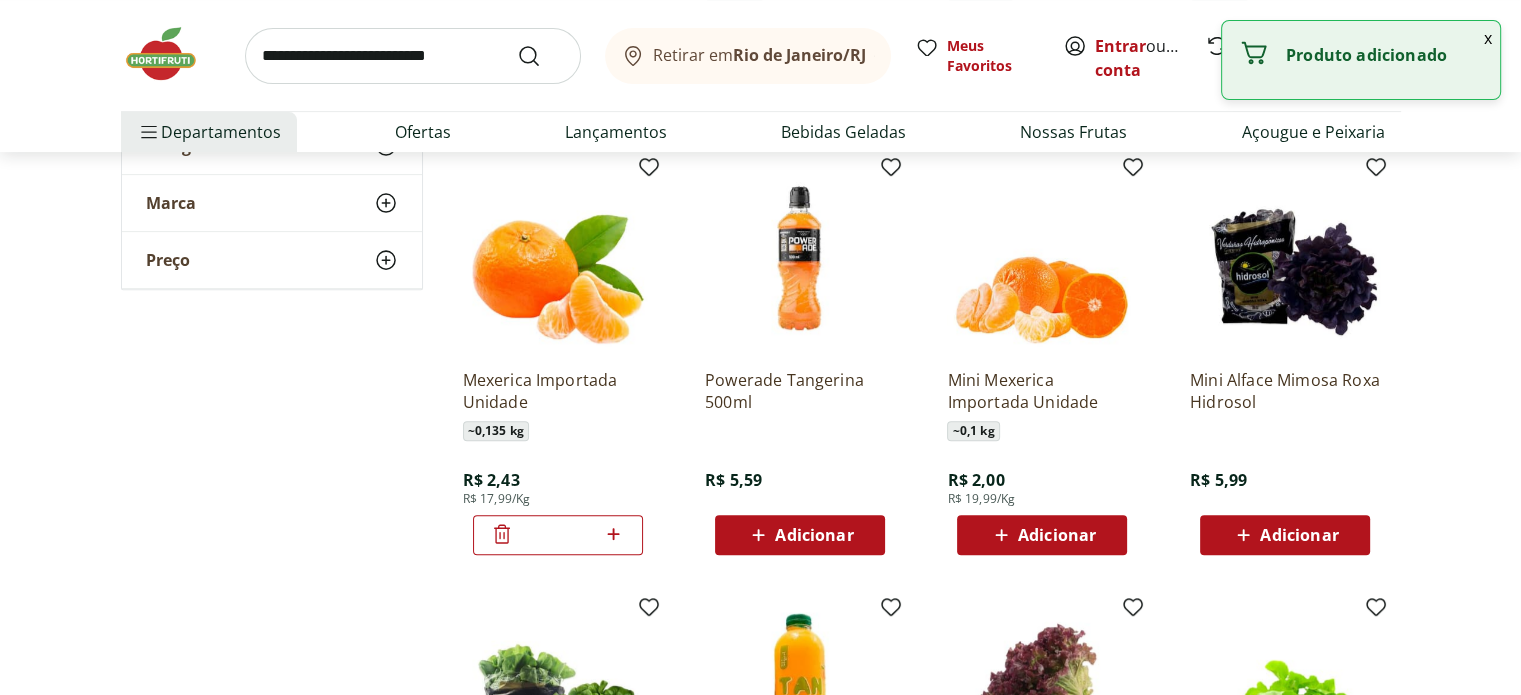 click 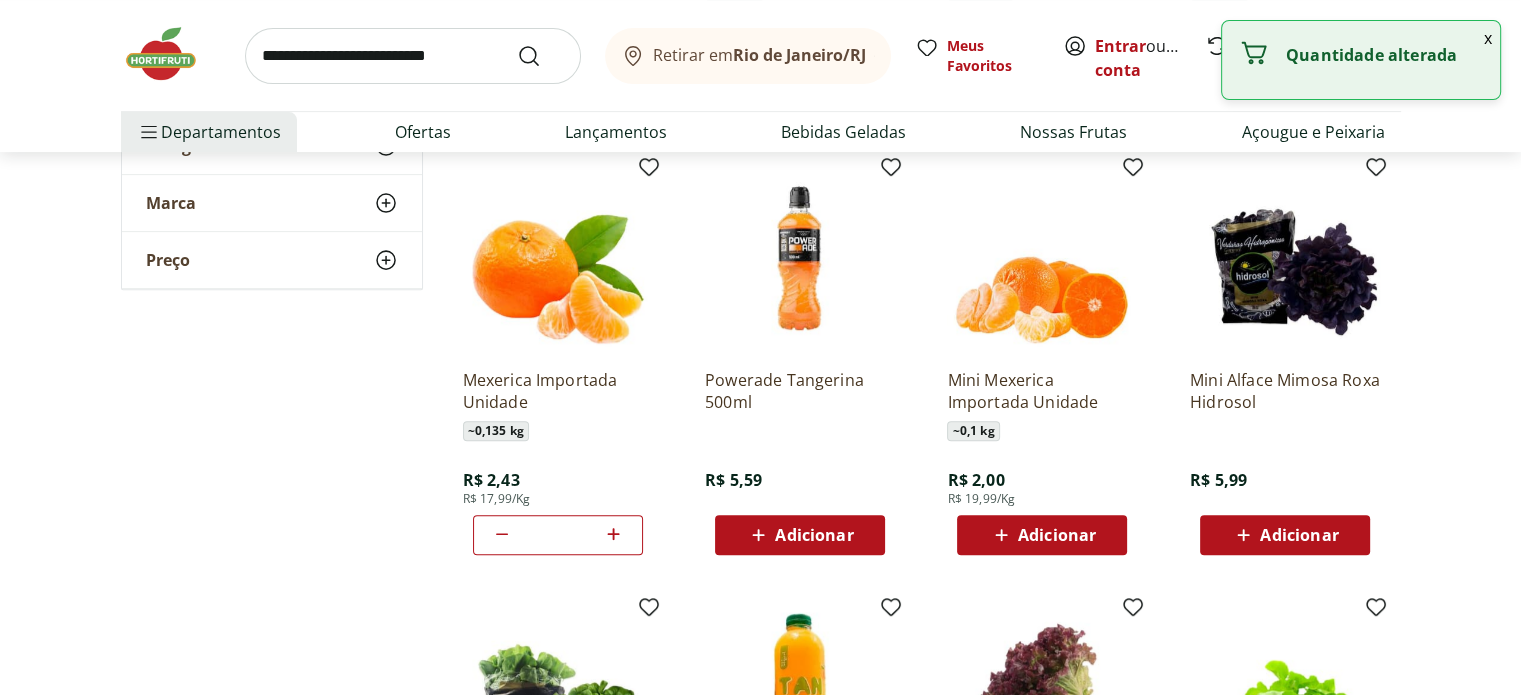 click 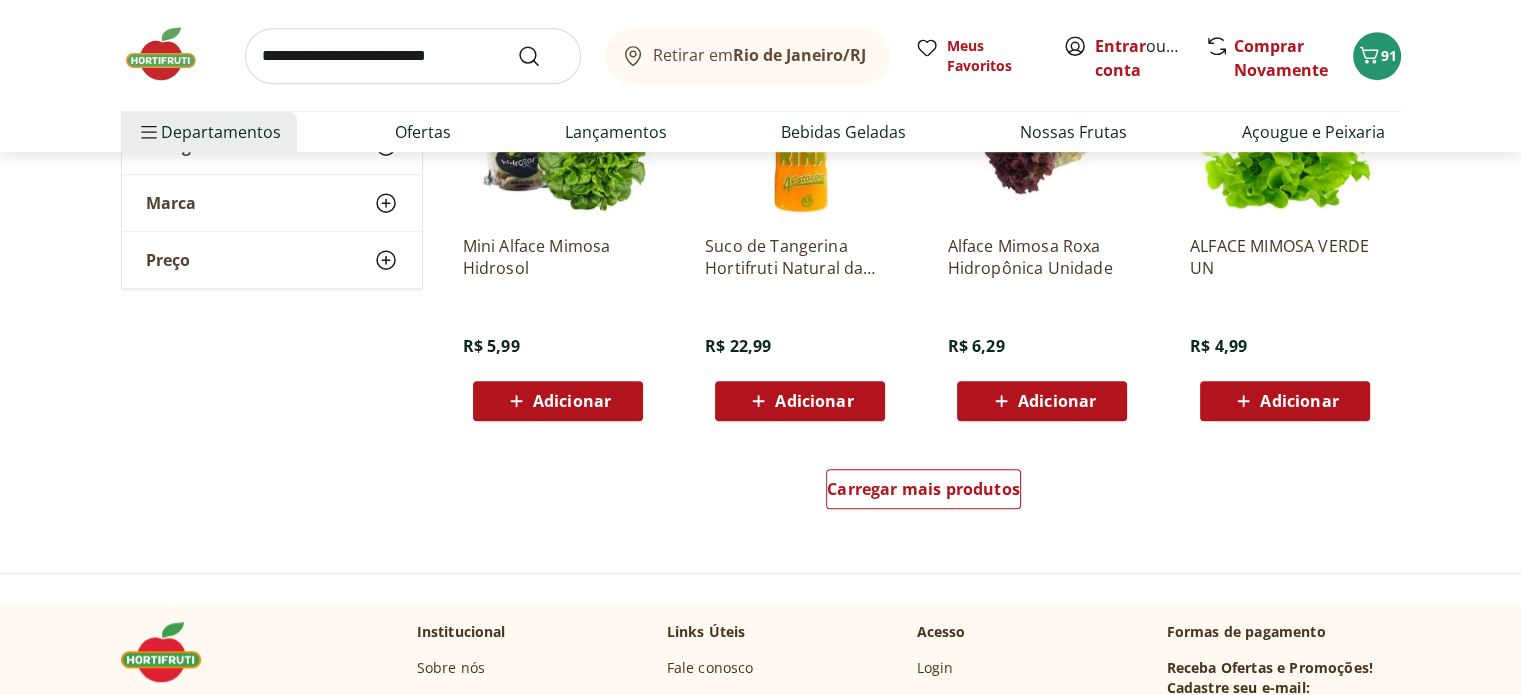 scroll, scrollTop: 1300, scrollLeft: 0, axis: vertical 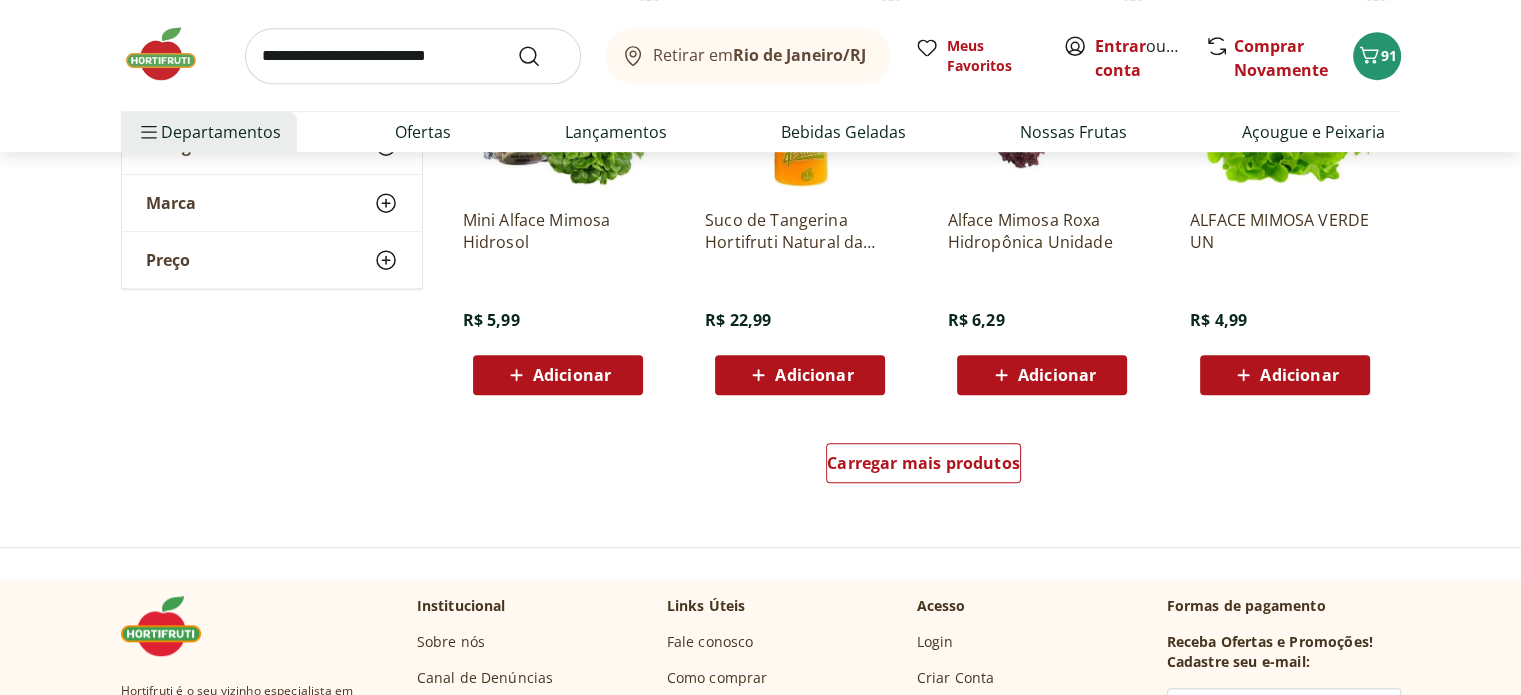 click at bounding box center [413, 56] 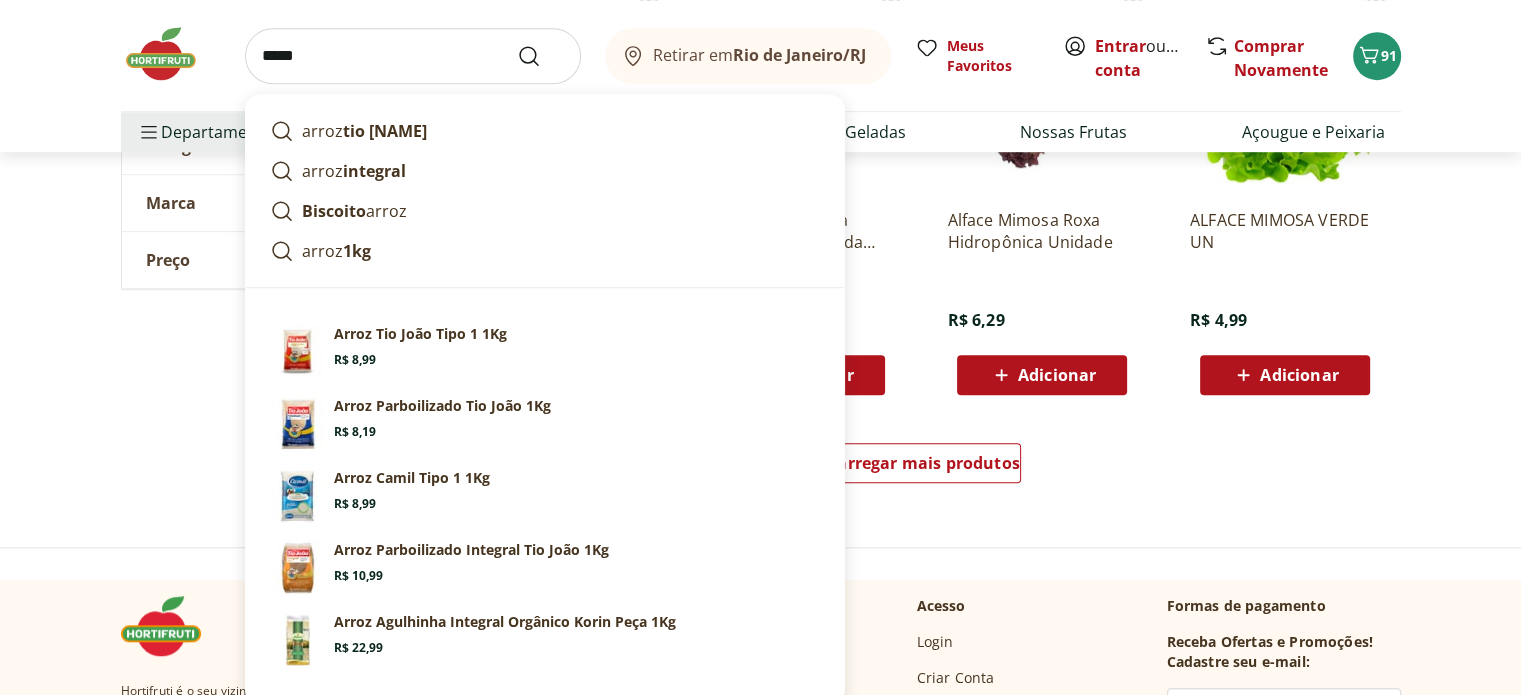 type on "*****" 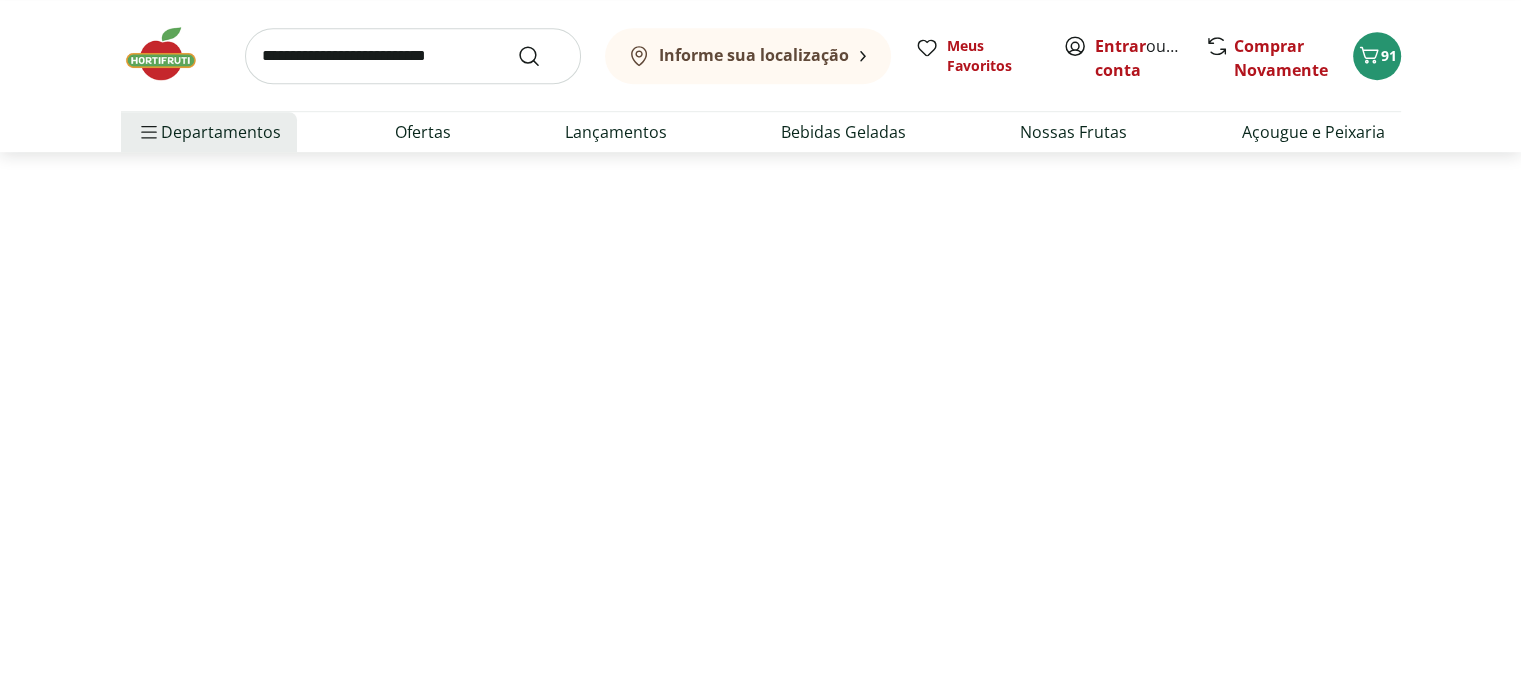 scroll, scrollTop: 0, scrollLeft: 0, axis: both 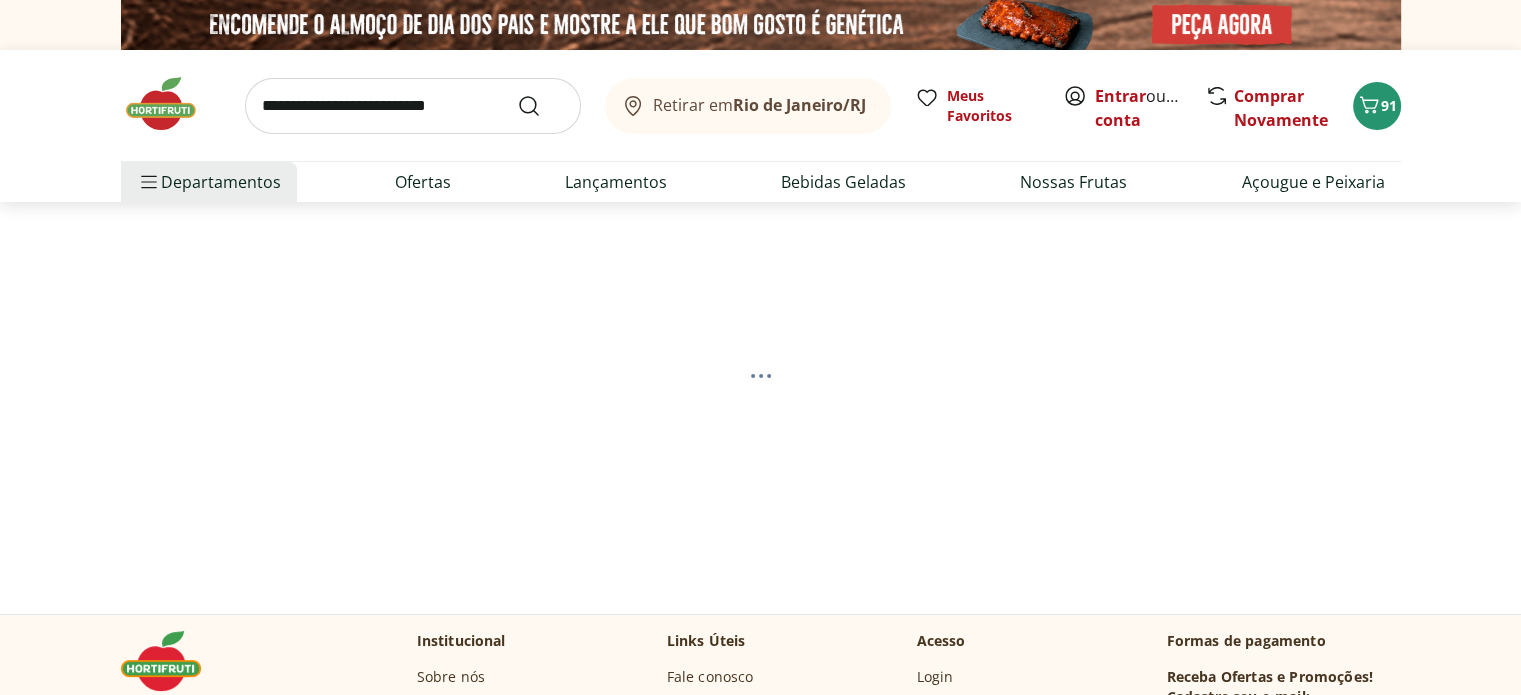 select on "**********" 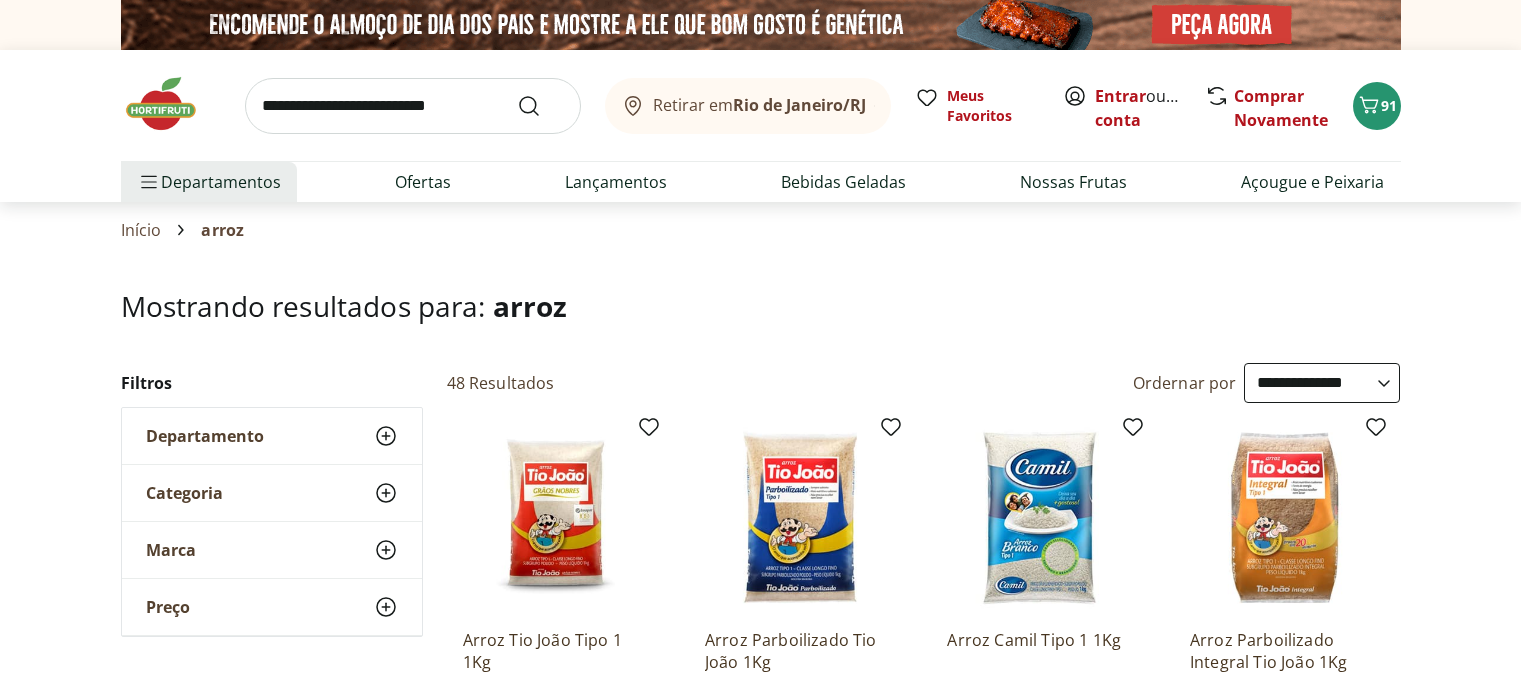 select on "**********" 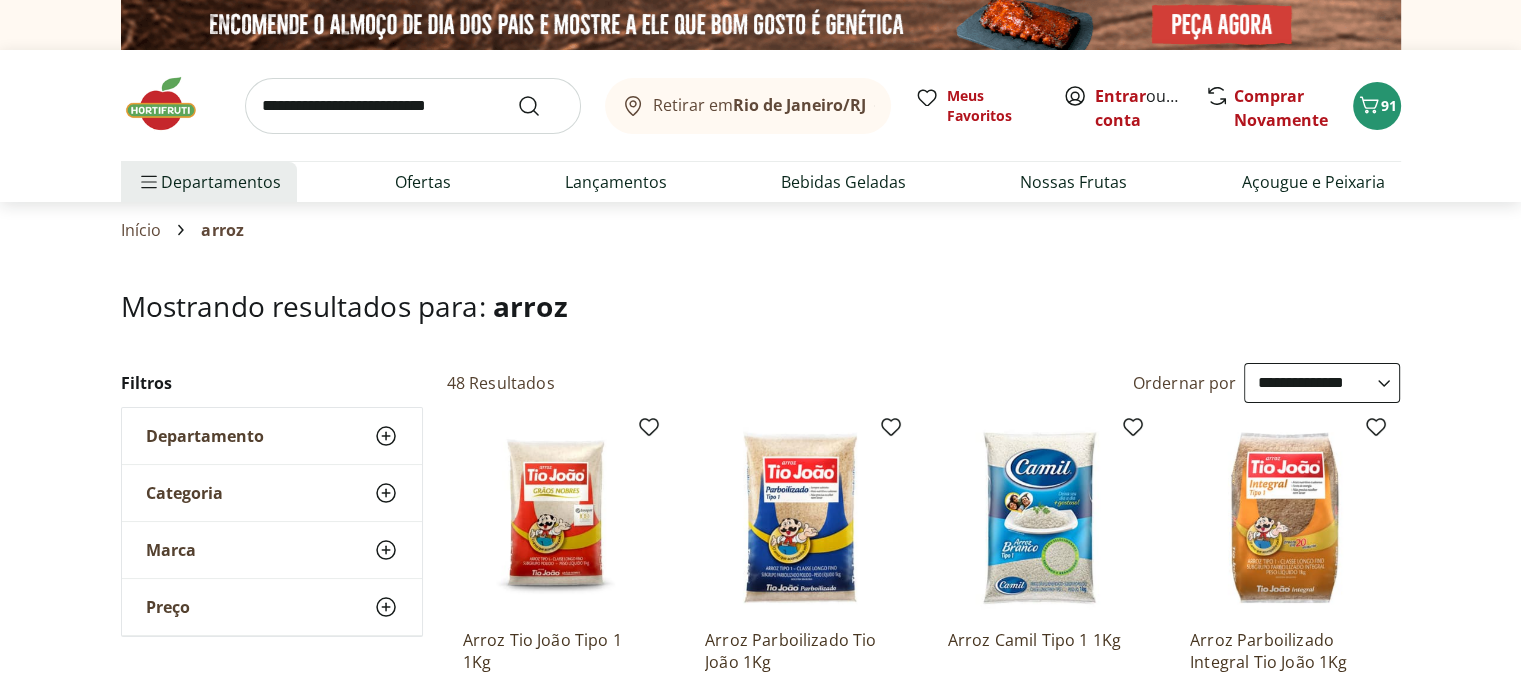 scroll, scrollTop: 0, scrollLeft: 0, axis: both 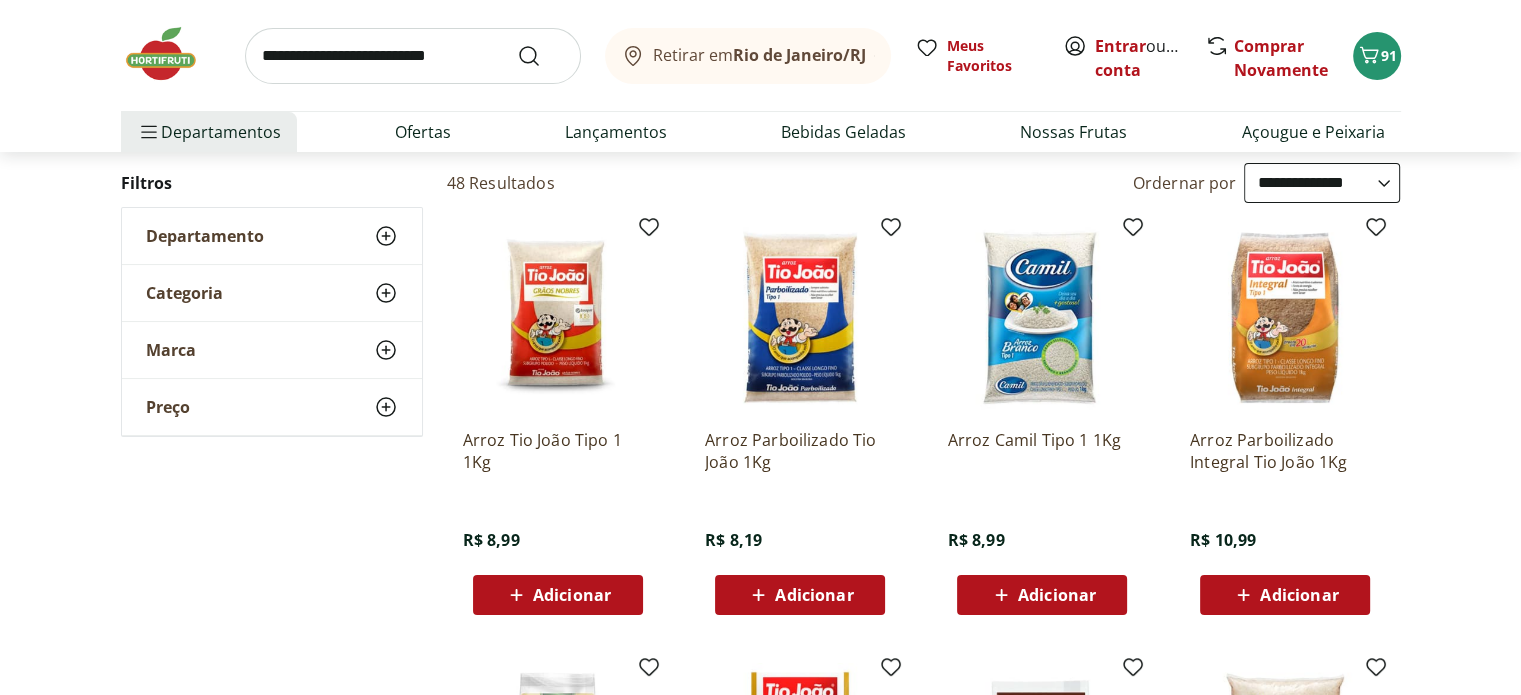 click on "Adicionar" at bounding box center [800, 595] 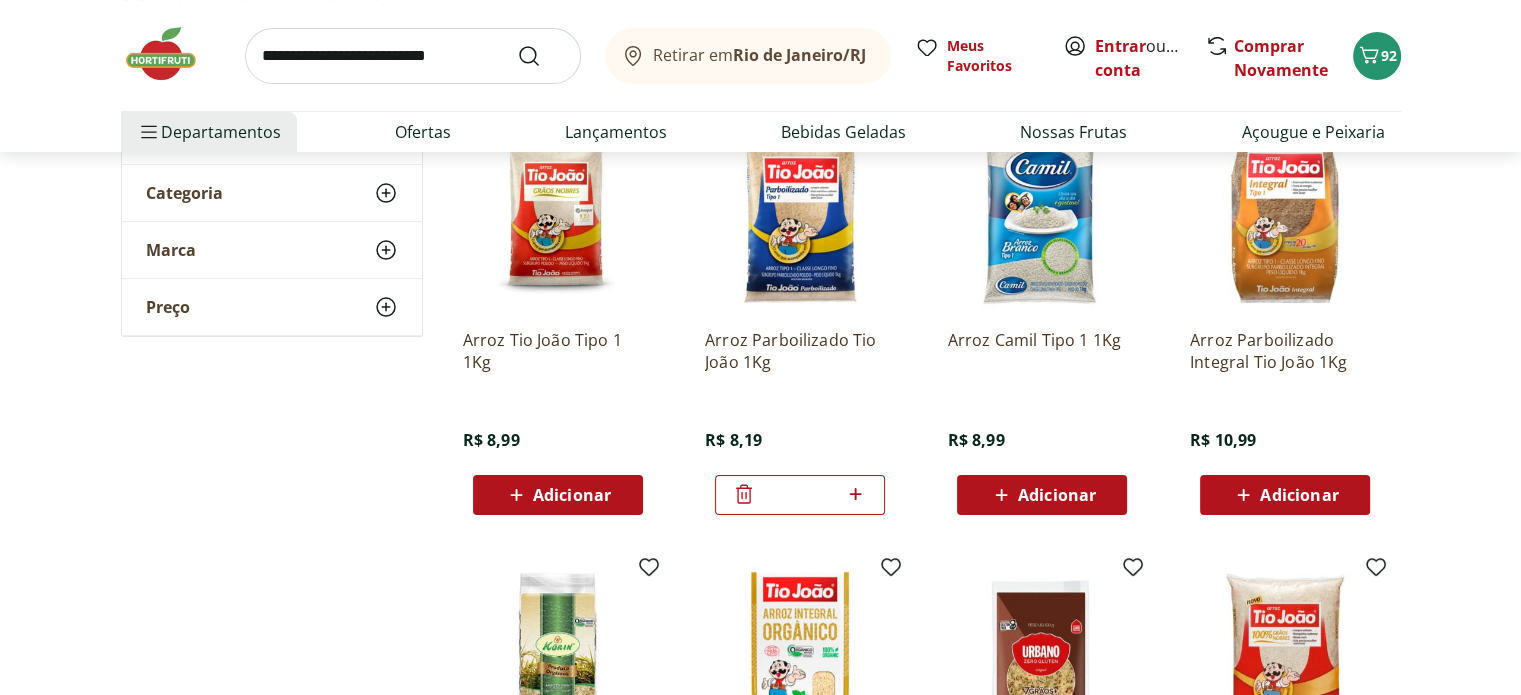 scroll, scrollTop: 200, scrollLeft: 0, axis: vertical 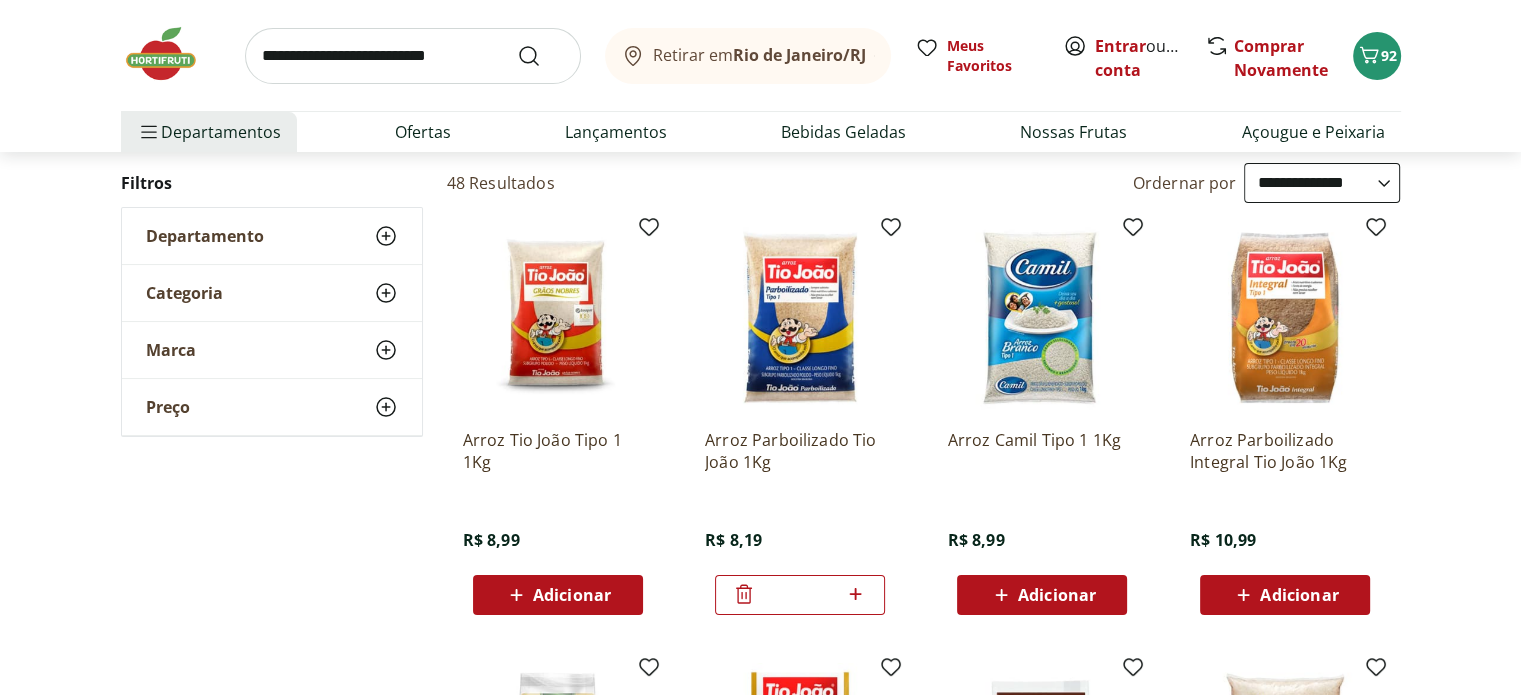 click at bounding box center (413, 56) 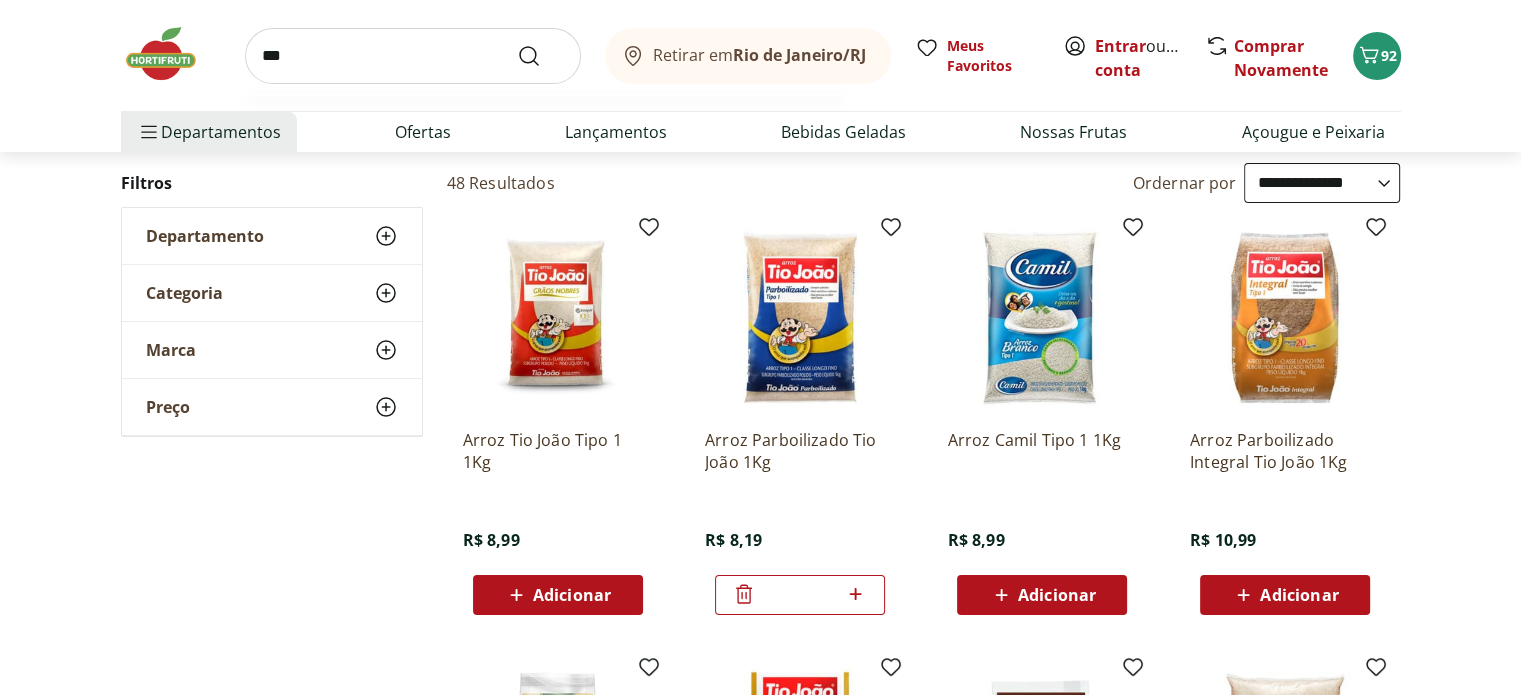 type on "***" 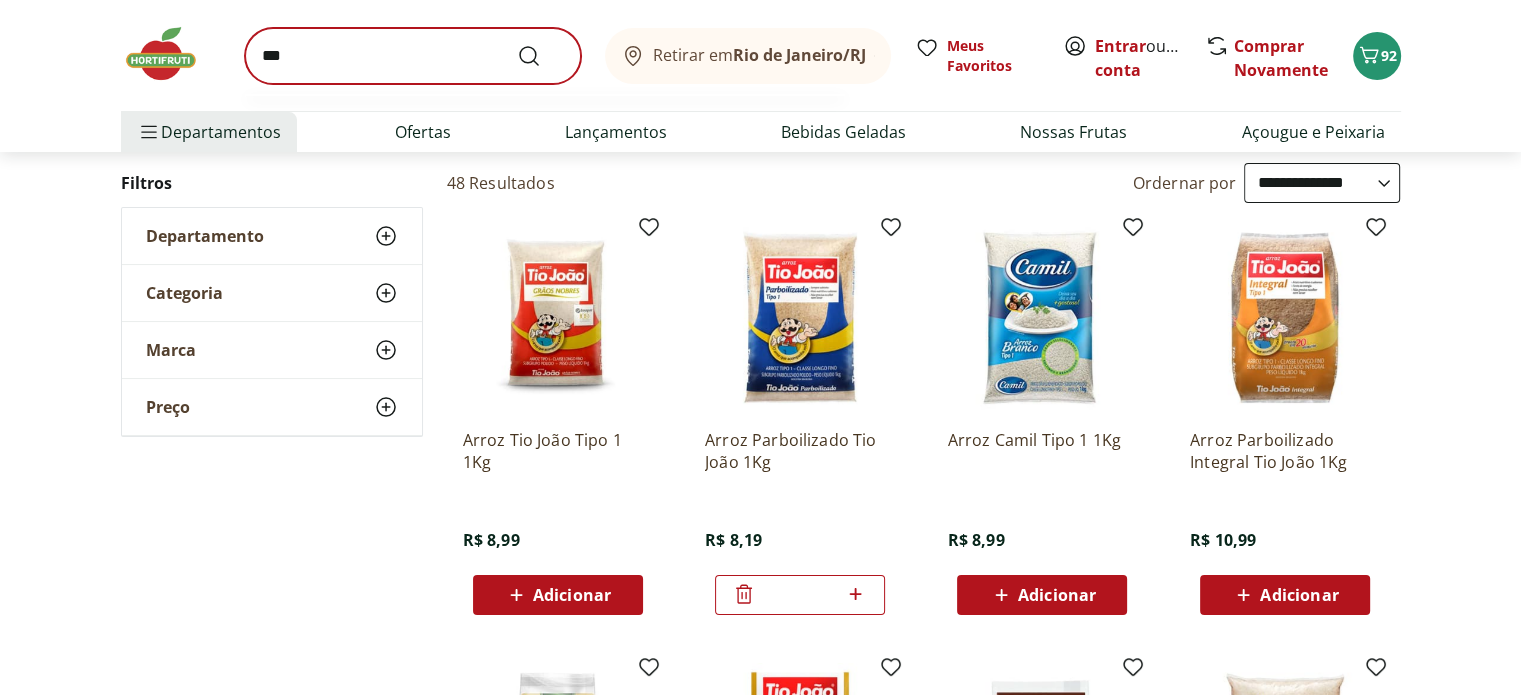 scroll, scrollTop: 0, scrollLeft: 0, axis: both 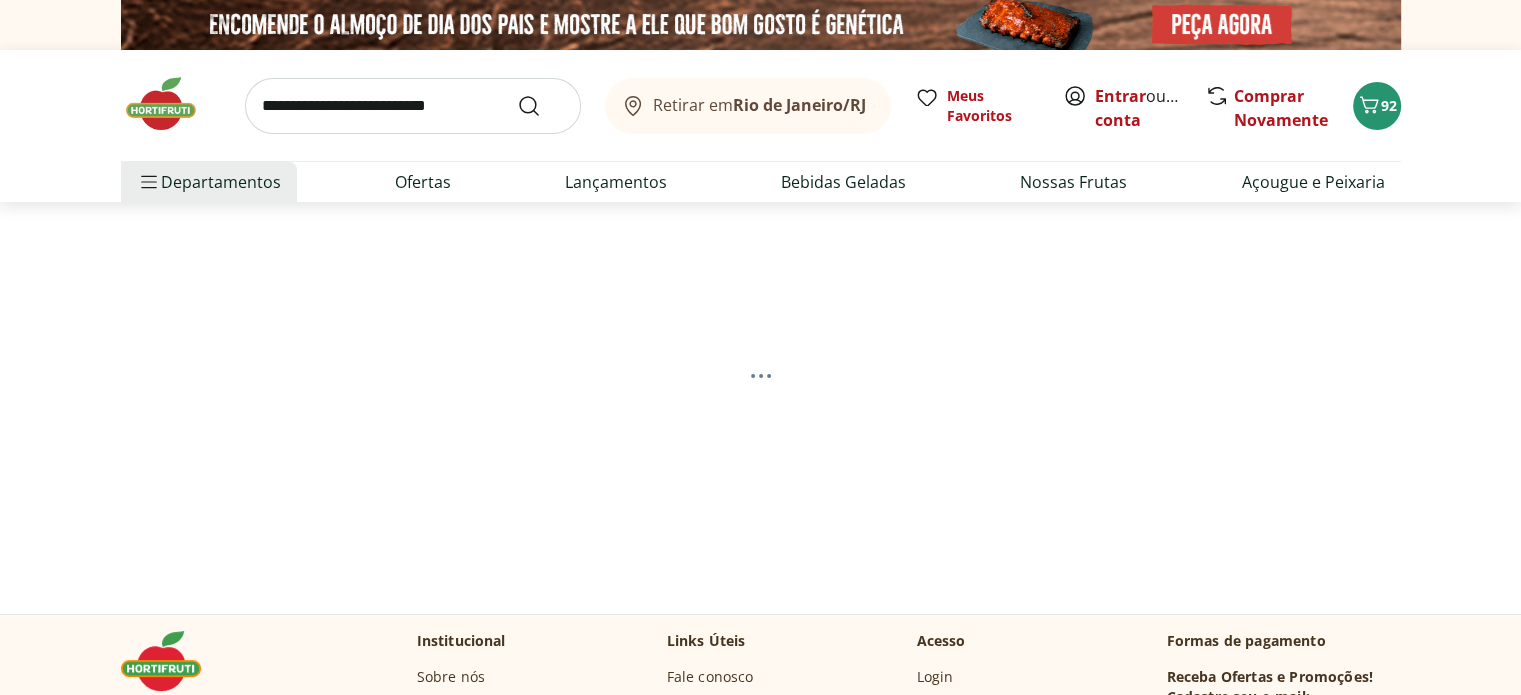select on "**********" 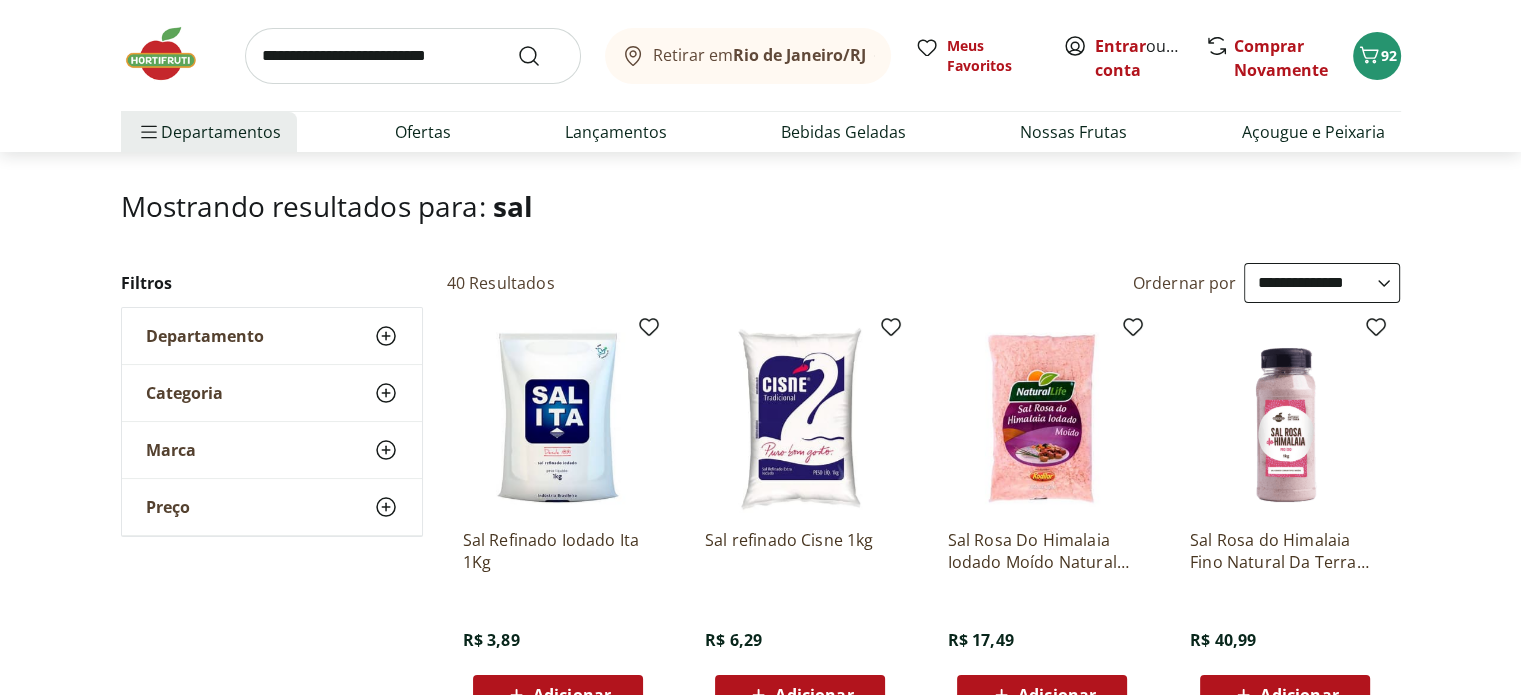 scroll, scrollTop: 200, scrollLeft: 0, axis: vertical 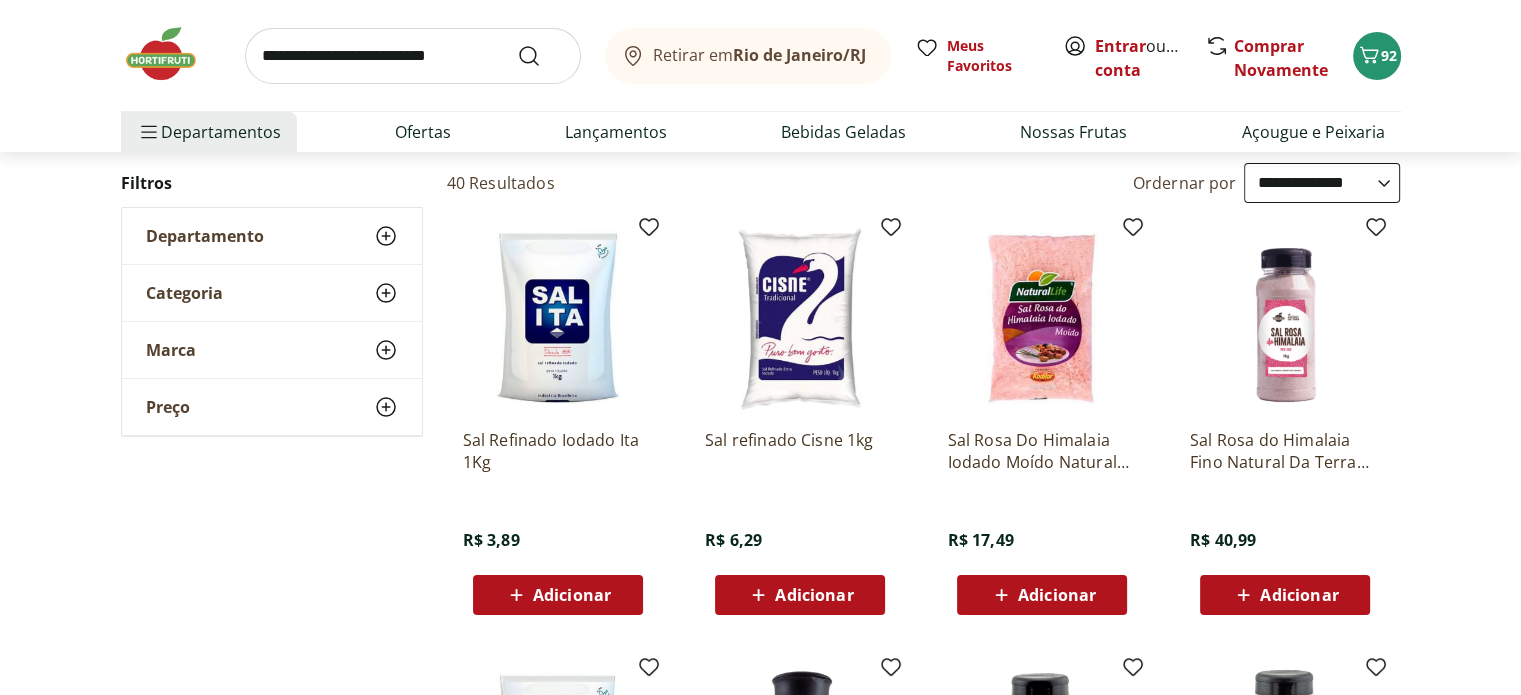 click on "Adicionar" at bounding box center (814, 595) 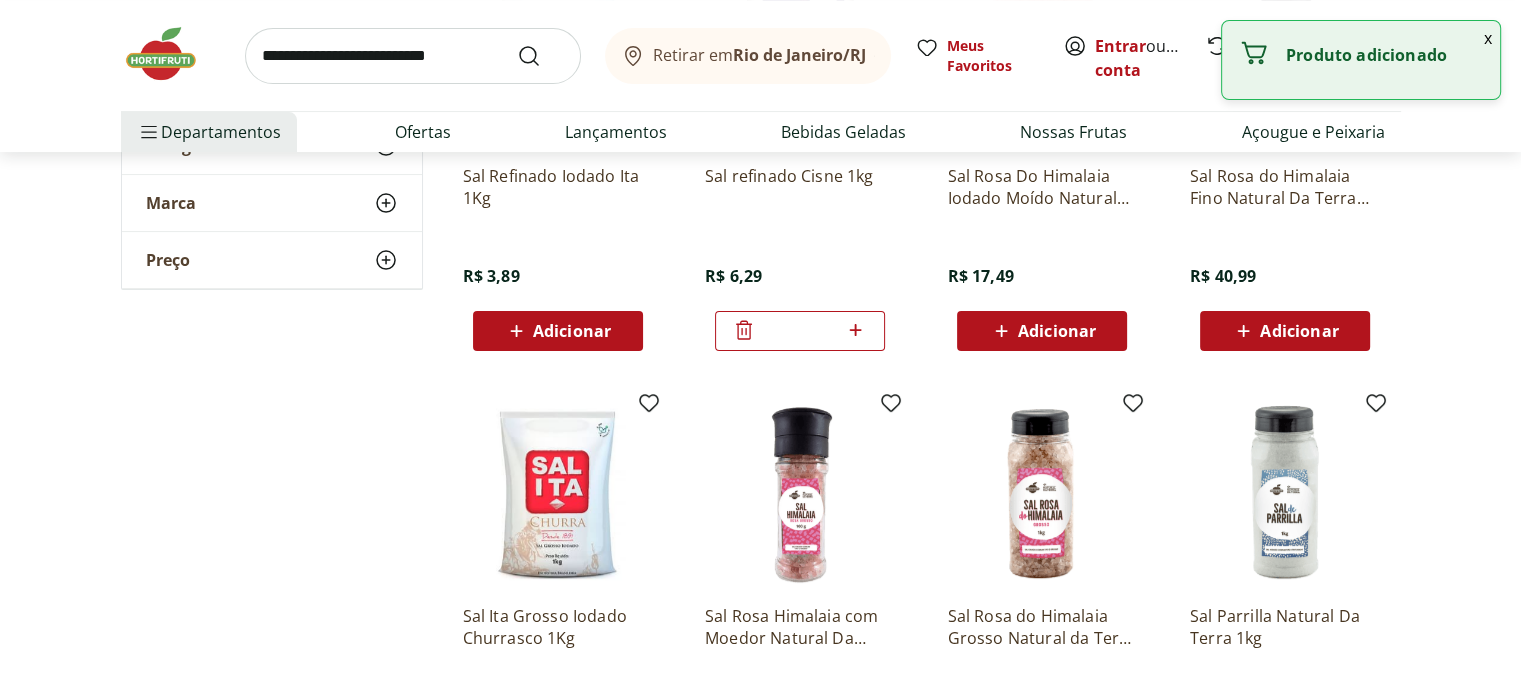 scroll, scrollTop: 500, scrollLeft: 0, axis: vertical 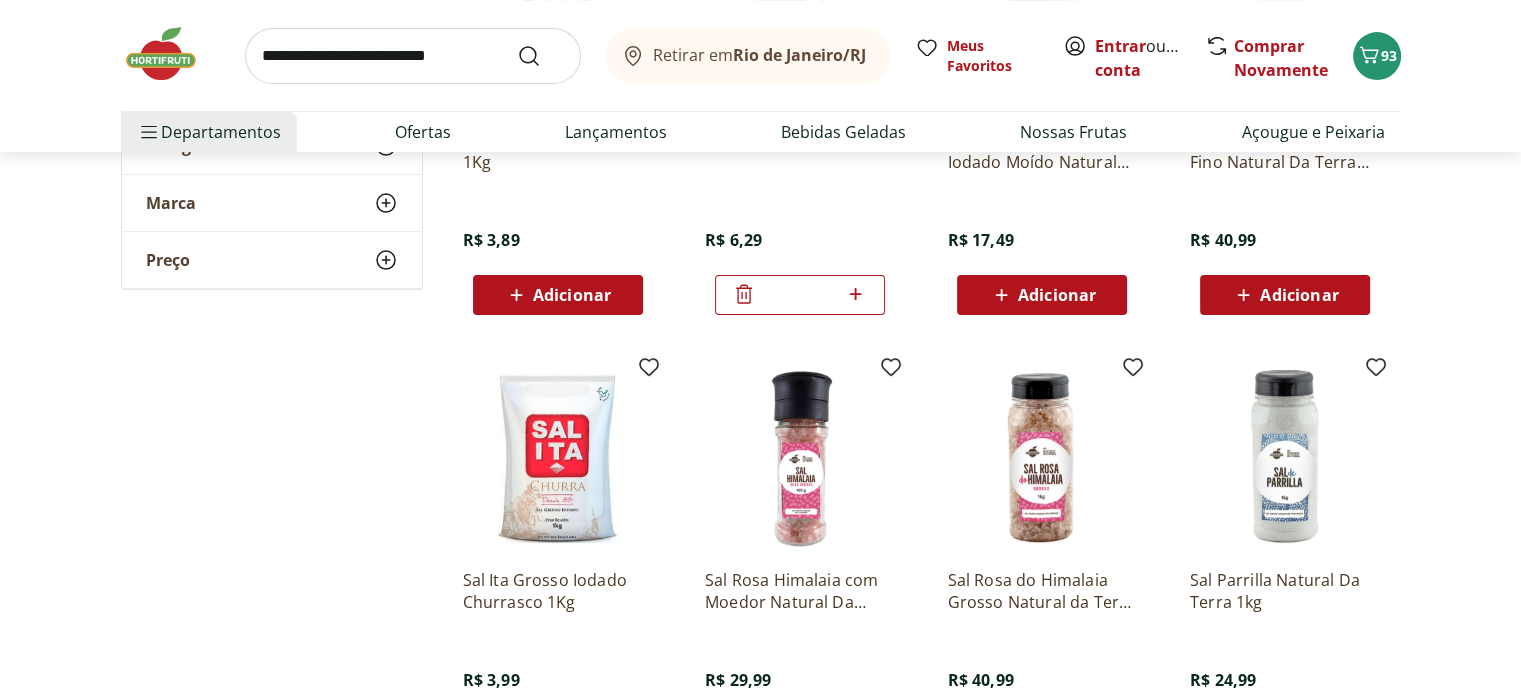 click at bounding box center [413, 56] 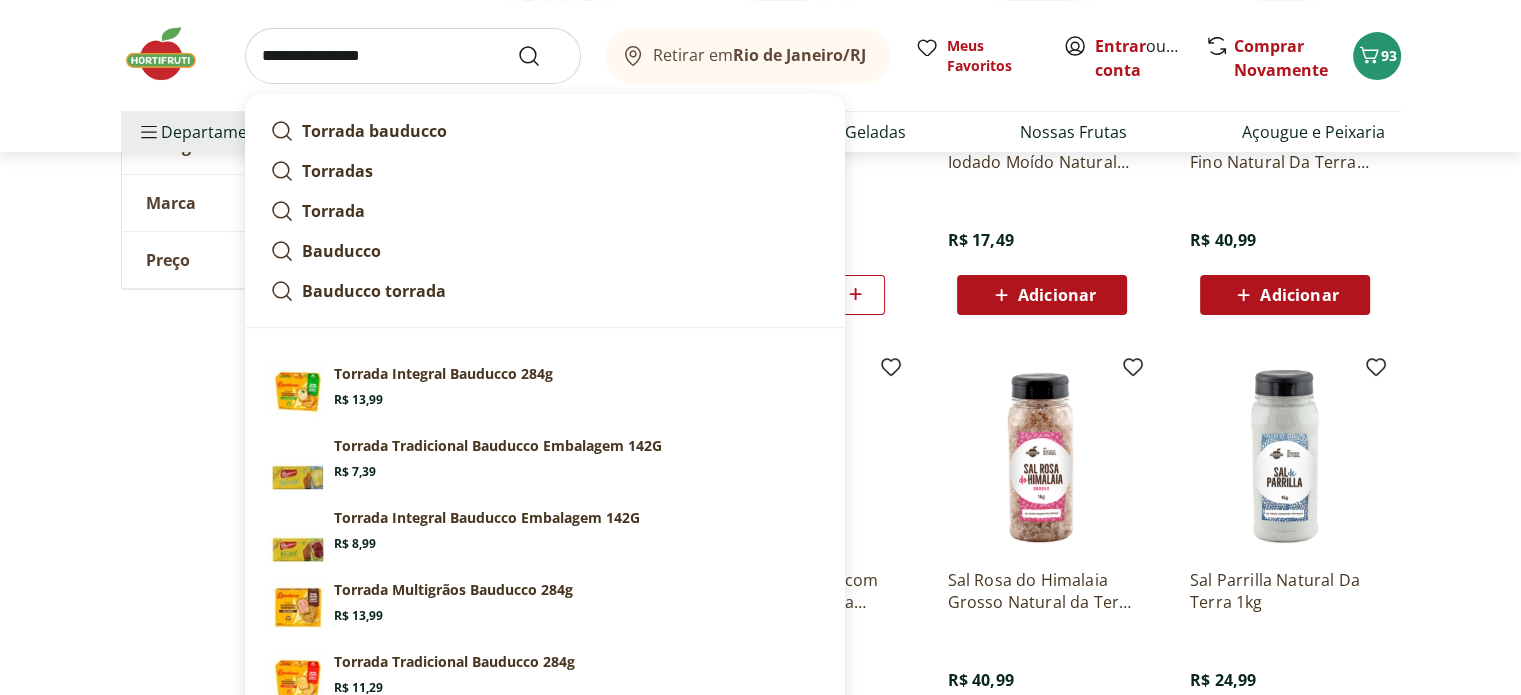 type on "**********" 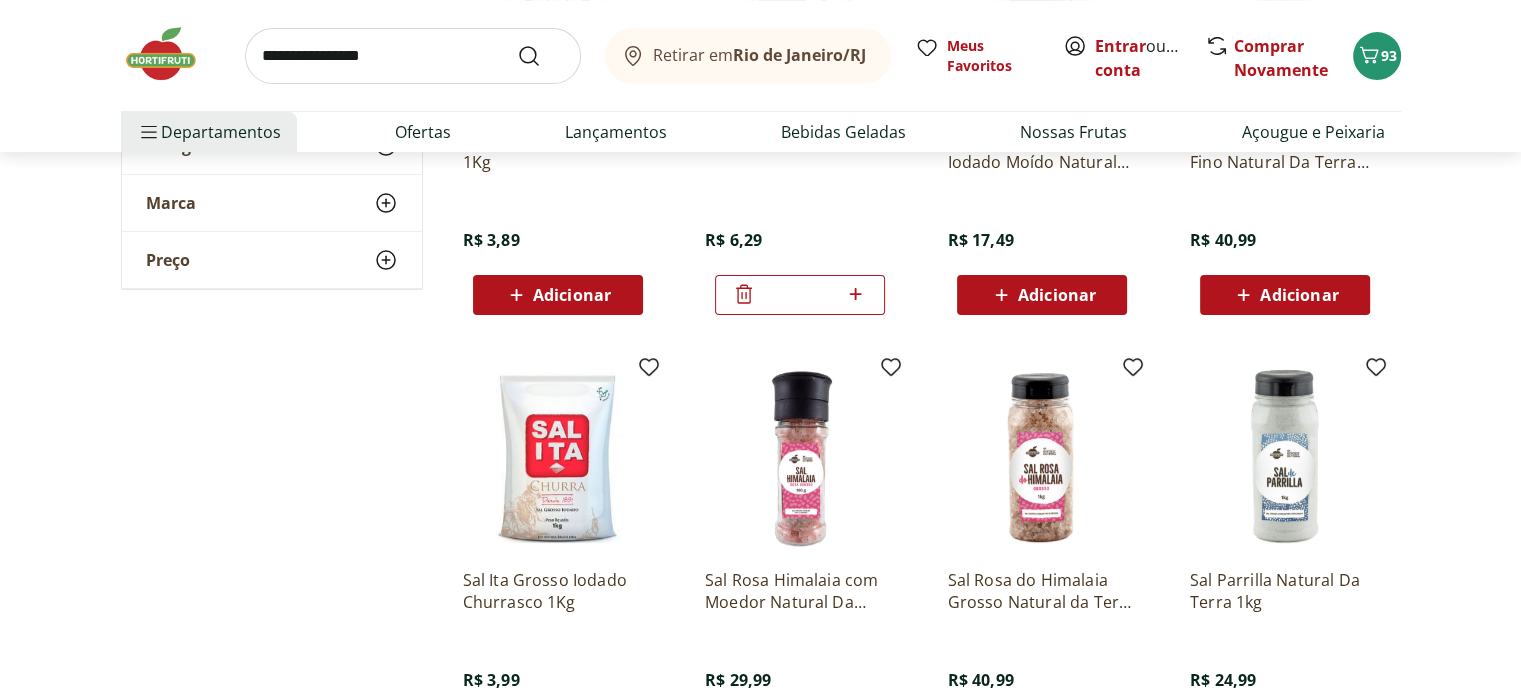 scroll, scrollTop: 0, scrollLeft: 0, axis: both 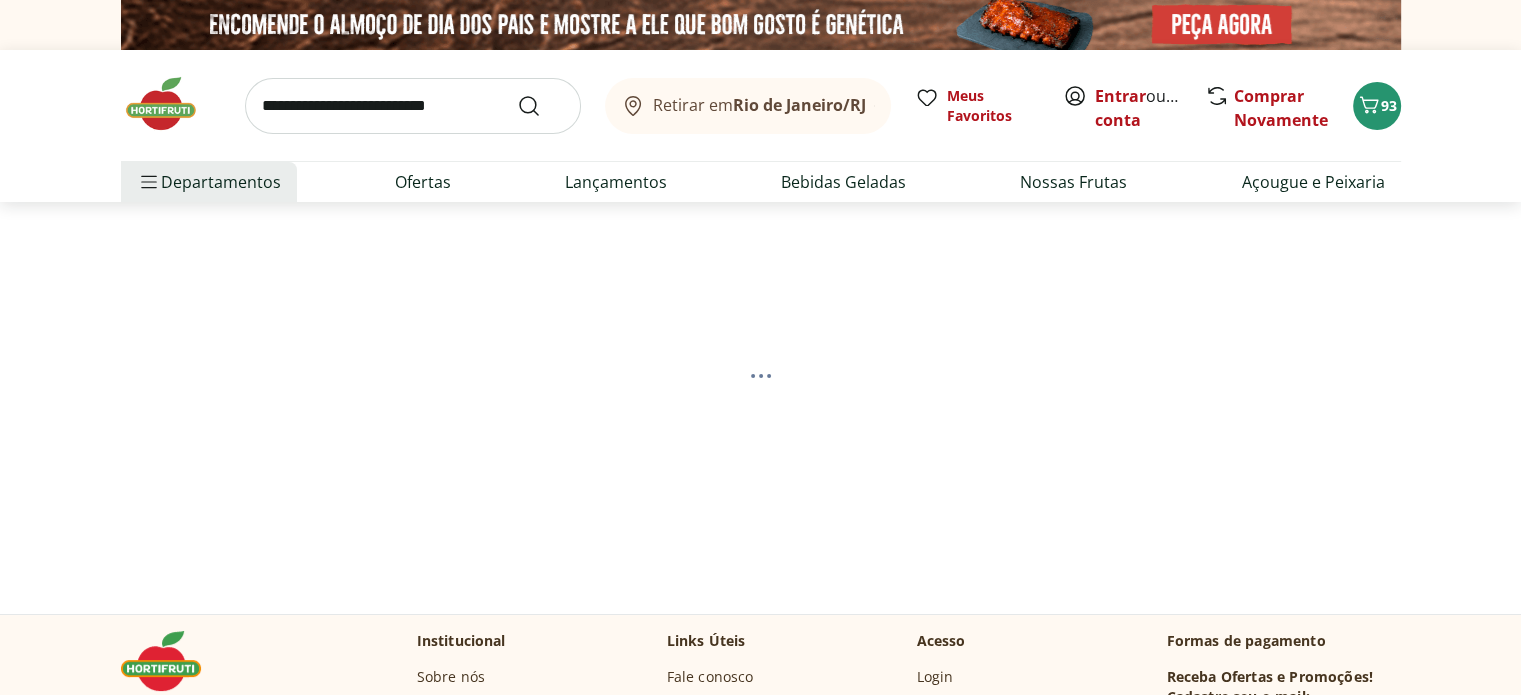 select on "**********" 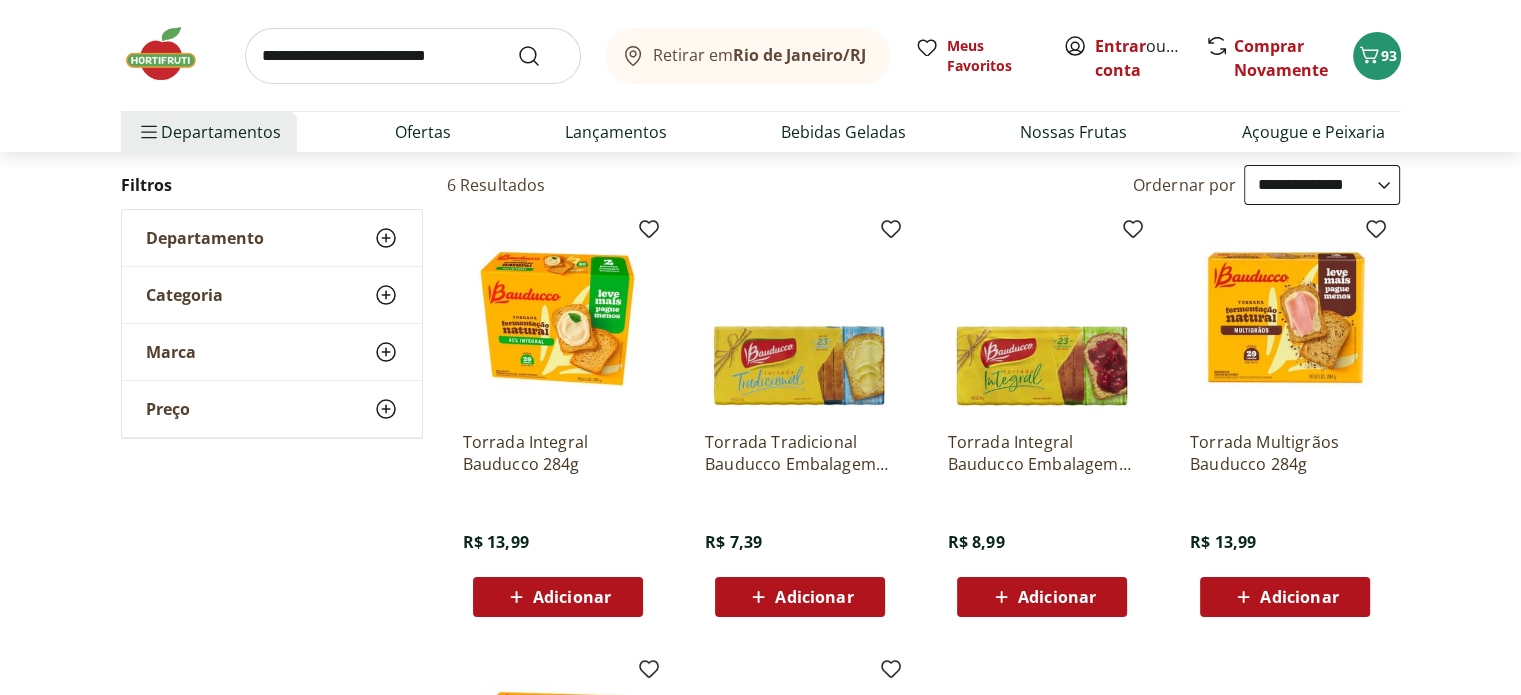 scroll, scrollTop: 200, scrollLeft: 0, axis: vertical 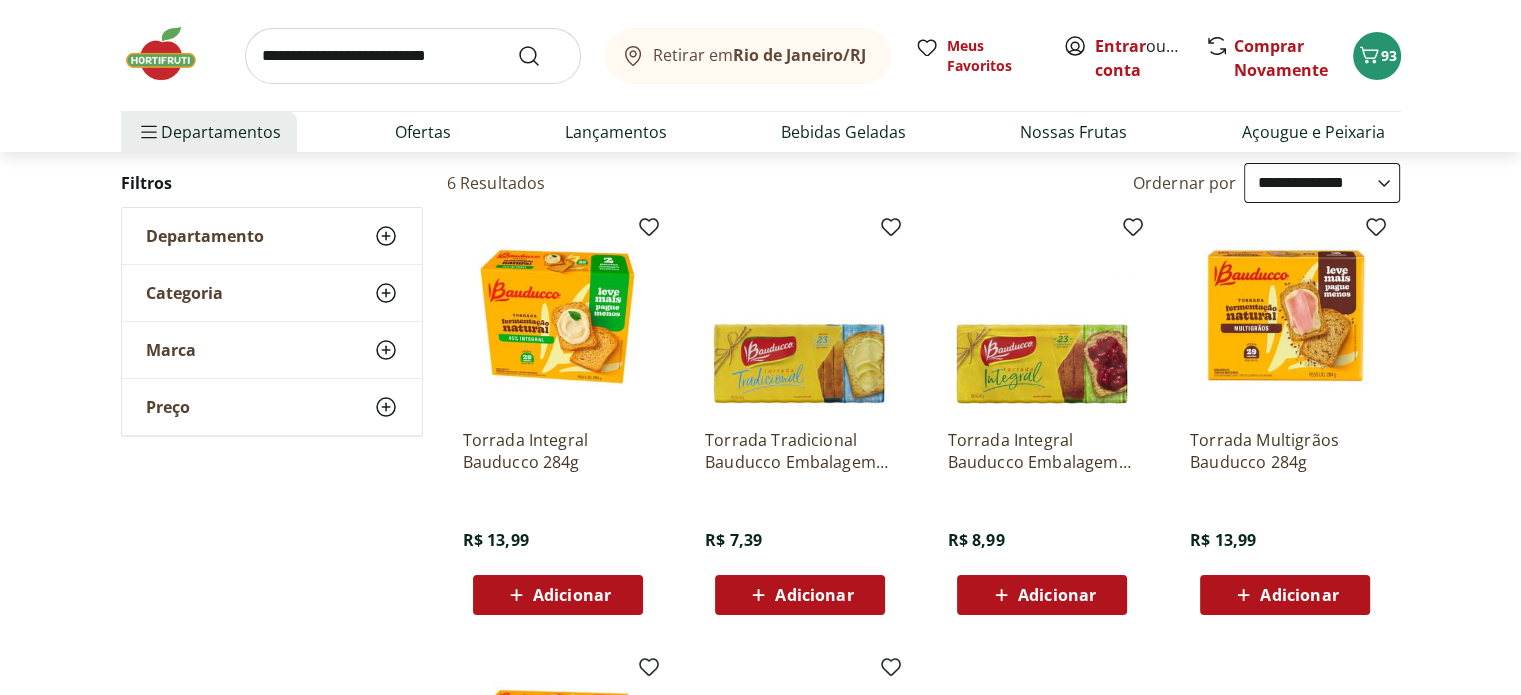 click on "Adicionar" at bounding box center (572, 595) 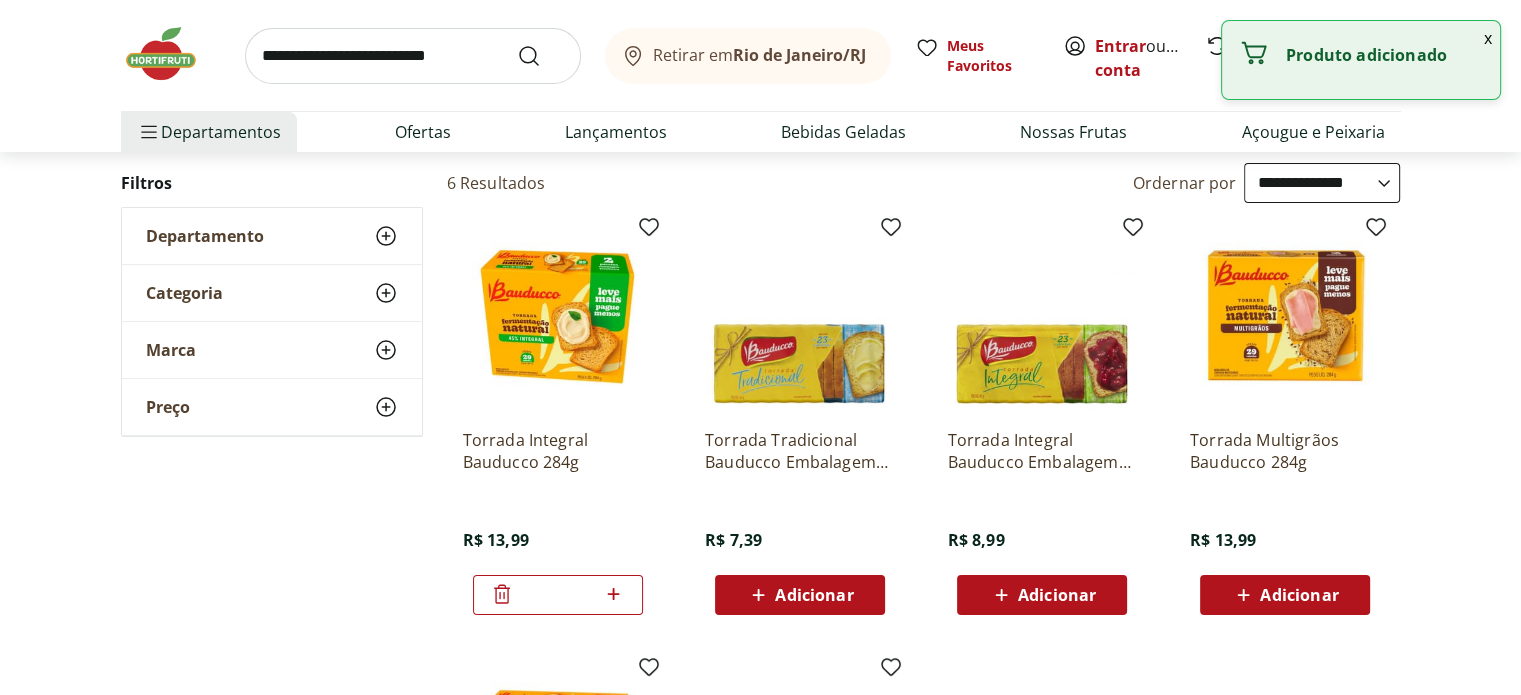 click 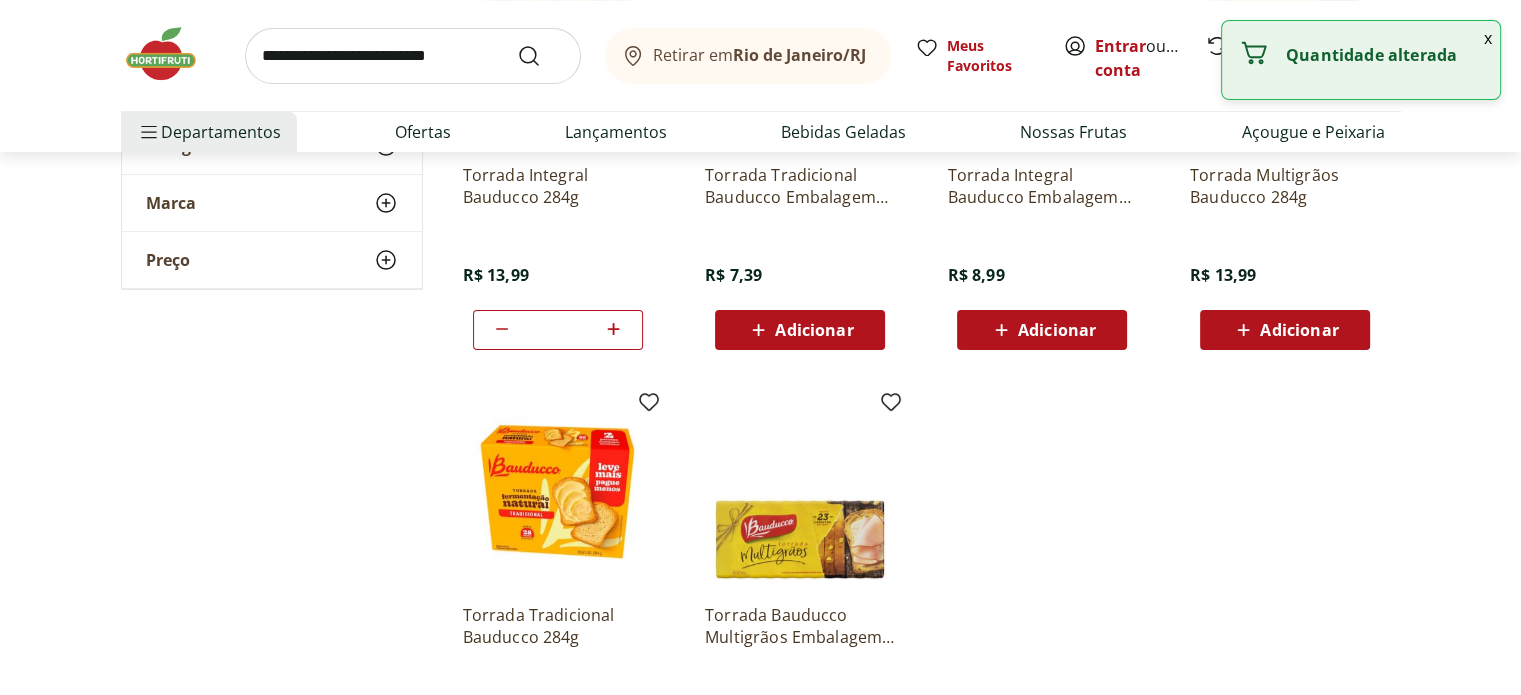 scroll, scrollTop: 500, scrollLeft: 0, axis: vertical 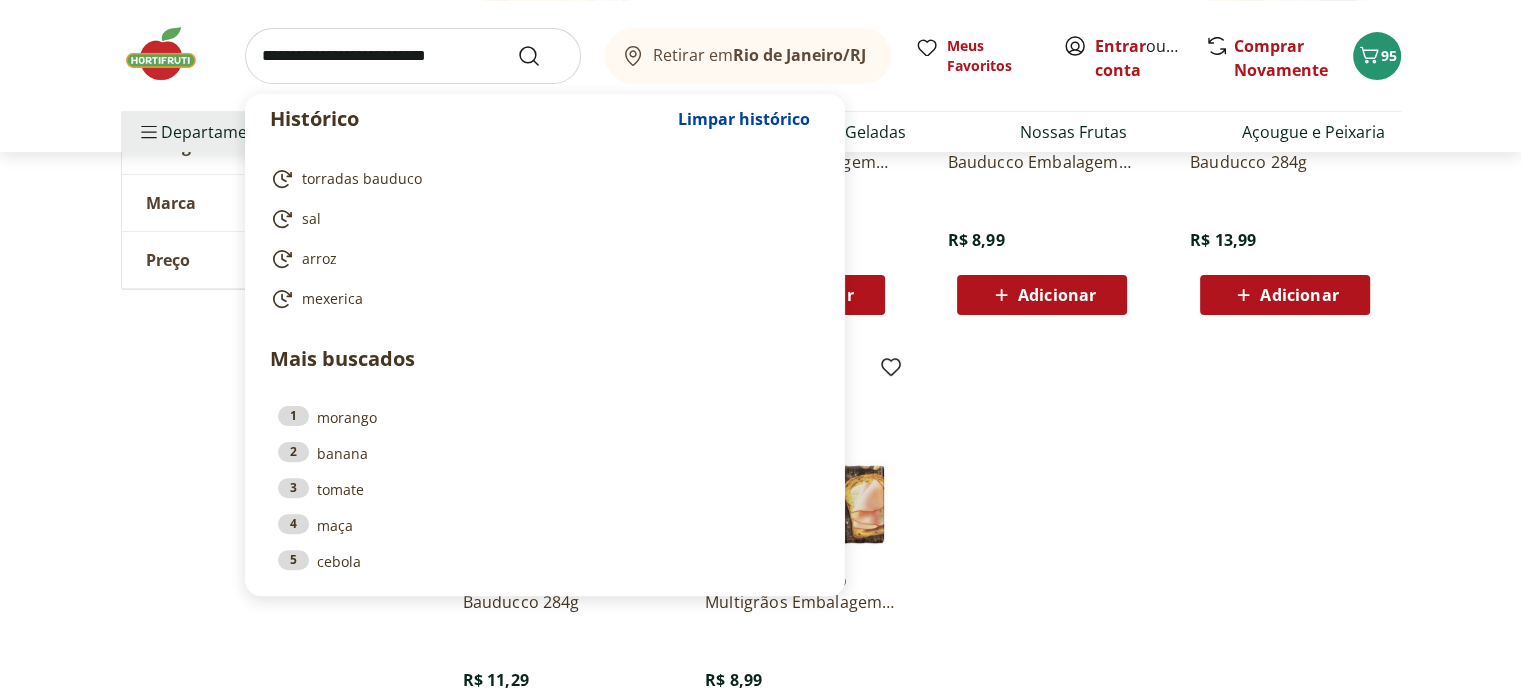click at bounding box center [413, 56] 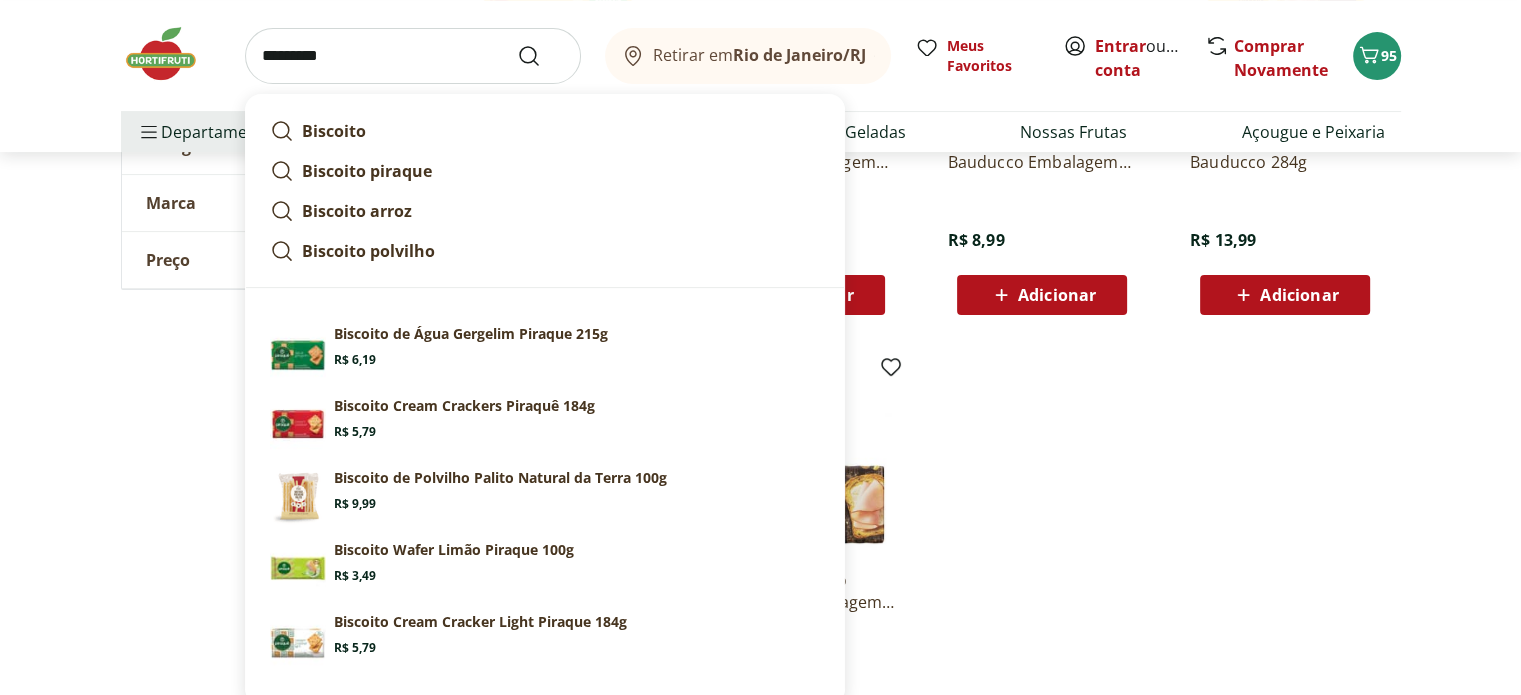 type on "*********" 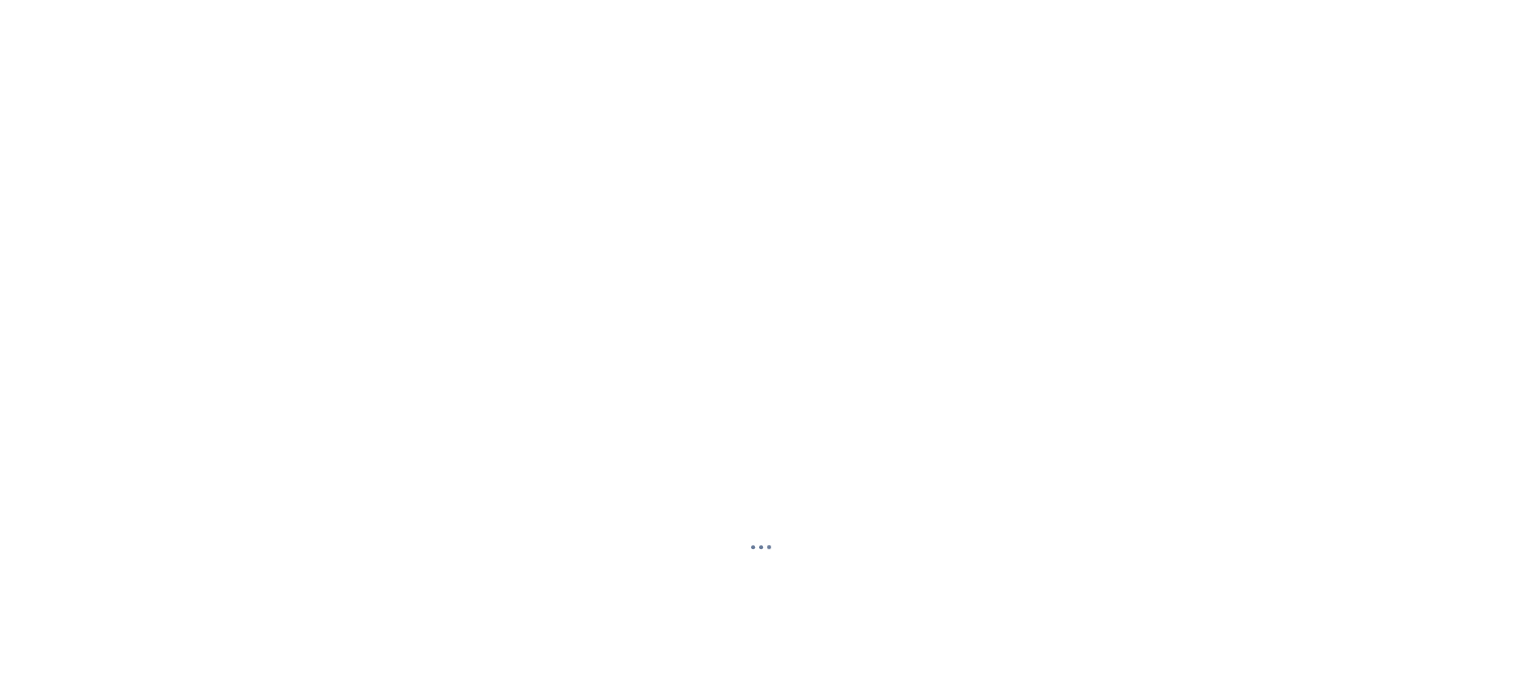 scroll, scrollTop: 0, scrollLeft: 0, axis: both 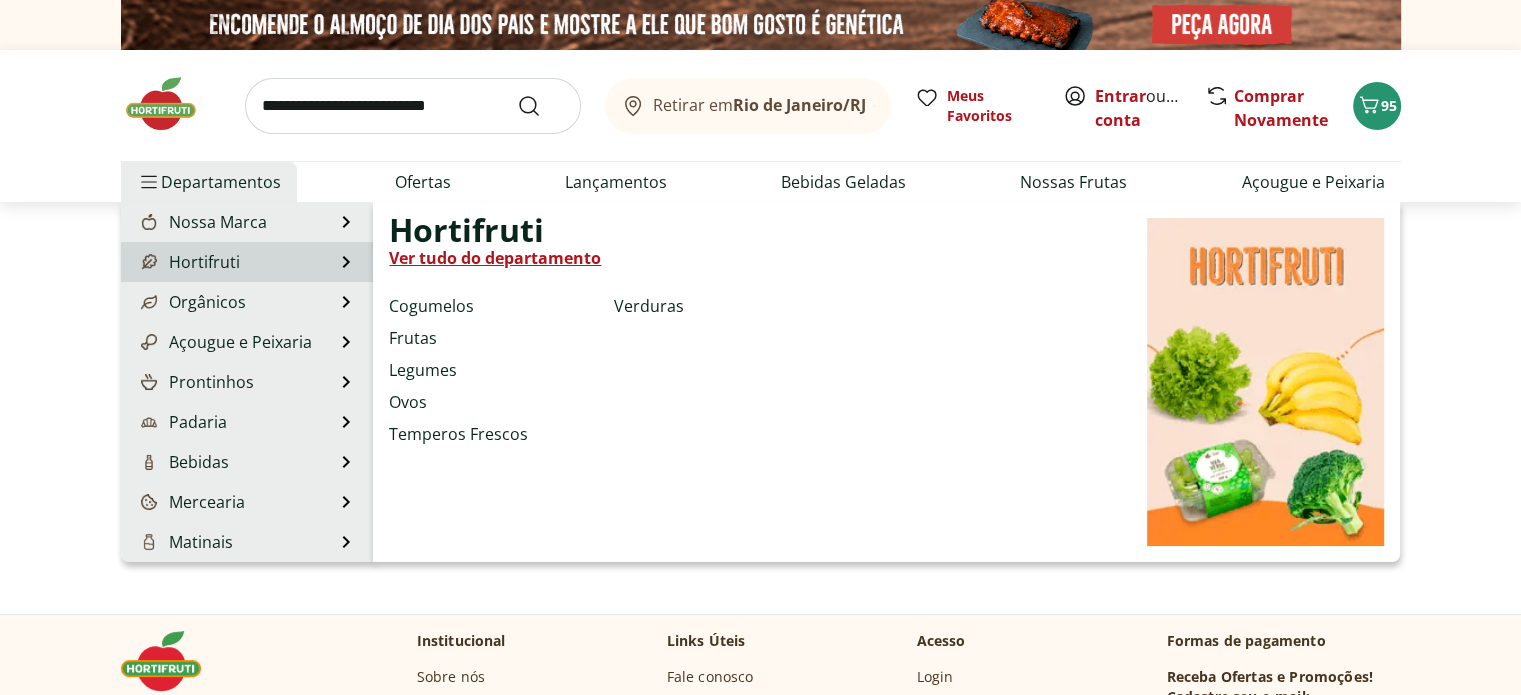 select on "**********" 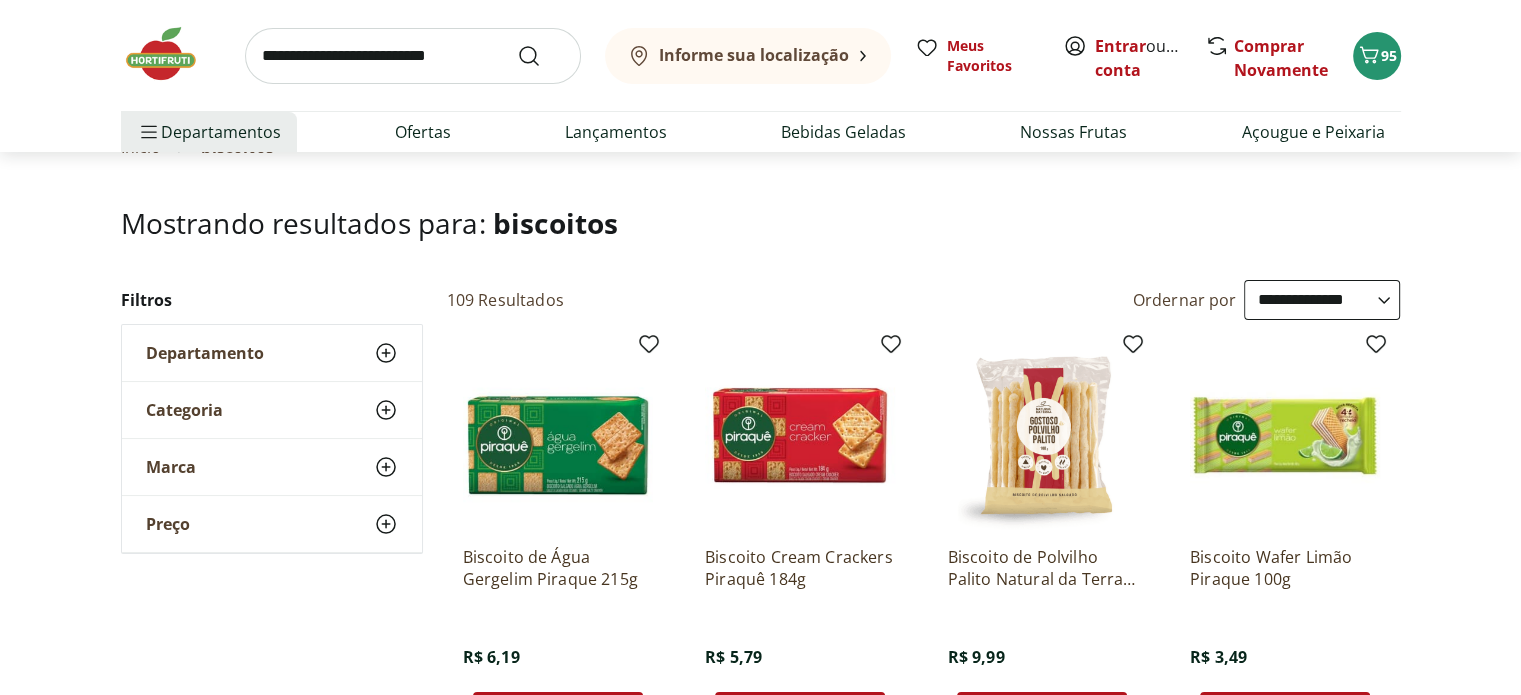 scroll, scrollTop: 200, scrollLeft: 0, axis: vertical 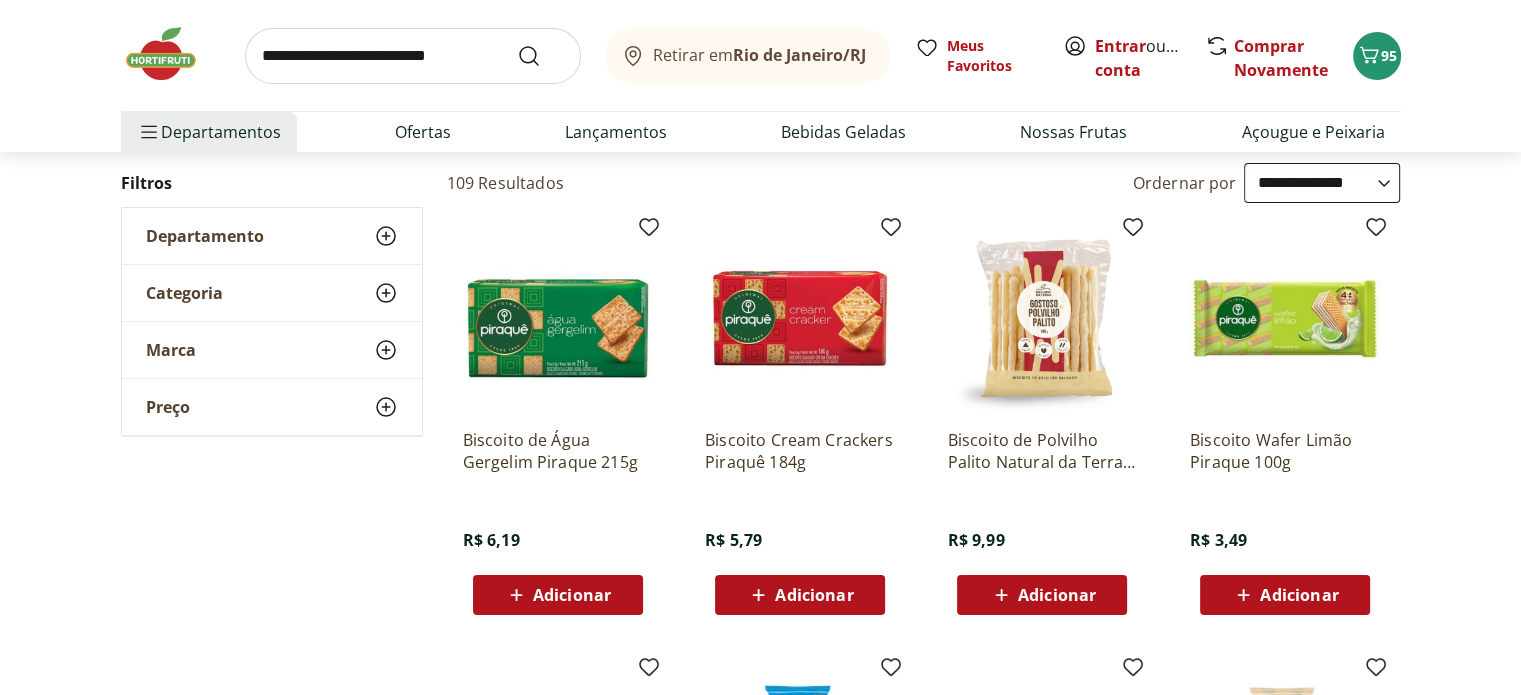 click on "Adicionar" at bounding box center [572, 595] 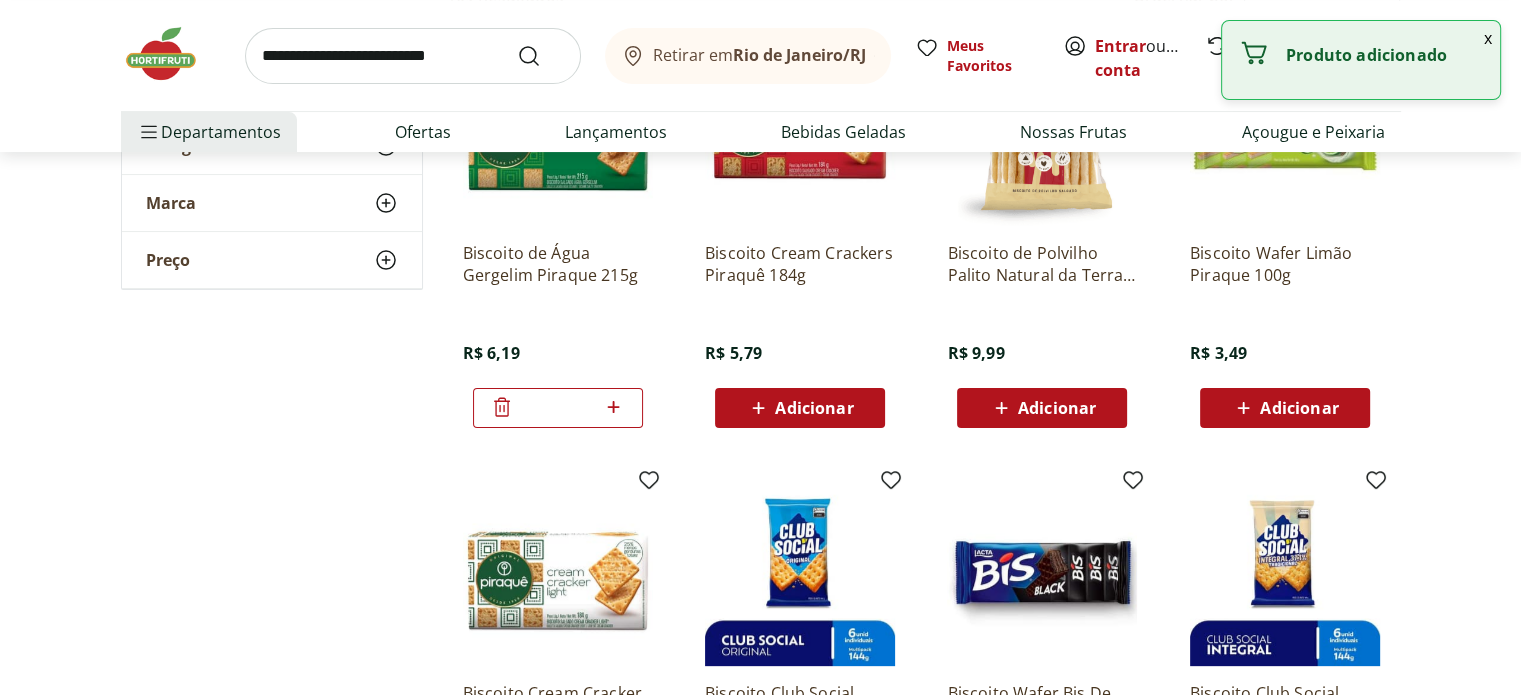 scroll, scrollTop: 400, scrollLeft: 0, axis: vertical 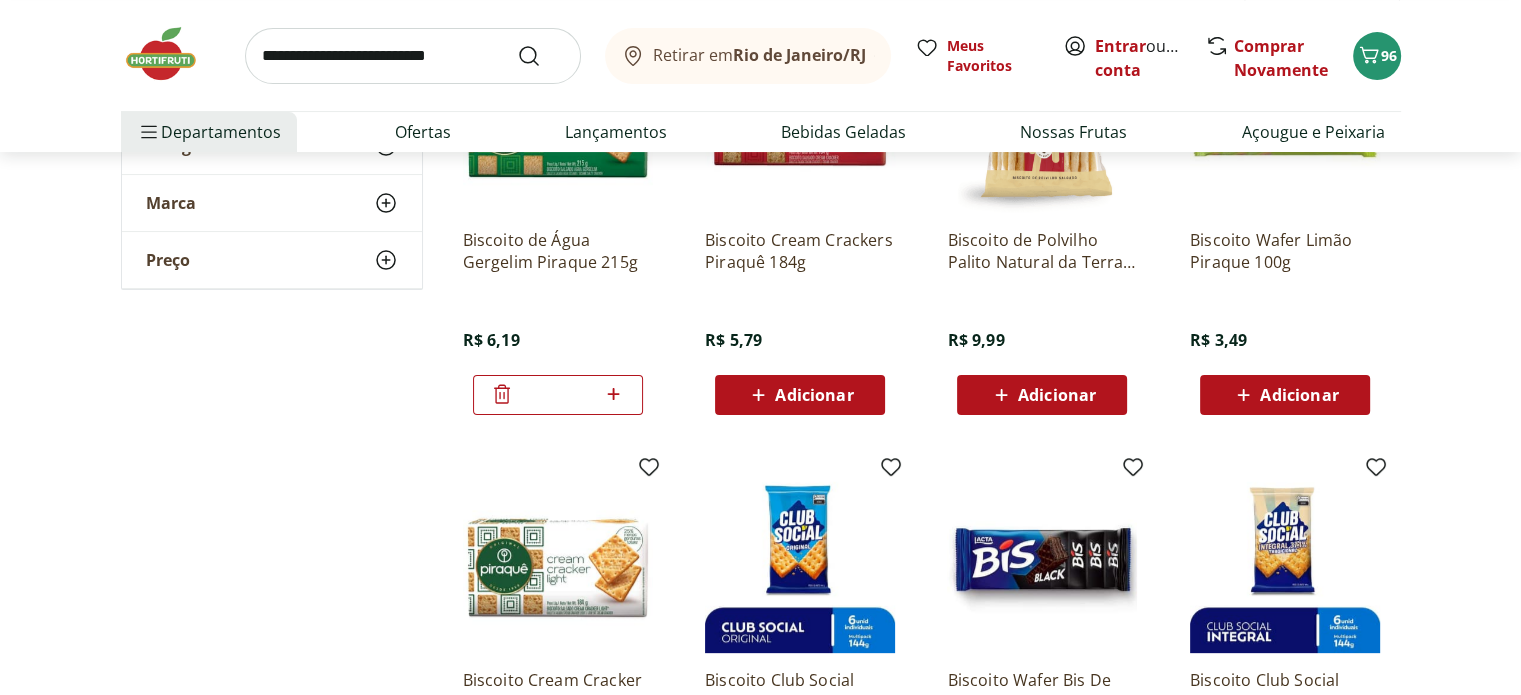 click on "Adicionar" at bounding box center [1299, 395] 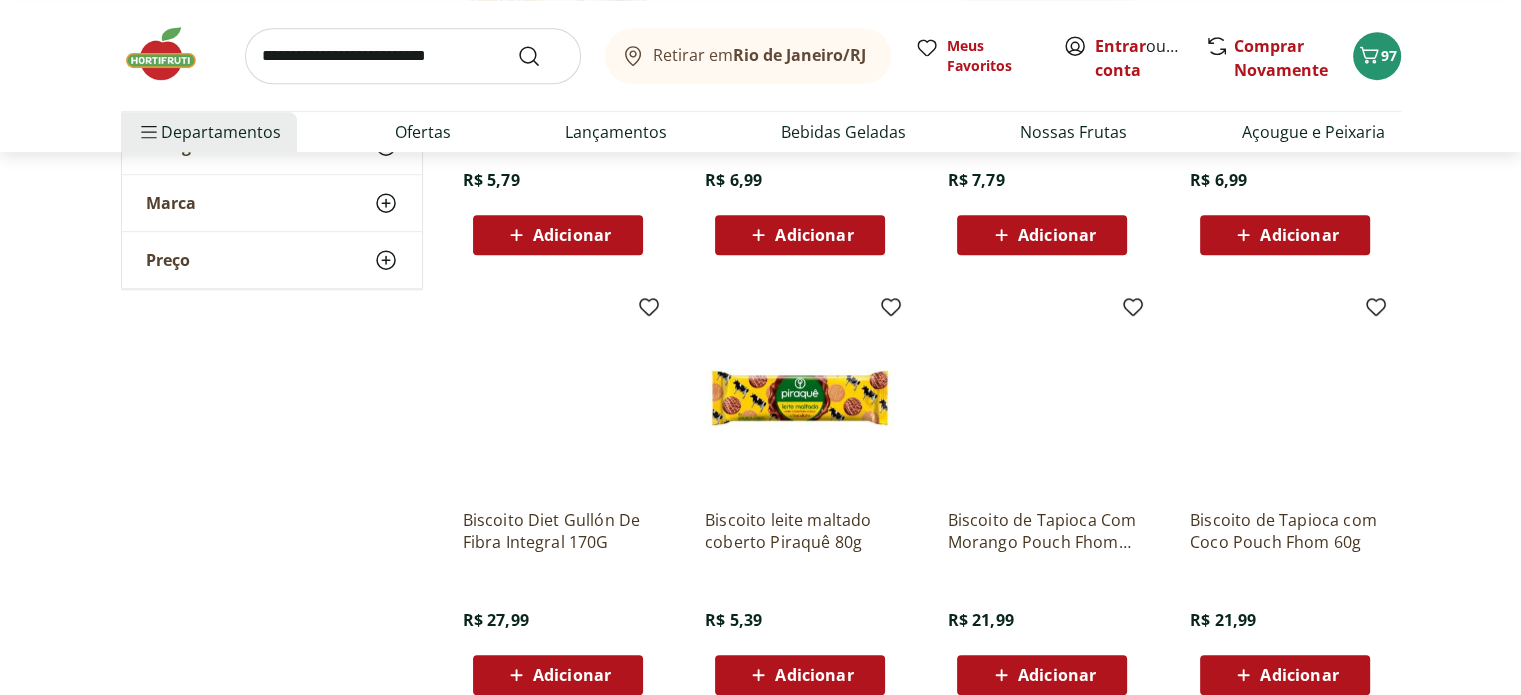 scroll, scrollTop: 1100, scrollLeft: 0, axis: vertical 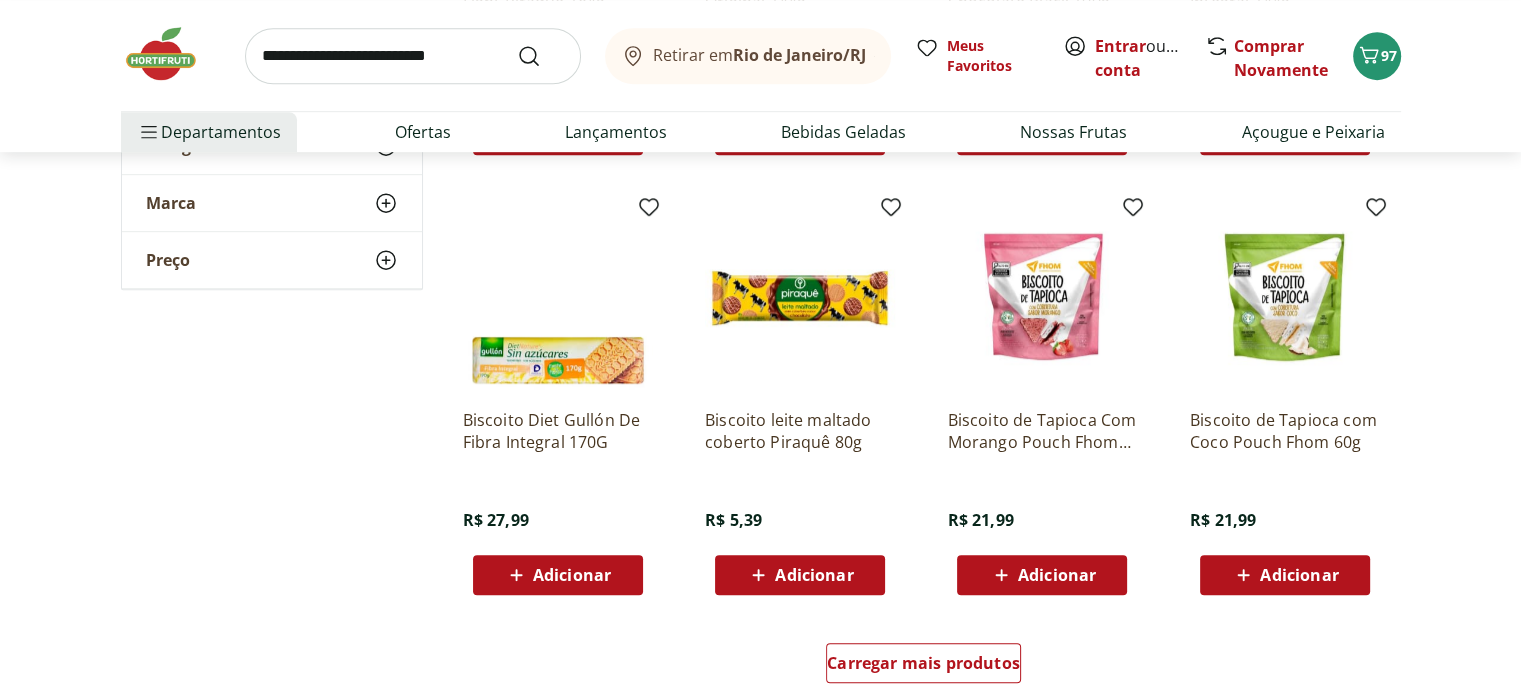 click on "Adicionar" at bounding box center [799, 575] 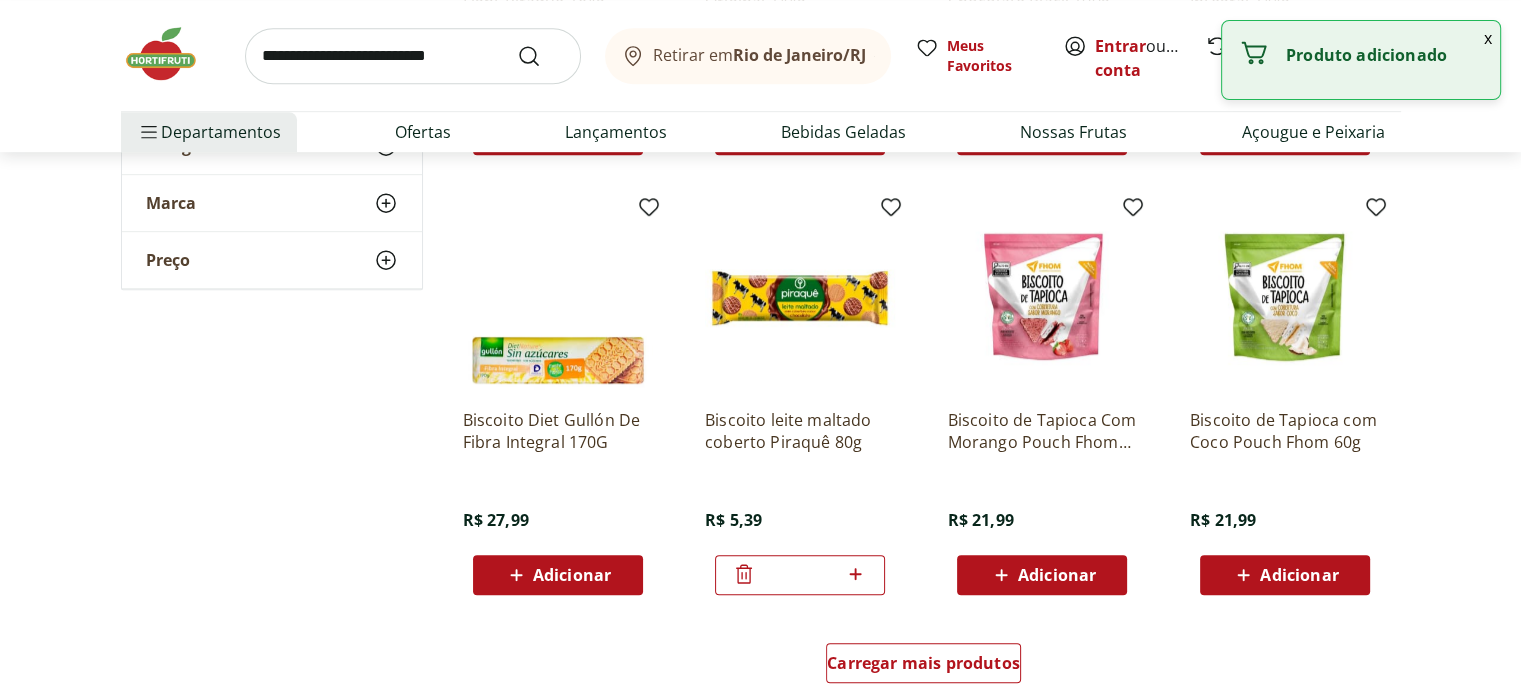 click 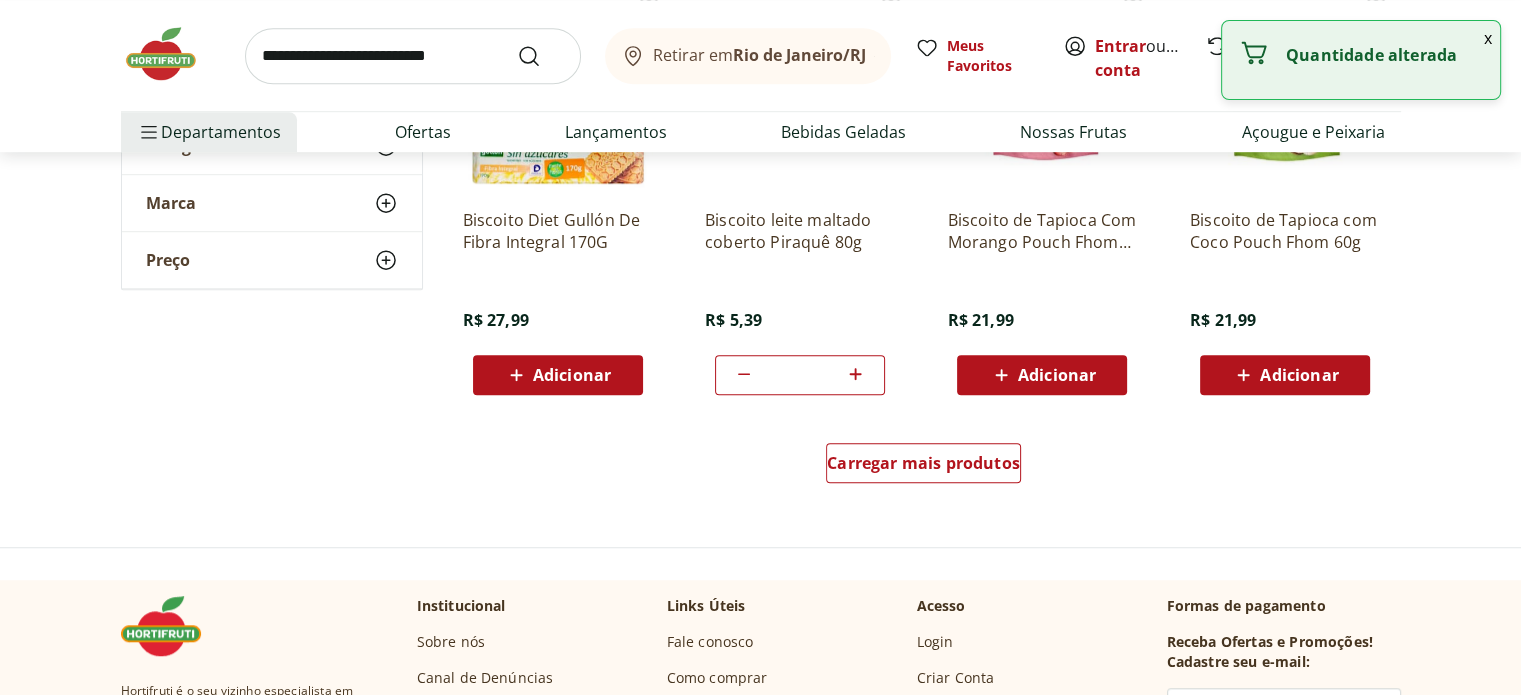 scroll, scrollTop: 1400, scrollLeft: 0, axis: vertical 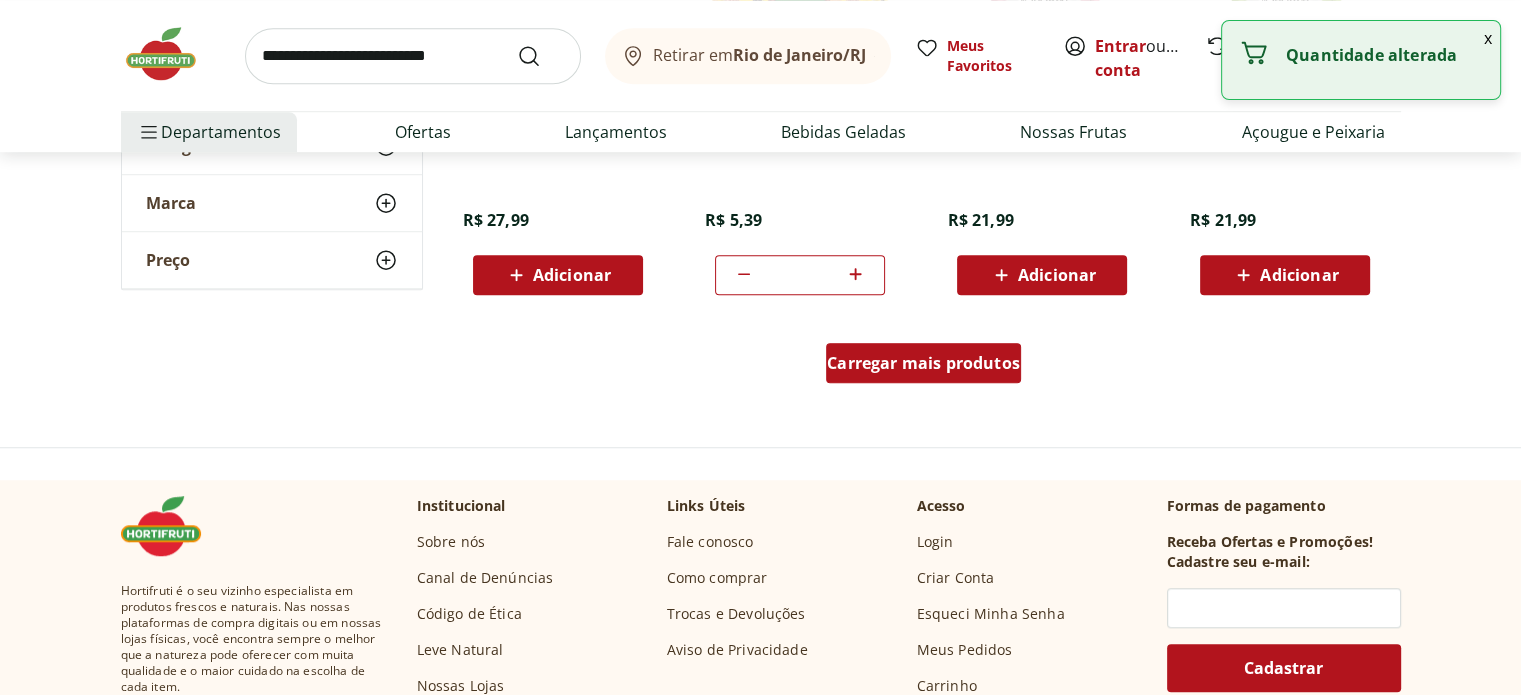 click on "Carregar mais produtos" at bounding box center [923, 363] 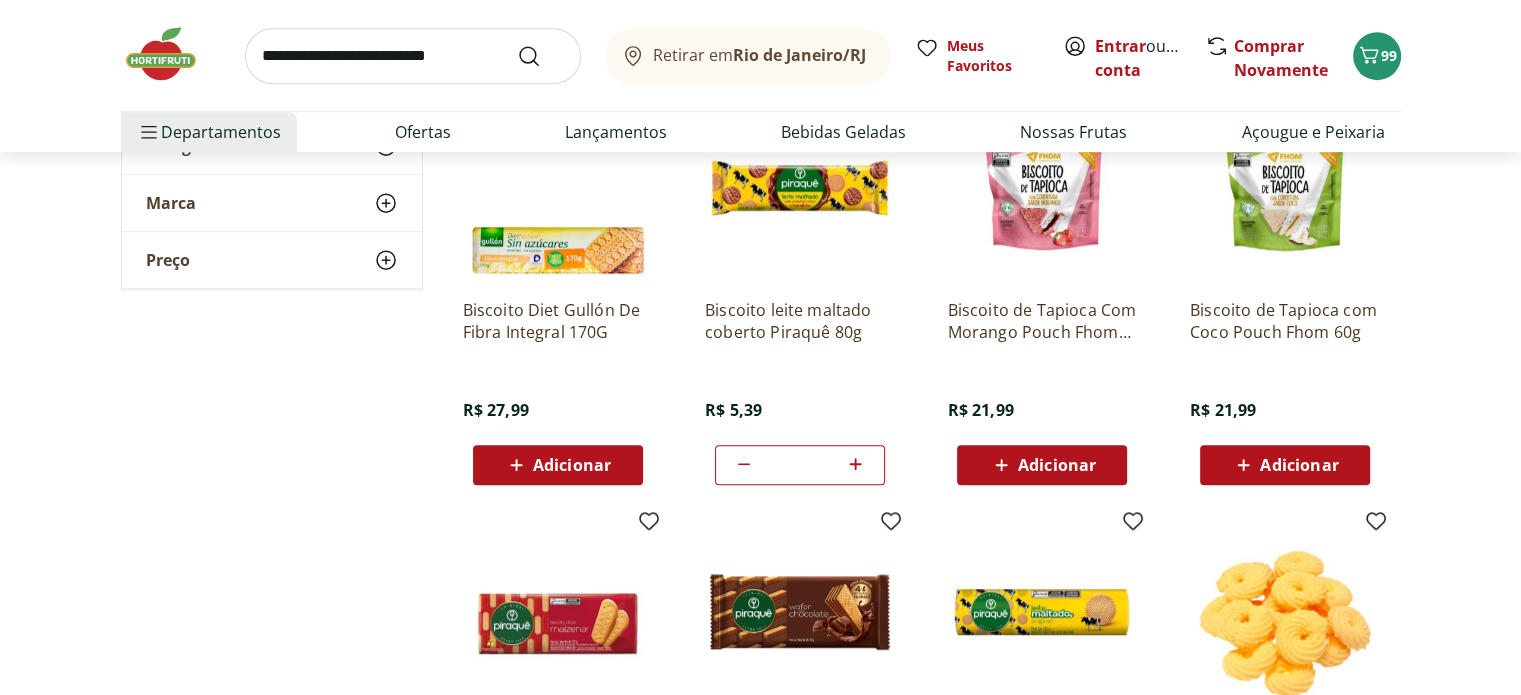 scroll, scrollTop: 1200, scrollLeft: 0, axis: vertical 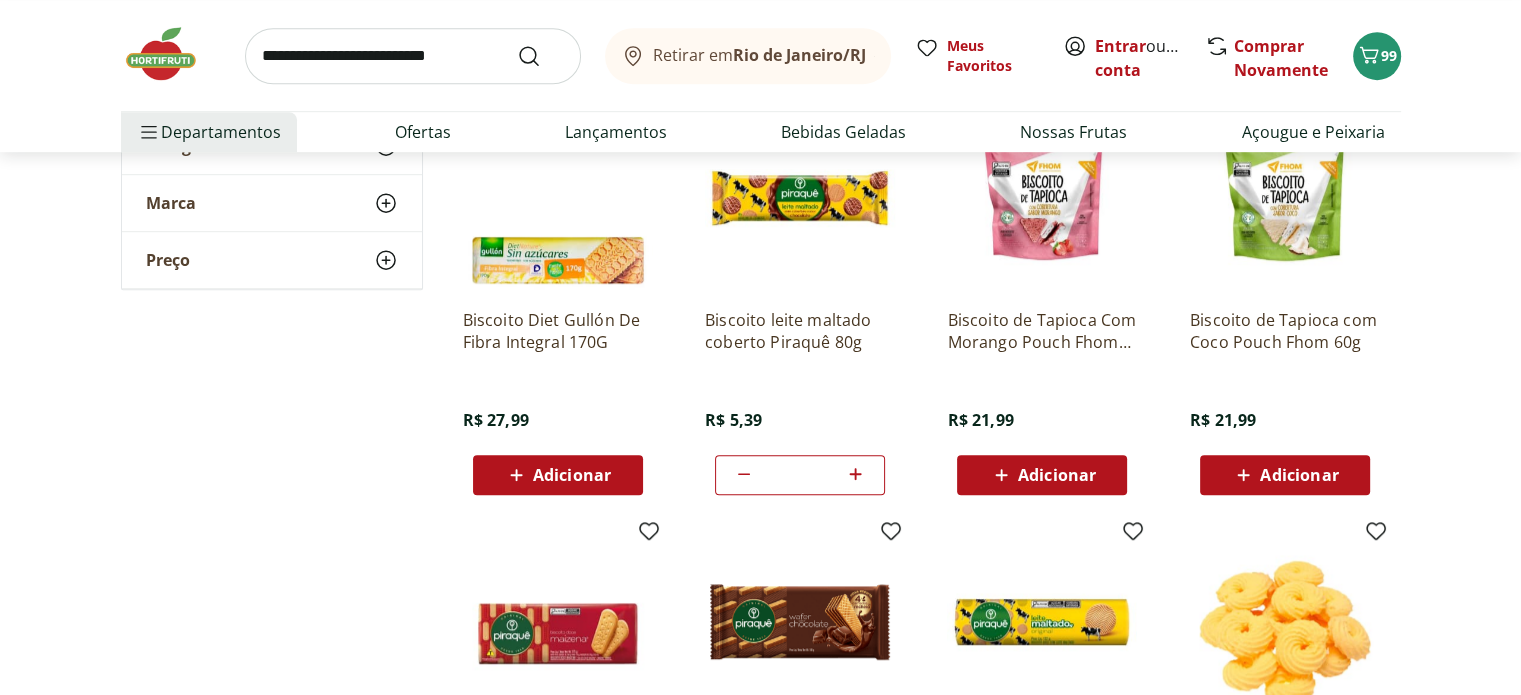click 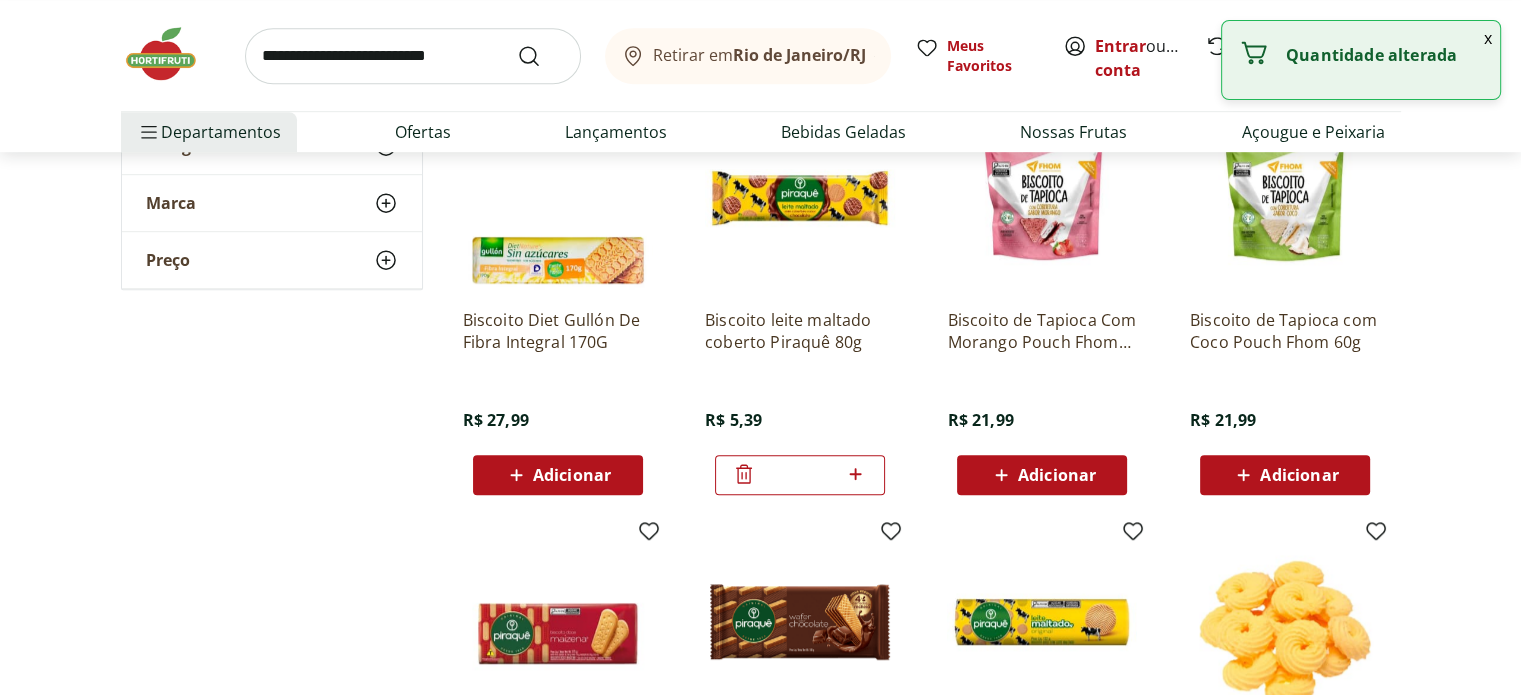 click 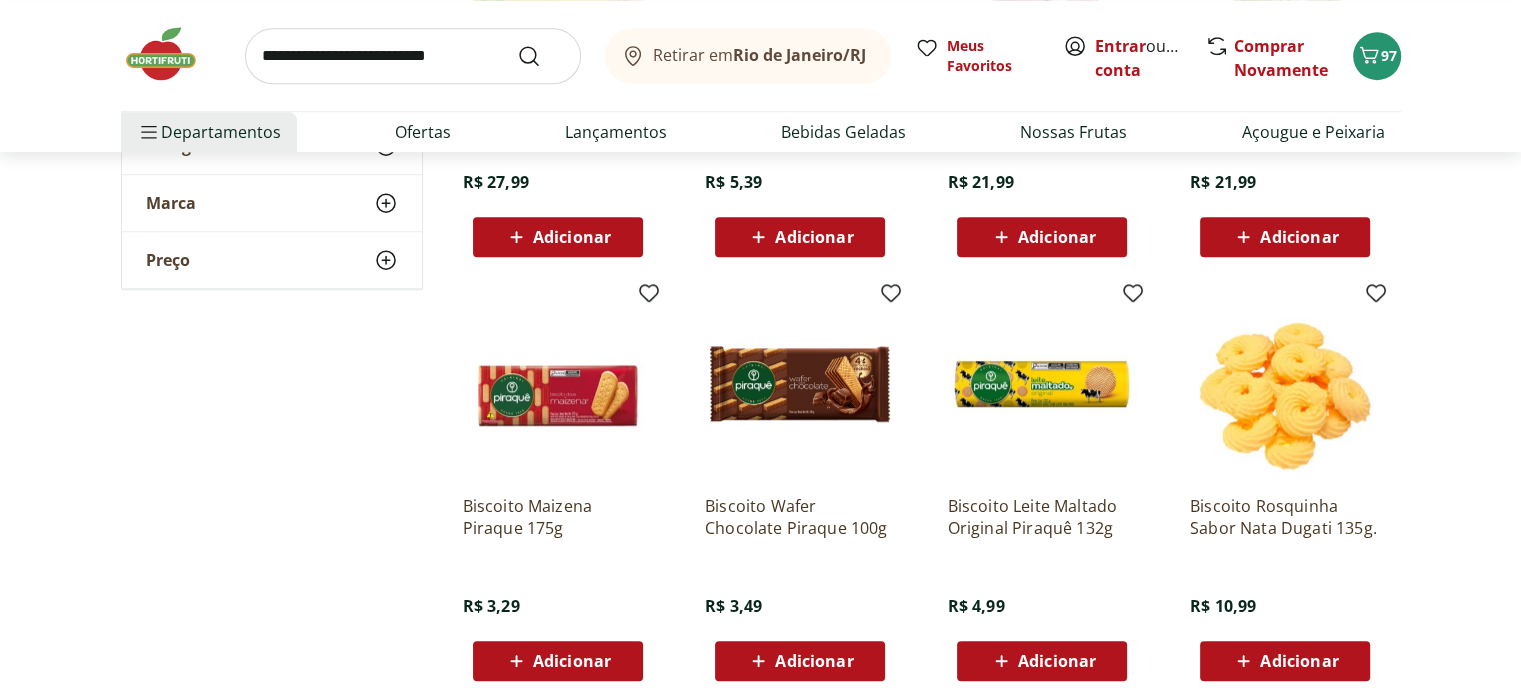 scroll, scrollTop: 1500, scrollLeft: 0, axis: vertical 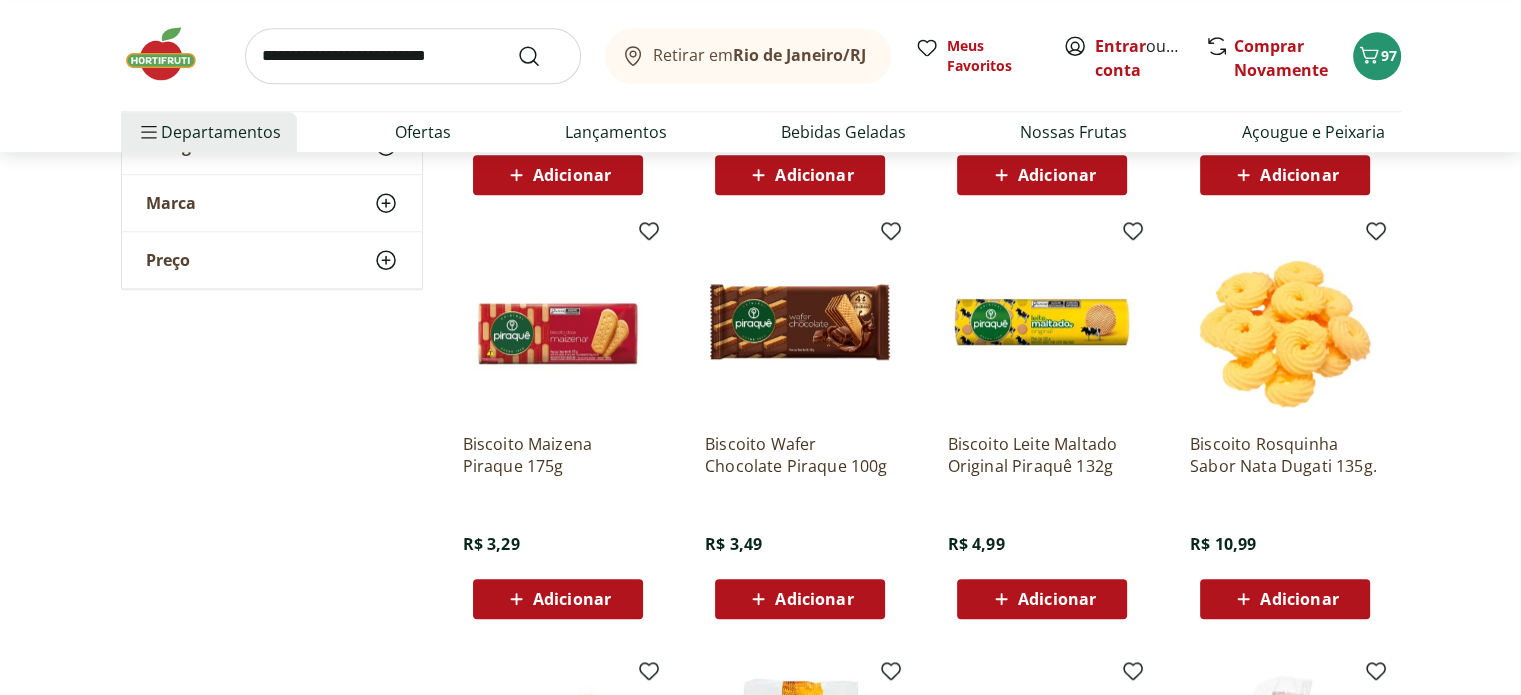 click on "Adicionar" at bounding box center (1057, 599) 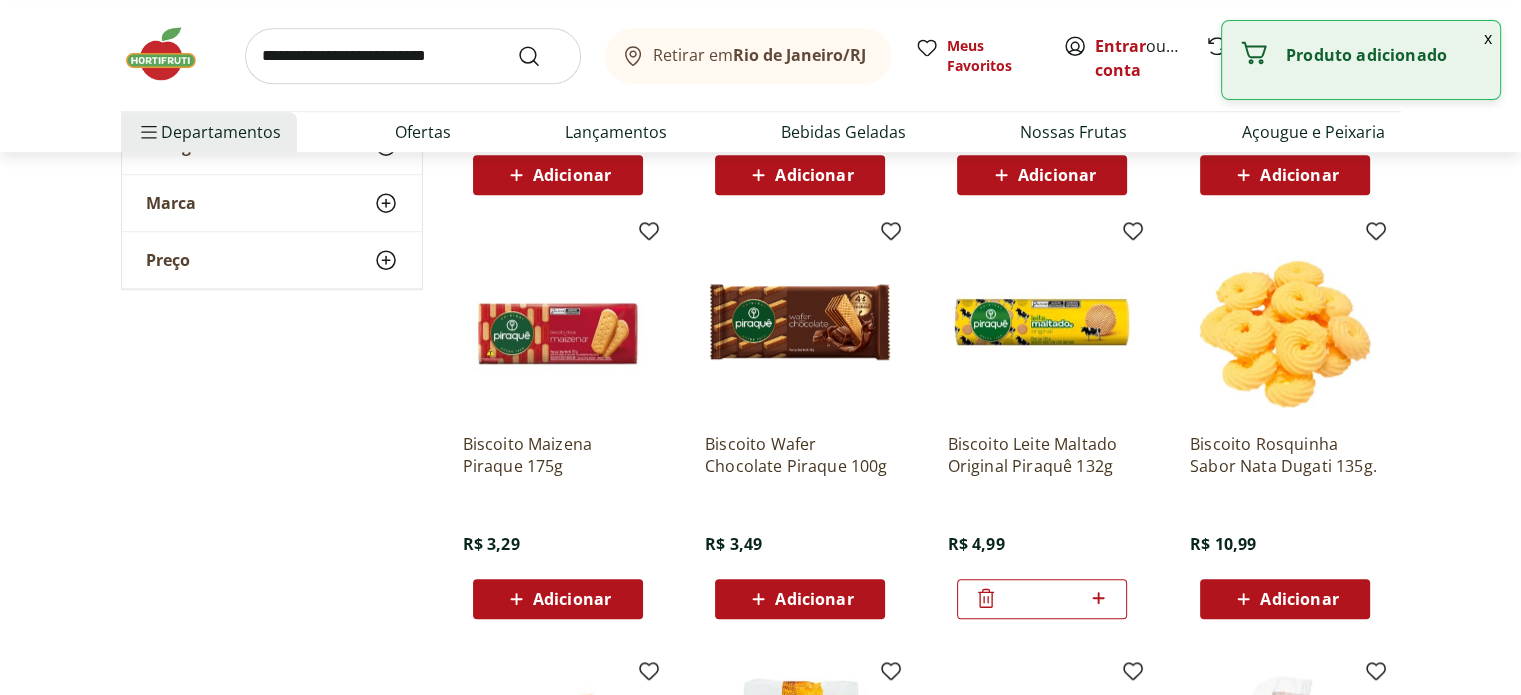 click 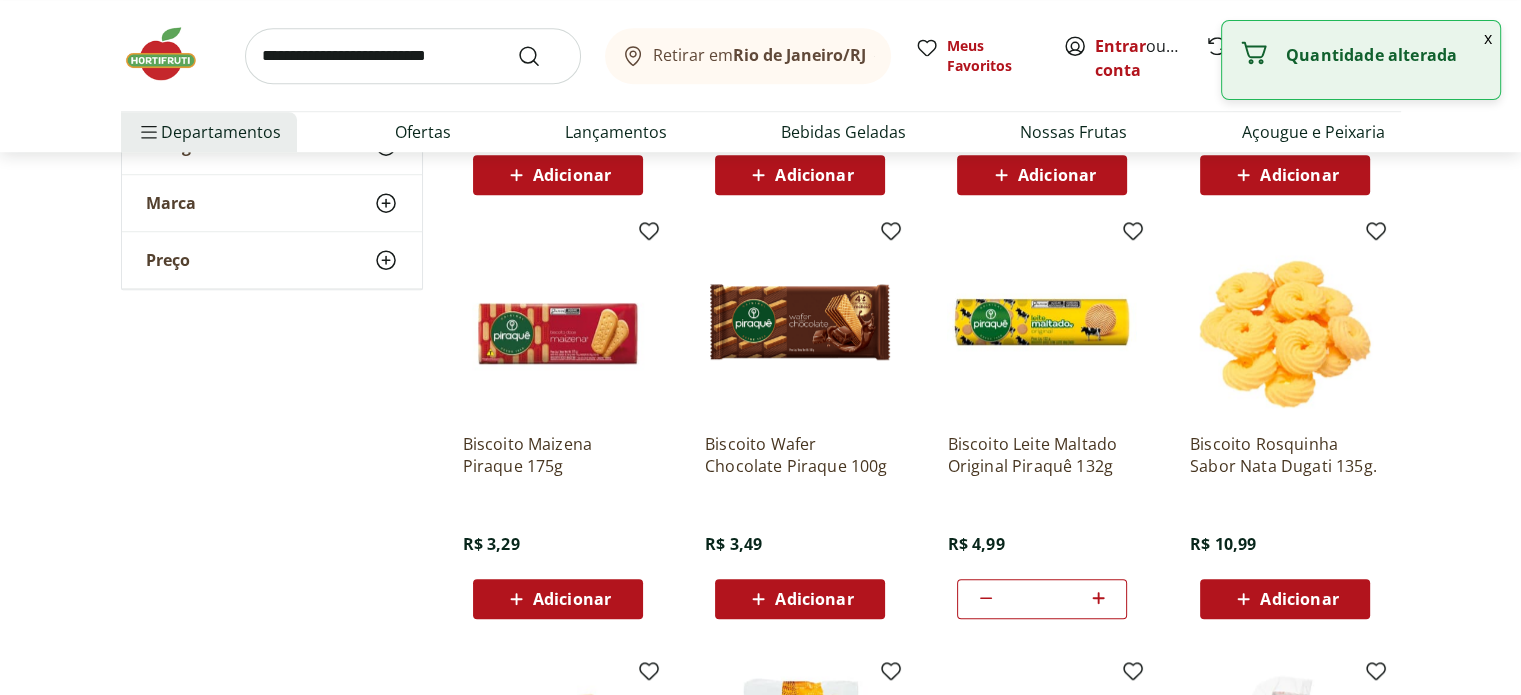 click on "Adicionar" at bounding box center (572, 599) 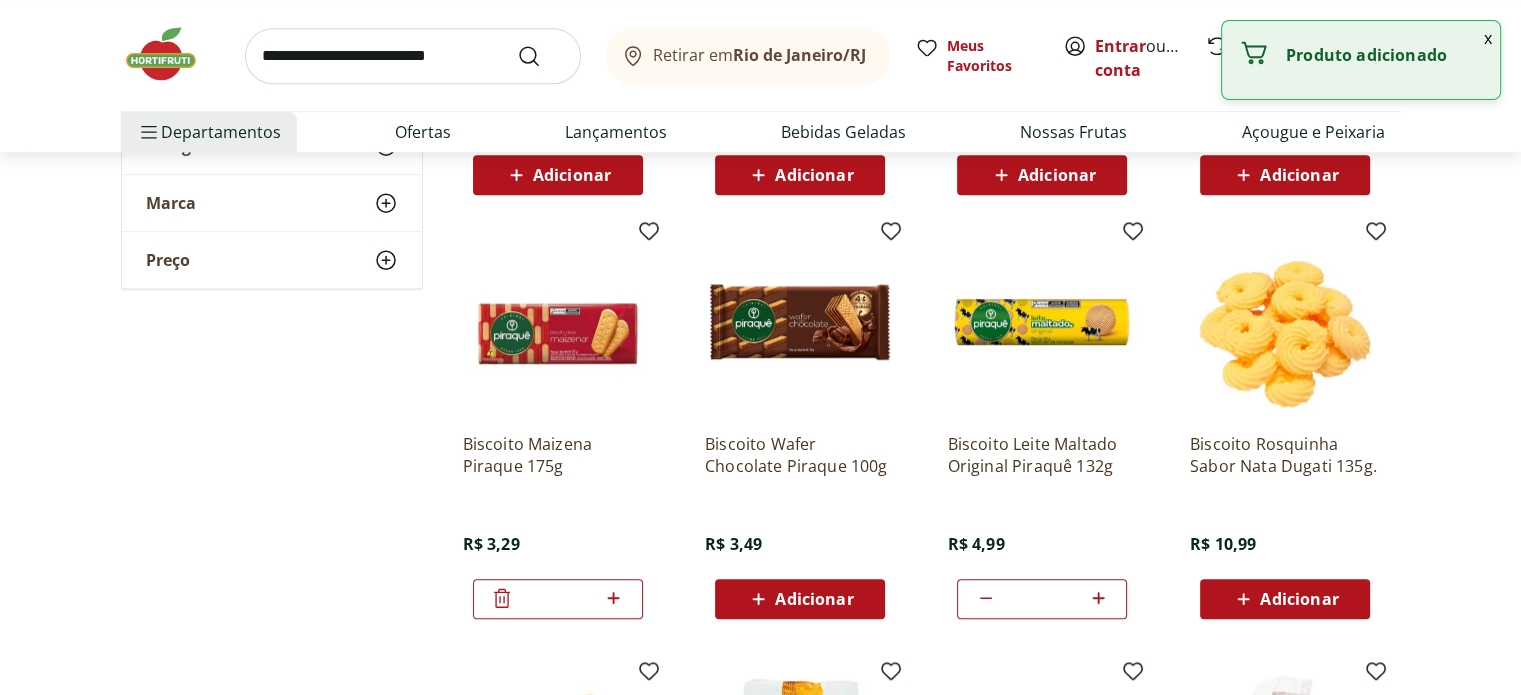 click 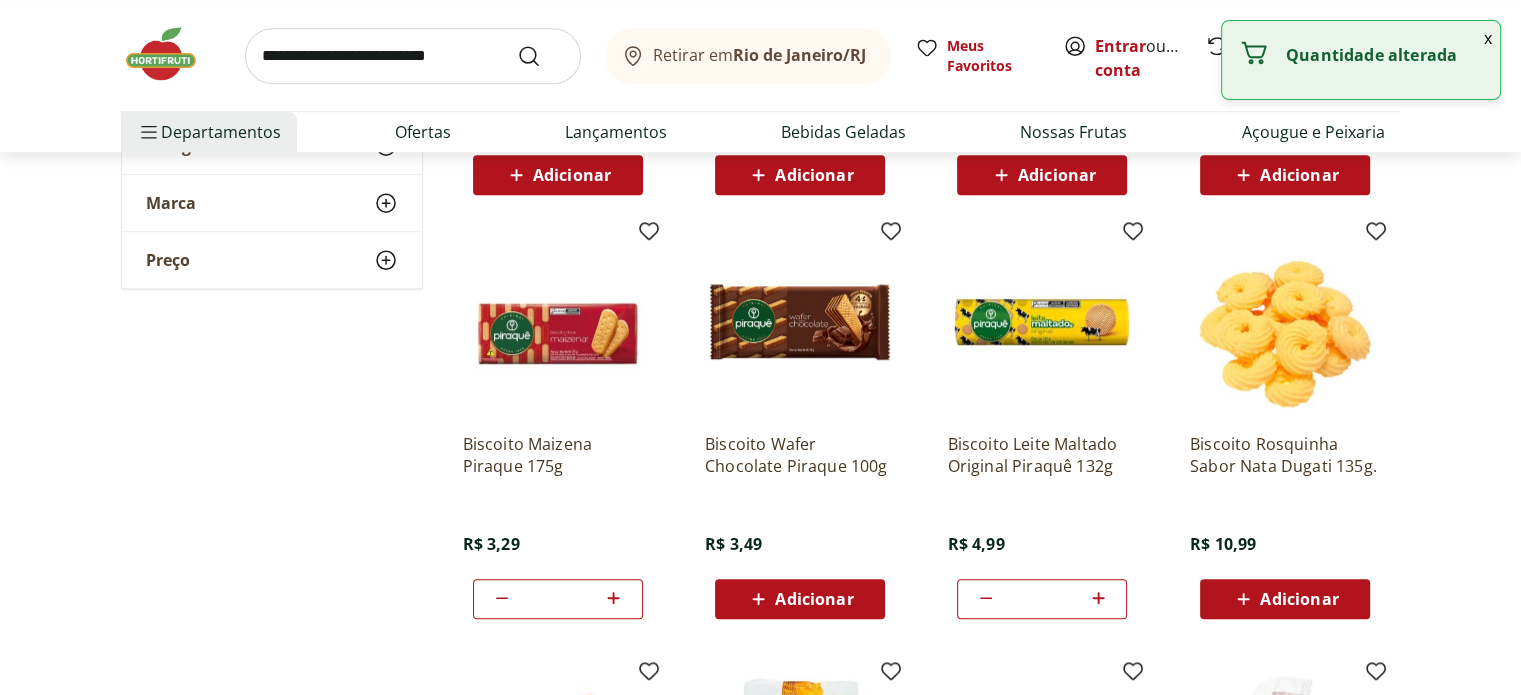 click on "Adicionar" at bounding box center [814, 599] 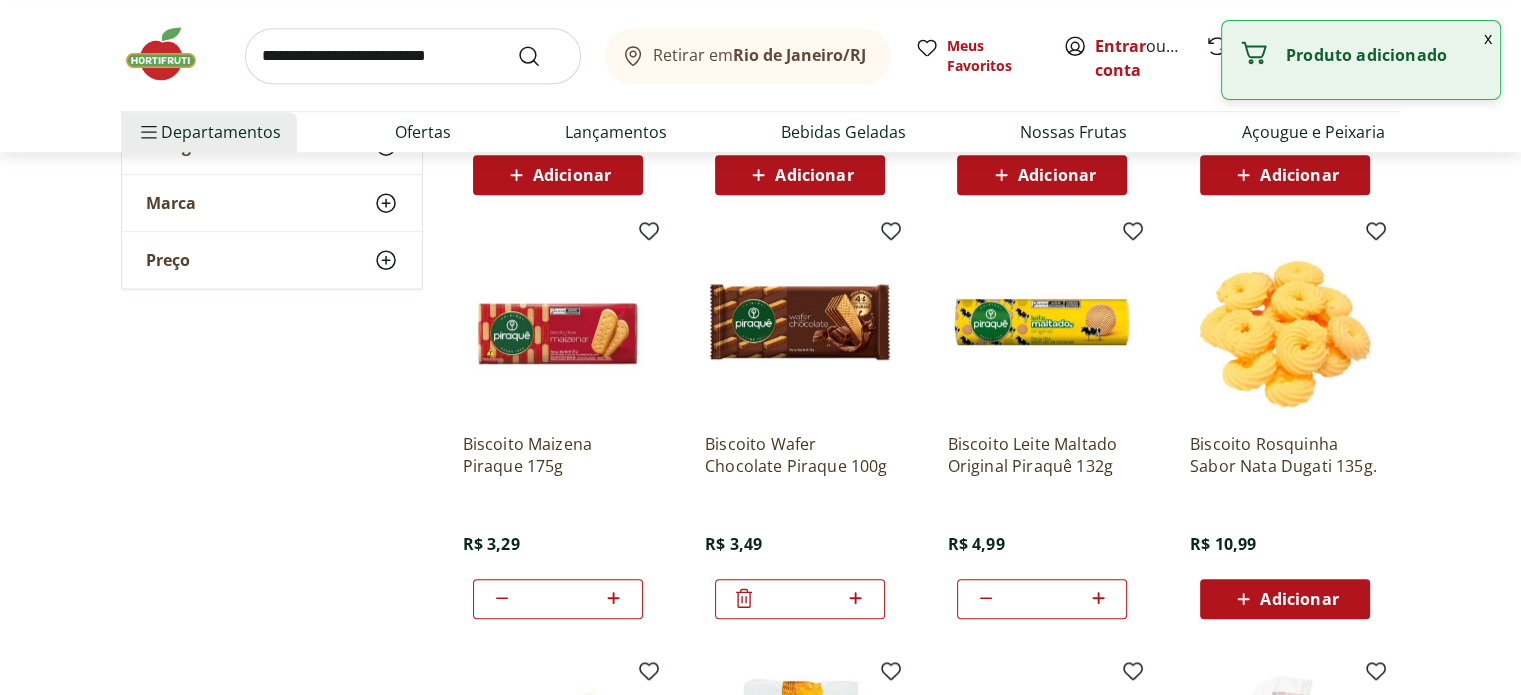 click 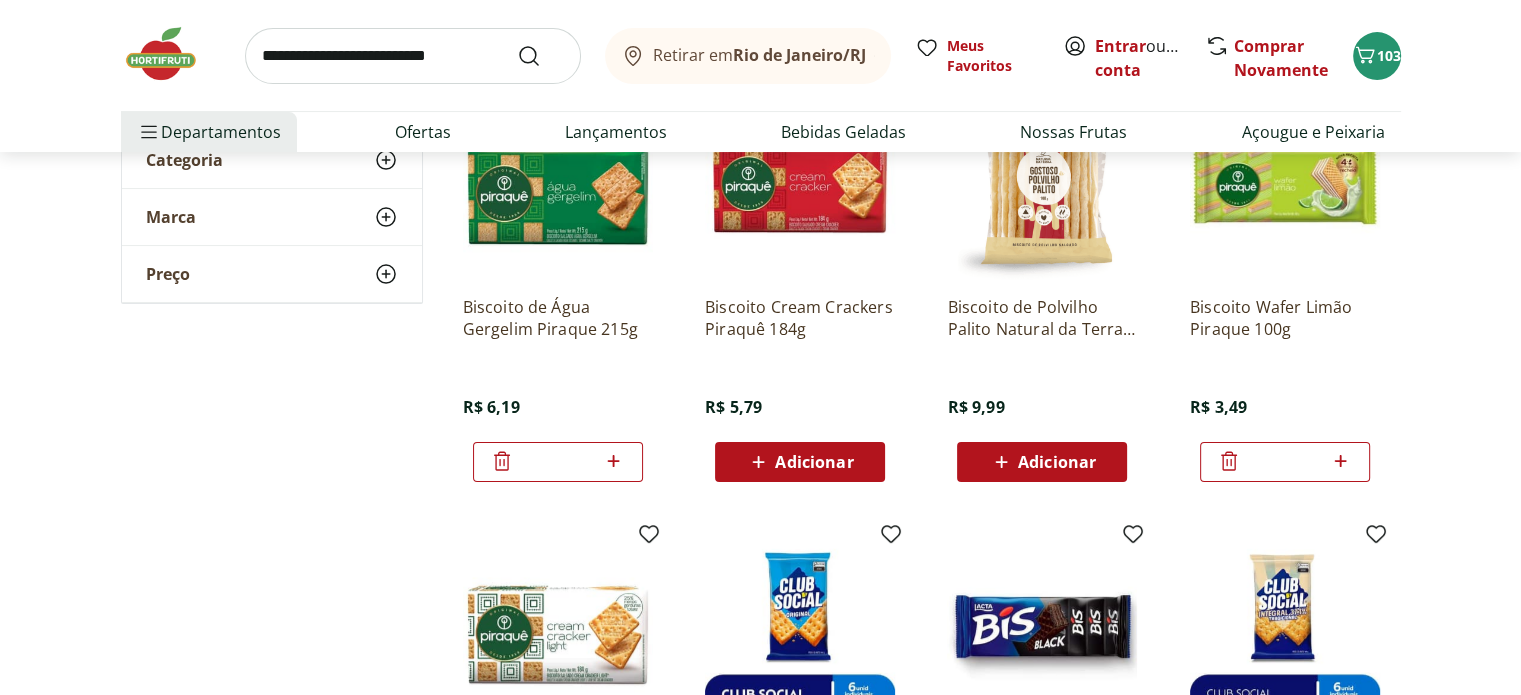 scroll, scrollTop: 200, scrollLeft: 0, axis: vertical 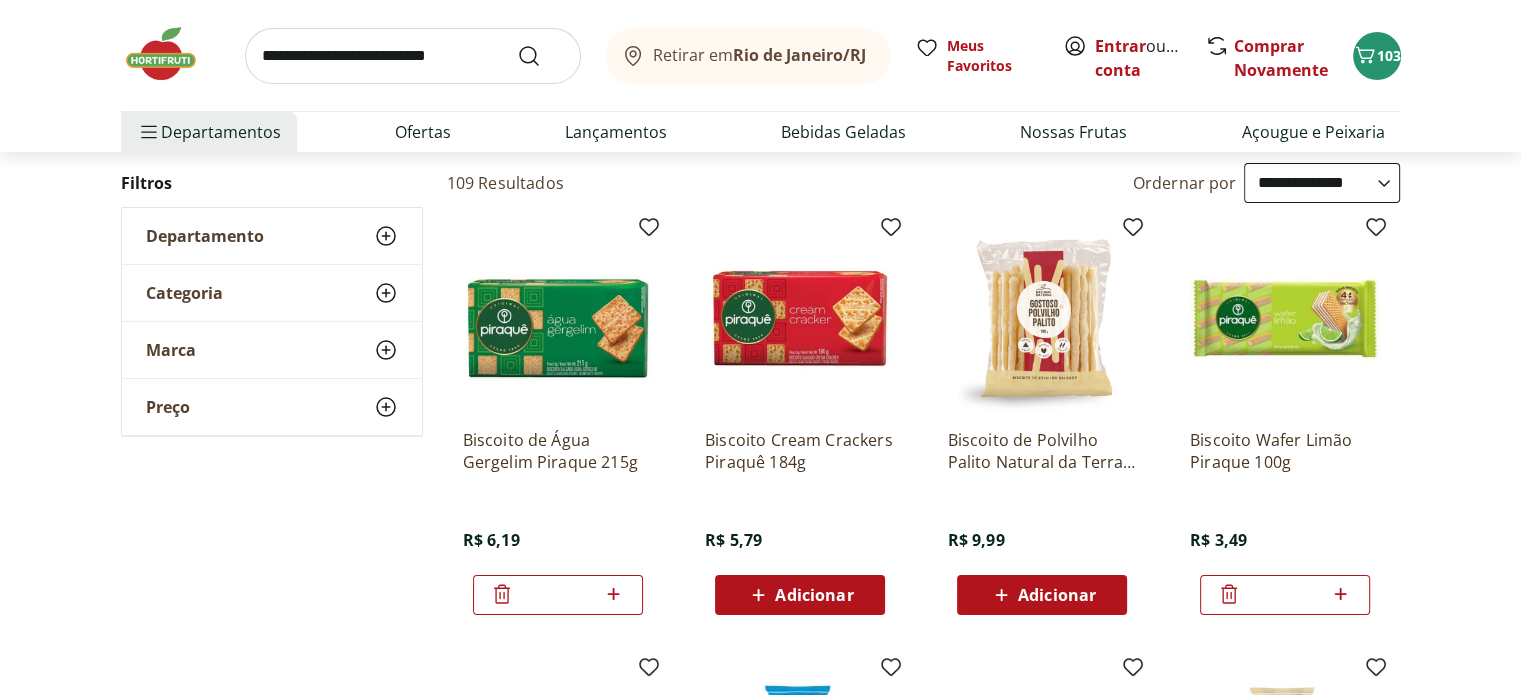 click 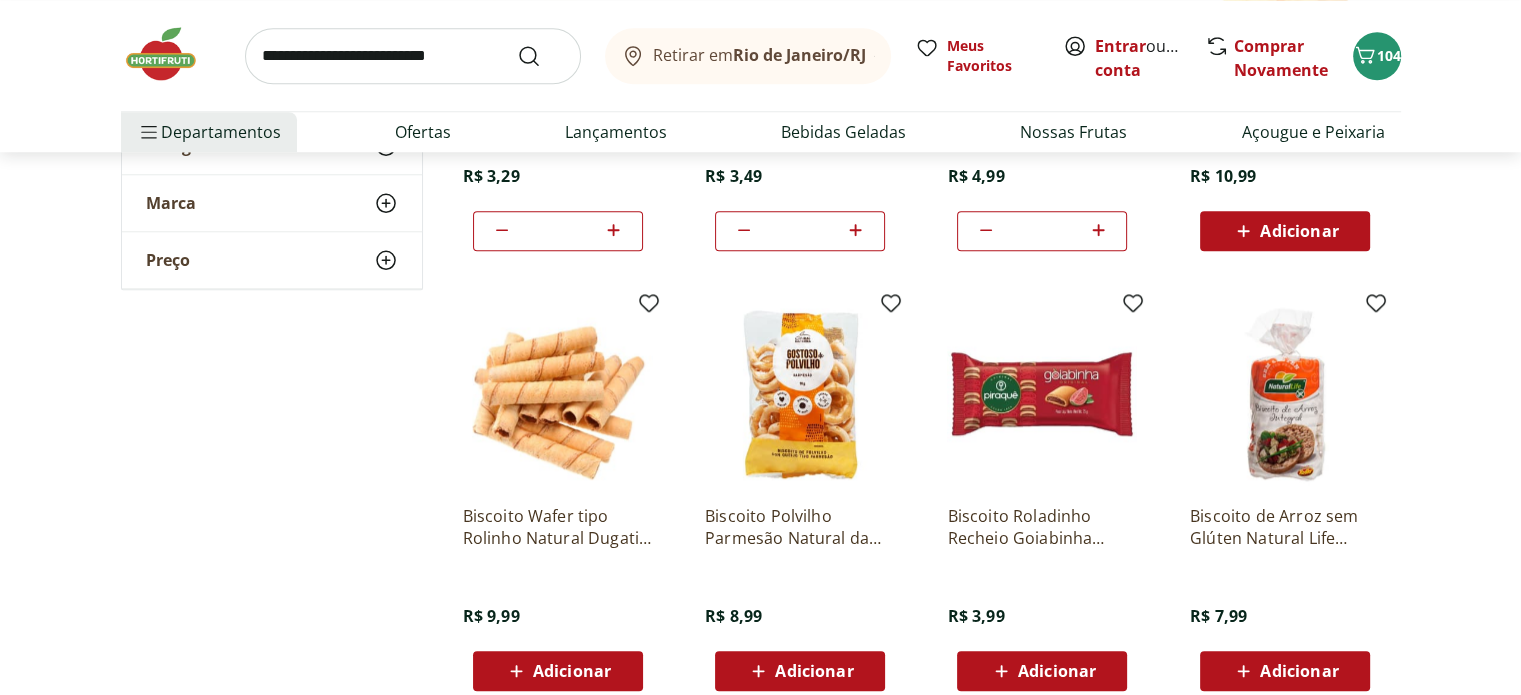 scroll, scrollTop: 2000, scrollLeft: 0, axis: vertical 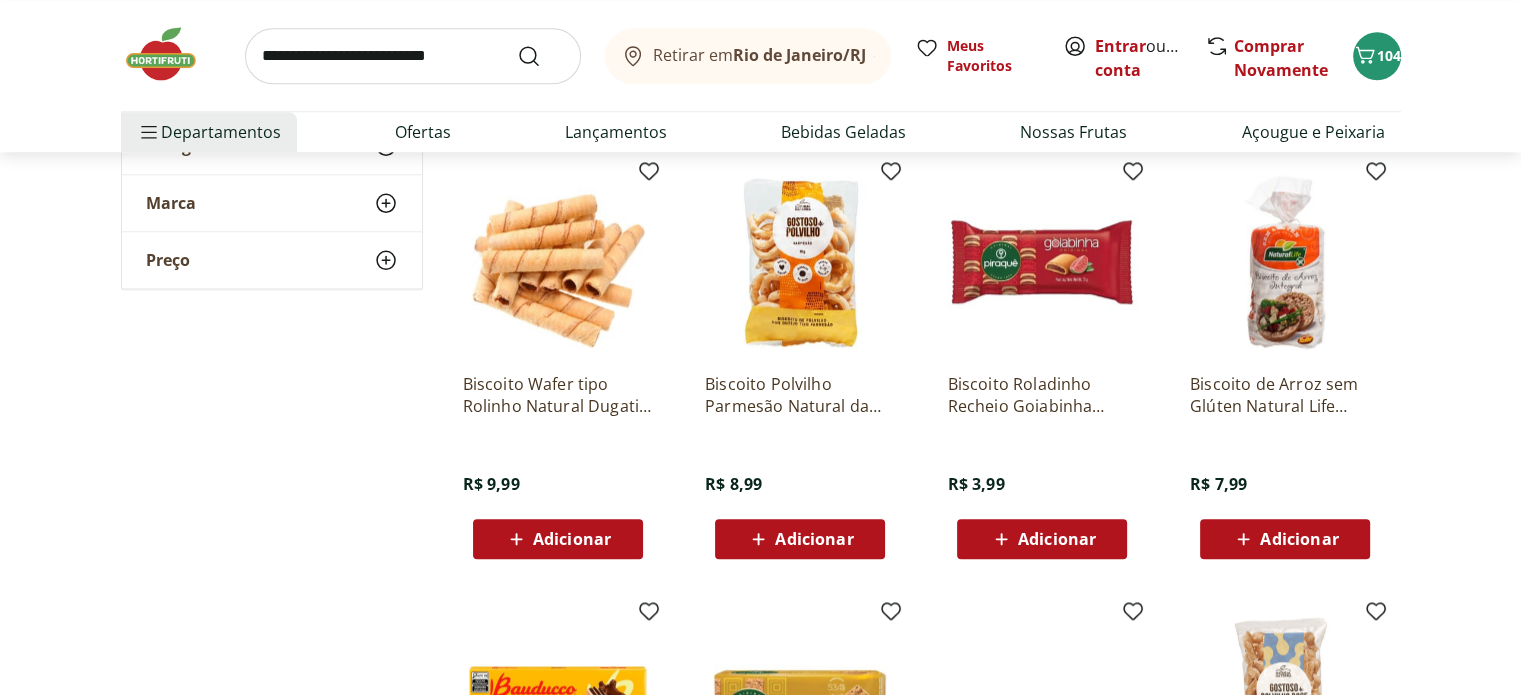 click on "Adicionar" at bounding box center [1057, 539] 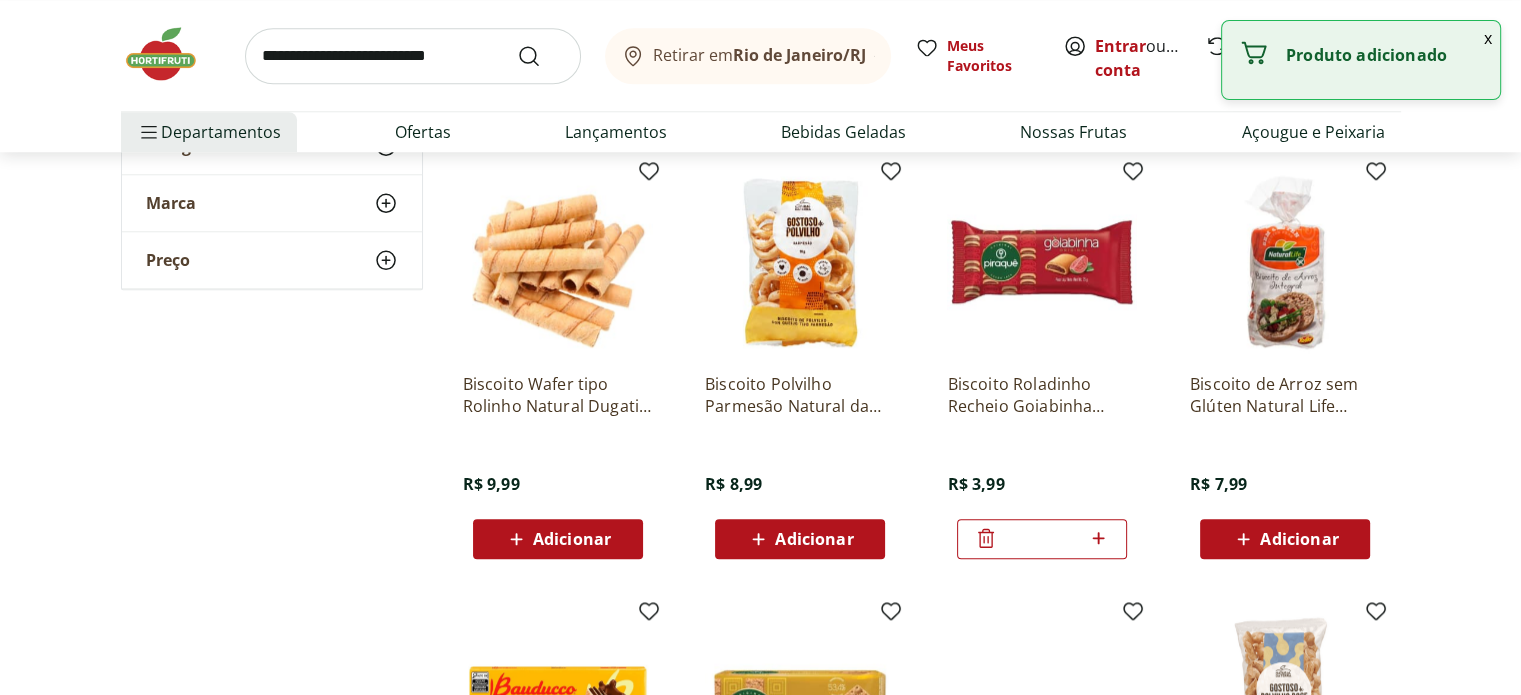 click 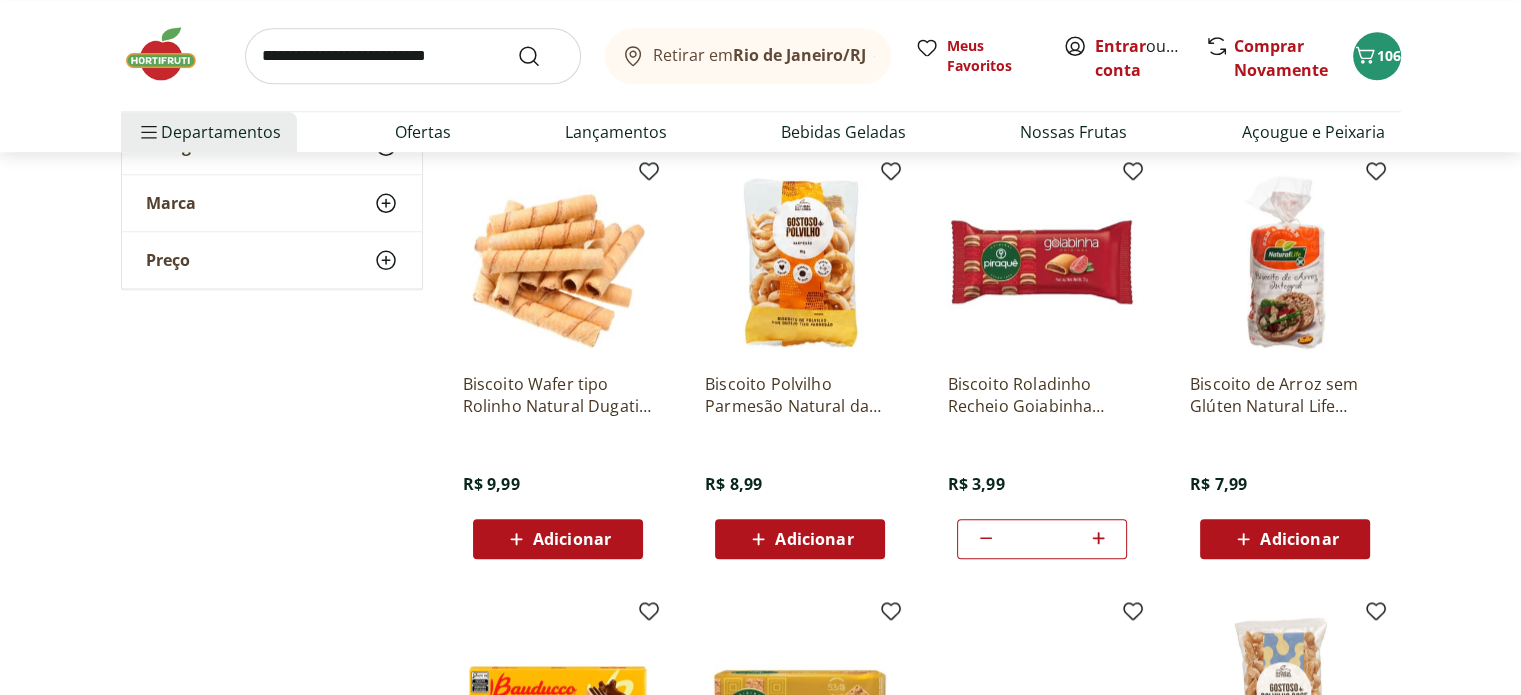 click 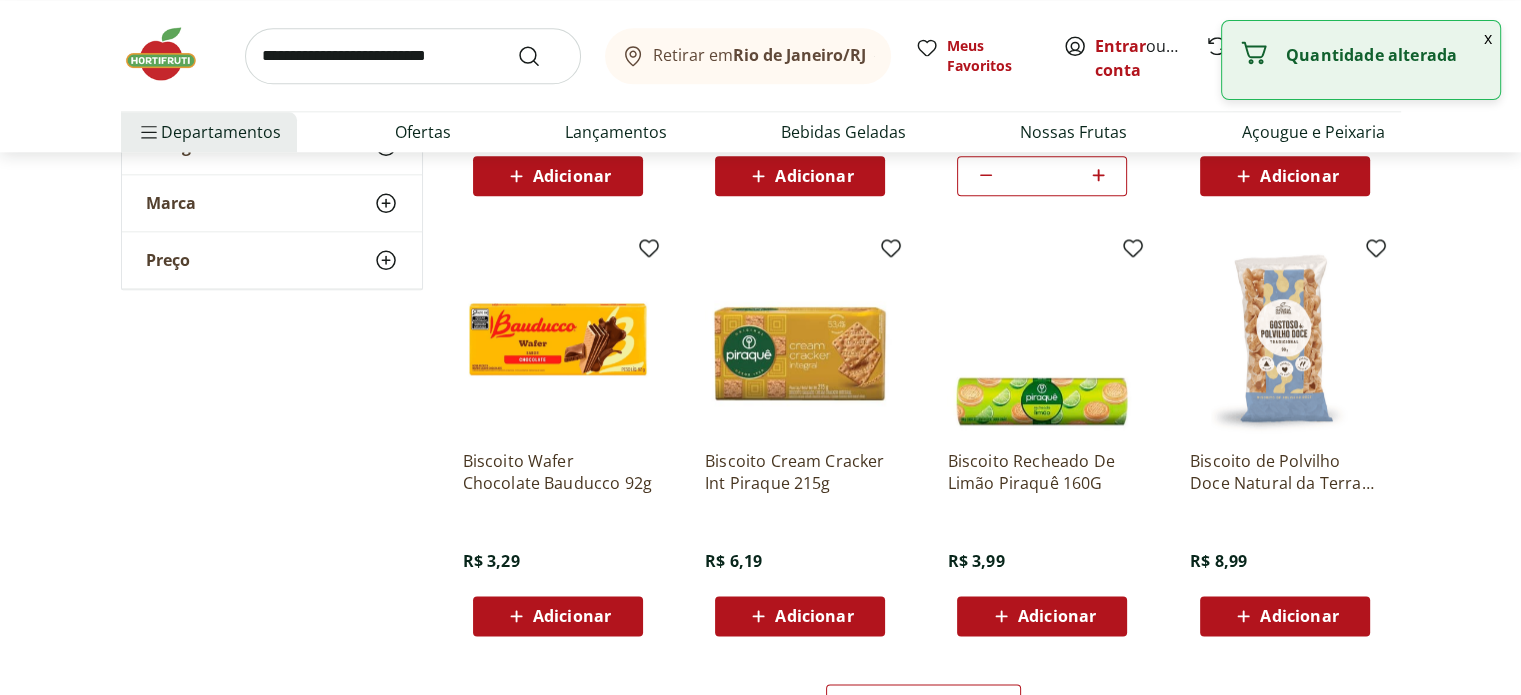 scroll, scrollTop: 2400, scrollLeft: 0, axis: vertical 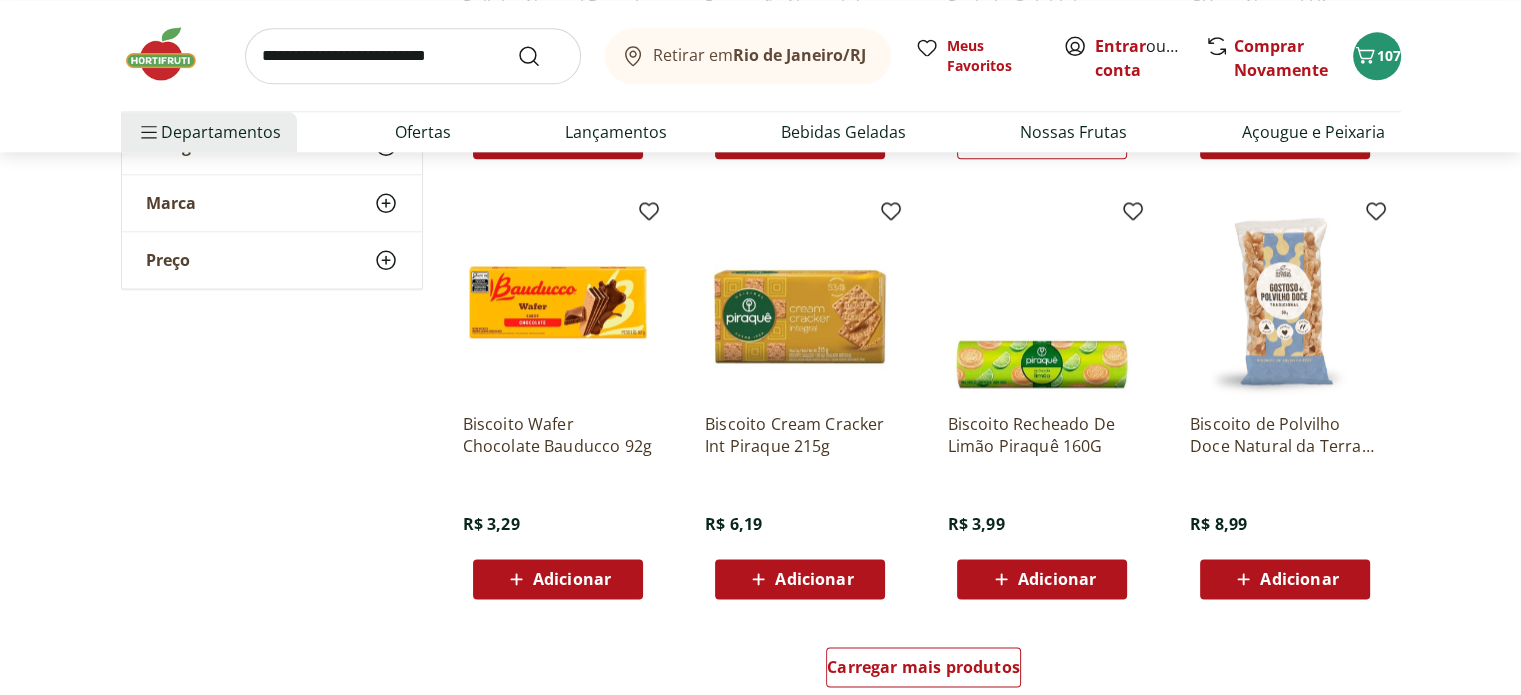 click on "Adicionar" at bounding box center [1057, 579] 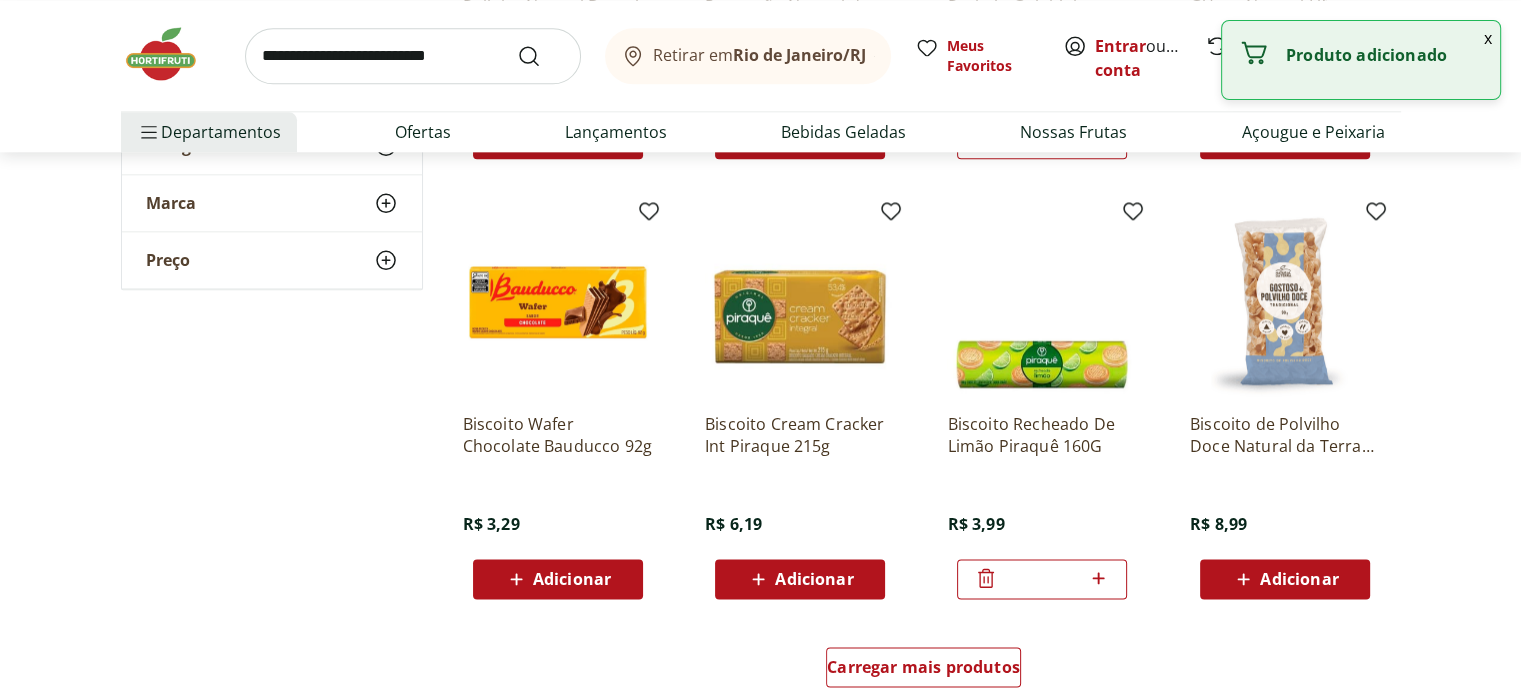 click 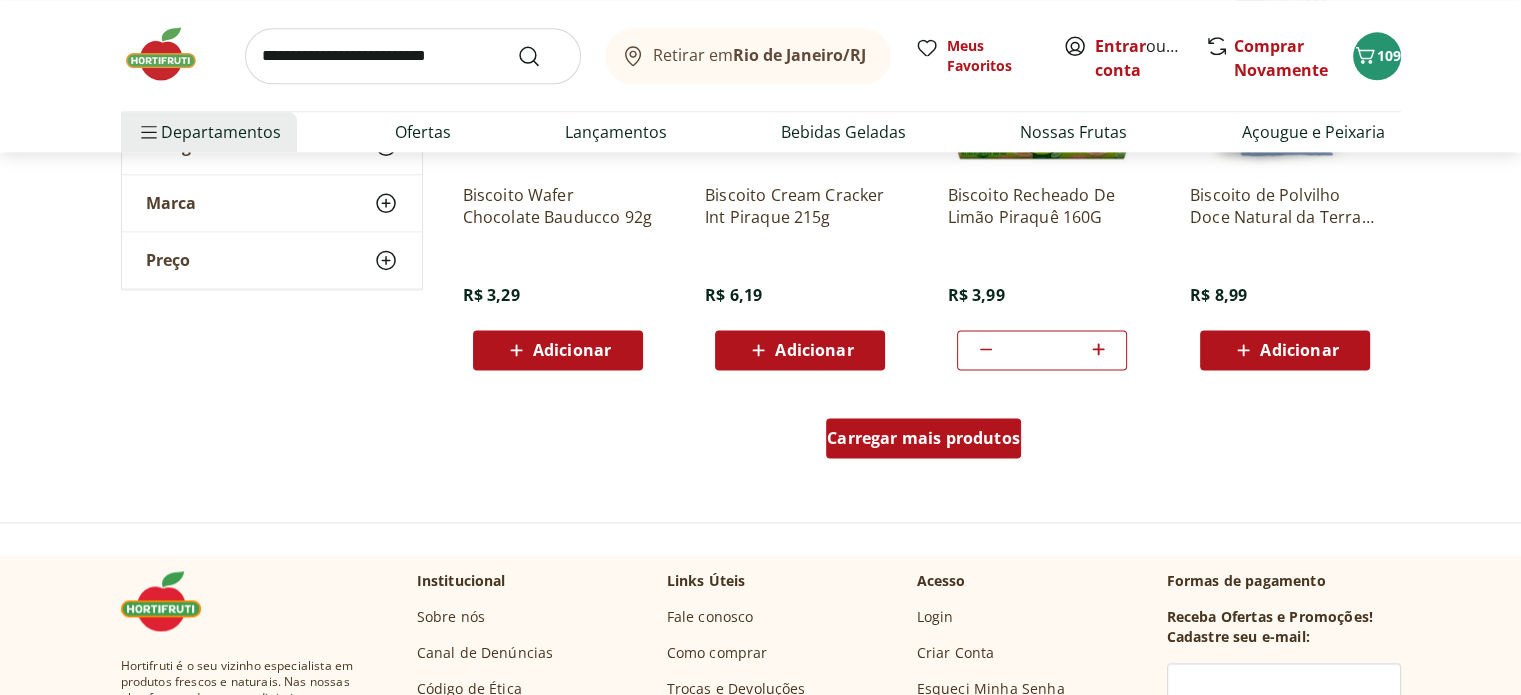 scroll, scrollTop: 2600, scrollLeft: 0, axis: vertical 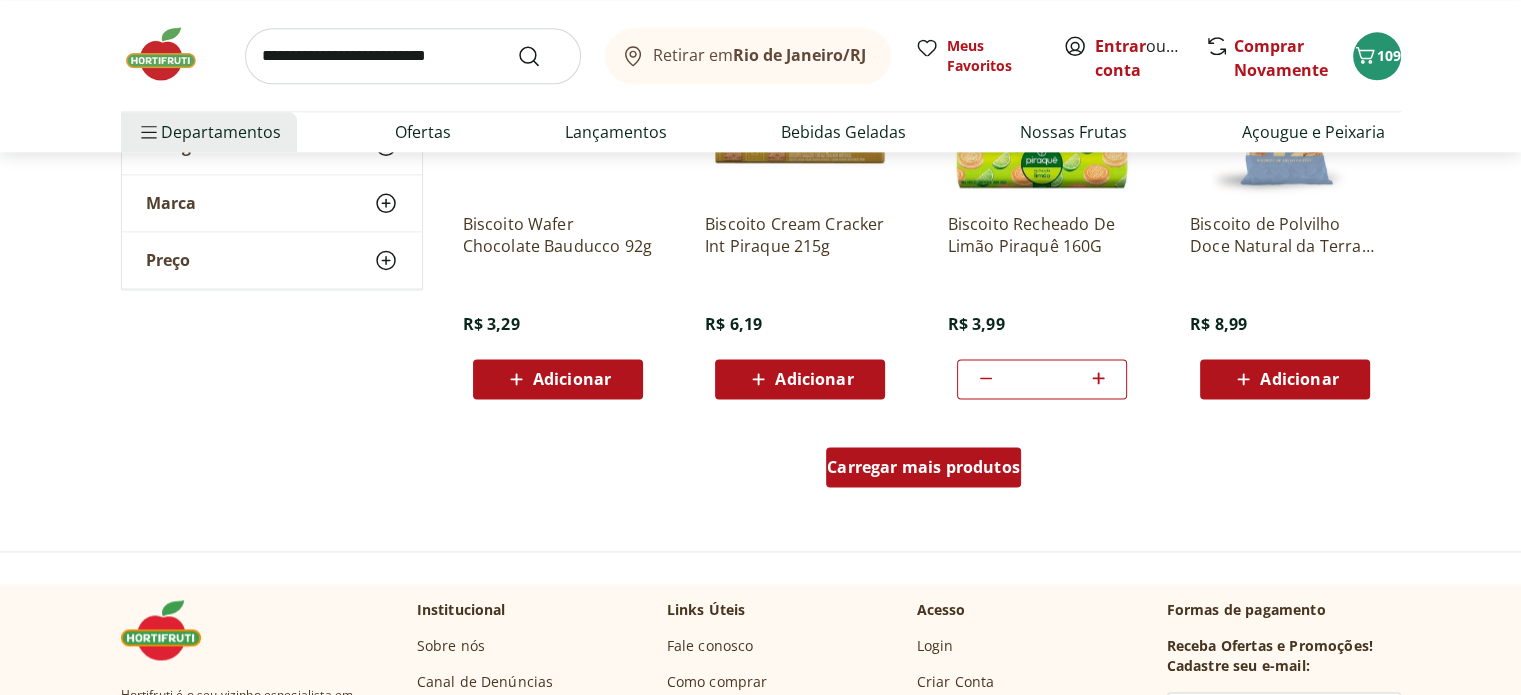 click on "Carregar mais produtos" at bounding box center [923, 467] 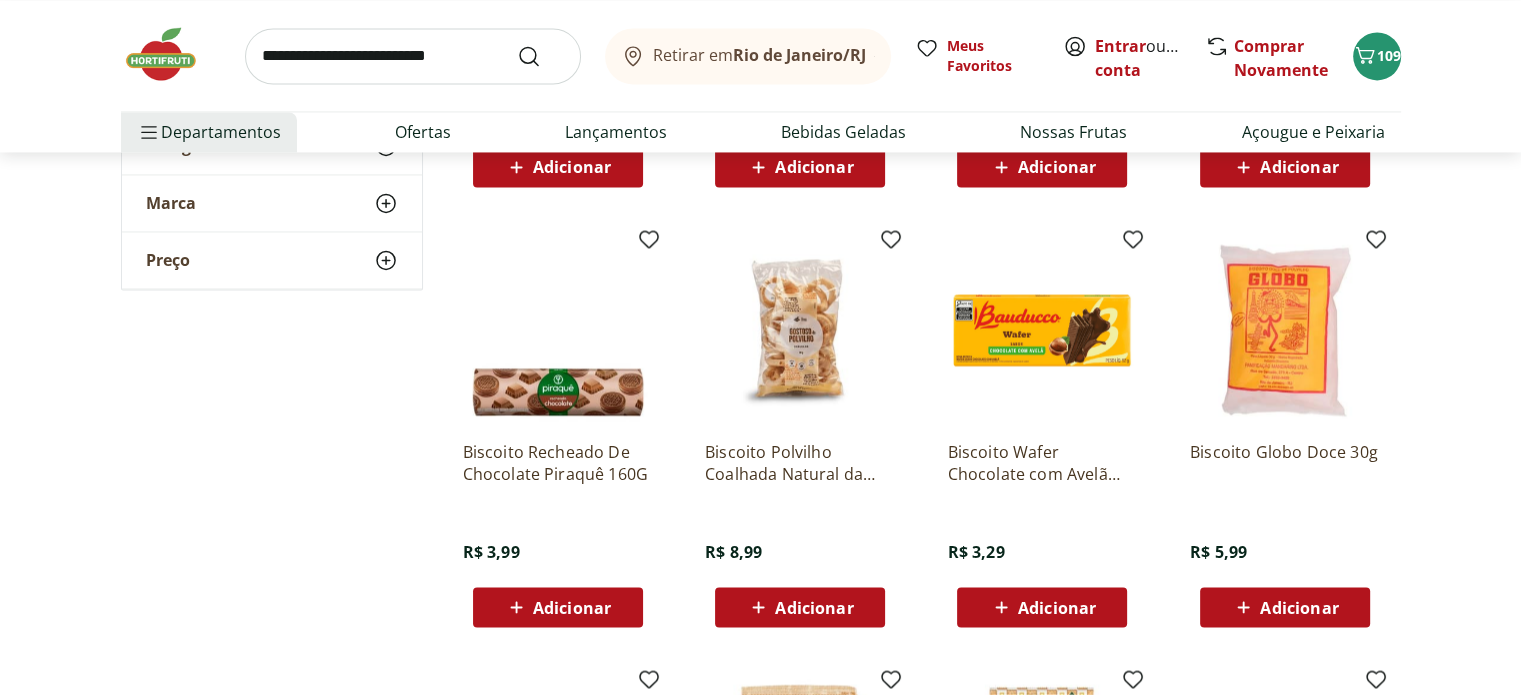 scroll, scrollTop: 3300, scrollLeft: 0, axis: vertical 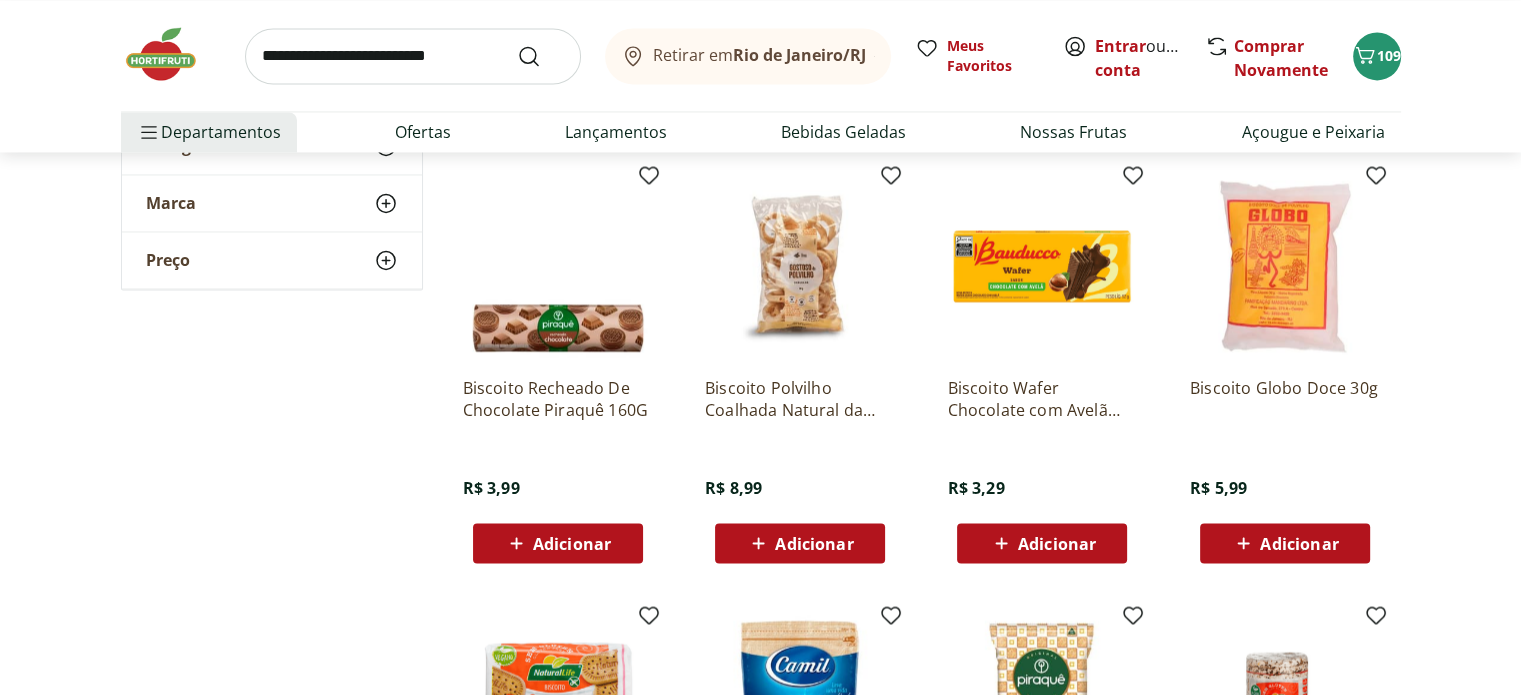 click on "Adicionar" at bounding box center [558, 543] 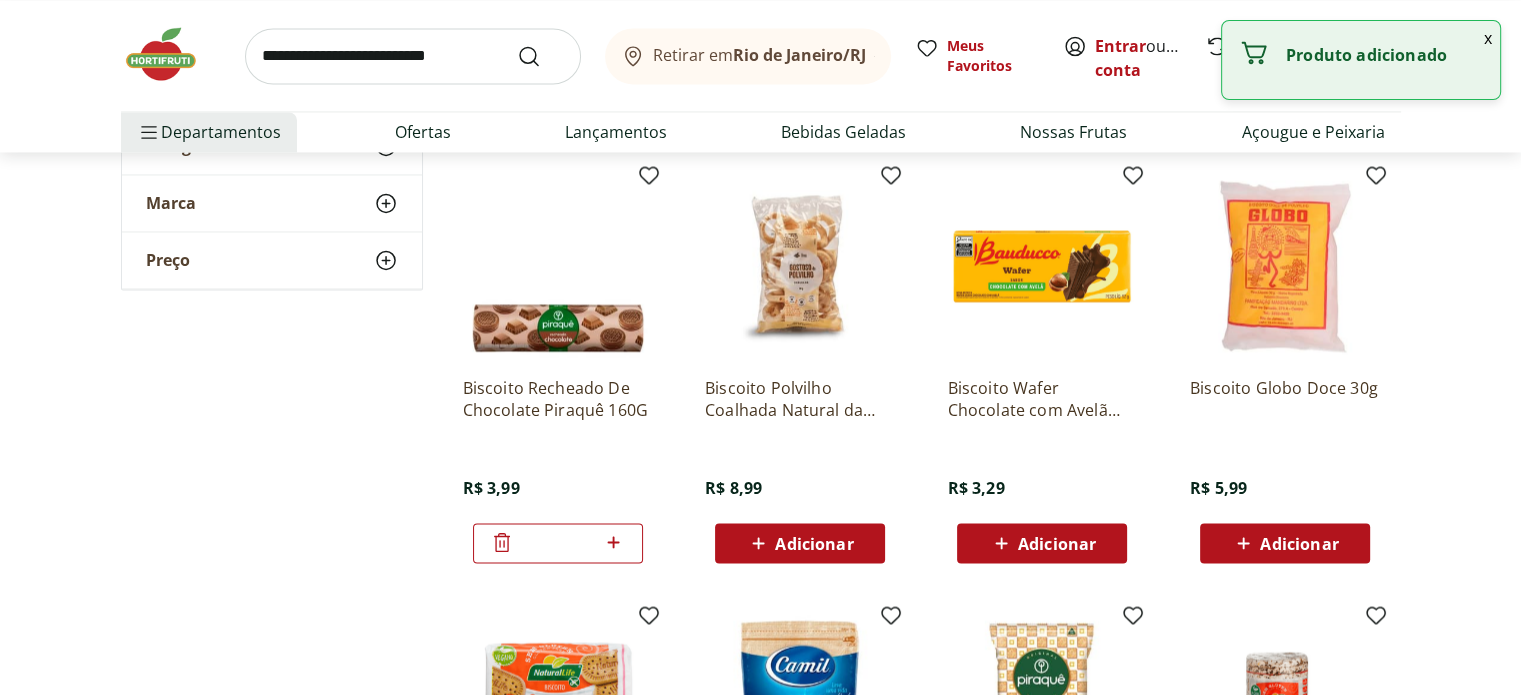 click 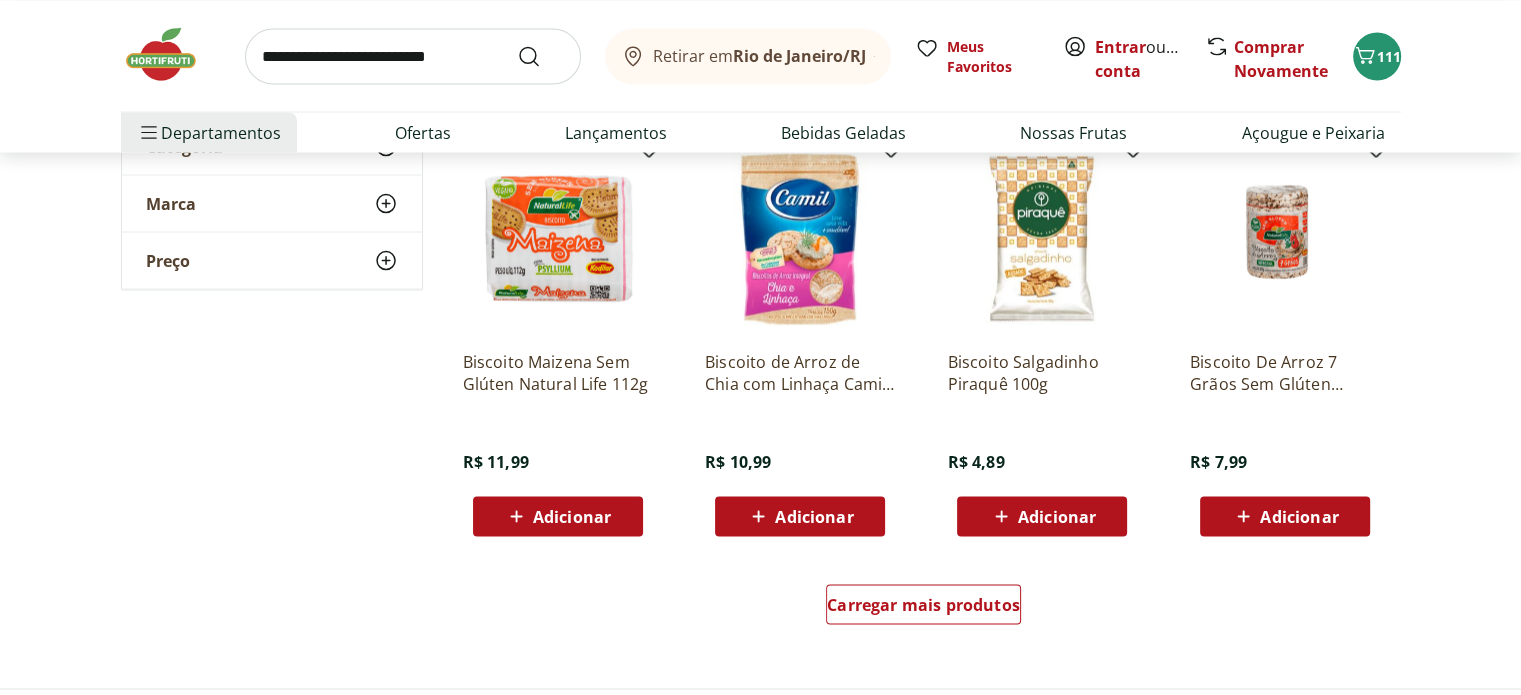 scroll, scrollTop: 3800, scrollLeft: 0, axis: vertical 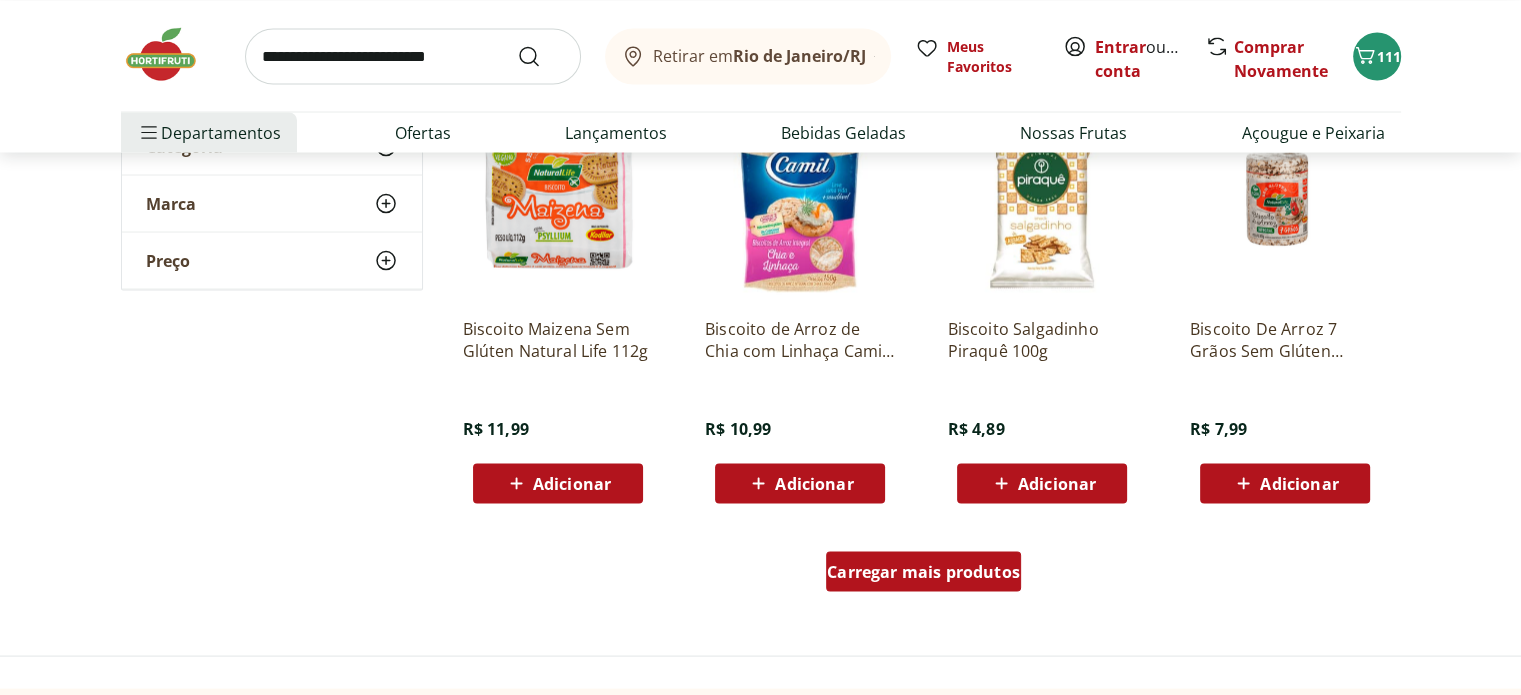 click on "Carregar mais produtos" at bounding box center [923, 571] 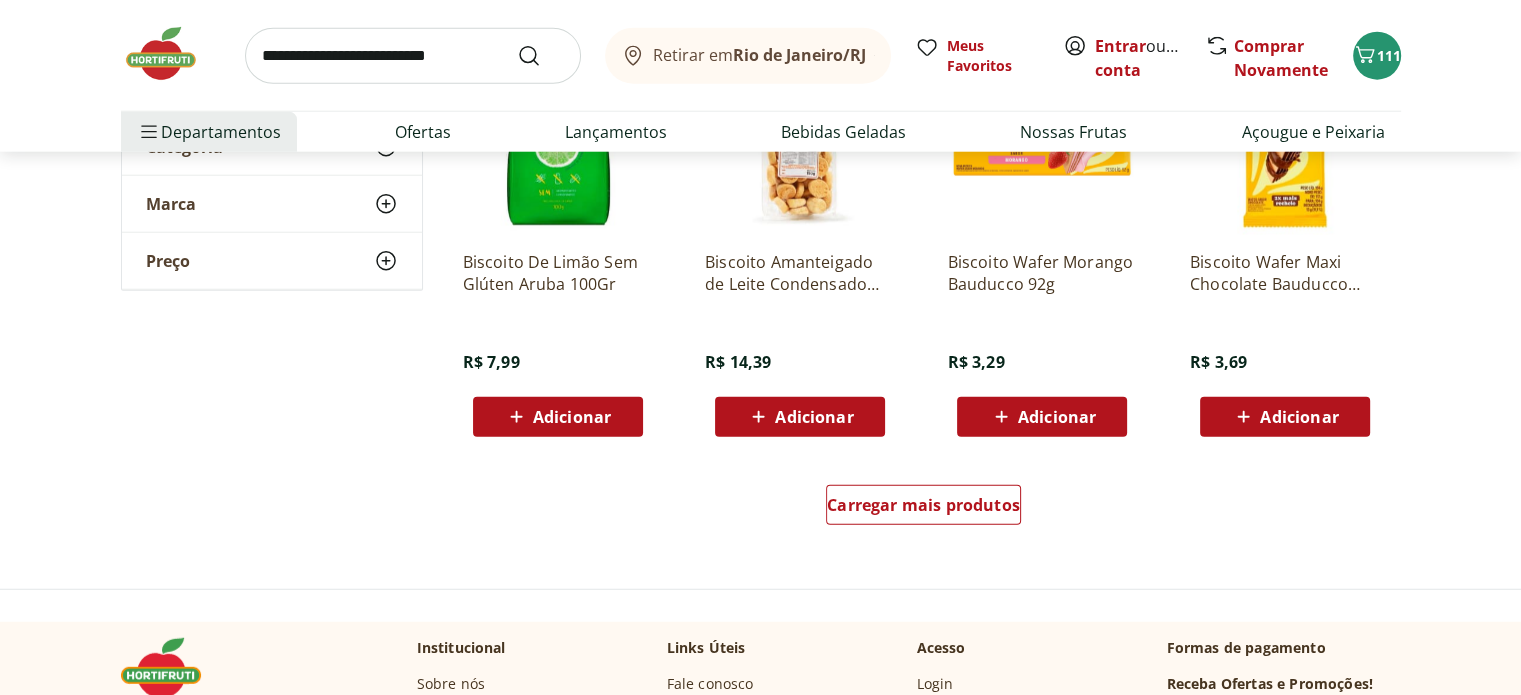 scroll, scrollTop: 5200, scrollLeft: 0, axis: vertical 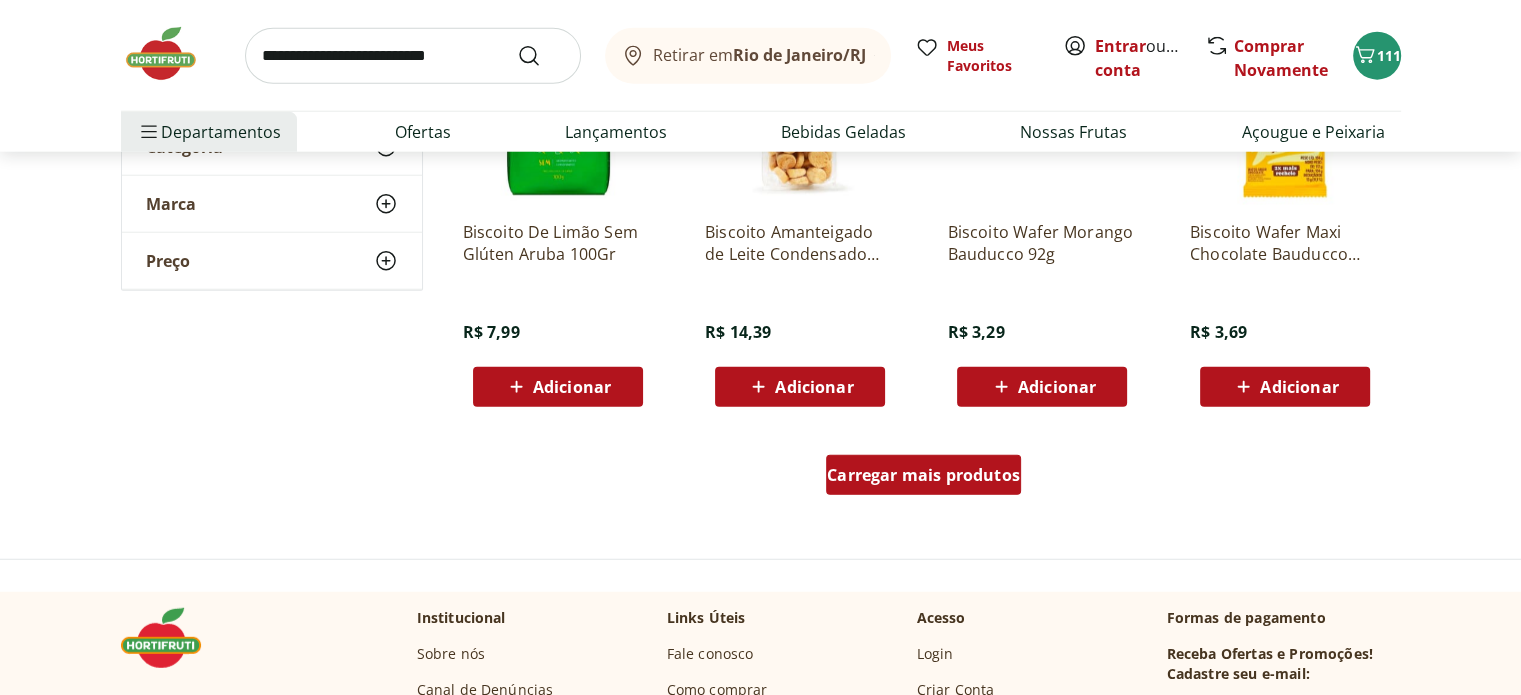 click on "Carregar mais produtos" at bounding box center (923, 475) 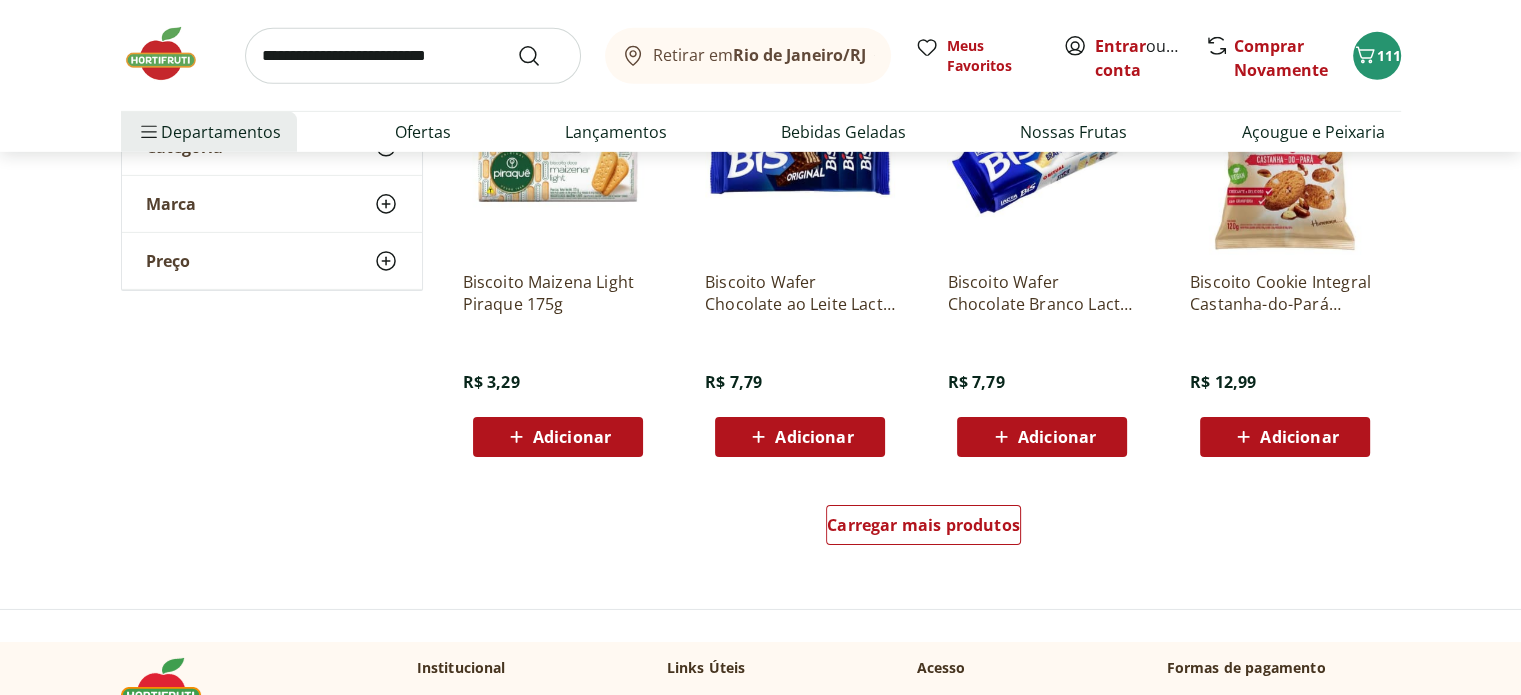 scroll, scrollTop: 6500, scrollLeft: 0, axis: vertical 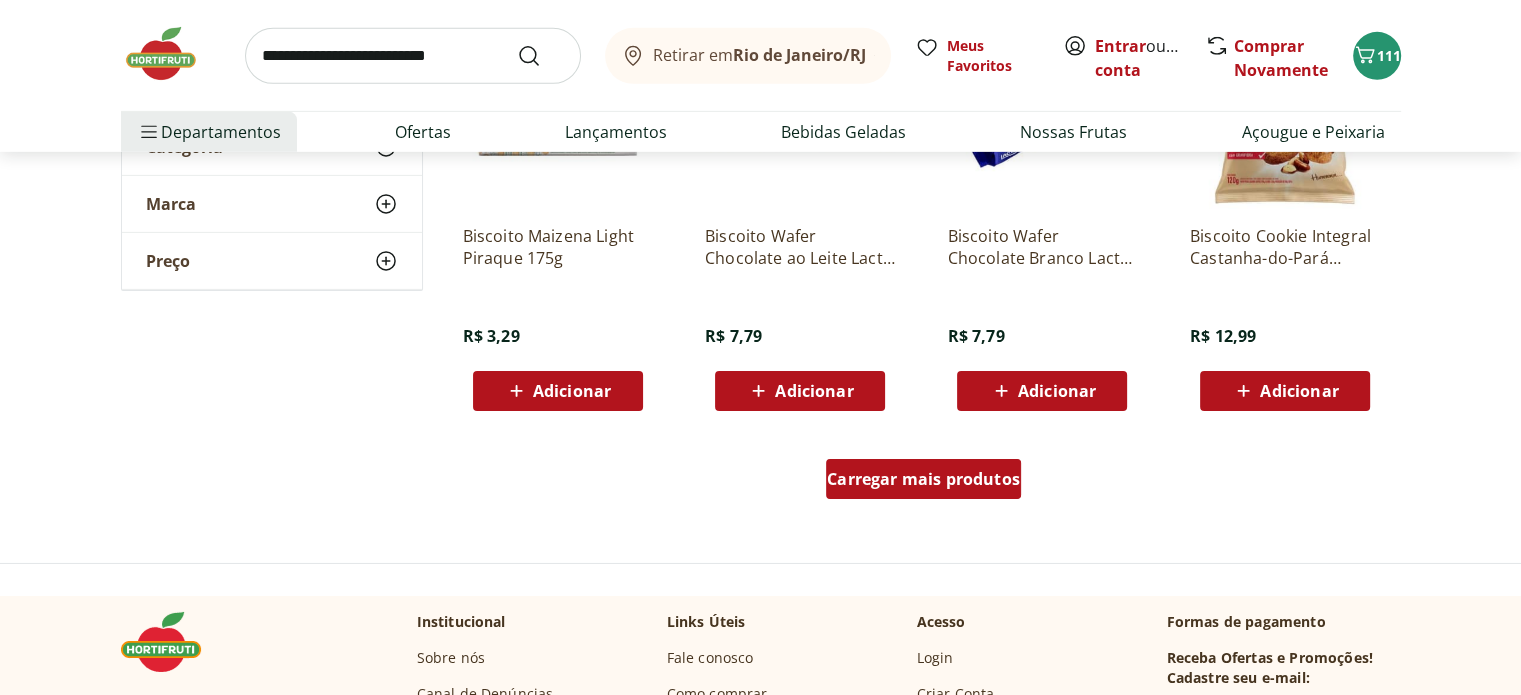 click on "Carregar mais produtos" at bounding box center [923, 479] 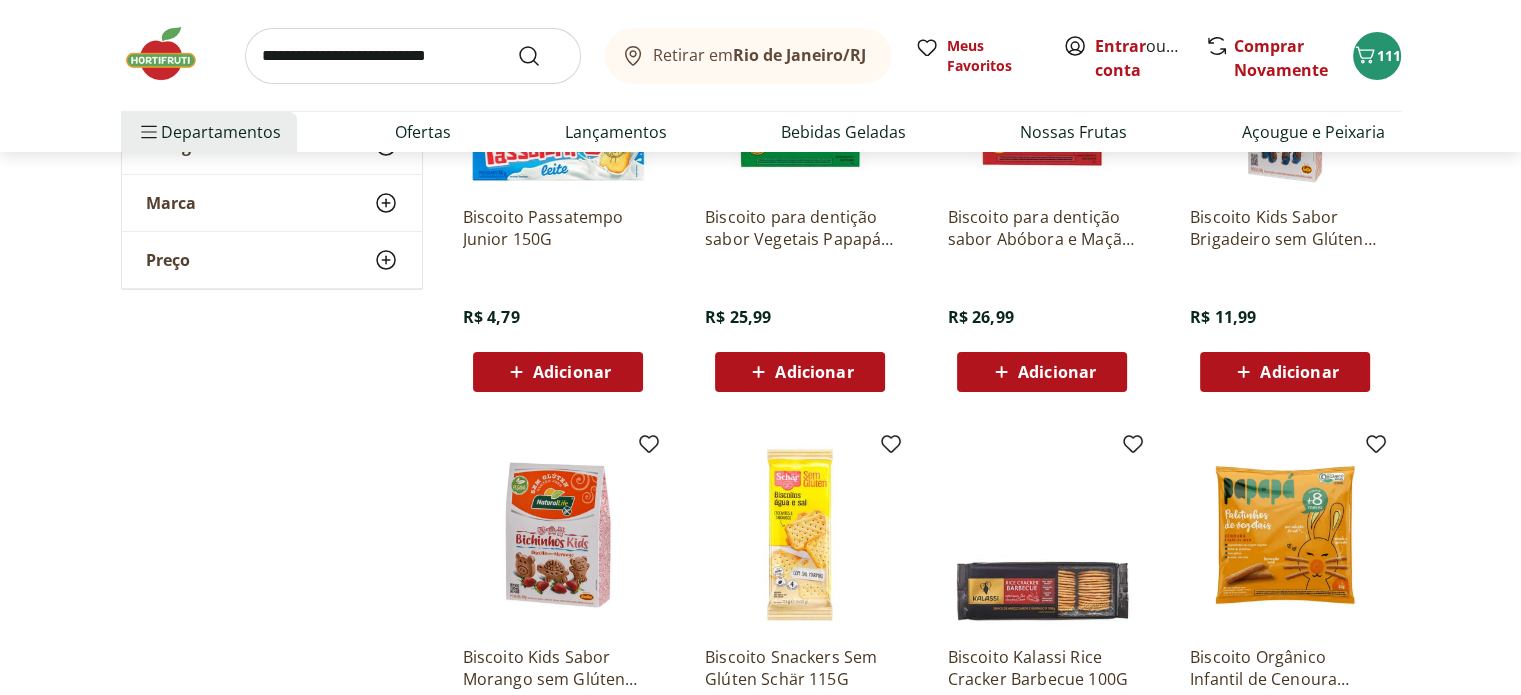 scroll, scrollTop: 7500, scrollLeft: 0, axis: vertical 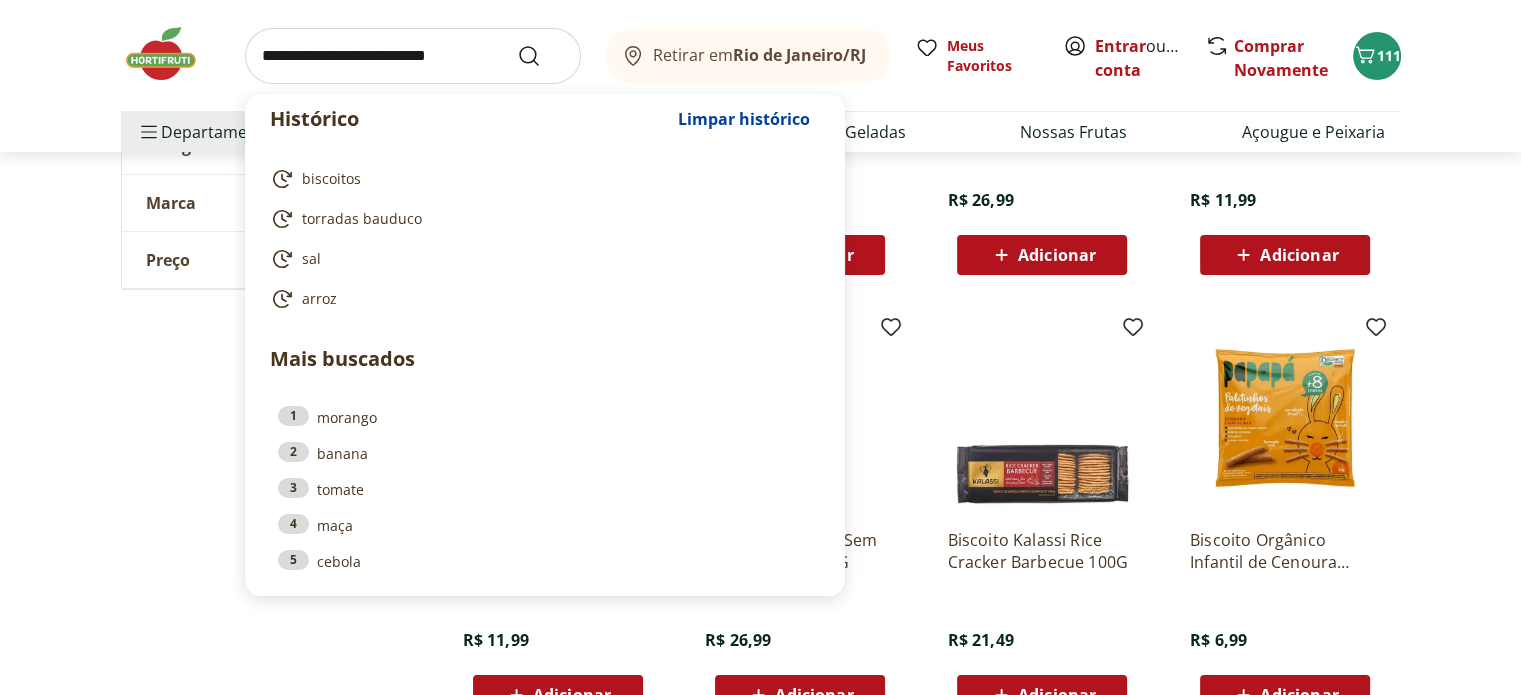 click at bounding box center (413, 56) 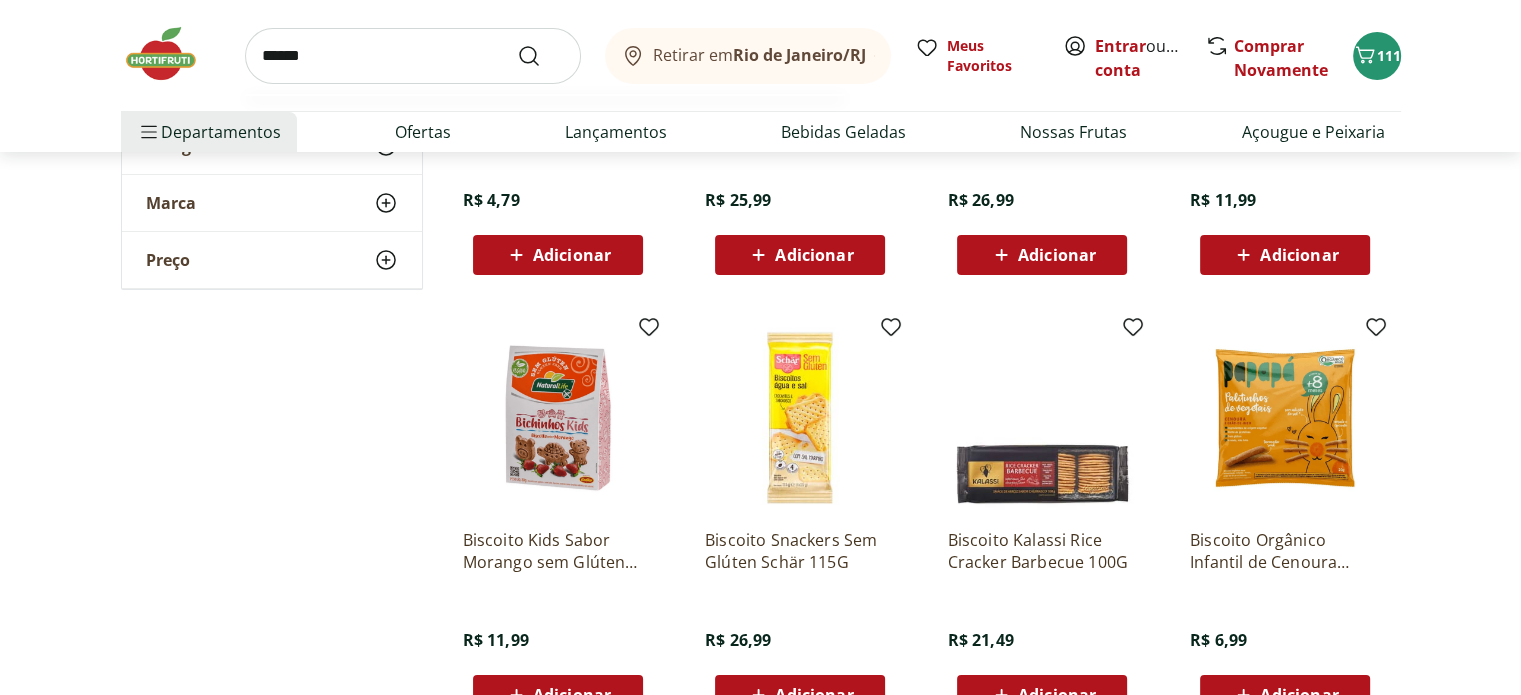 type on "******" 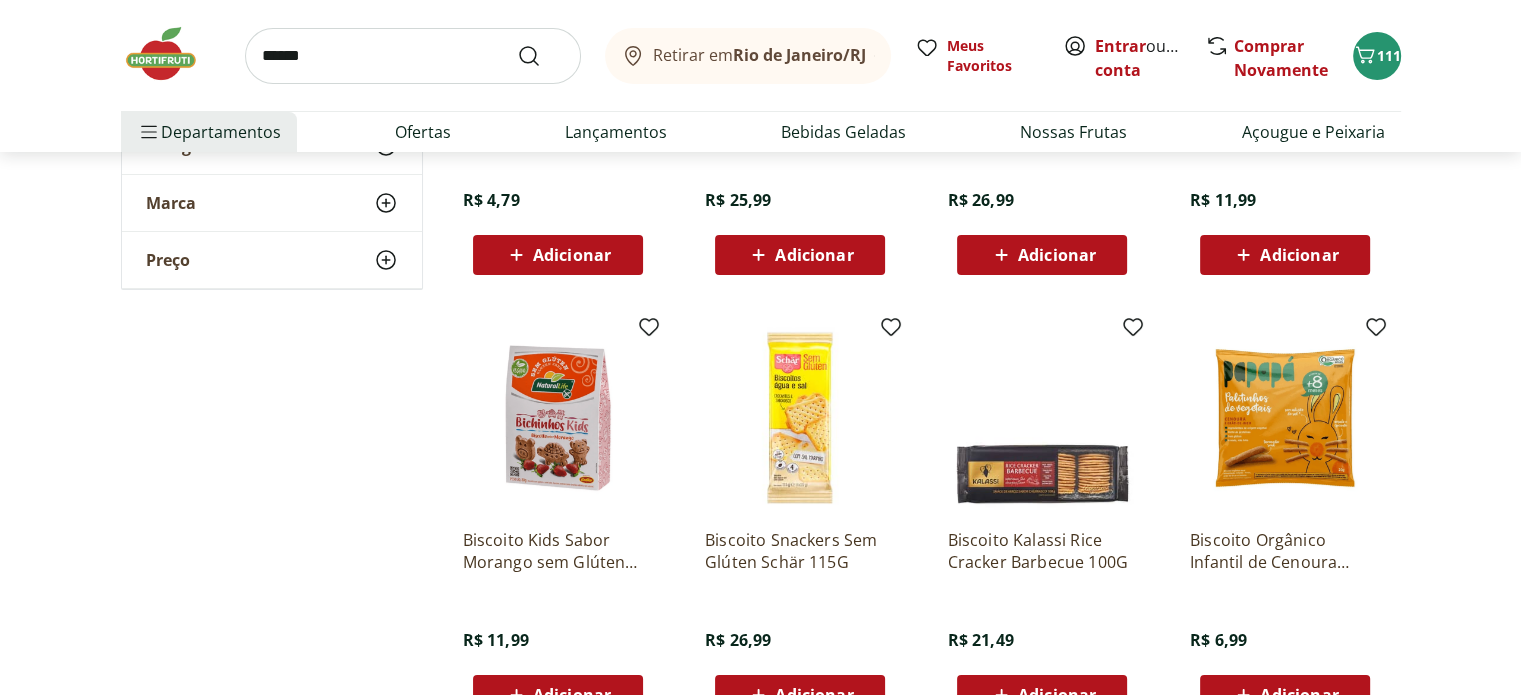 scroll, scrollTop: 0, scrollLeft: 0, axis: both 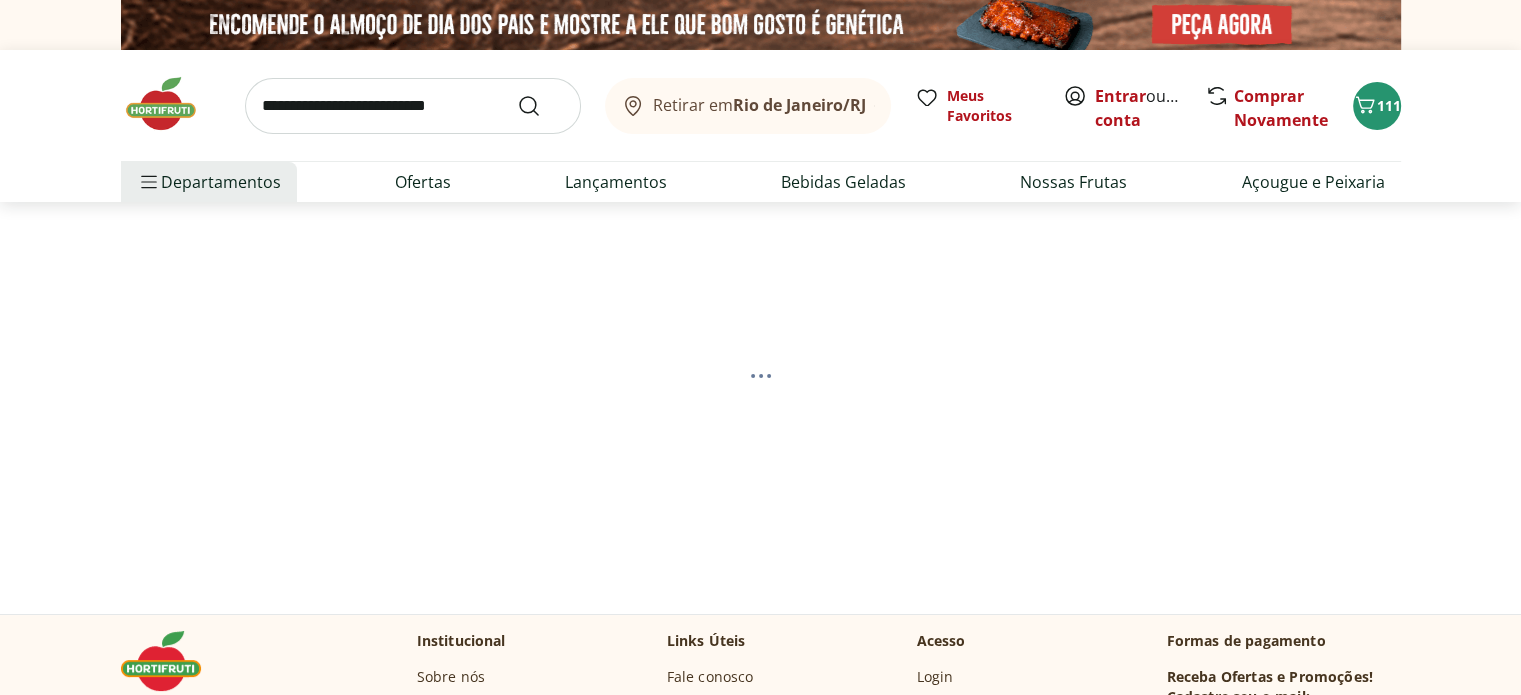 select on "**********" 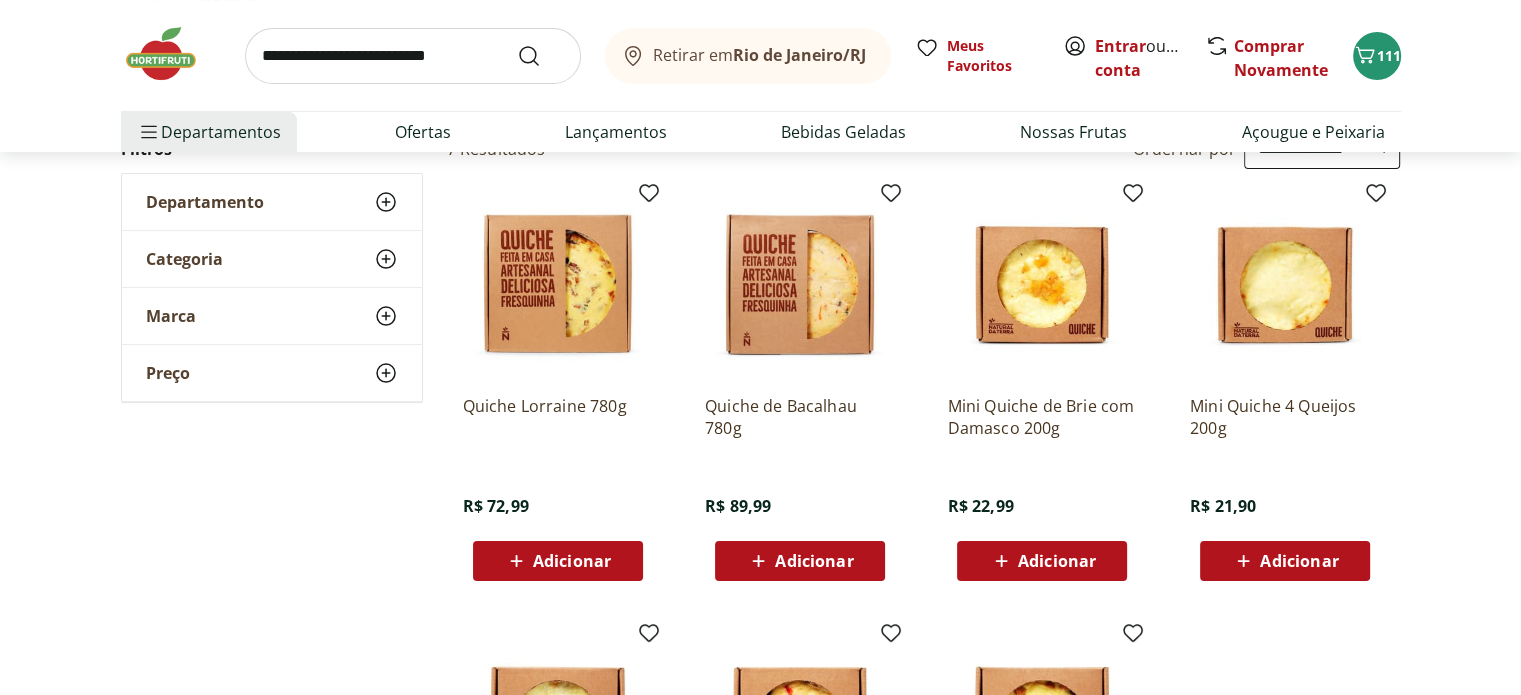 scroll, scrollTop: 200, scrollLeft: 0, axis: vertical 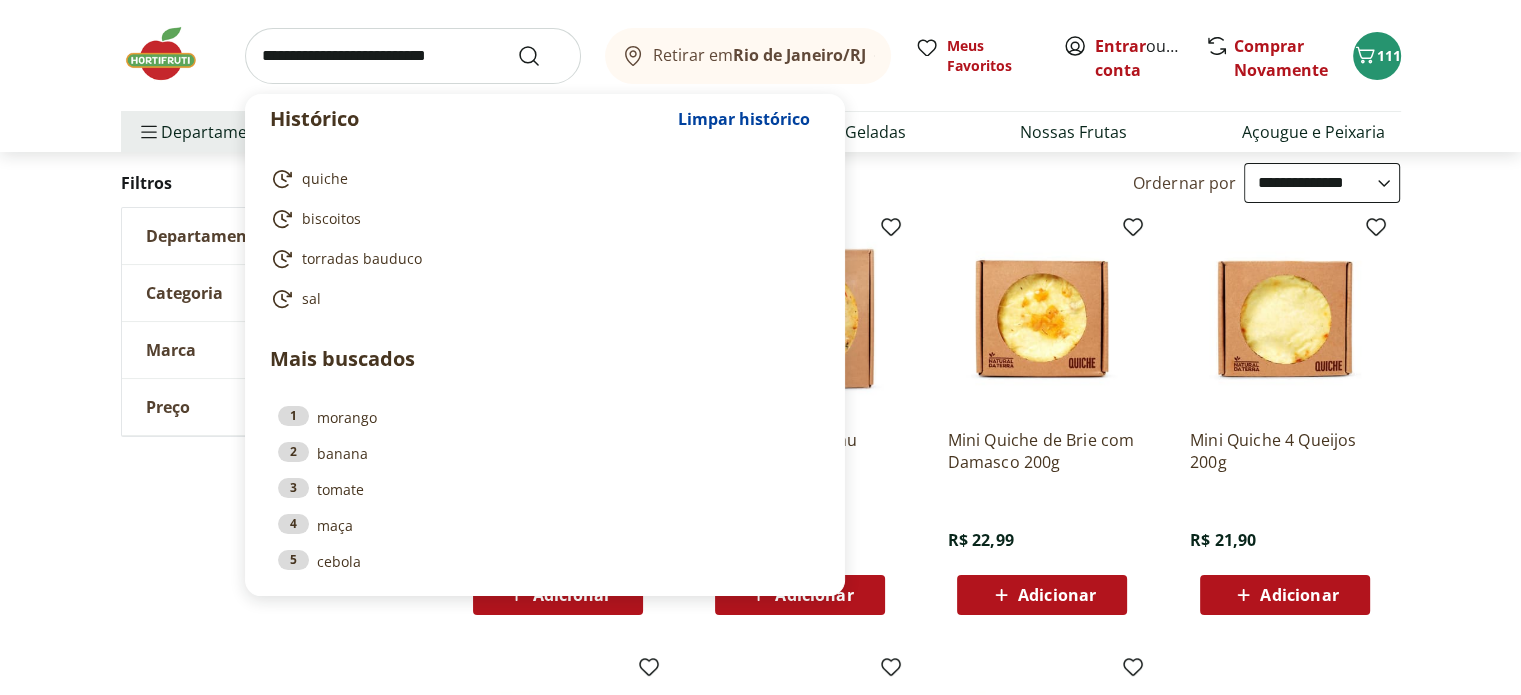 click at bounding box center [413, 56] 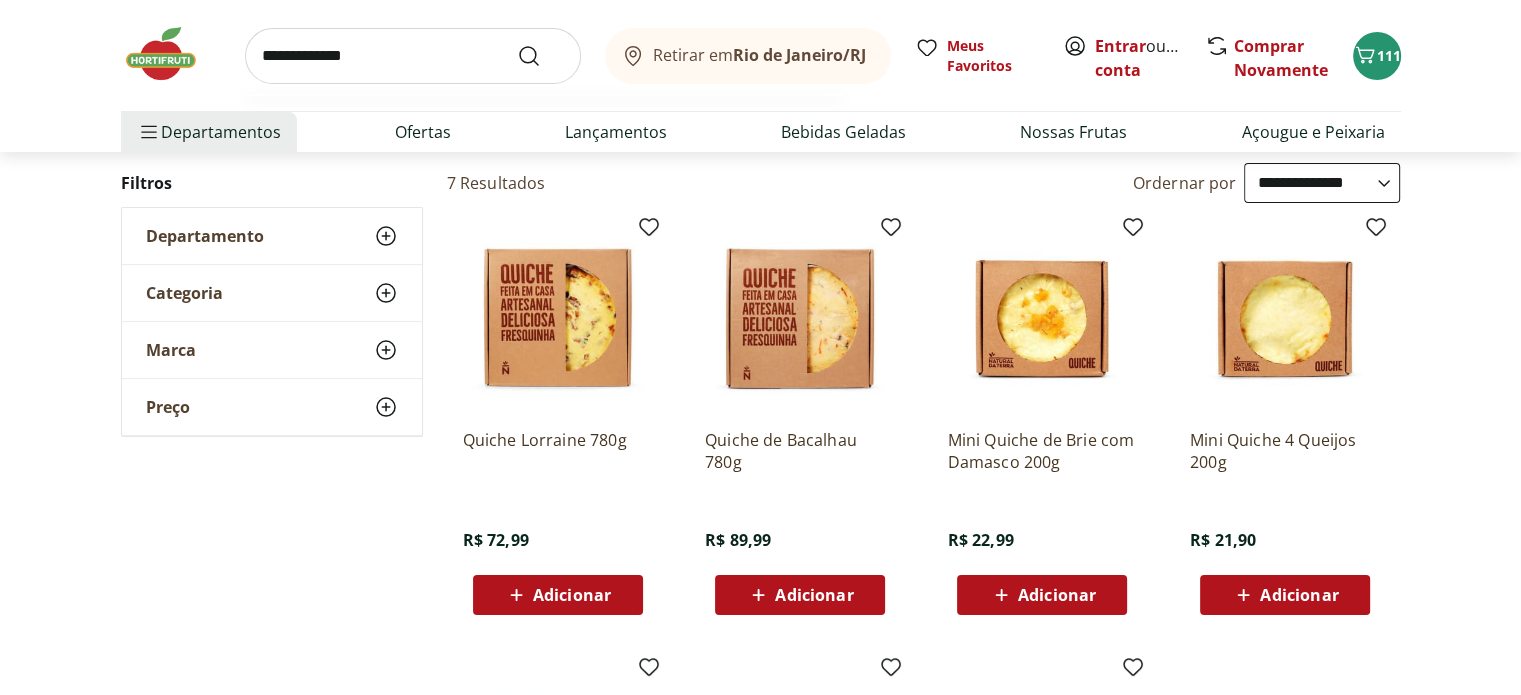 type on "**********" 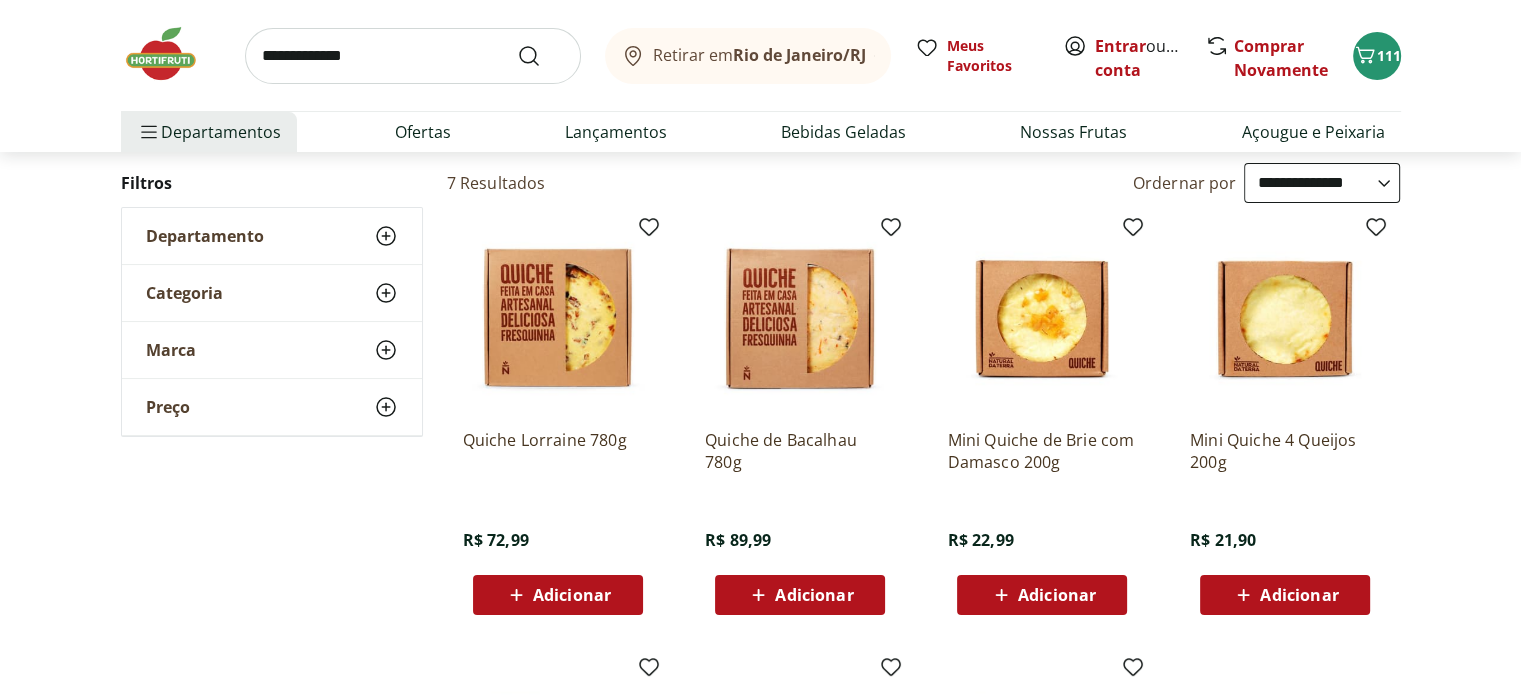 scroll, scrollTop: 0, scrollLeft: 0, axis: both 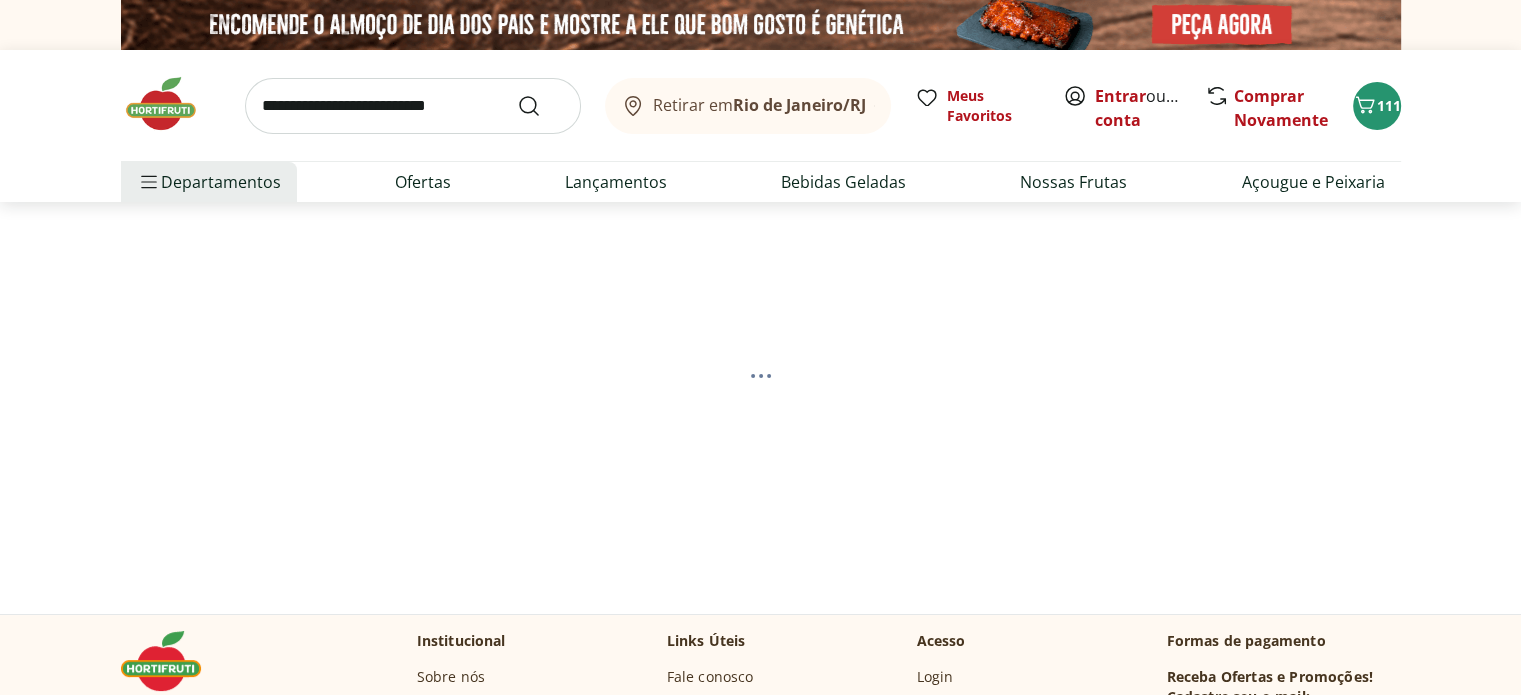select on "**********" 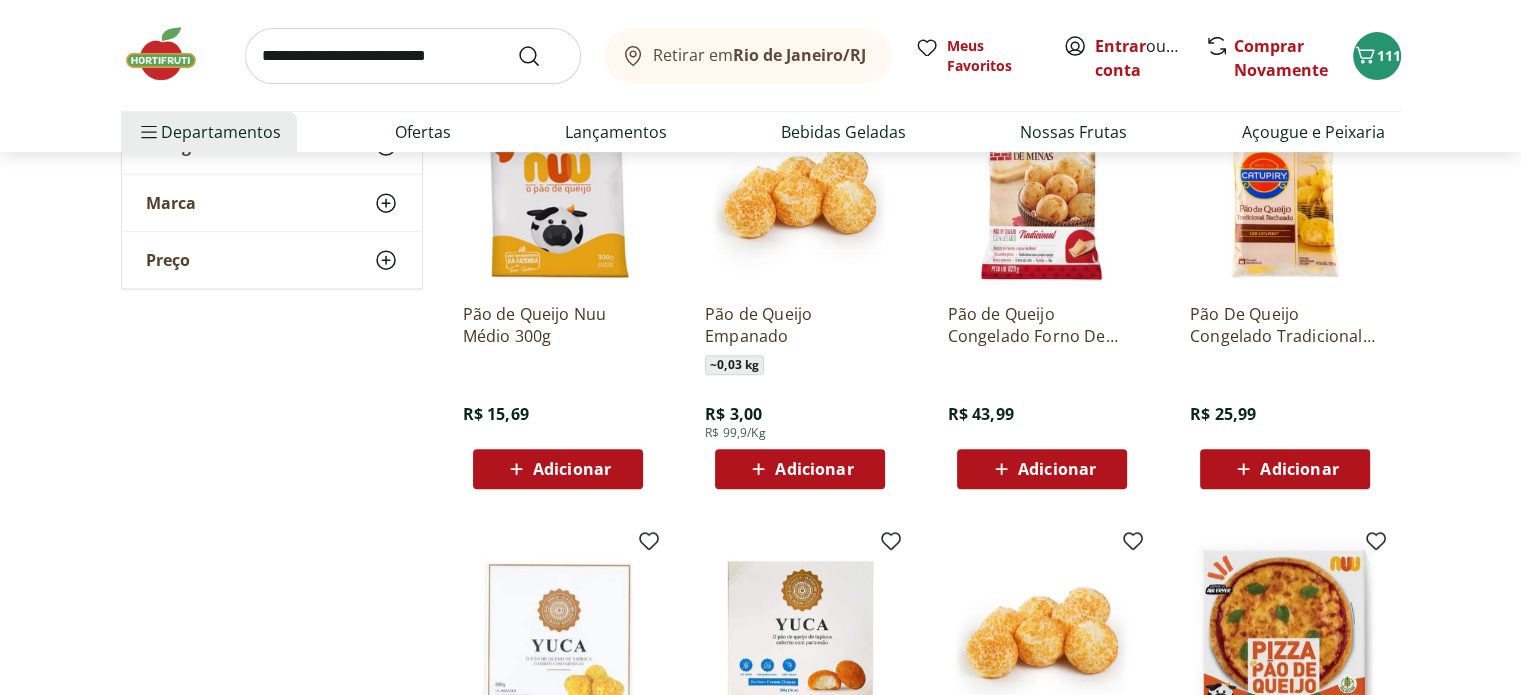 scroll, scrollTop: 800, scrollLeft: 0, axis: vertical 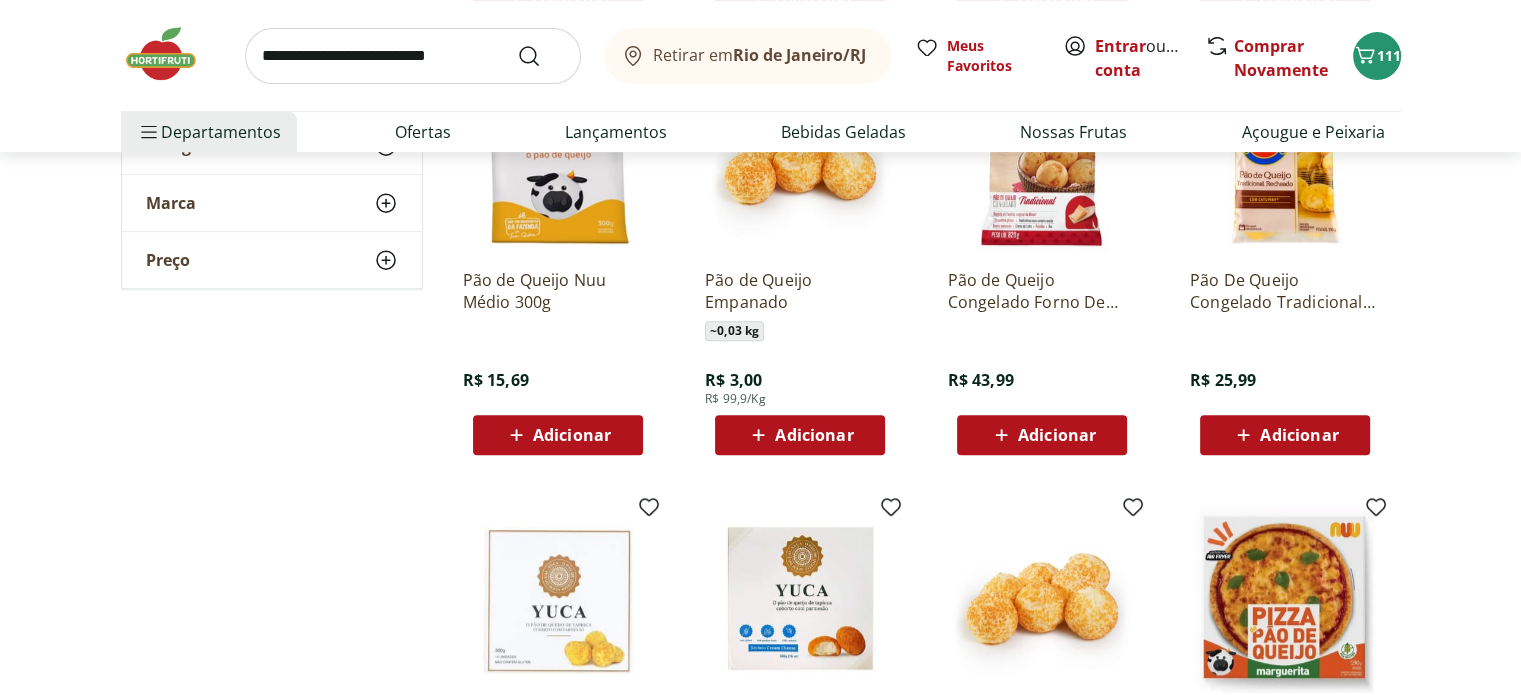 click at bounding box center (1042, 158) 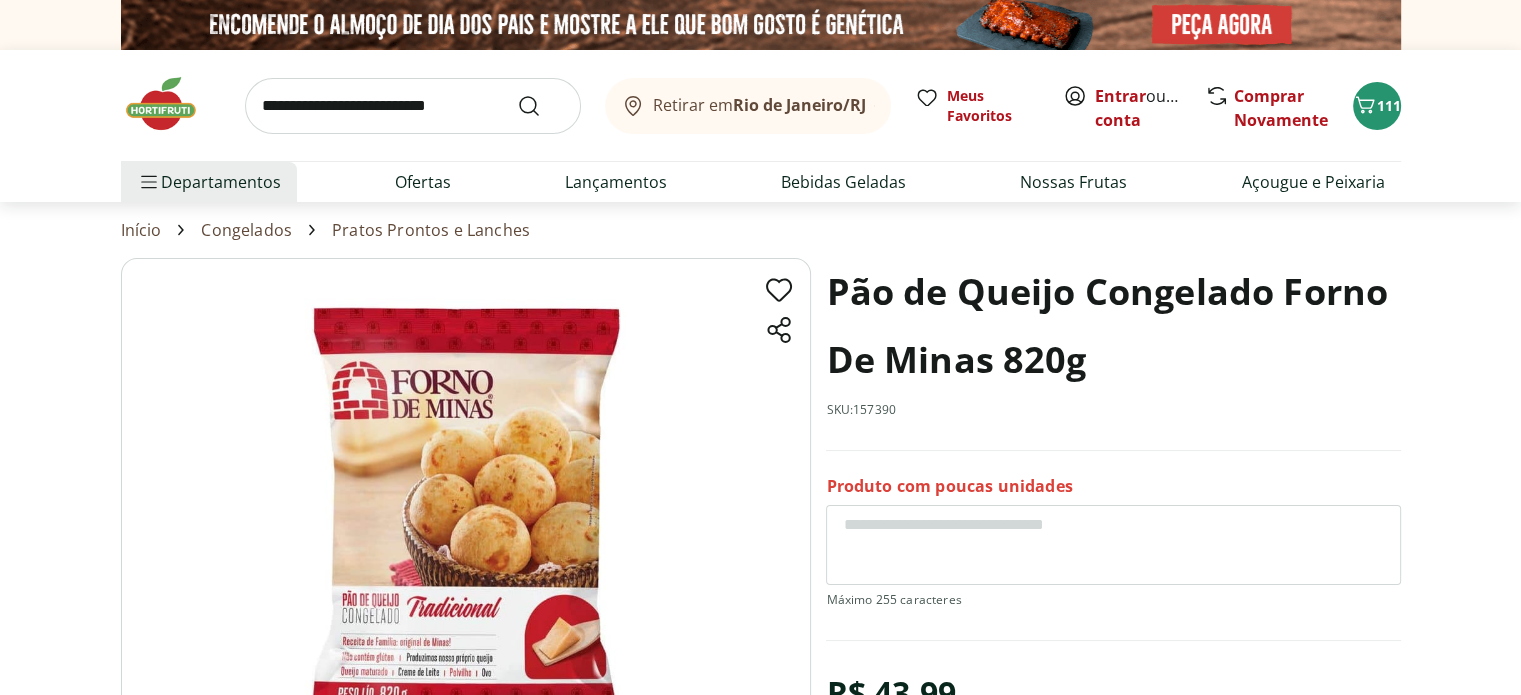 scroll, scrollTop: 800, scrollLeft: 0, axis: vertical 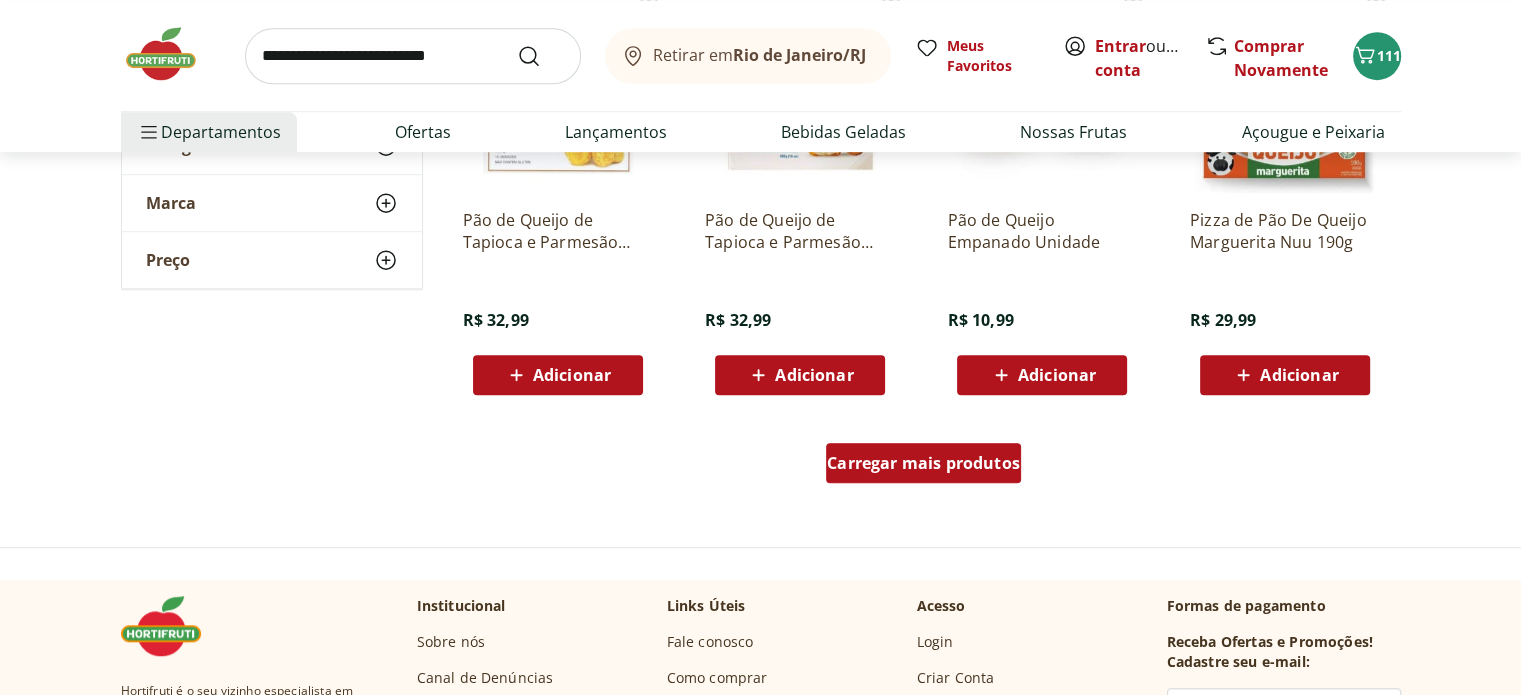 click on "Carregar mais produtos" at bounding box center (923, 463) 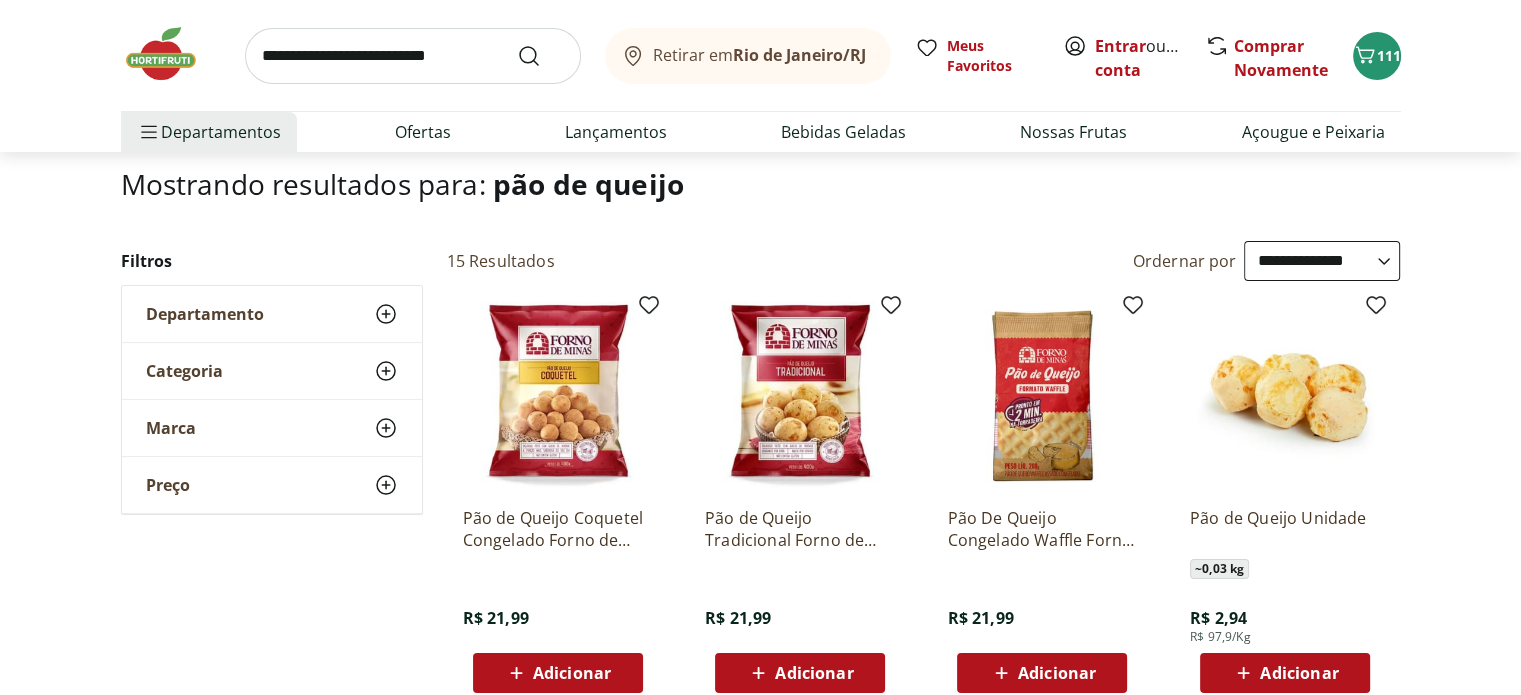 scroll, scrollTop: 100, scrollLeft: 0, axis: vertical 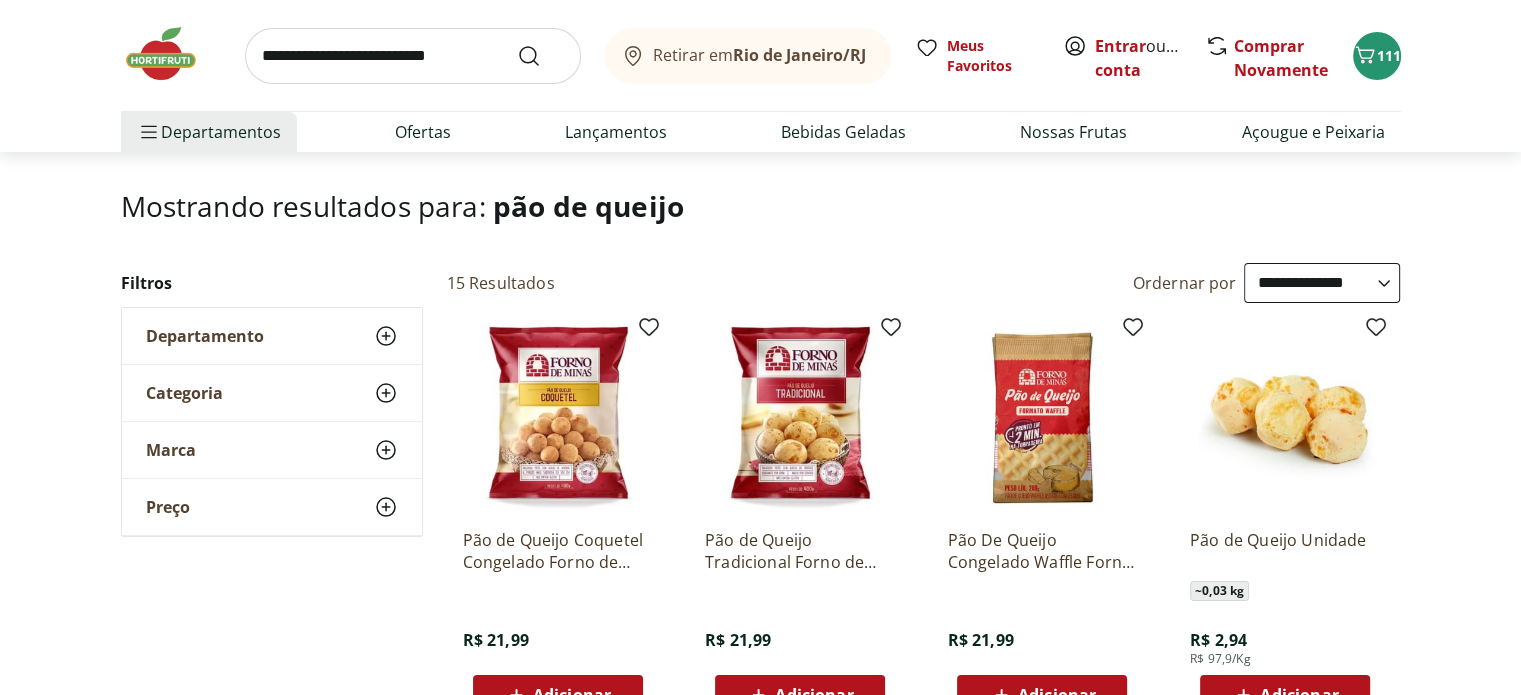 click at bounding box center (800, 418) 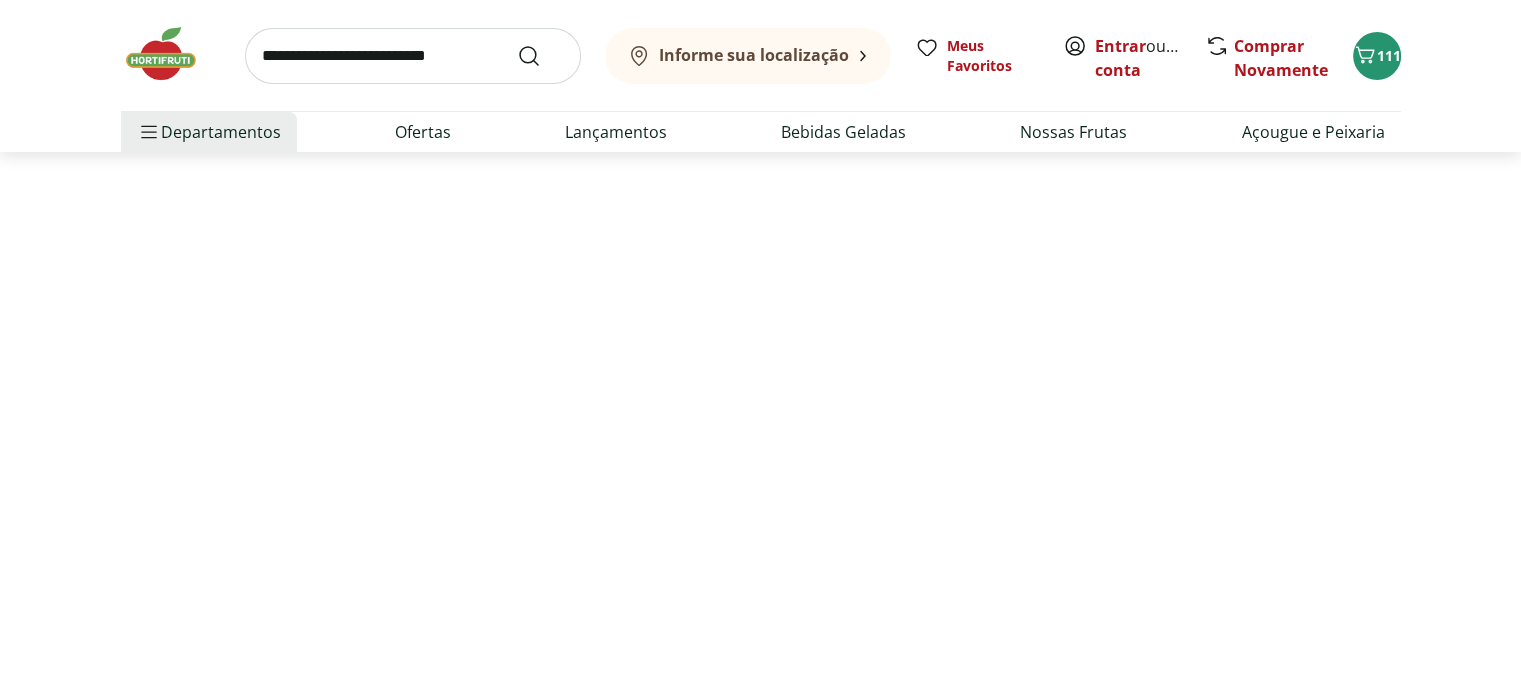 scroll, scrollTop: 0, scrollLeft: 0, axis: both 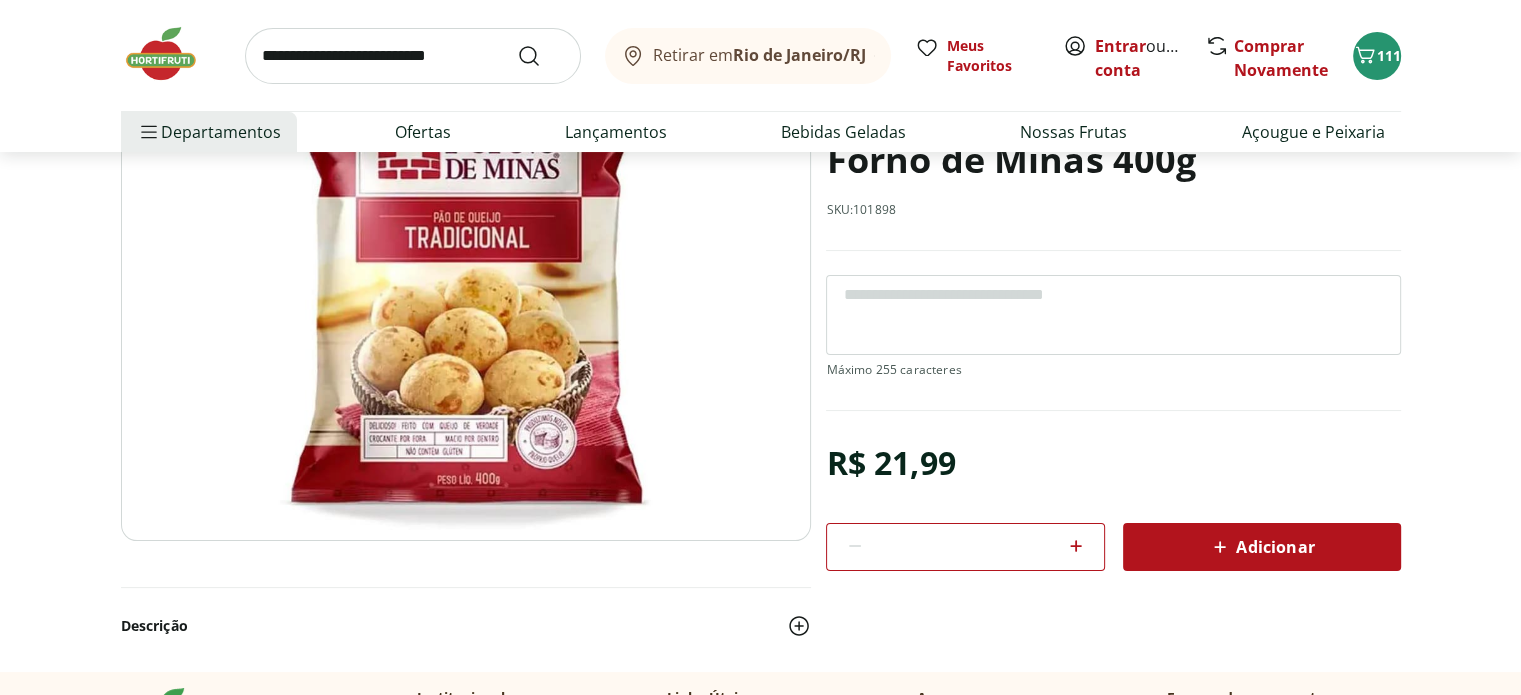 click on "Adicionar" at bounding box center (1261, 547) 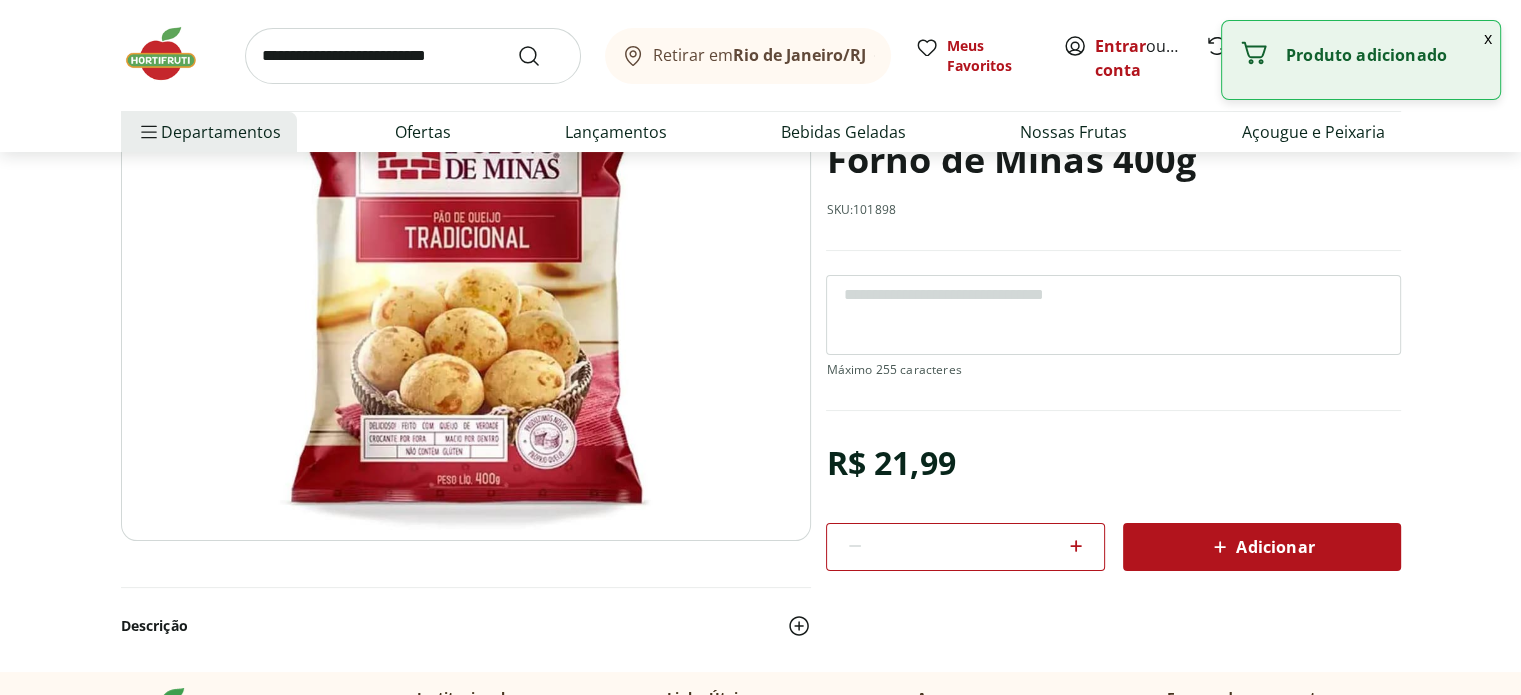 click on "Adicionar" at bounding box center [1261, 547] 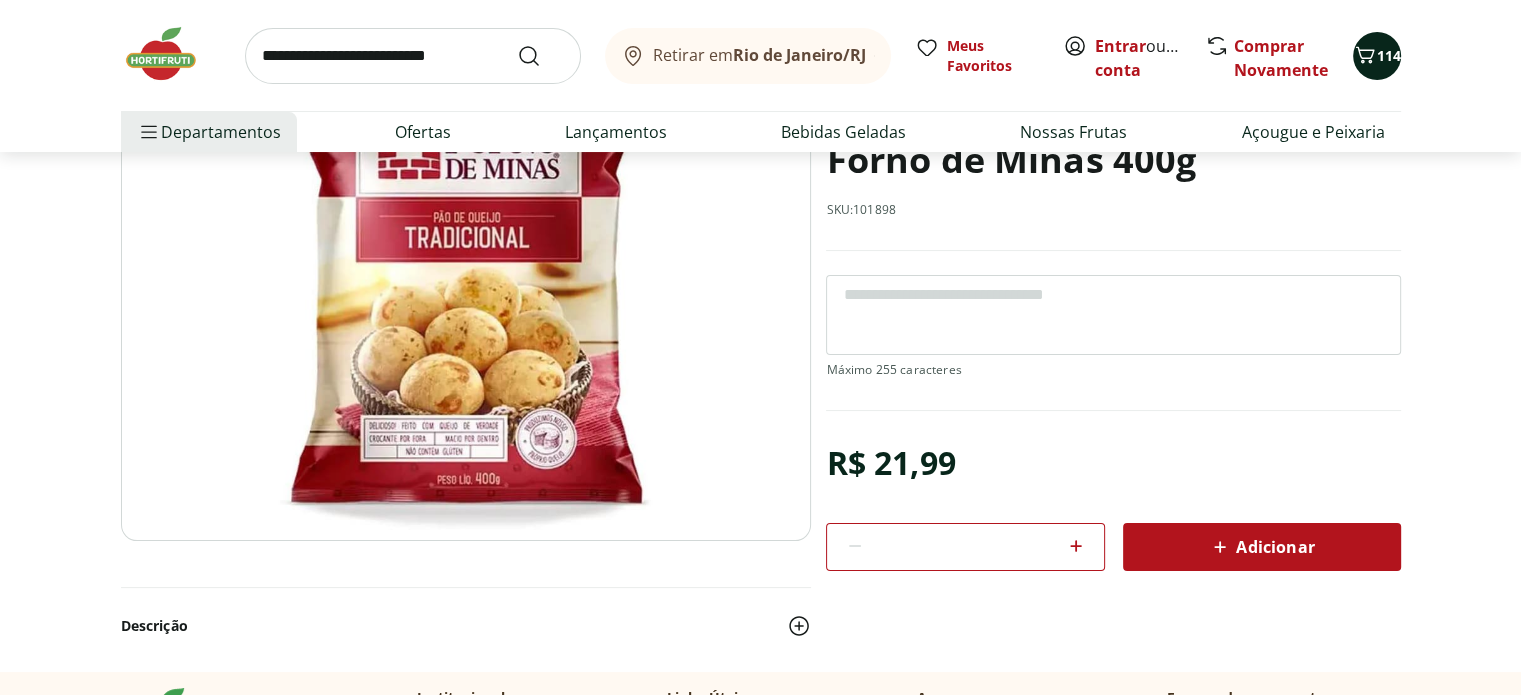 click 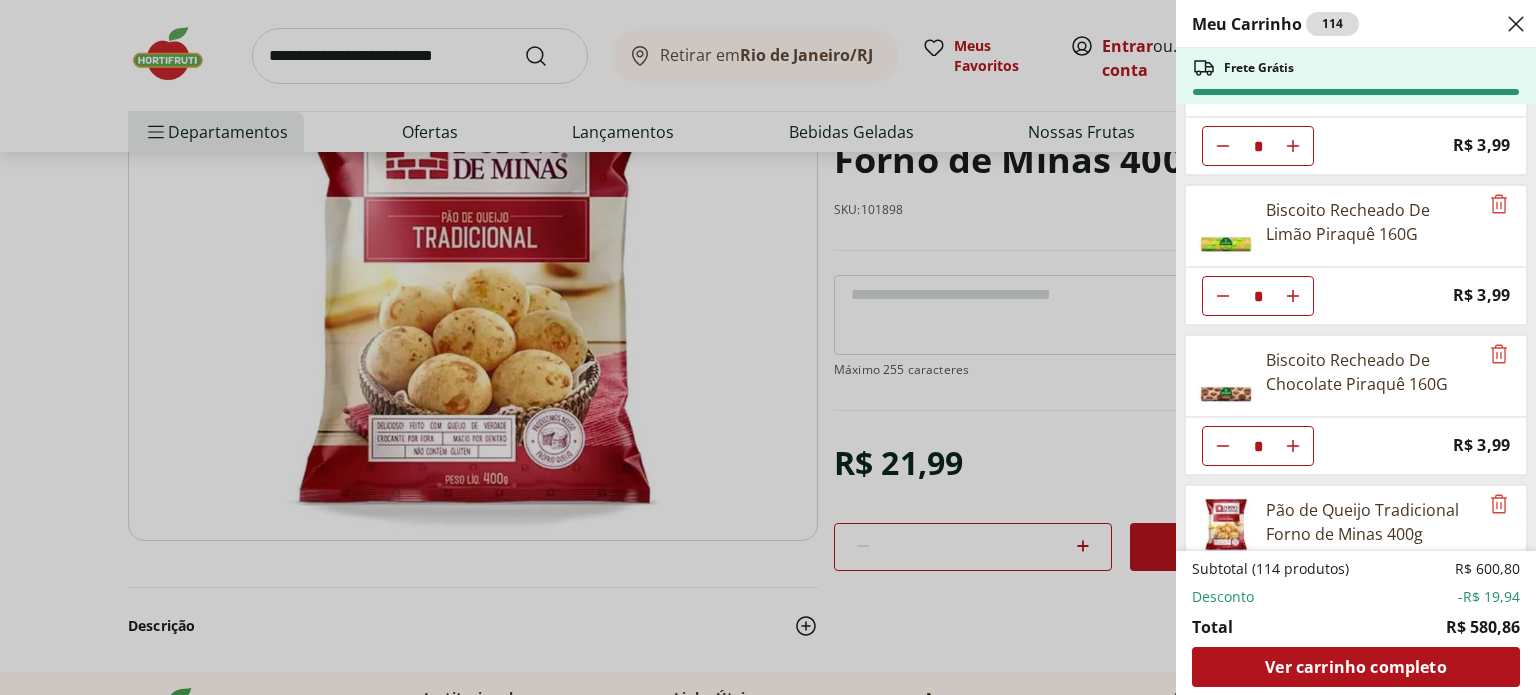 scroll, scrollTop: 6256, scrollLeft: 0, axis: vertical 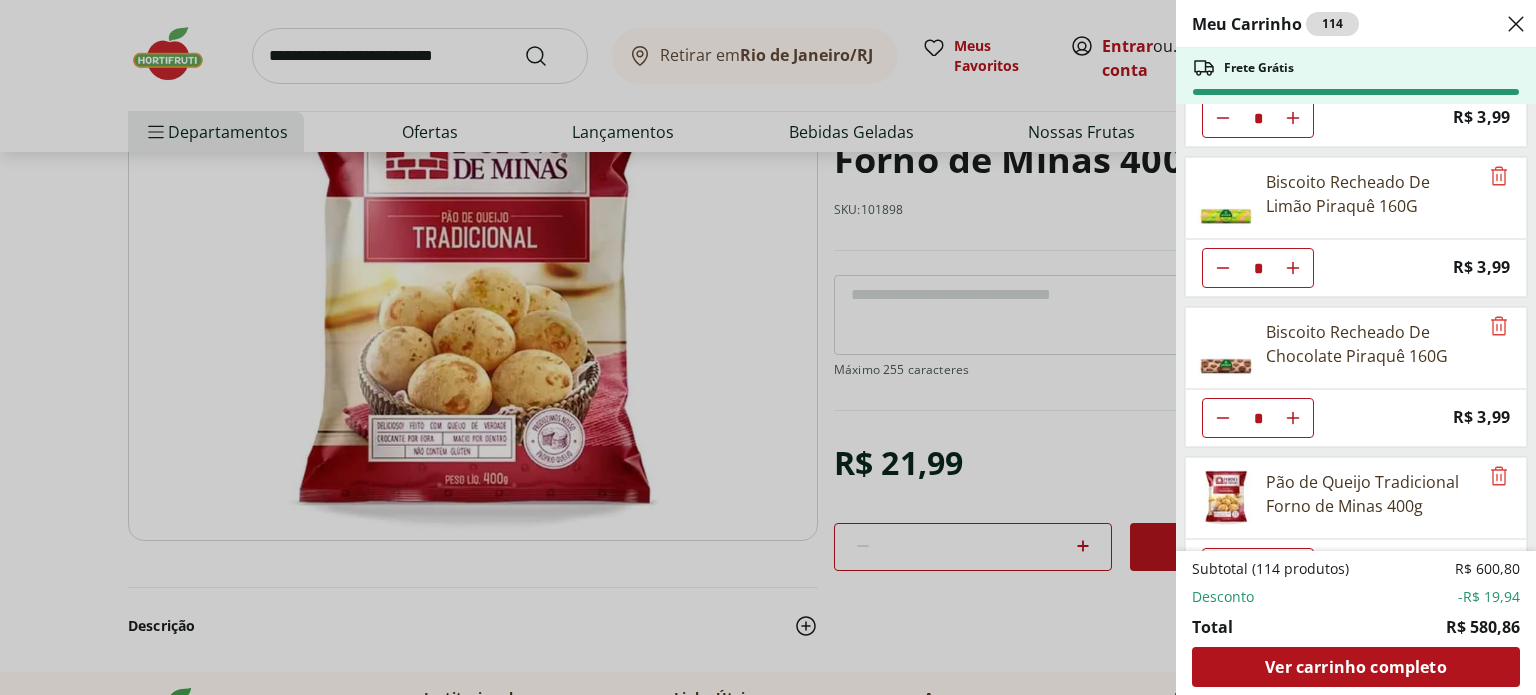 click 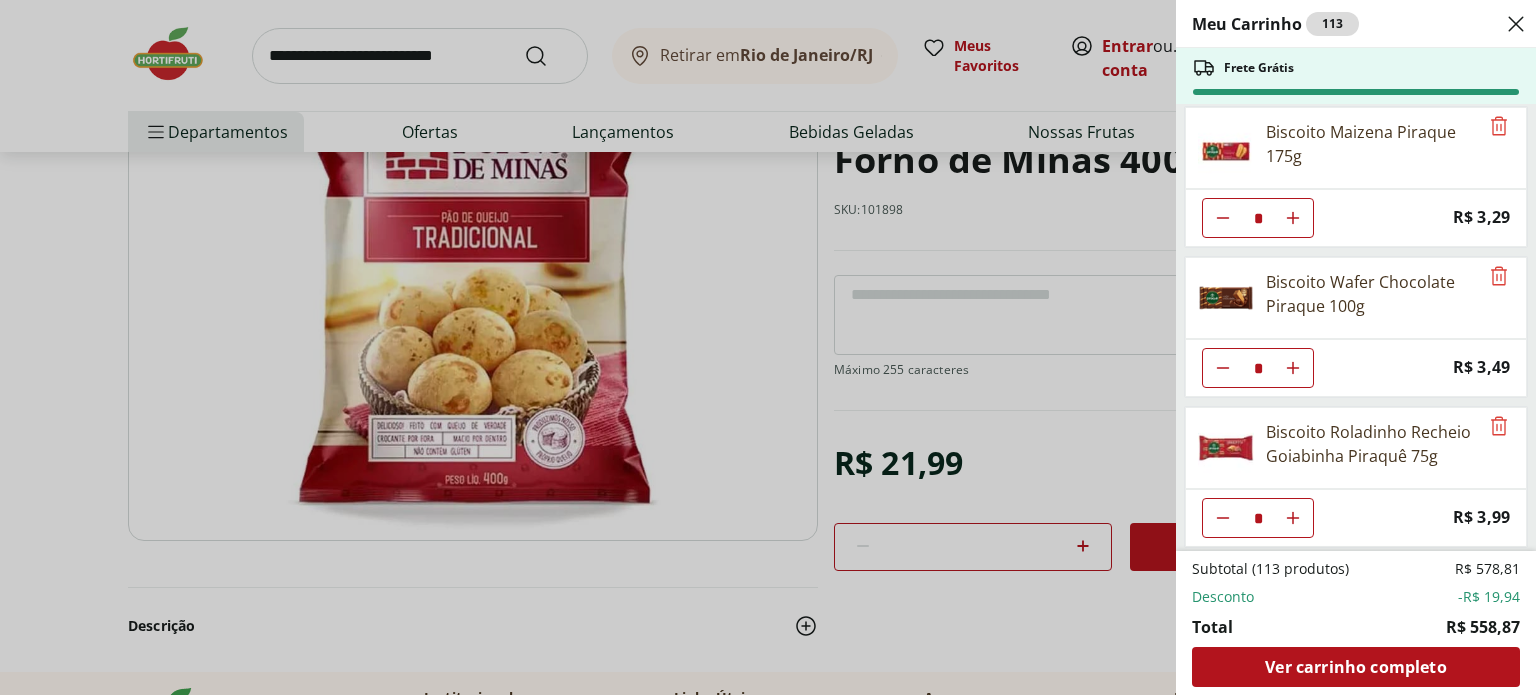 scroll, scrollTop: 5656, scrollLeft: 0, axis: vertical 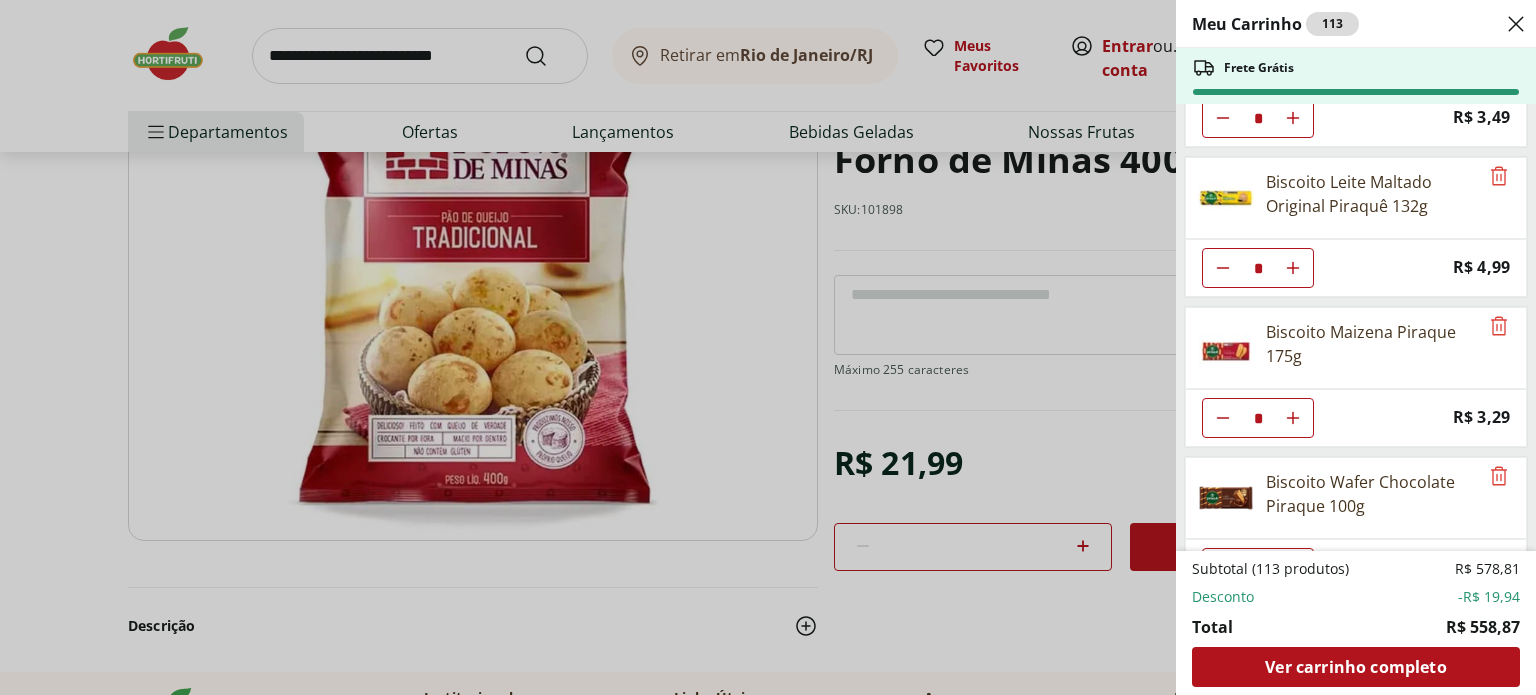 click 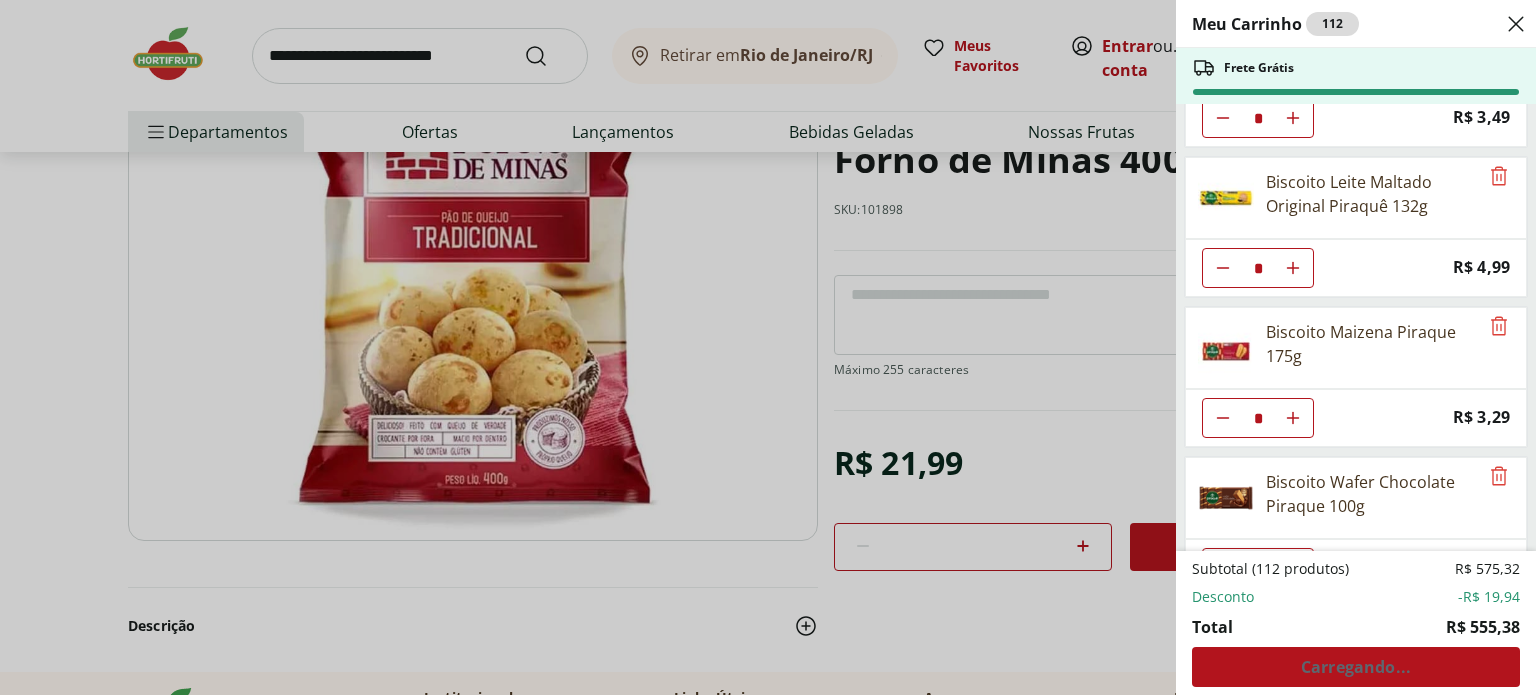 click 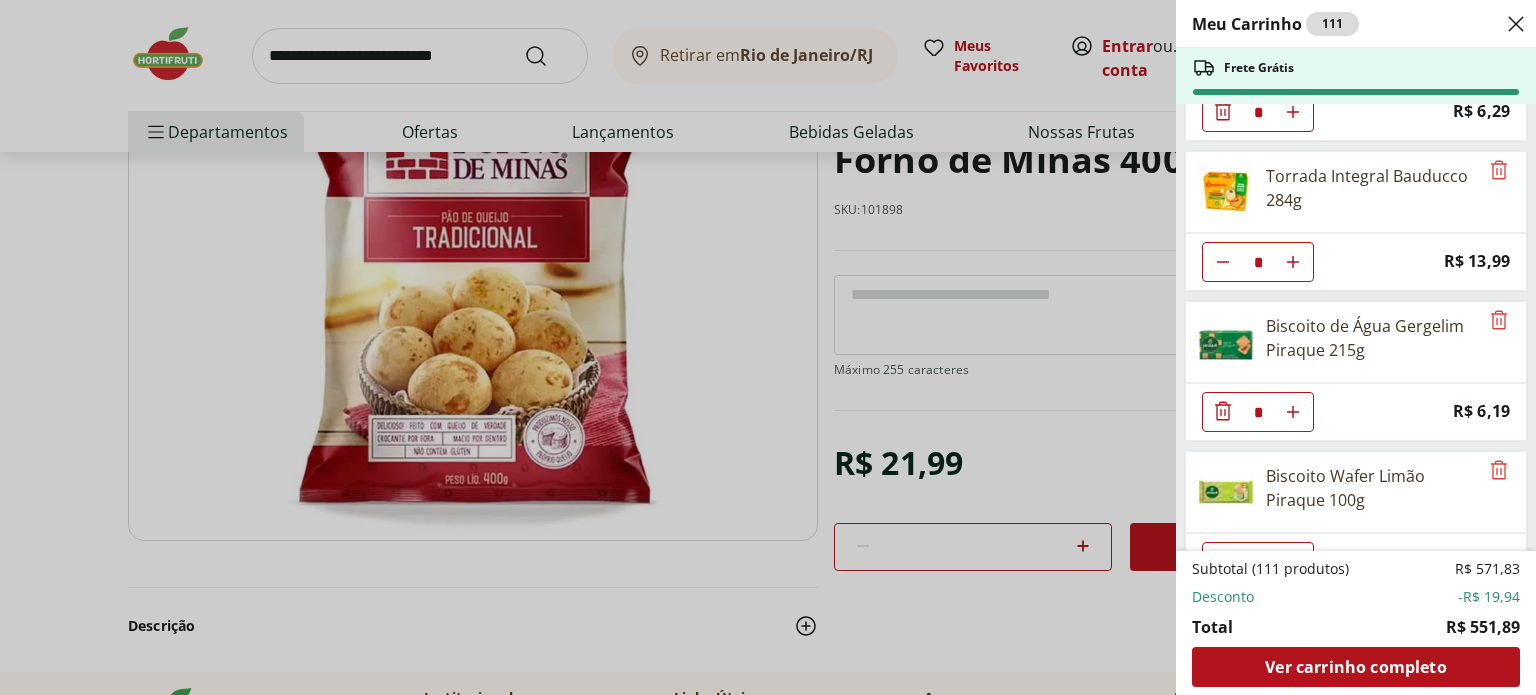 scroll, scrollTop: 5256, scrollLeft: 0, axis: vertical 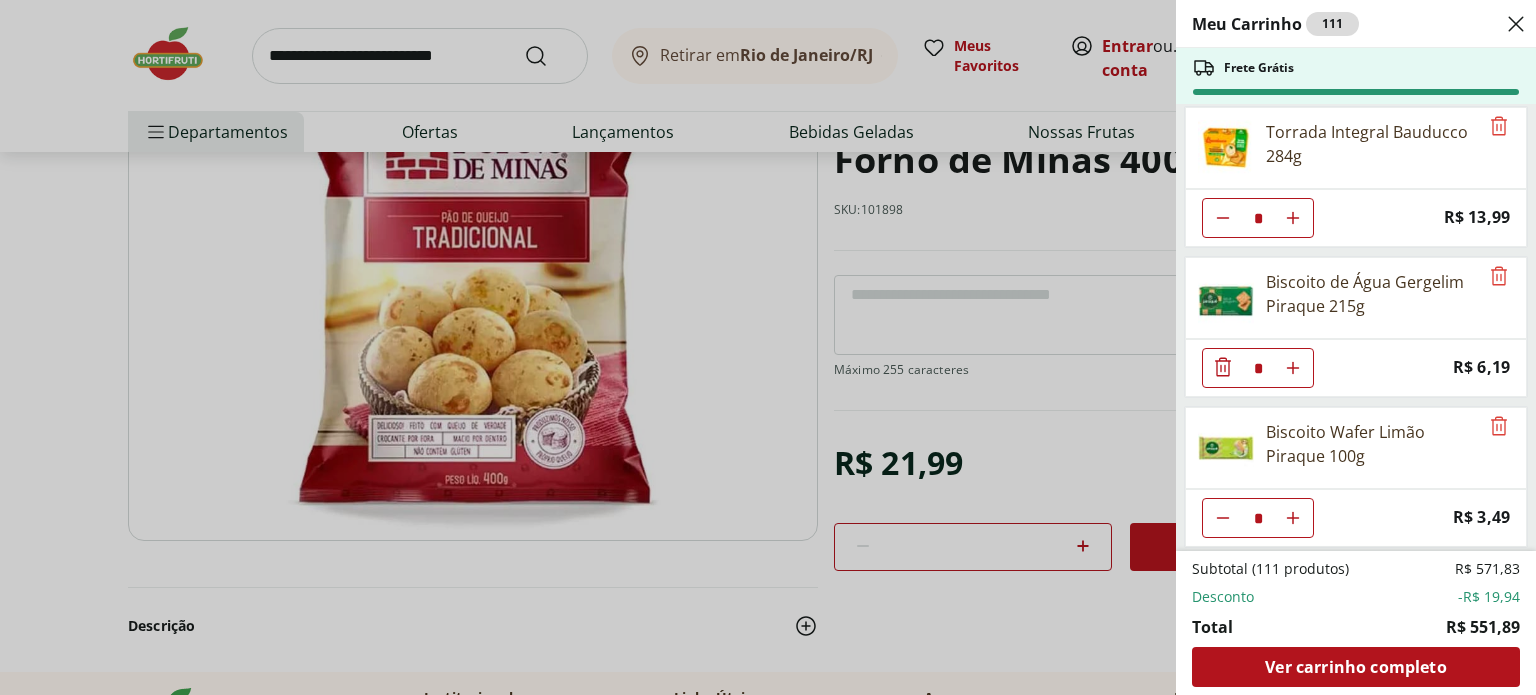 click 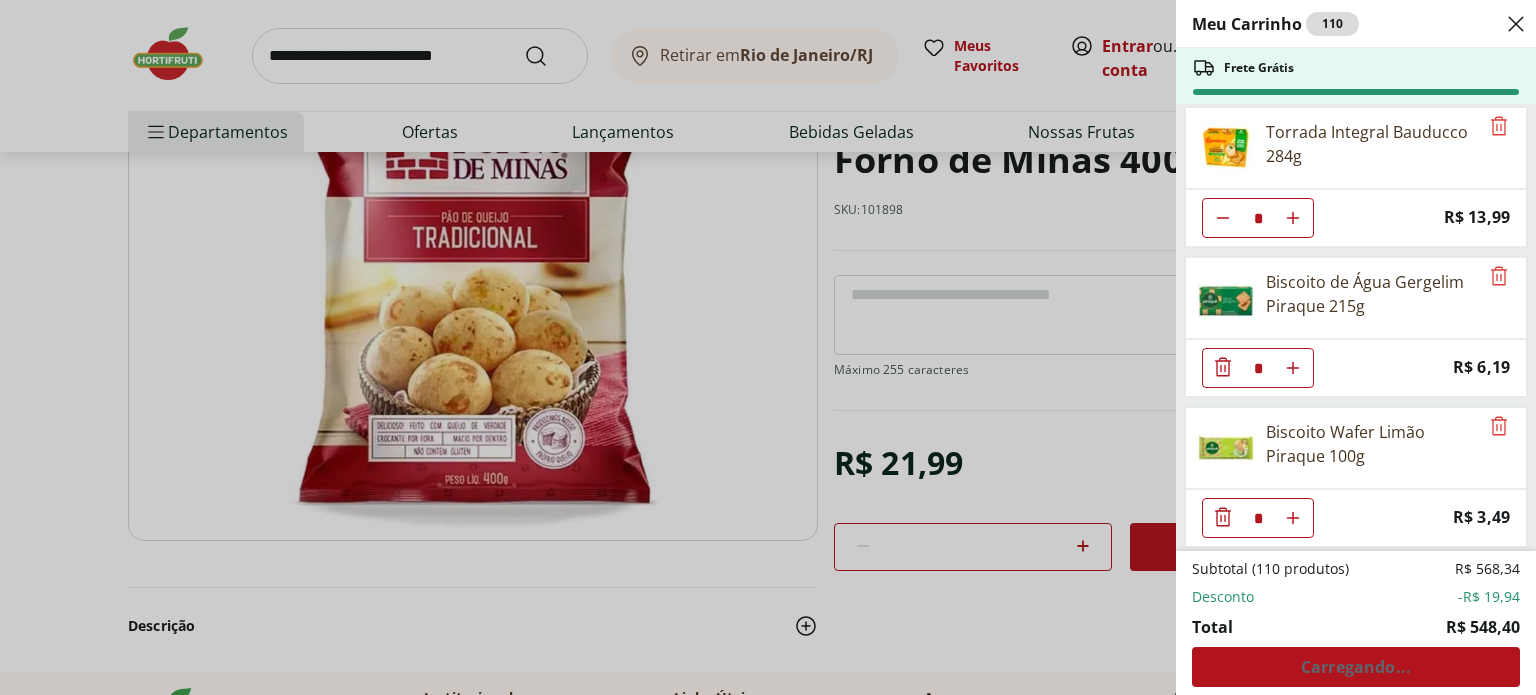 click 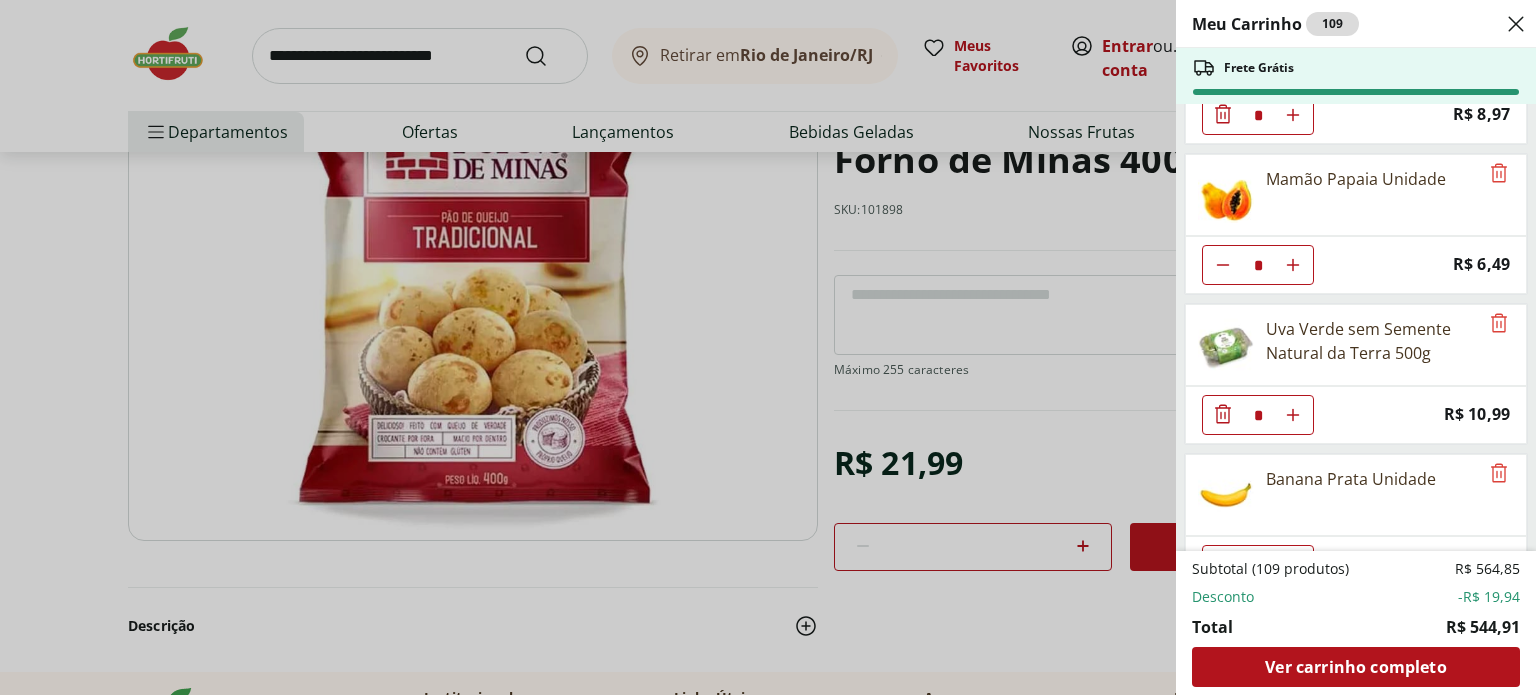 scroll, scrollTop: 4156, scrollLeft: 0, axis: vertical 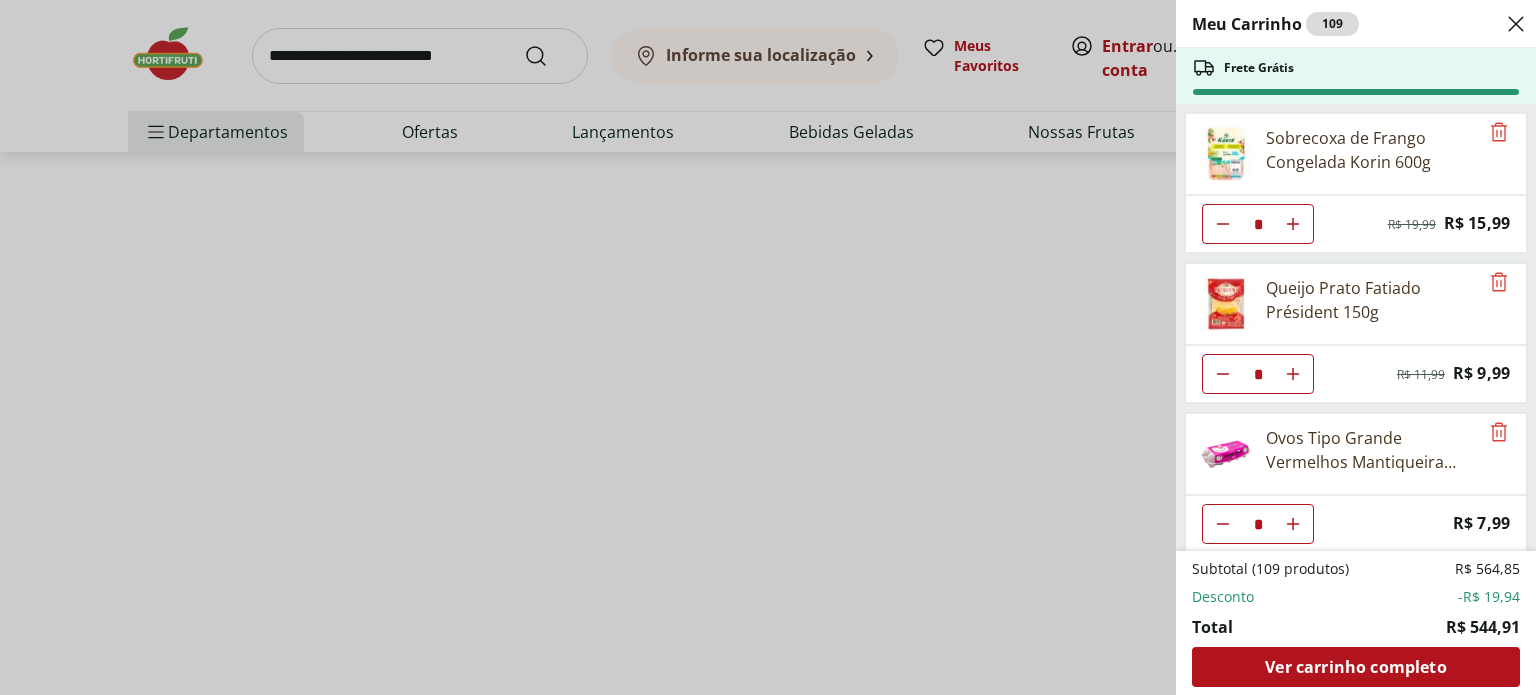 select on "**********" 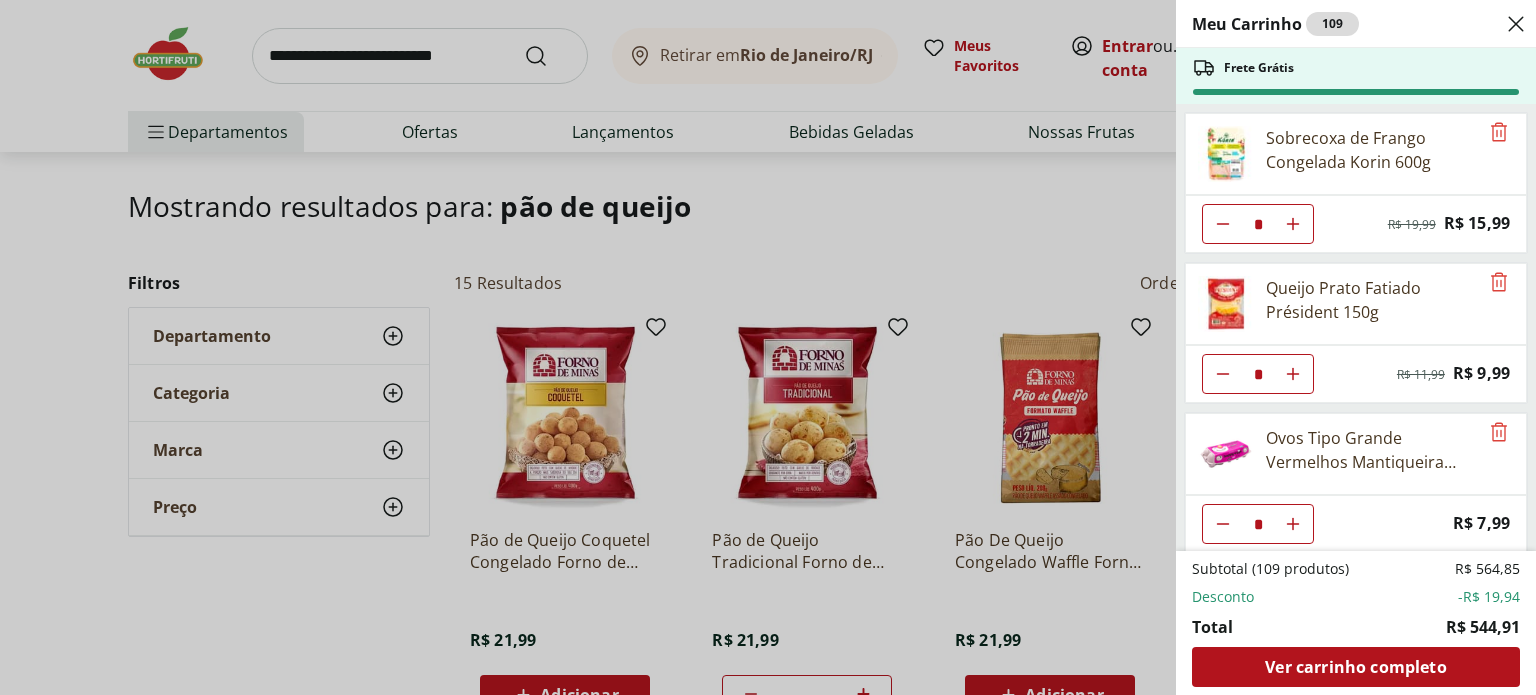 click on "Meu Carrinho 109 Frete Grátis Sobrecoxa de Frango Congelada Korin 600g * Original price: R$ 19,99 Price: R$ 15,99 Queijo Prato Fatiado Président 150g * Original price: R$ 11,99 Price: R$ 9,99 Ovos Tipo Grande Vermelhos Mantiqueira Happy Eggs 10 Unidades * Price: R$ 7,99 Ovos de Codorna com 30 unidades * Price: R$ 10,99 Queijo Cottage Verde Campo 200g * Price: R$ 11,49 Requeijão Cremoso Natural da Terra 180g * Price: R$ 8,49 Leite Integral Ninho 1 Litro * Price: R$ 9,99 Leite Condensado Moça Tradicional Lata Nestlé 395G * Price: R$ 15,69 Cenoura Unidade * Price: R$ 0,72 Ervilha Partida Tipo 2 Yoki 400g * Price: R$ 11,69 Ervilha Suave Bonduelle 200G * Price: R$ 8,29 Tomate Italiano * Price: R$ 1,15 Tomate Mini Italiano Orgânico 300g * Price: R$ 9,99 Pepino Japonês Unidade * Price: R$ 1,98 Vagem Embalada 300g * Price: R$ 11,49 Brócolis Ninja Unidade * Price: R$ 9,99 Brócolis Congelado Natural Da Terra 300g * Price: R$ 4,49 Couve-Flor Unidade * Price: R$ 6,99 Beterraba Unidade * * * *" at bounding box center (768, 347) 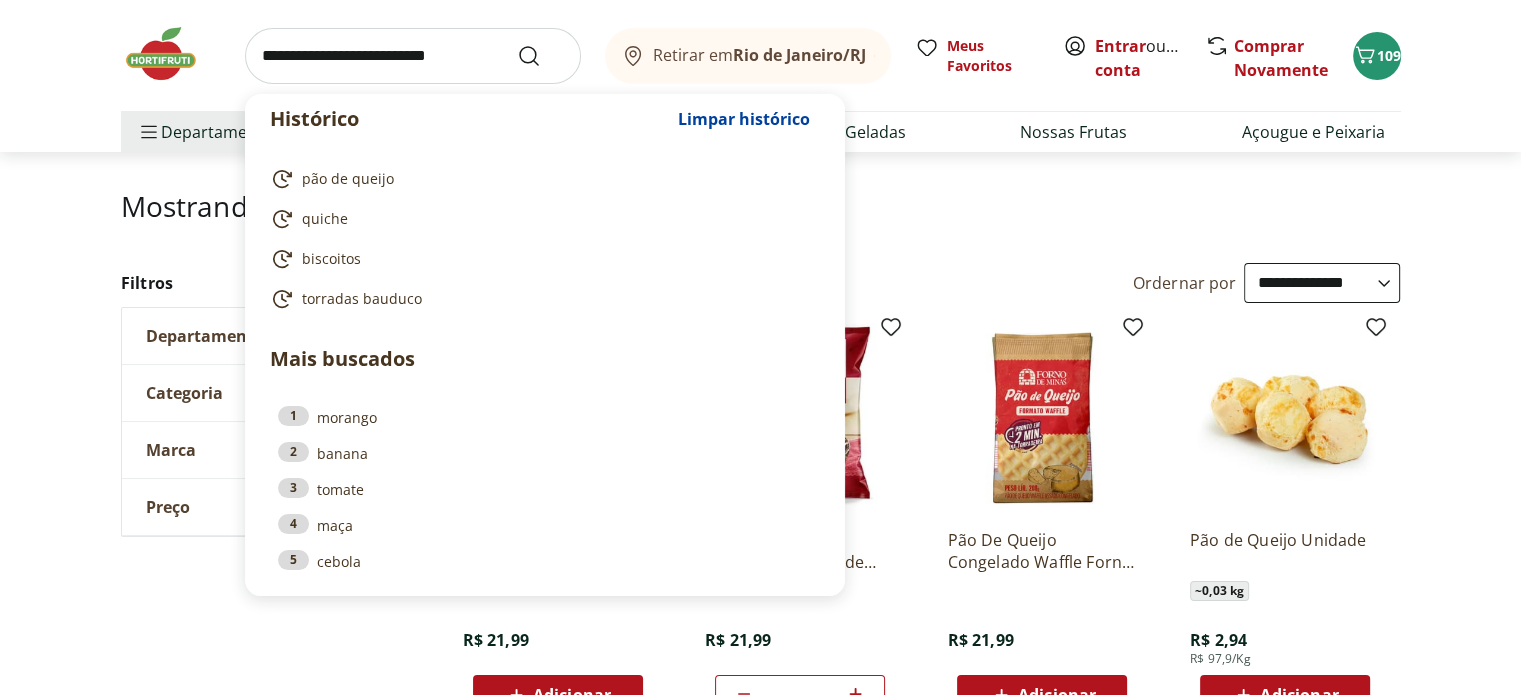 click at bounding box center [413, 56] 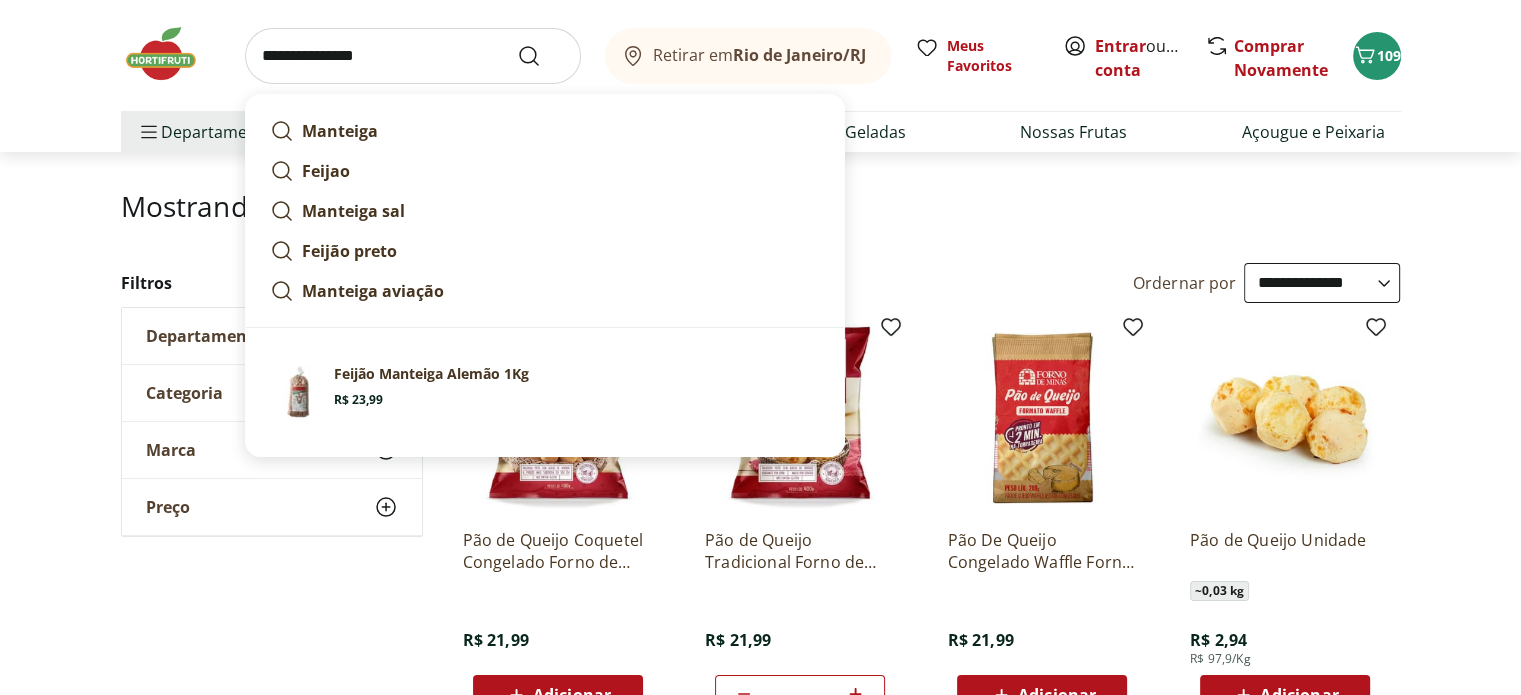 type on "**********" 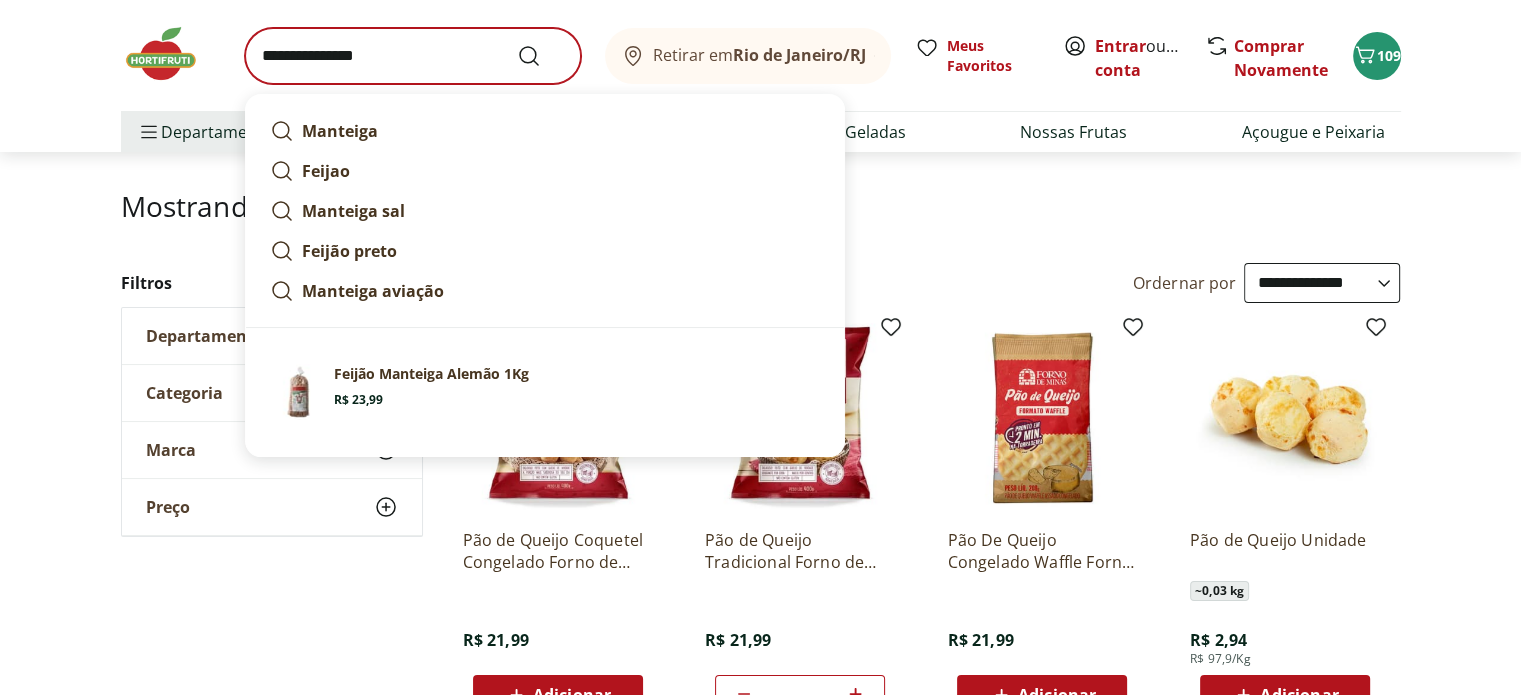 scroll, scrollTop: 0, scrollLeft: 0, axis: both 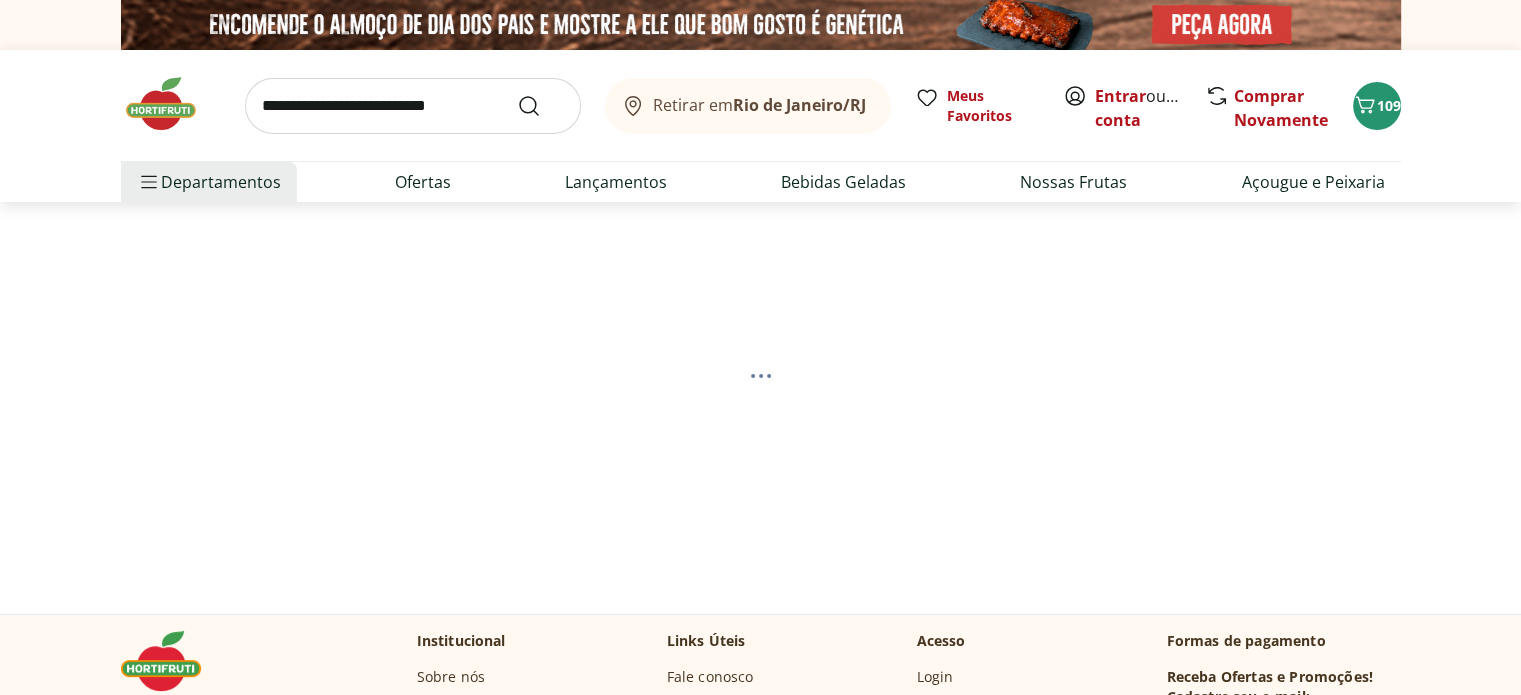 select on "**********" 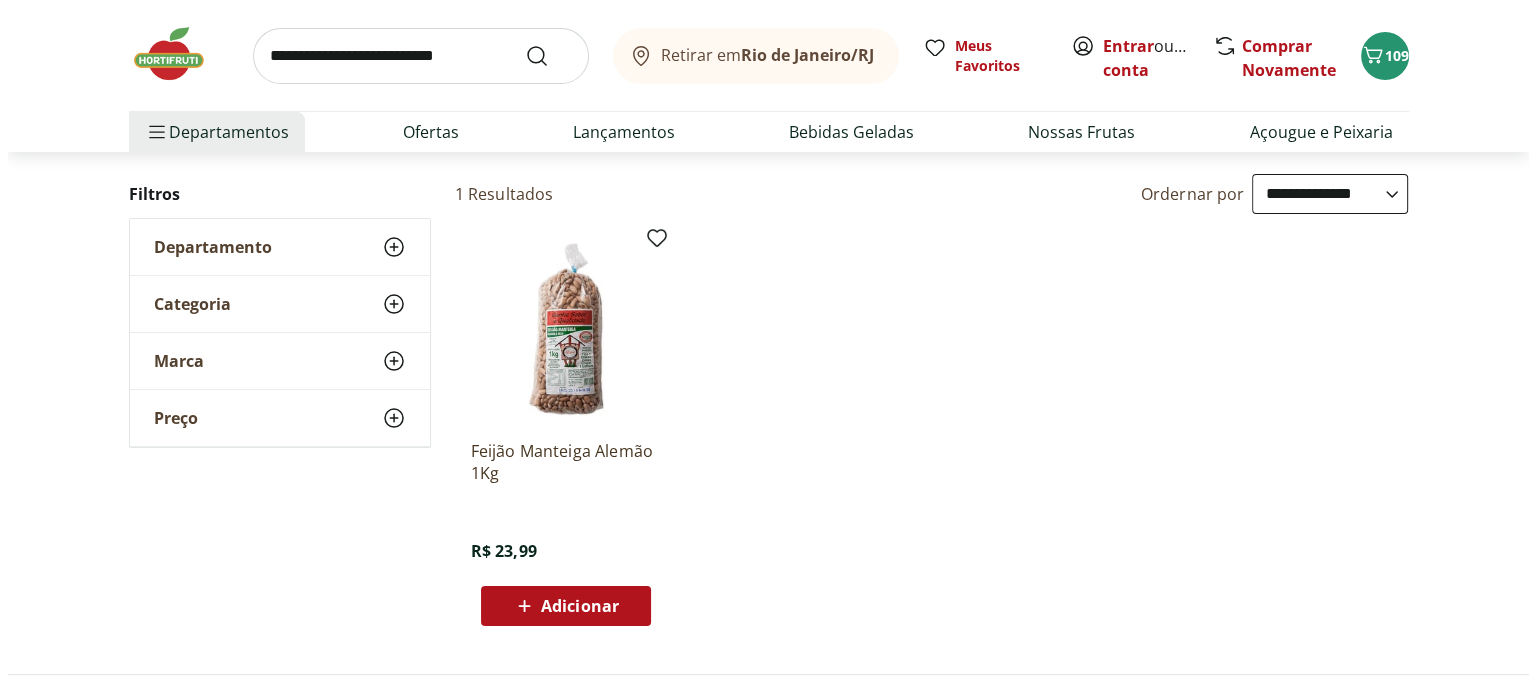 scroll, scrollTop: 200, scrollLeft: 0, axis: vertical 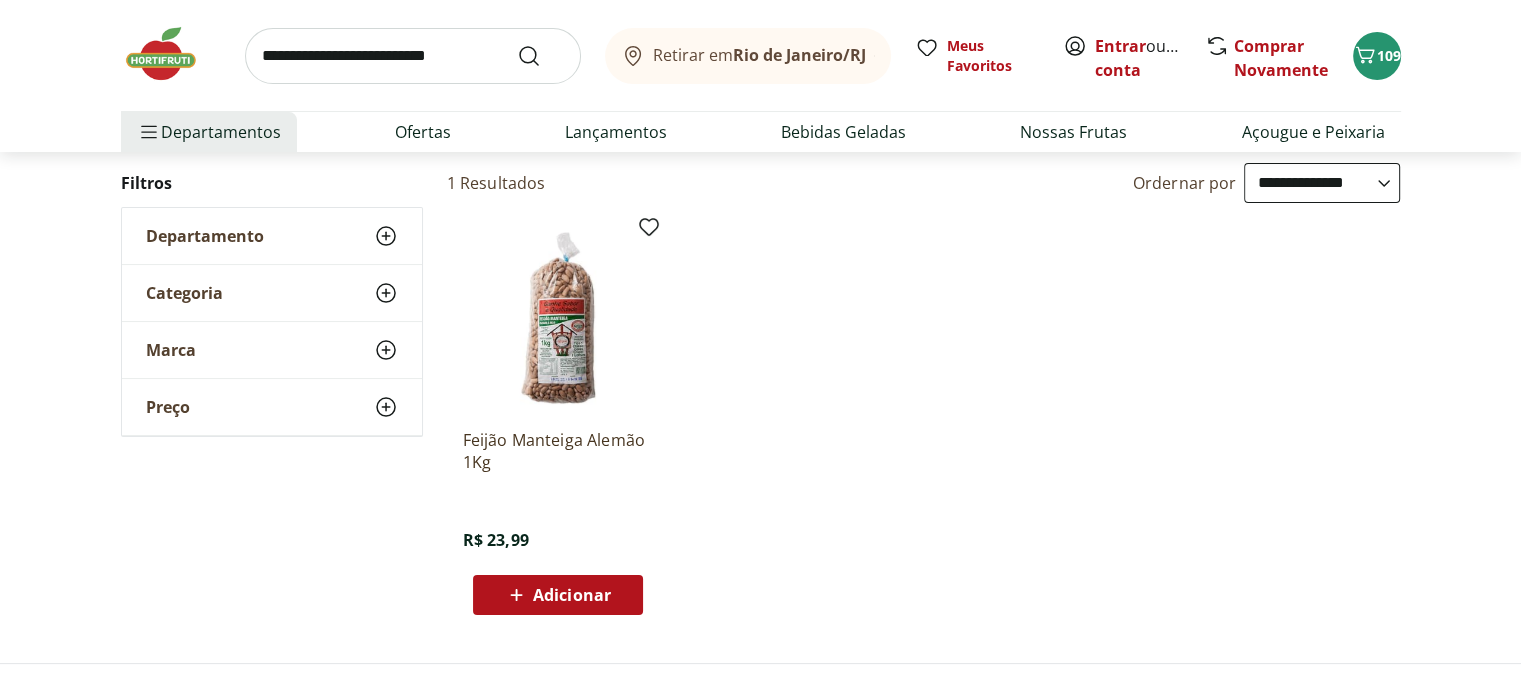 click on "Adicionar" at bounding box center (572, 595) 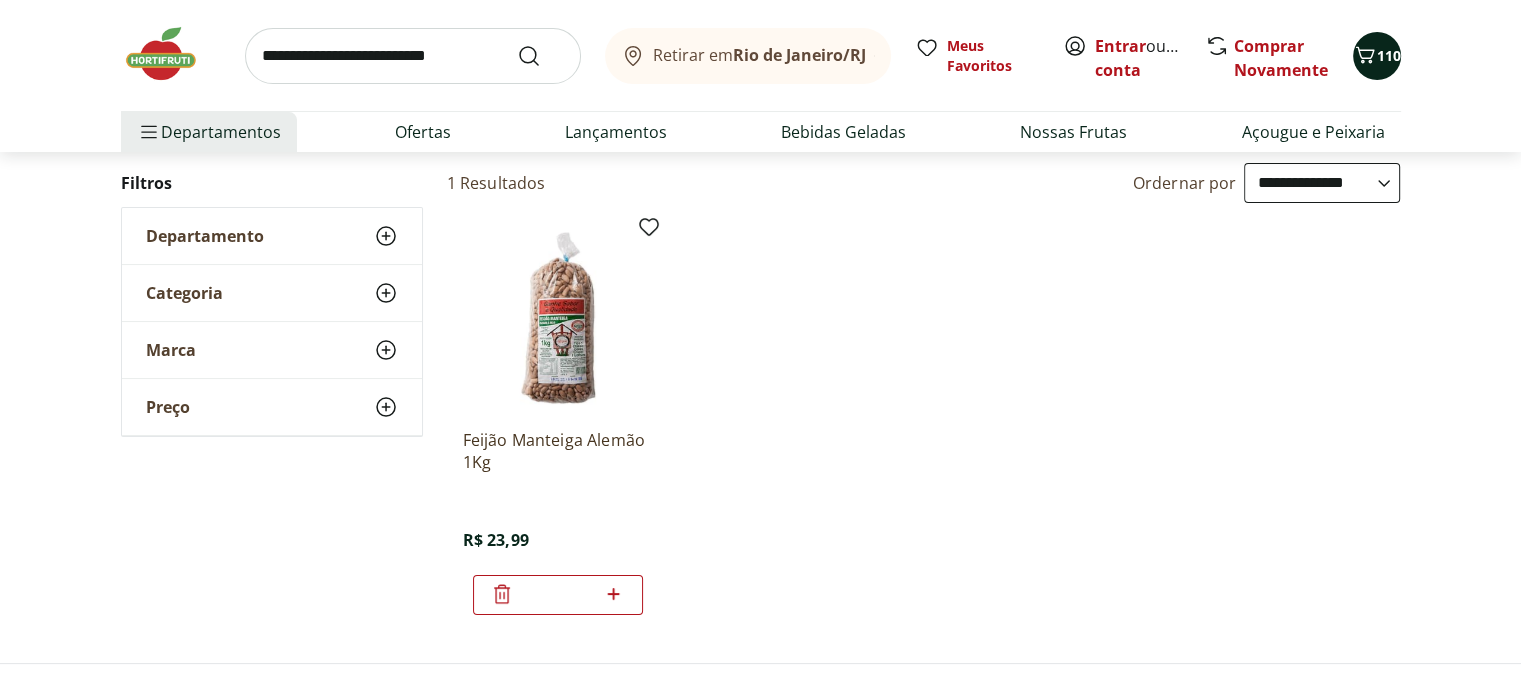 click on "110" at bounding box center [1389, 55] 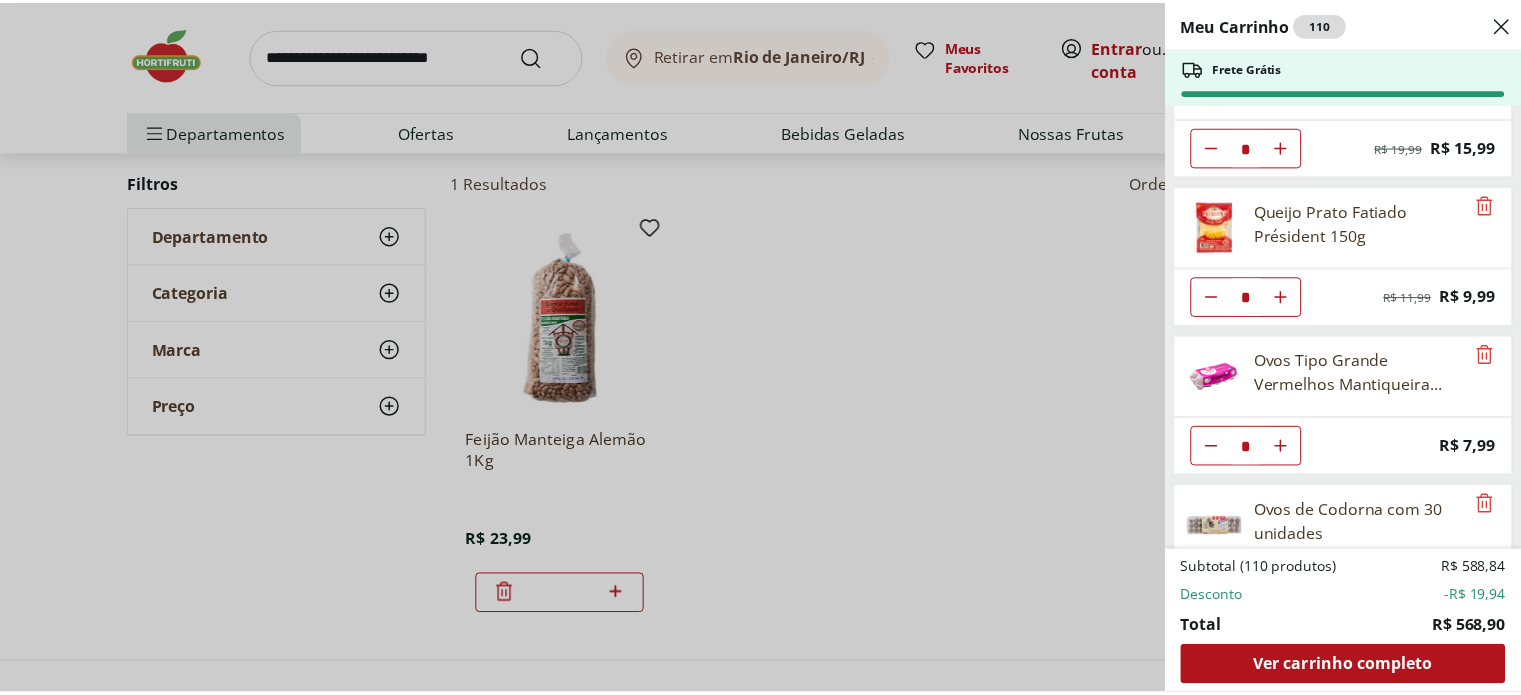 scroll, scrollTop: 0, scrollLeft: 0, axis: both 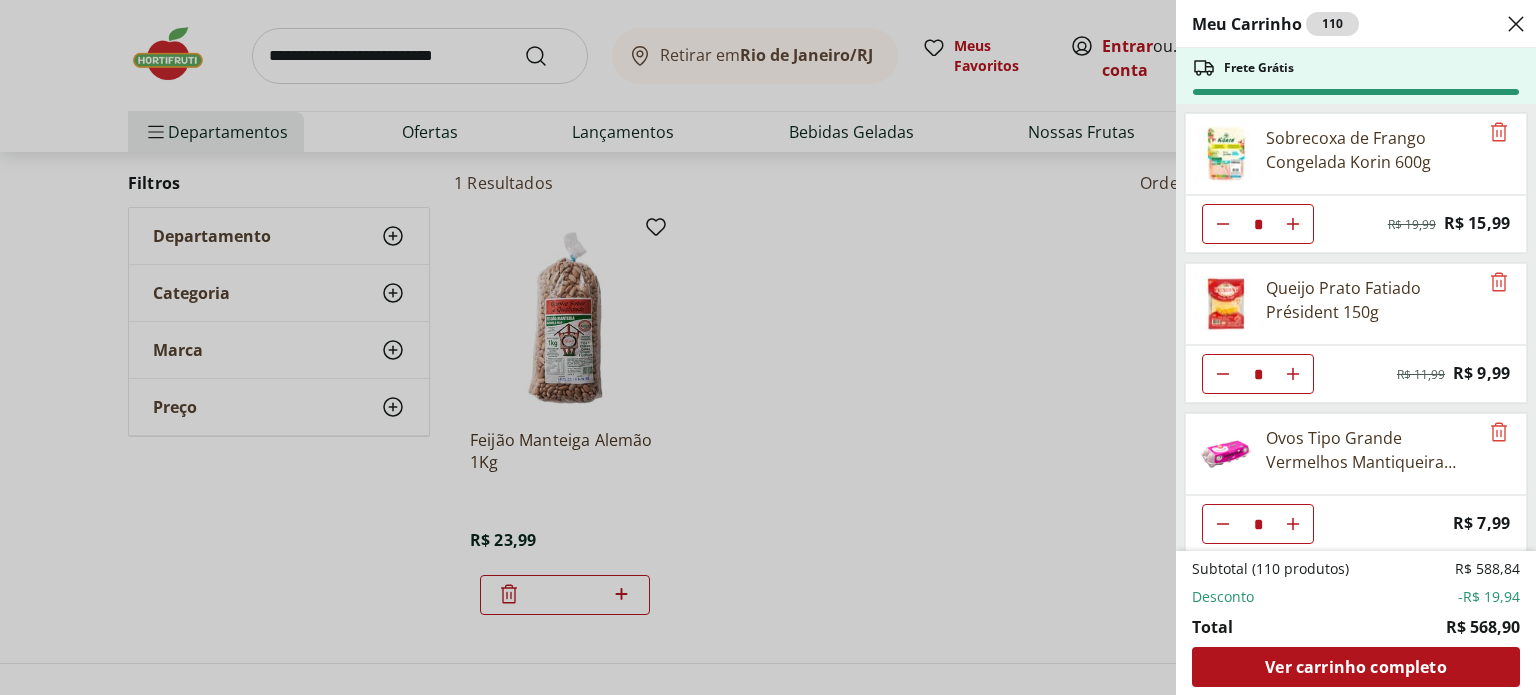 click on "Meu Carrinho 110 Frete Grátis Sobrecoxa de Frango Congelada Korin 600g * Original price: R$ 19,99 Price: R$ 15,99 Queijo Prato Fatiado Président 150g * Original price: R$ 11,99 Price: R$ 9,99 Ovos Tipo Grande Vermelhos Mantiqueira Happy Eggs 10 Unidades * Price: R$ 7,99 Ovos de Codorna com 30 unidades * Price: R$ 10,99 Queijo Cottage Verde Campo 200g * Price: R$ 11,49 Requeijão Cremoso Natural da Terra 180g * Price: R$ 8,49 Leite Integral Ninho 1 Litro * Price: R$ 9,99 Leite Condensado Moça Tradicional Lata Nestlé 395G * Price: R$ 15,69 Cenoura Unidade * Price: R$ 0,72 Ervilha Partida Tipo 2 Yoki 400g * Price: R$ 11,69 Ervilha Suave Bonduelle 200G * Price: R$ 8,29 Tomate Italiano * Price: R$ 1,15 Tomate Mini Italiano Orgânico 300g * Price: R$ 9,99 Pepino Japonês Unidade * Price: R$ 1,98 Vagem Embalada 300g * Price: R$ 11,49 Brócolis Ninja Unidade * Price: R$ 9,99 Brócolis Congelado Natural Da Terra 300g * Price: R$ 4,49 Couve-Flor Unidade * Price: R$ 6,99 Beterraba Unidade * * * *" at bounding box center [768, 347] 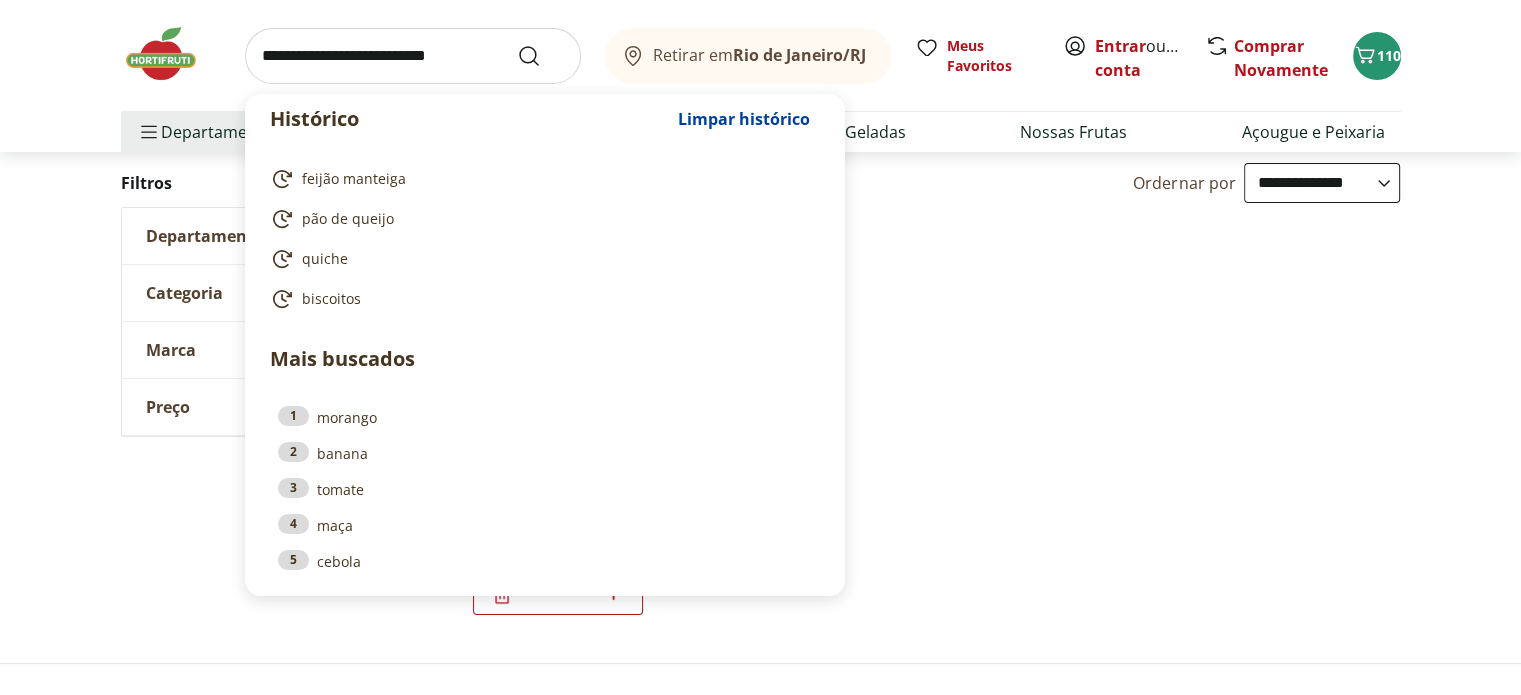 click at bounding box center [413, 56] 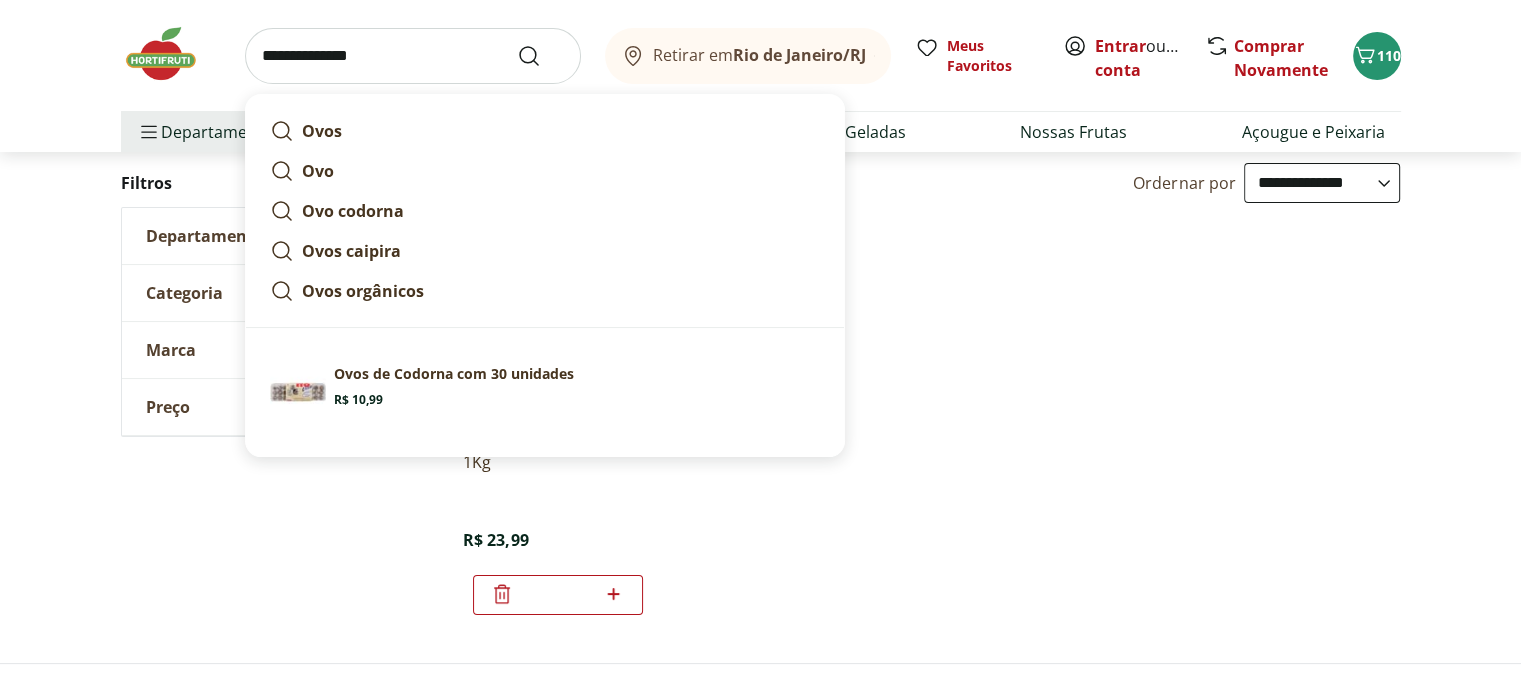 type on "**********" 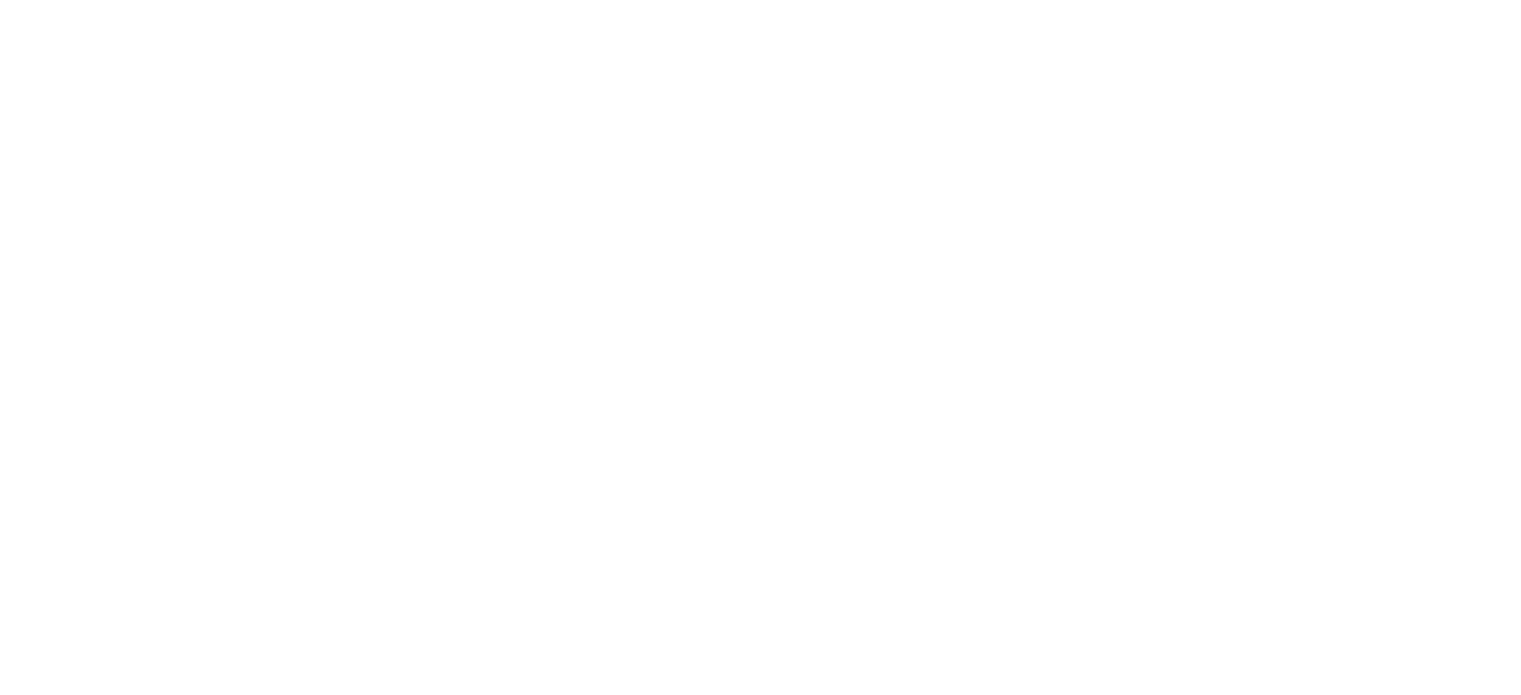 scroll, scrollTop: 0, scrollLeft: 0, axis: both 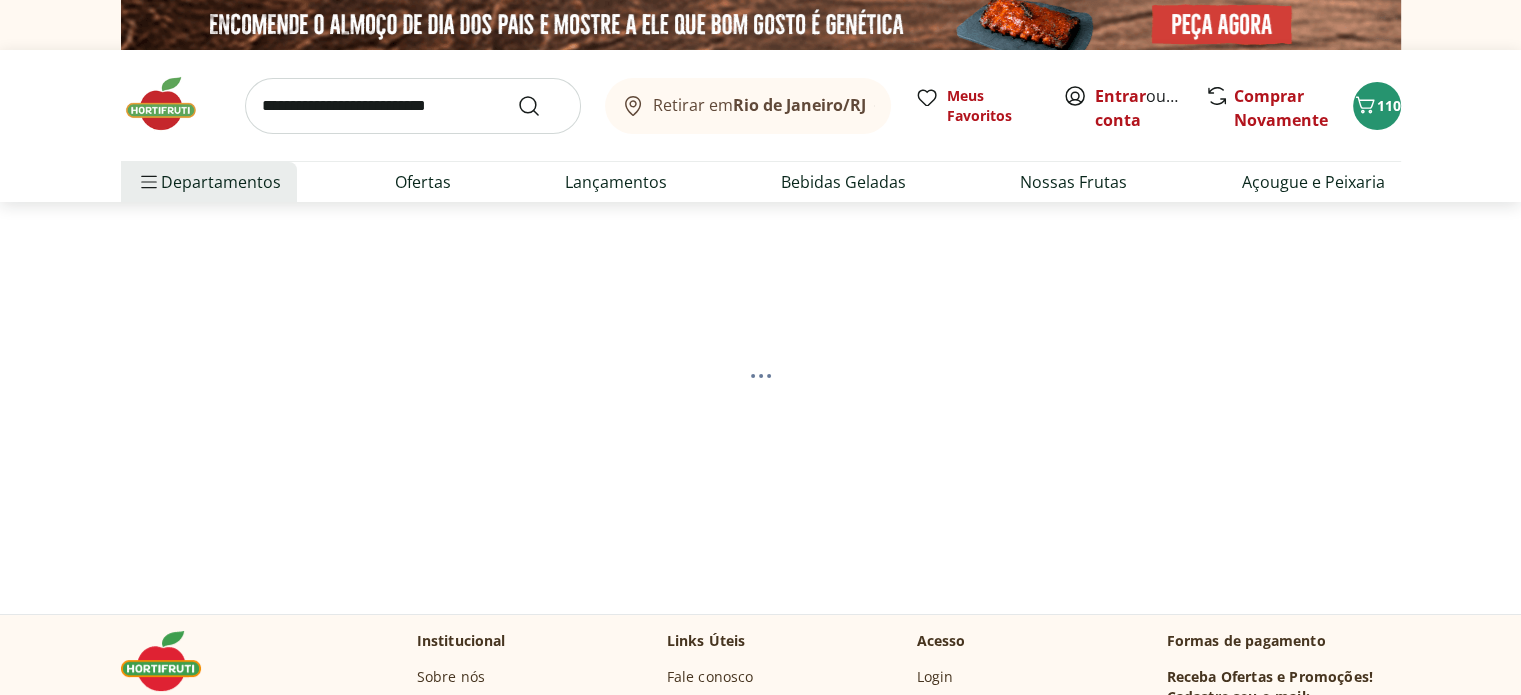 select on "**********" 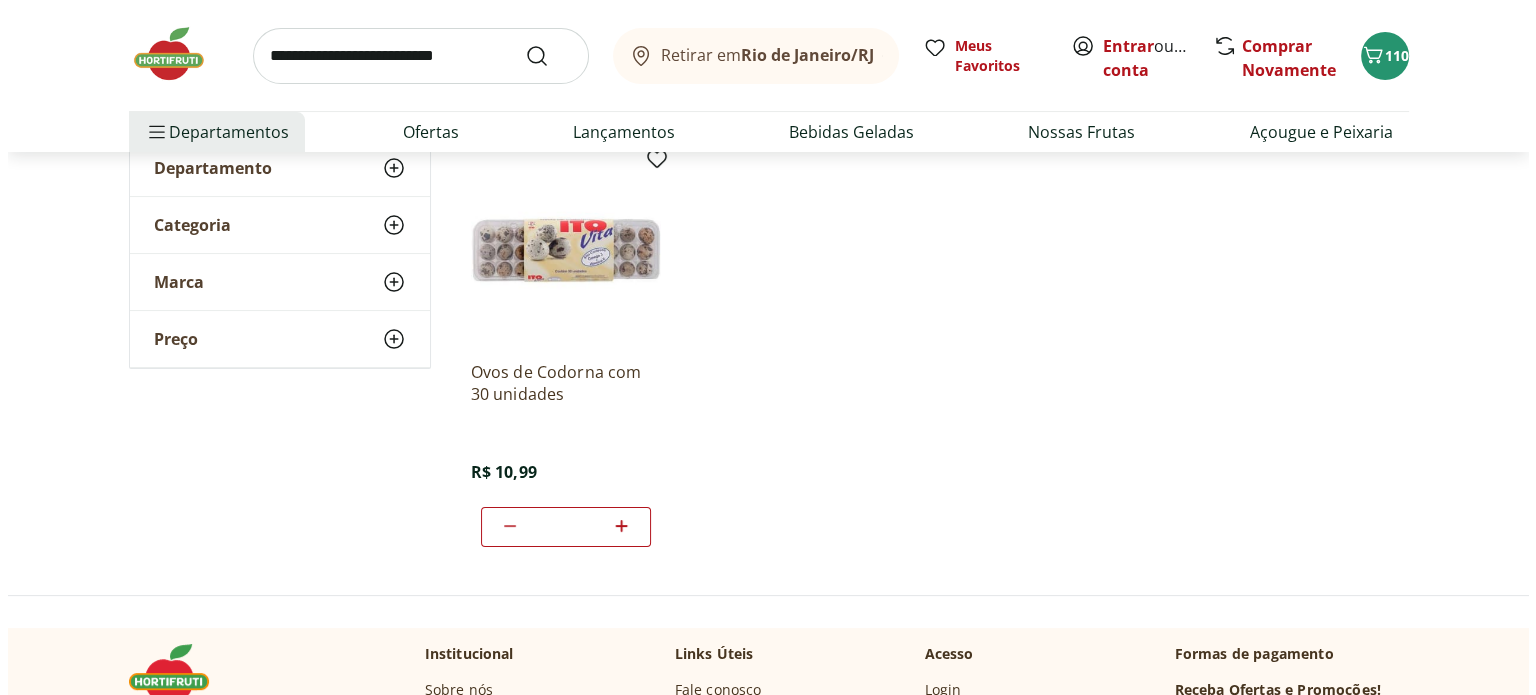 scroll, scrollTop: 300, scrollLeft: 0, axis: vertical 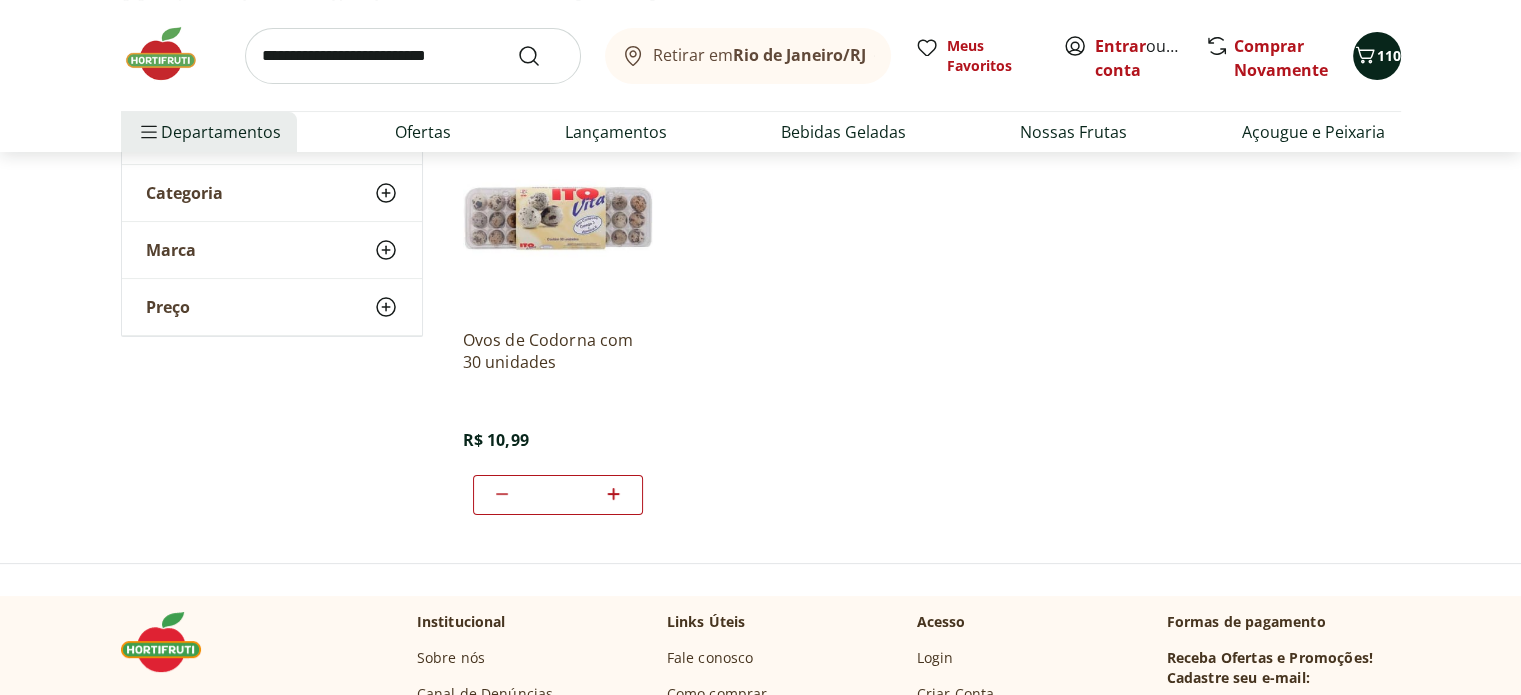 click on "110" at bounding box center [1377, 56] 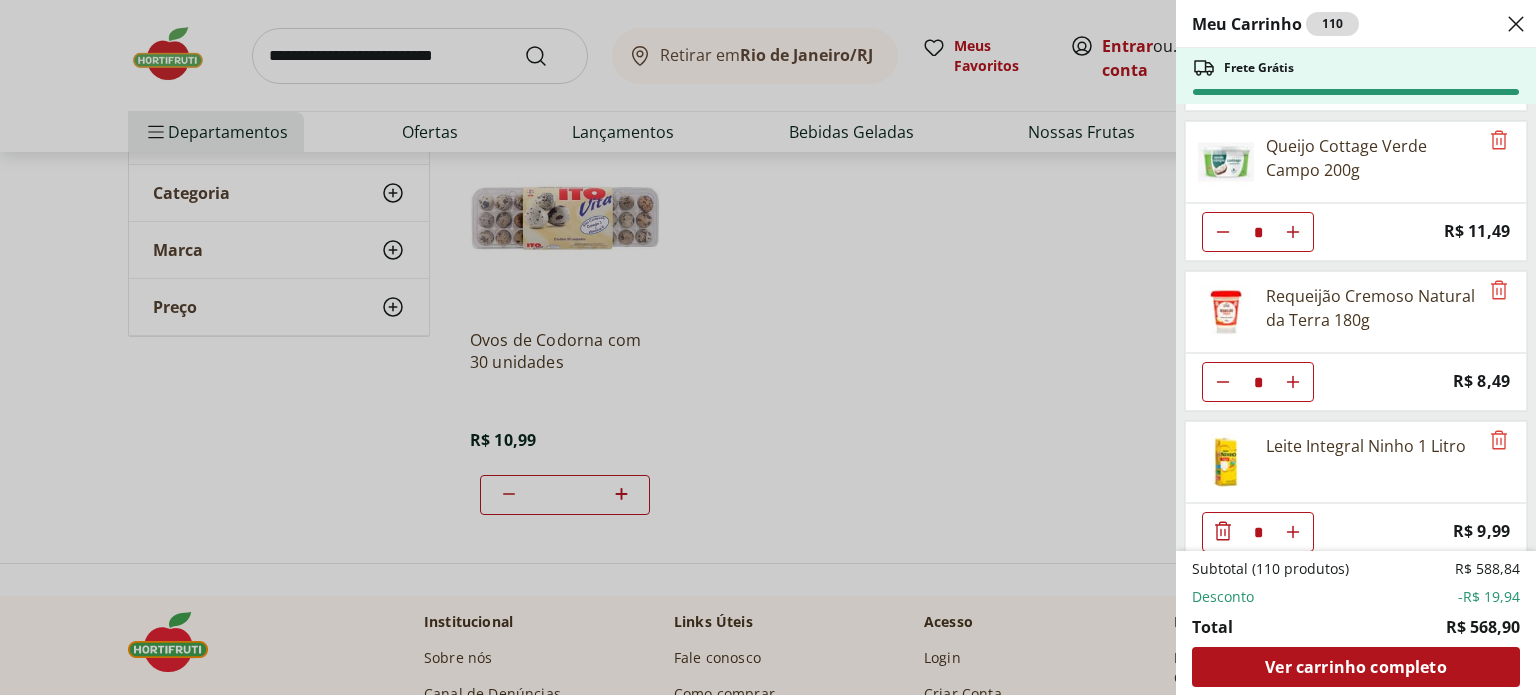 scroll, scrollTop: 600, scrollLeft: 0, axis: vertical 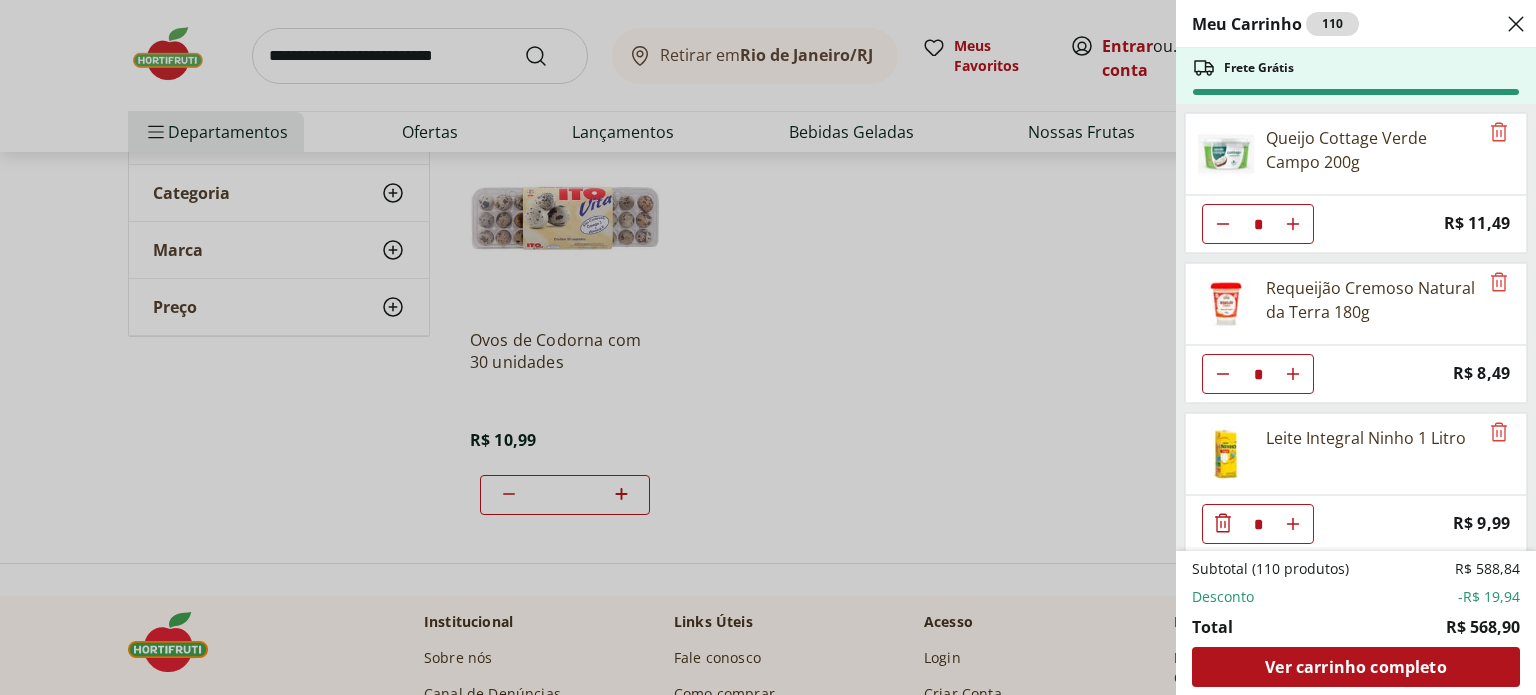 click 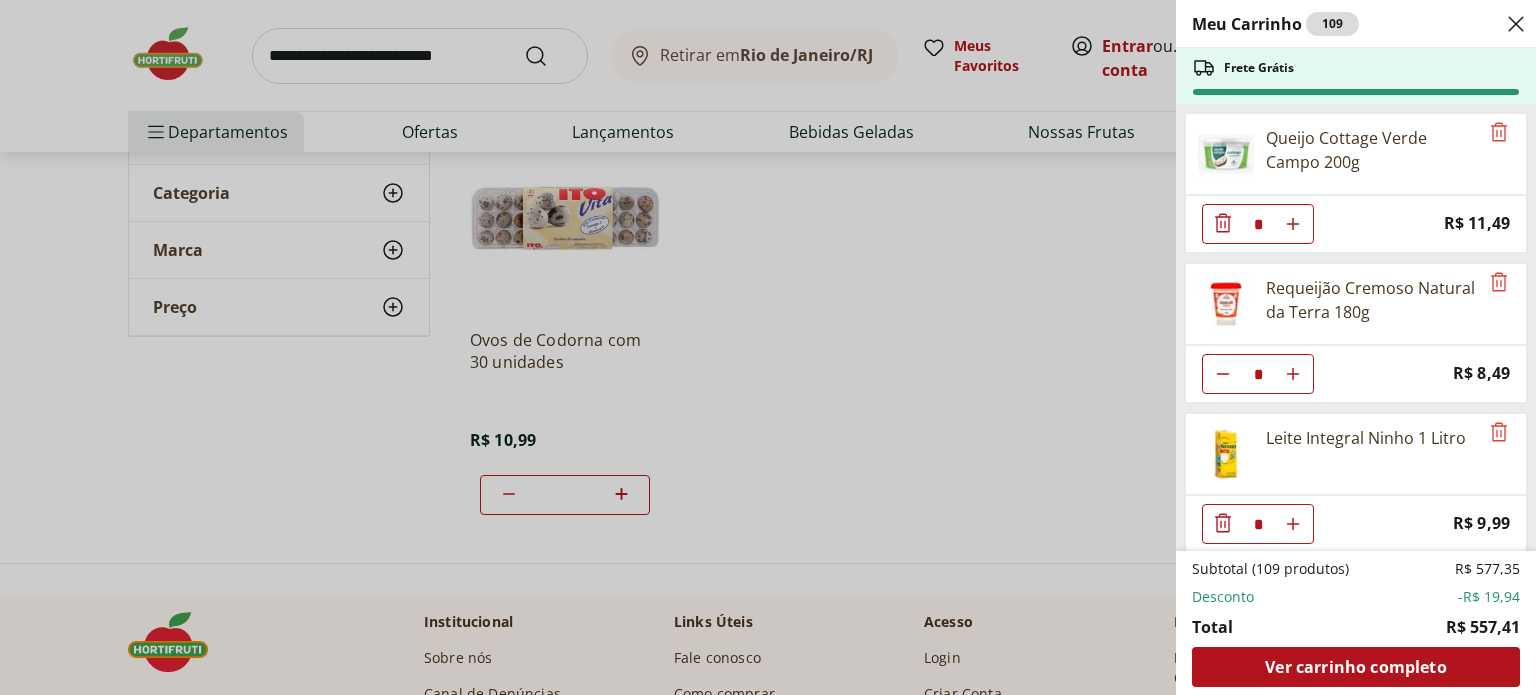 click 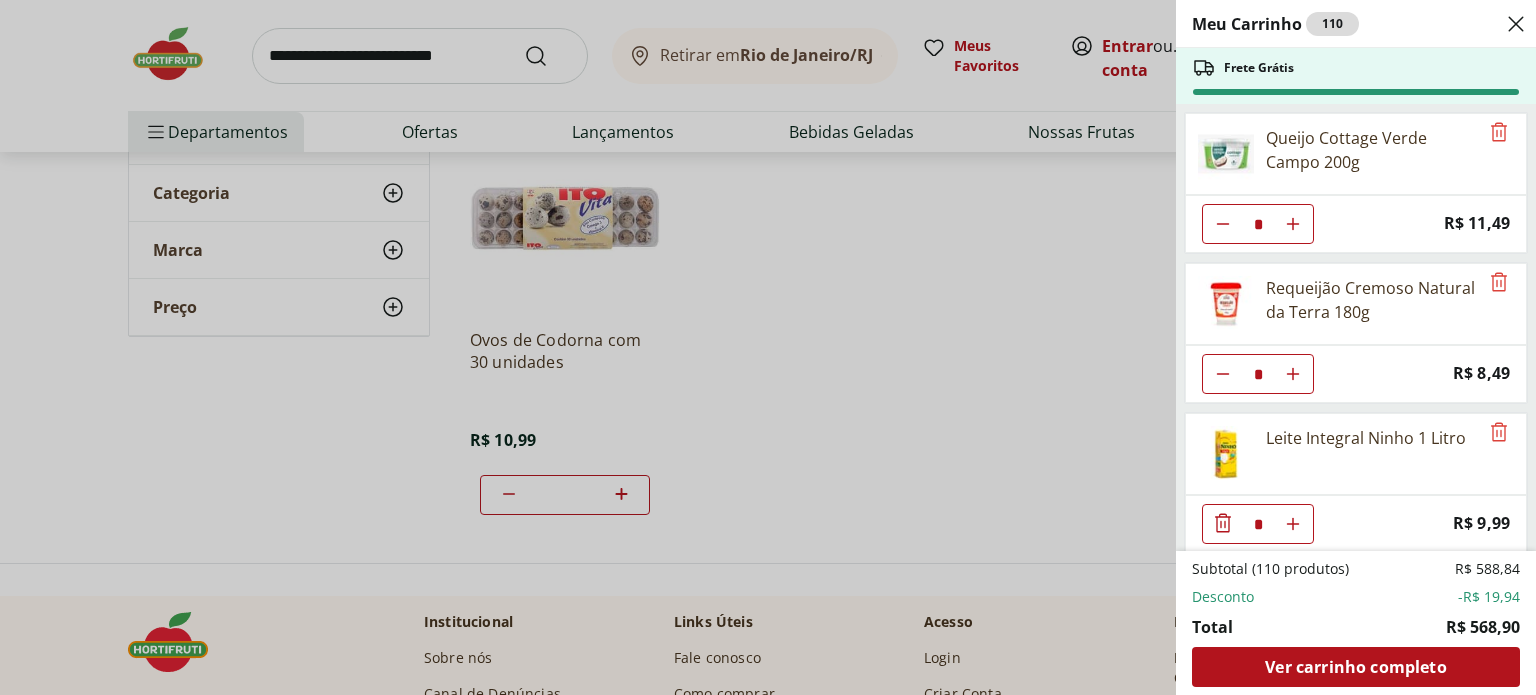 click 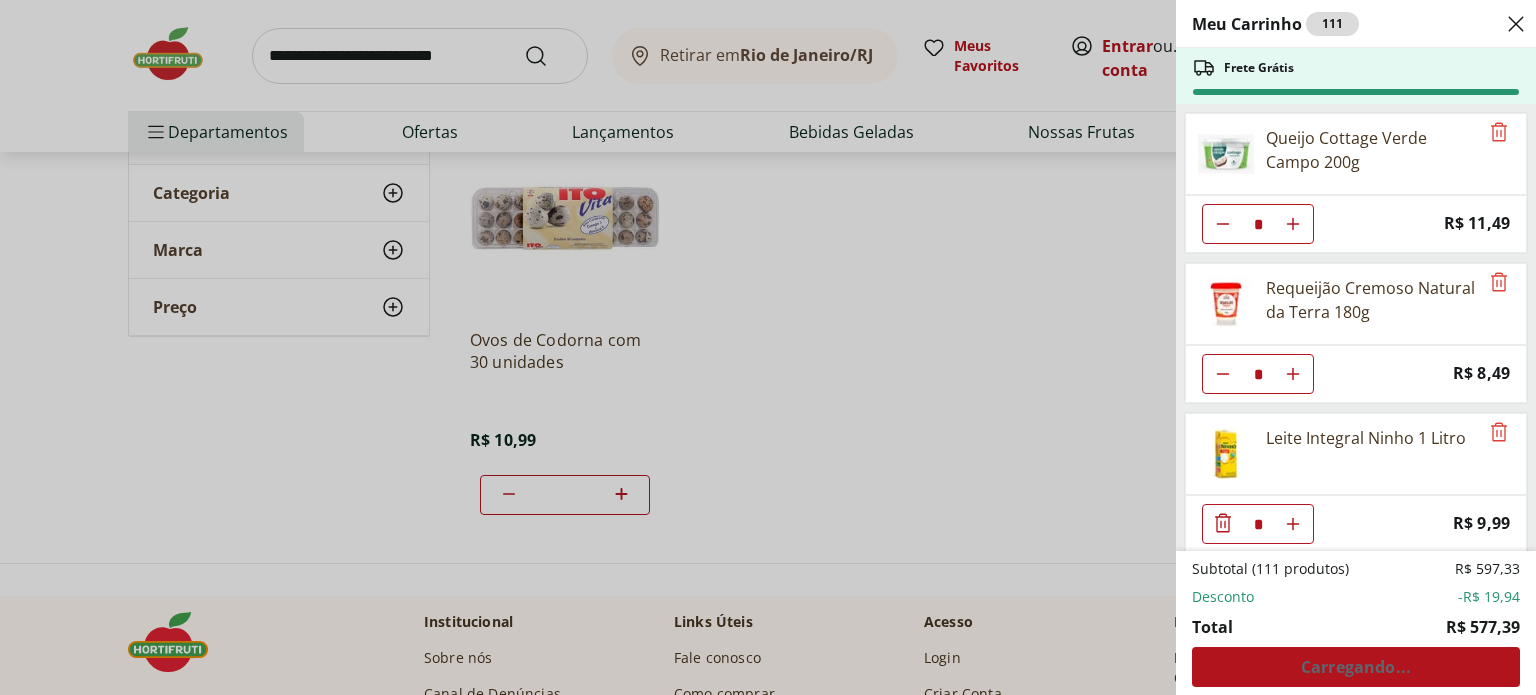 click 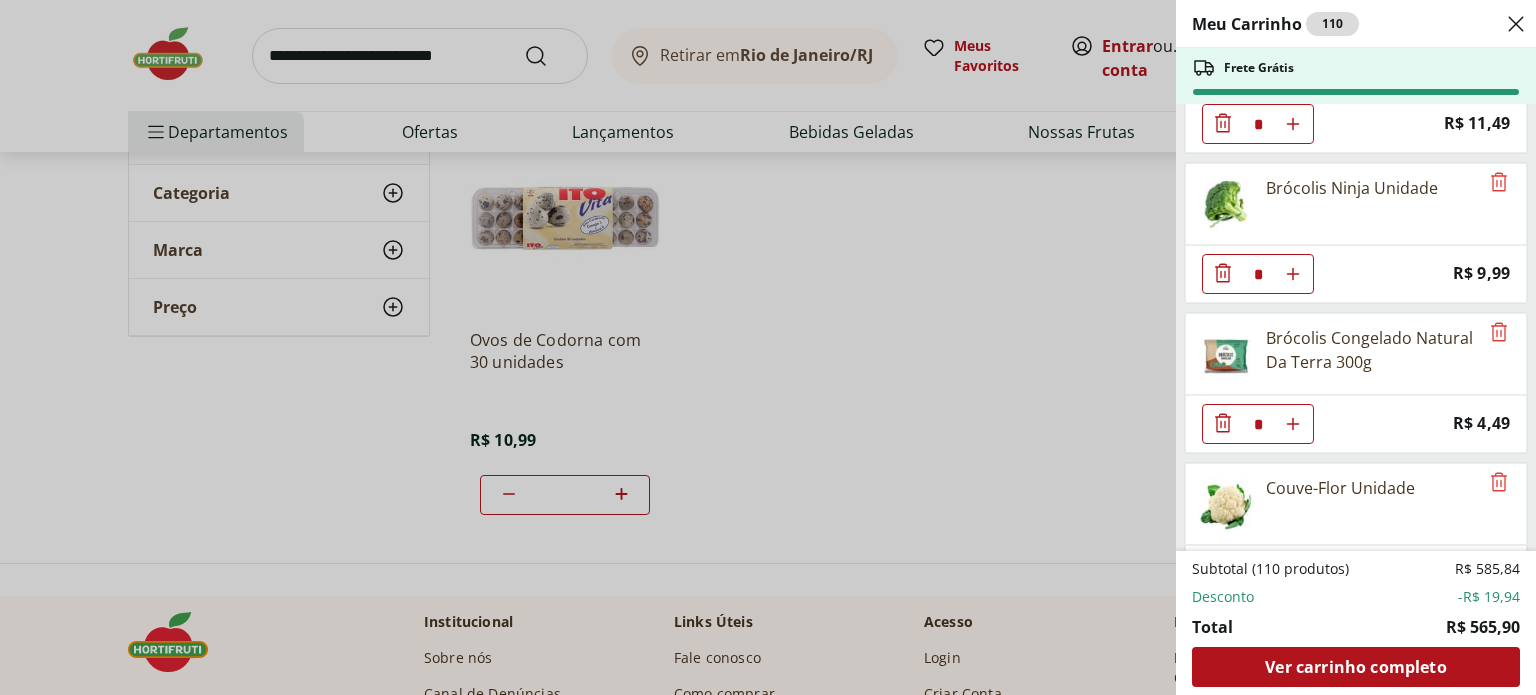 scroll, scrollTop: 2300, scrollLeft: 0, axis: vertical 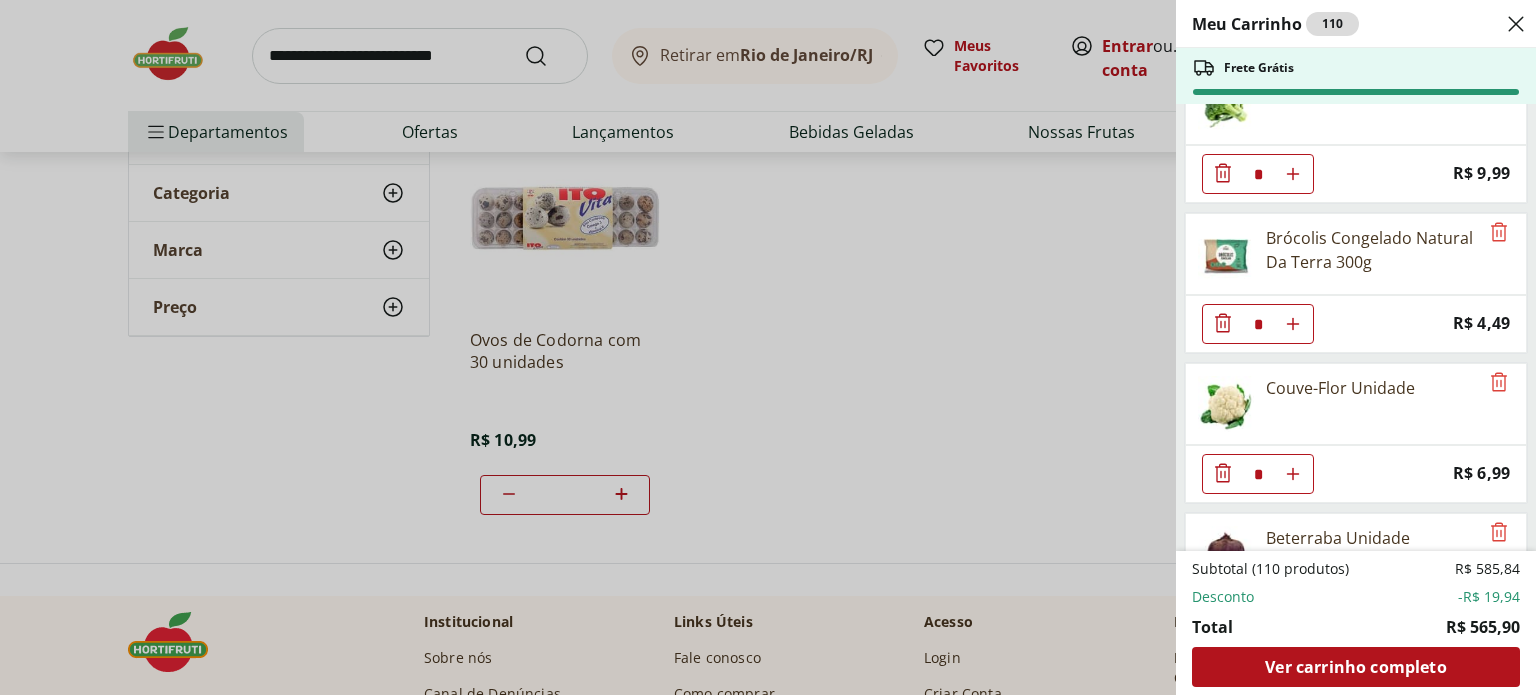 click 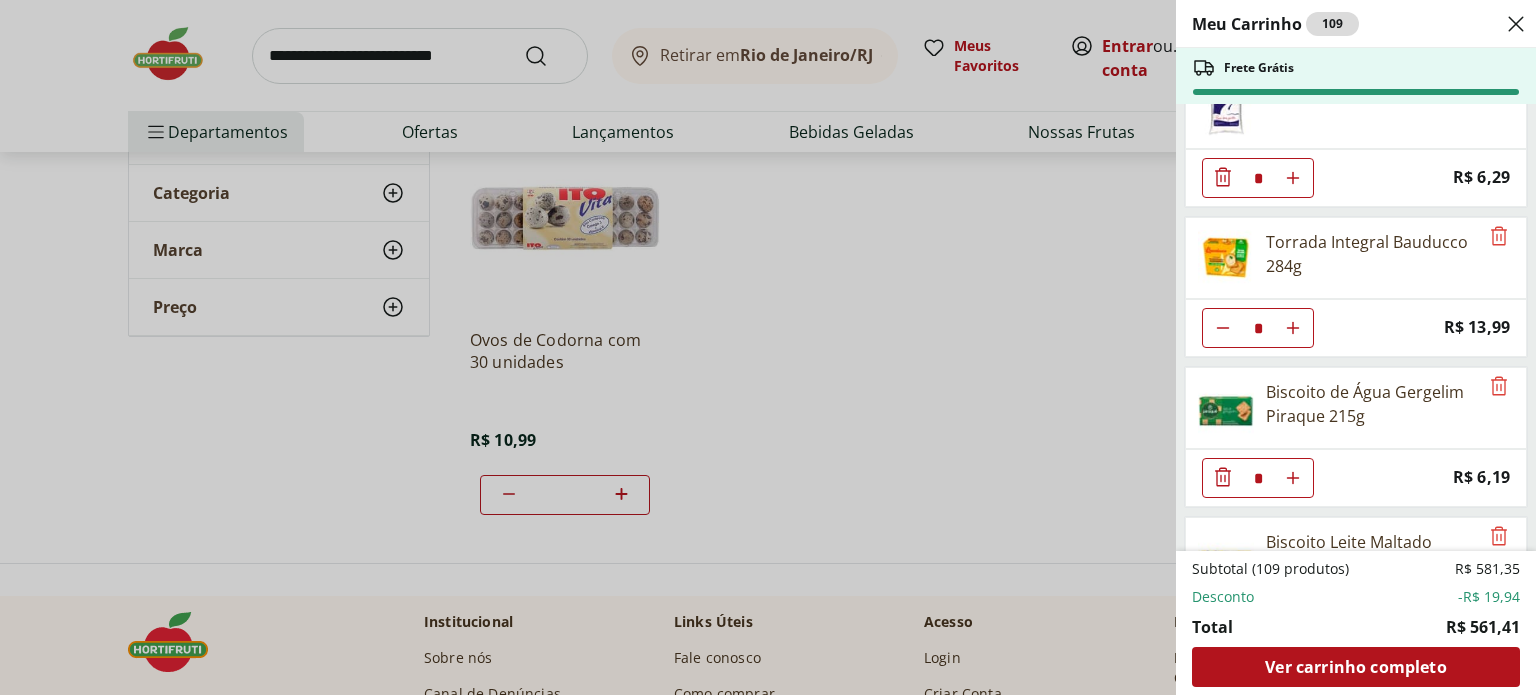 scroll, scrollTop: 5000, scrollLeft: 0, axis: vertical 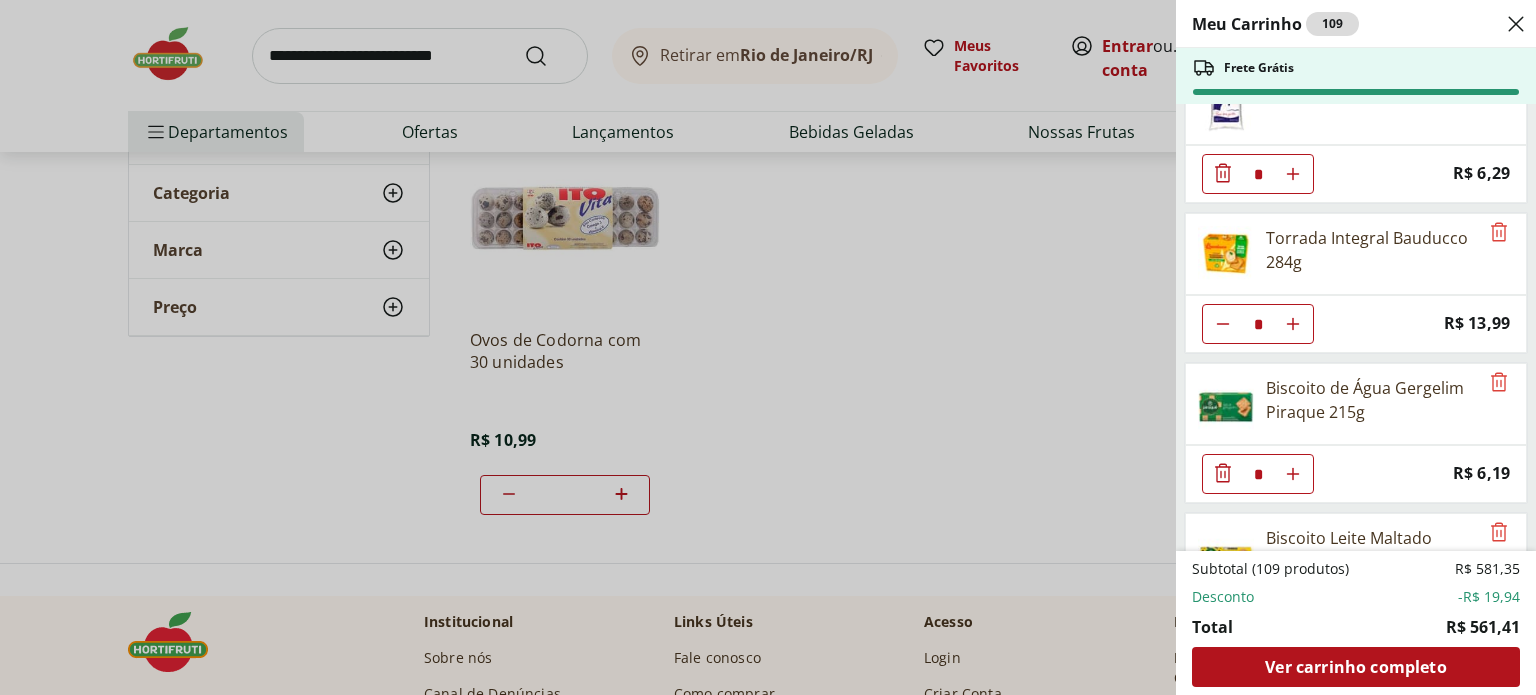 click on "Meu Carrinho 109 Frete Grátis Sobrecoxa de Frango Congelada Korin 600g * Original price: R$ 19,99 Price: R$ 15,99 Queijo Prato Fatiado Président 150g * Original price: R$ 11,99 Price: R$ 9,99 Ovos Tipo Grande Vermelhos Mantiqueira Happy Eggs 10 Unidades * Price: R$ 7,99 Ovos de Codorna com 30 unidades * Price: R$ 10,99 Queijo Cottage Verde Campo 200g * Price: R$ 11,49 Requeijão Cremoso Natural da Terra 180g * Price: R$ 8,49 Leite Integral Ninho 1 Litro * Price: R$ 9,99 Leite Condensado Moça Tradicional Lata Nestlé 395G * Price: R$ 15,69 Cenoura Unidade * Price: R$ 0,72 Ervilha Partida Tipo 2 Yoki 400g * Price: R$ 11,69 Ervilha Suave Bonduelle 200G * Price: R$ 8,29 Tomate Italiano * Price: R$ 1,15 Tomate Mini Italiano Orgânico 300g * Price: R$ 9,99 Pepino Japonês Unidade * Price: R$ 1,98 Vagem Embalada 300g * Price: R$ 11,49 Brócolis Ninja Unidade * Price: R$ 9,99 Couve-Flor Unidade * Price: R$ 6,99 Beterraba Unidade * Price: R$ 1,05 Cebola Nacional Unidade * Original price: Price:" at bounding box center (768, 347) 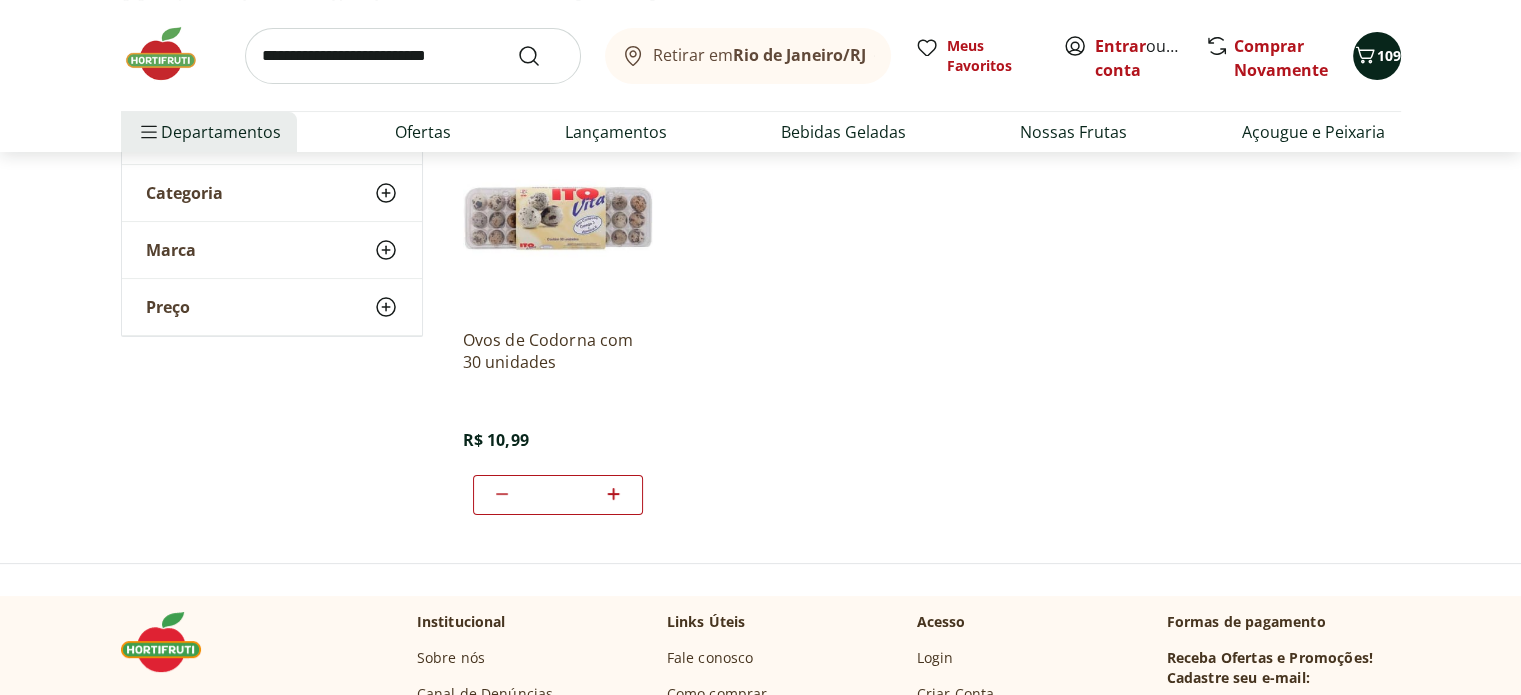 click on "109" at bounding box center (1389, 55) 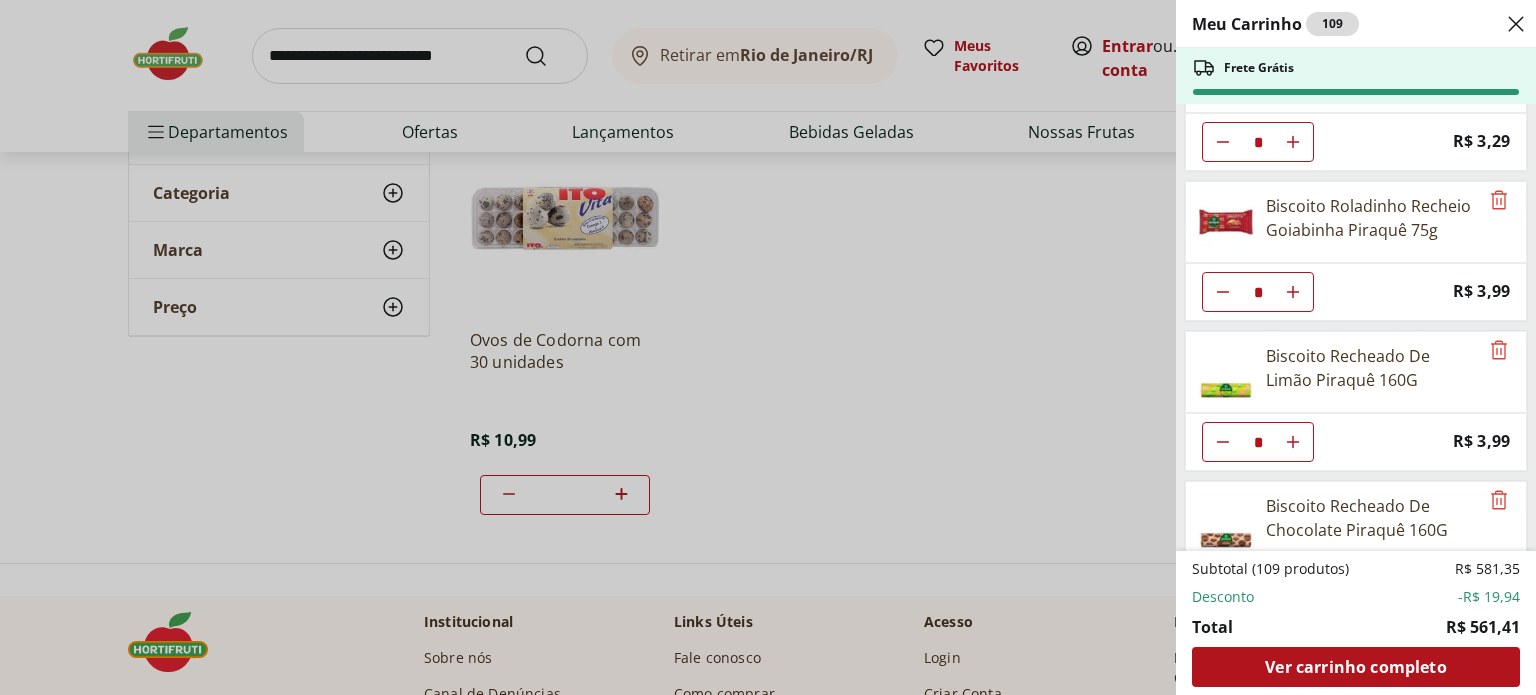 scroll, scrollTop: 5300, scrollLeft: 0, axis: vertical 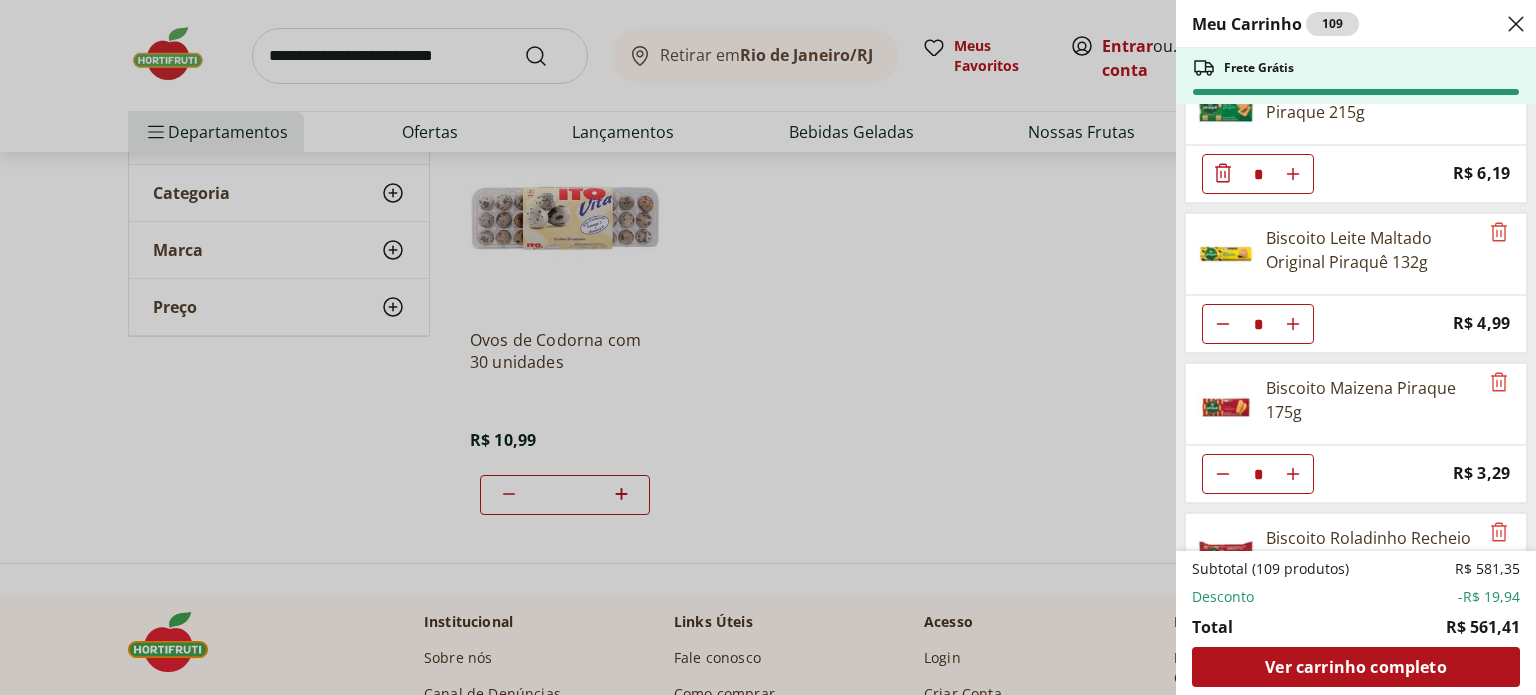 click 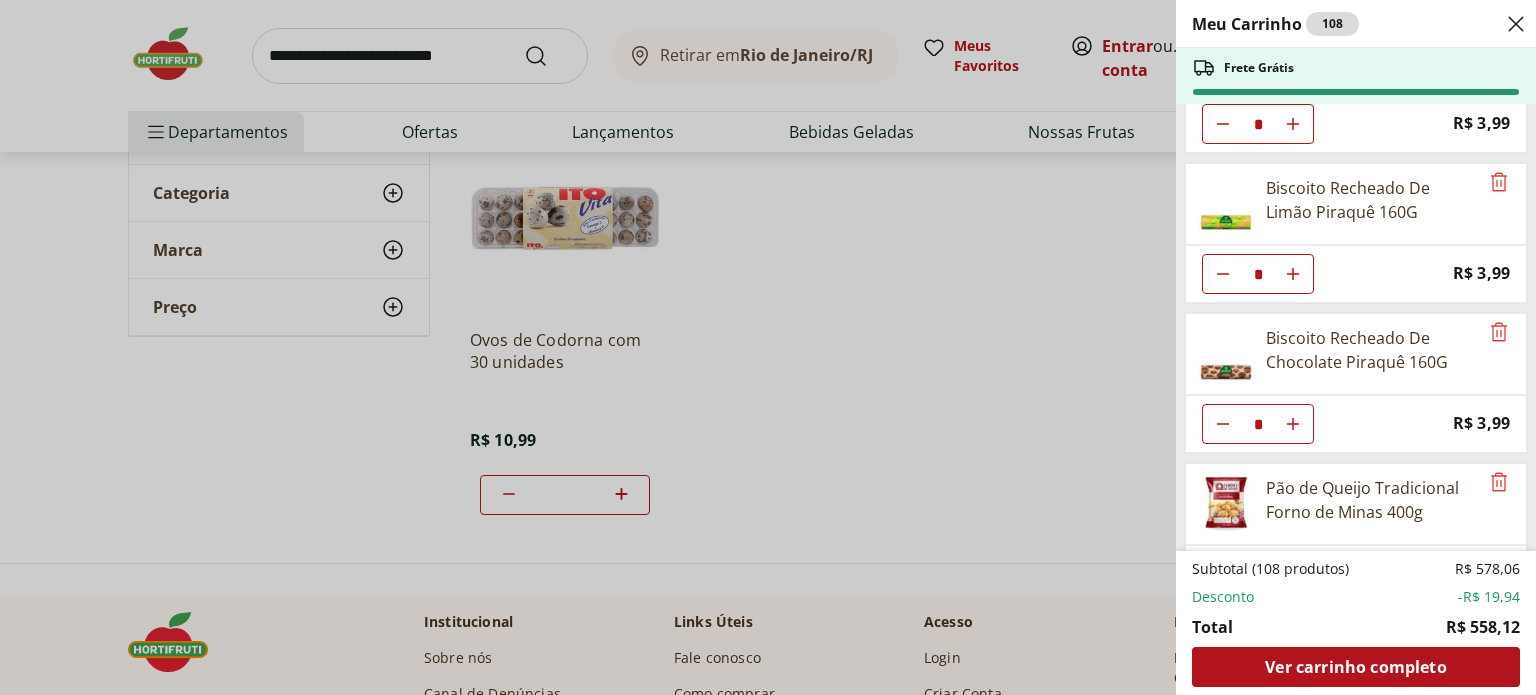 scroll, scrollTop: 5959, scrollLeft: 0, axis: vertical 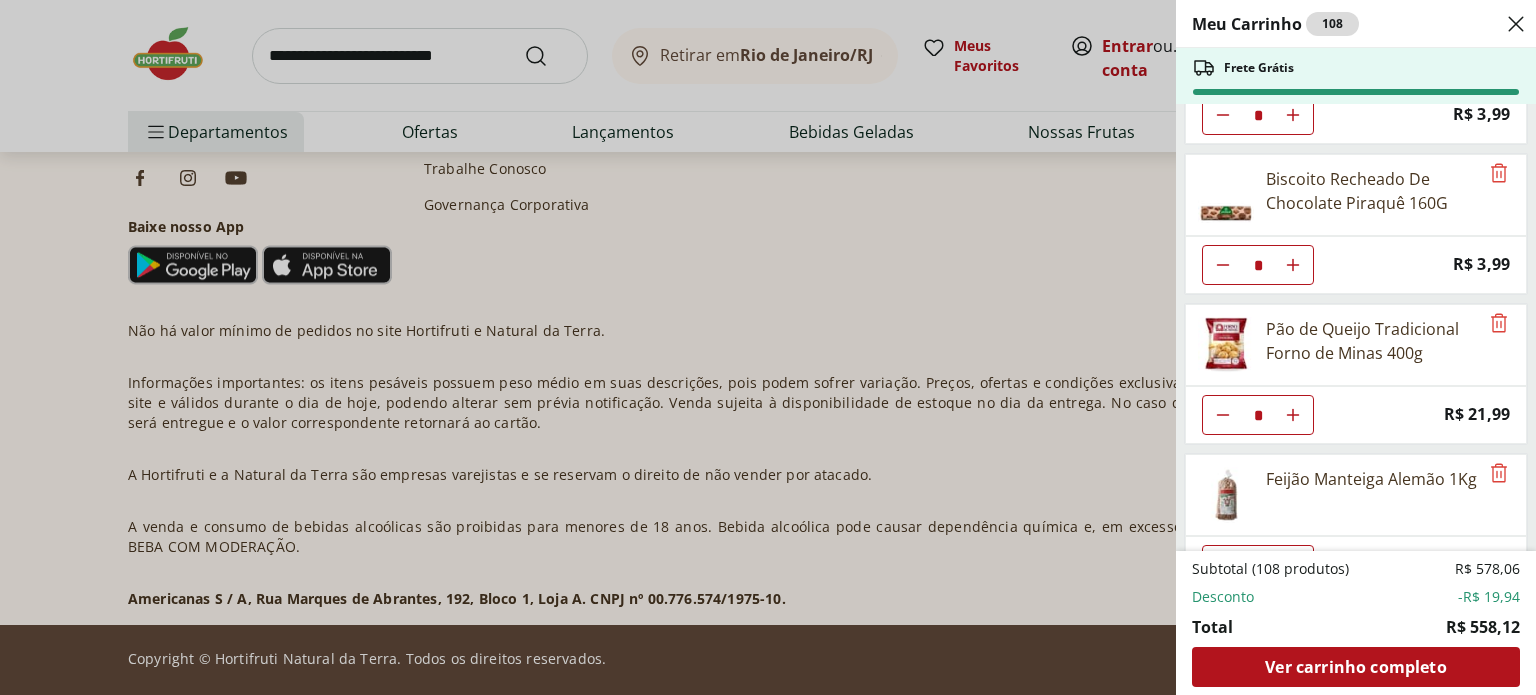 click on "Meu Carrinho 108 Frete Grátis Sobrecoxa de Frango Congelada Korin 600g * Original price: R$ 19,99 Price: R$ 15,99 Queijo Prato Fatiado Président 150g * Original price: R$ 11,99 Price: R$ 9,99 Ovos Tipo Grande Vermelhos Mantiqueira Happy Eggs 10 Unidades * Price: R$ 7,99 Ovos de Codorna com 30 unidades * Price: R$ 10,99 Queijo Cottage Verde Campo 200g * Price: R$ 11,49 Requeijão Cremoso Natural da Terra 180g * Price: R$ 8,49 Leite Integral Ninho 1 Litro * Price: R$ 9,99 Leite Condensado Moça Tradicional Lata Nestlé 395G * Price: R$ 15,69 Cenoura Unidade * Price: R$ 0,72 Ervilha Partida Tipo 2 Yoki 400g * Price: R$ 11,69 Ervilha Suave Bonduelle 200G * Price: R$ 8,29 Tomate Italiano * Price: R$ 1,15 Tomate Mini Italiano Orgânico 300g * Price: R$ 9,99 Pepino Japonês Unidade * Price: R$ 1,98 Vagem Embalada 300g * Price: R$ 11,49 Brócolis Ninja Unidade * Price: R$ 9,99 Couve-Flor Unidade * Price: R$ 6,99 Beterraba Unidade * Price: R$ 1,05 Cebola Nacional Unidade * Original price: Price:" at bounding box center [768, 347] 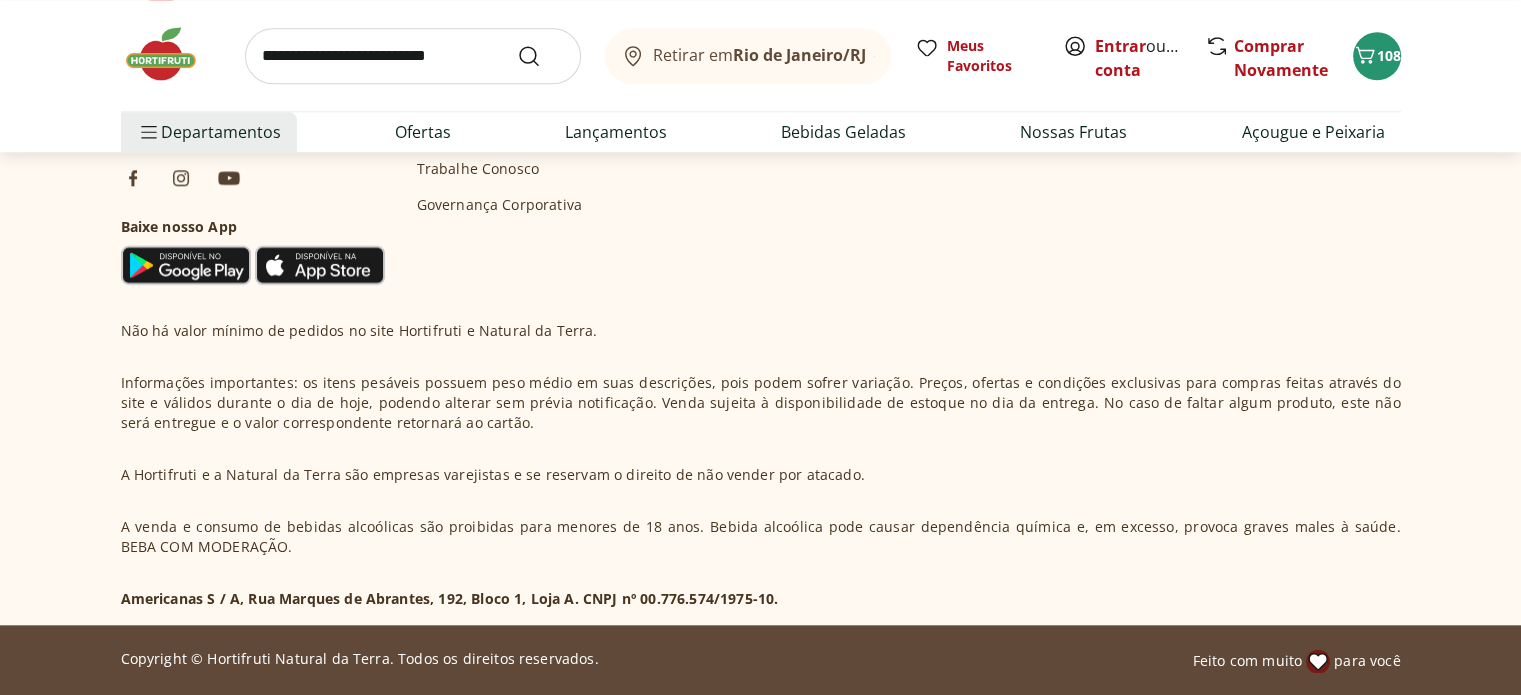 click at bounding box center [413, 56] 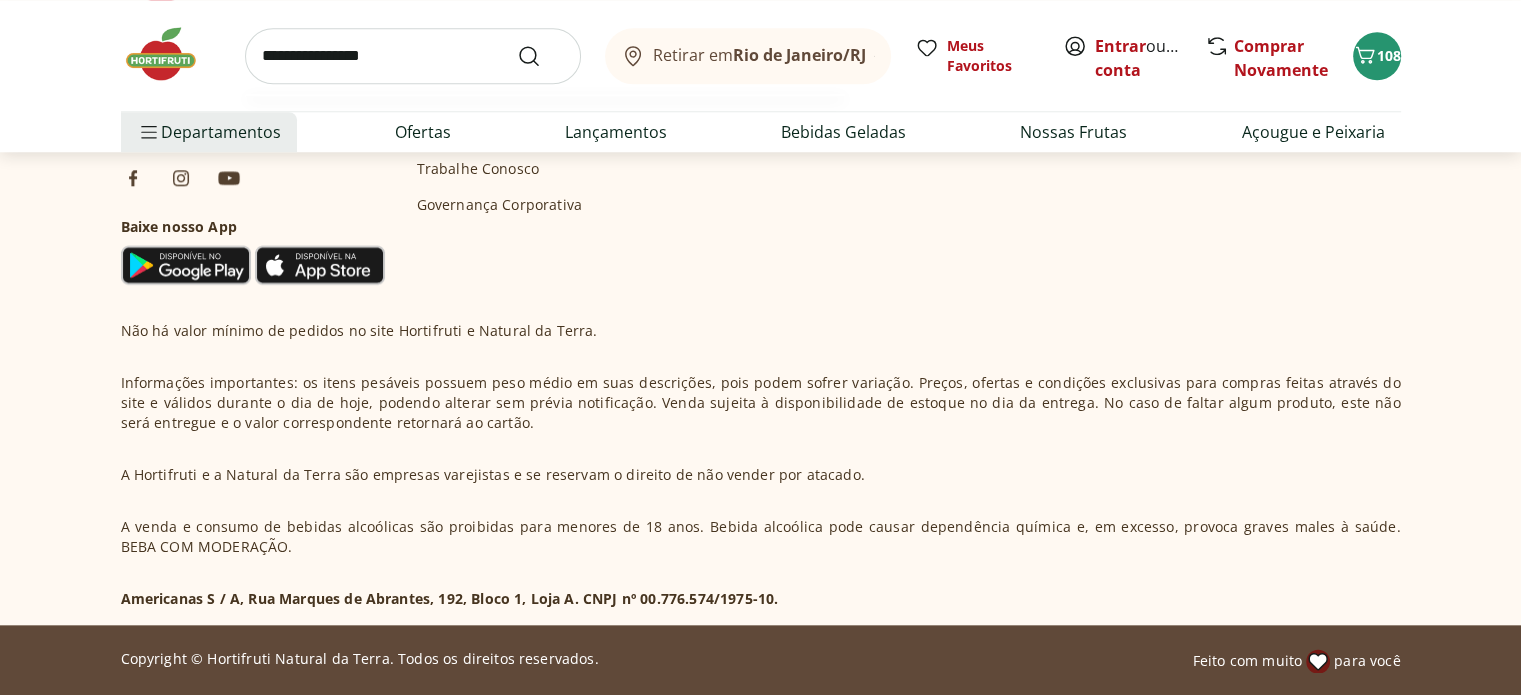 type on "**********" 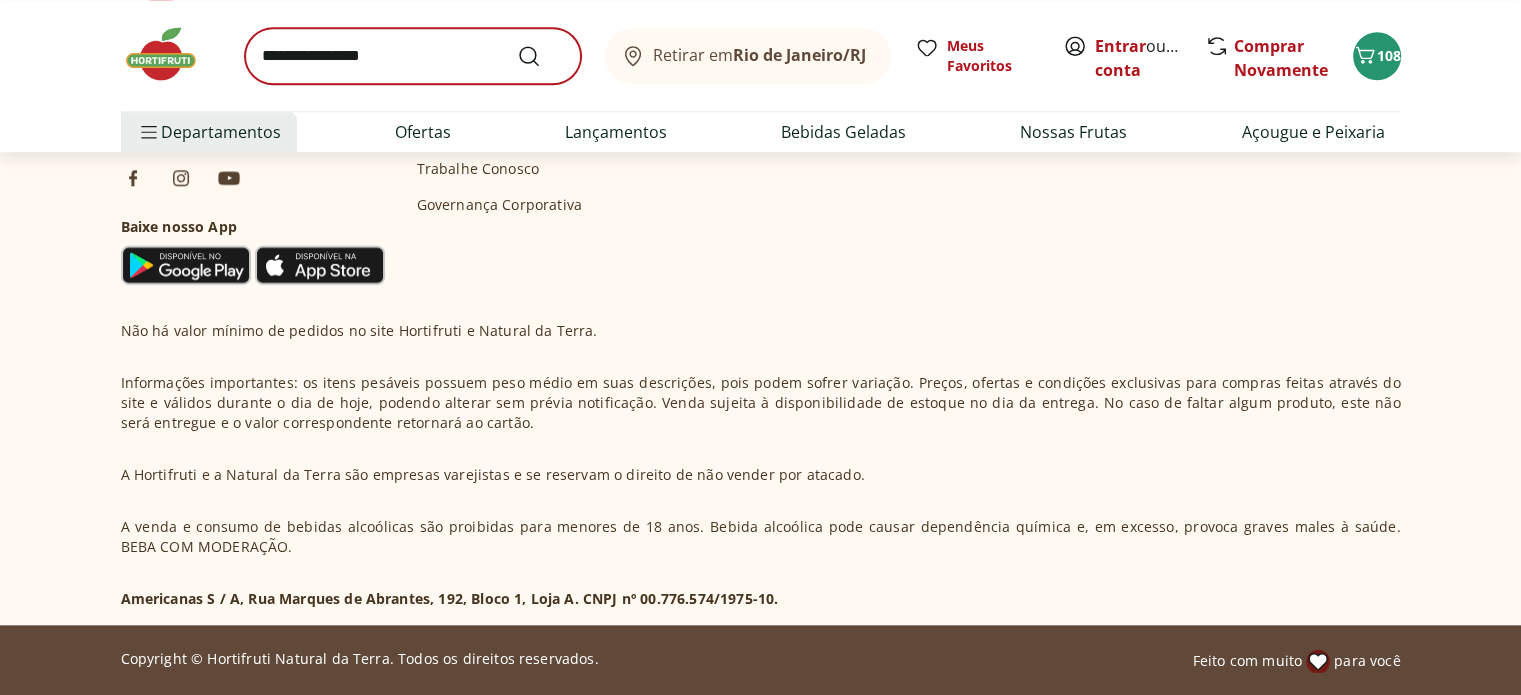 scroll, scrollTop: 0, scrollLeft: 0, axis: both 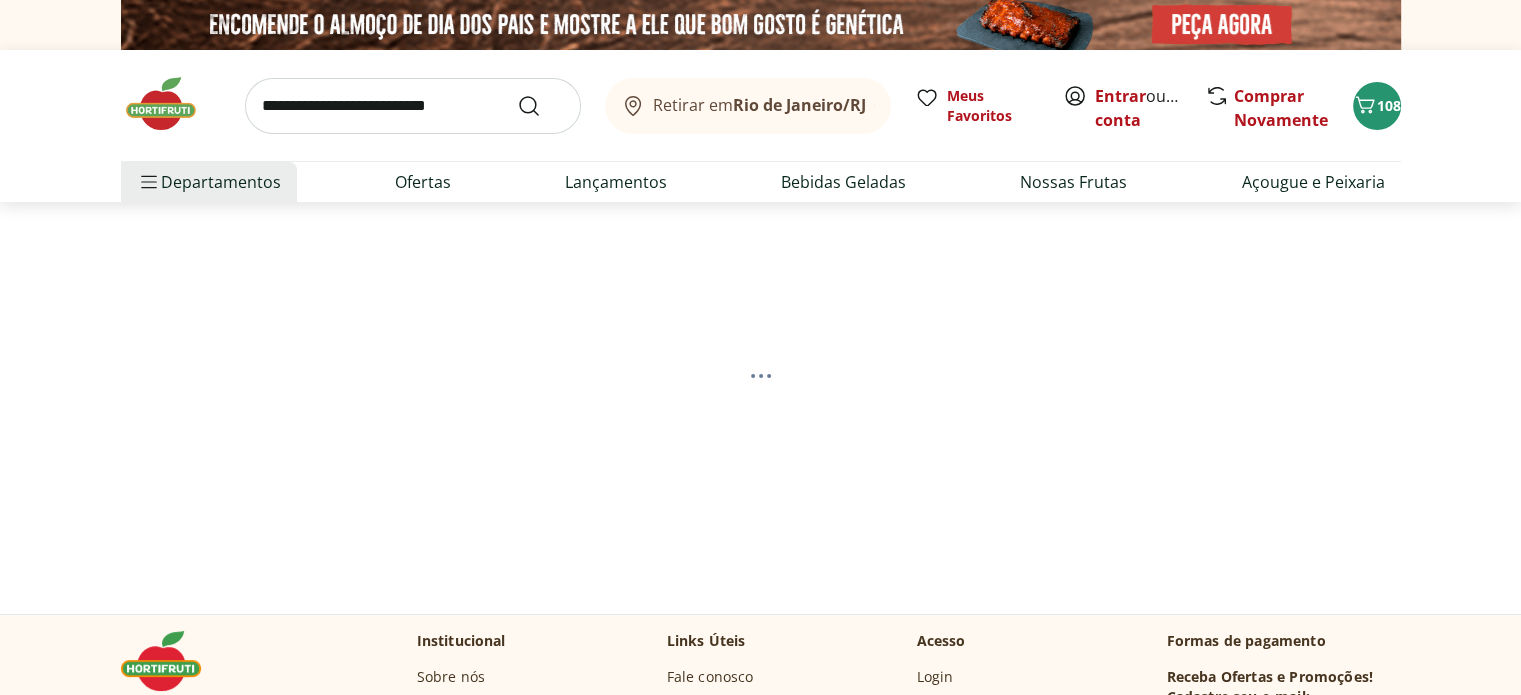 select on "**********" 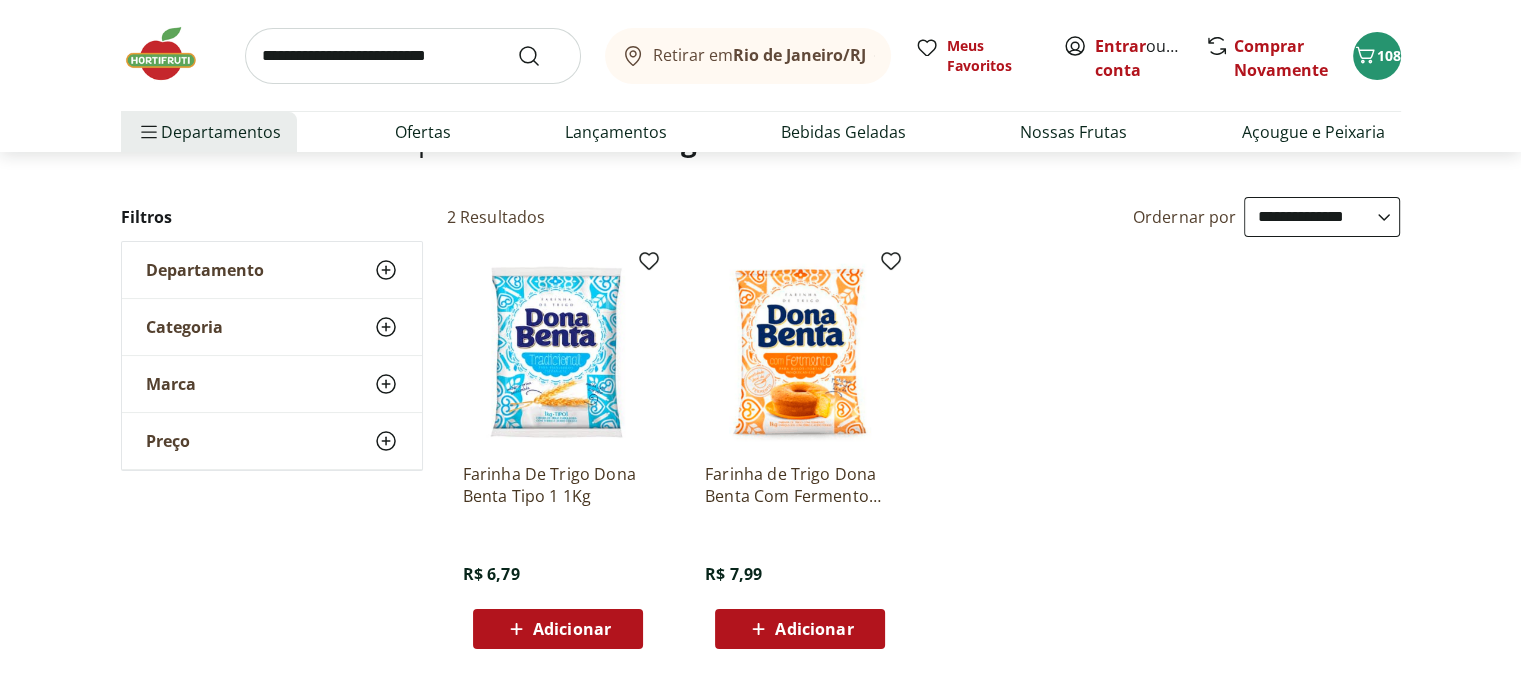 scroll, scrollTop: 200, scrollLeft: 0, axis: vertical 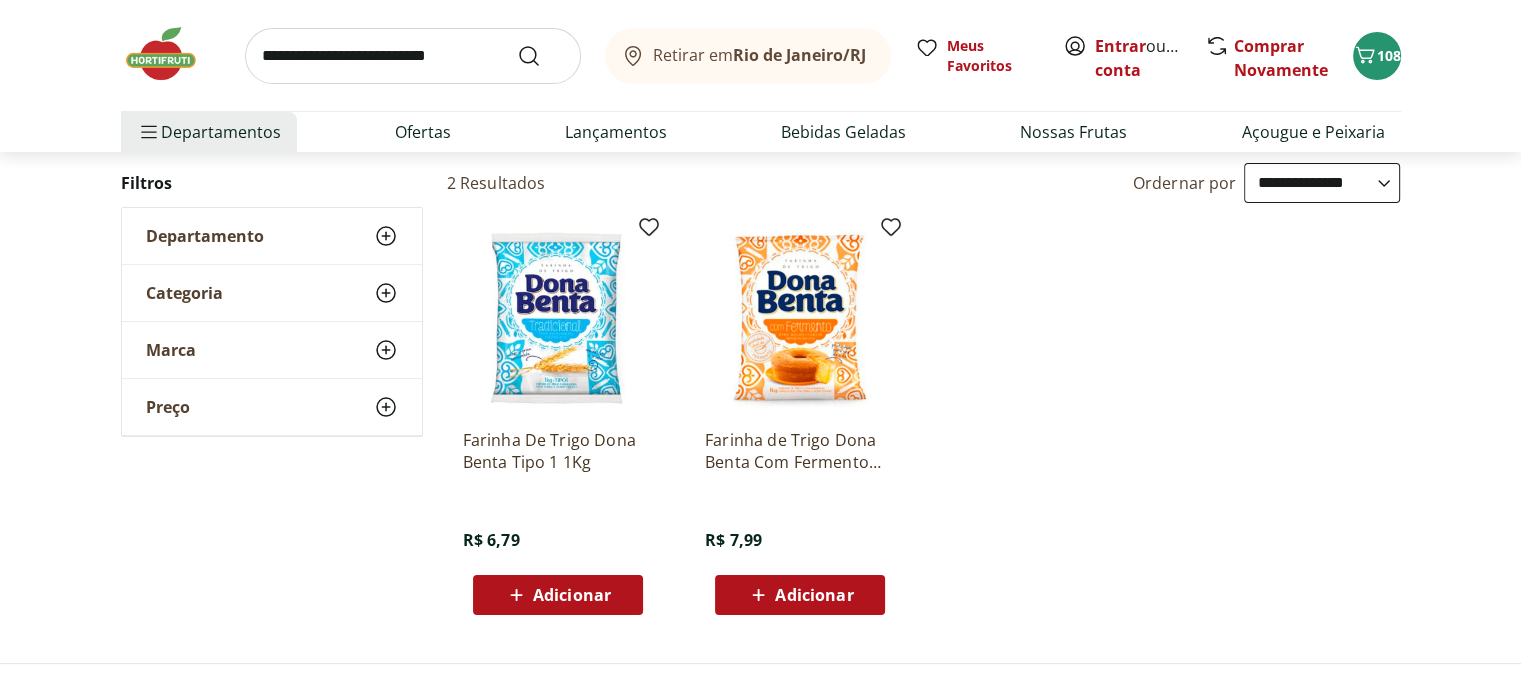 click on "Adicionar" at bounding box center [572, 595] 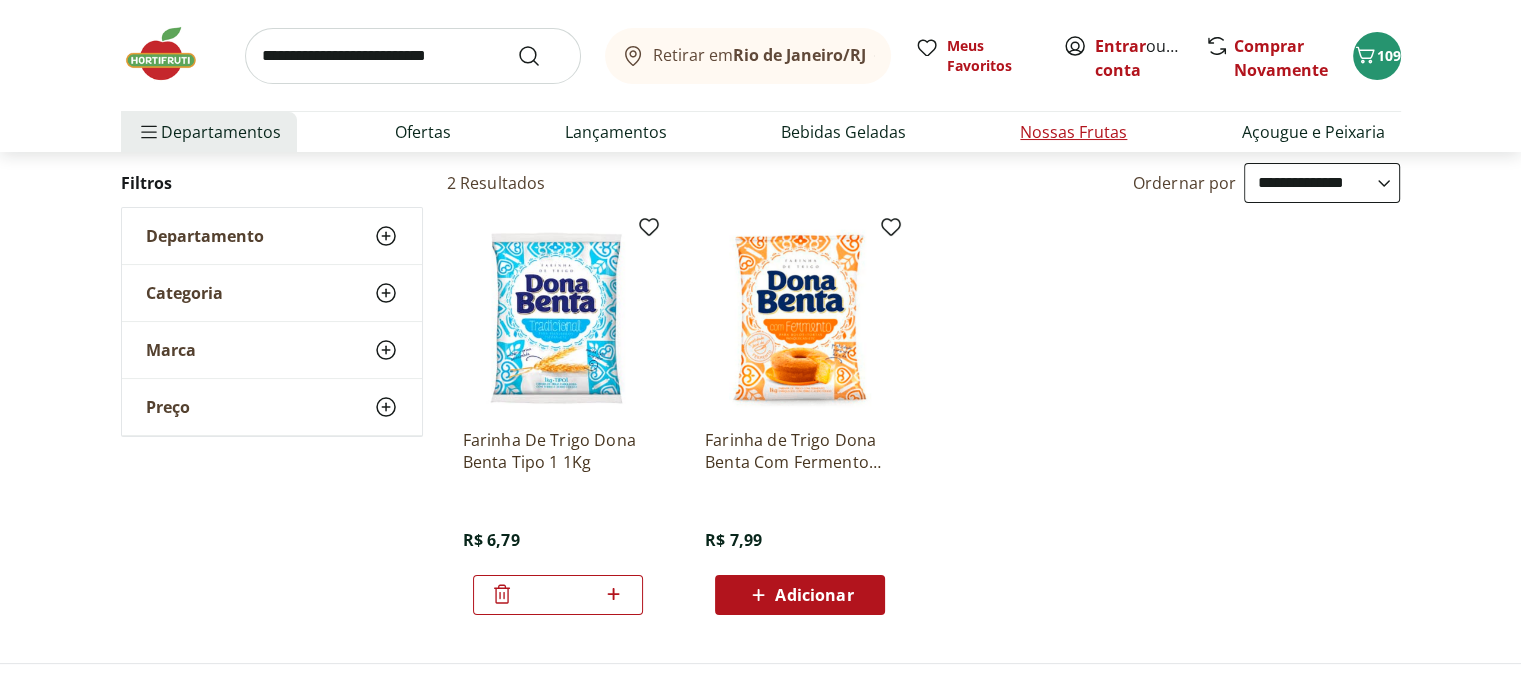 click on "Nossas Frutas" at bounding box center (1073, 132) 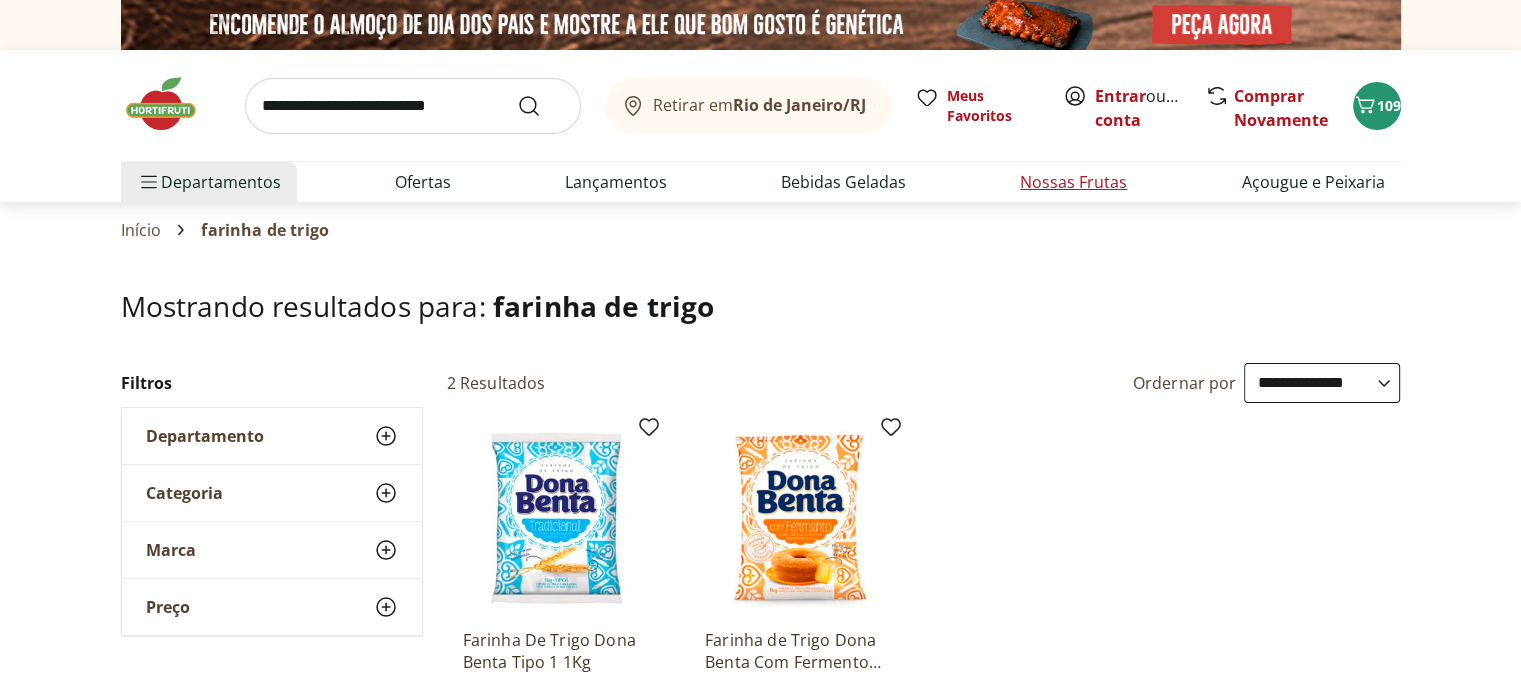 select on "**********" 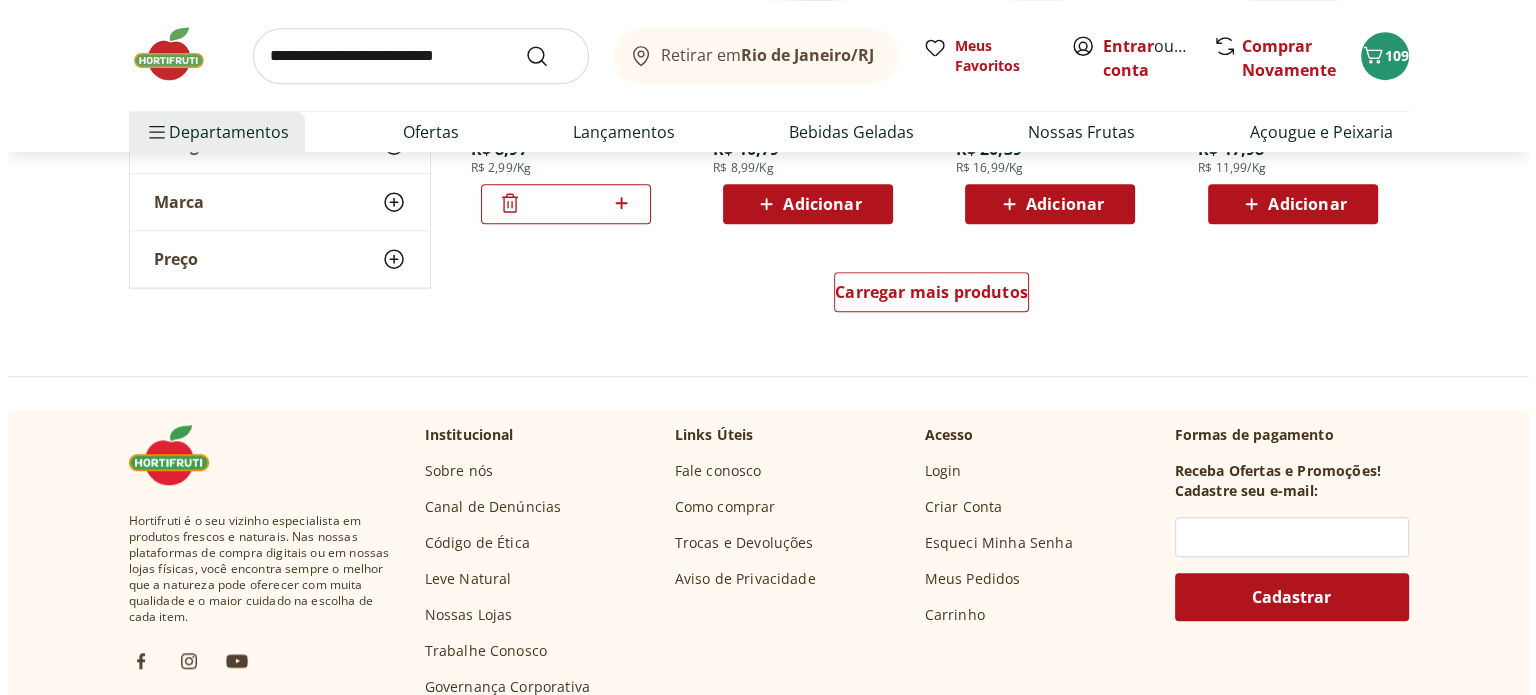 scroll, scrollTop: 1400, scrollLeft: 0, axis: vertical 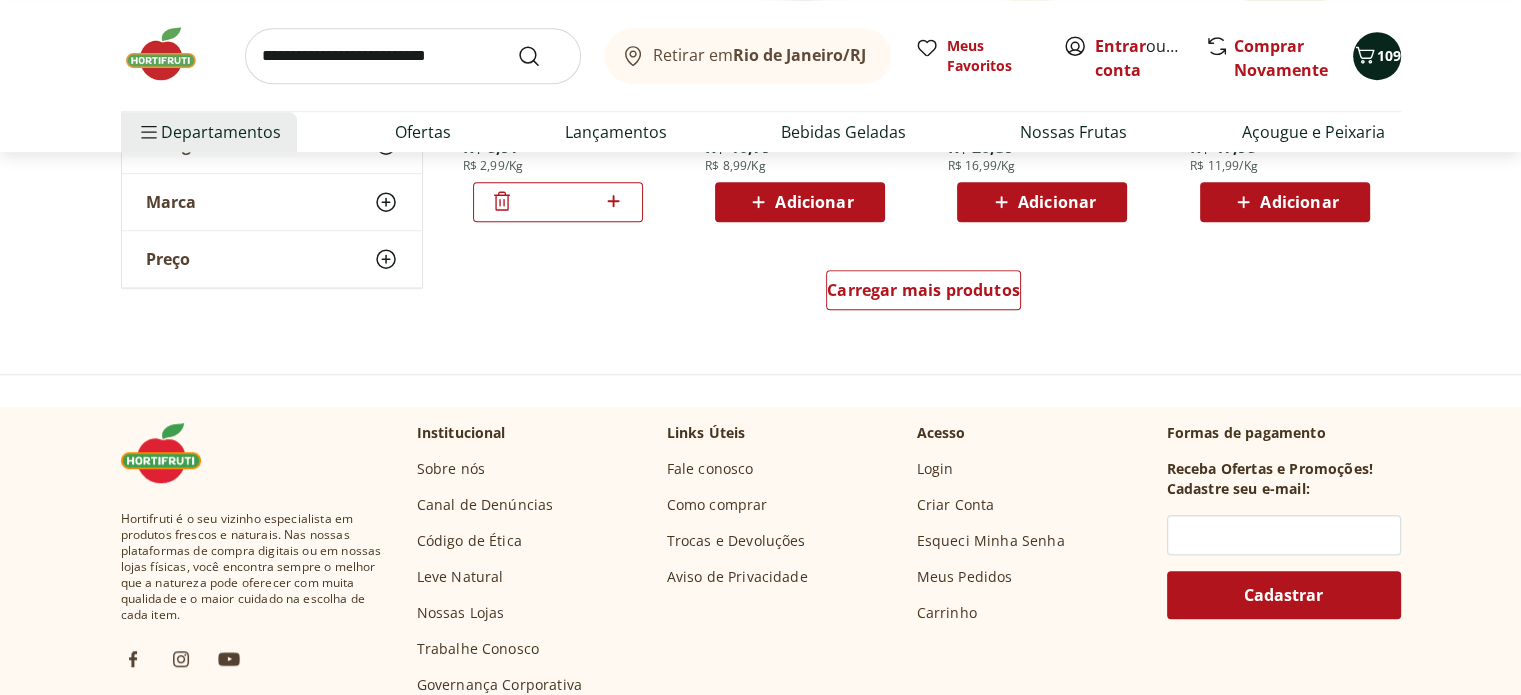click on "109" at bounding box center (1389, 55) 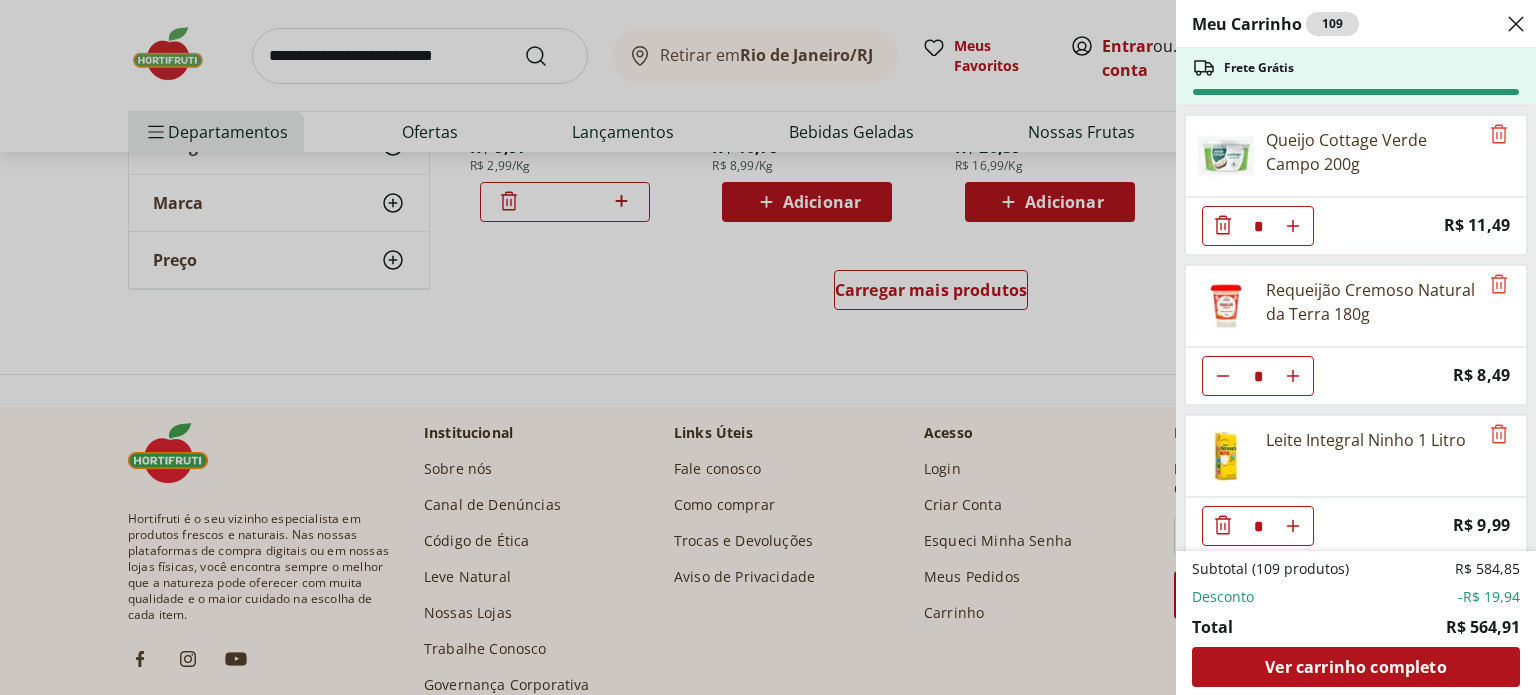 scroll, scrollTop: 600, scrollLeft: 0, axis: vertical 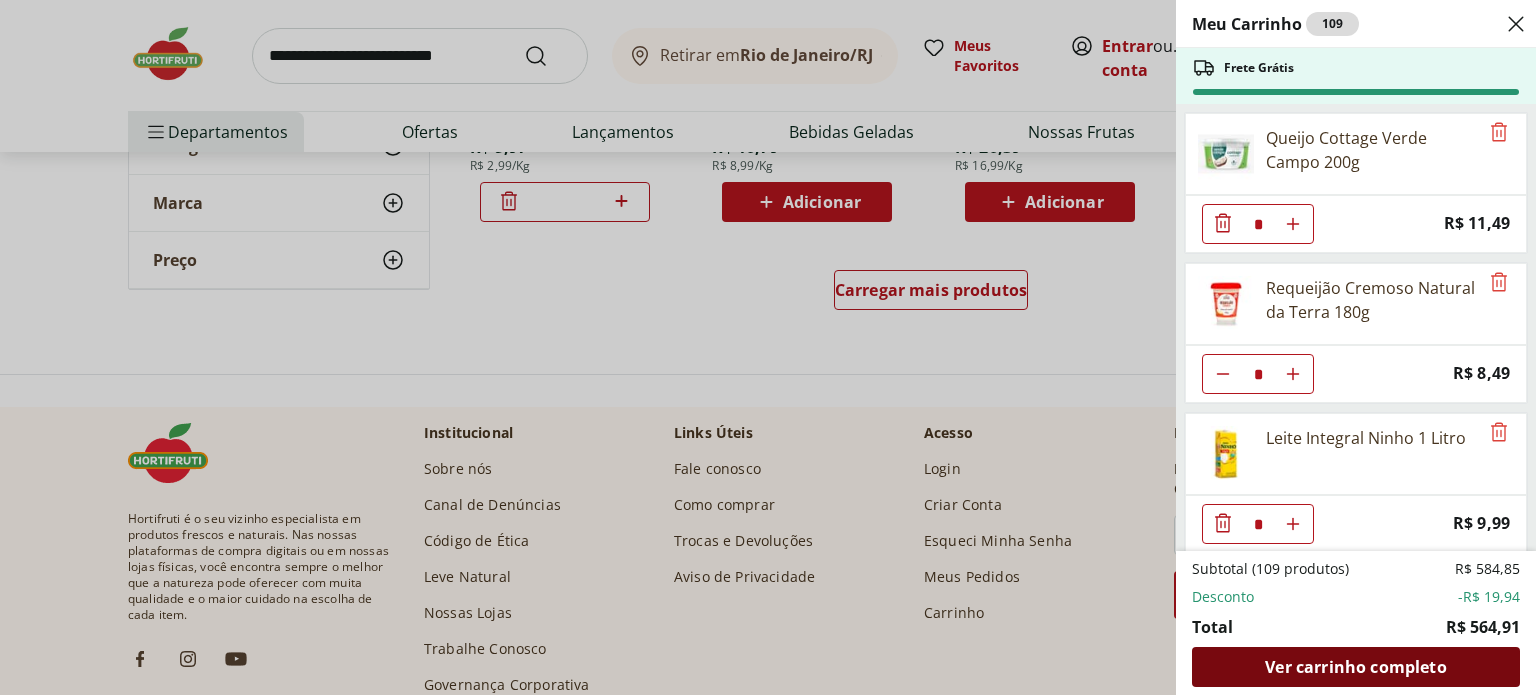click on "Ver carrinho completo" at bounding box center [1355, 667] 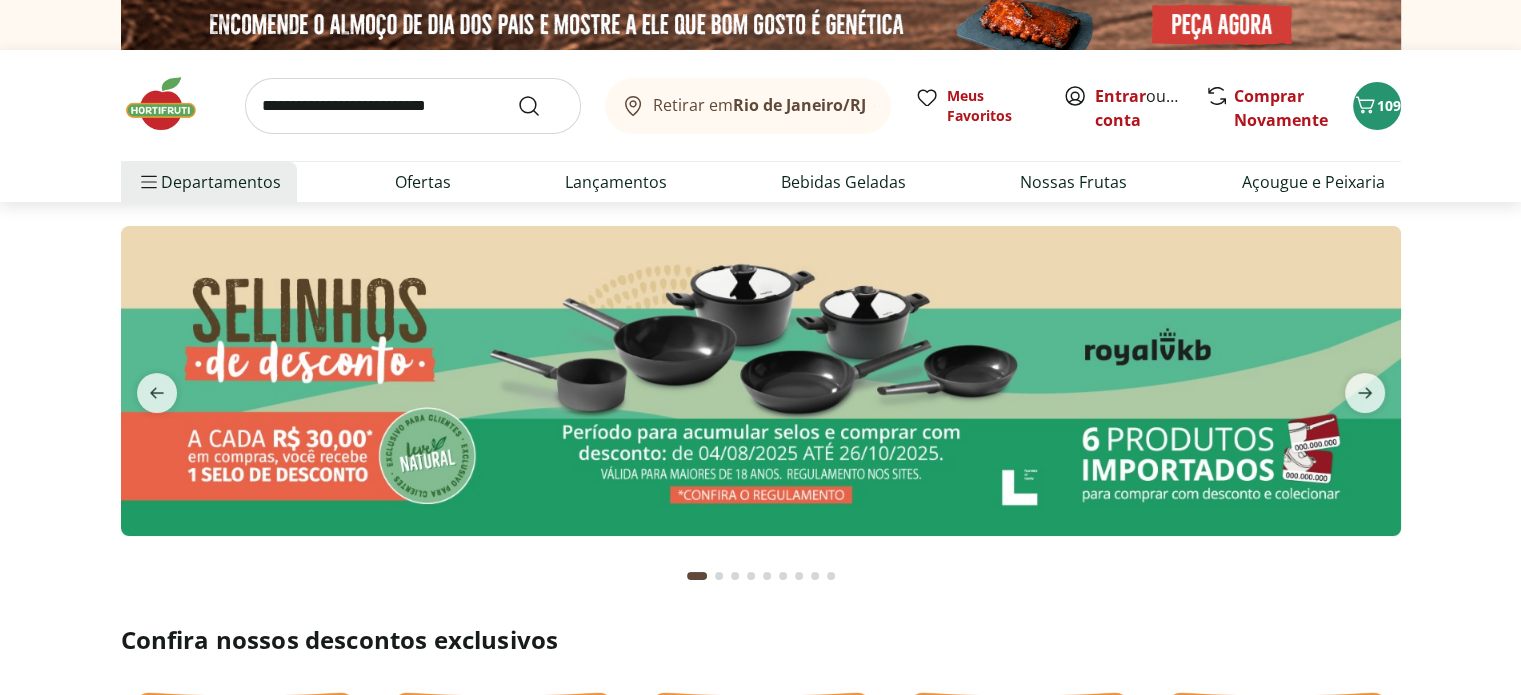 scroll, scrollTop: 300, scrollLeft: 0, axis: vertical 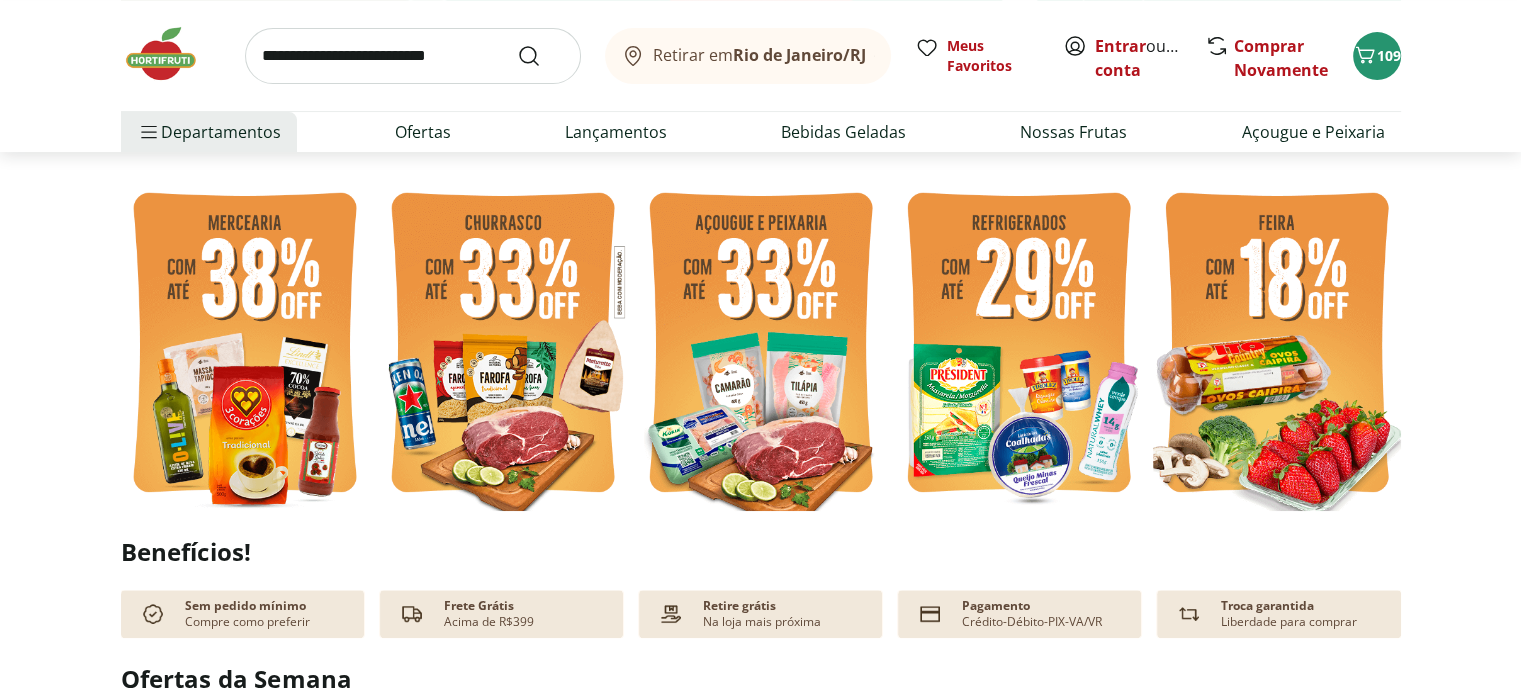 type on "*" 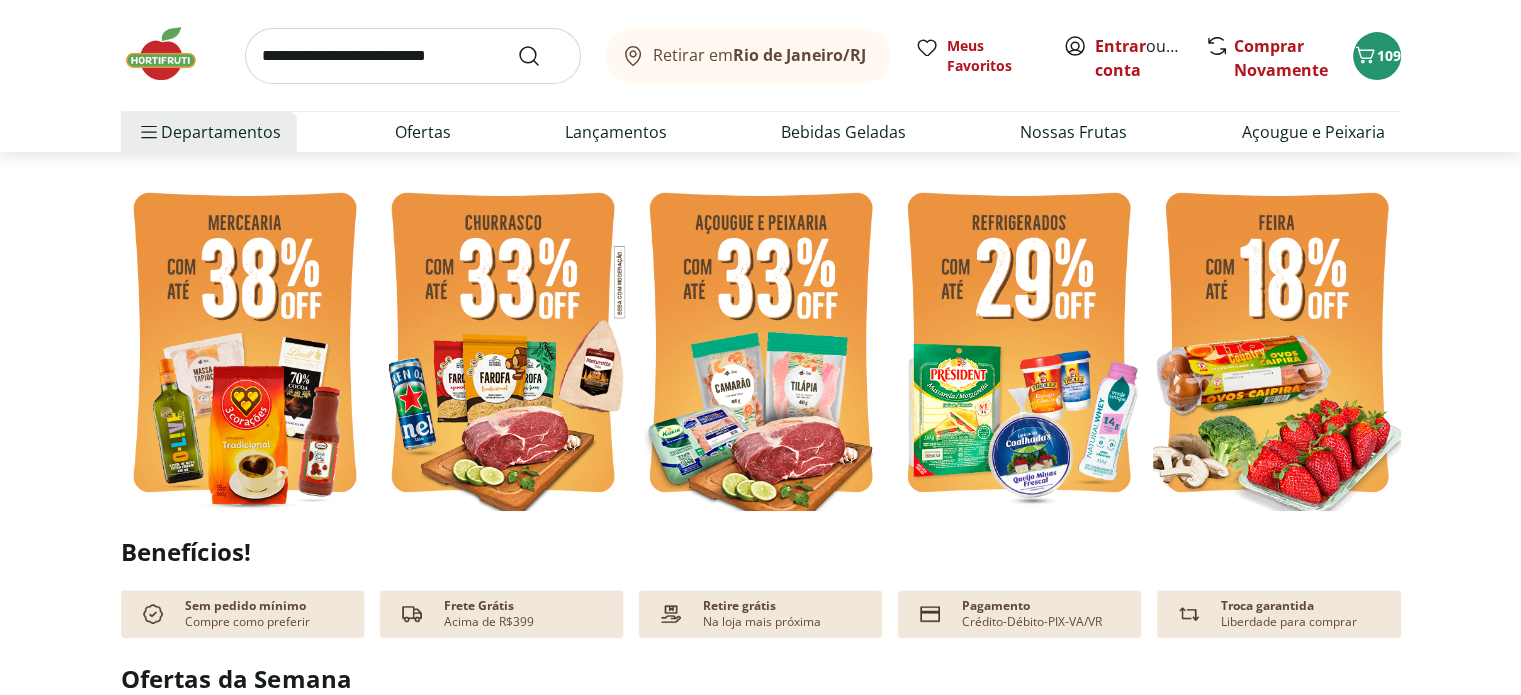 click at bounding box center [1277, 345] 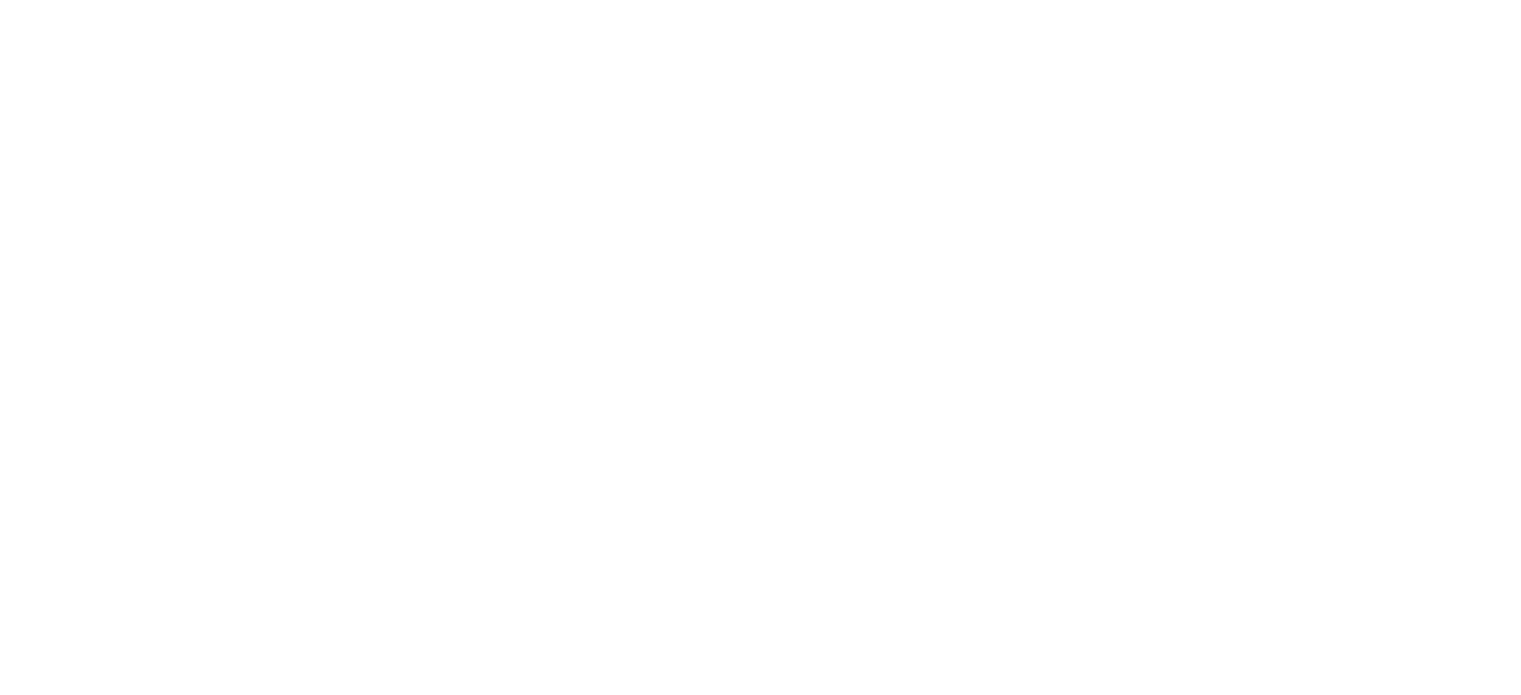 scroll, scrollTop: 0, scrollLeft: 0, axis: both 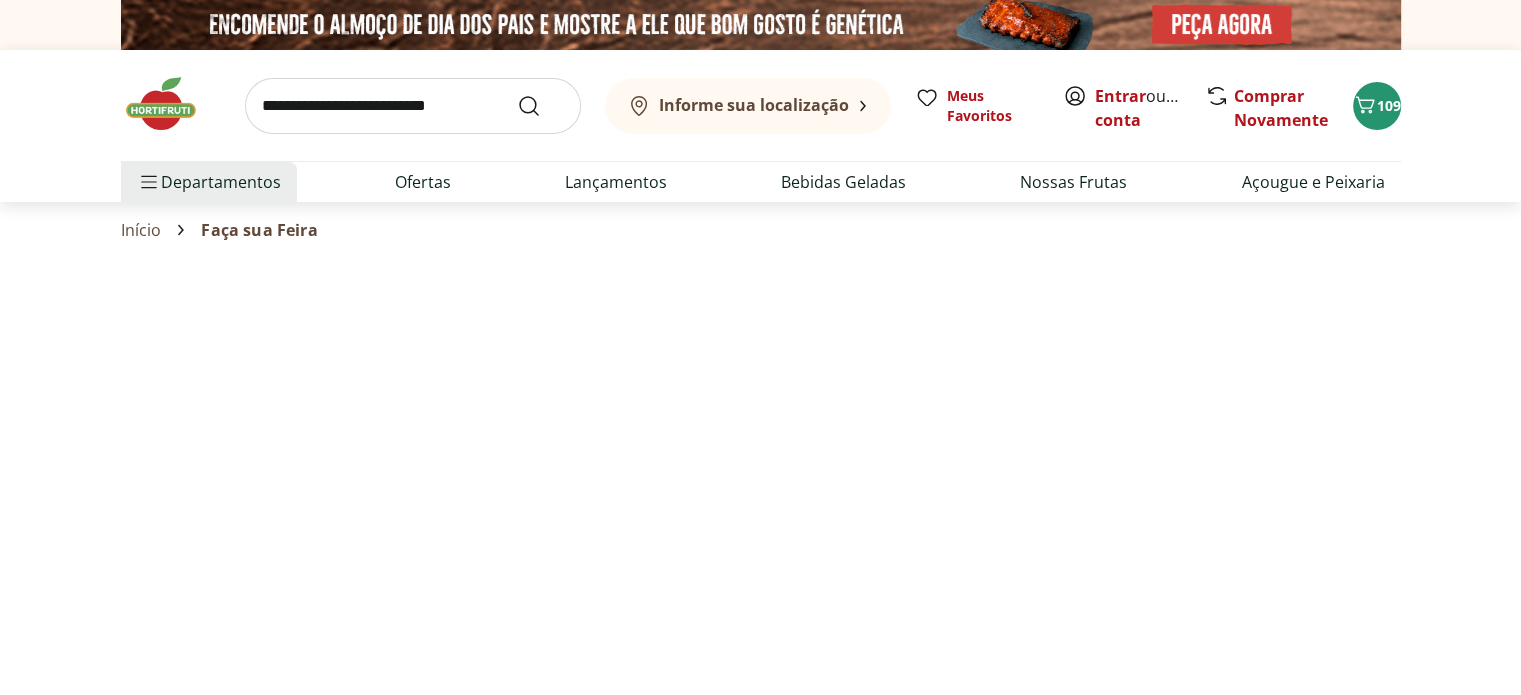 select on "**********" 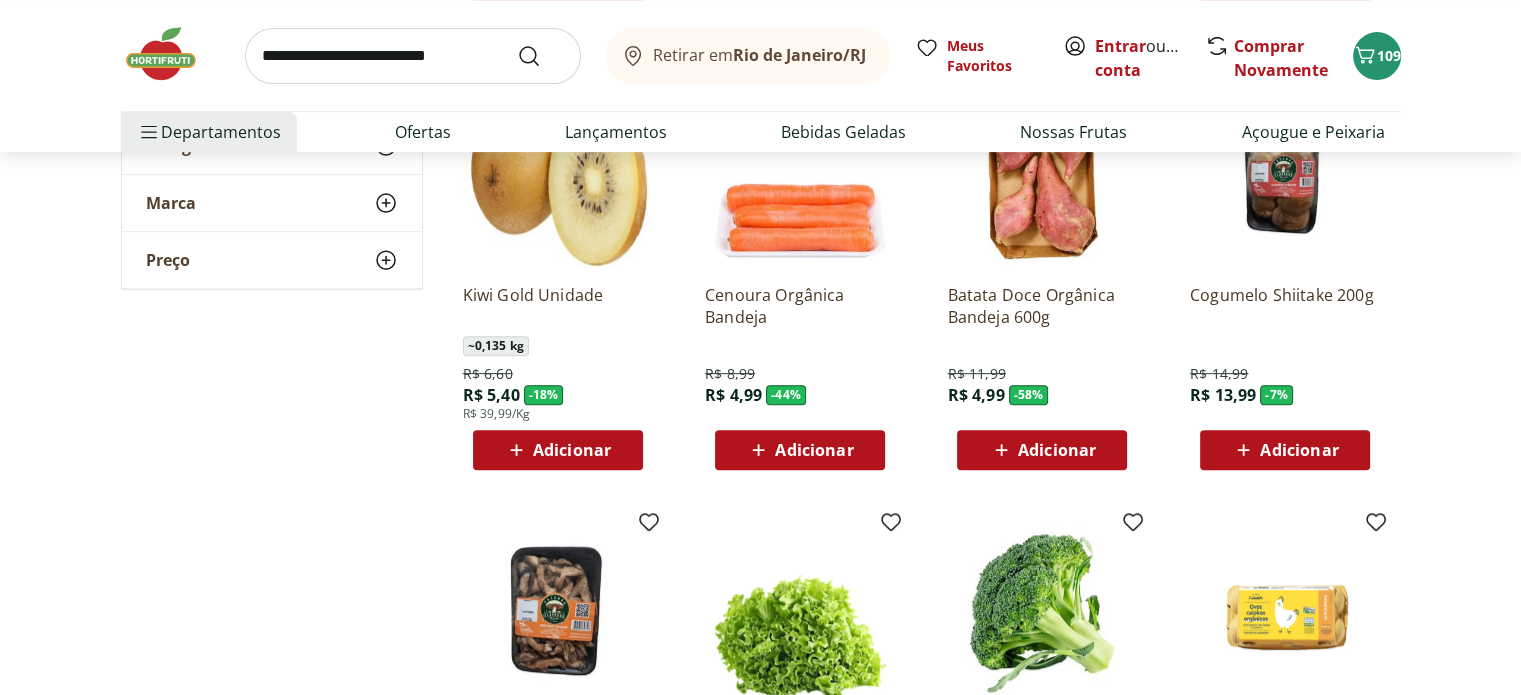 scroll, scrollTop: 700, scrollLeft: 0, axis: vertical 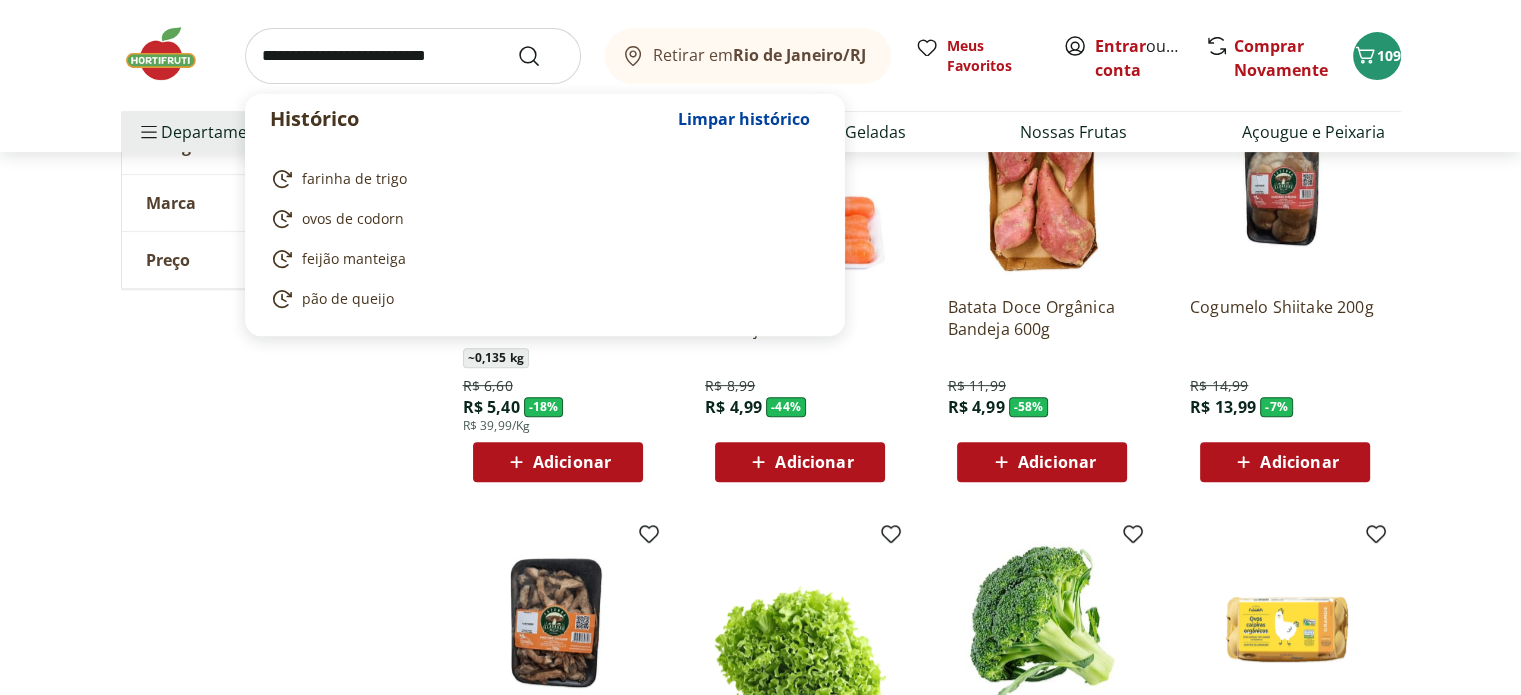 click at bounding box center [413, 56] 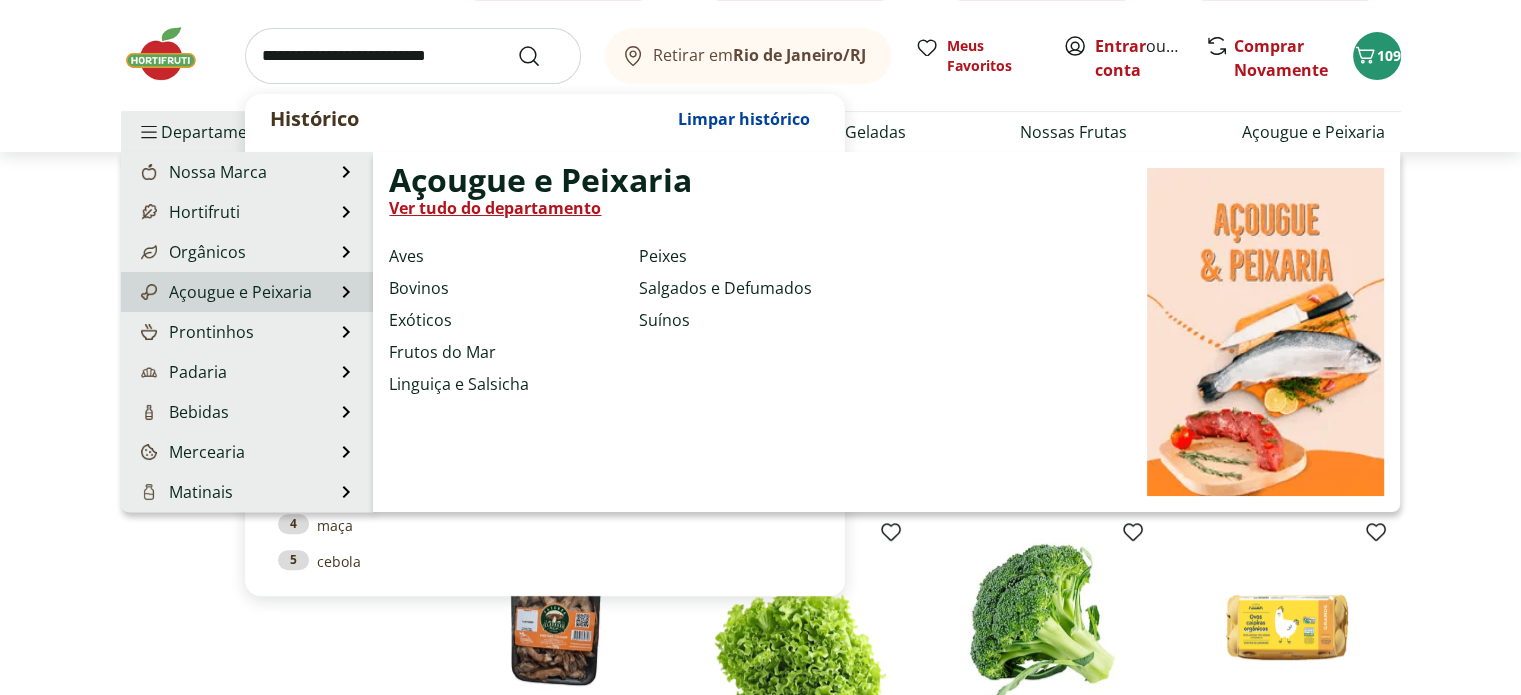 scroll, scrollTop: 700, scrollLeft: 0, axis: vertical 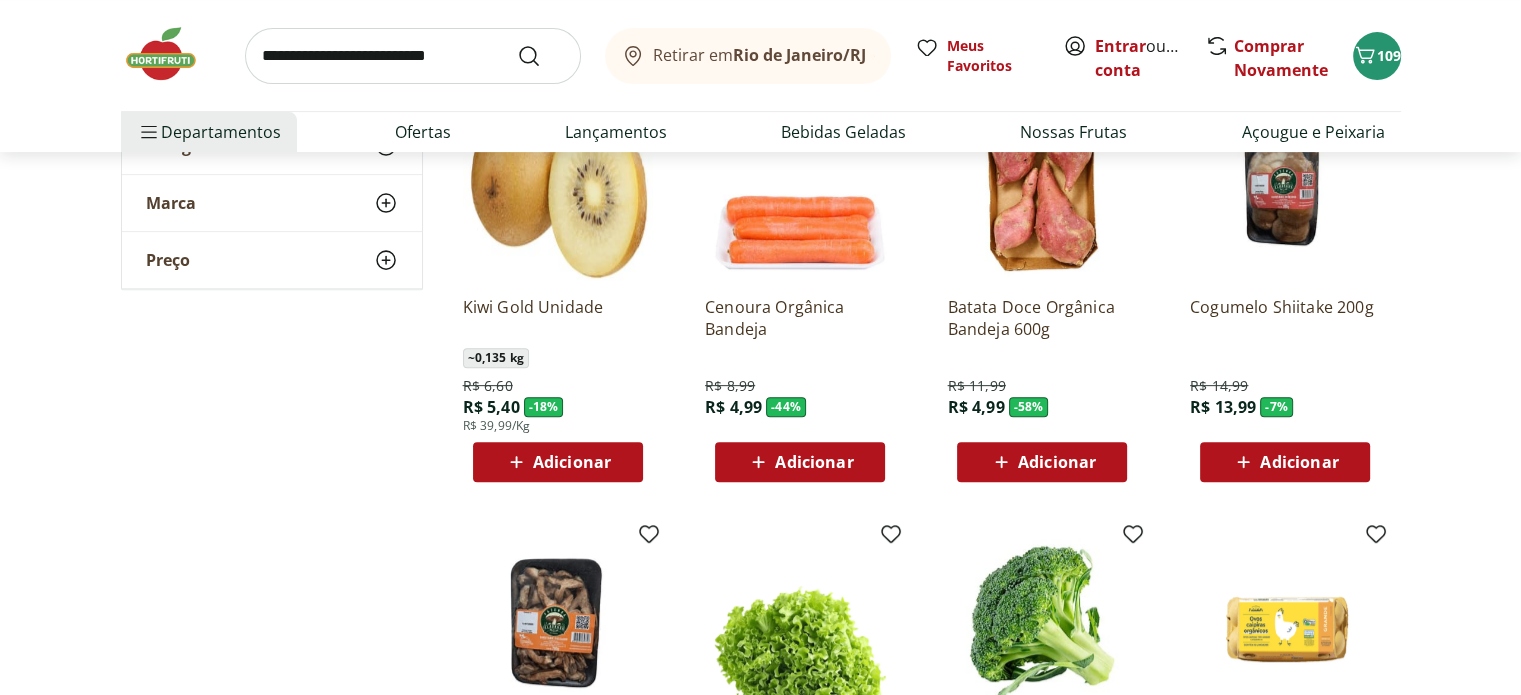 click at bounding box center [1042, 625] 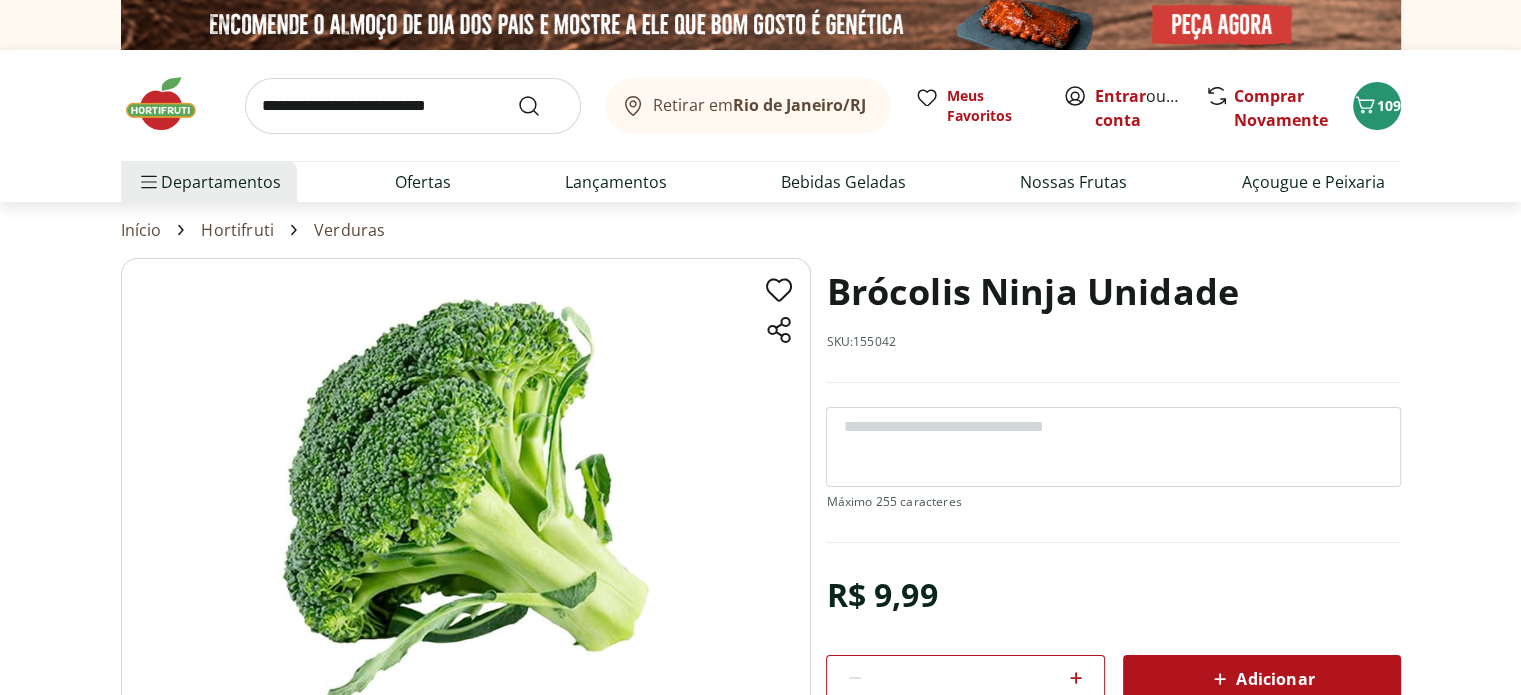 click on "Adicionar" at bounding box center [1262, 679] 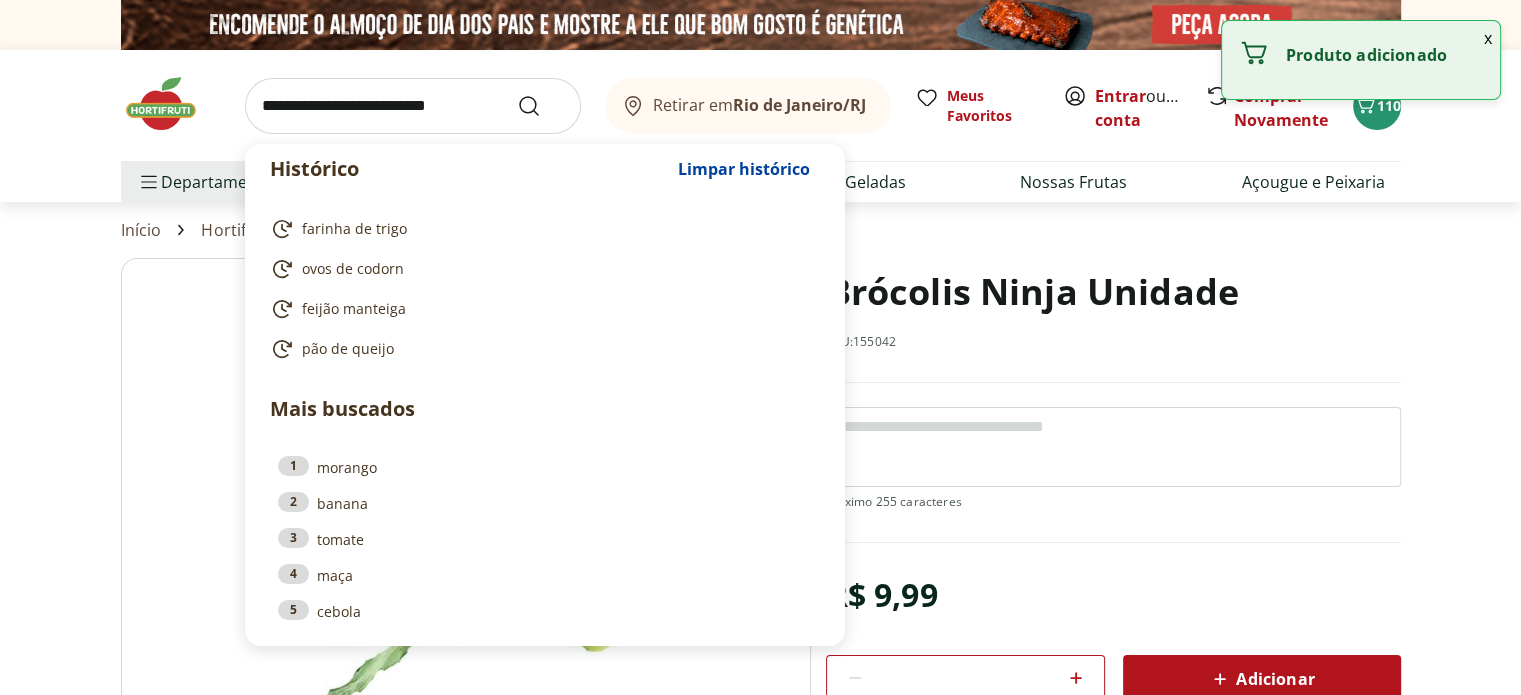 click at bounding box center (413, 106) 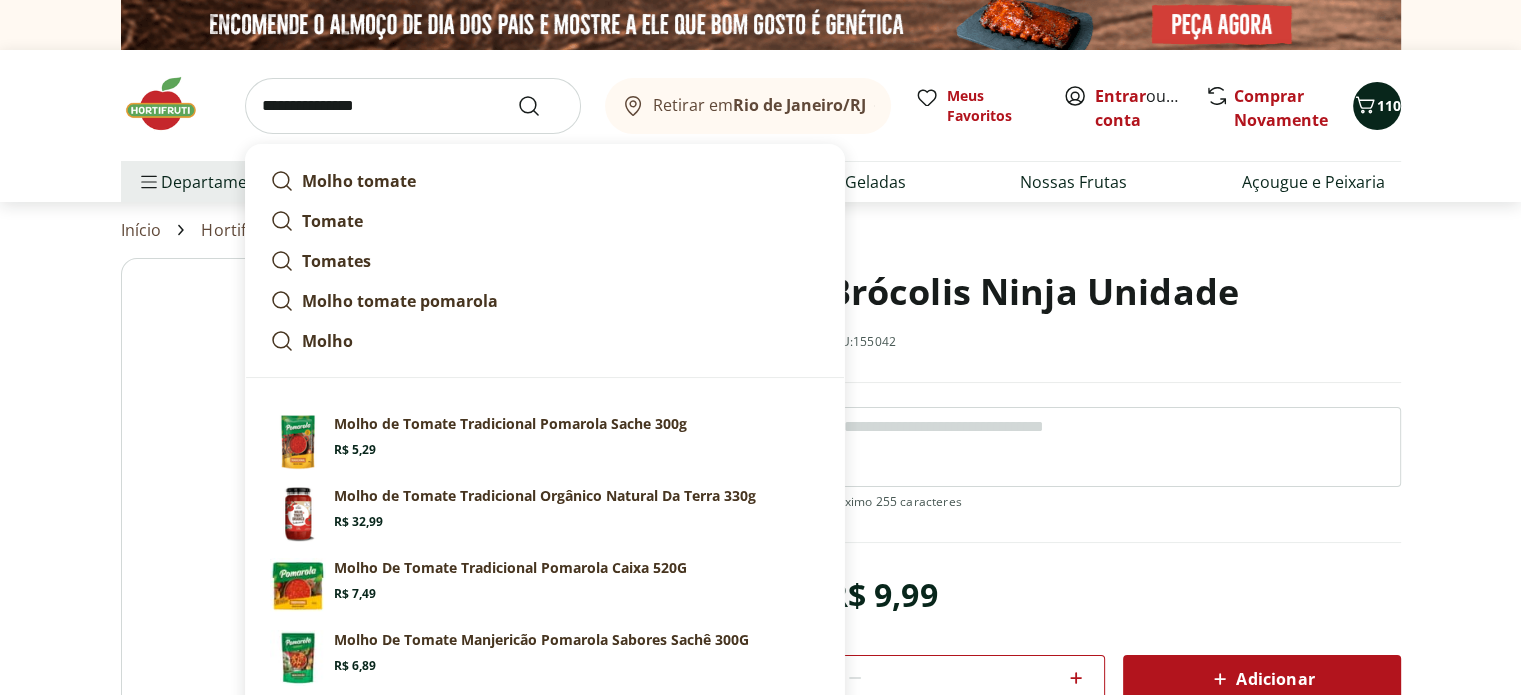 type on "**********" 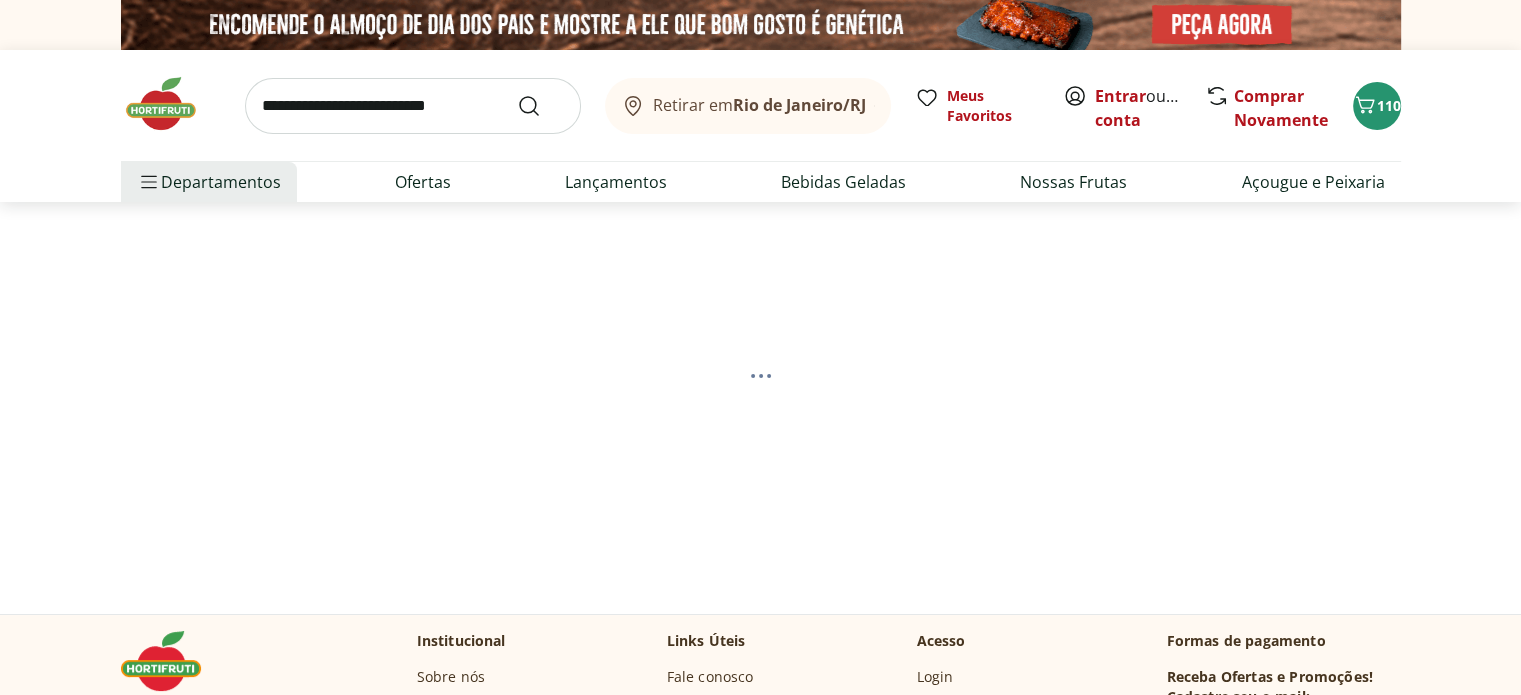 select on "**********" 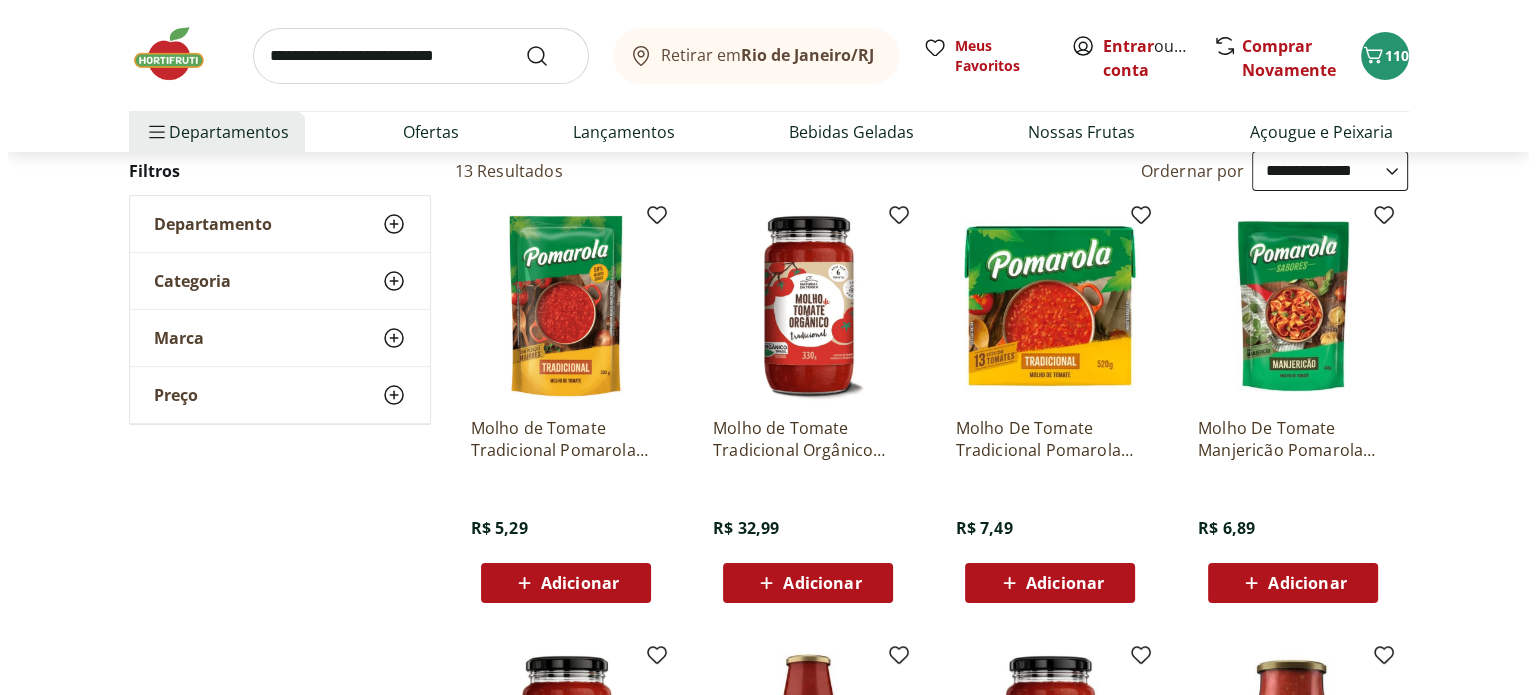 scroll, scrollTop: 200, scrollLeft: 0, axis: vertical 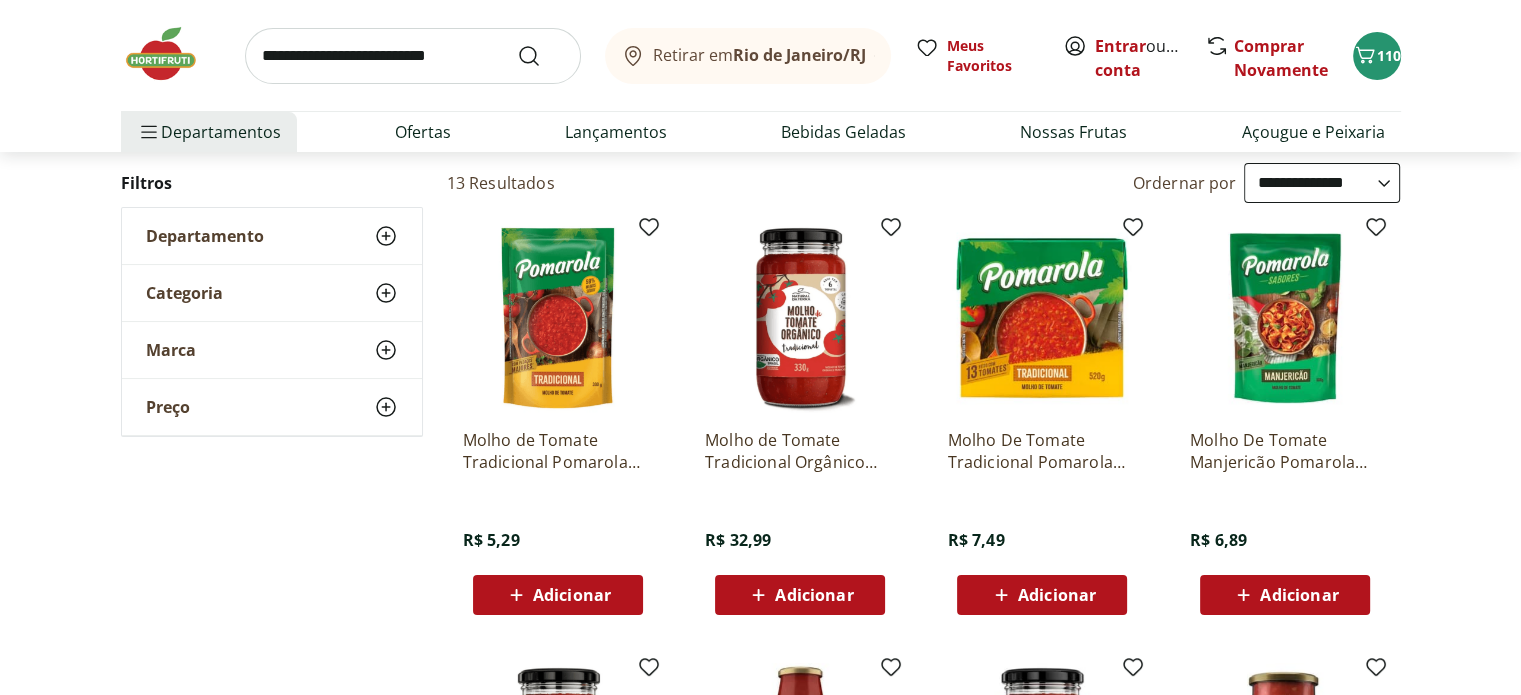 click on "Adicionar" at bounding box center [1299, 595] 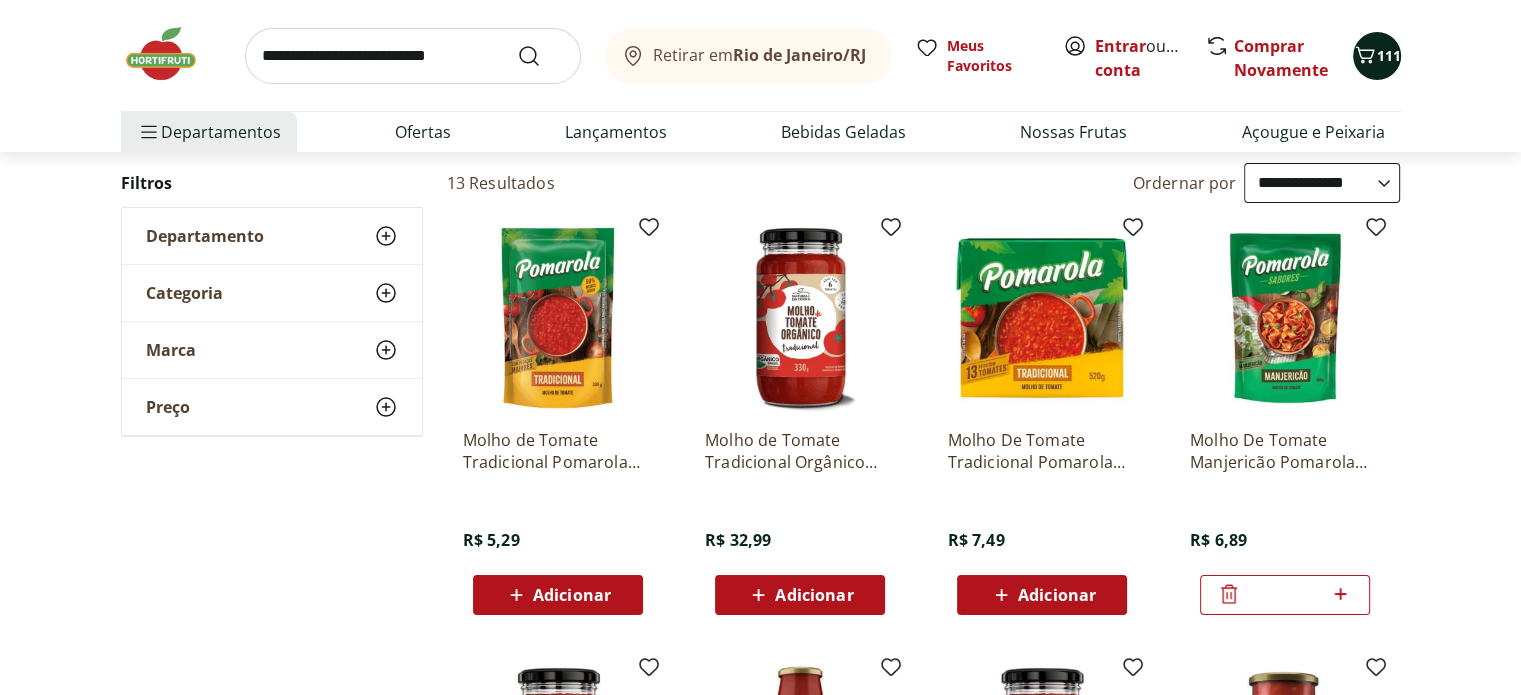 click on "111" at bounding box center (1377, 56) 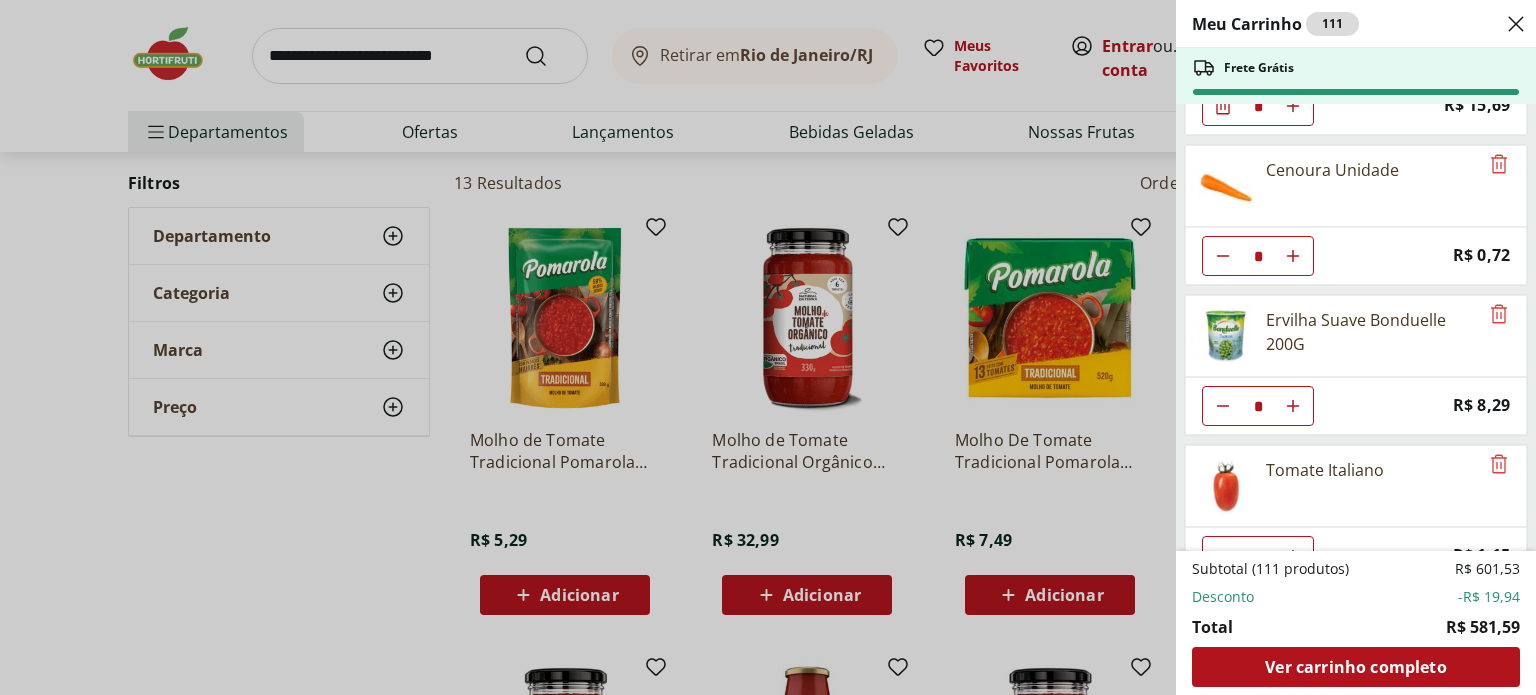 scroll, scrollTop: 1200, scrollLeft: 0, axis: vertical 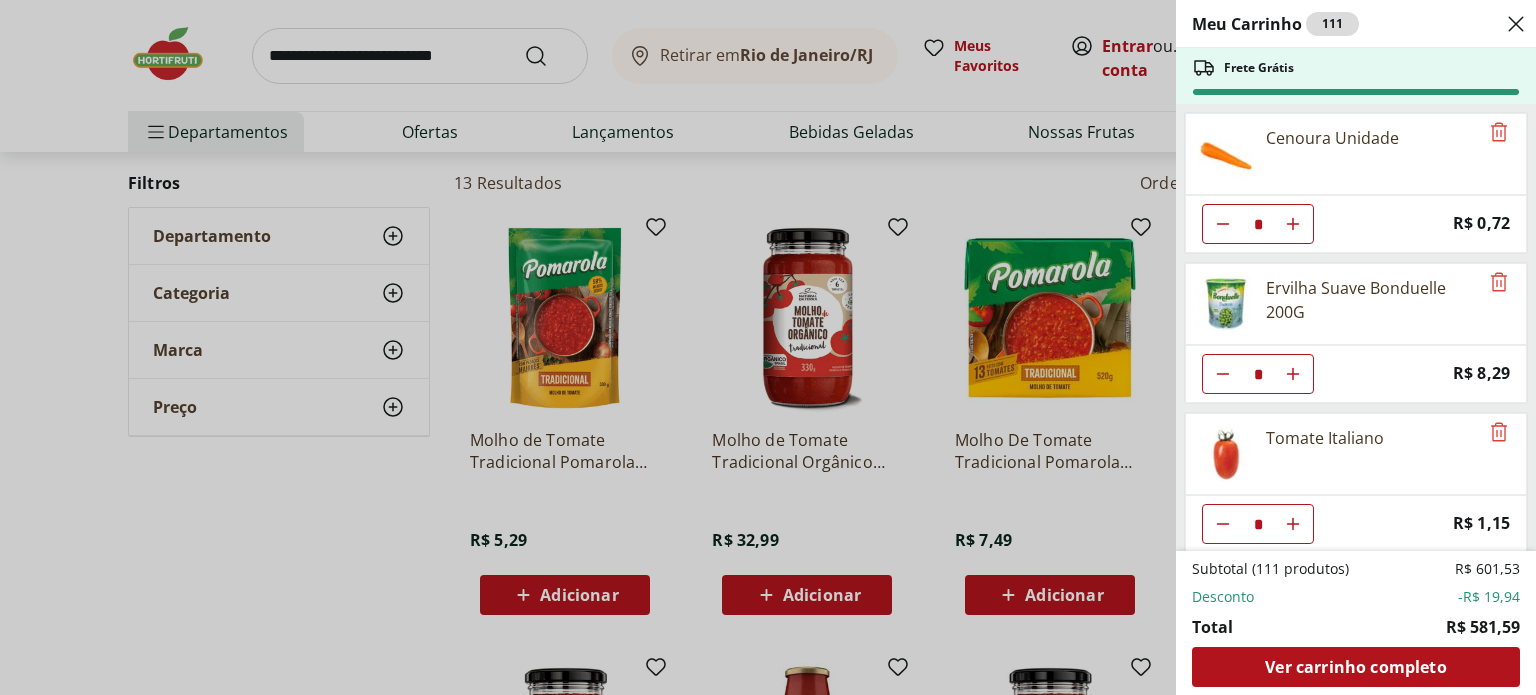 click 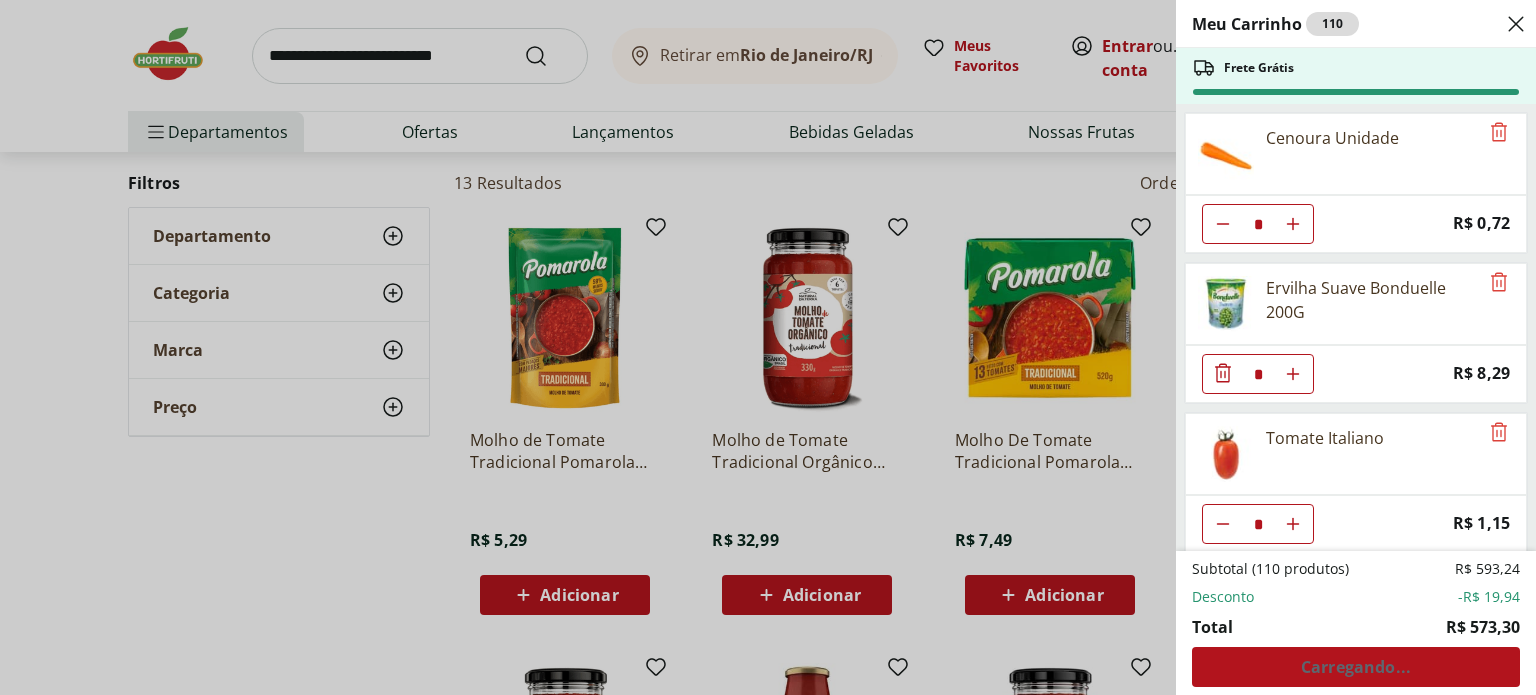 click 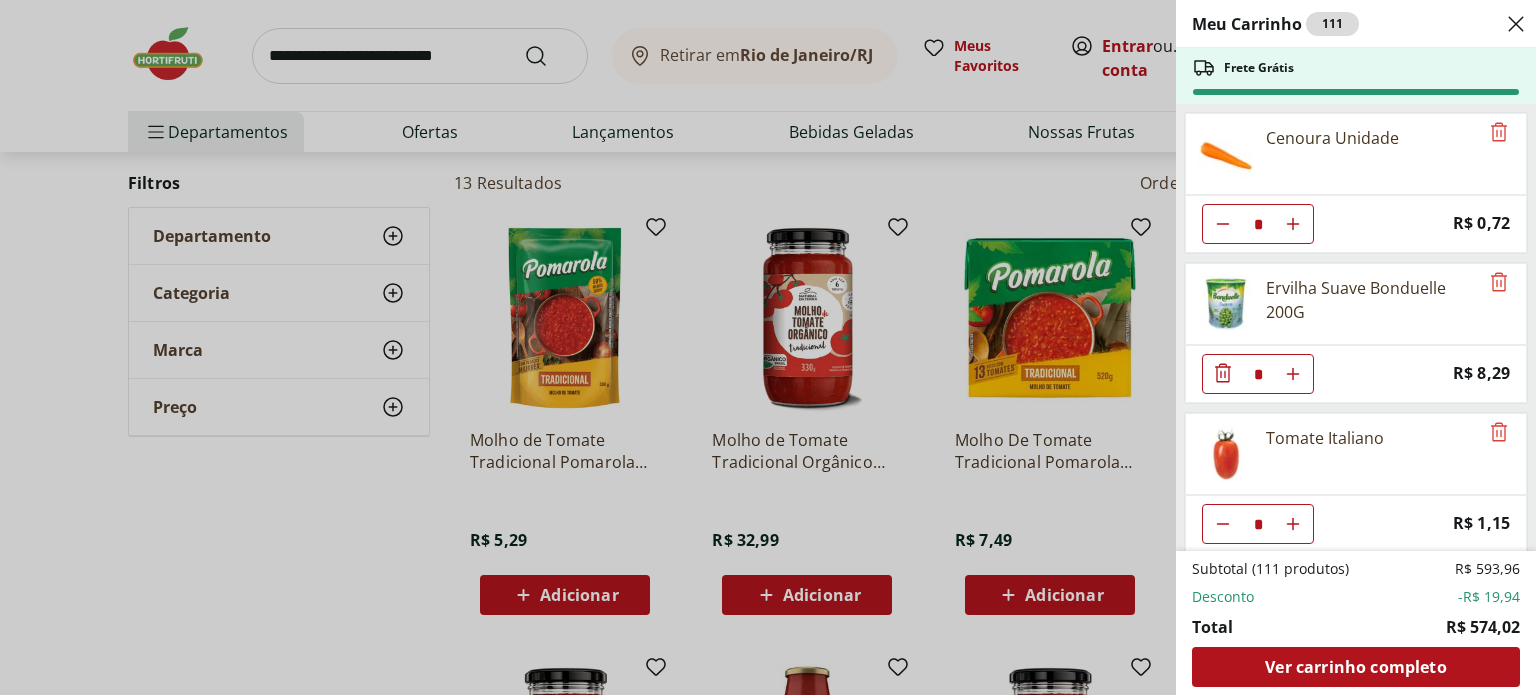 click 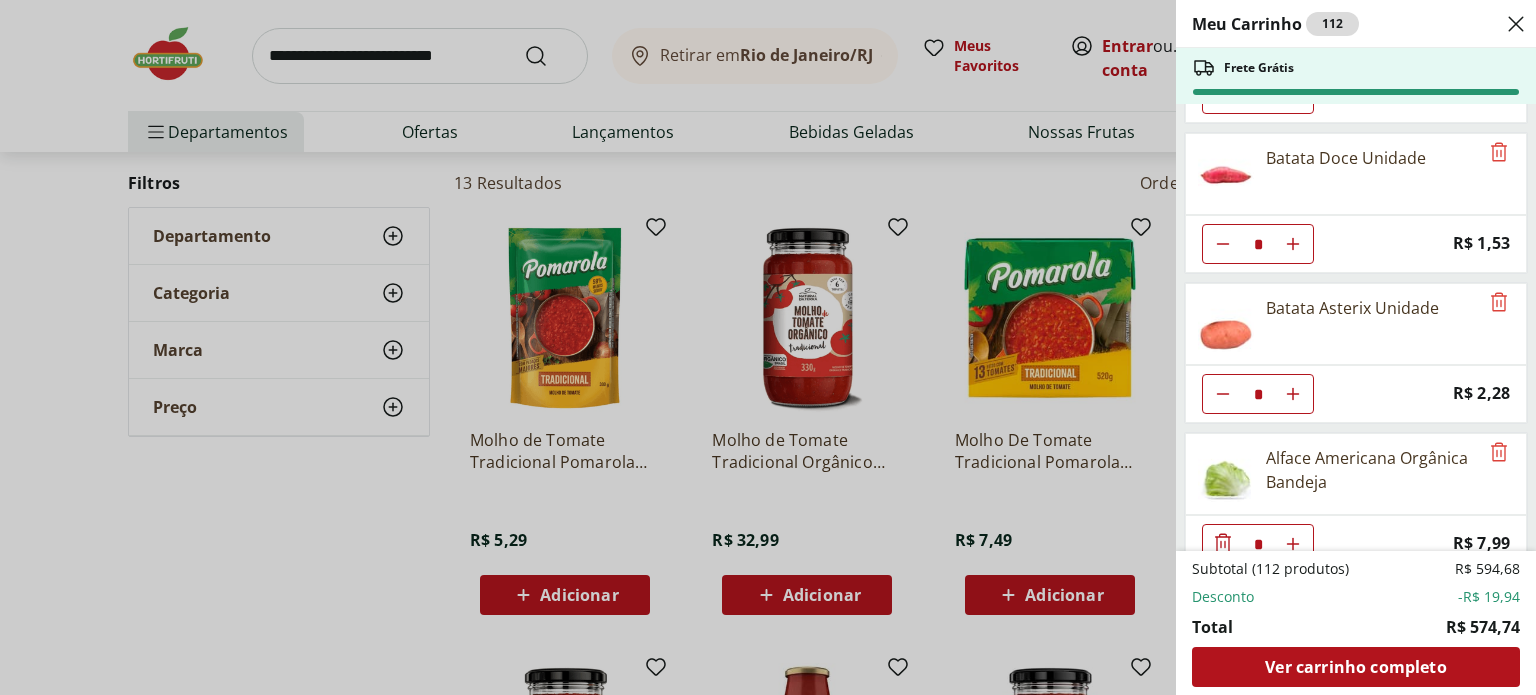 scroll, scrollTop: 2700, scrollLeft: 0, axis: vertical 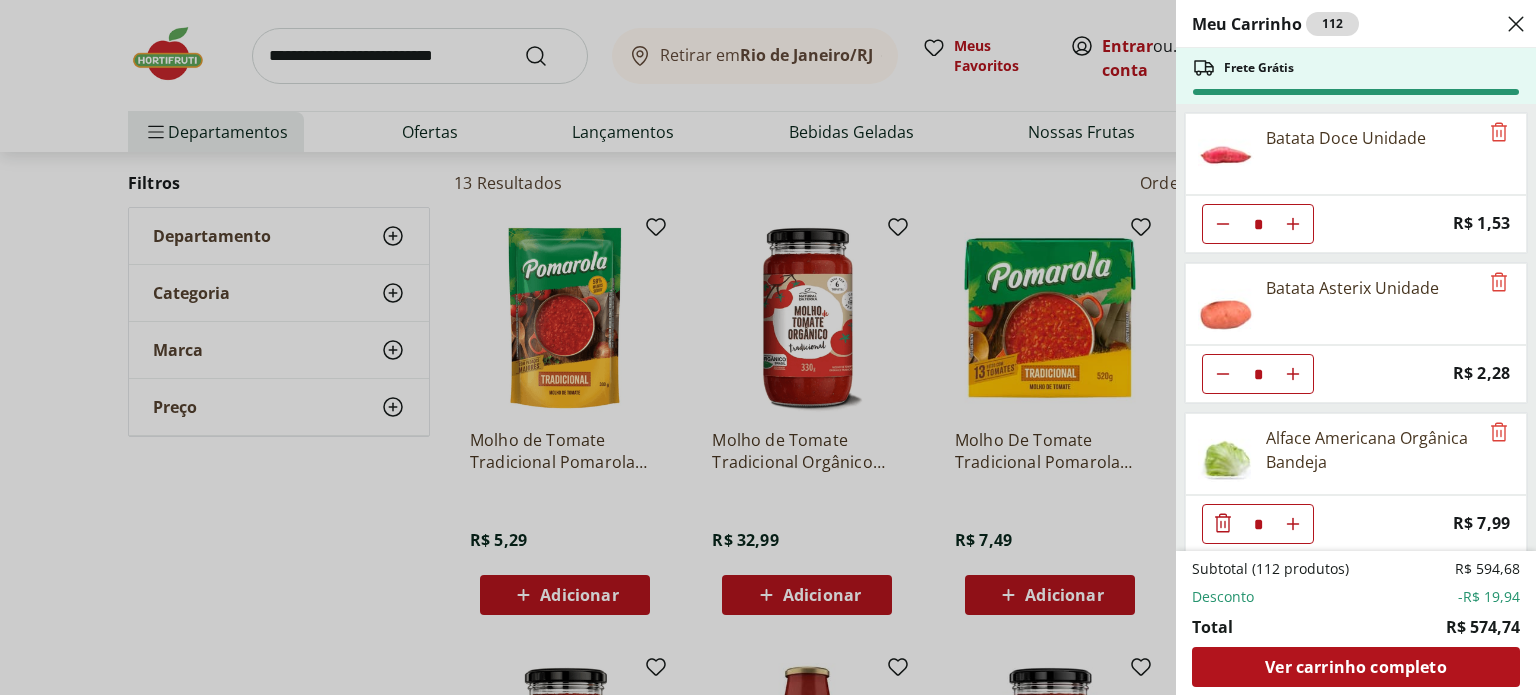 click 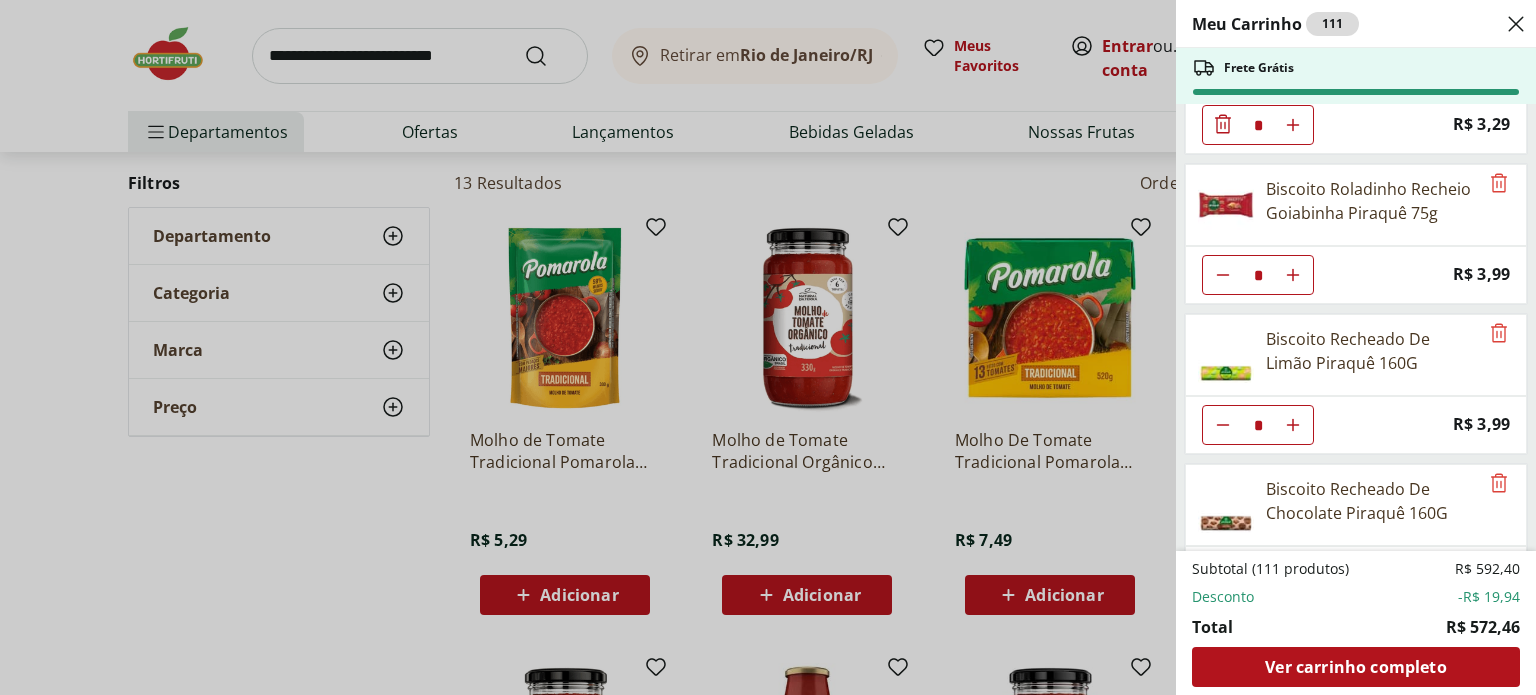 scroll, scrollTop: 5800, scrollLeft: 0, axis: vertical 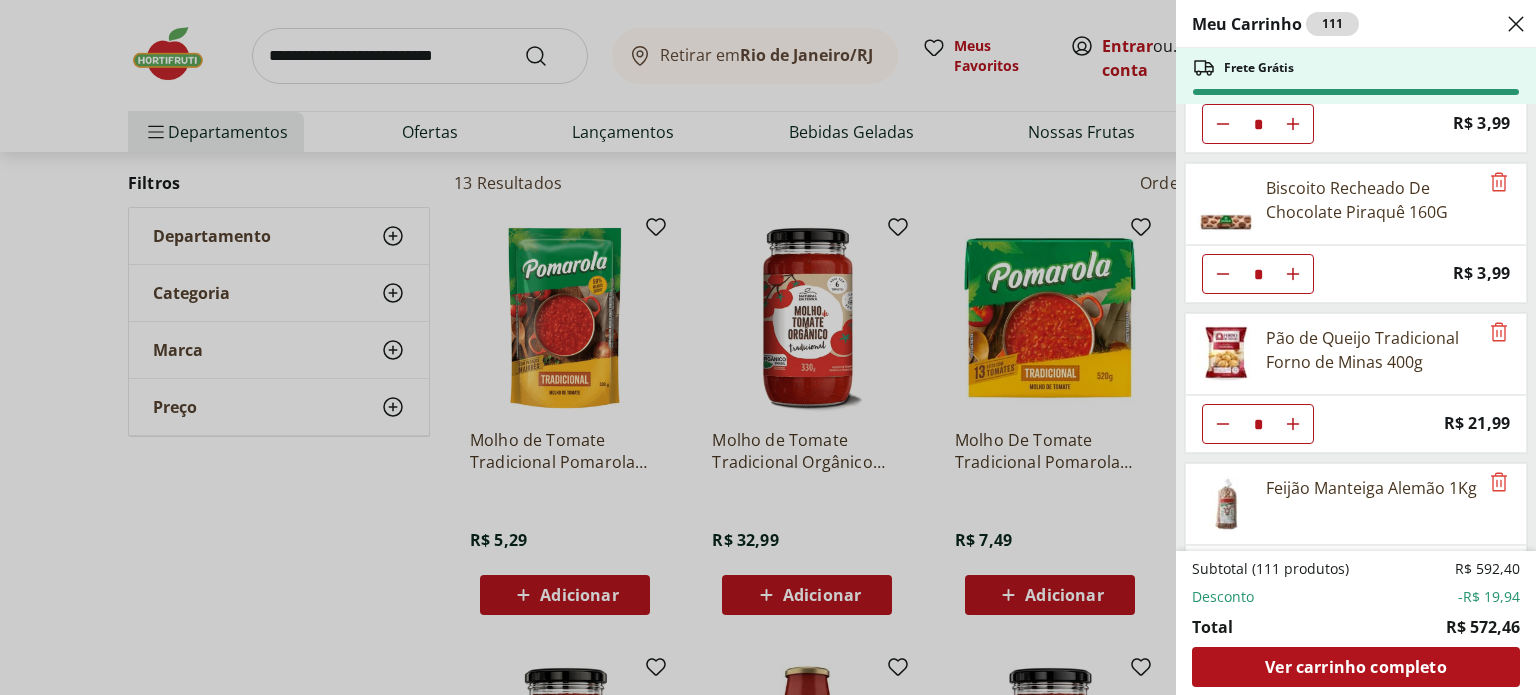 click 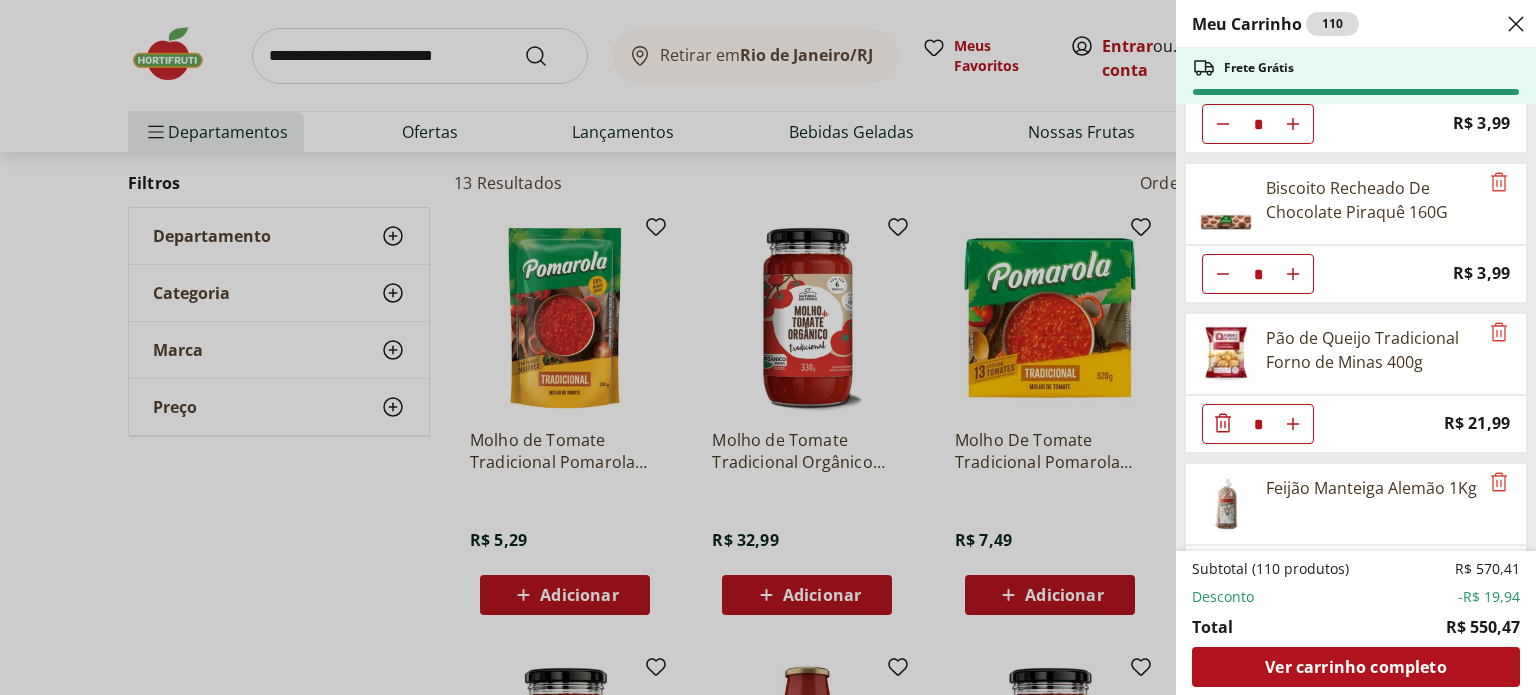 click 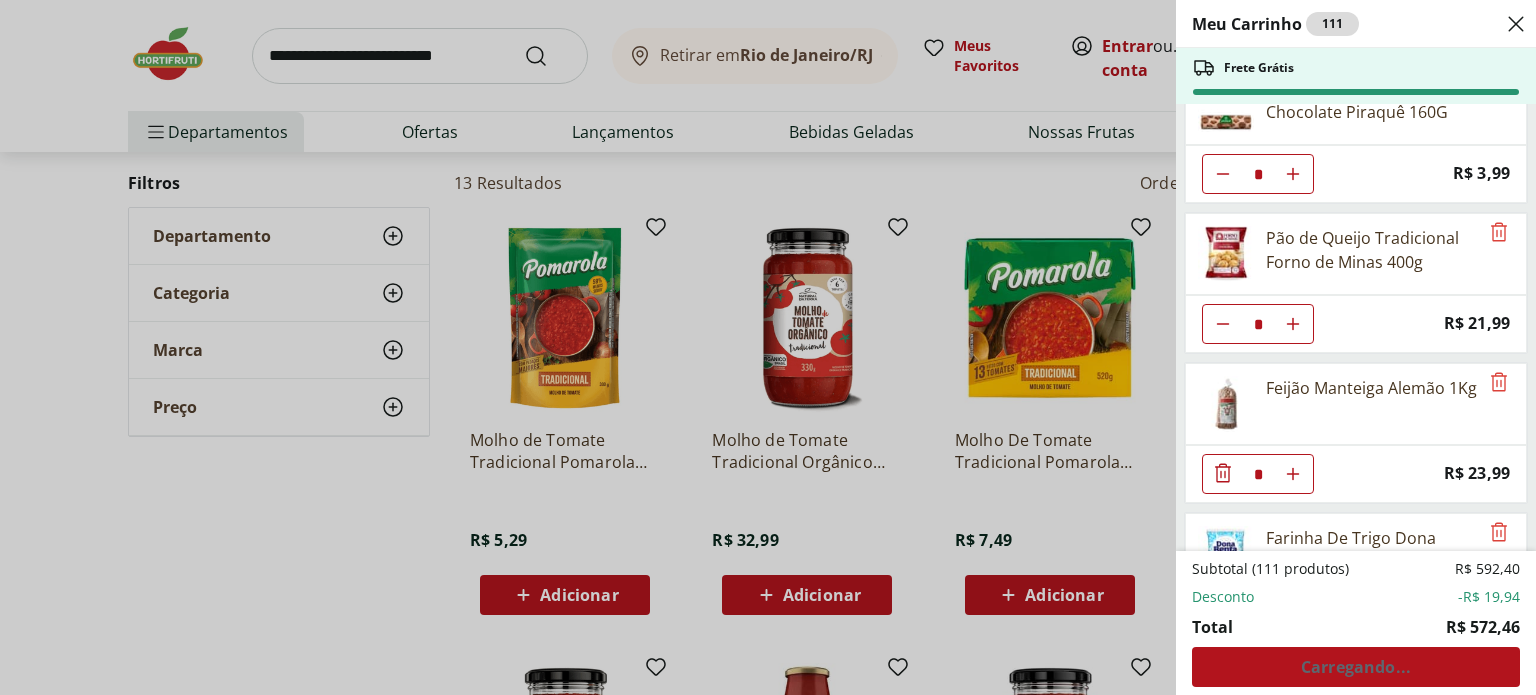 scroll, scrollTop: 6000, scrollLeft: 0, axis: vertical 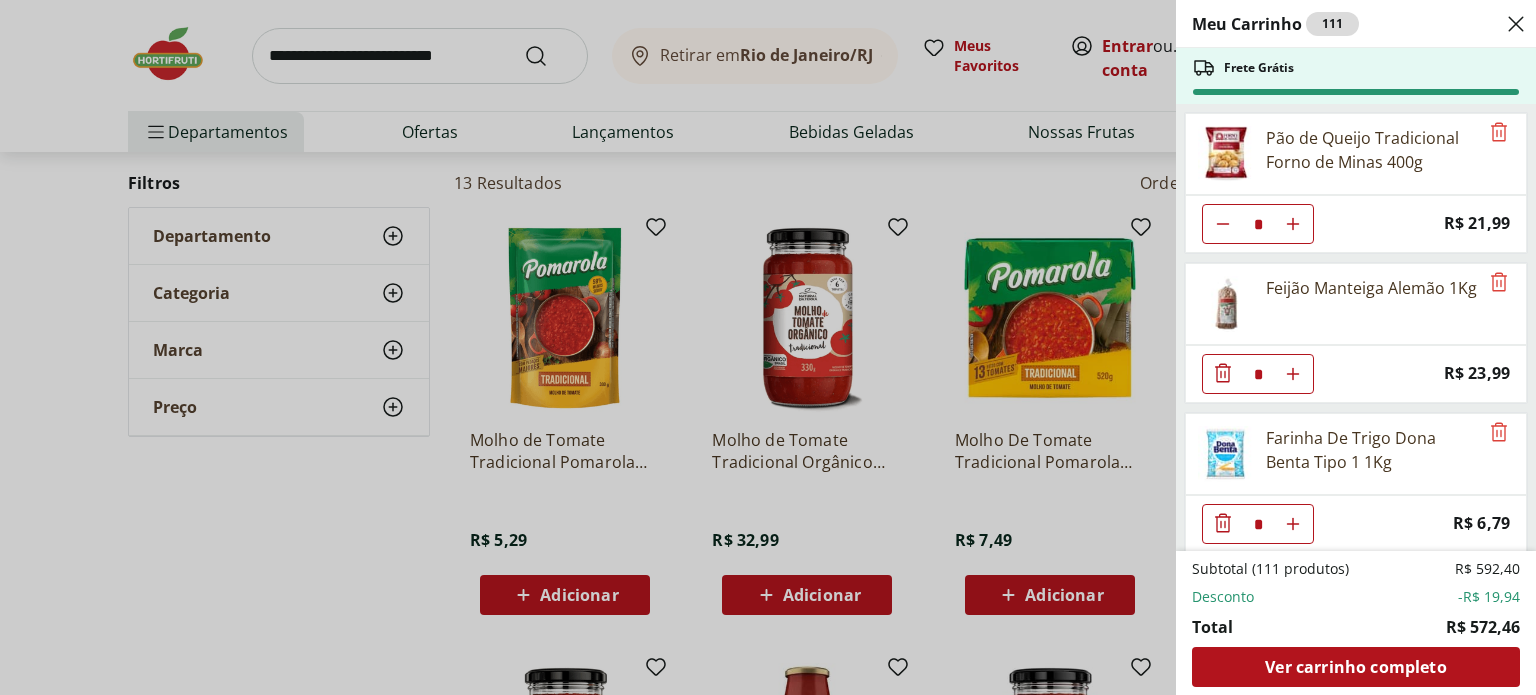 click 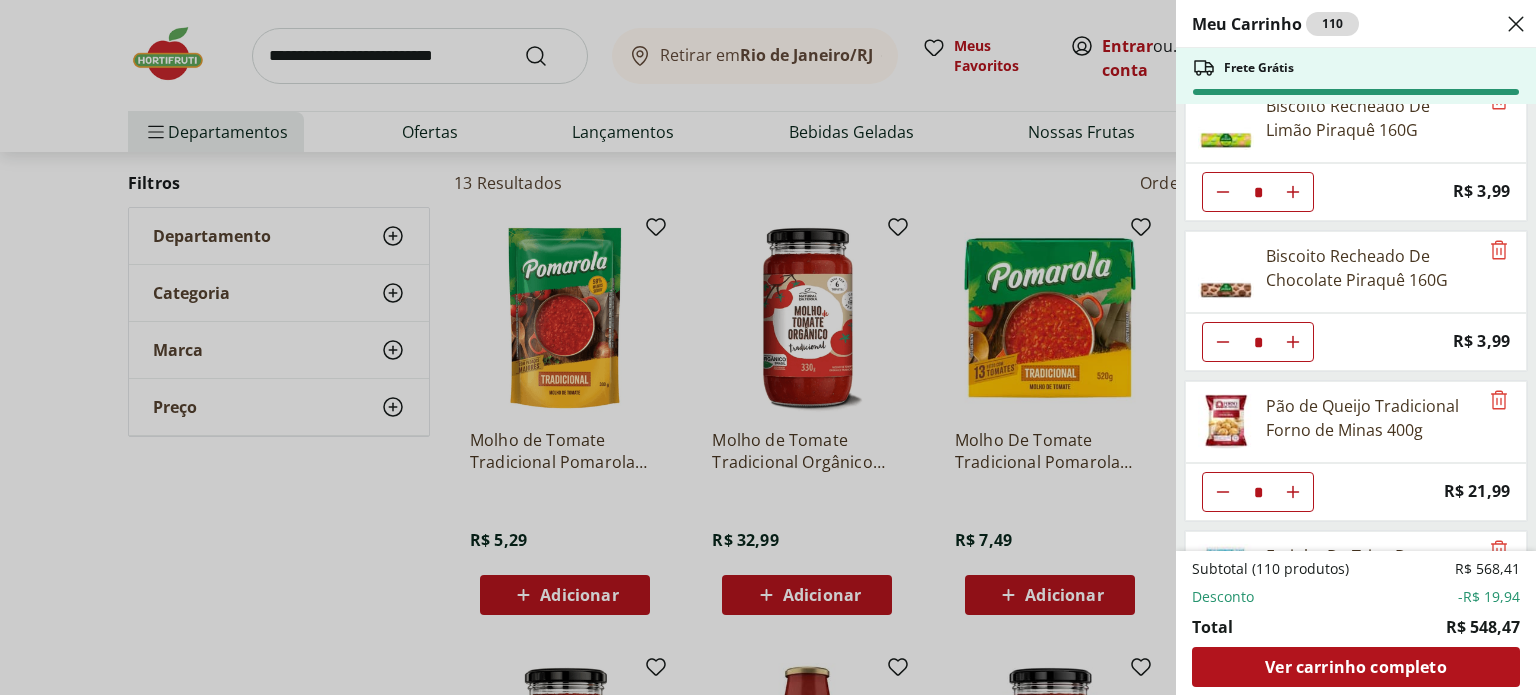 scroll, scrollTop: 5959, scrollLeft: 0, axis: vertical 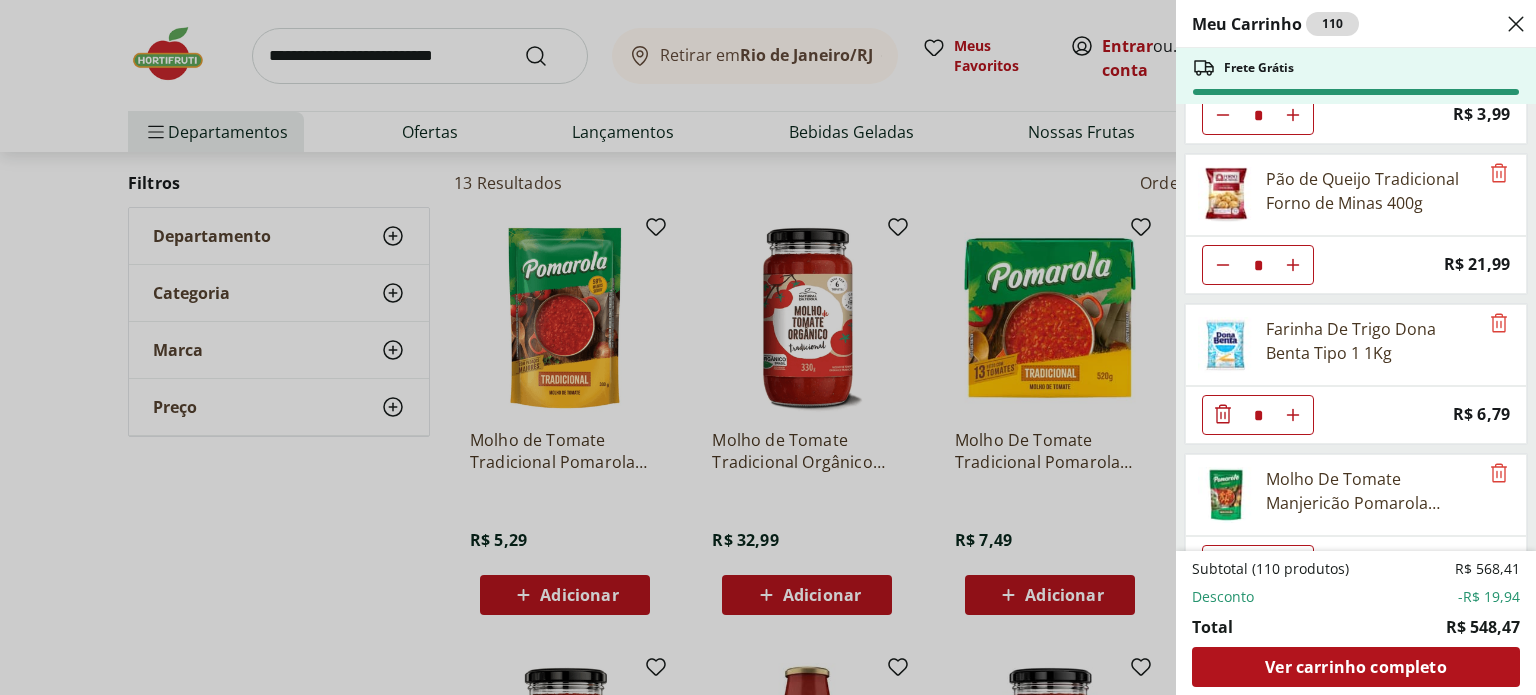 click 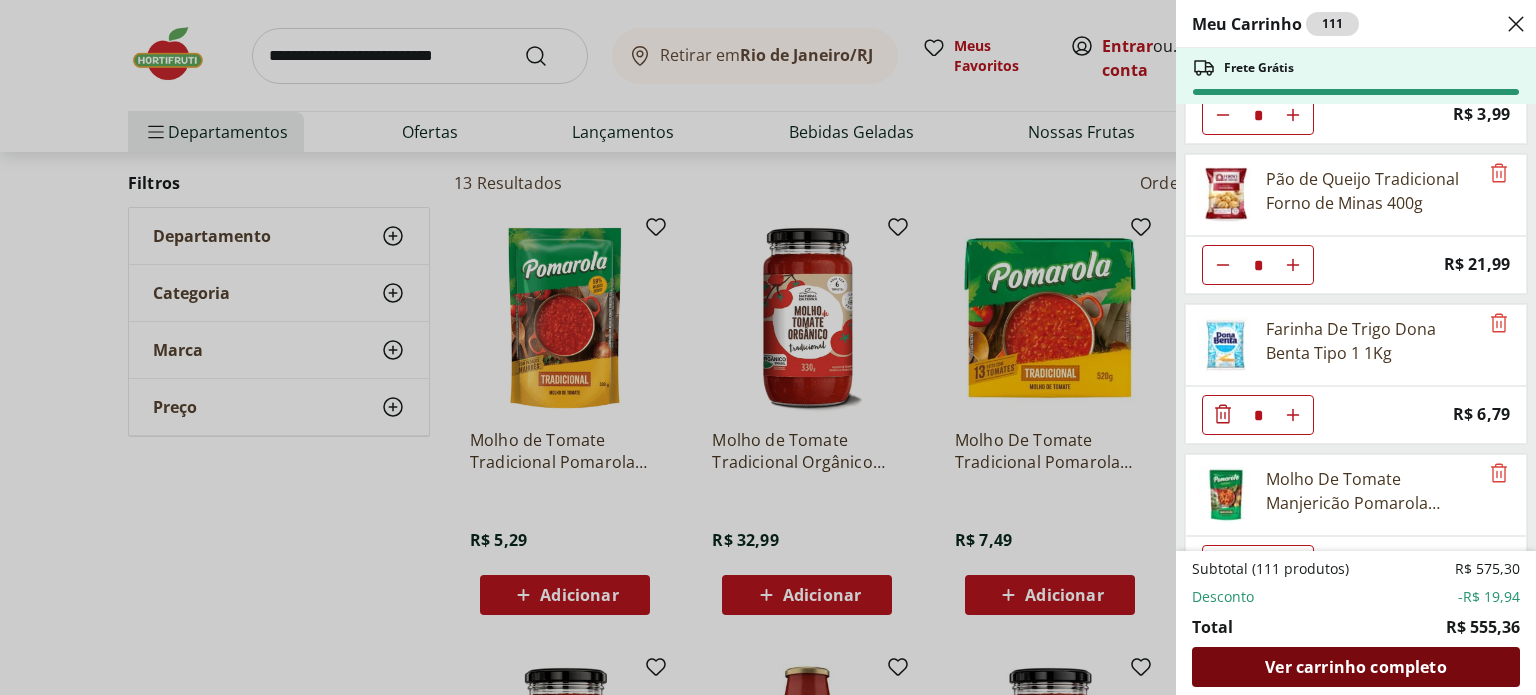click on "Ver carrinho completo" at bounding box center (1355, 667) 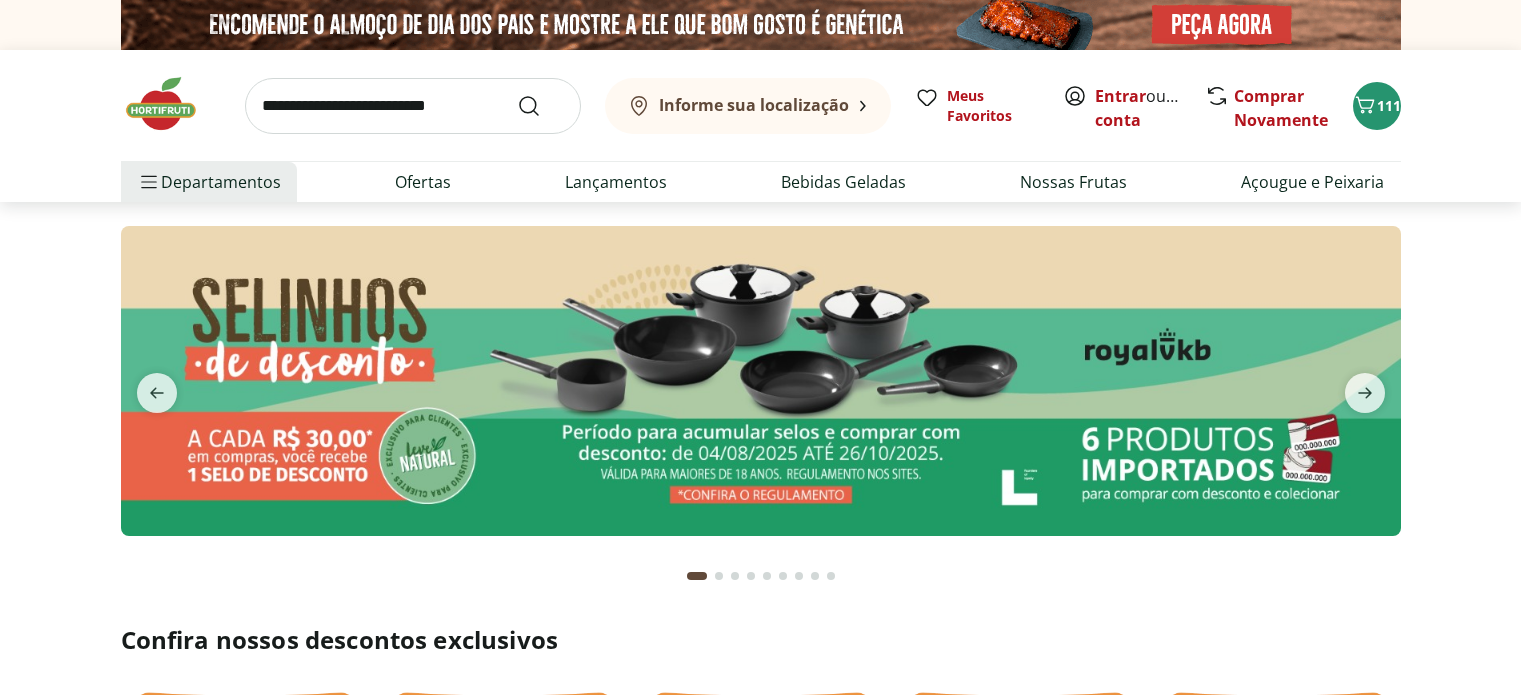 scroll, scrollTop: 0, scrollLeft: 0, axis: both 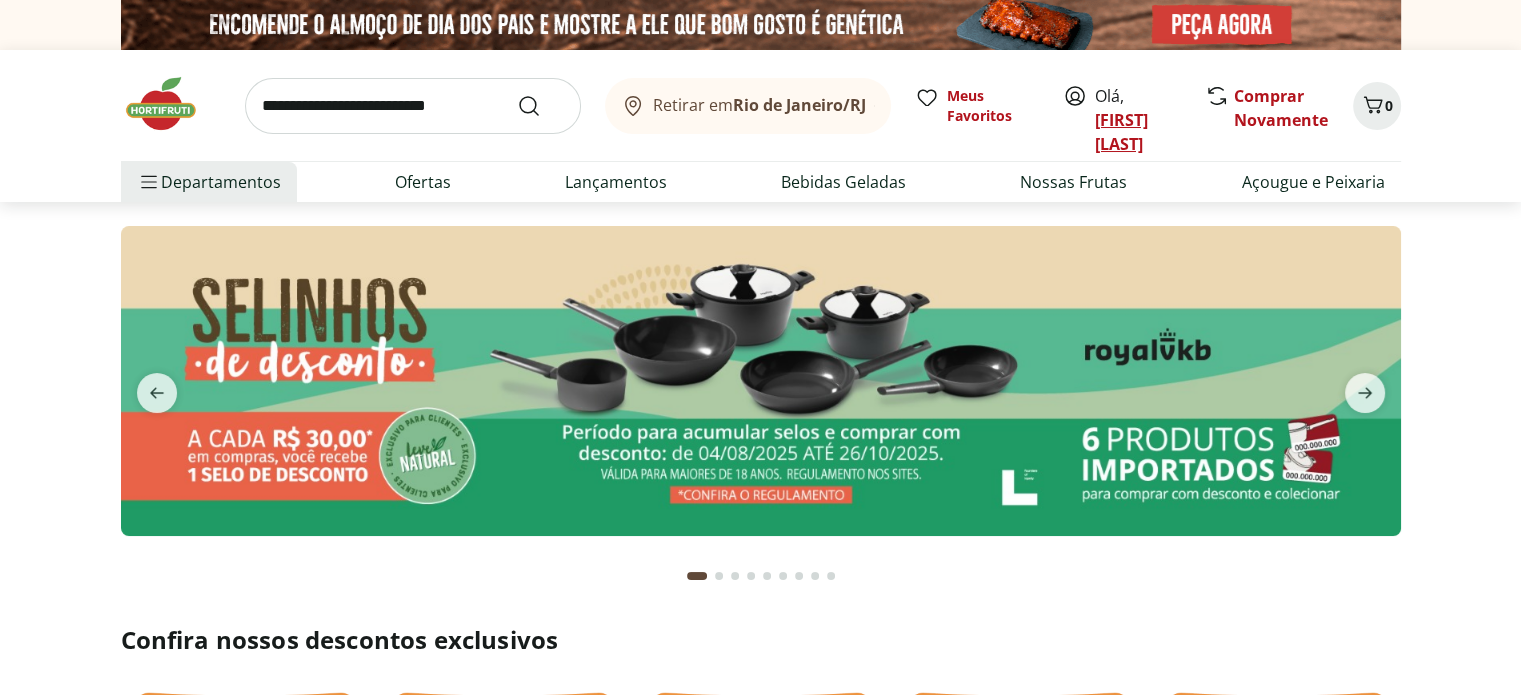 click on "[FIRST] [LAST]" at bounding box center [1121, 132] 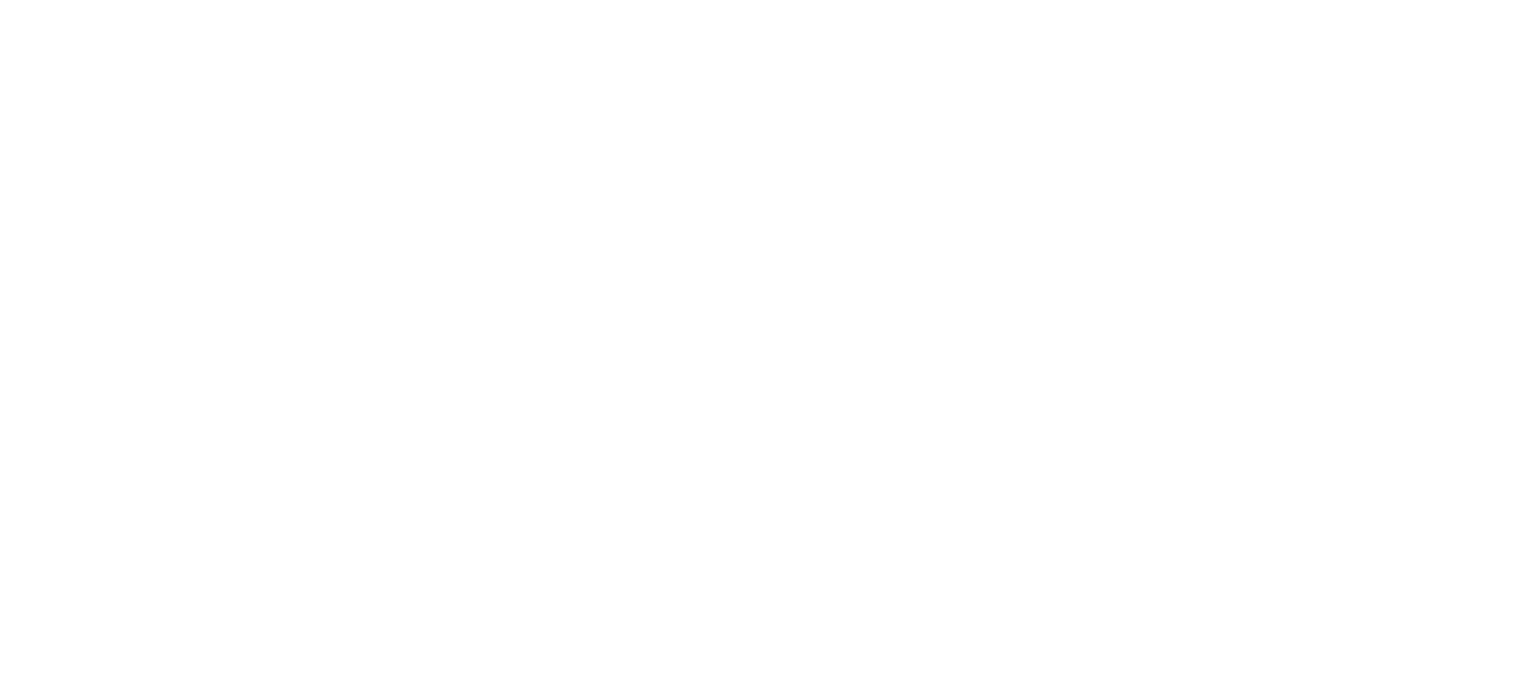 scroll, scrollTop: 0, scrollLeft: 0, axis: both 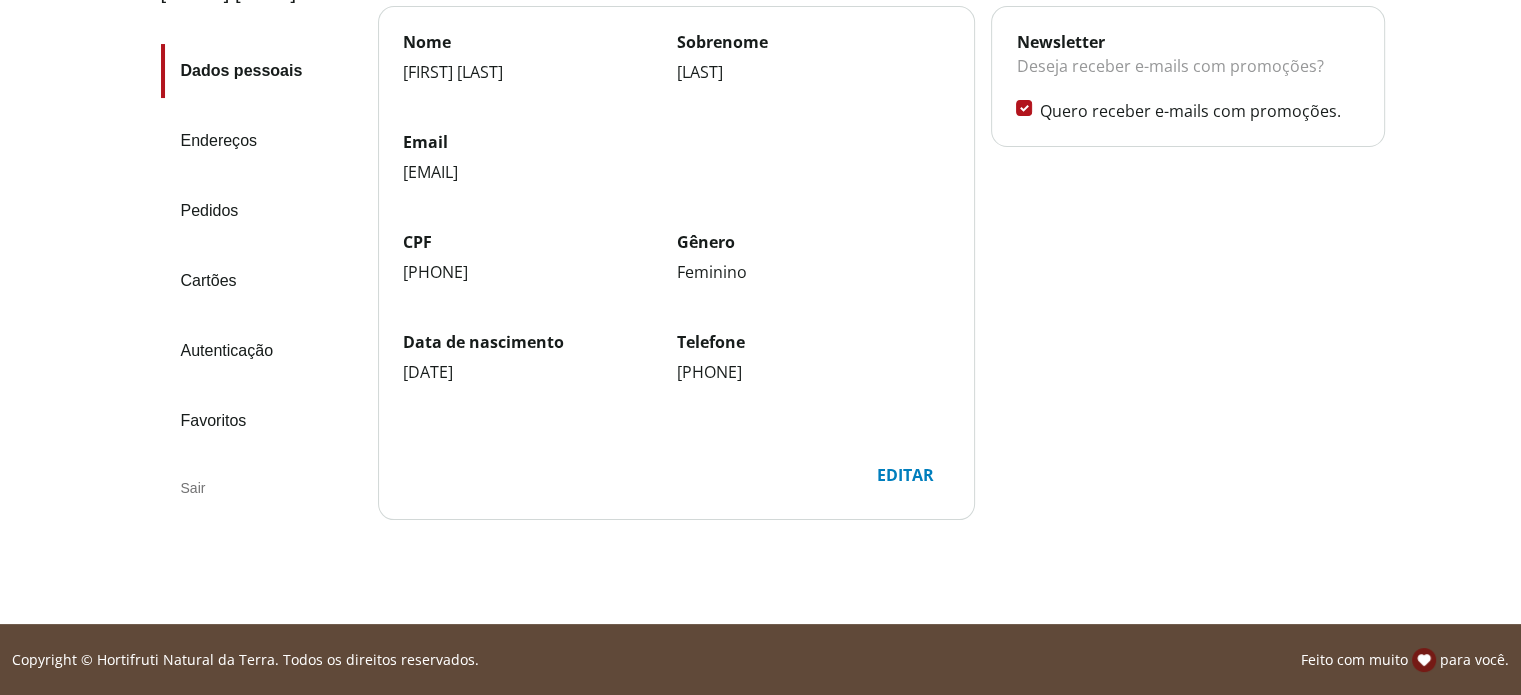 click on "Sair" at bounding box center [261, 488] 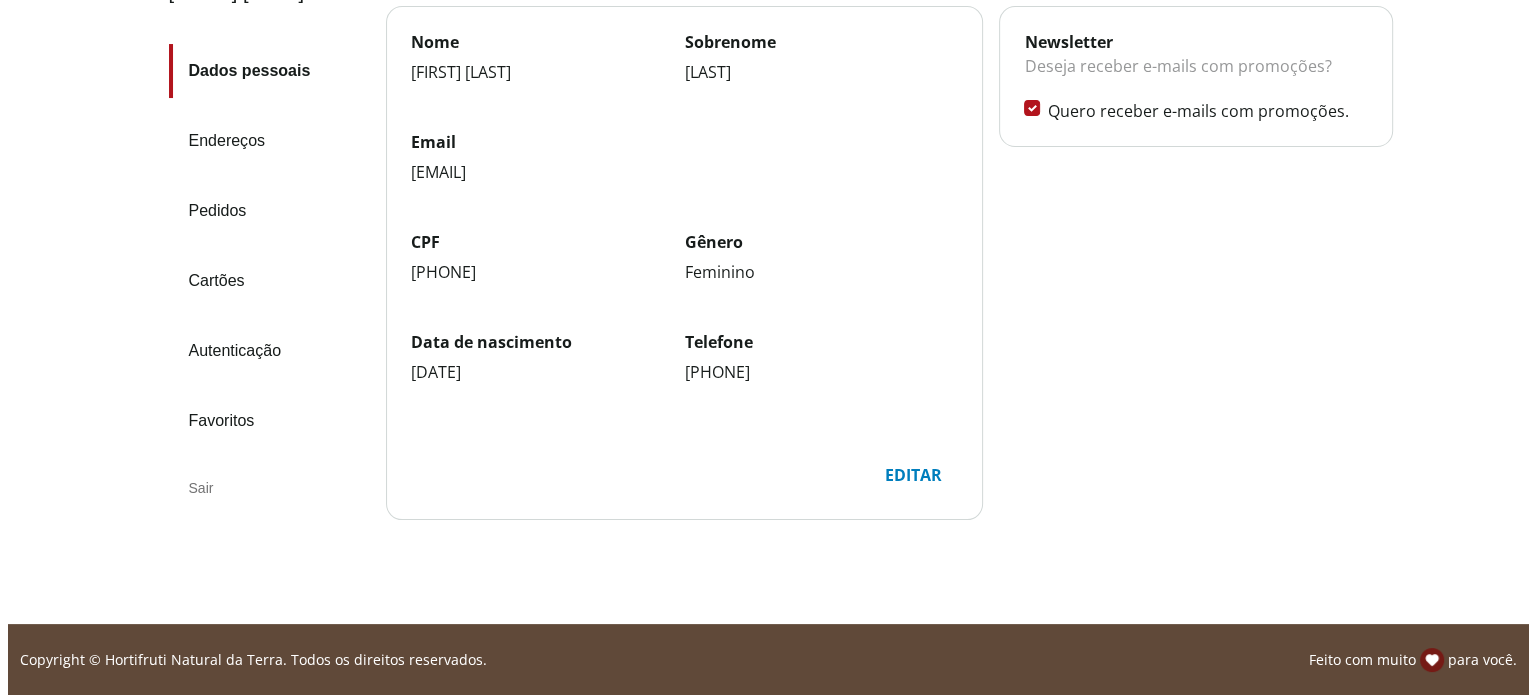 scroll, scrollTop: 0, scrollLeft: 0, axis: both 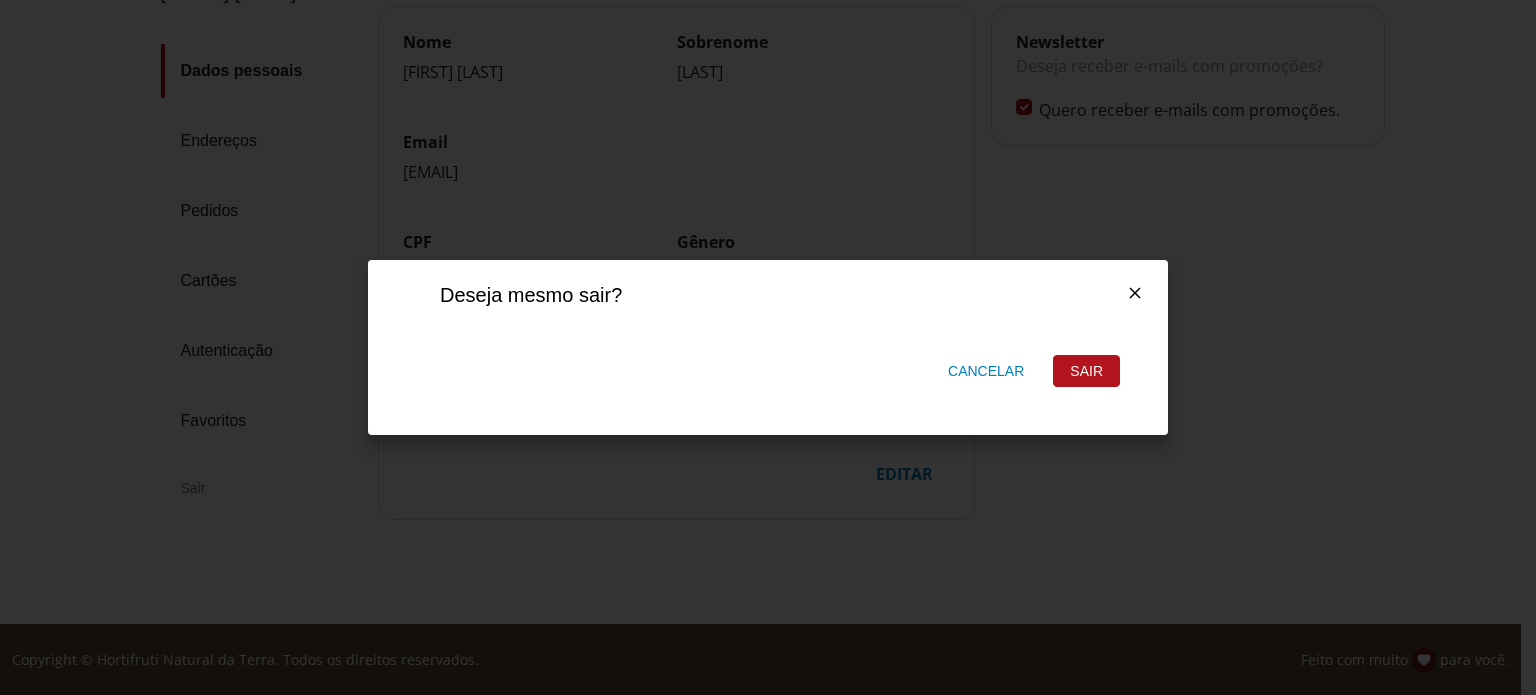 click on "Sair" at bounding box center (1086, 371) 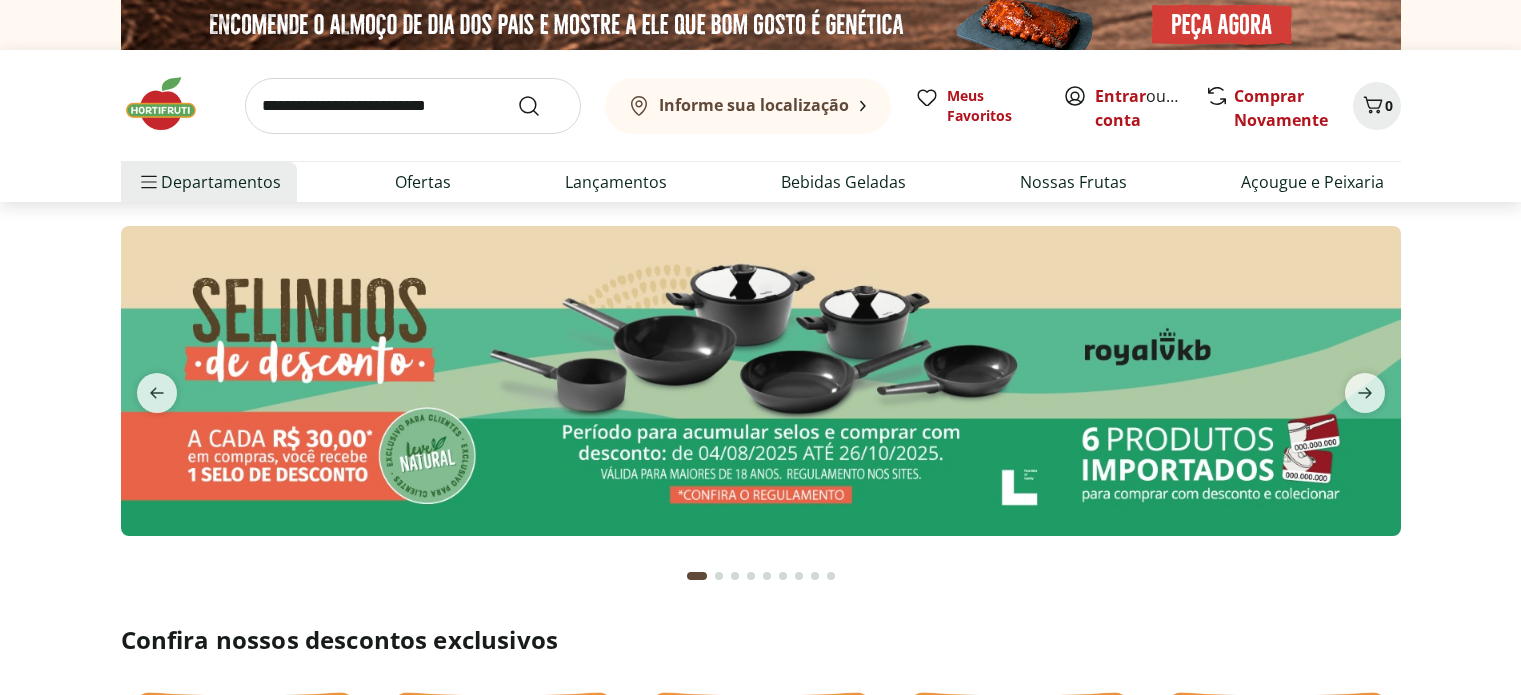 scroll, scrollTop: 0, scrollLeft: 0, axis: both 